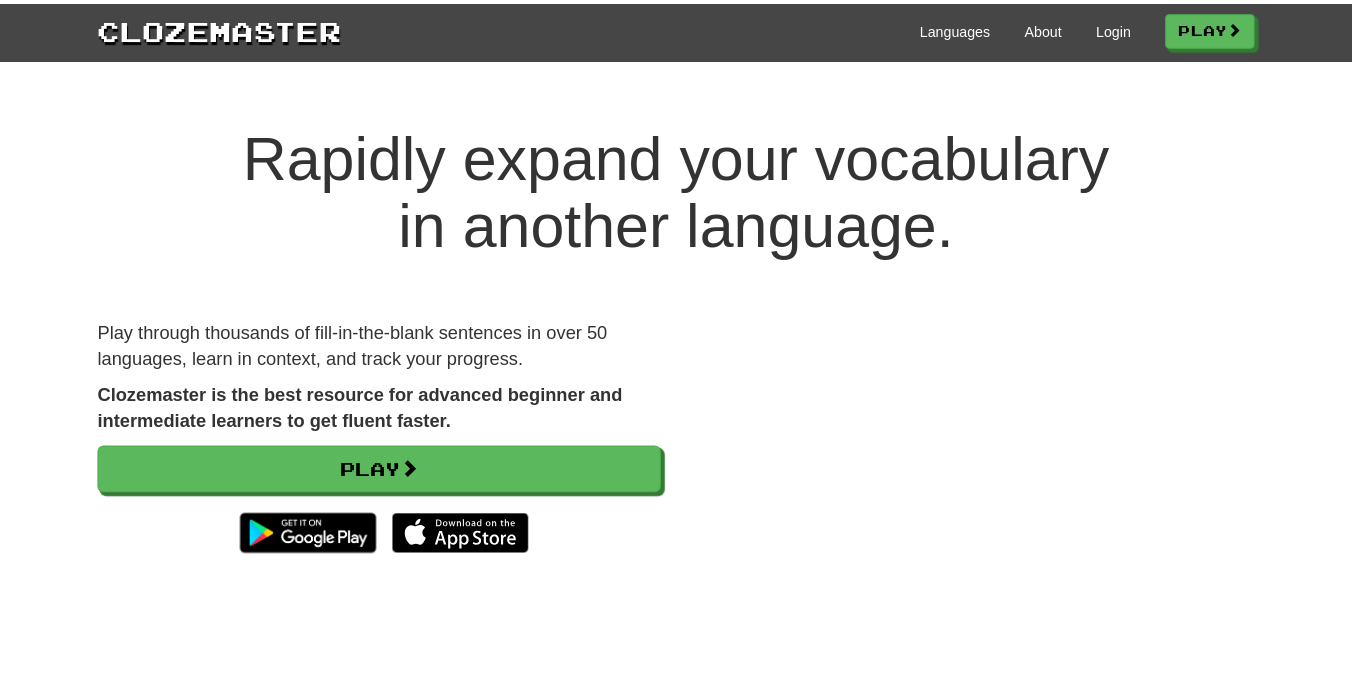 scroll, scrollTop: 0, scrollLeft: 0, axis: both 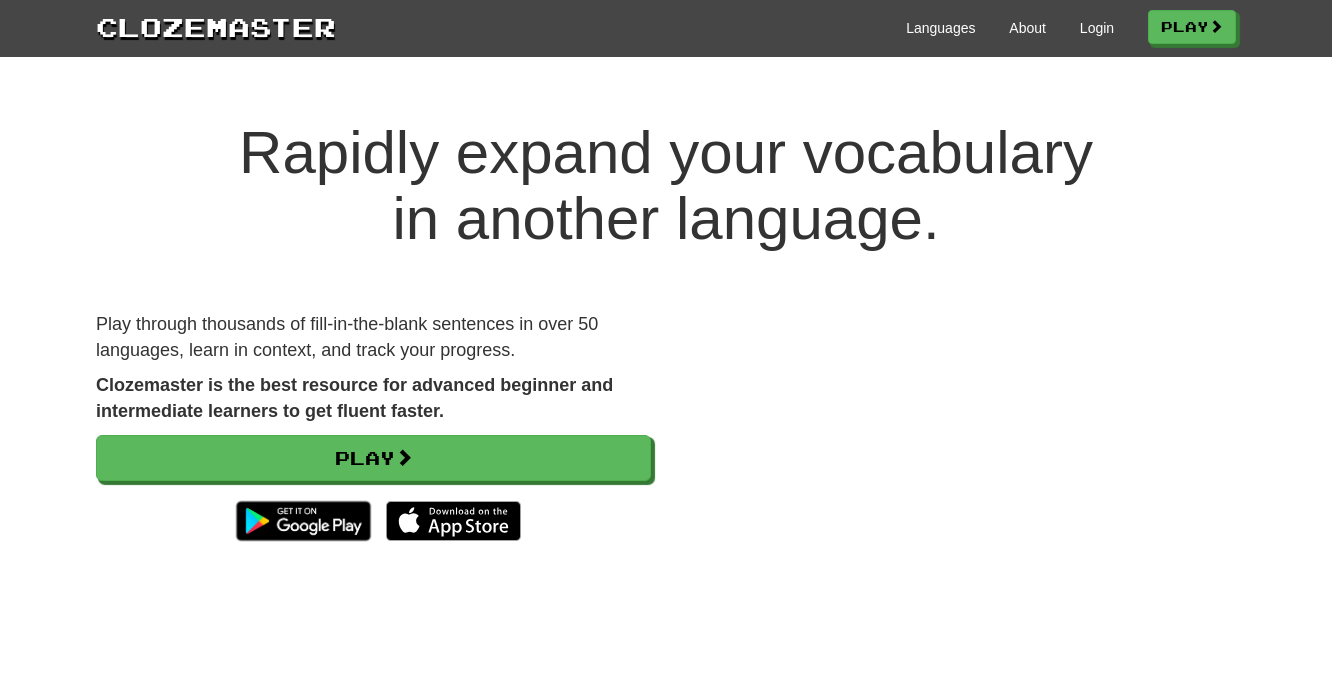 click on "Rapidly expand your vocabulary  in another language.
Play through thousands of fill-in-the-blank sentences in over 50 languages, learn in context, and track your progress.
Clozemaster is the best resource for advanced beginner and intermediate learners to get fluent faster.
Play" at bounding box center [666, 388] 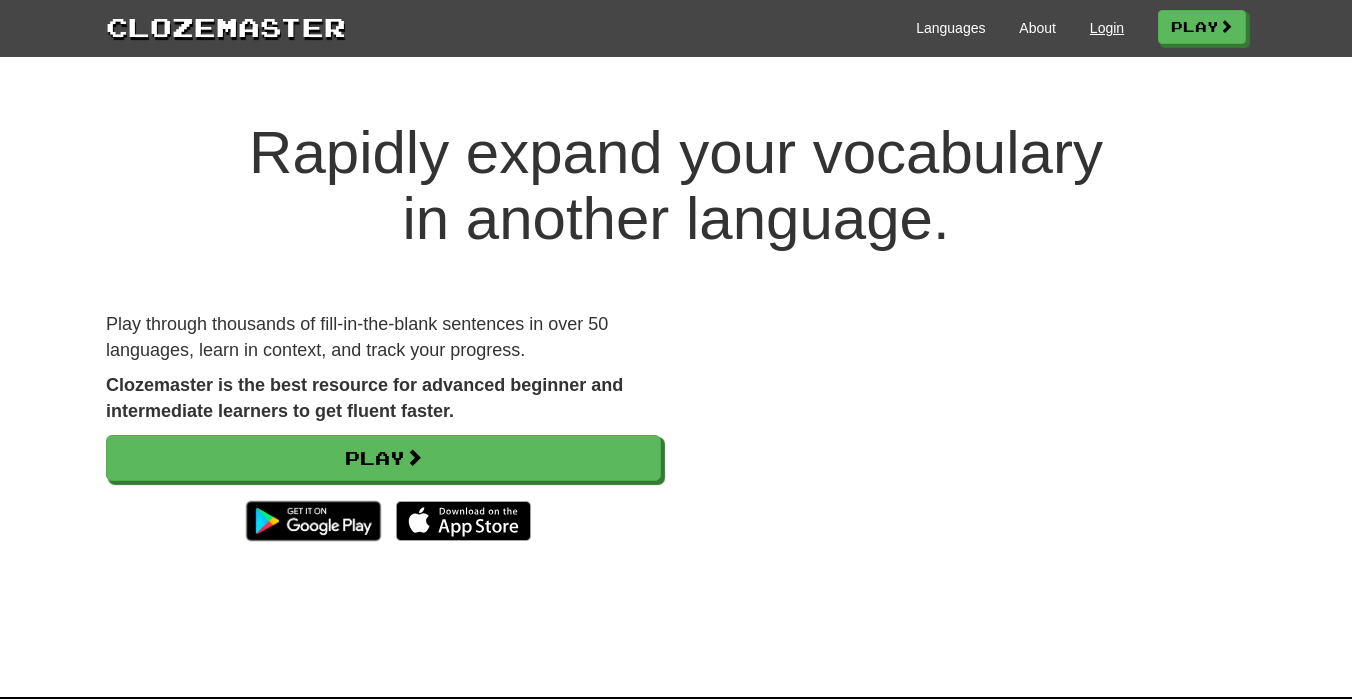 click on "Login" at bounding box center (1107, 28) 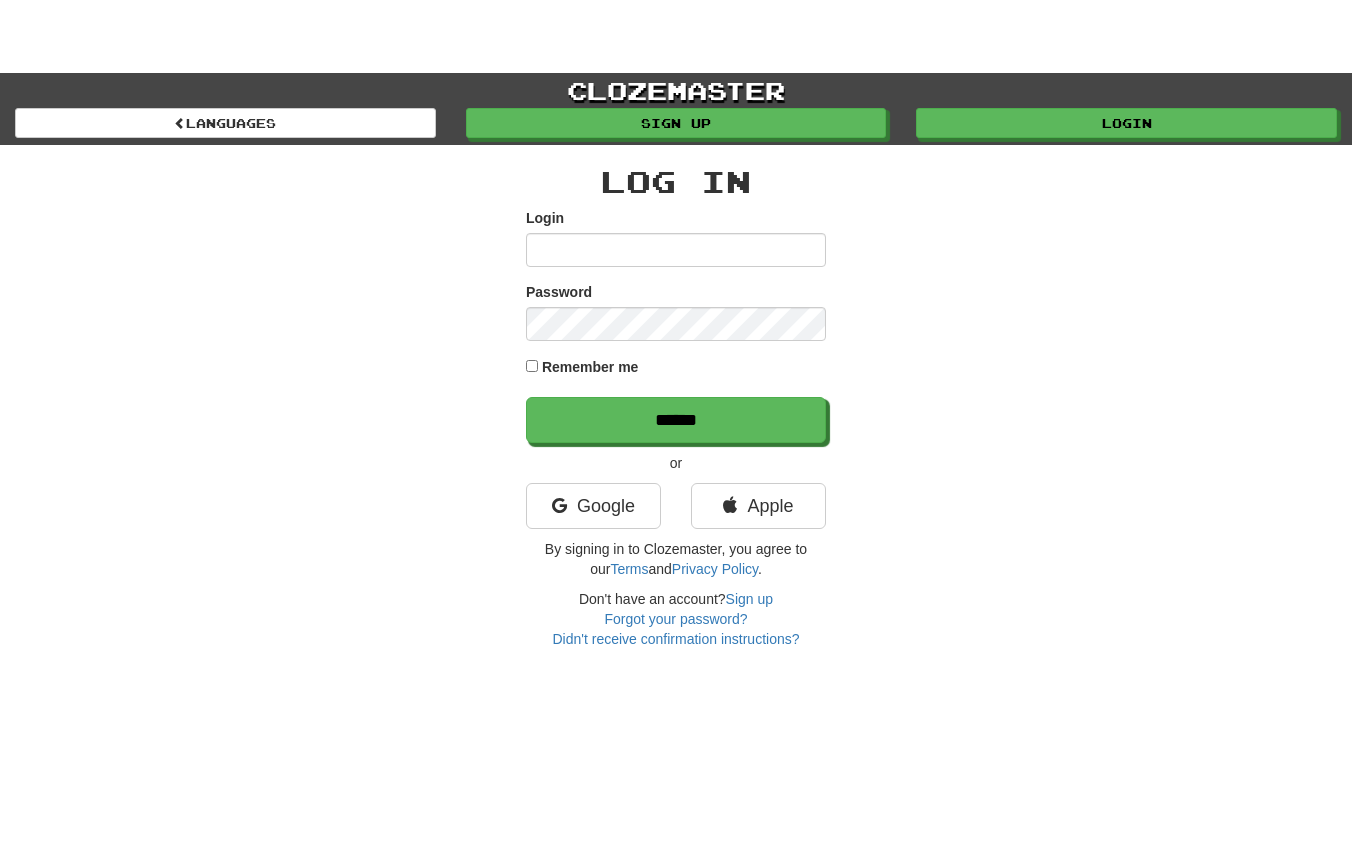 scroll, scrollTop: 0, scrollLeft: 0, axis: both 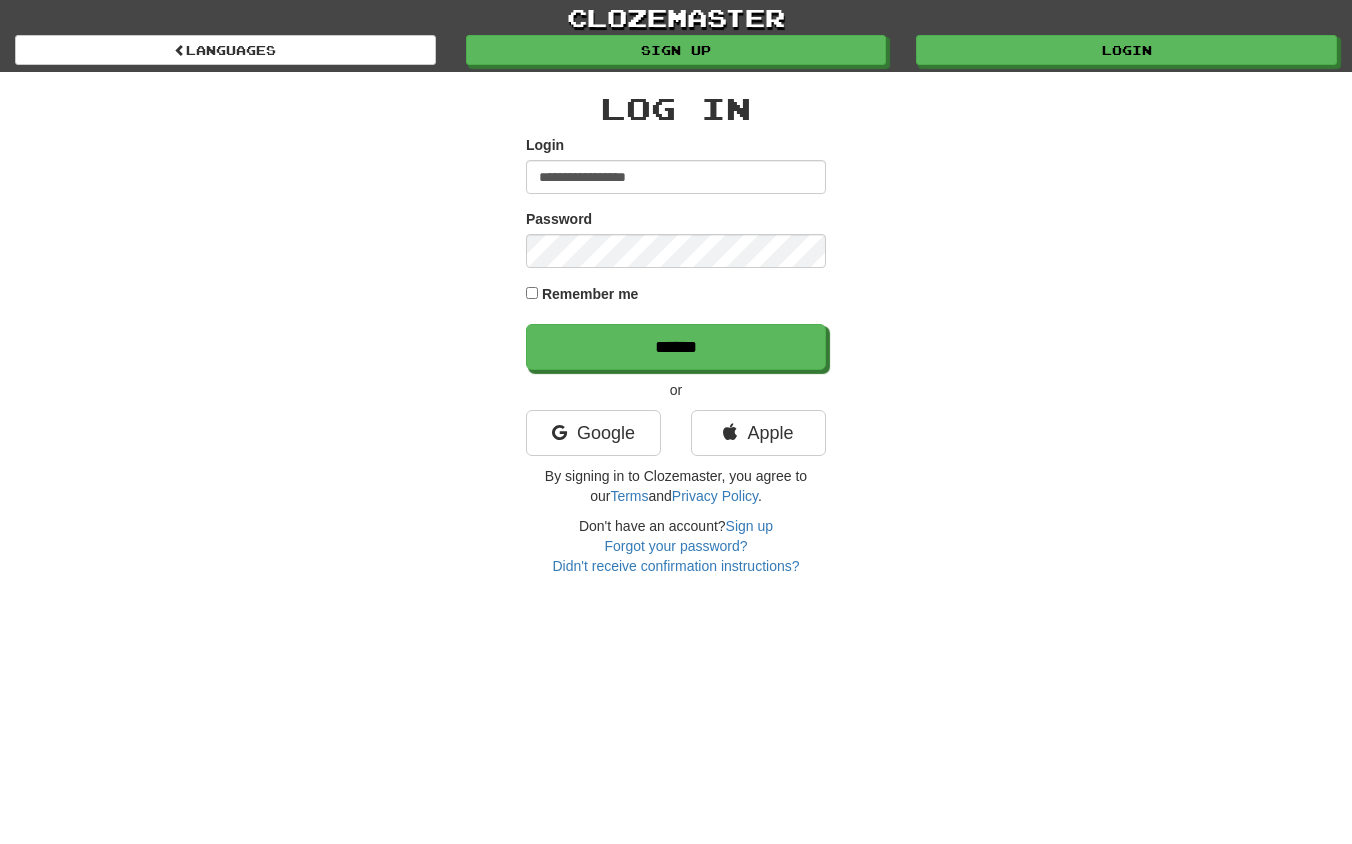type on "**********" 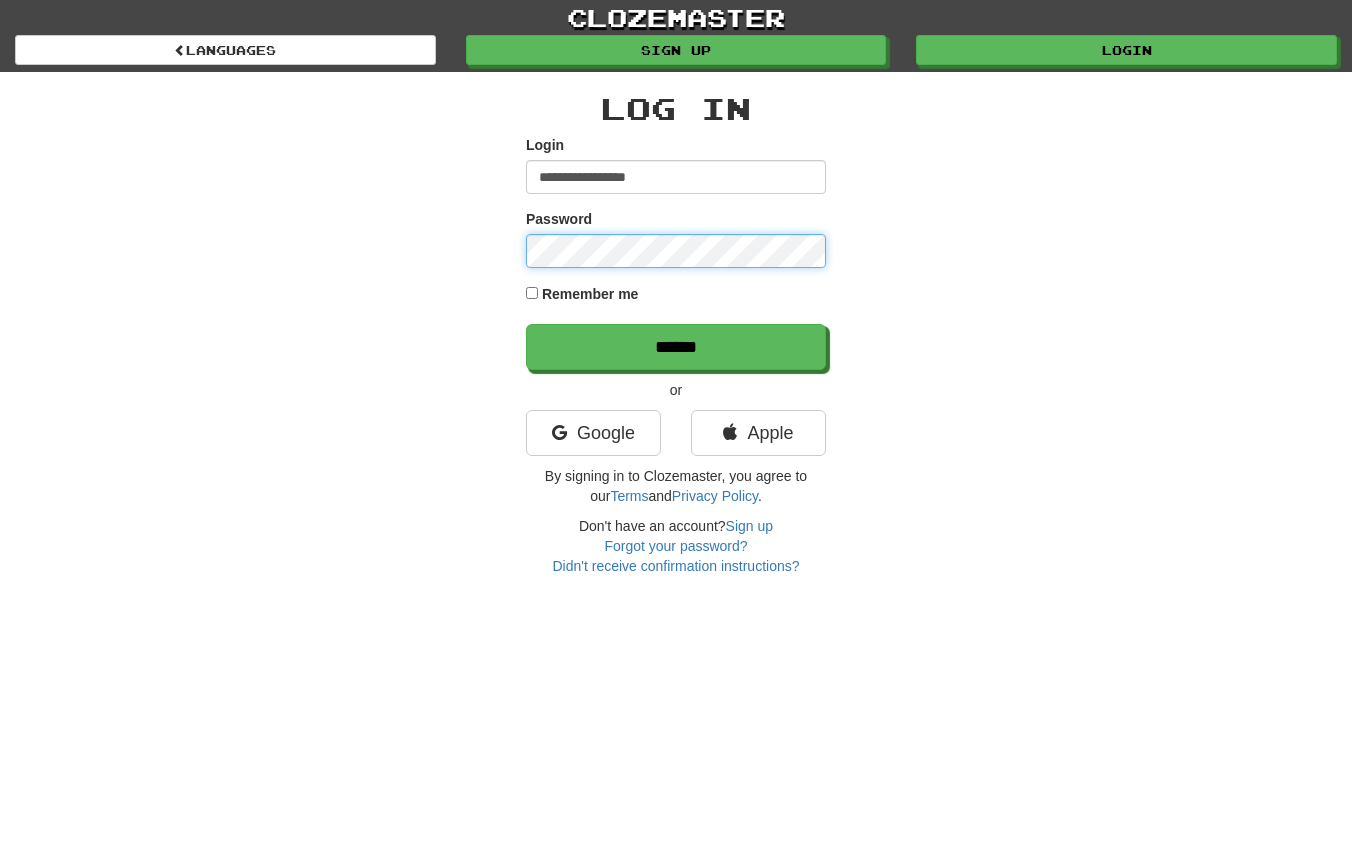 click on "******" at bounding box center (676, 347) 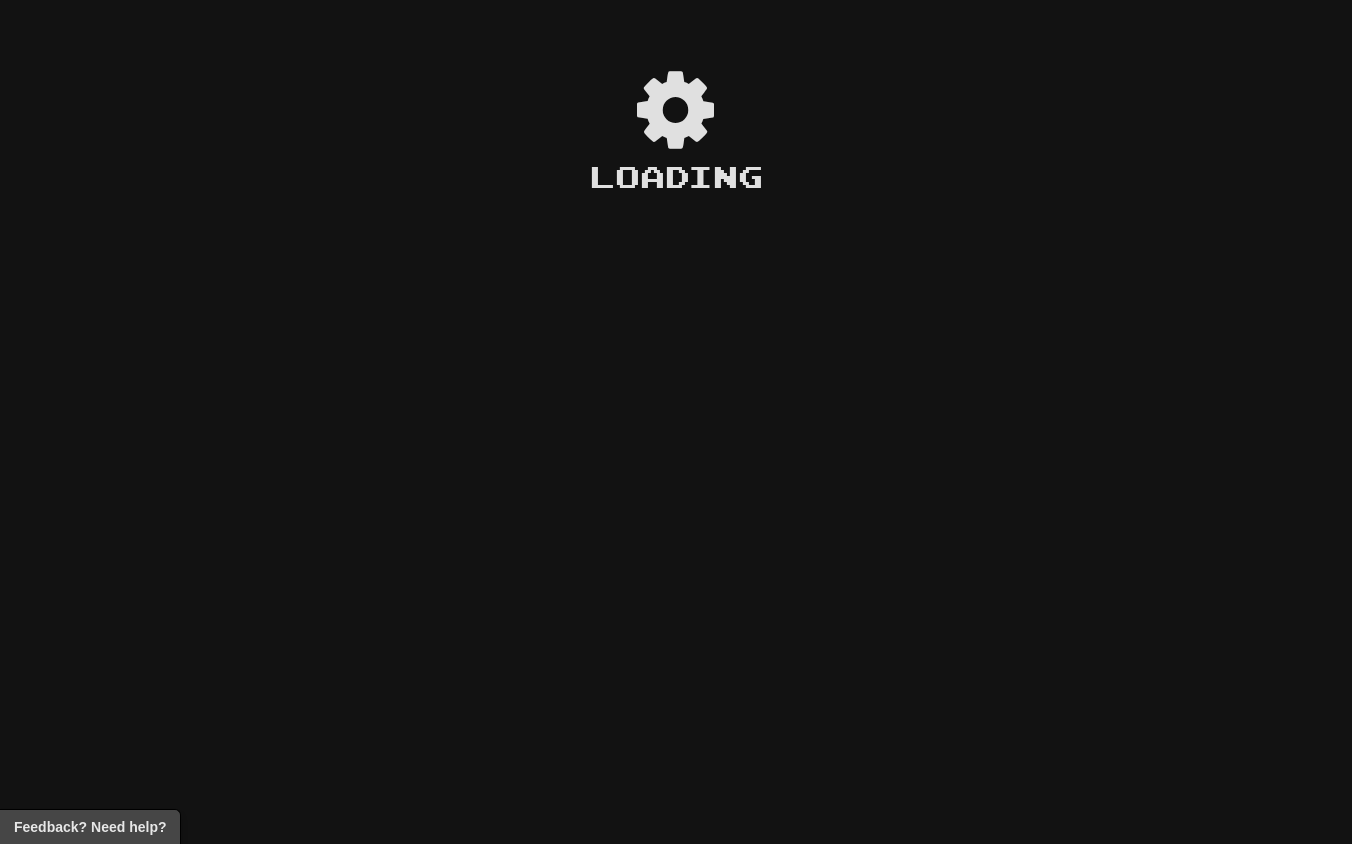 scroll, scrollTop: 0, scrollLeft: 0, axis: both 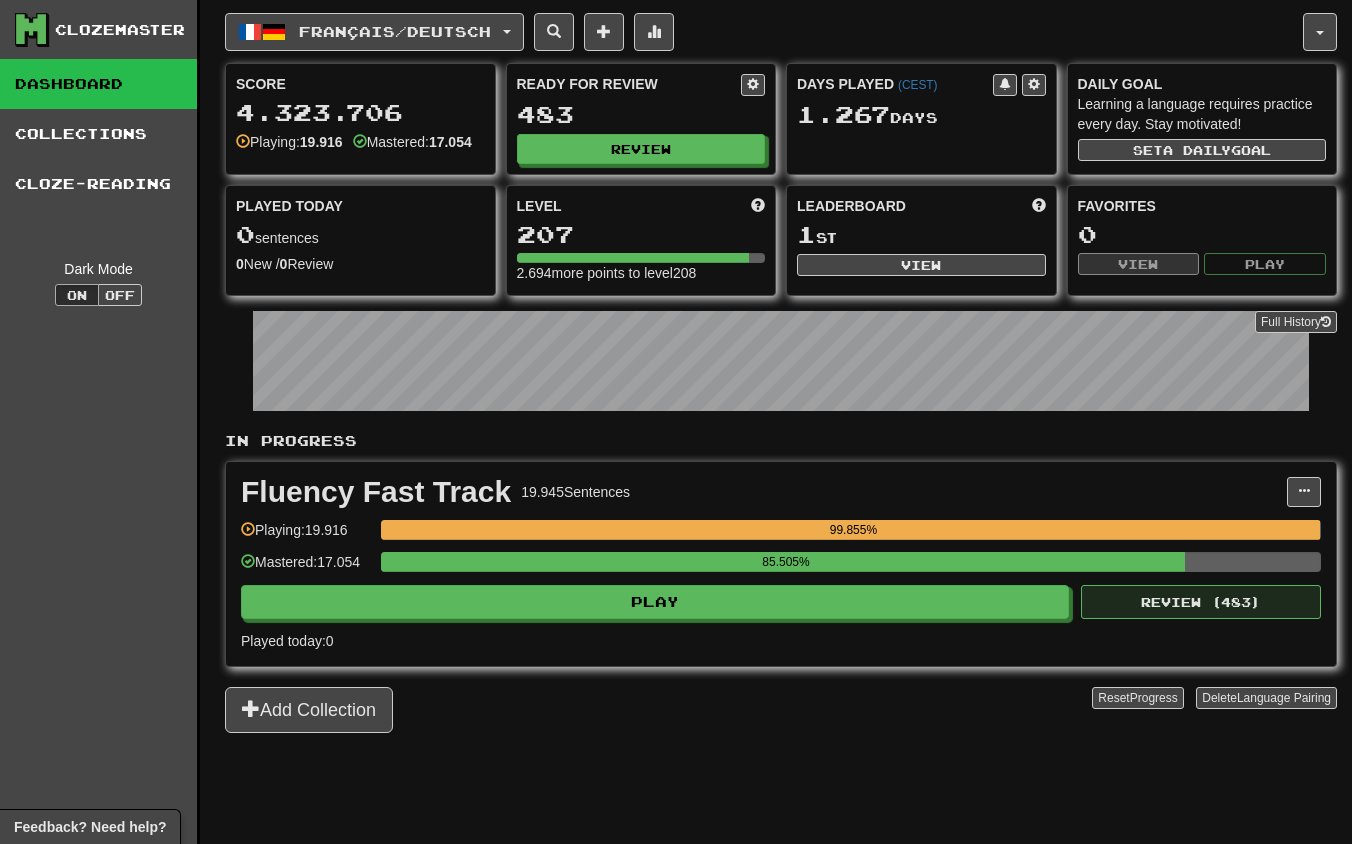 click on "Review ( 483 )" at bounding box center (1201, 602) 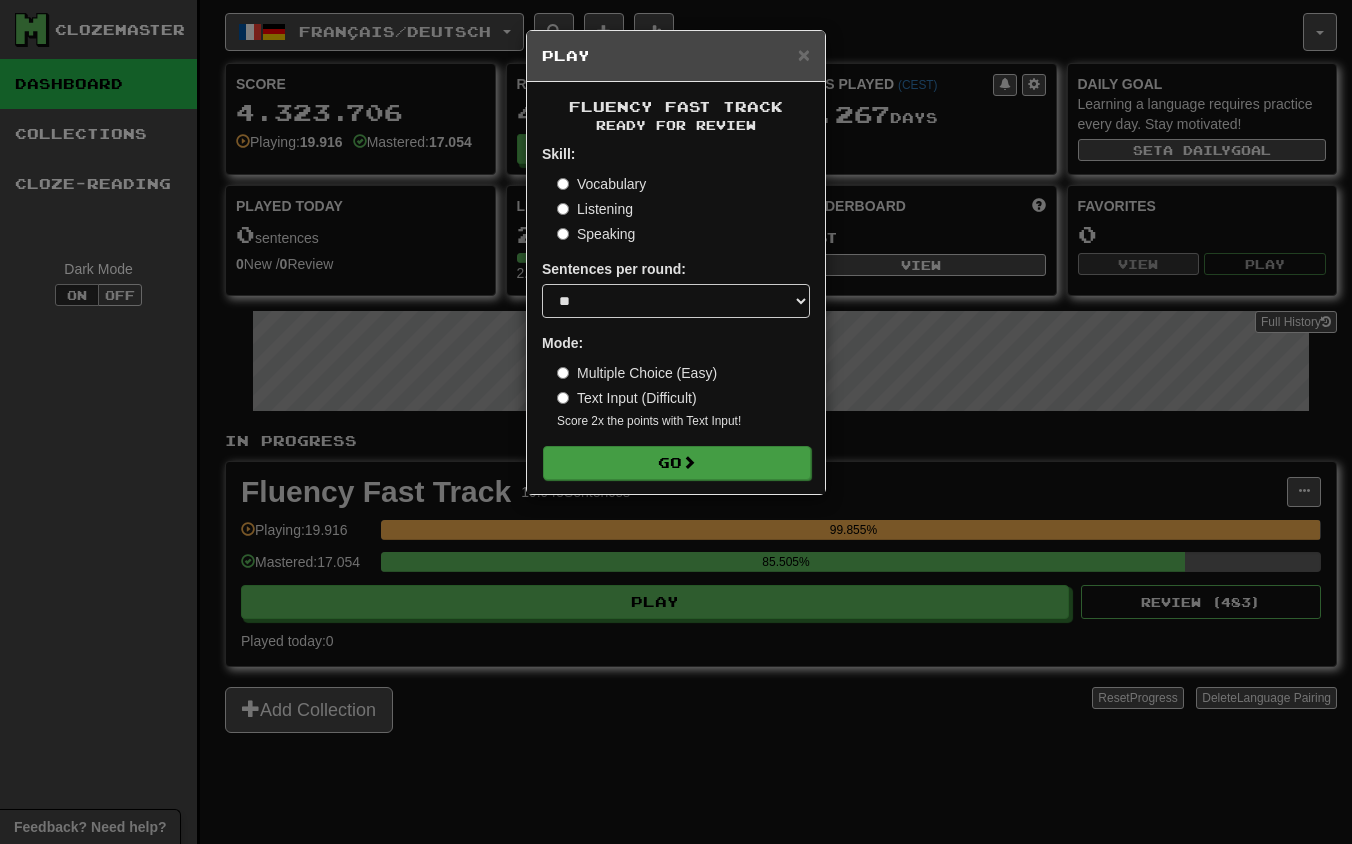 click on "Go" at bounding box center [677, 463] 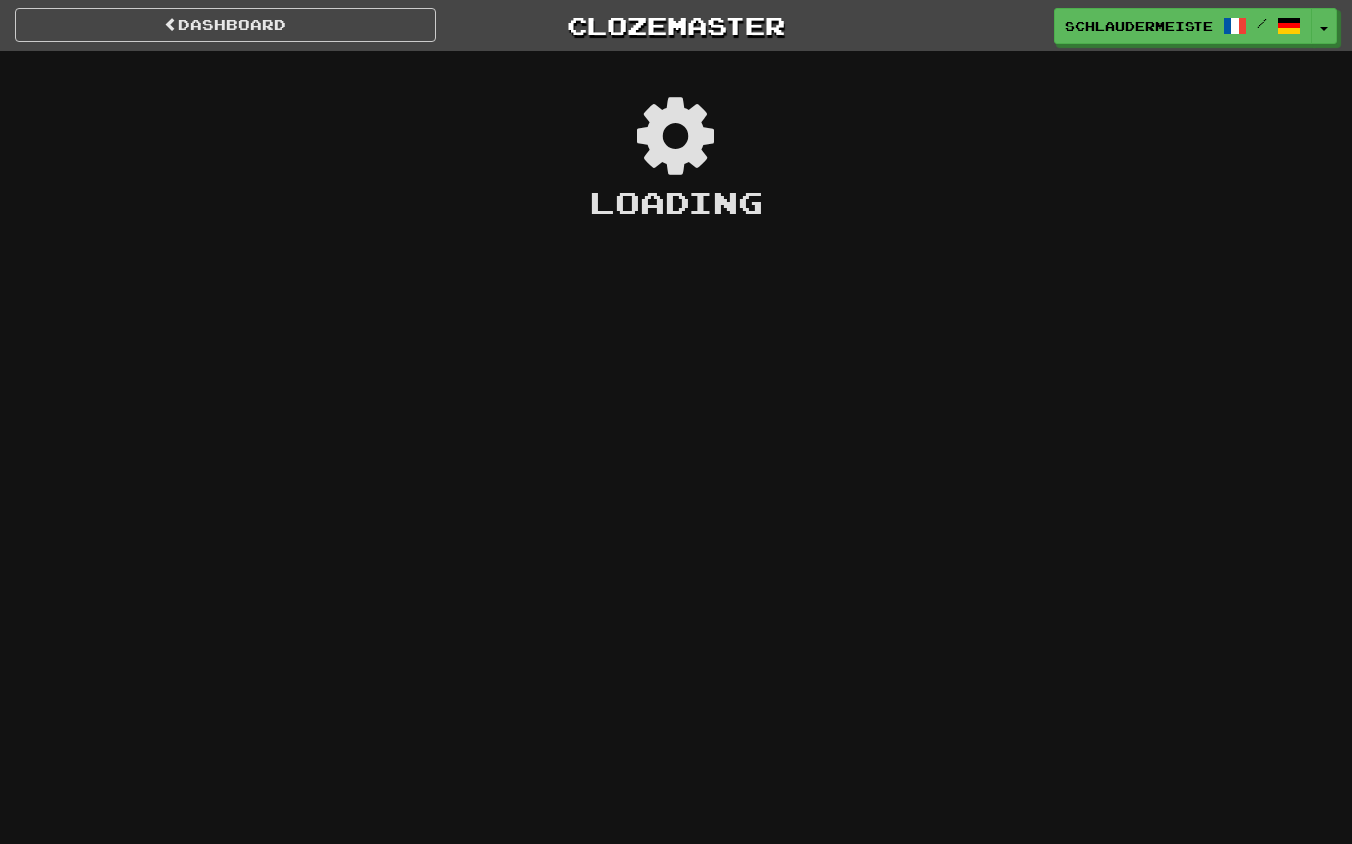 scroll, scrollTop: 0, scrollLeft: 0, axis: both 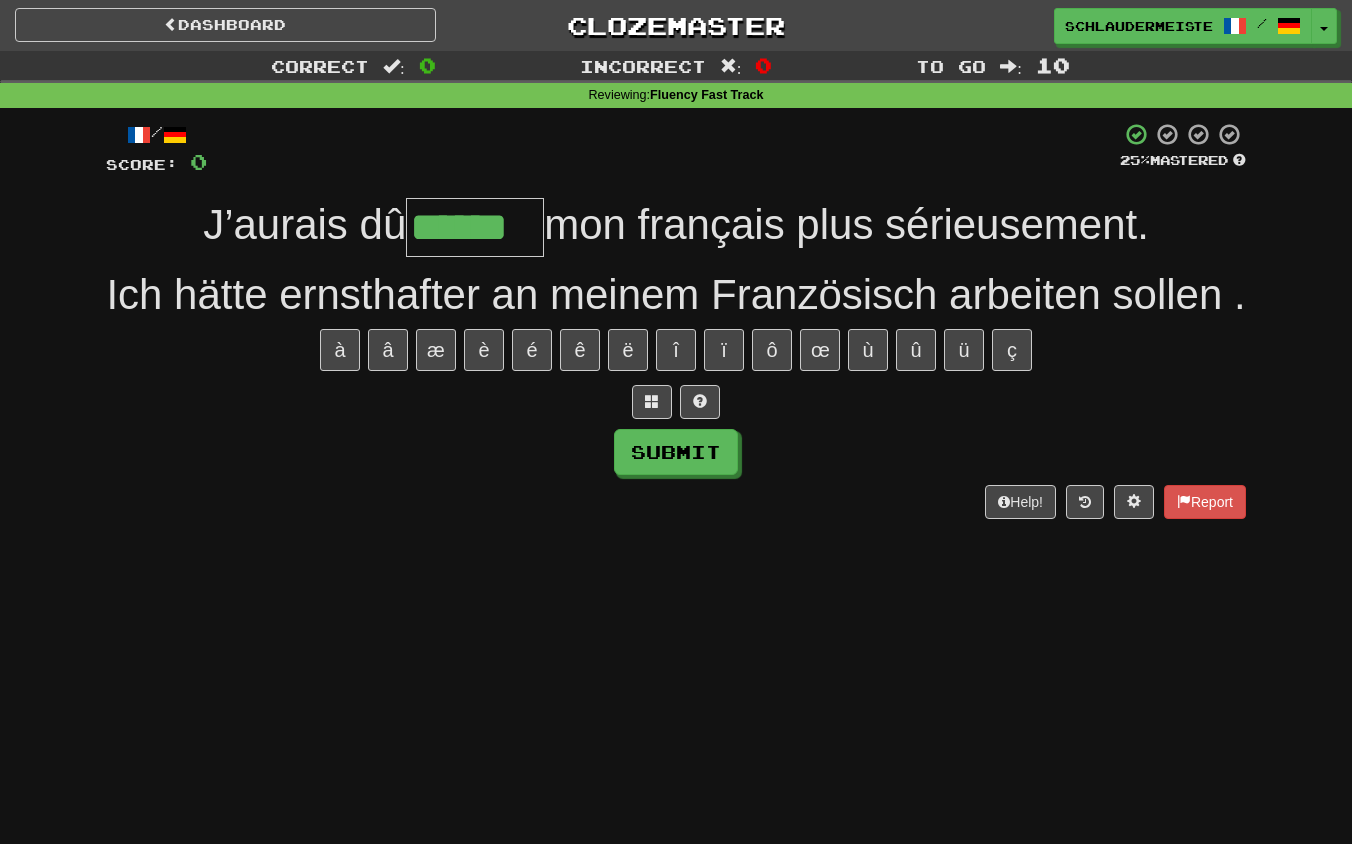 type on "******" 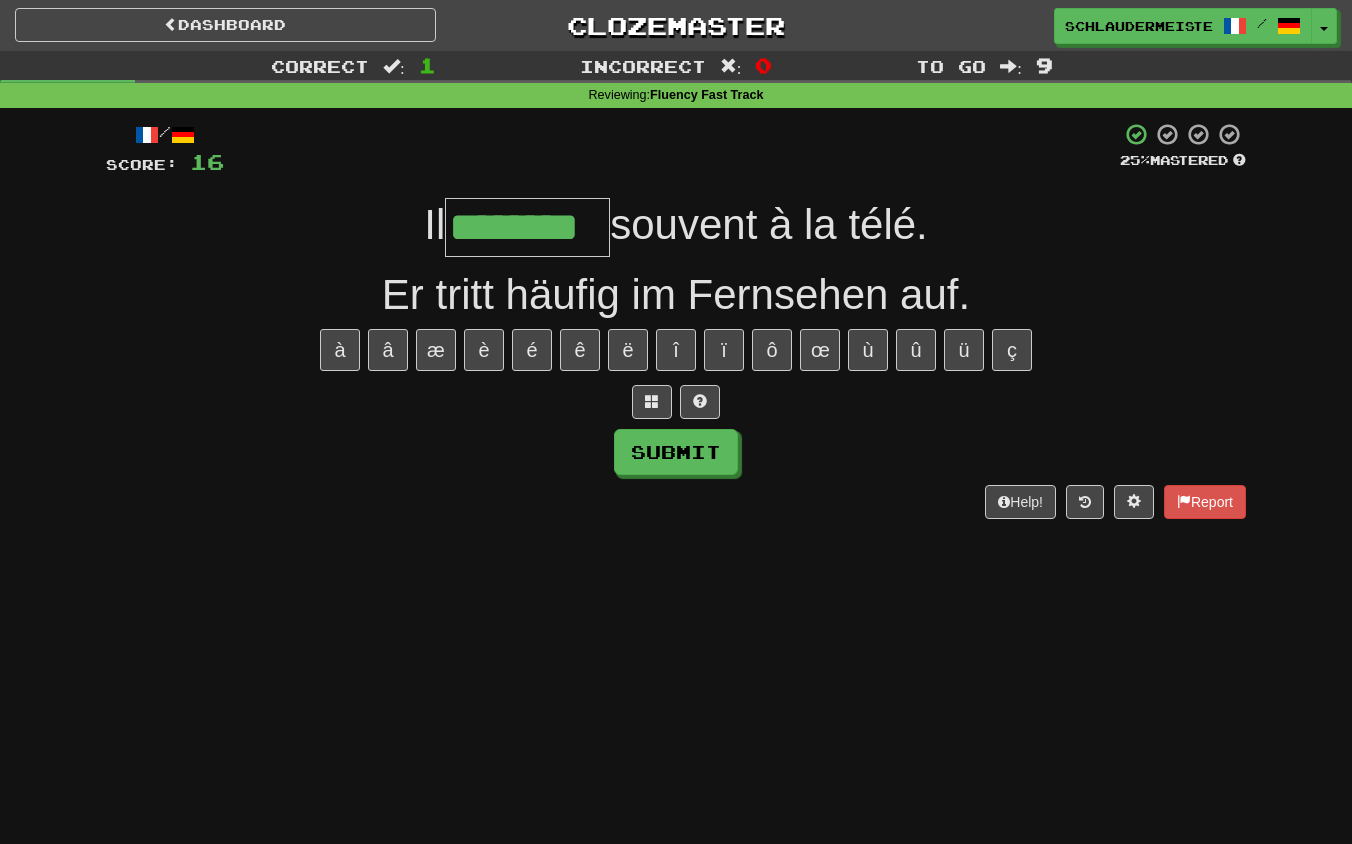type on "********" 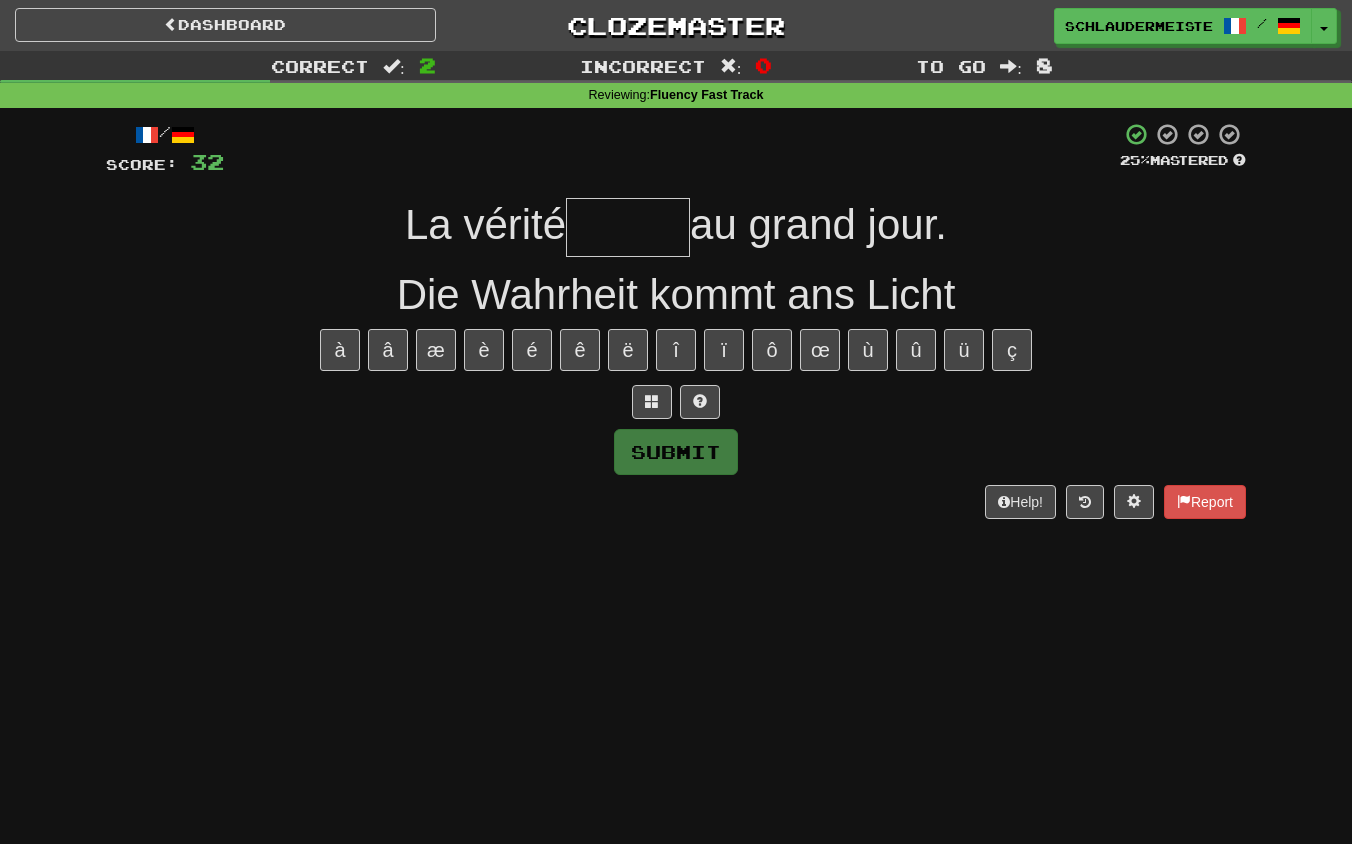 type on "*" 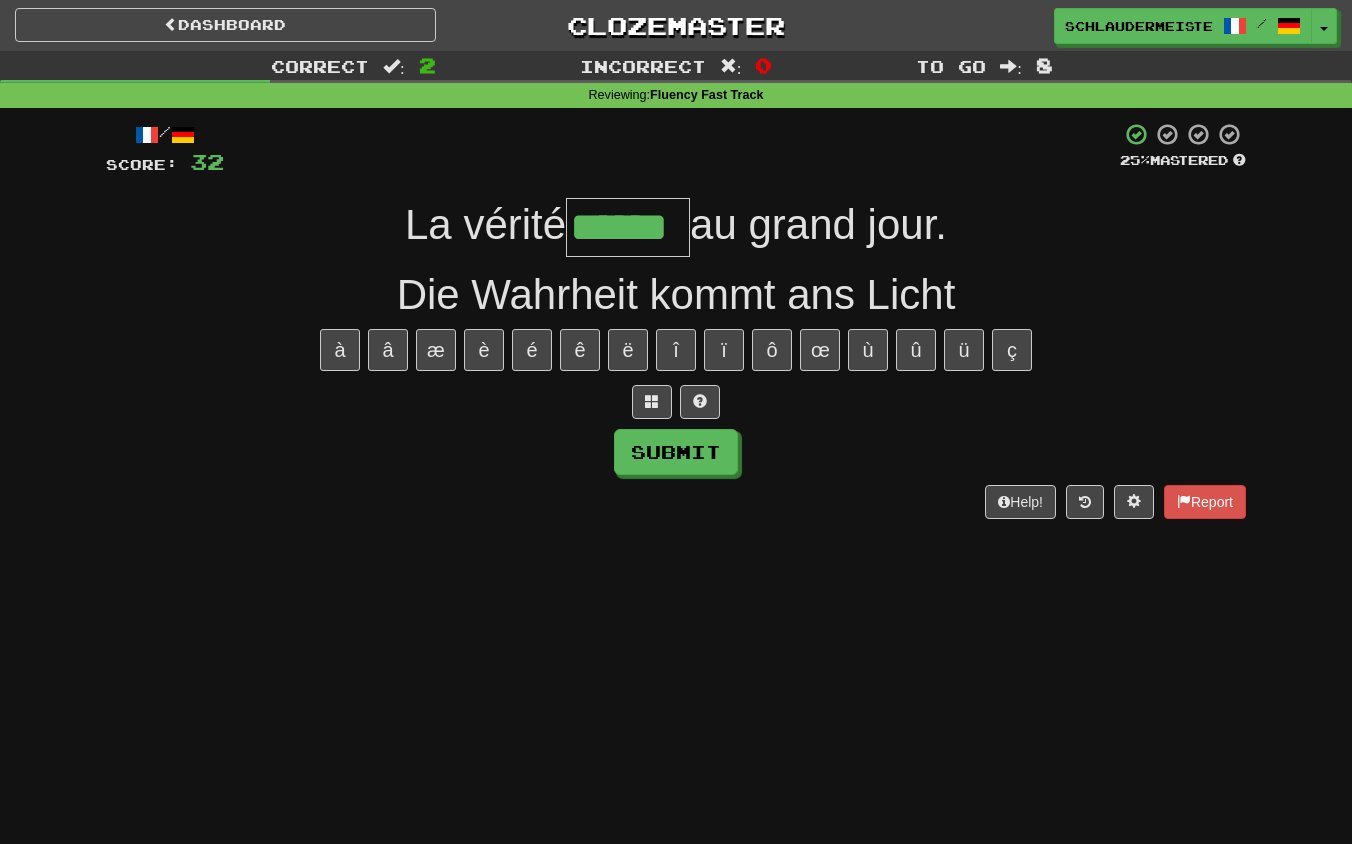 type on "******" 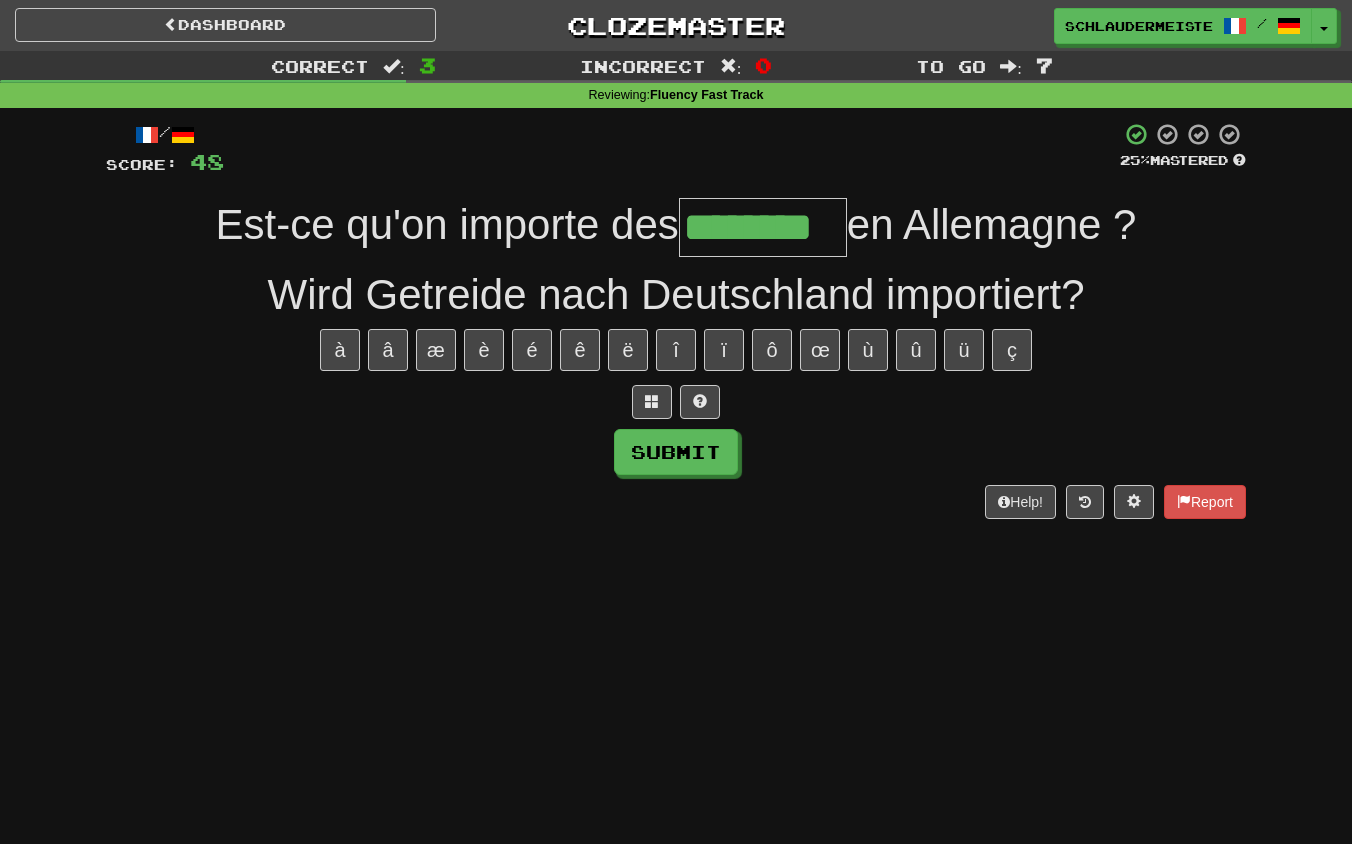 type on "********" 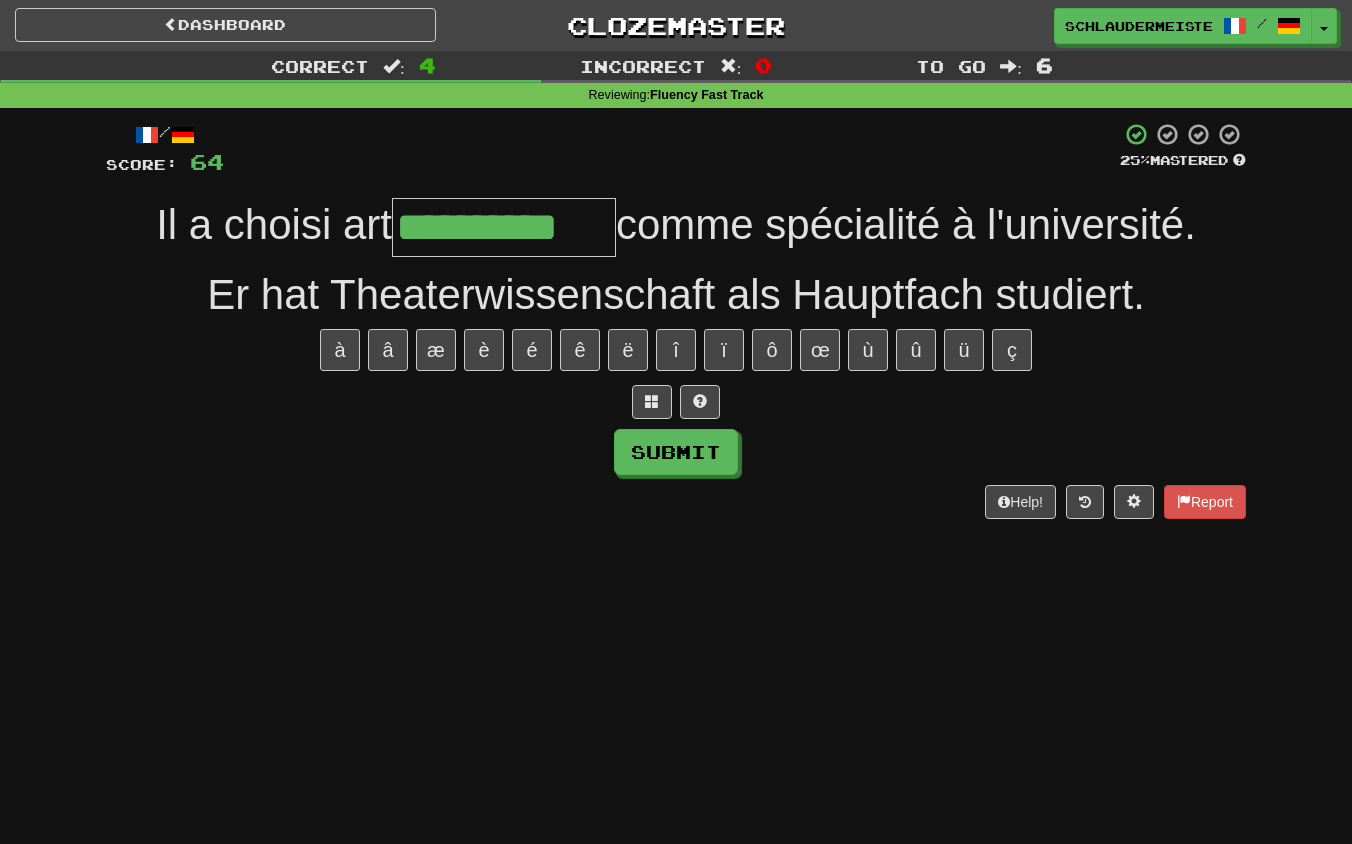 type on "**********" 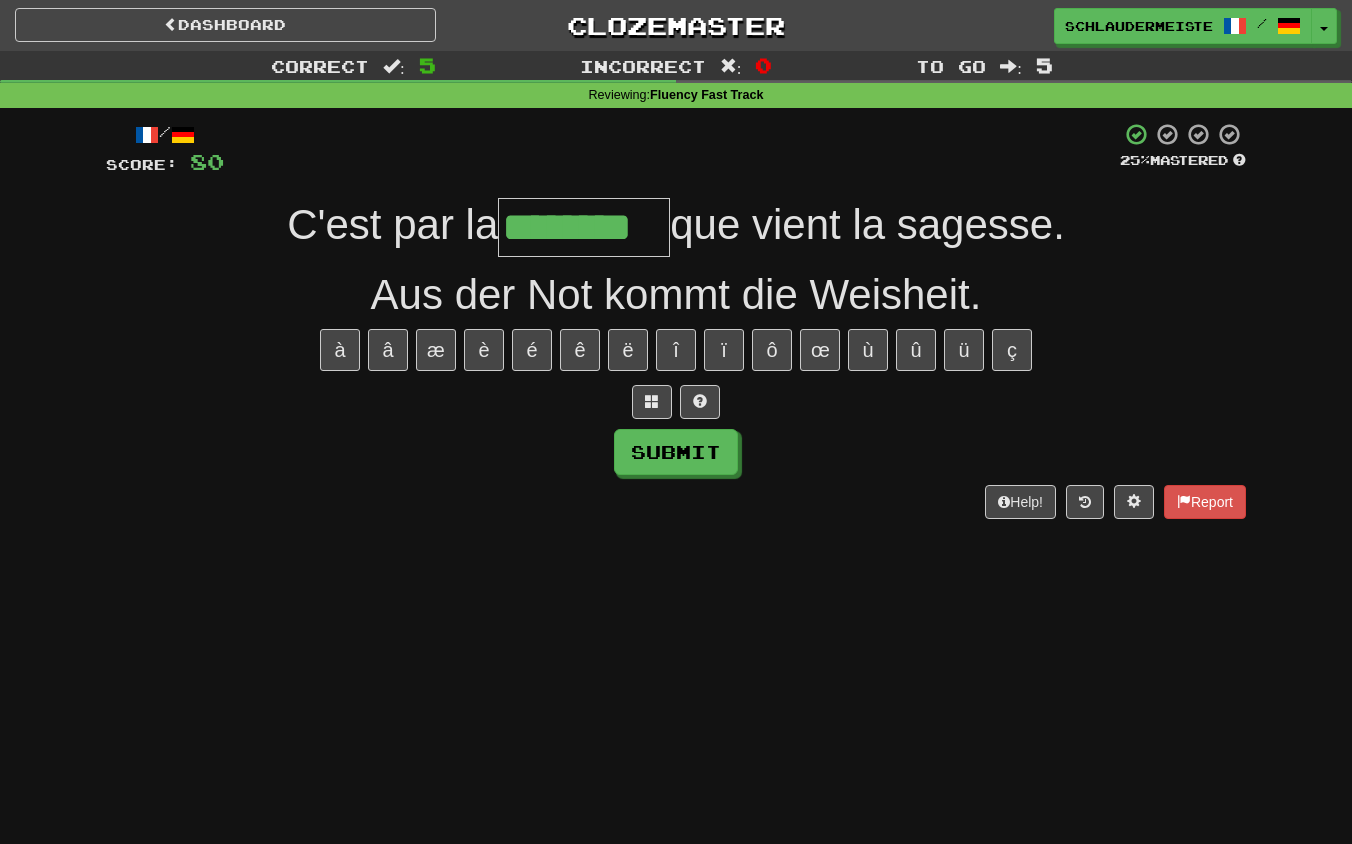 type on "********" 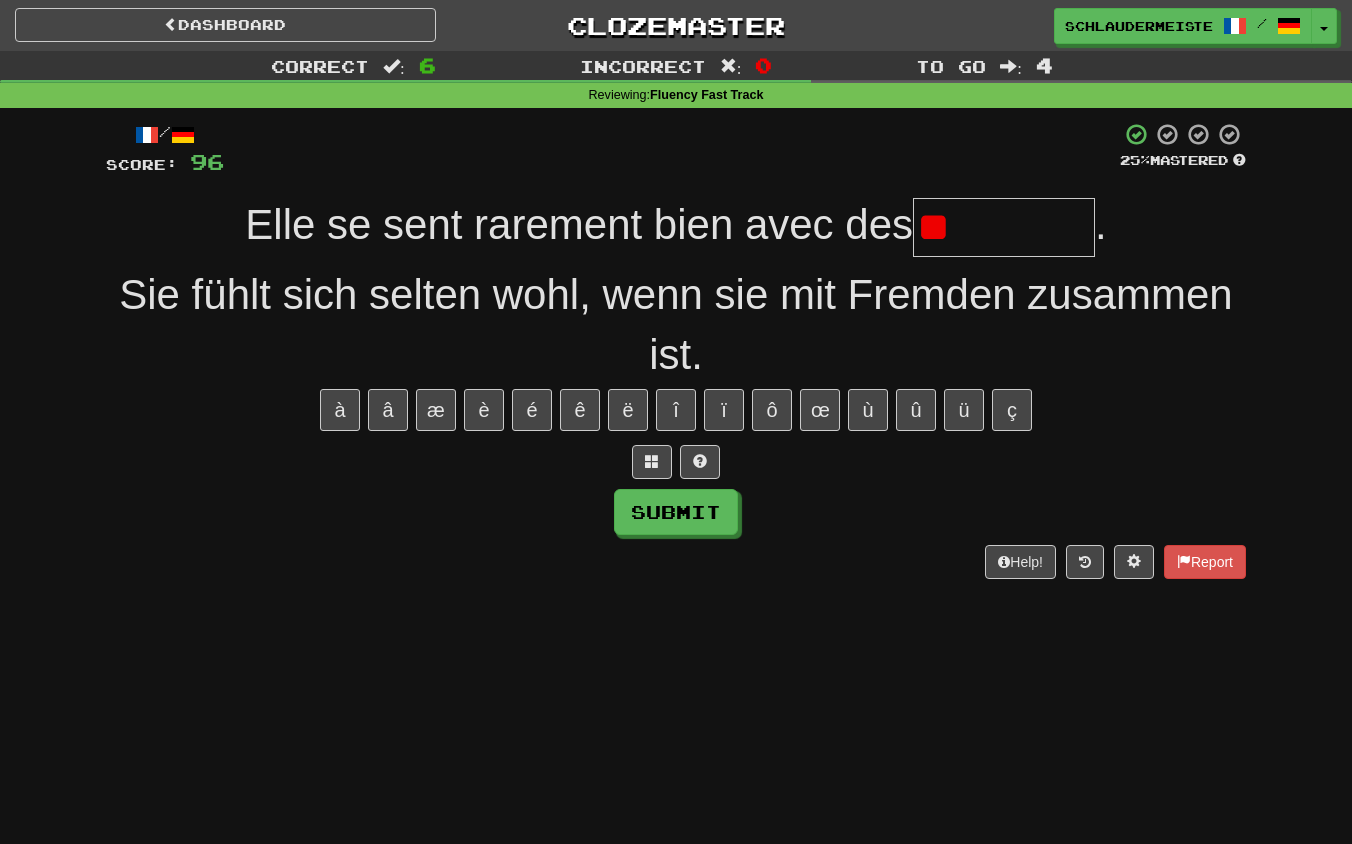 type on "*" 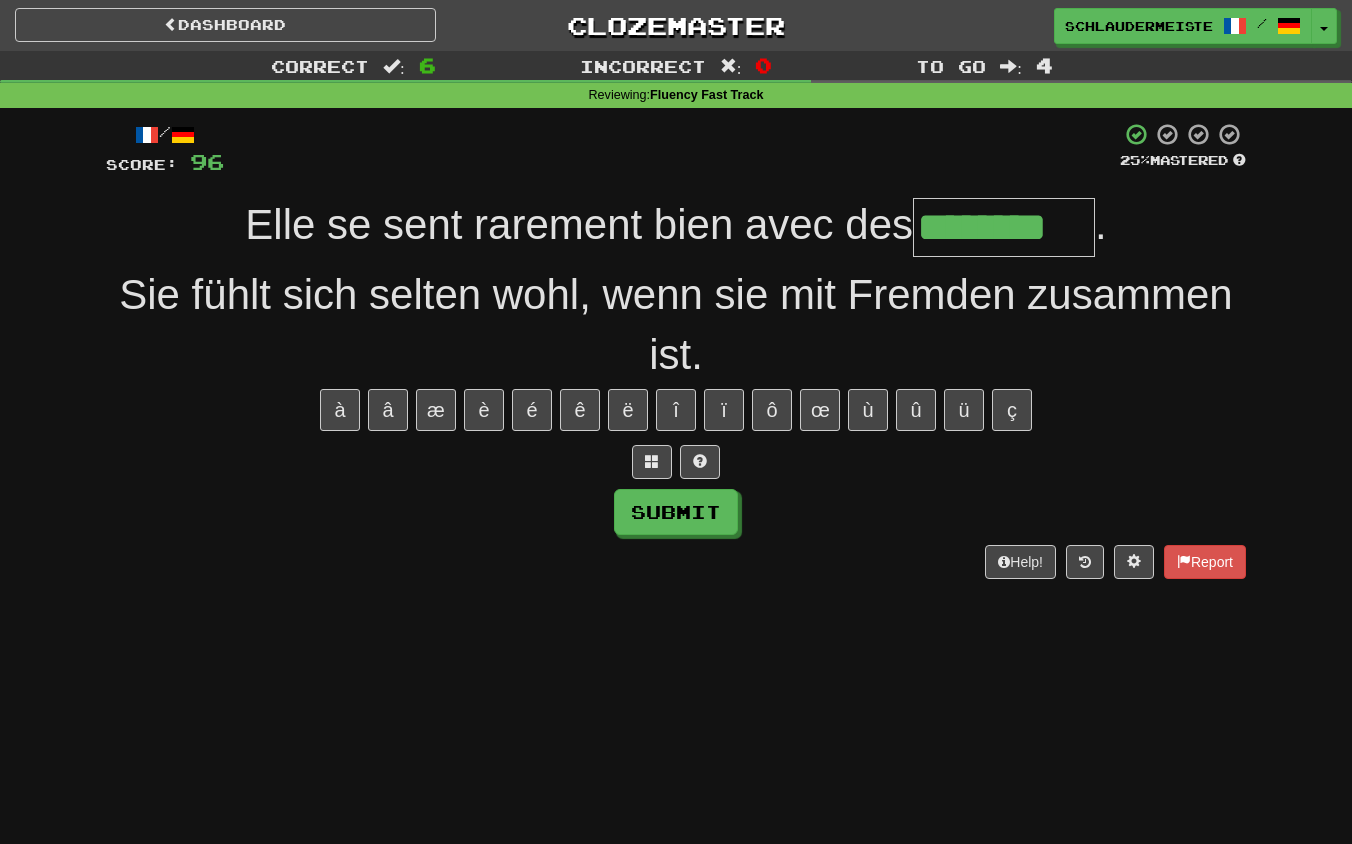 type on "********" 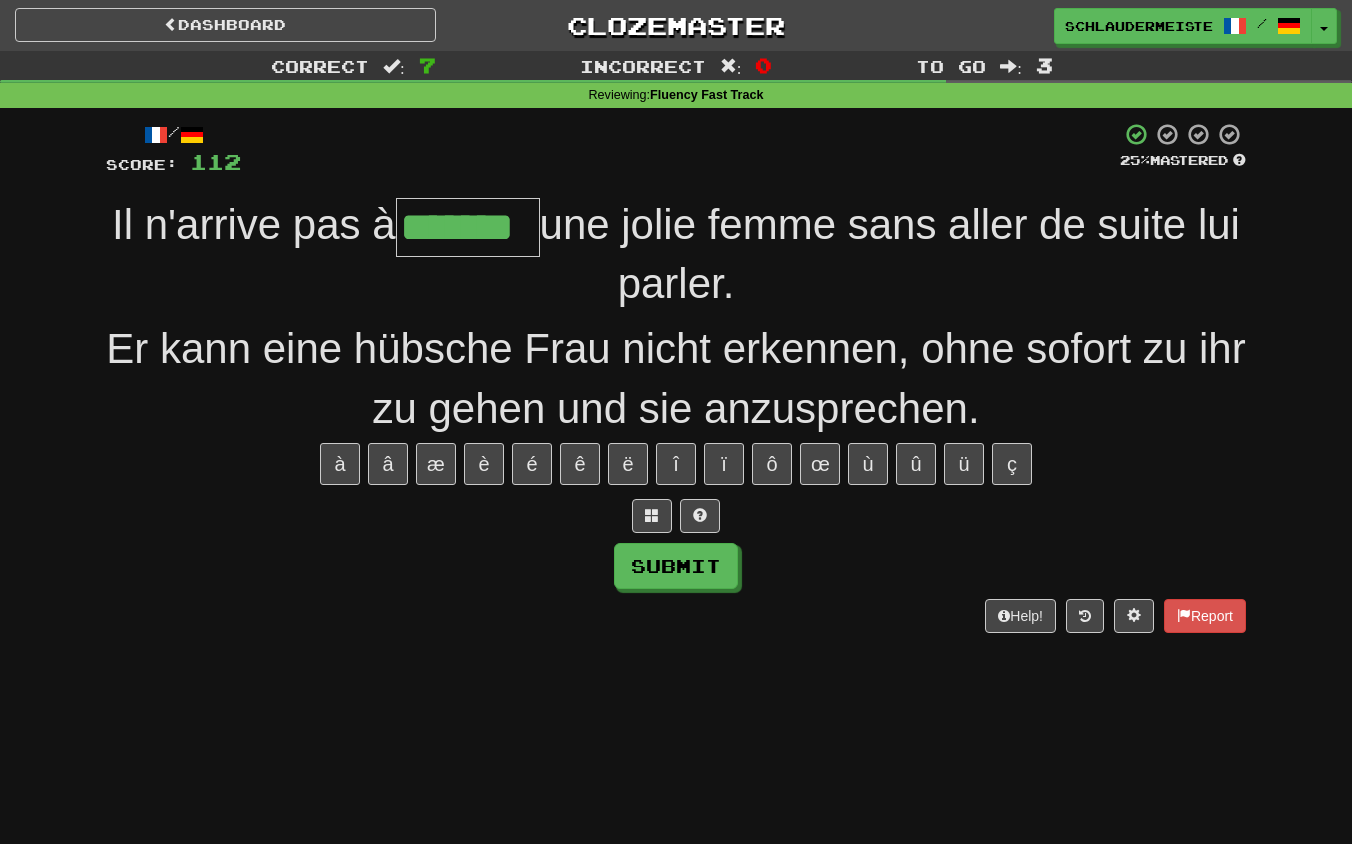 type on "*******" 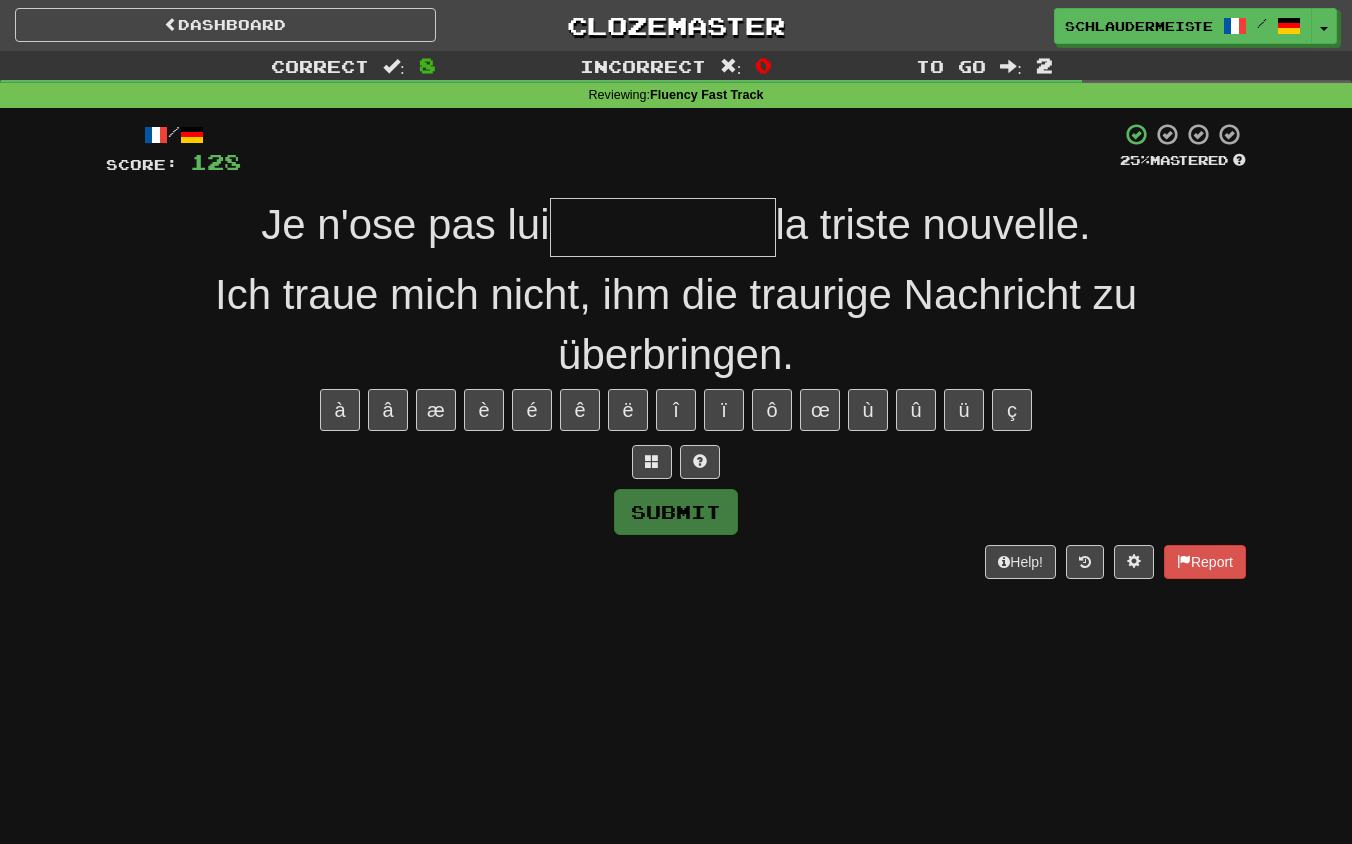 type on "**********" 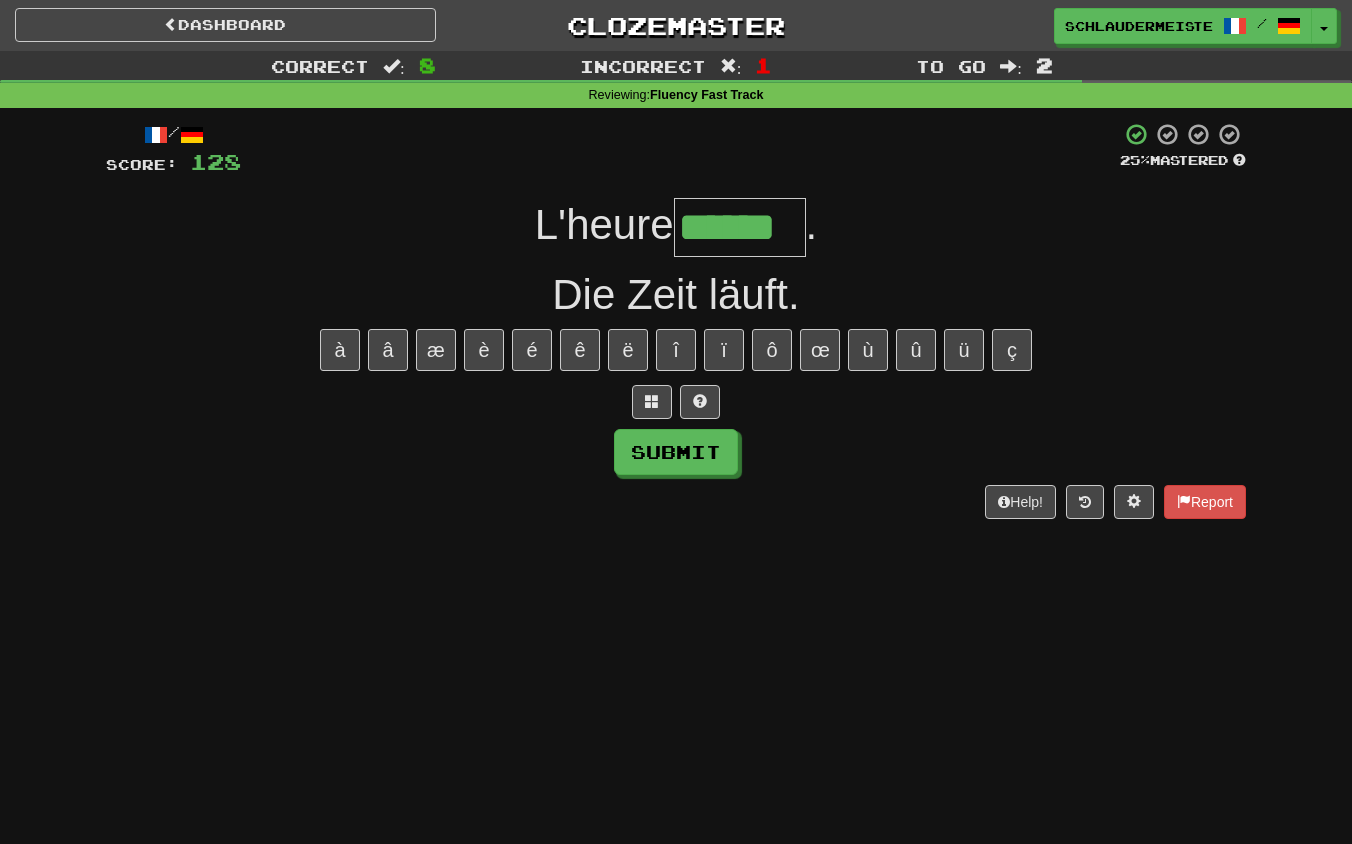 type on "******" 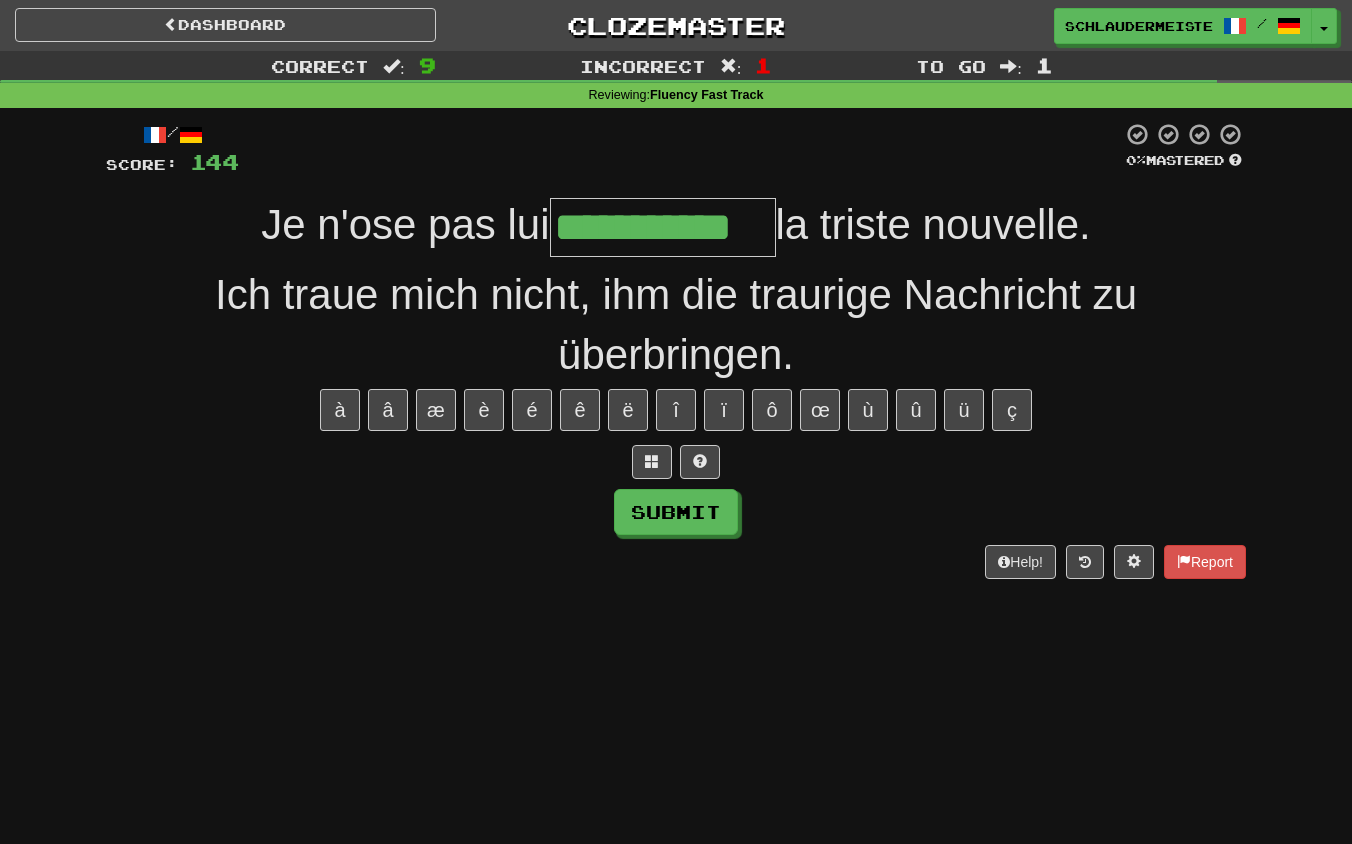 type on "**********" 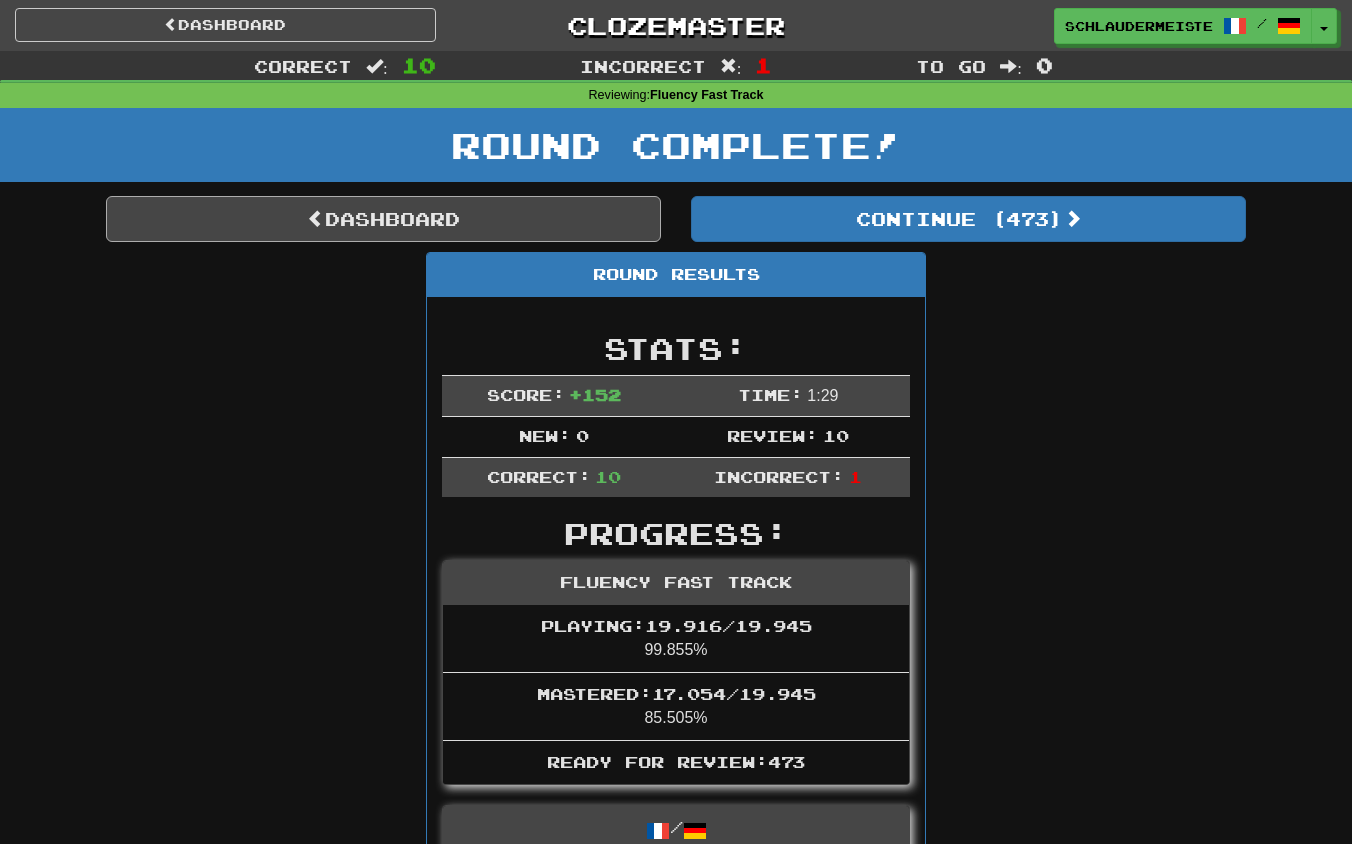 click on "Dashboard" at bounding box center (383, 219) 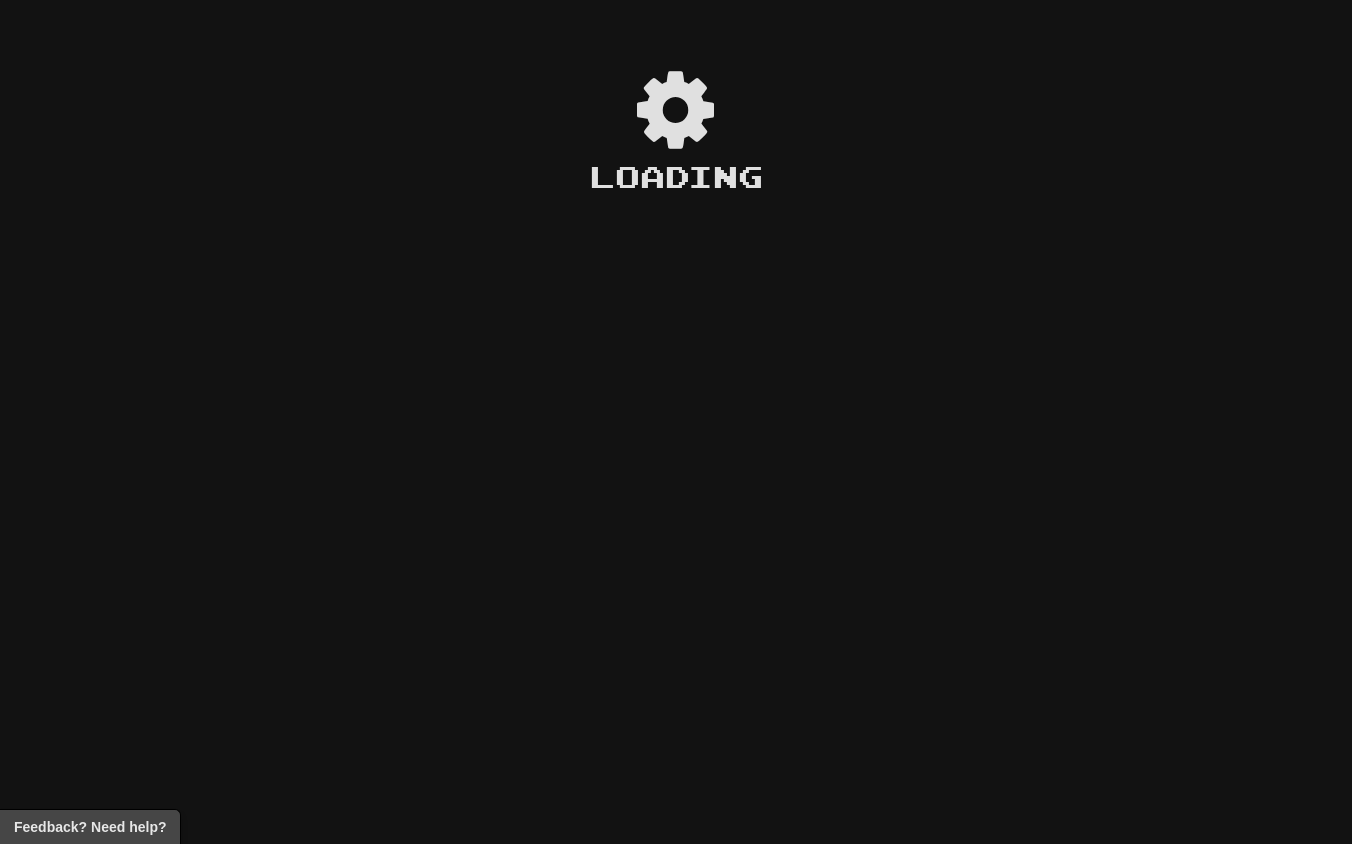 scroll, scrollTop: 0, scrollLeft: 0, axis: both 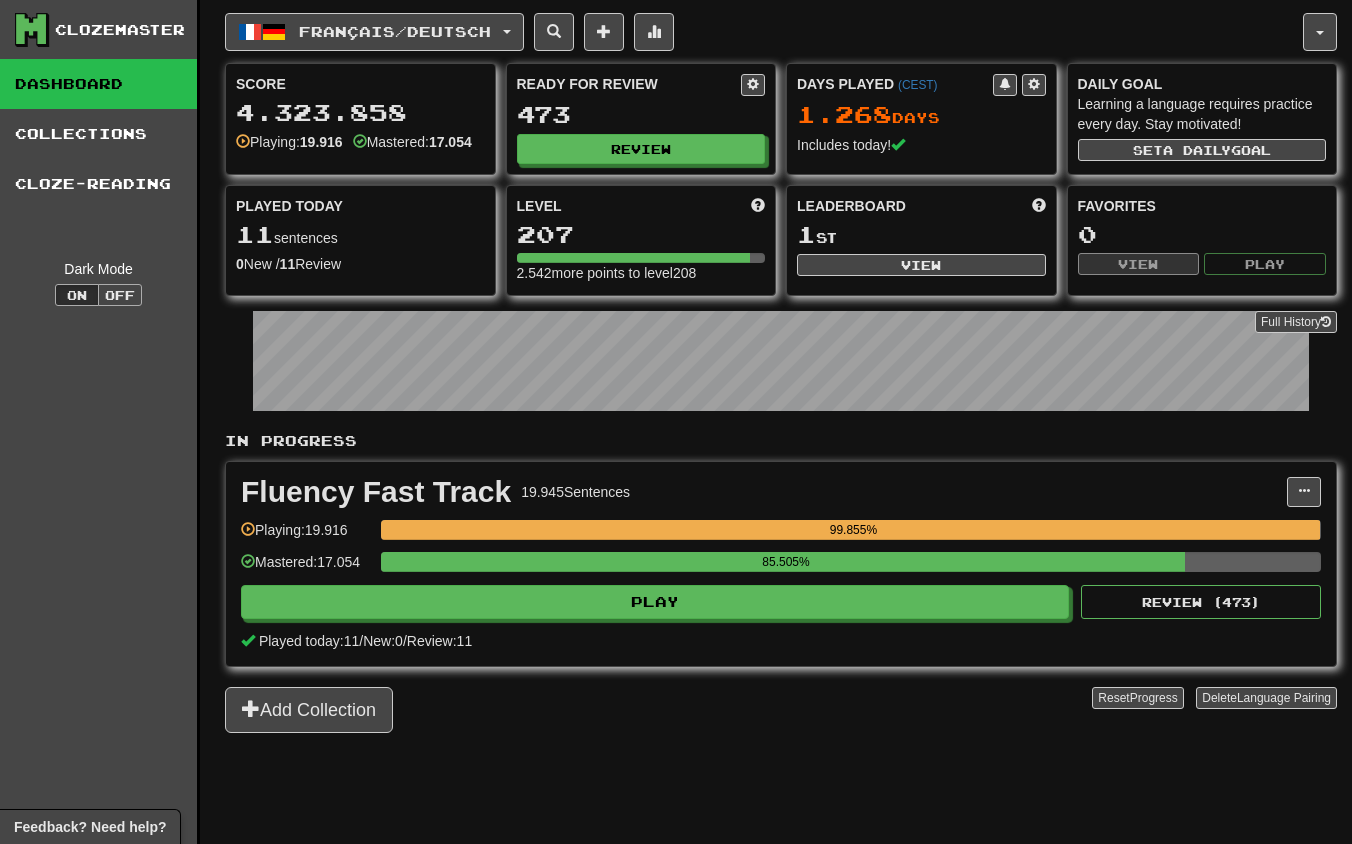 click on "Off" at bounding box center (120, 295) 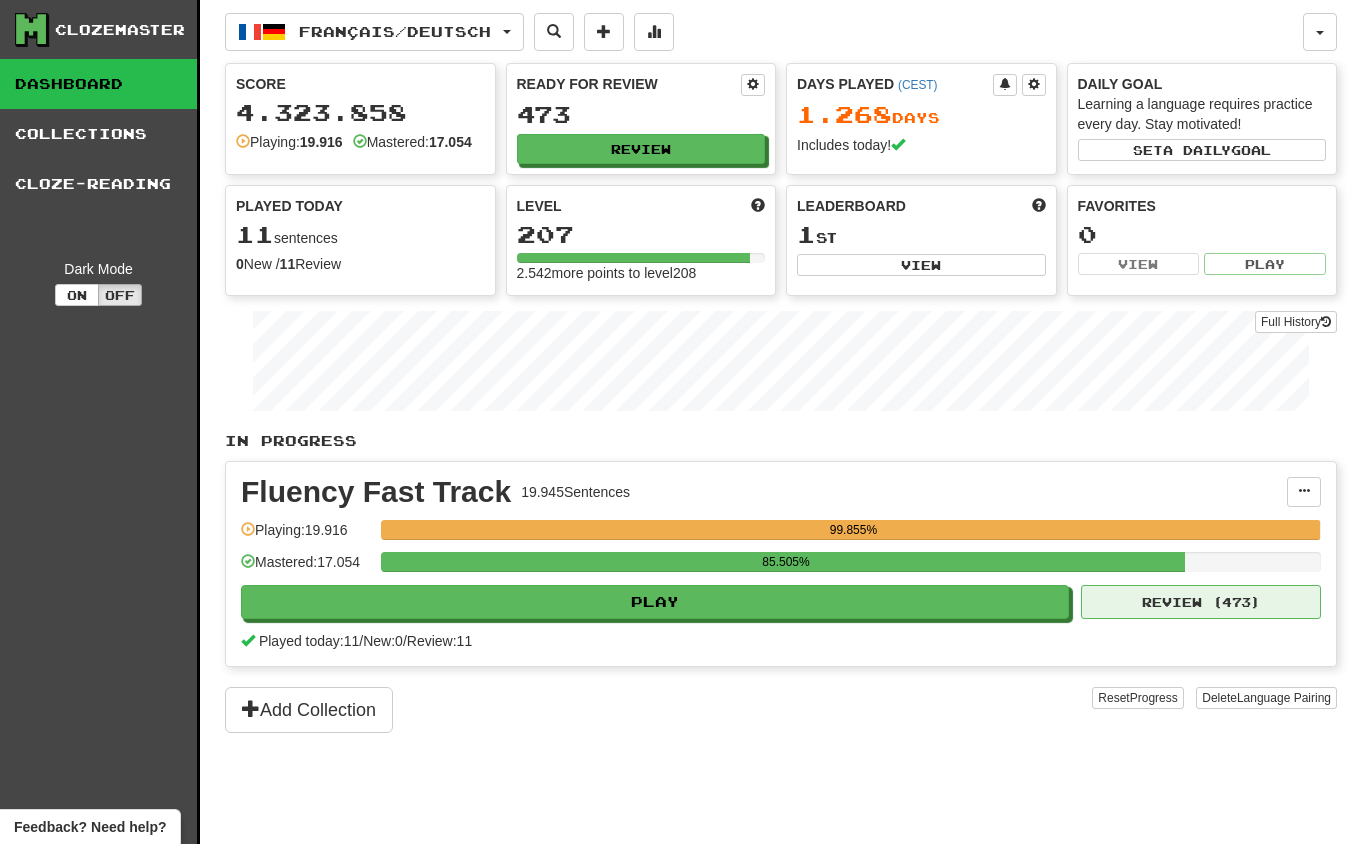 click on "Review ( 473 )" at bounding box center [1201, 602] 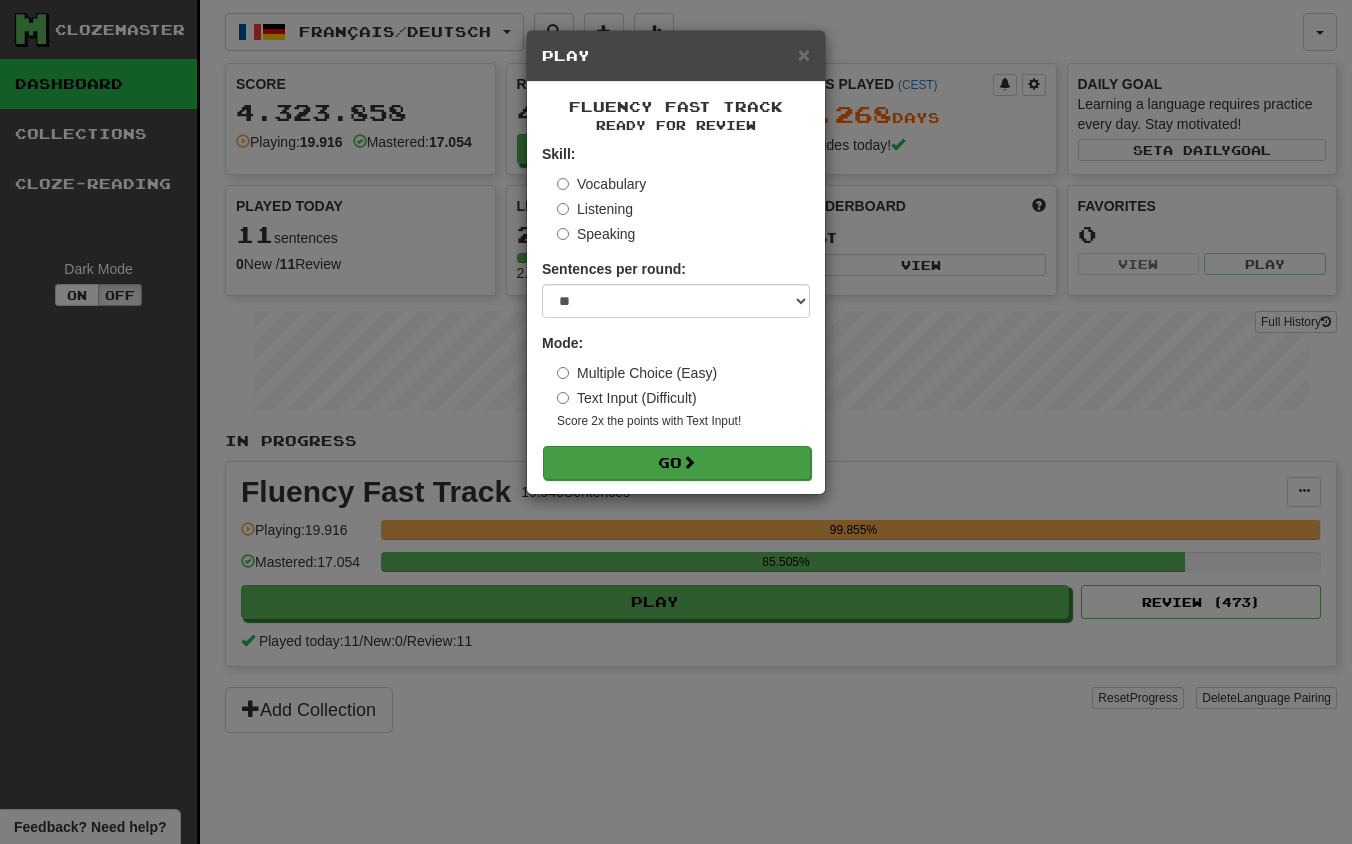 click on "Go" at bounding box center [677, 463] 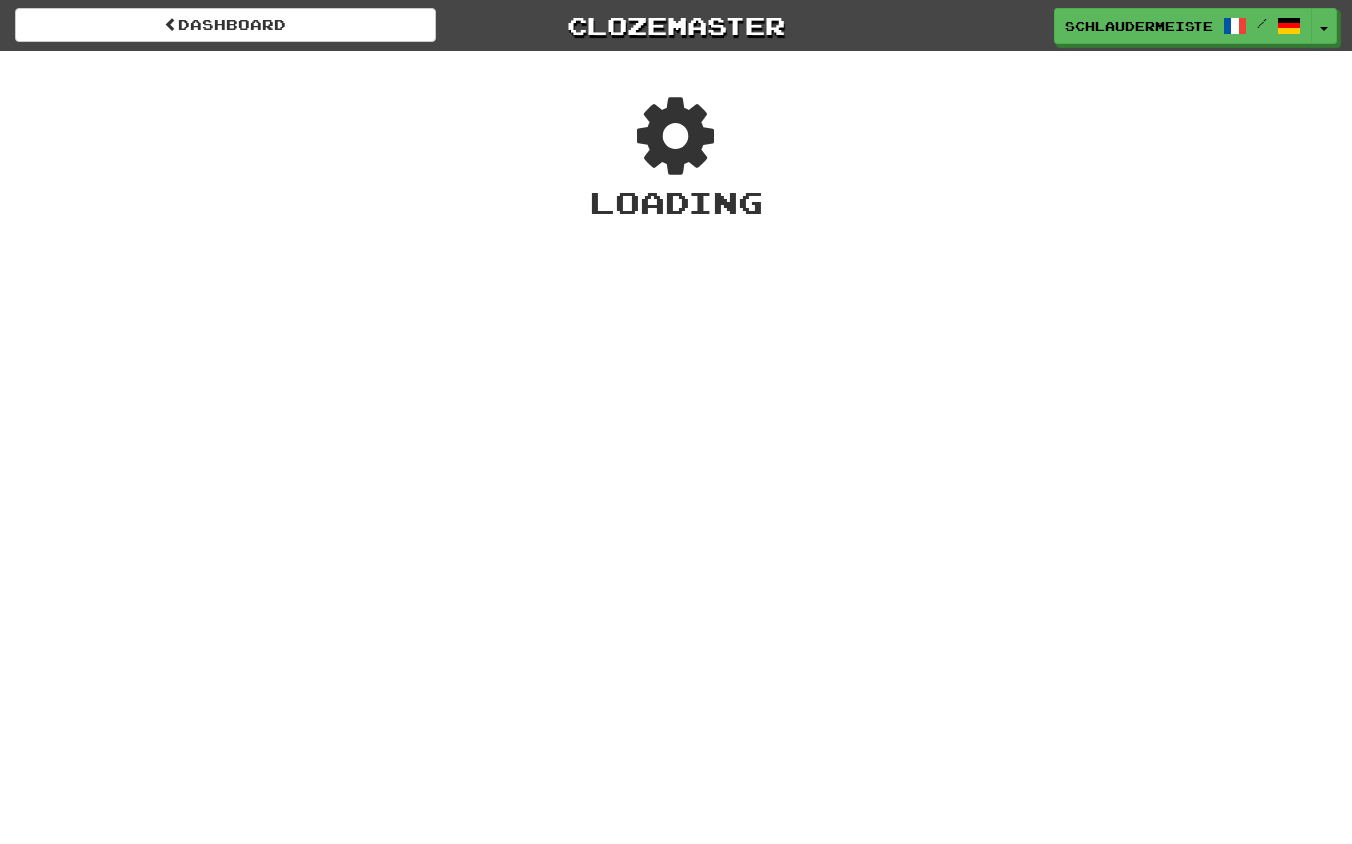 scroll, scrollTop: 0, scrollLeft: 0, axis: both 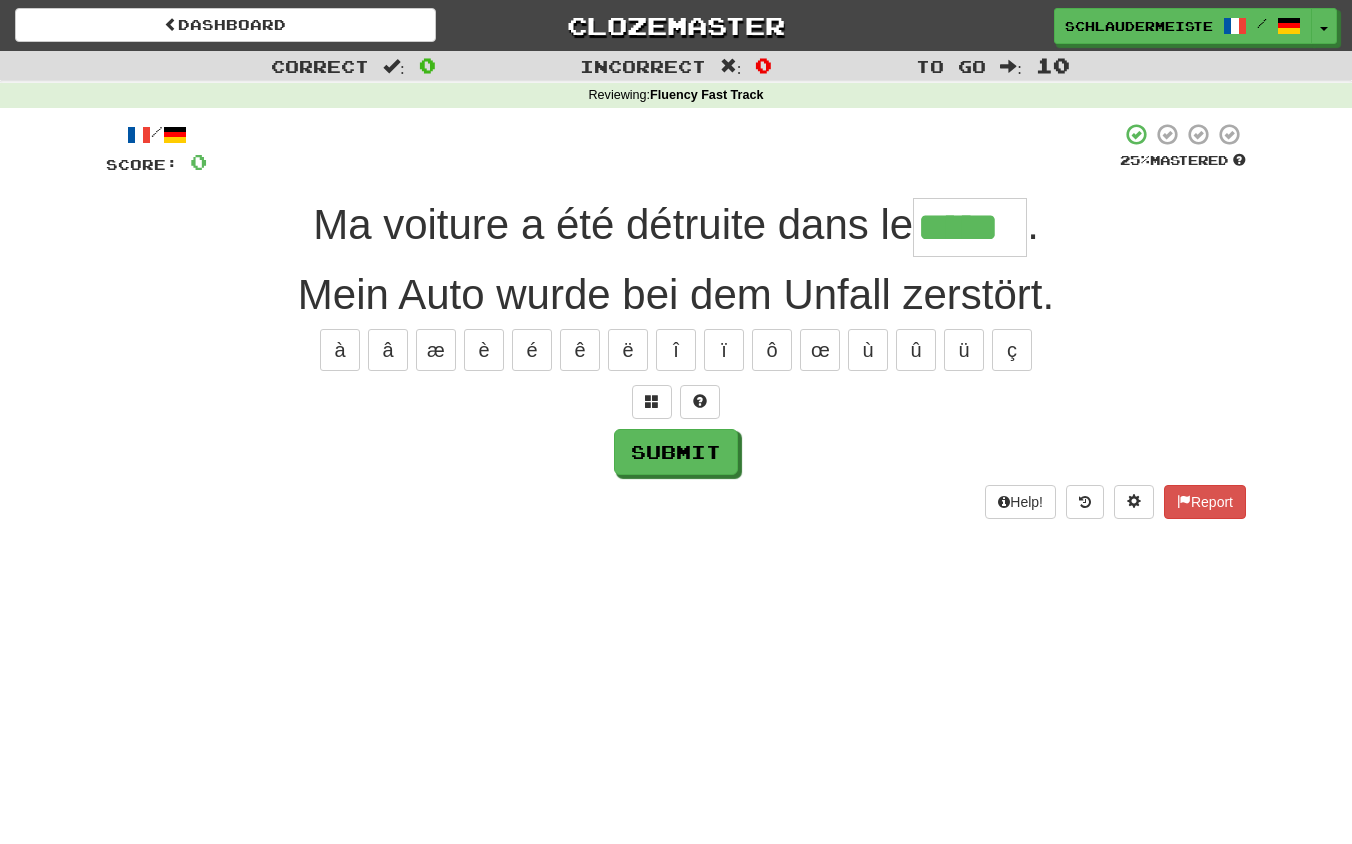 type on "*****" 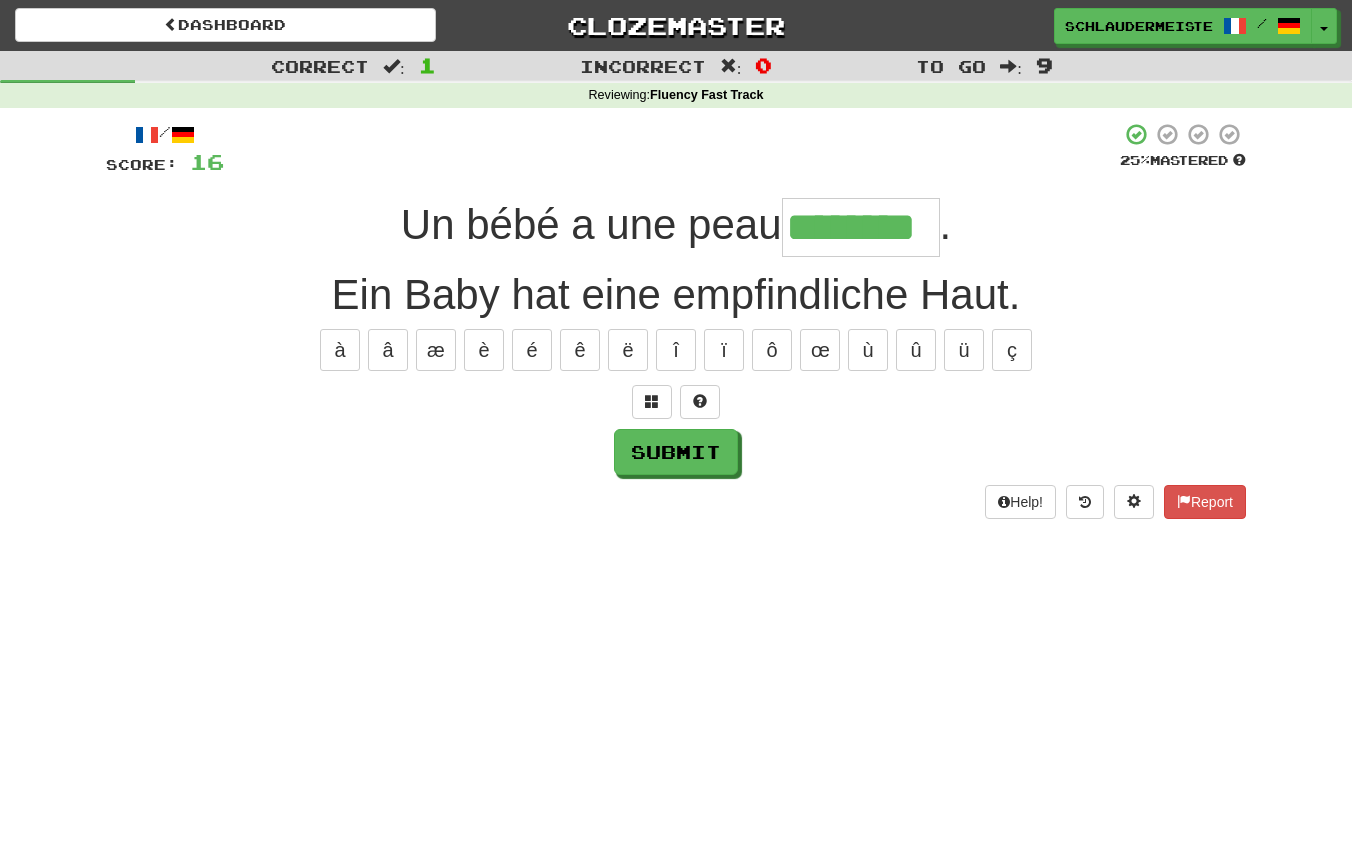 type on "********" 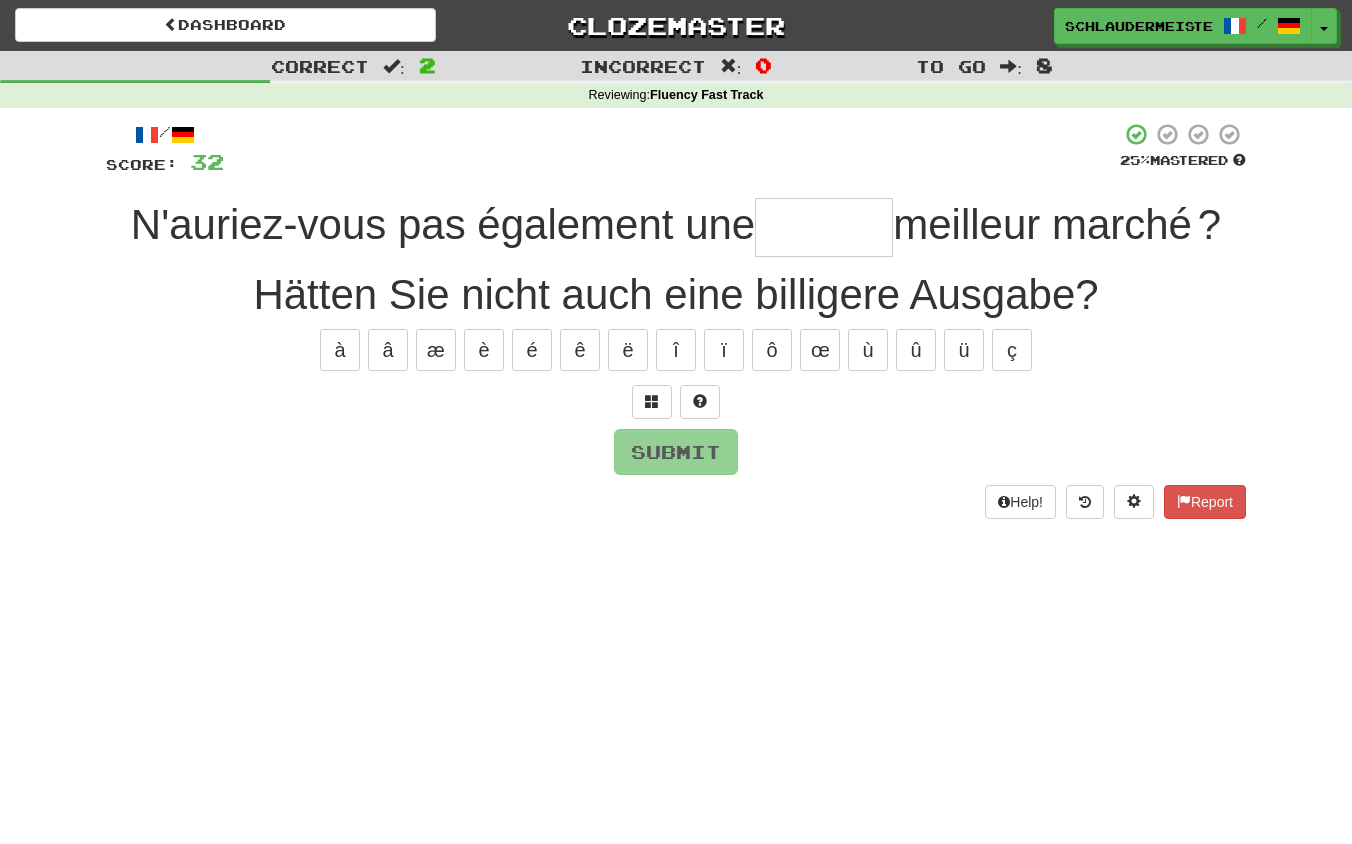 type on "*" 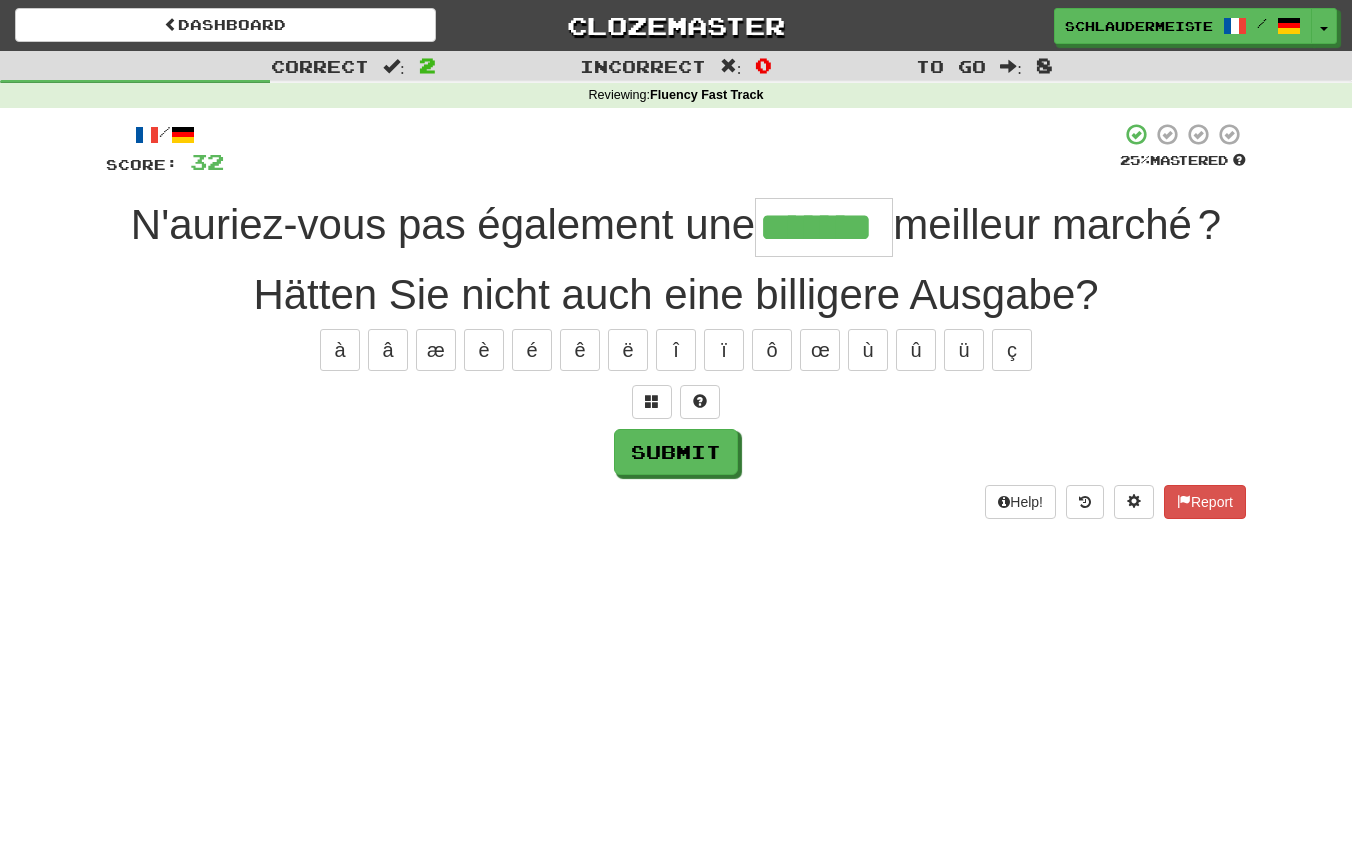 type on "*******" 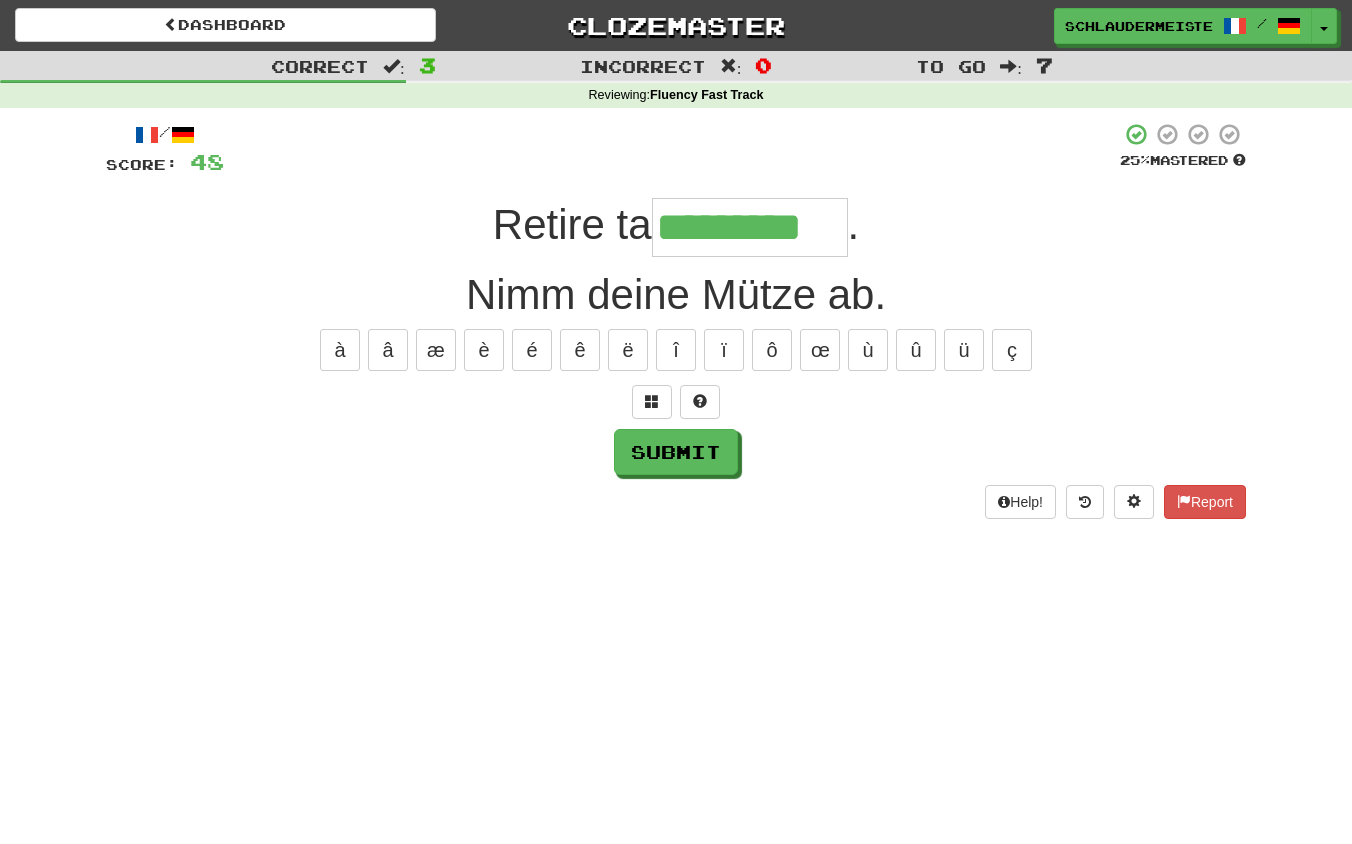 type on "*********" 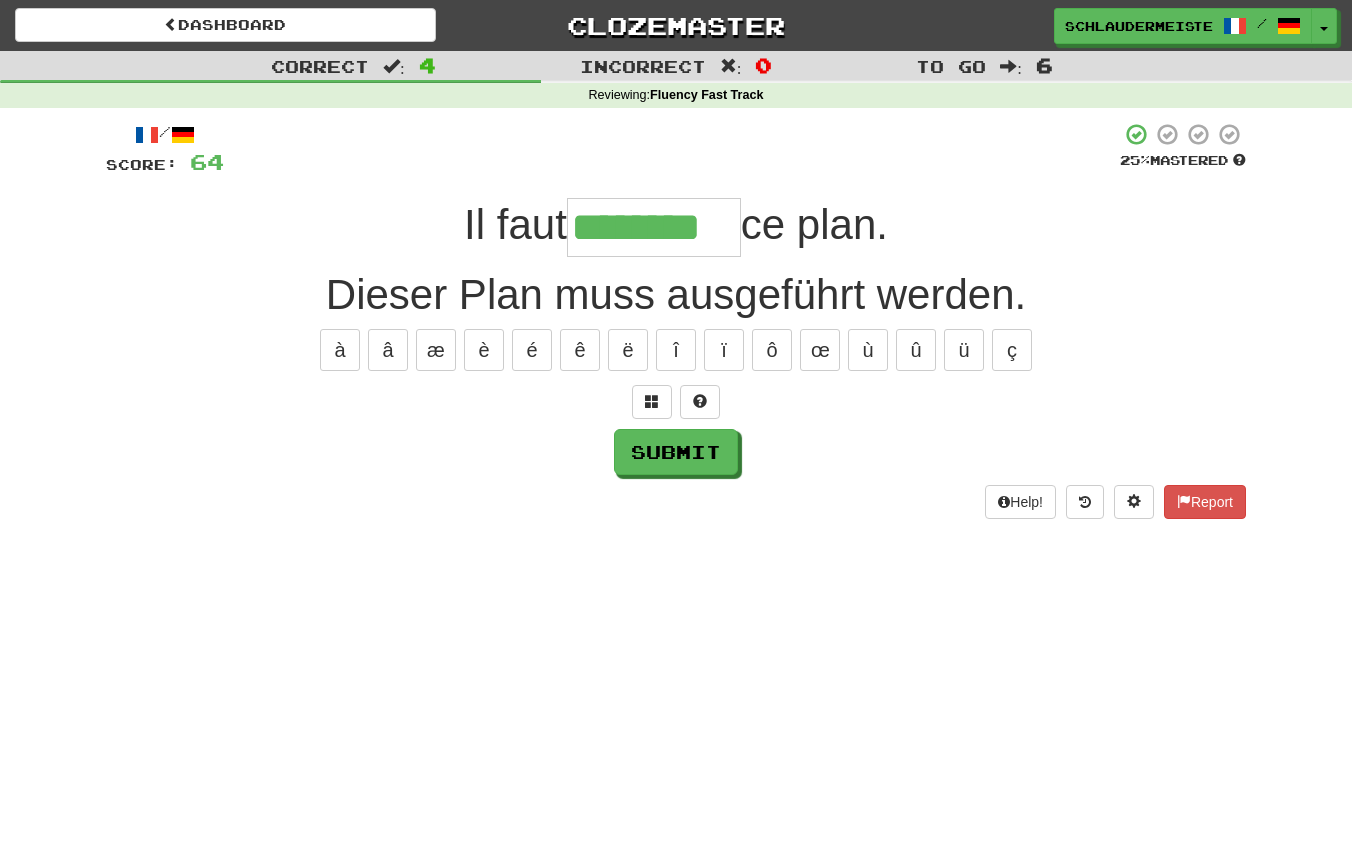 type on "********" 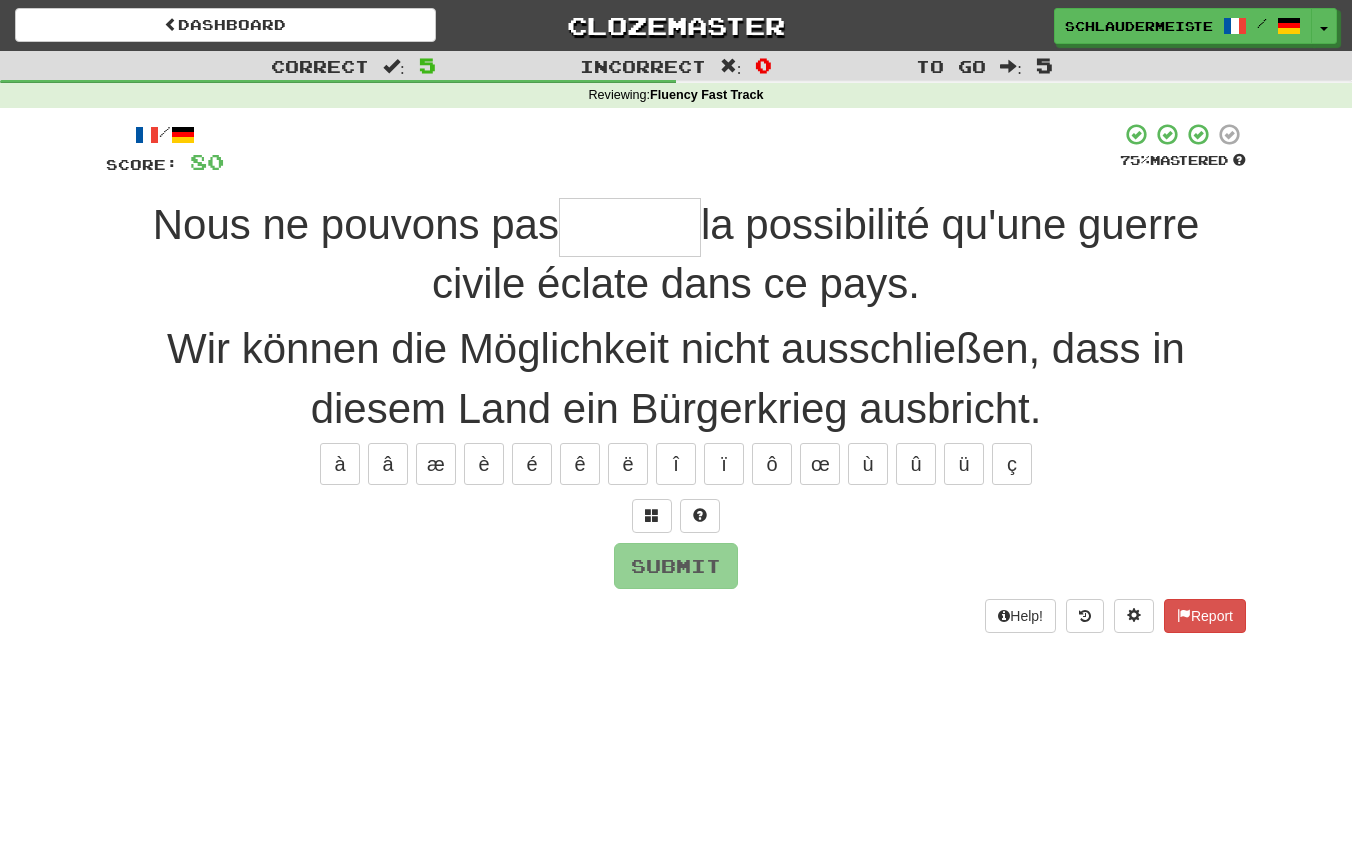 type on "*" 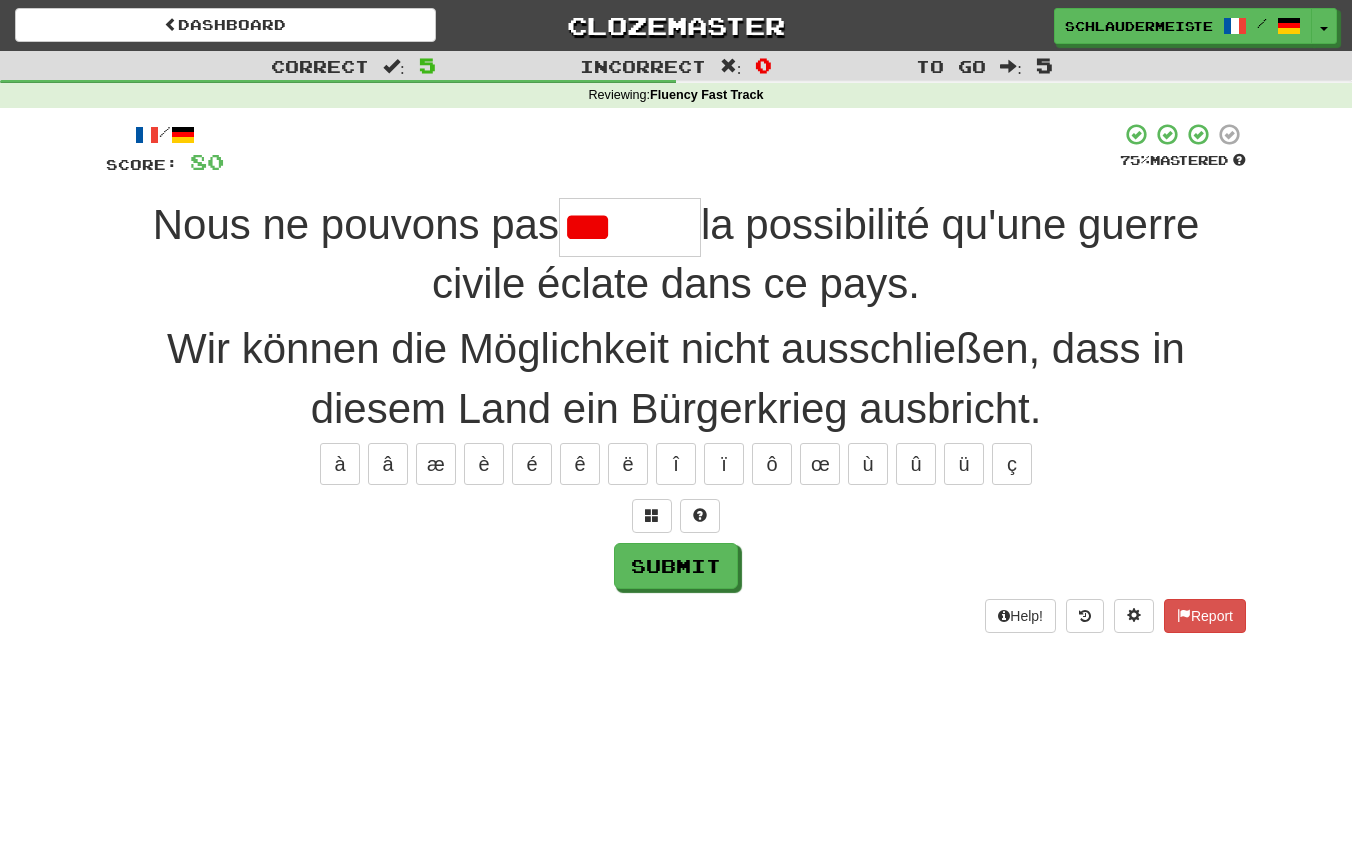 type on "*******" 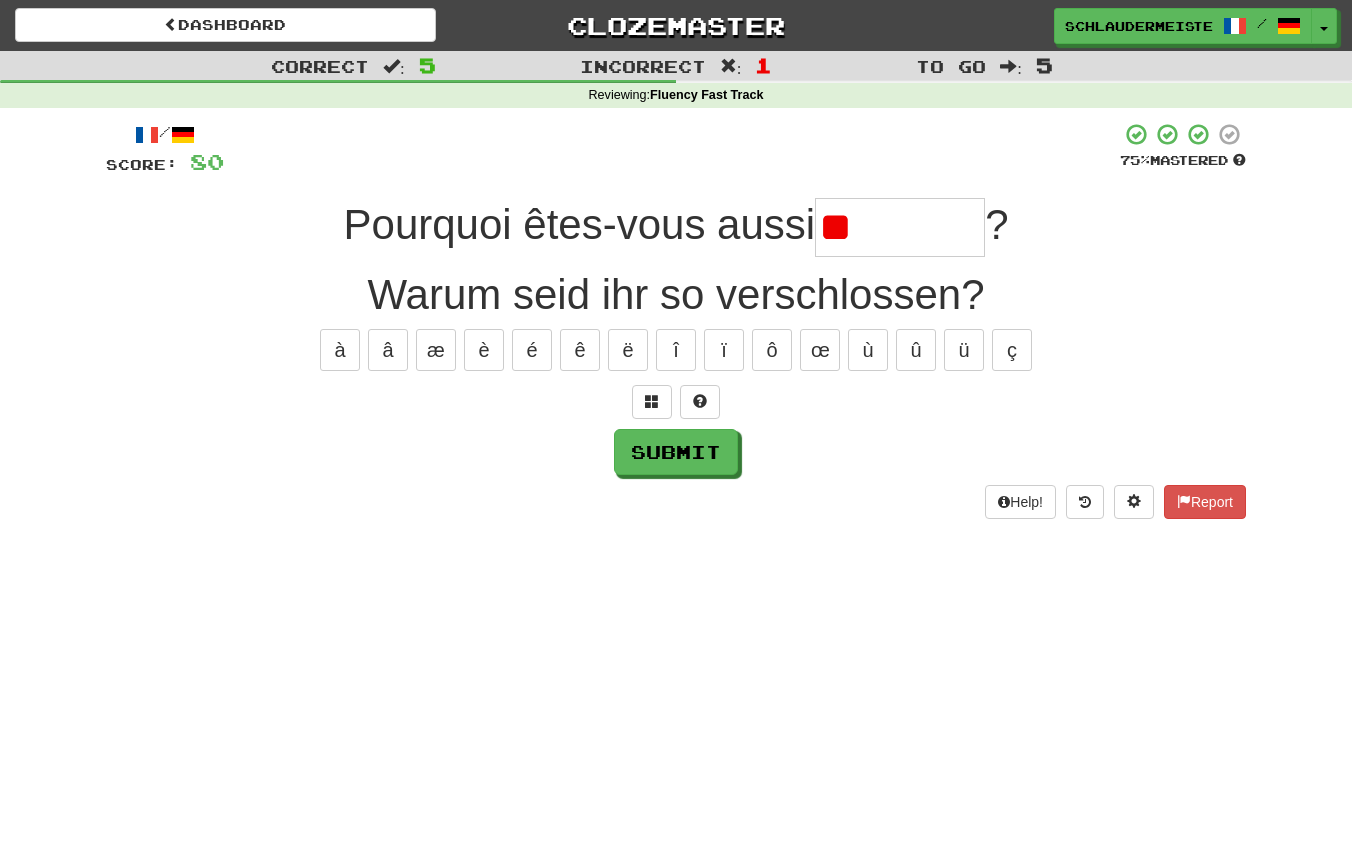 type on "*" 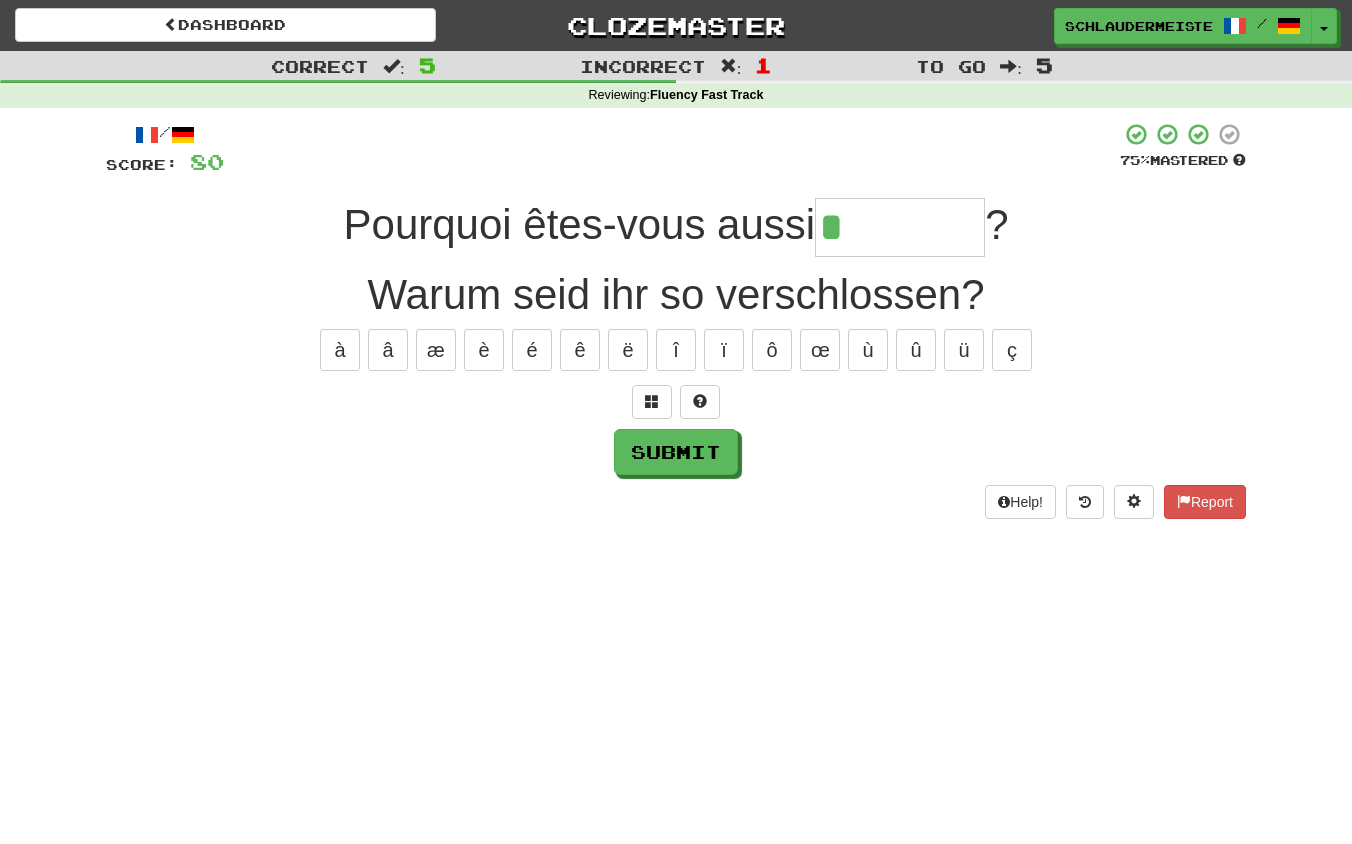 type on "********" 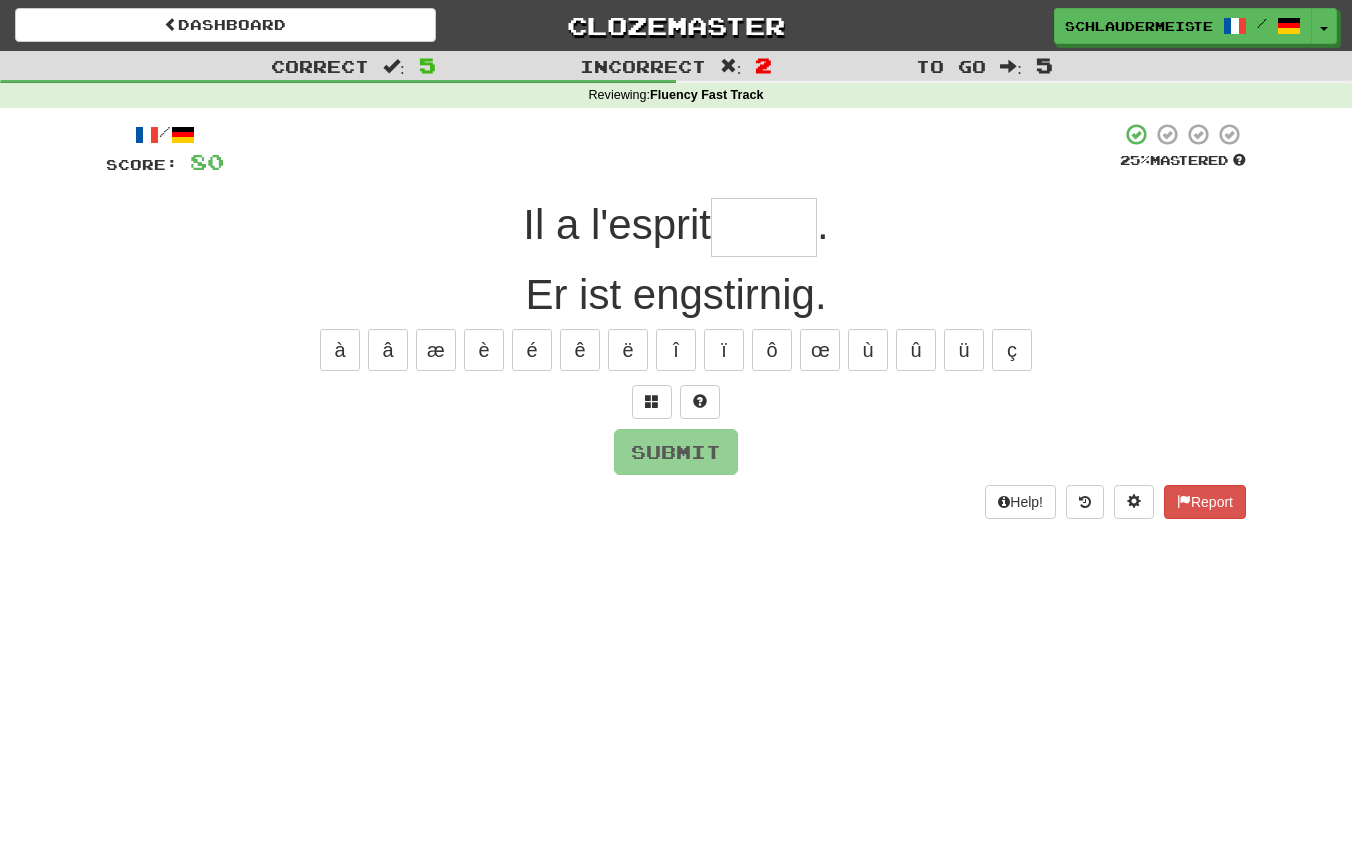 type on "*" 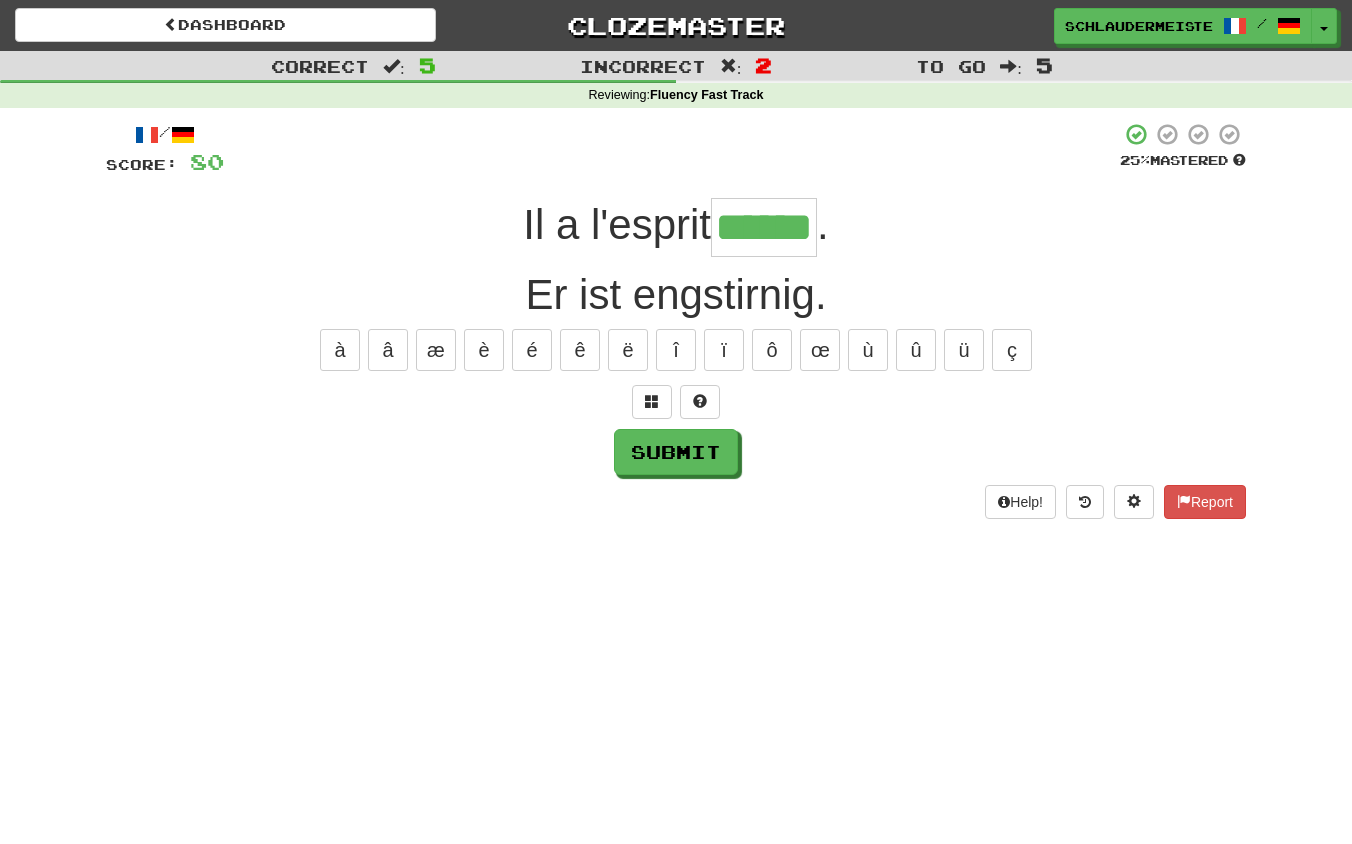 type on "******" 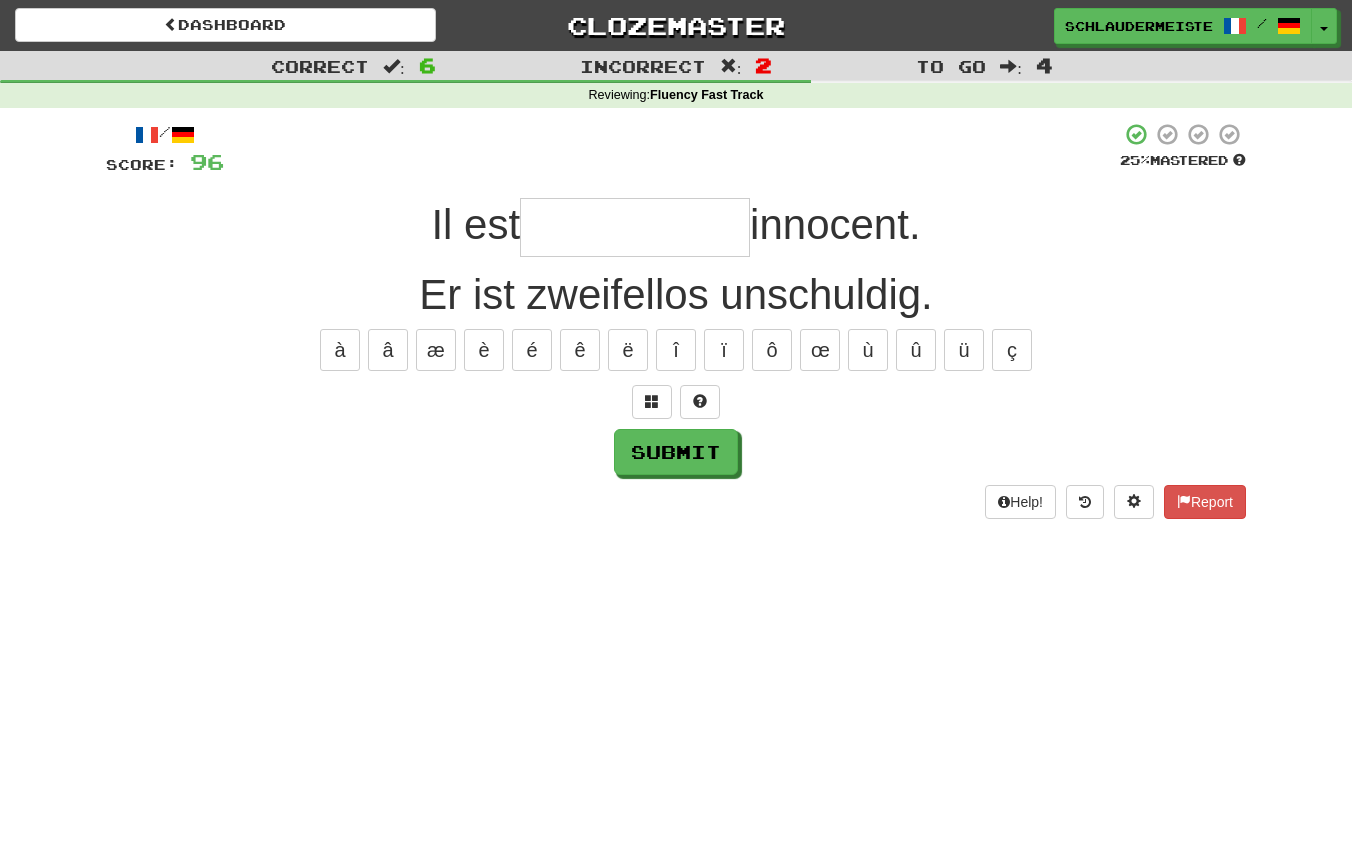 type on "*" 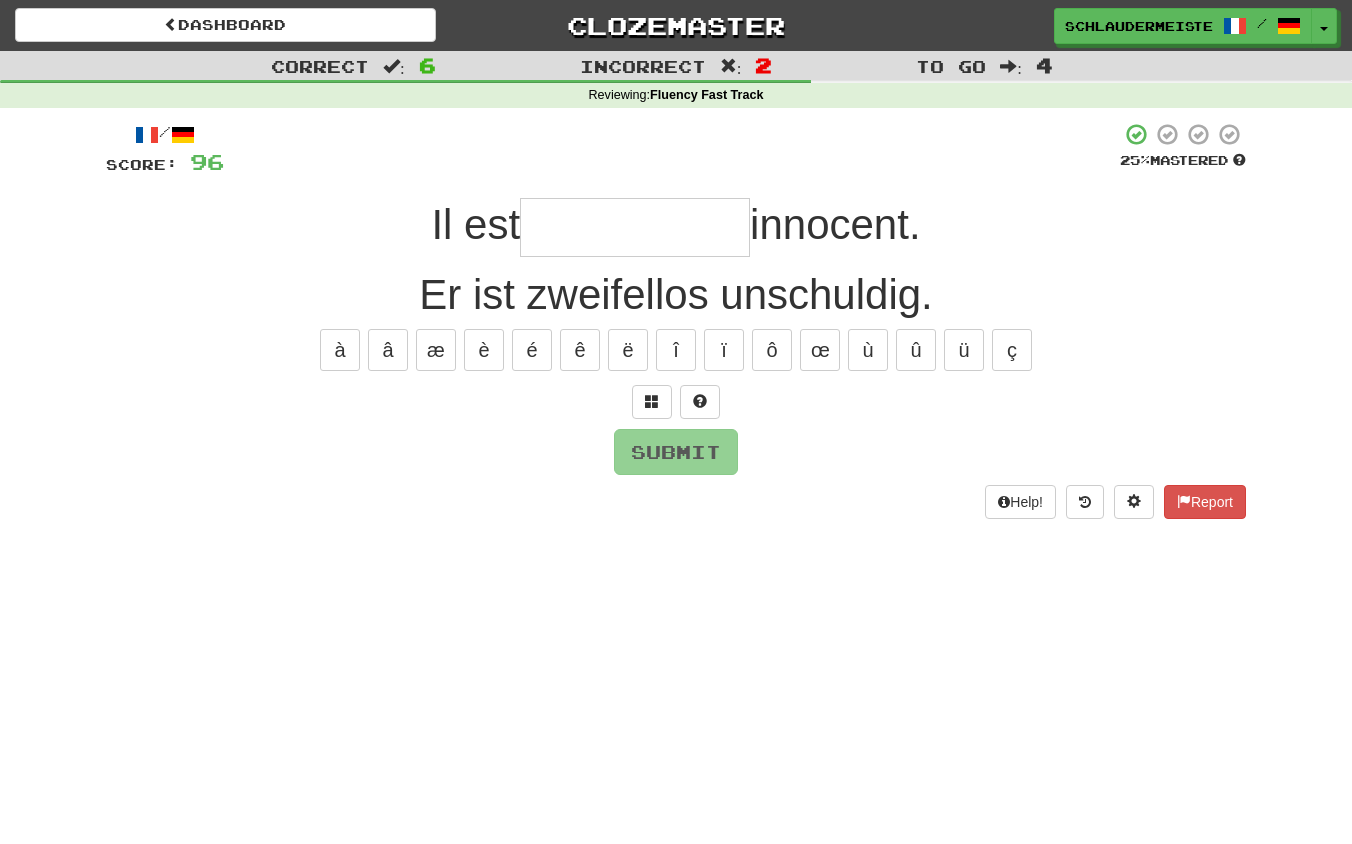 type on "*" 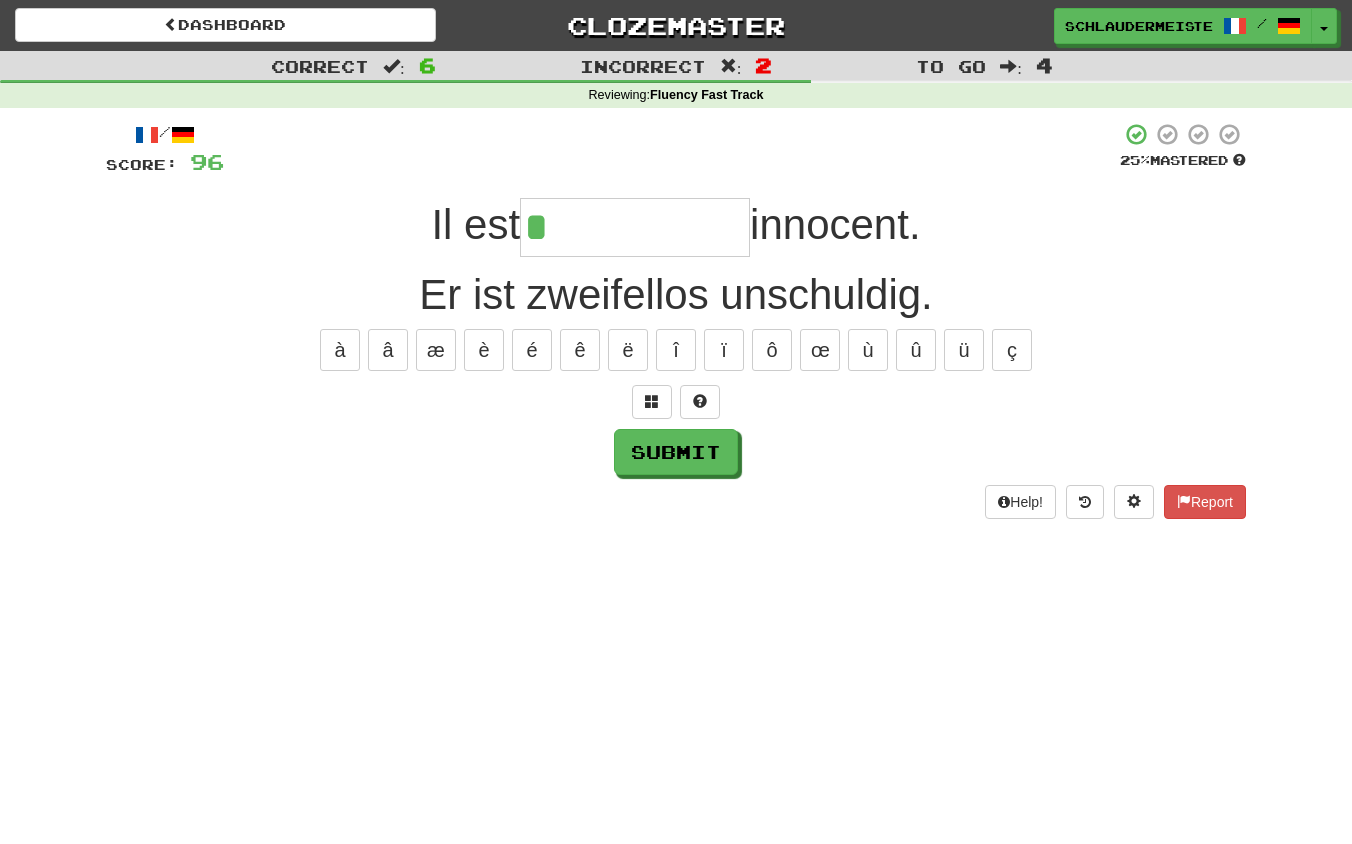type on "**********" 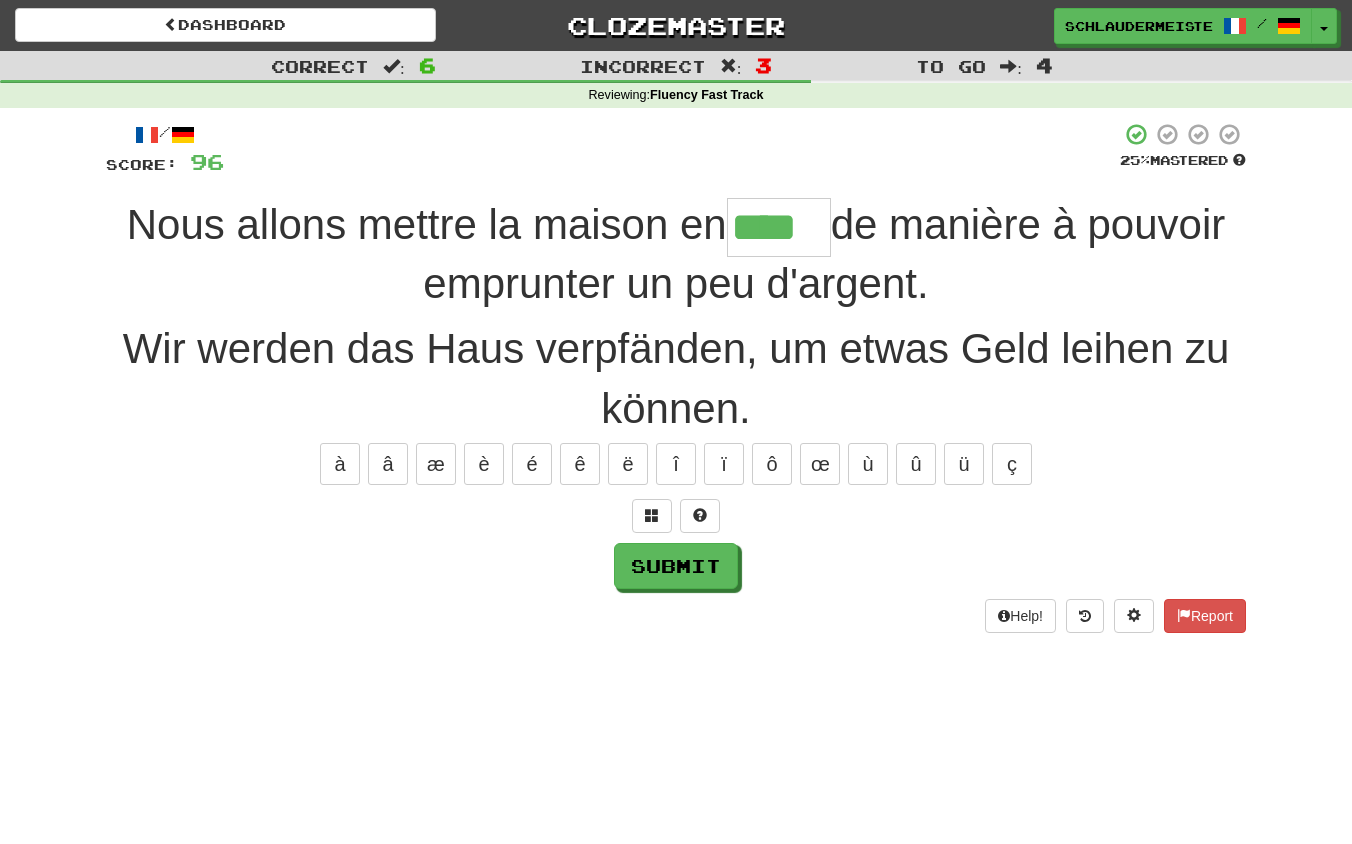 type on "****" 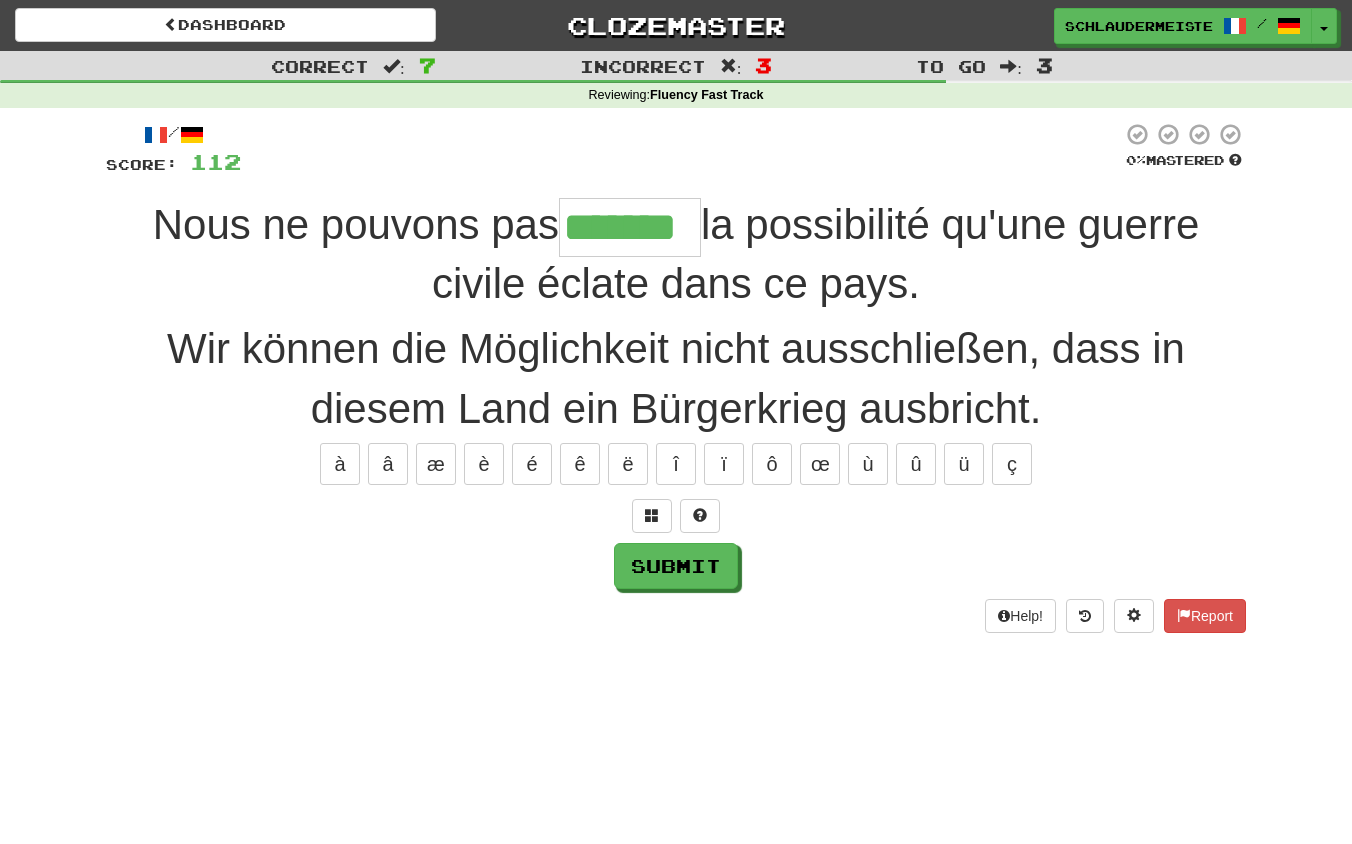 type on "*******" 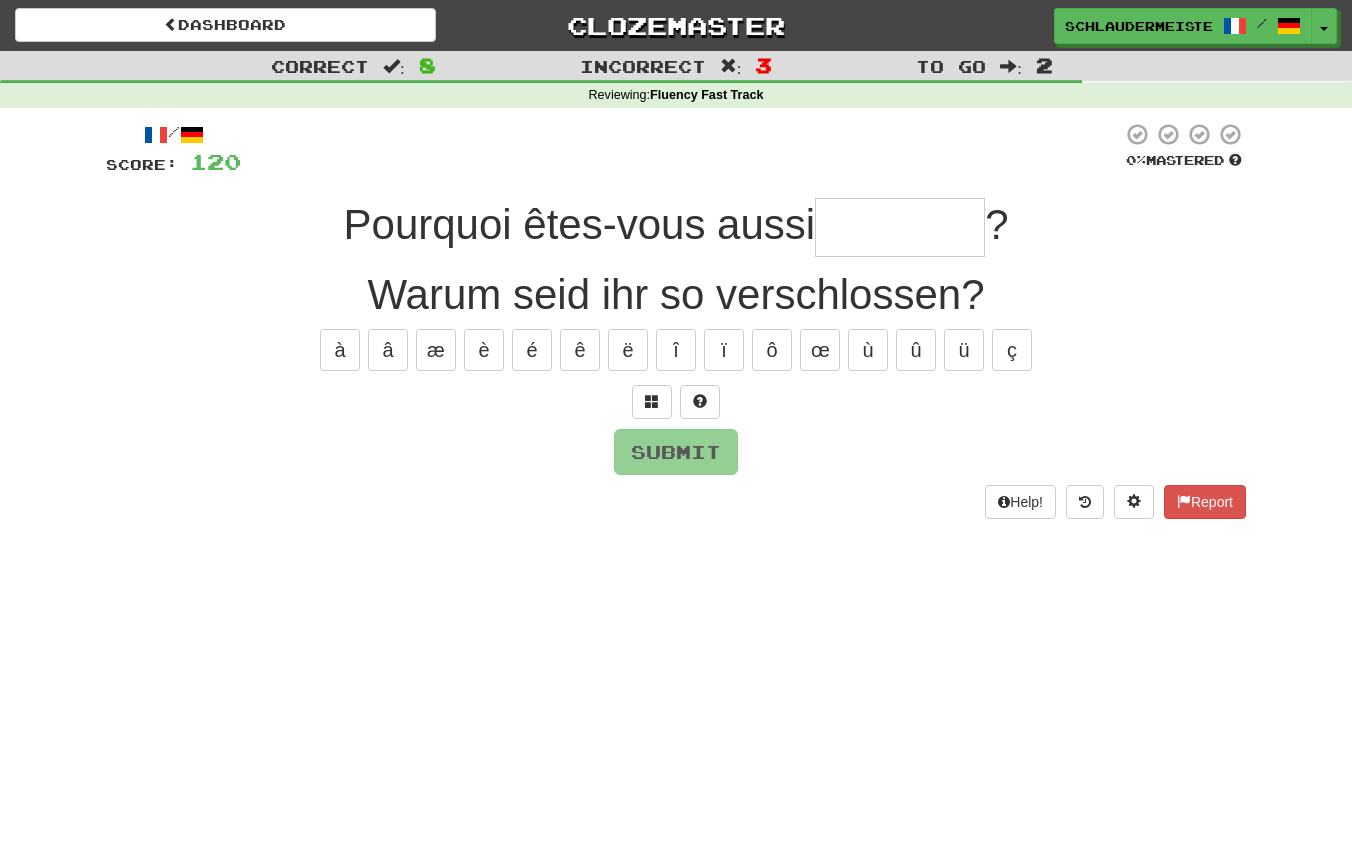 type on "*" 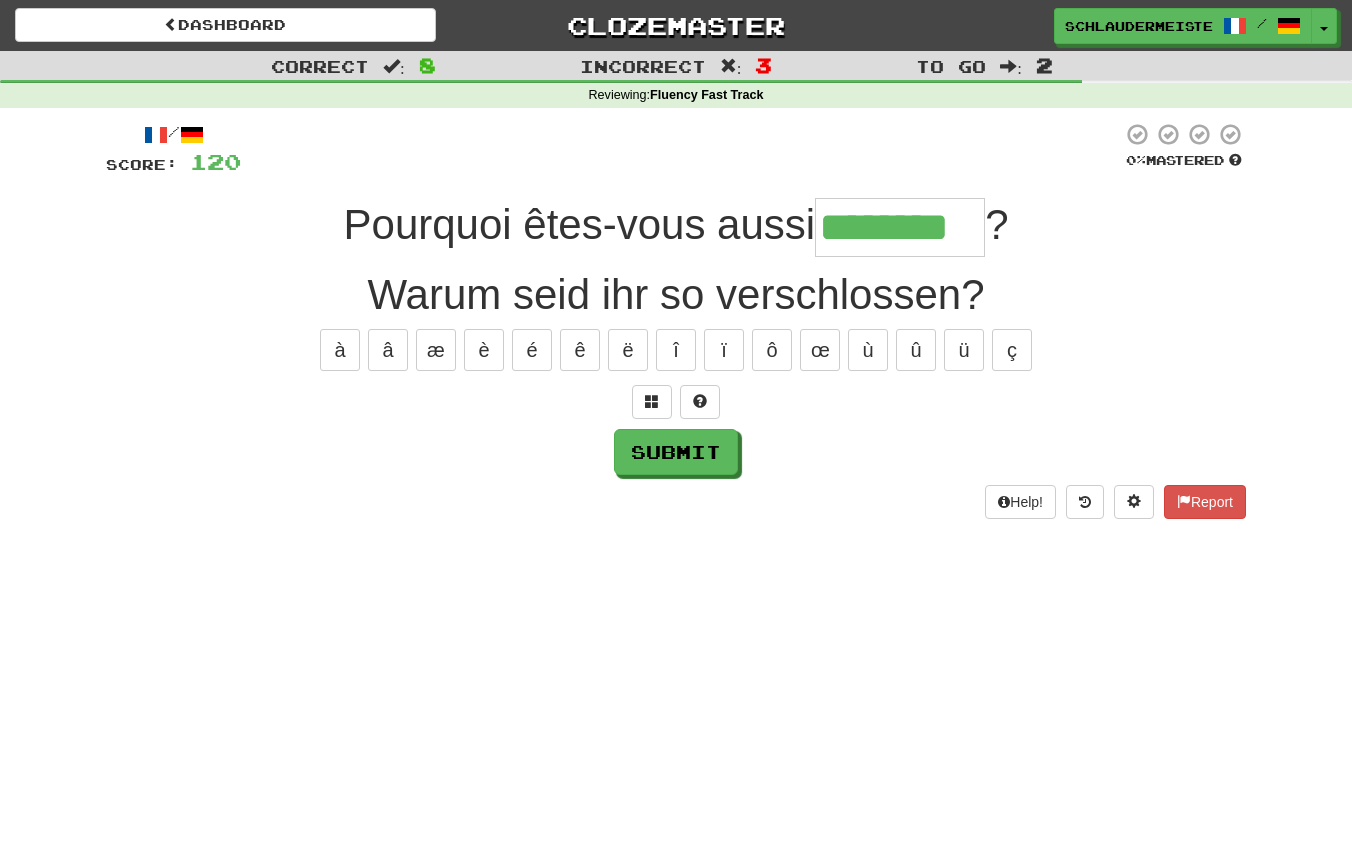 type on "********" 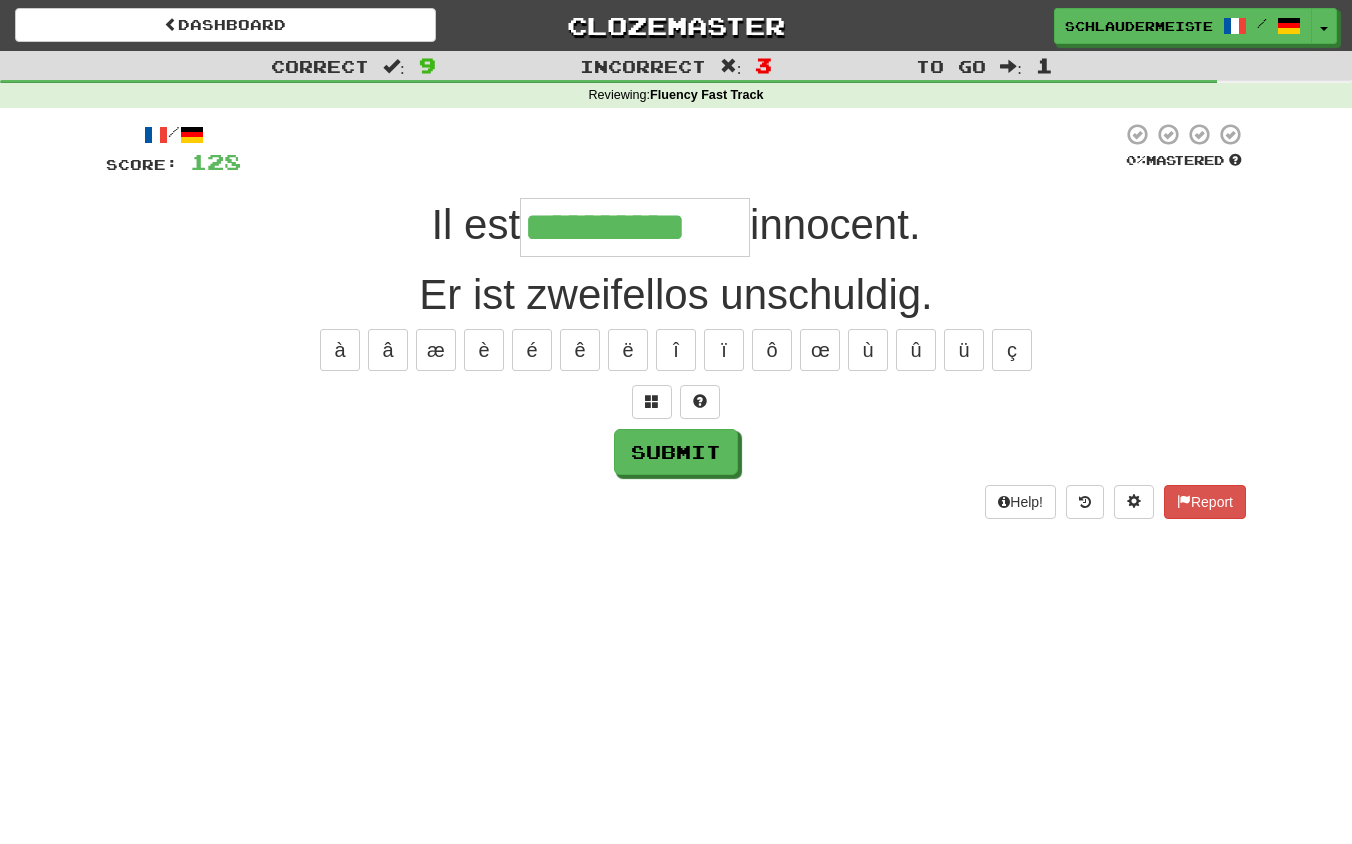 type on "**********" 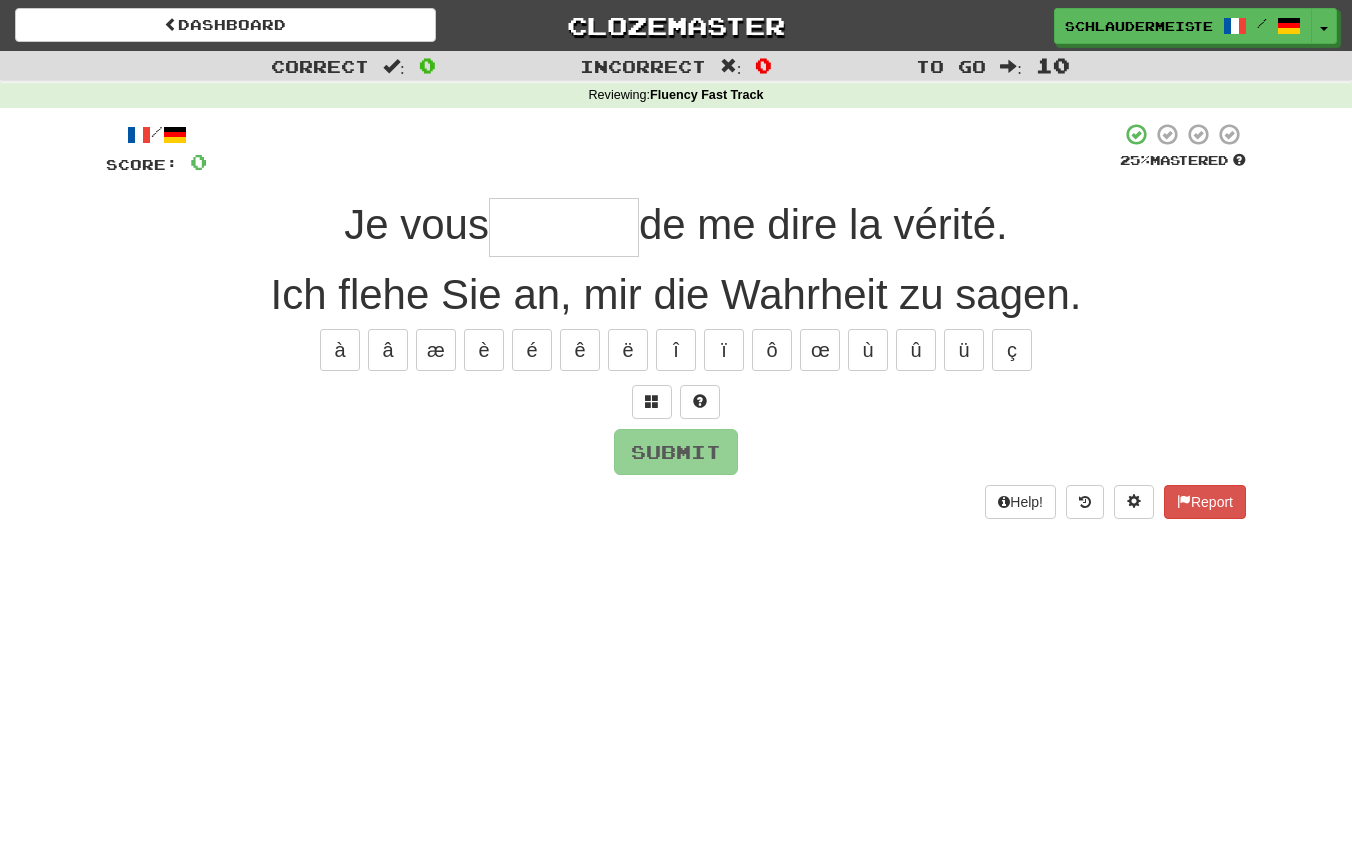 type on "*" 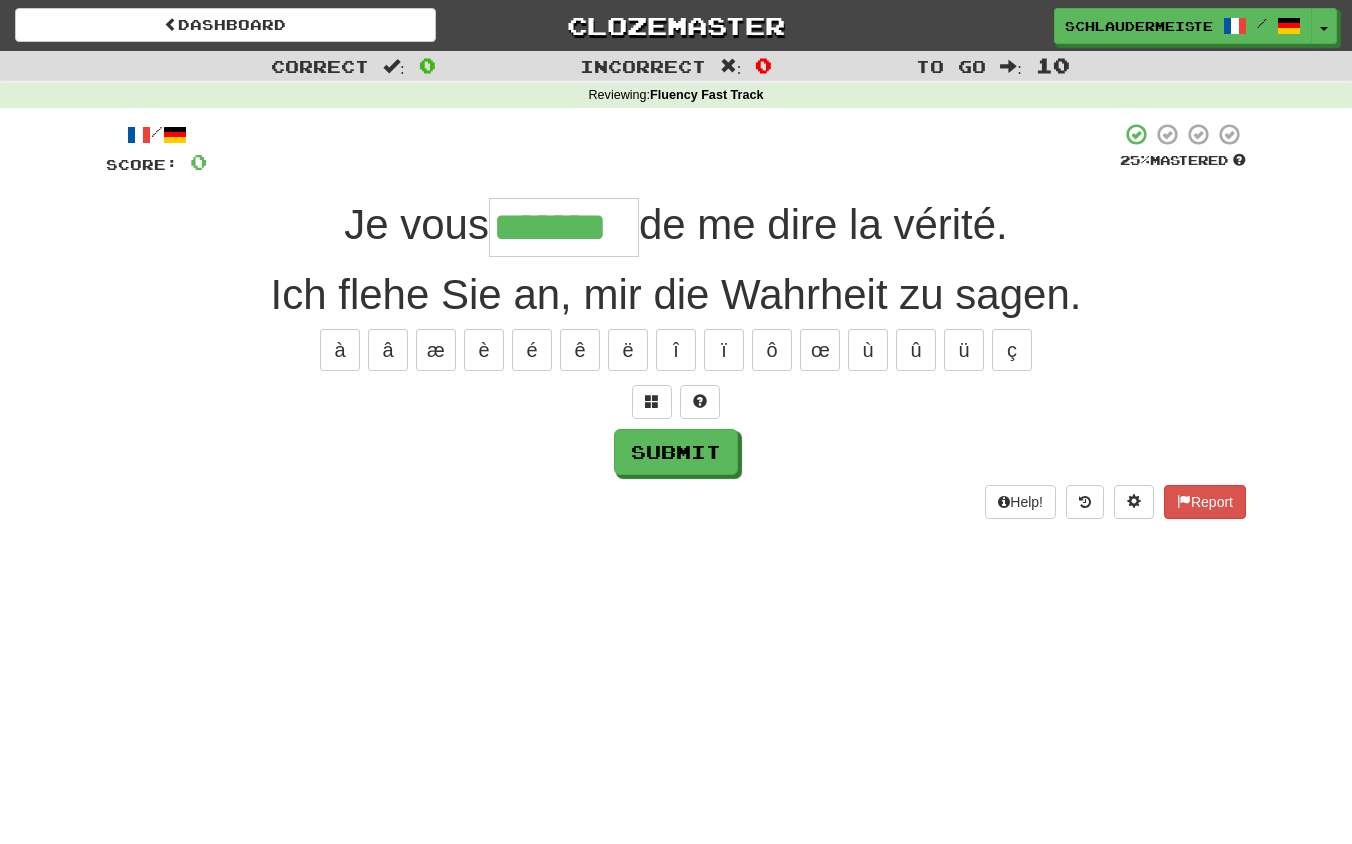 type on "*******" 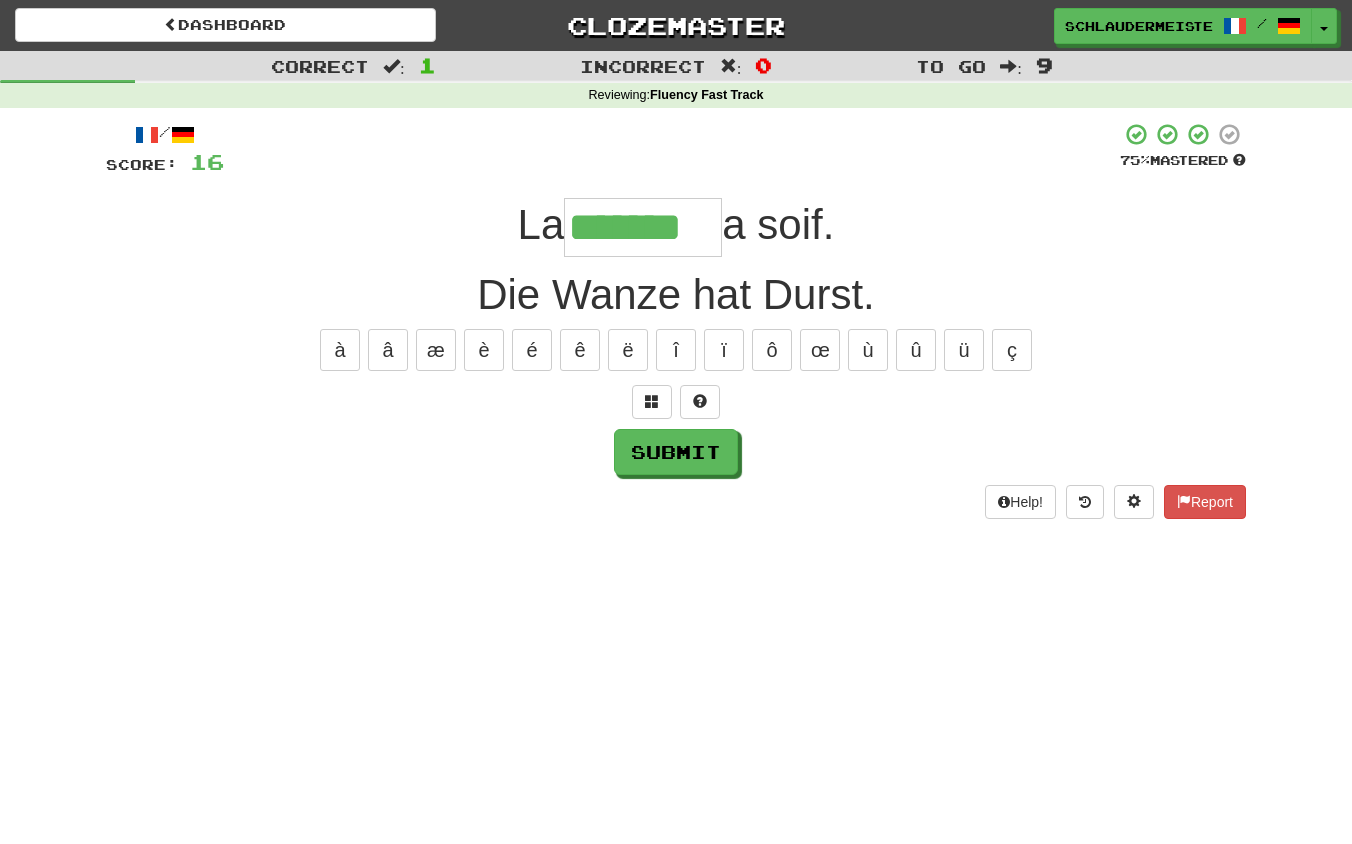 type on "*******" 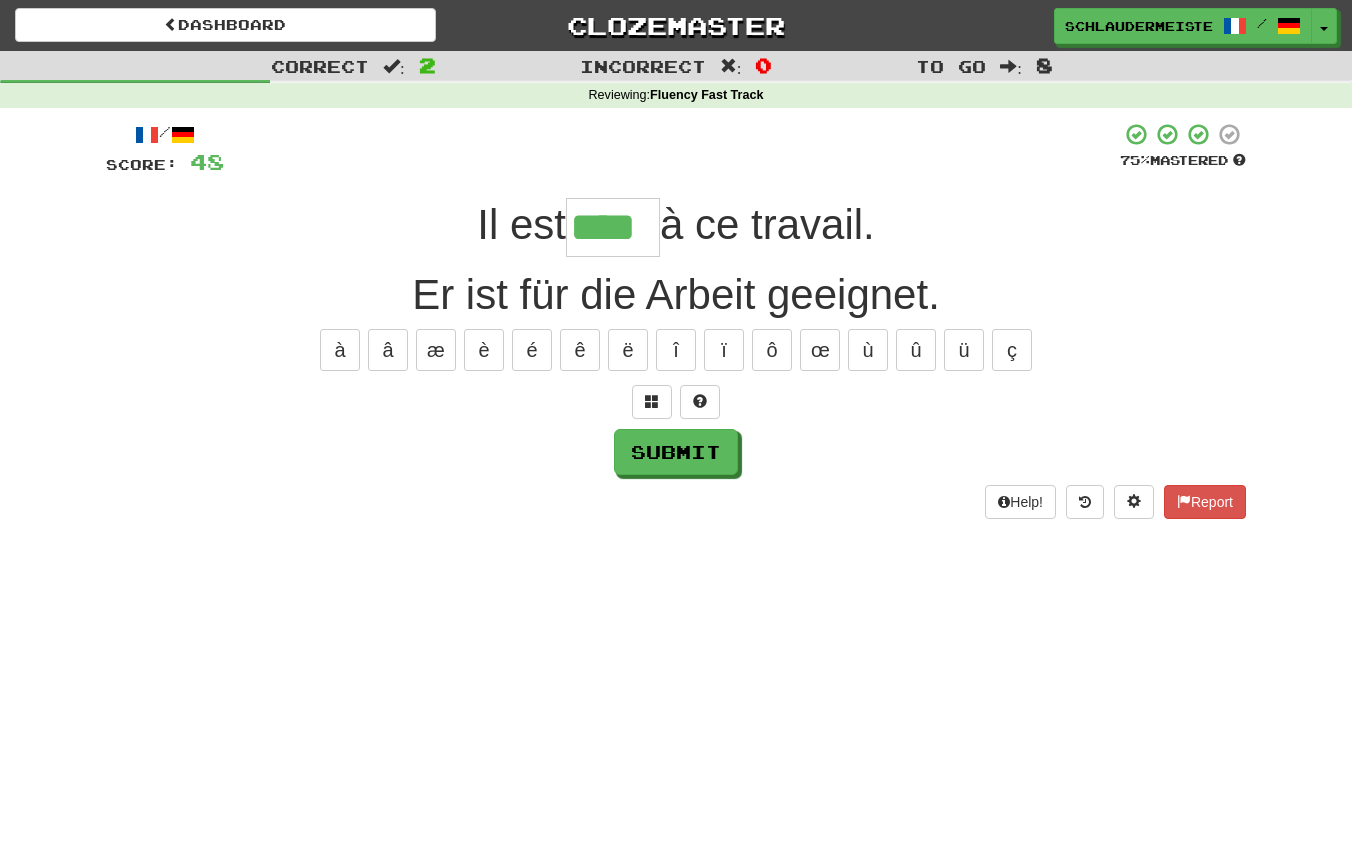 type on "****" 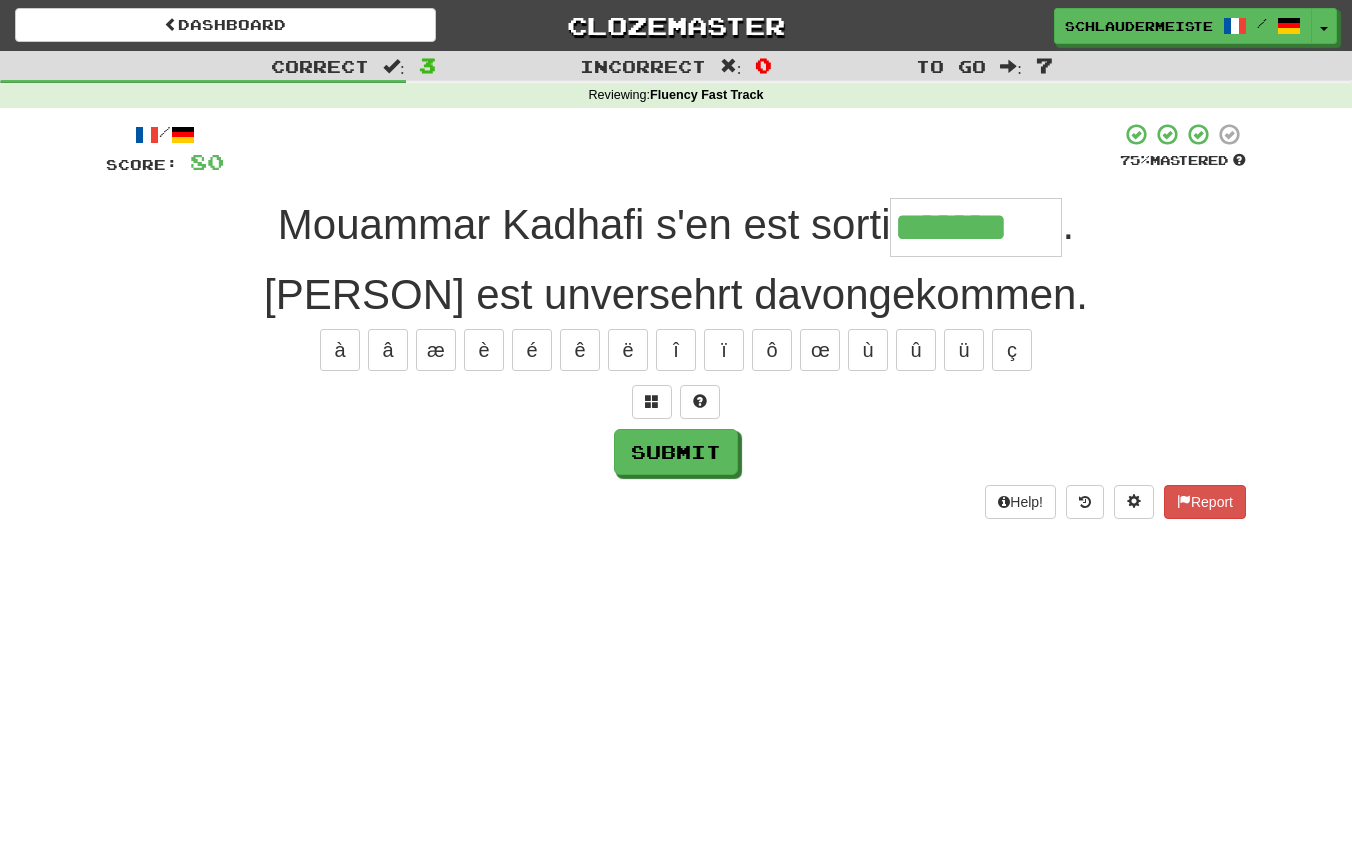 type on "*******" 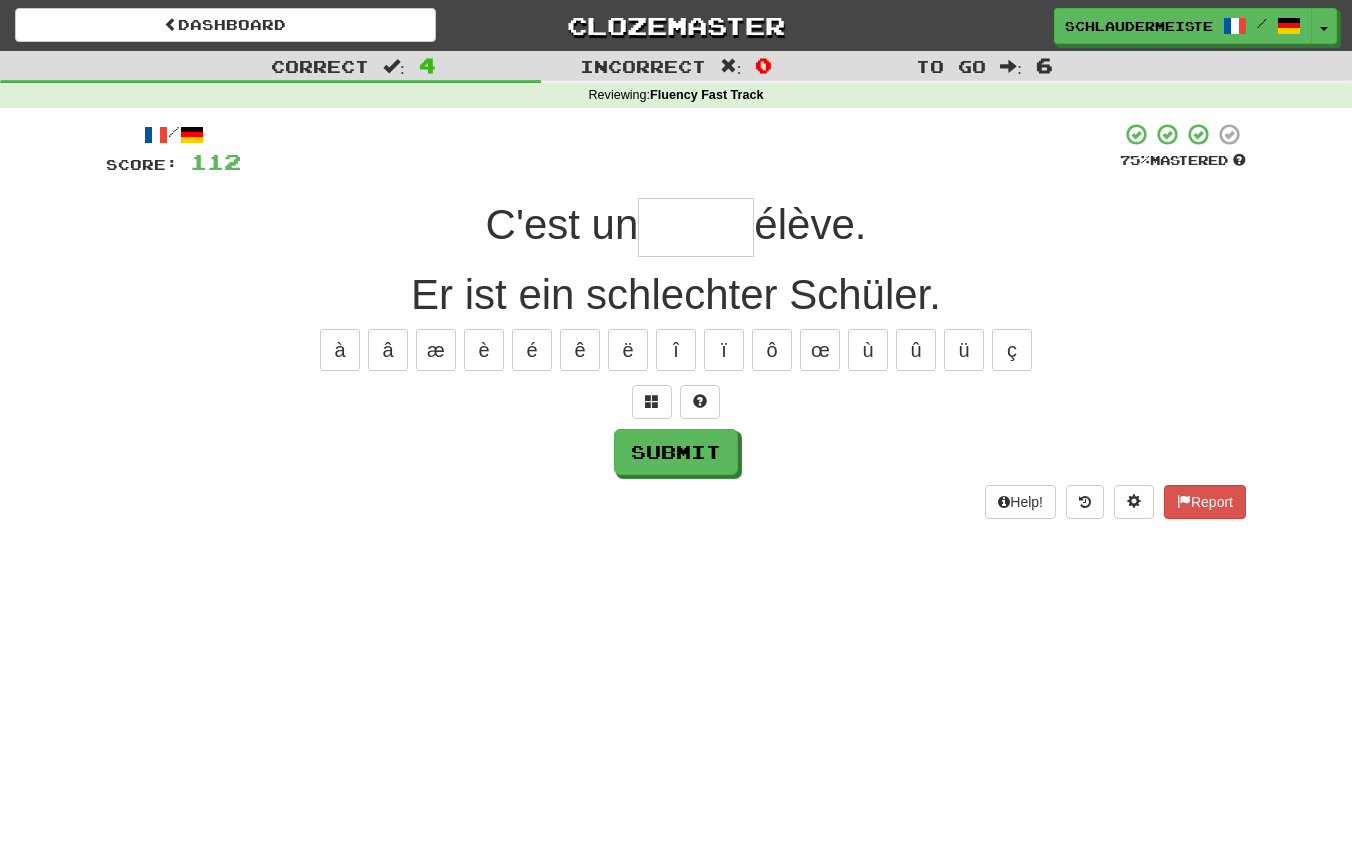 type on "*" 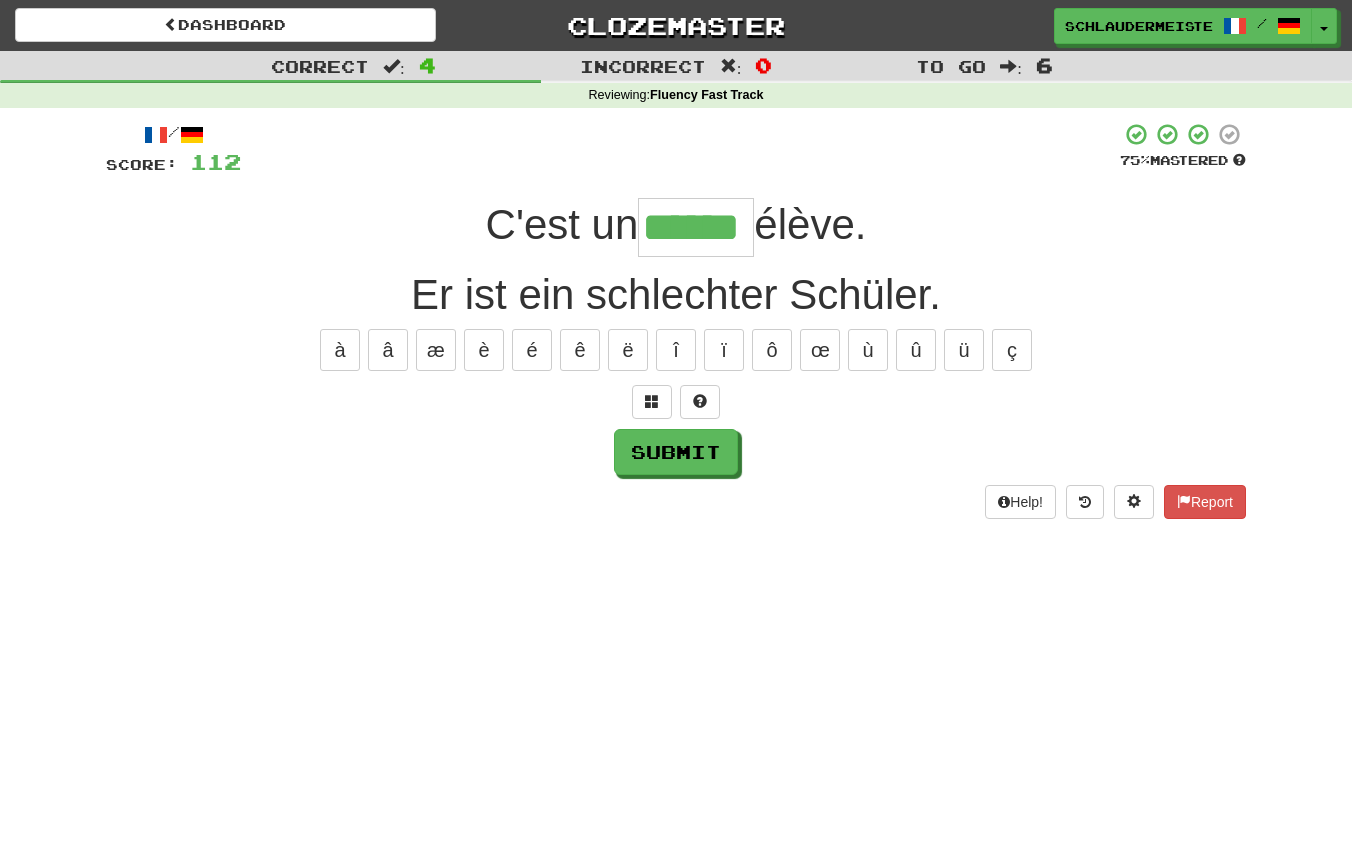 type on "******" 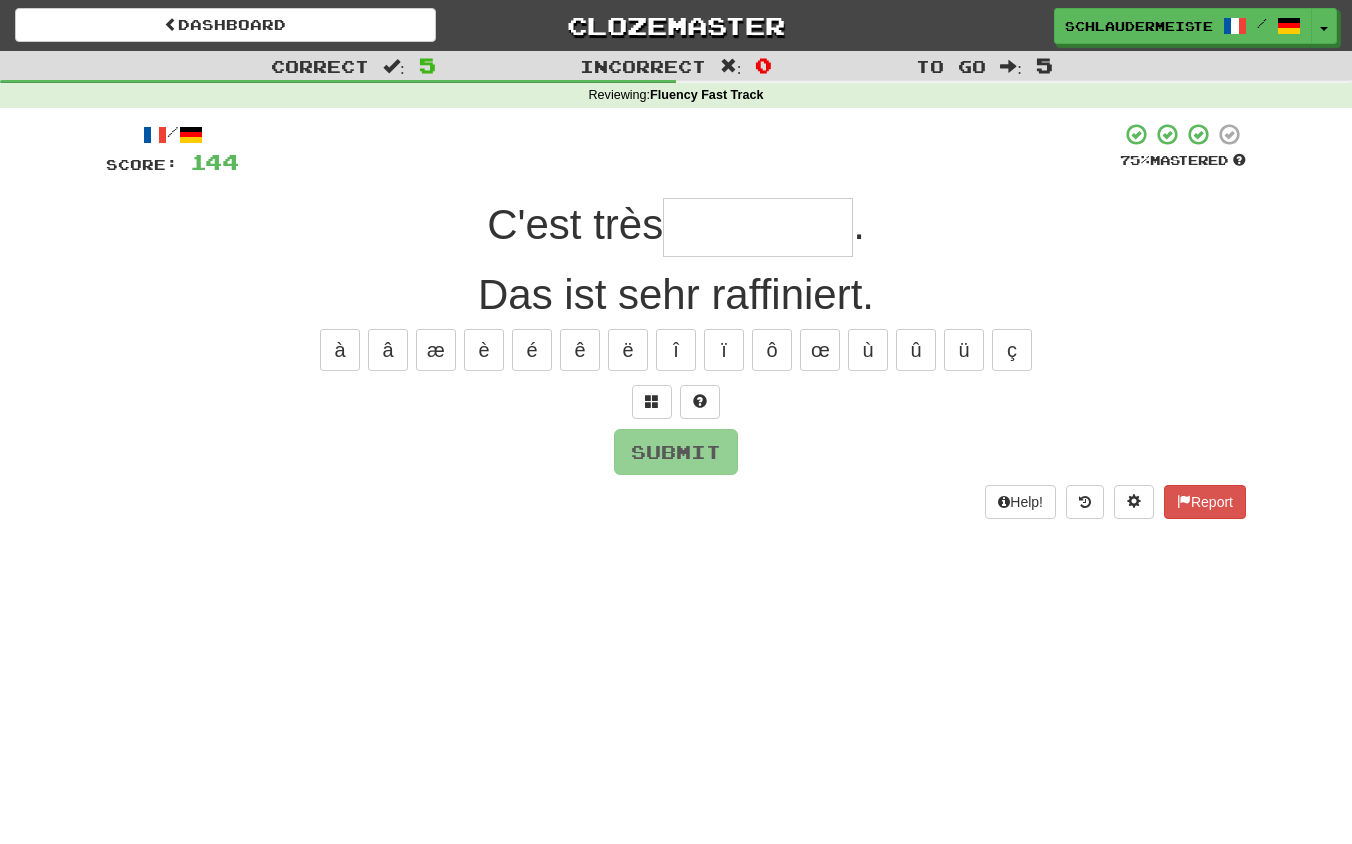 type on "*" 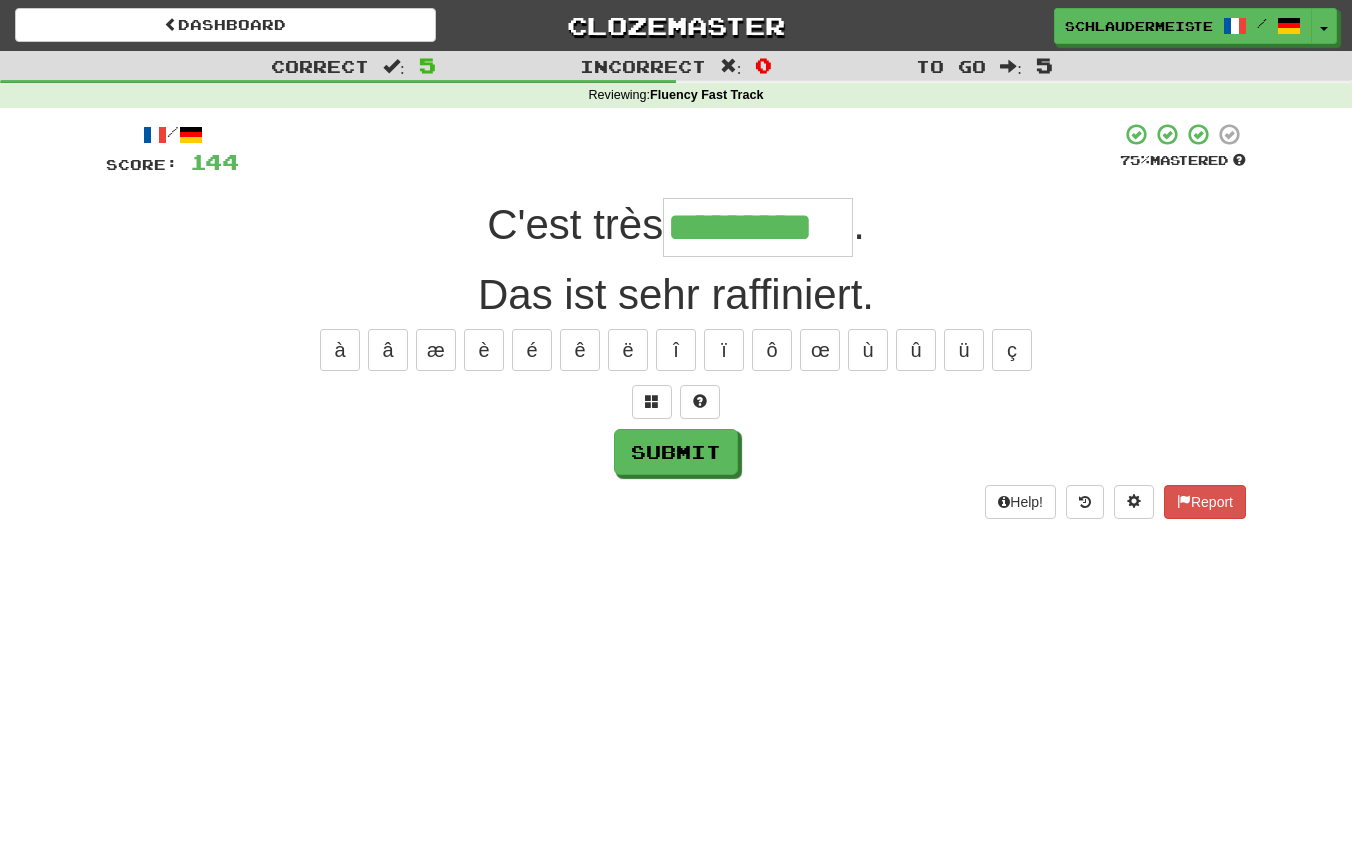 type on "*********" 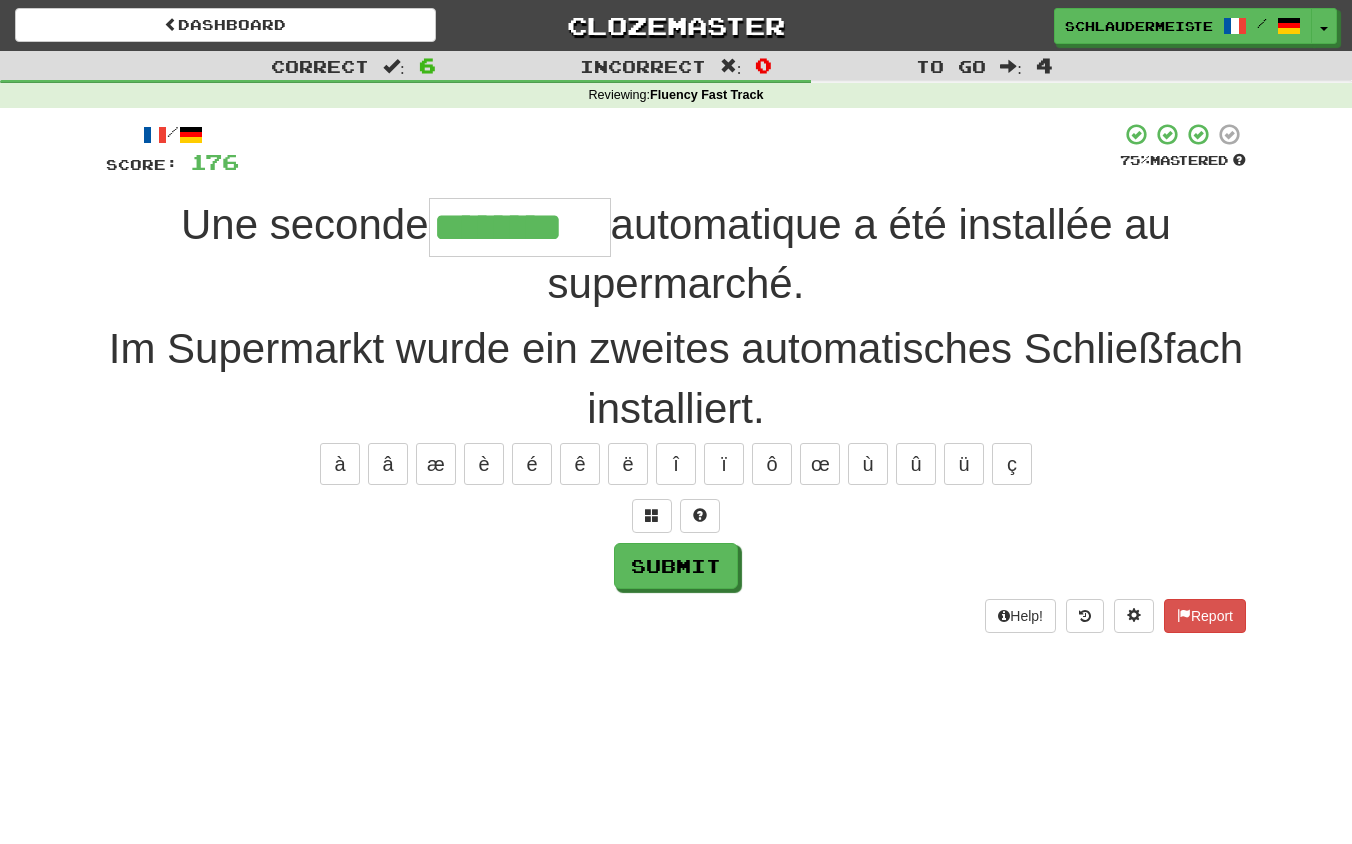 type on "********" 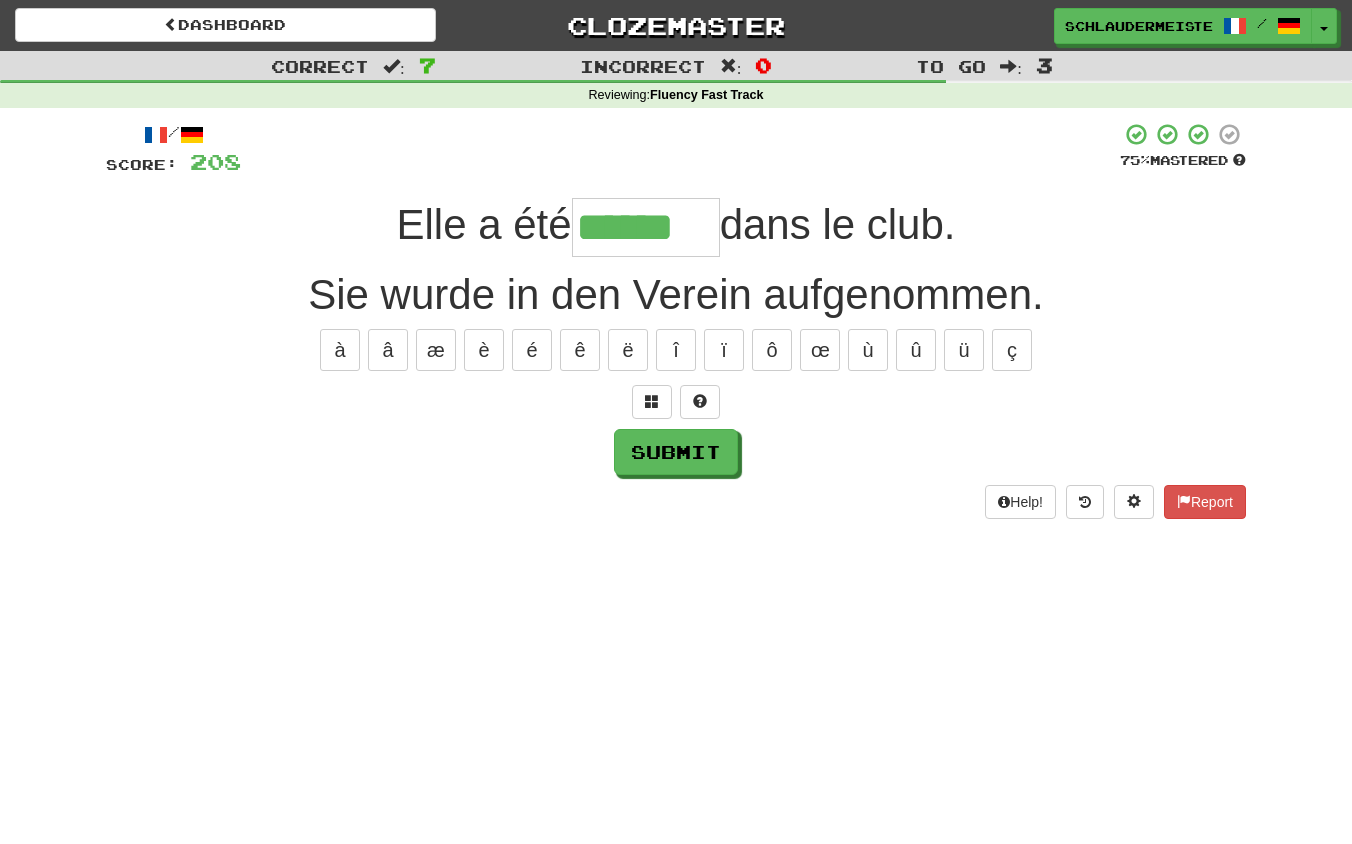 type on "******" 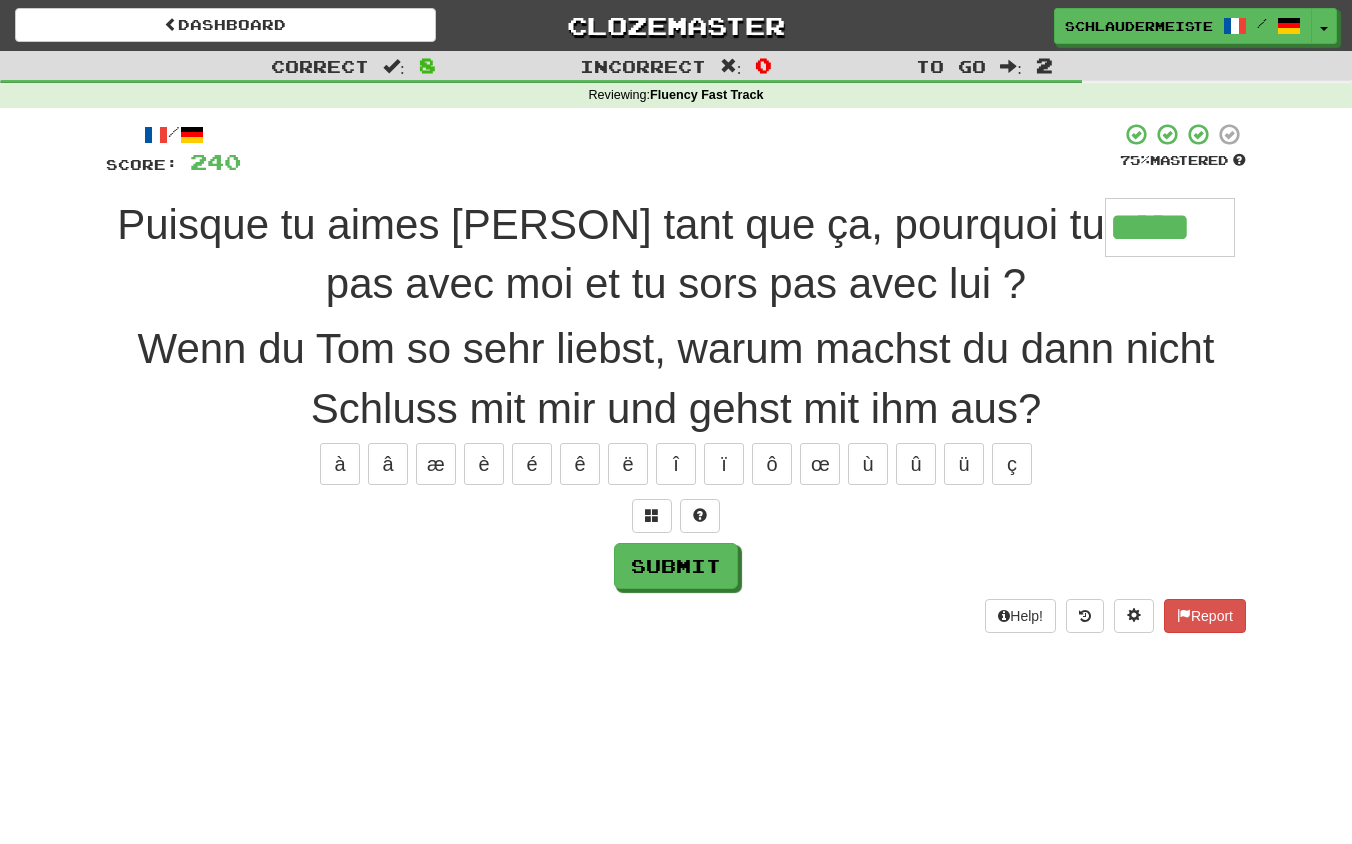 type on "*****" 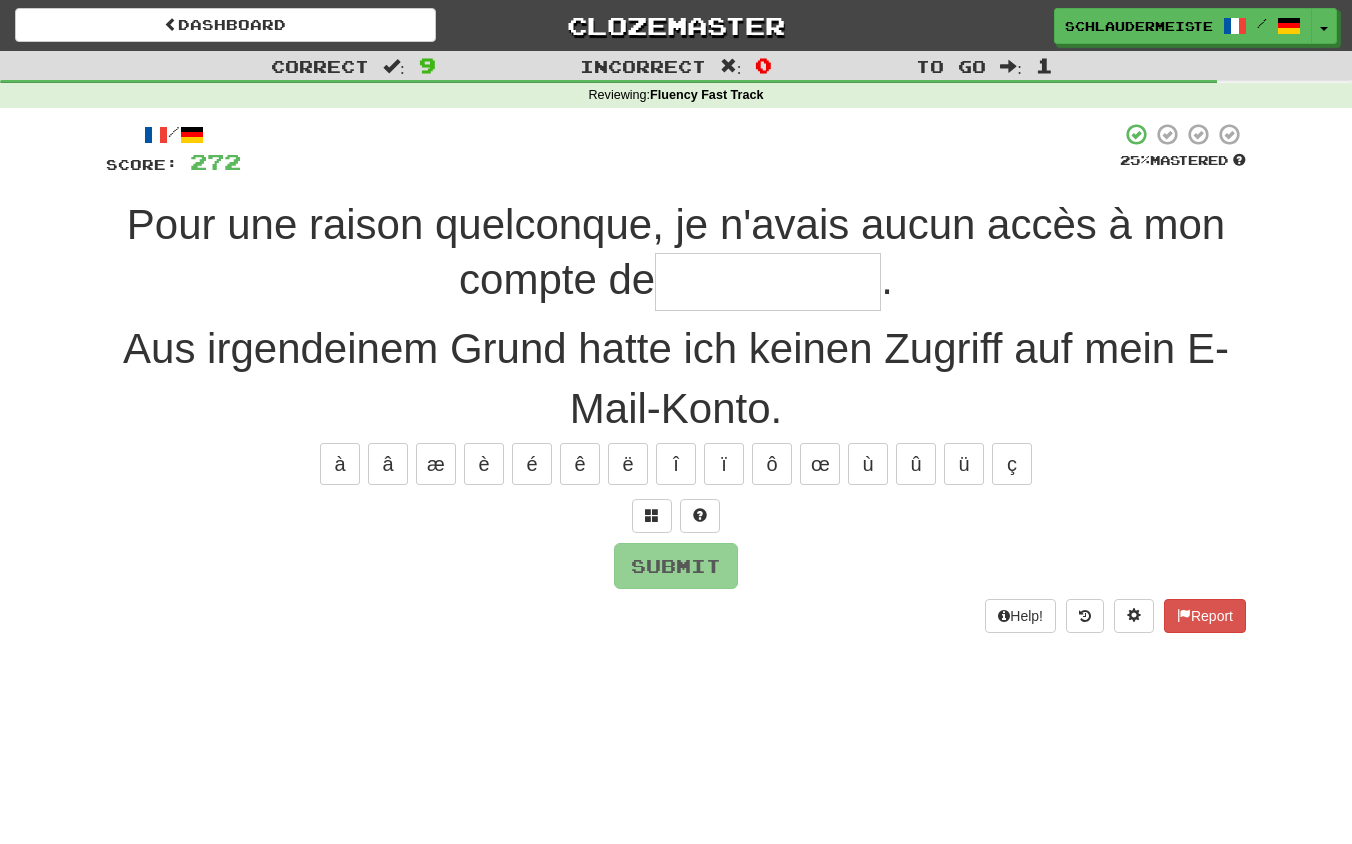 type on "*" 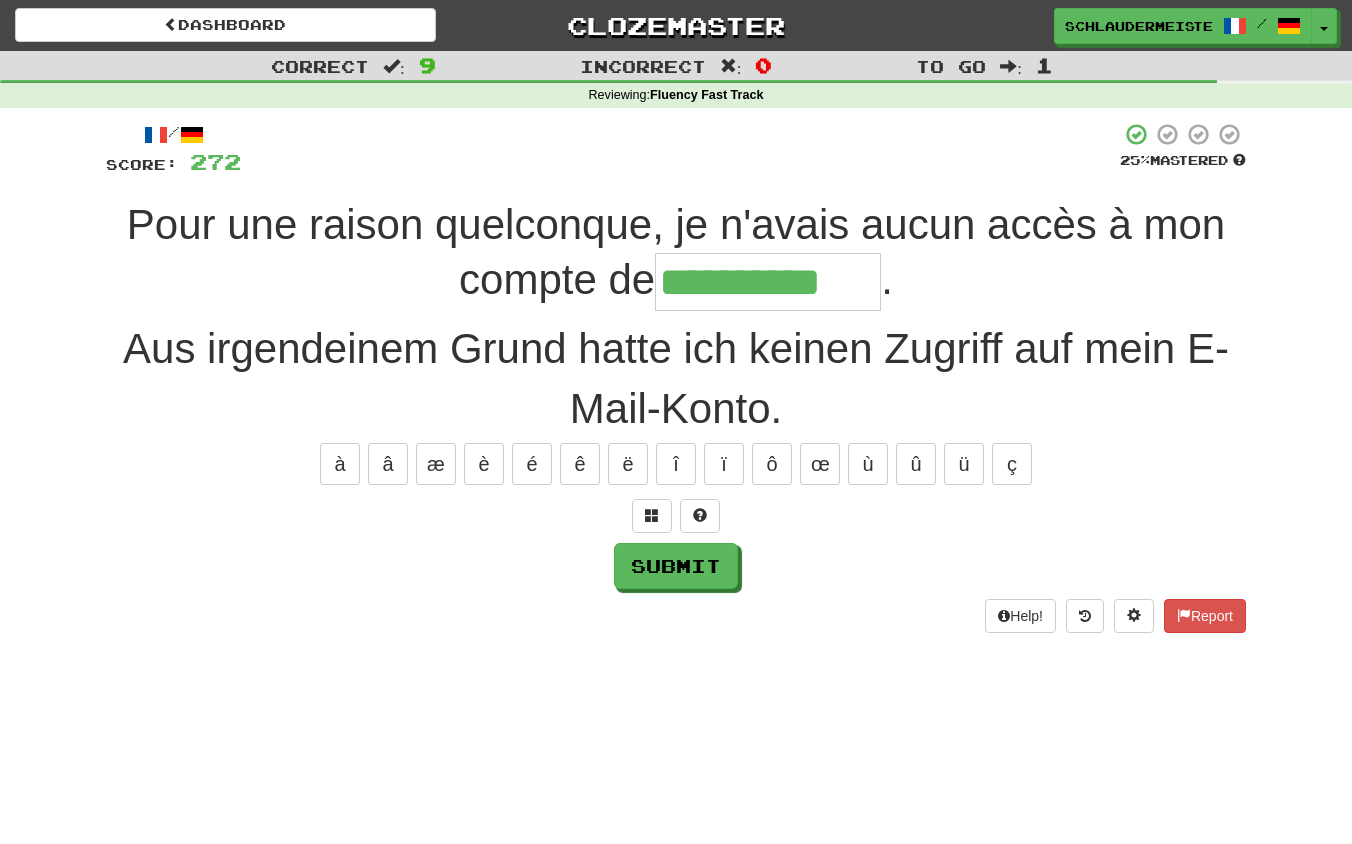 type on "**********" 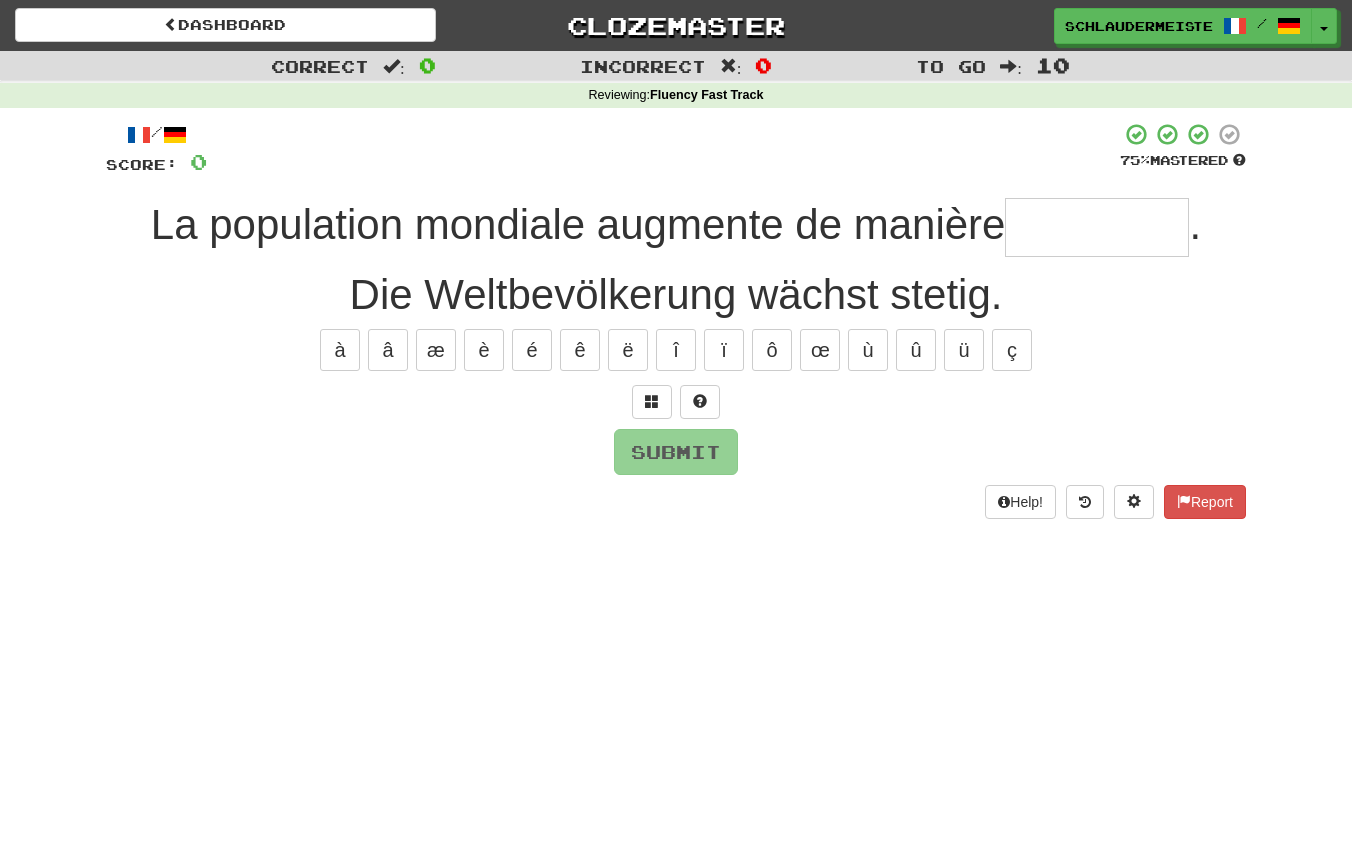 type on "*" 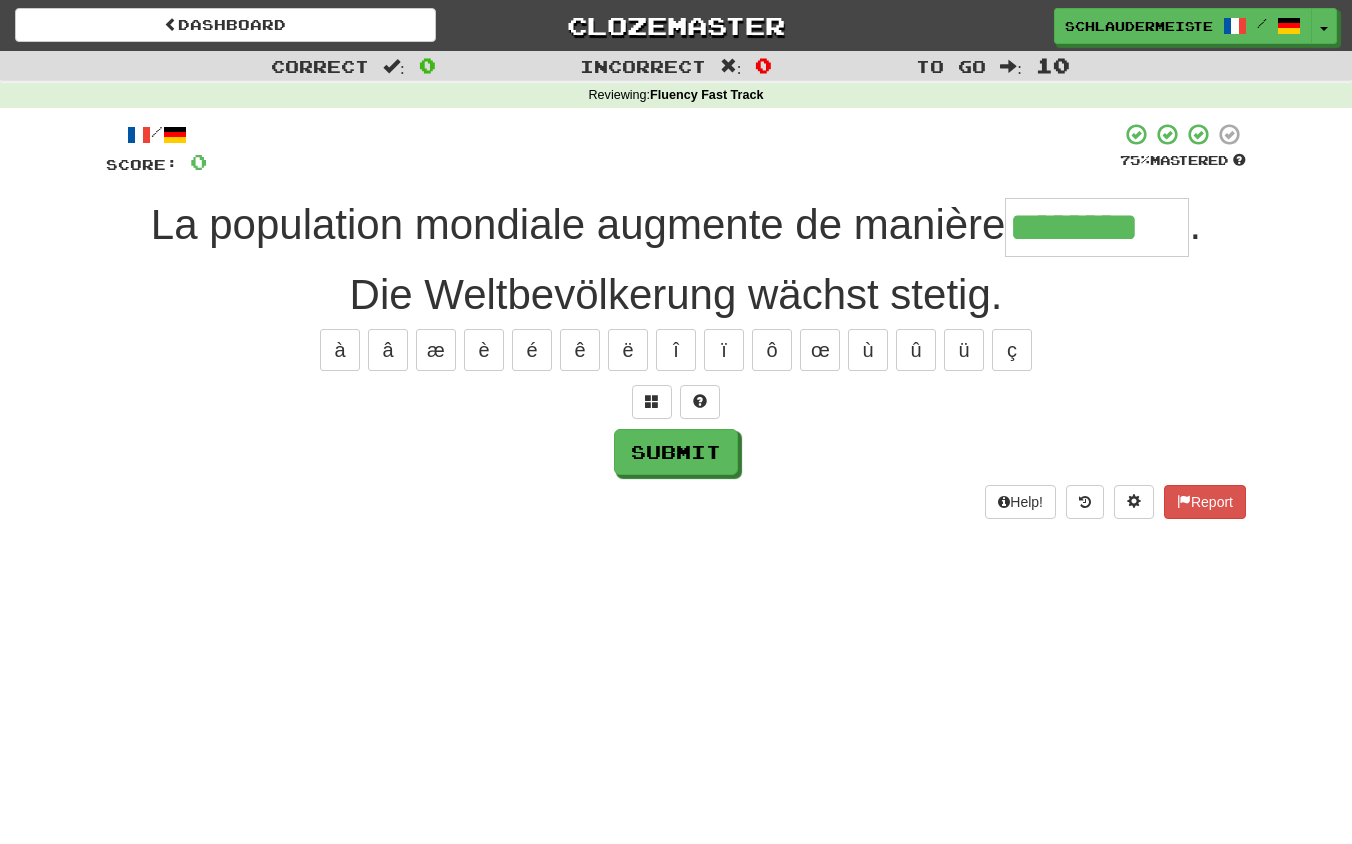 type on "********" 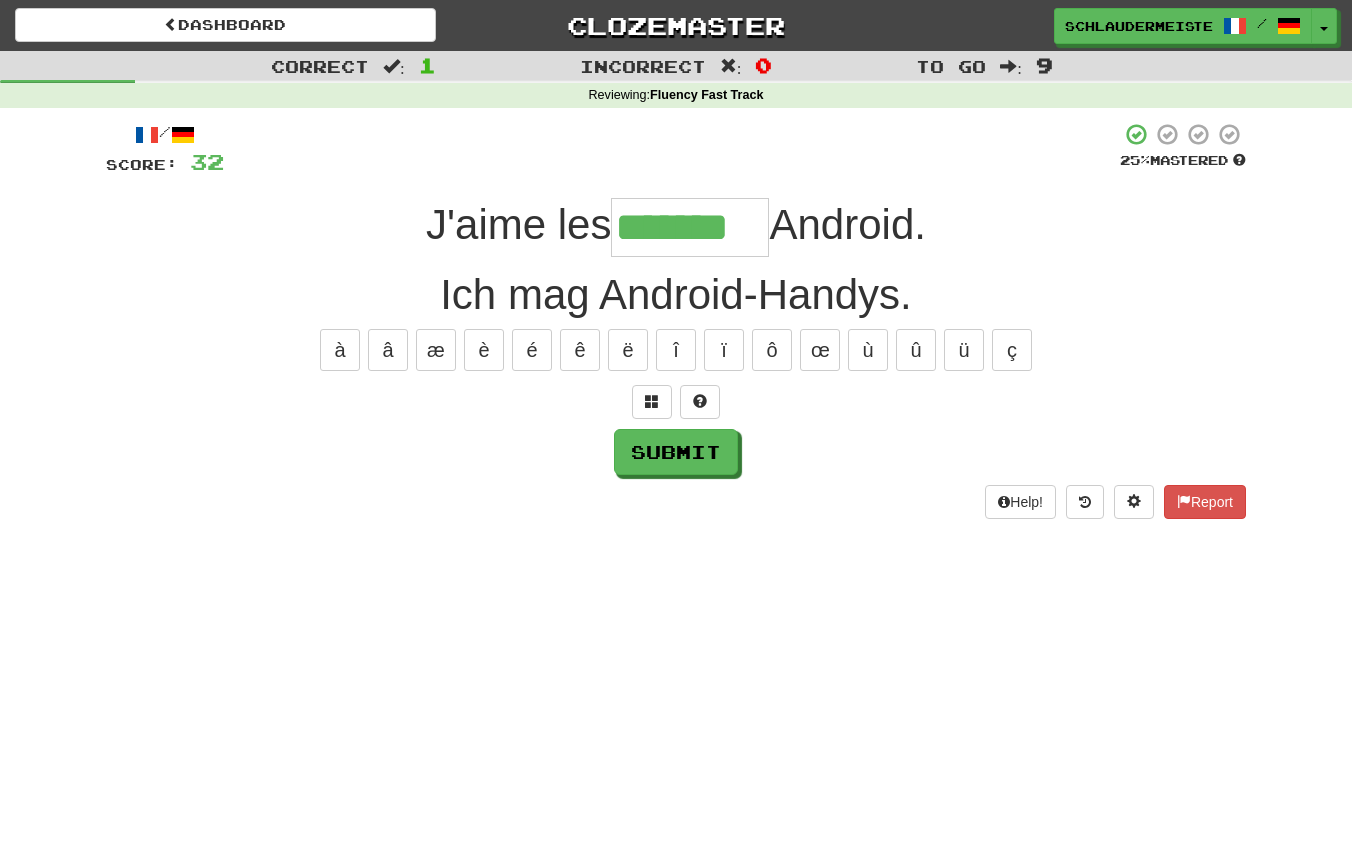 type on "*******" 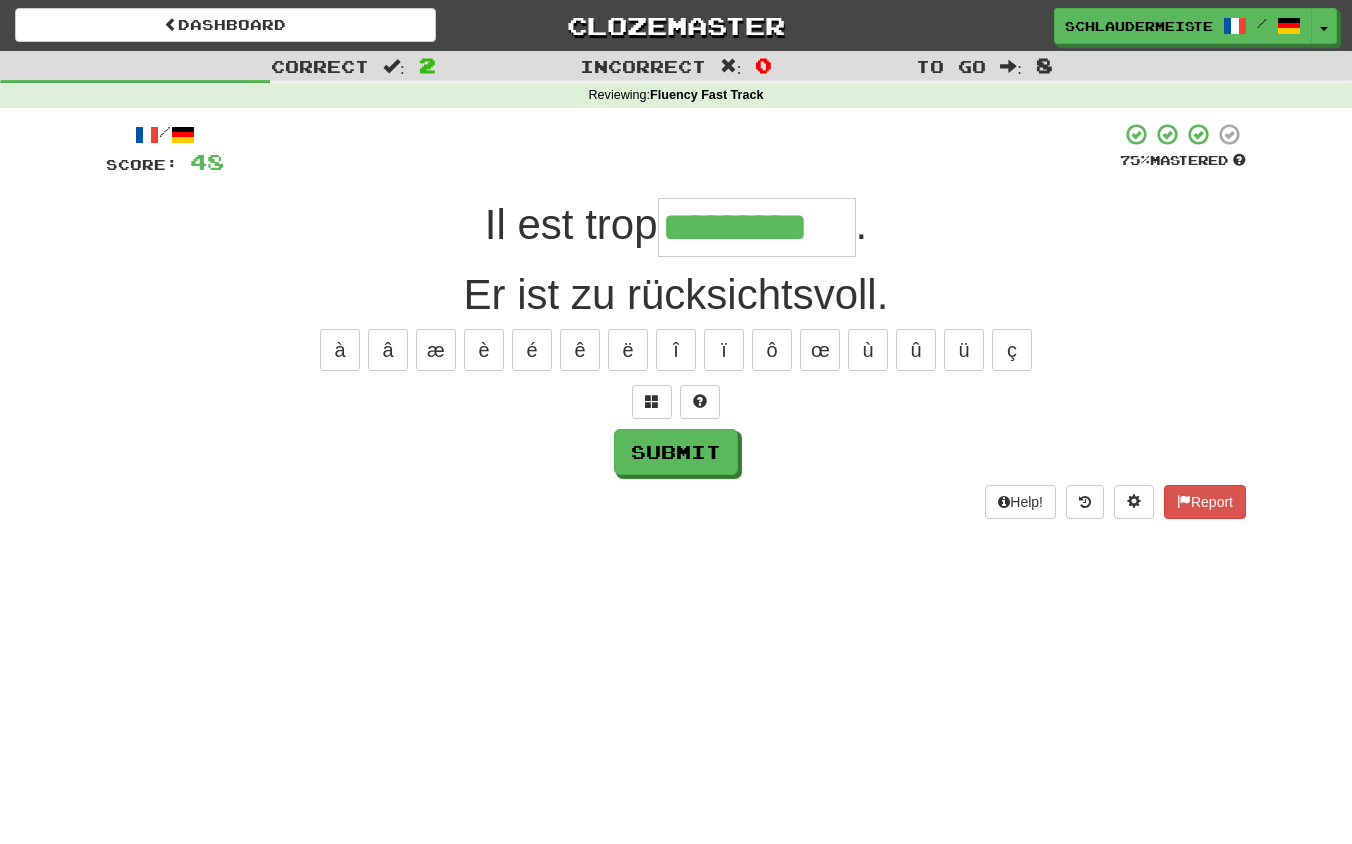 type on "*********" 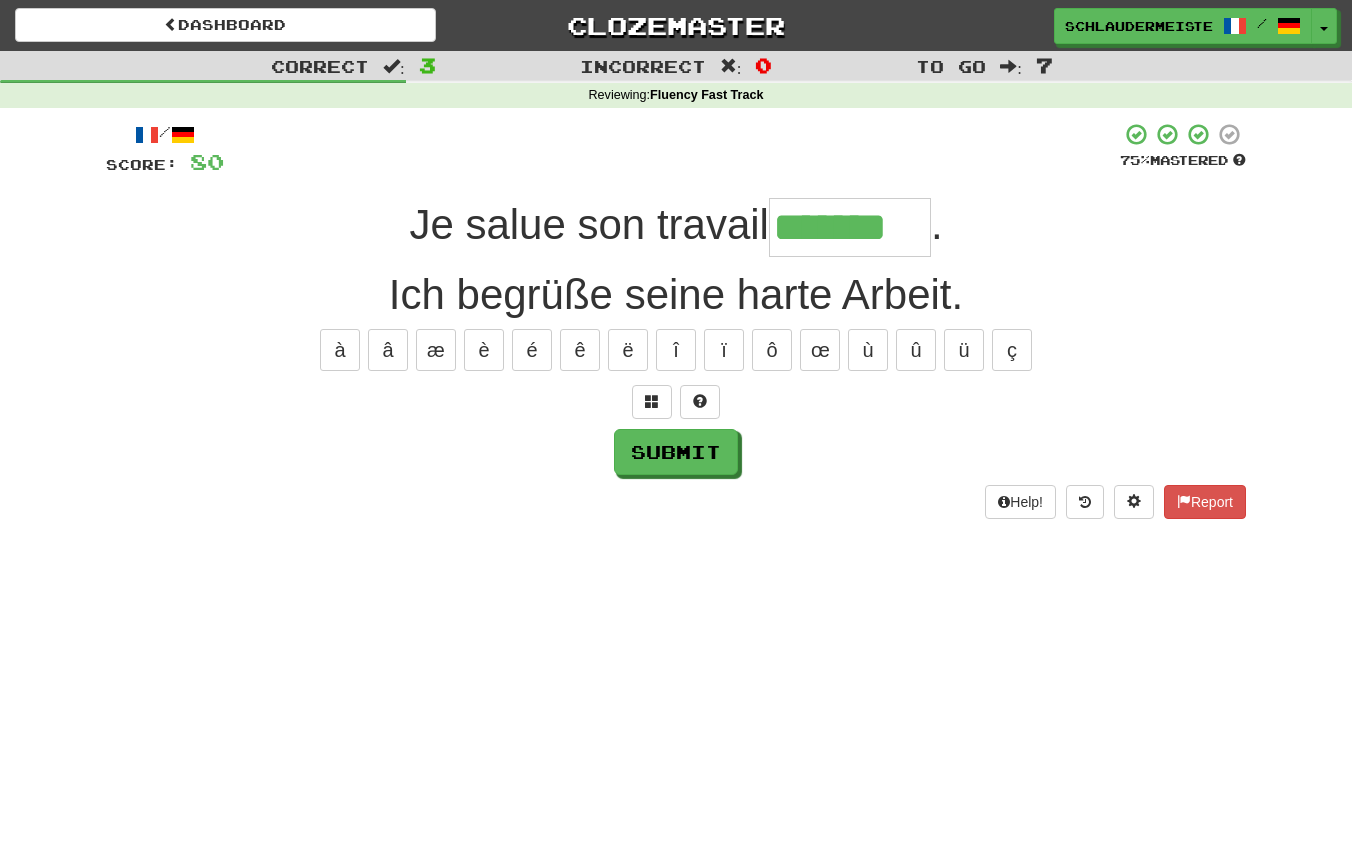 type on "*******" 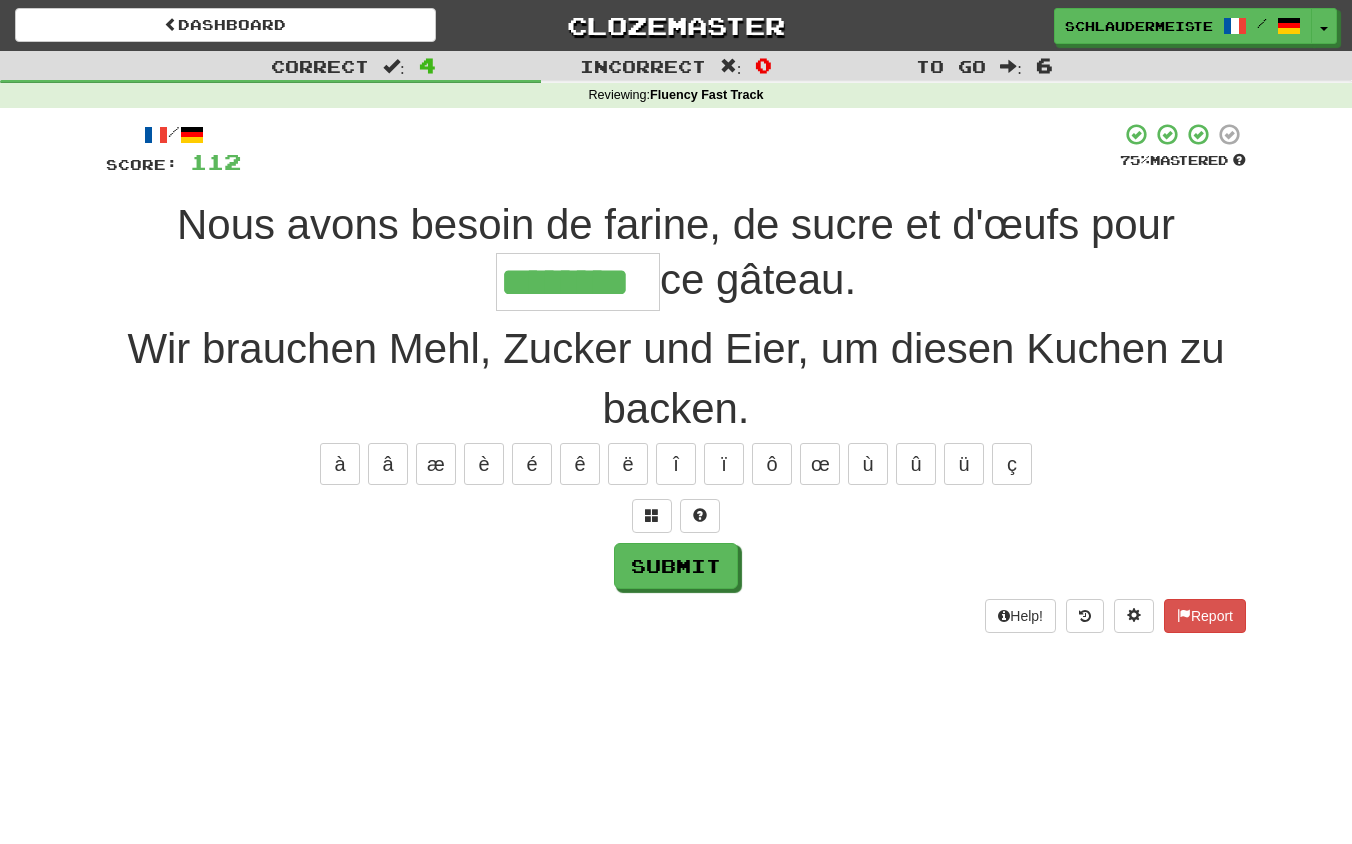 type on "********" 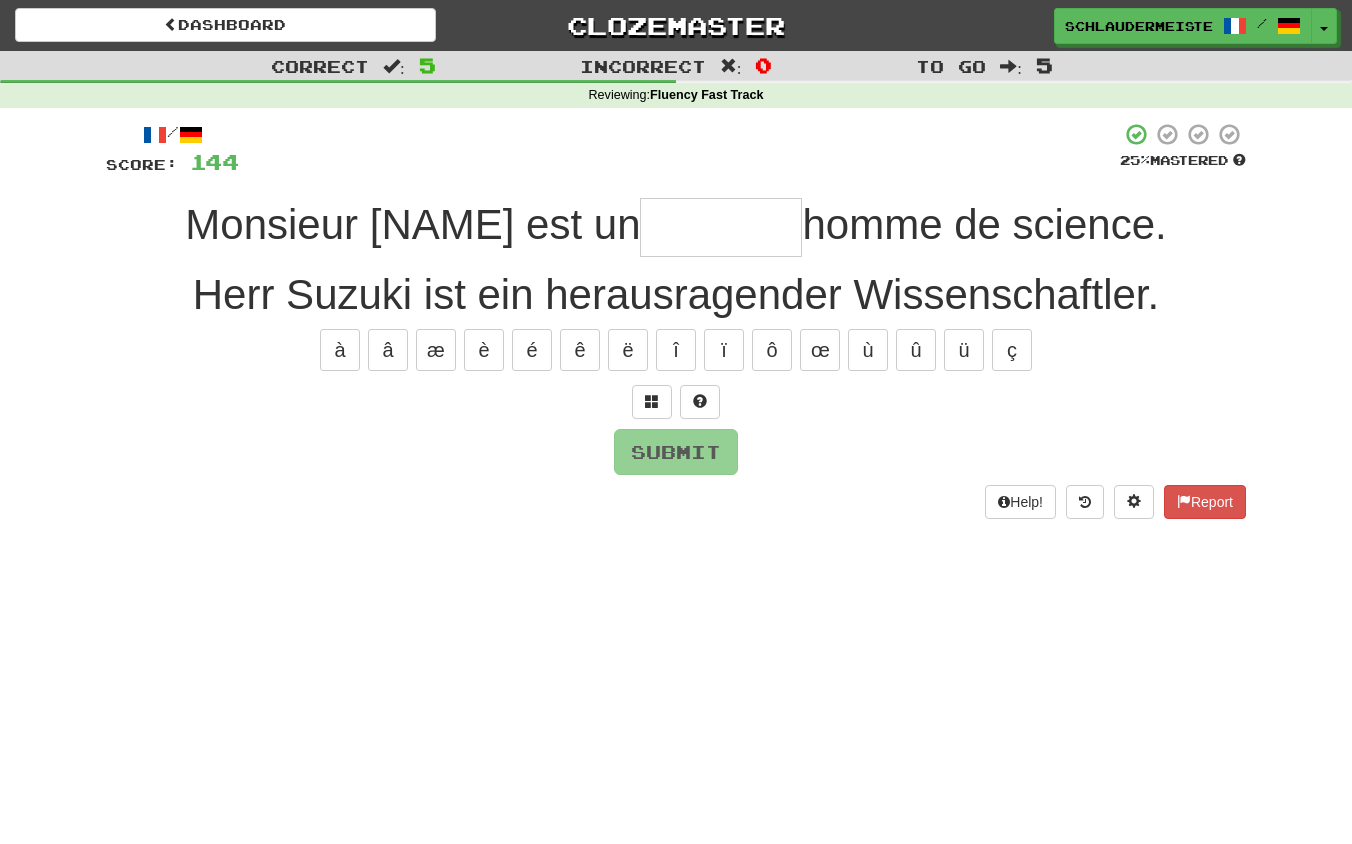 type on "*" 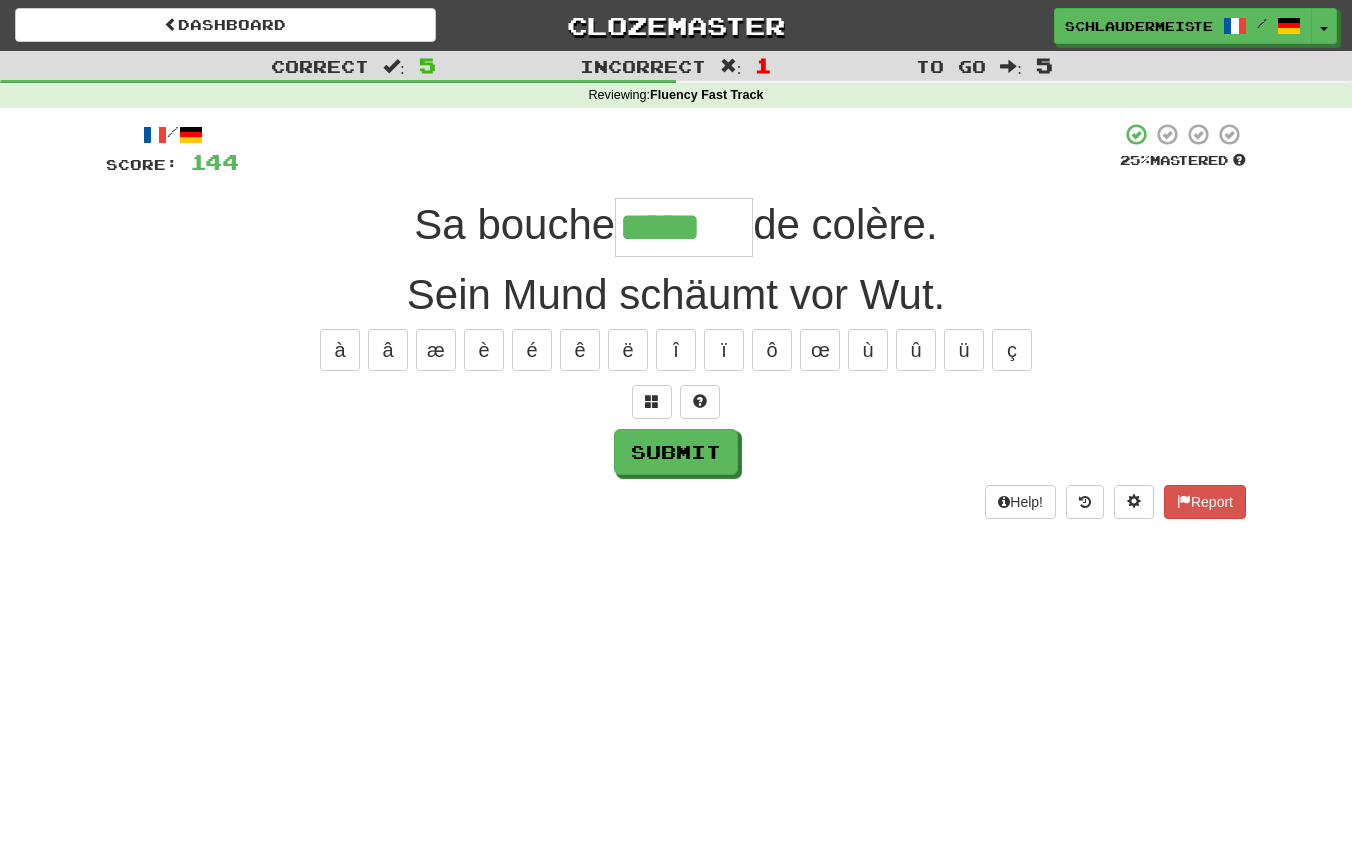 type on "*****" 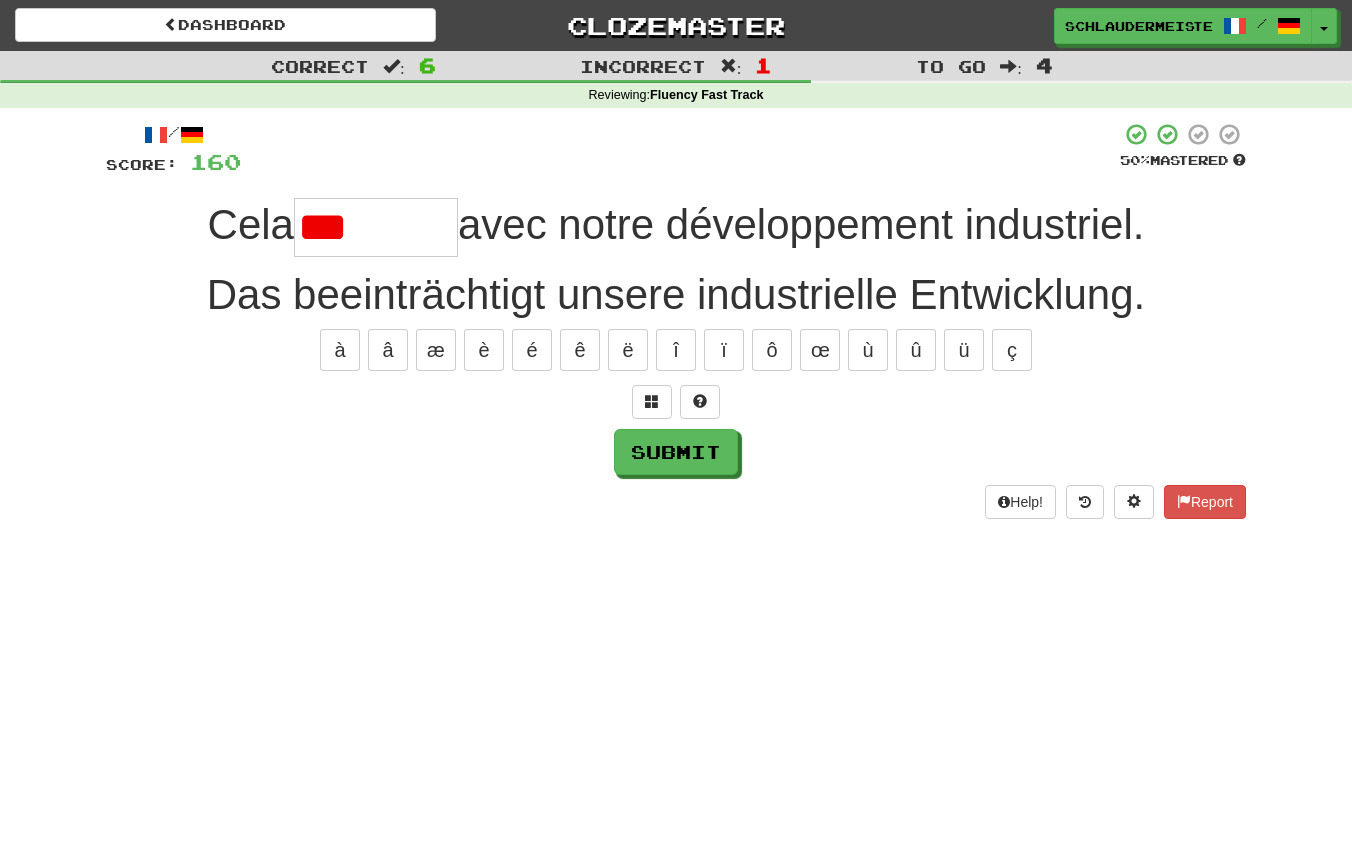 type on "*********" 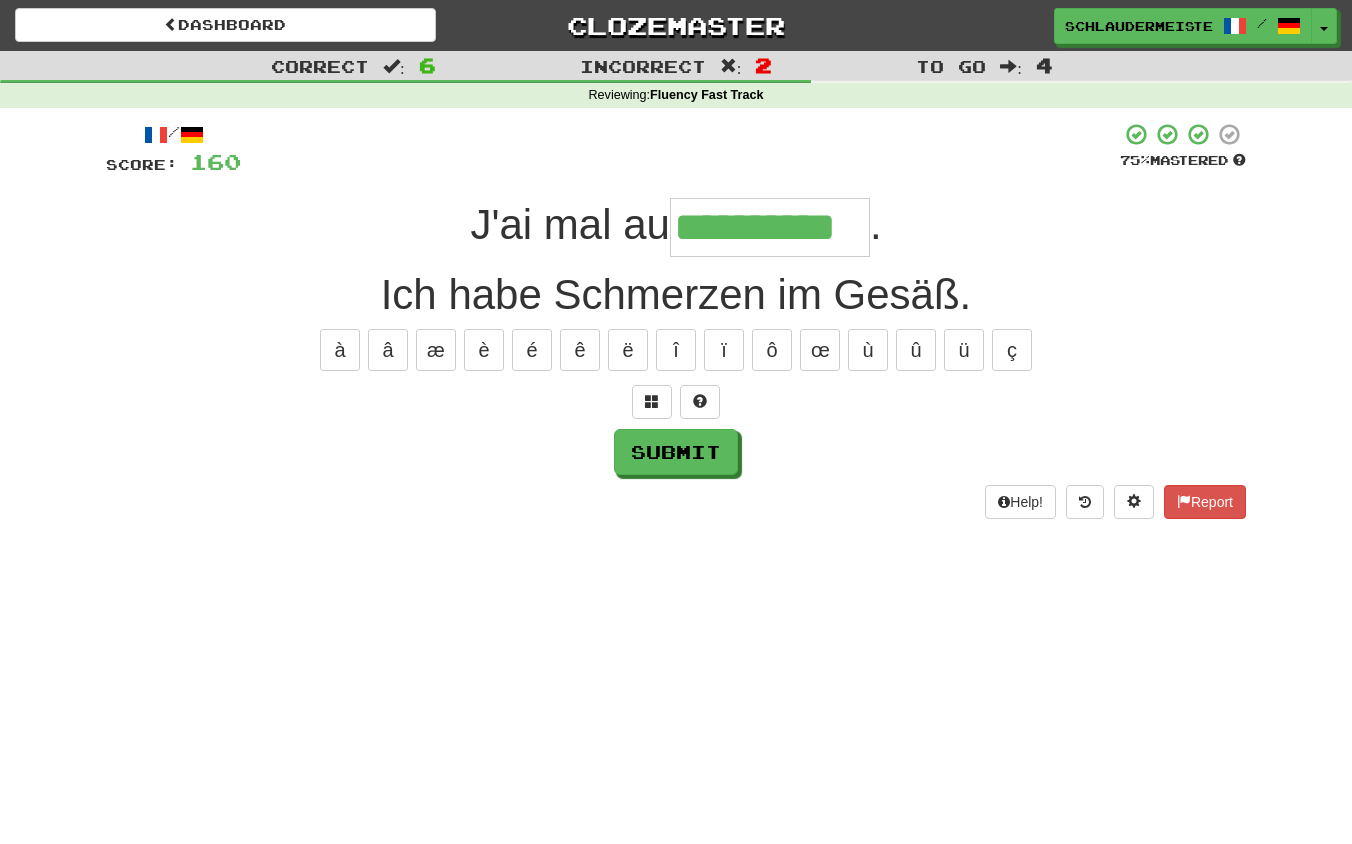 type on "**********" 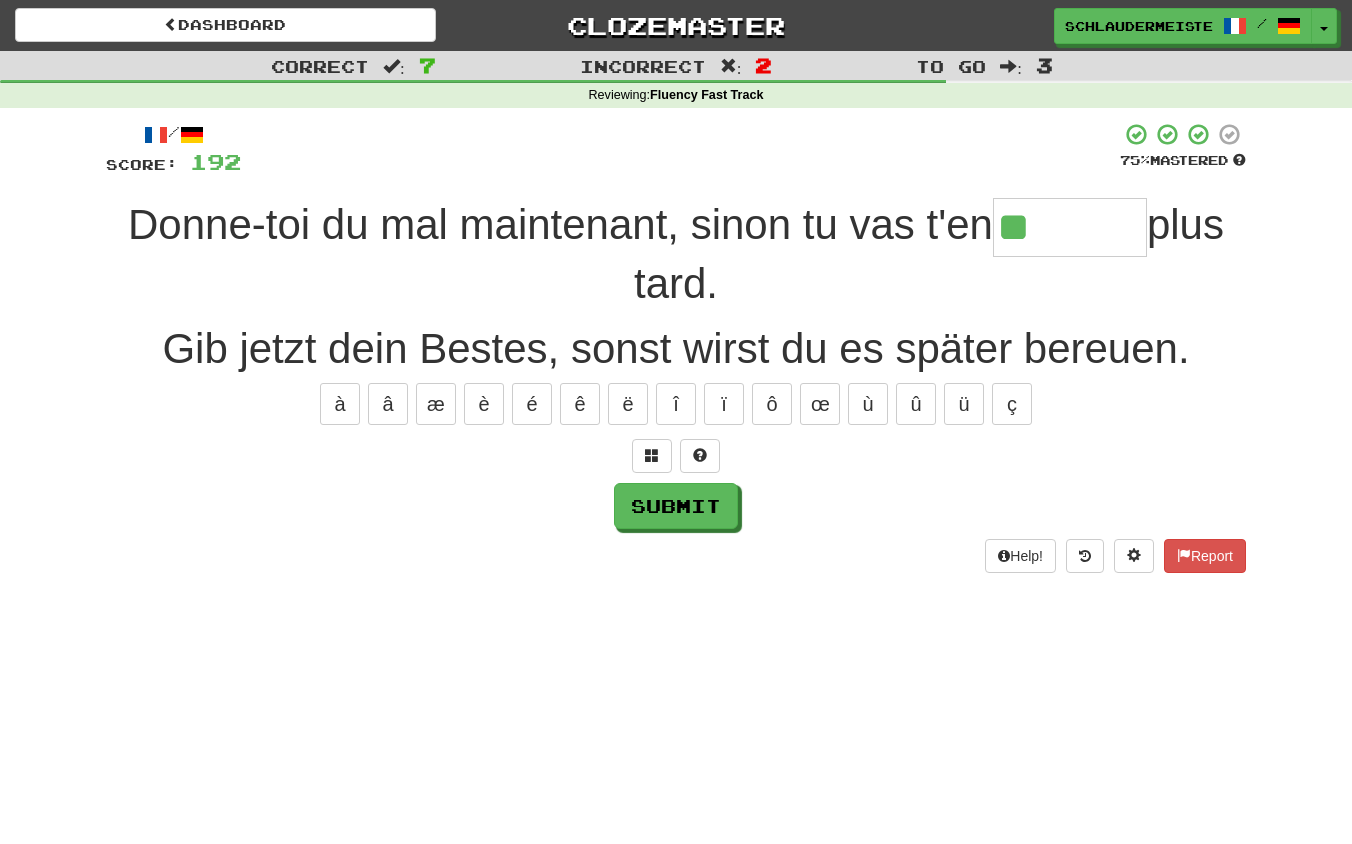 type on "********" 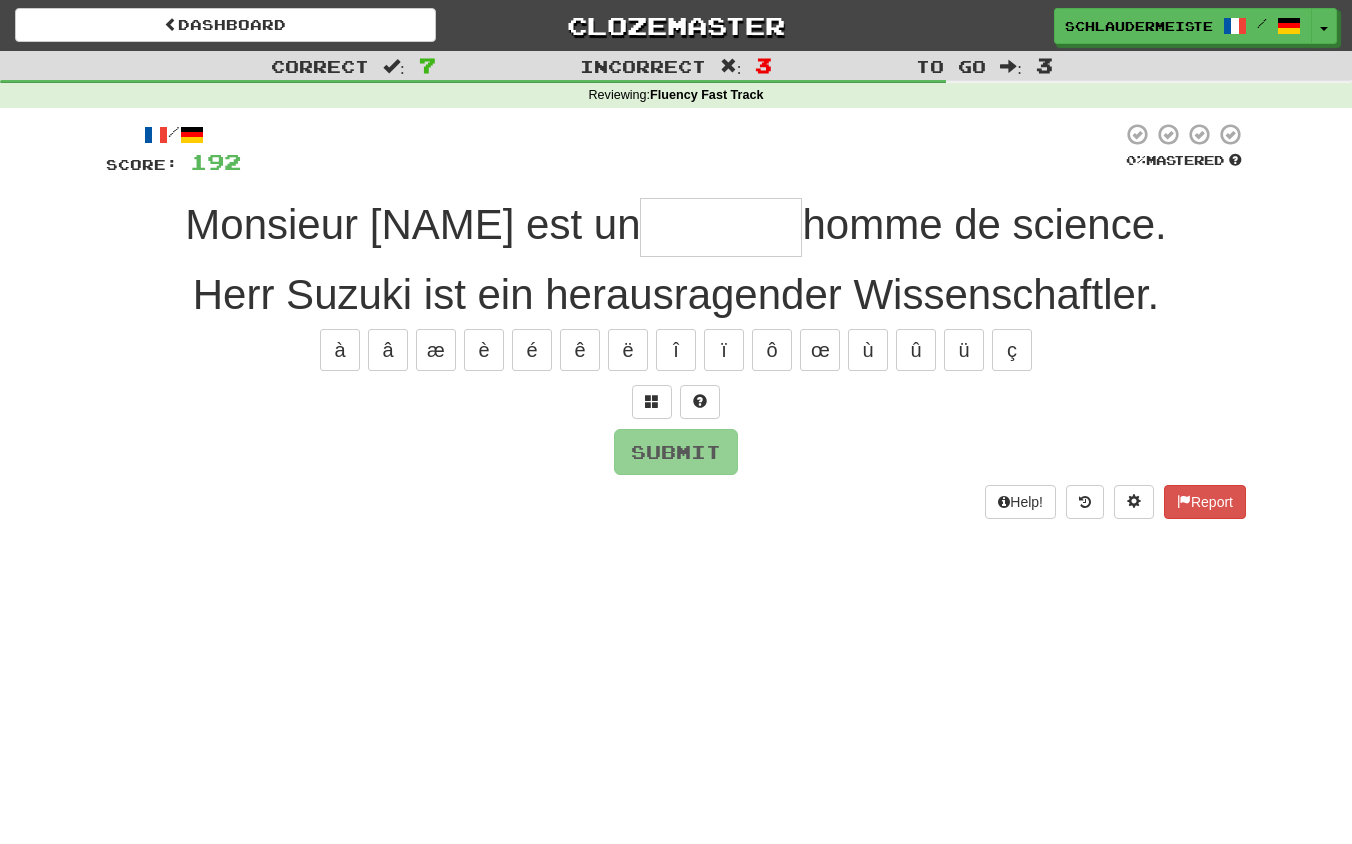 type on "*******" 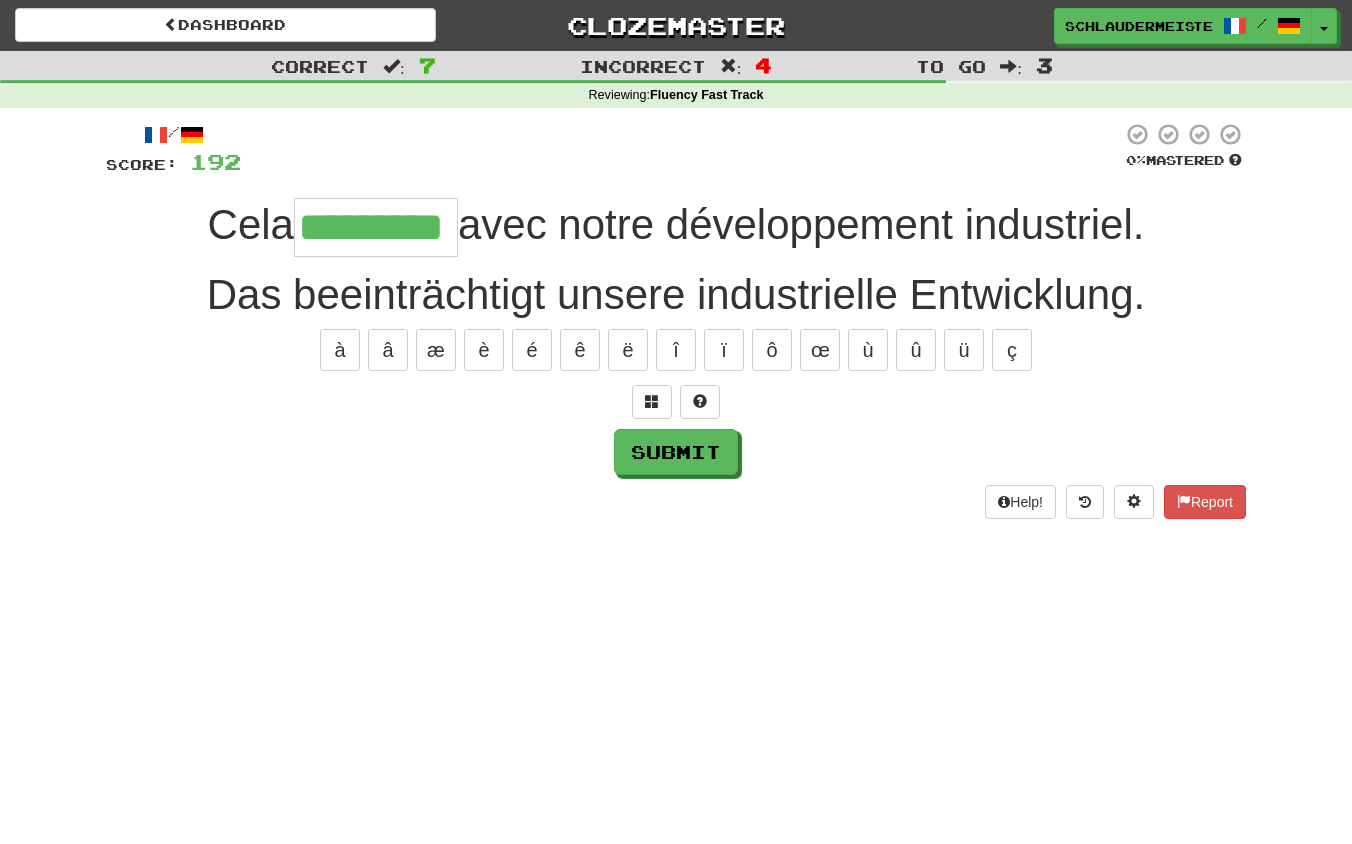 type on "*********" 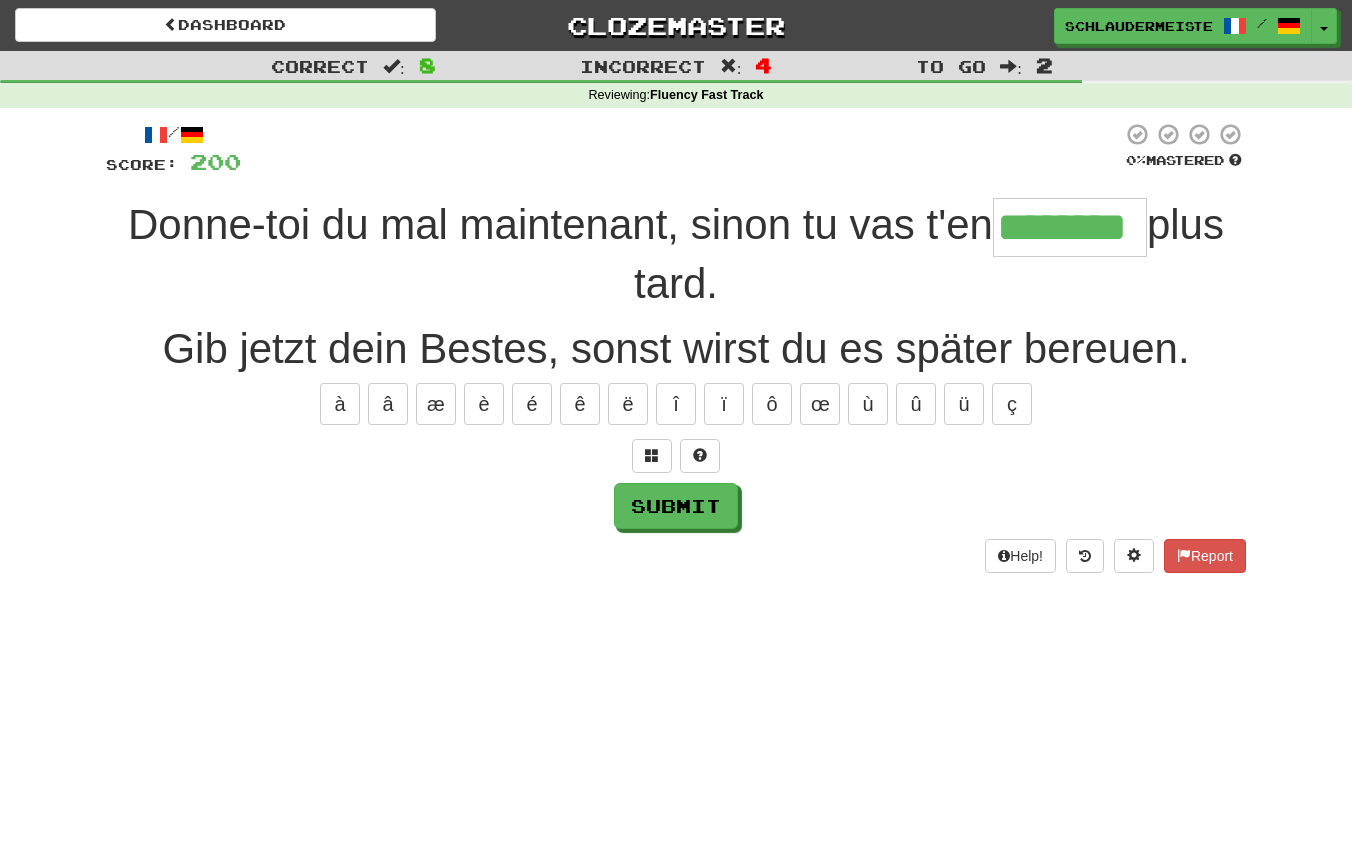 type on "********" 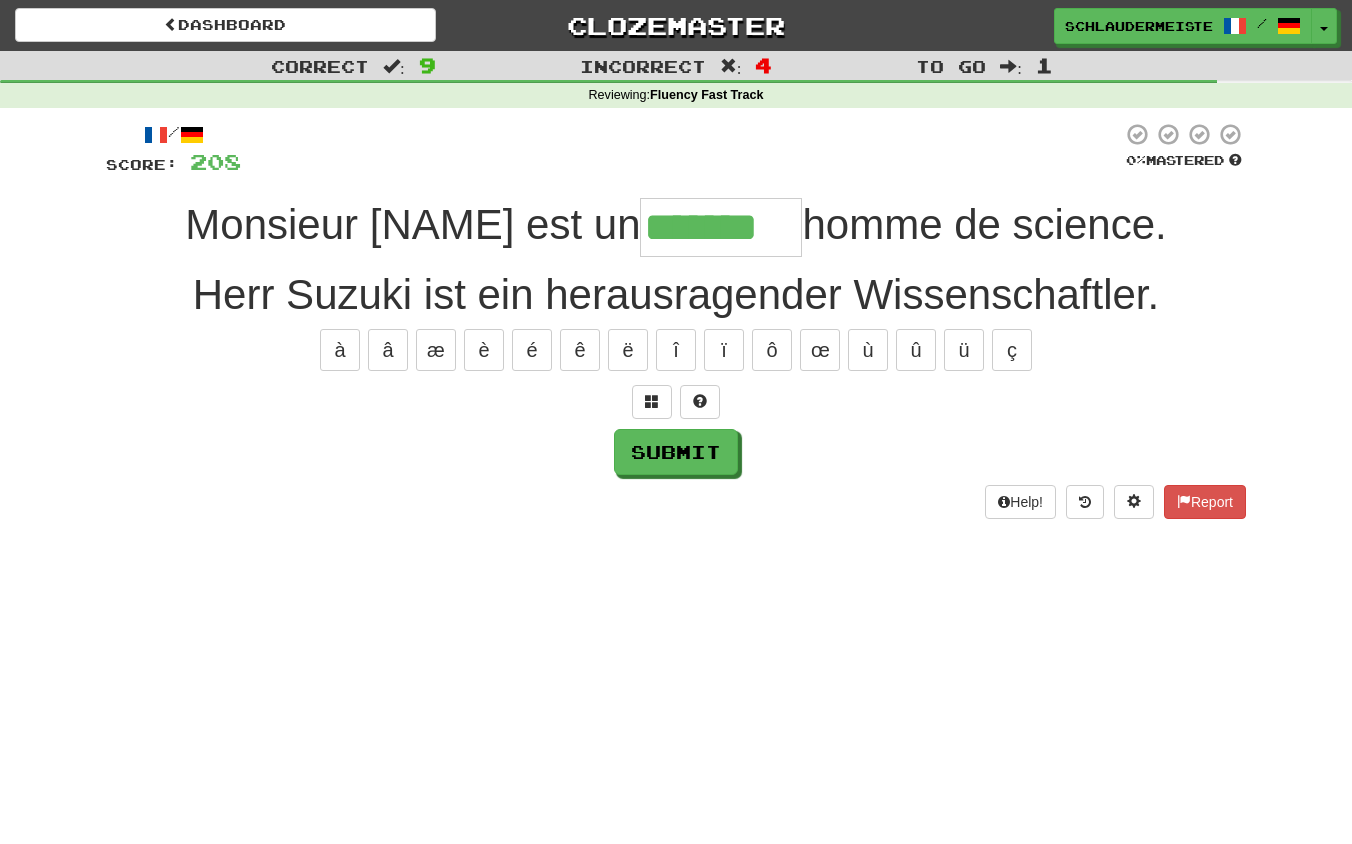 type on "*******" 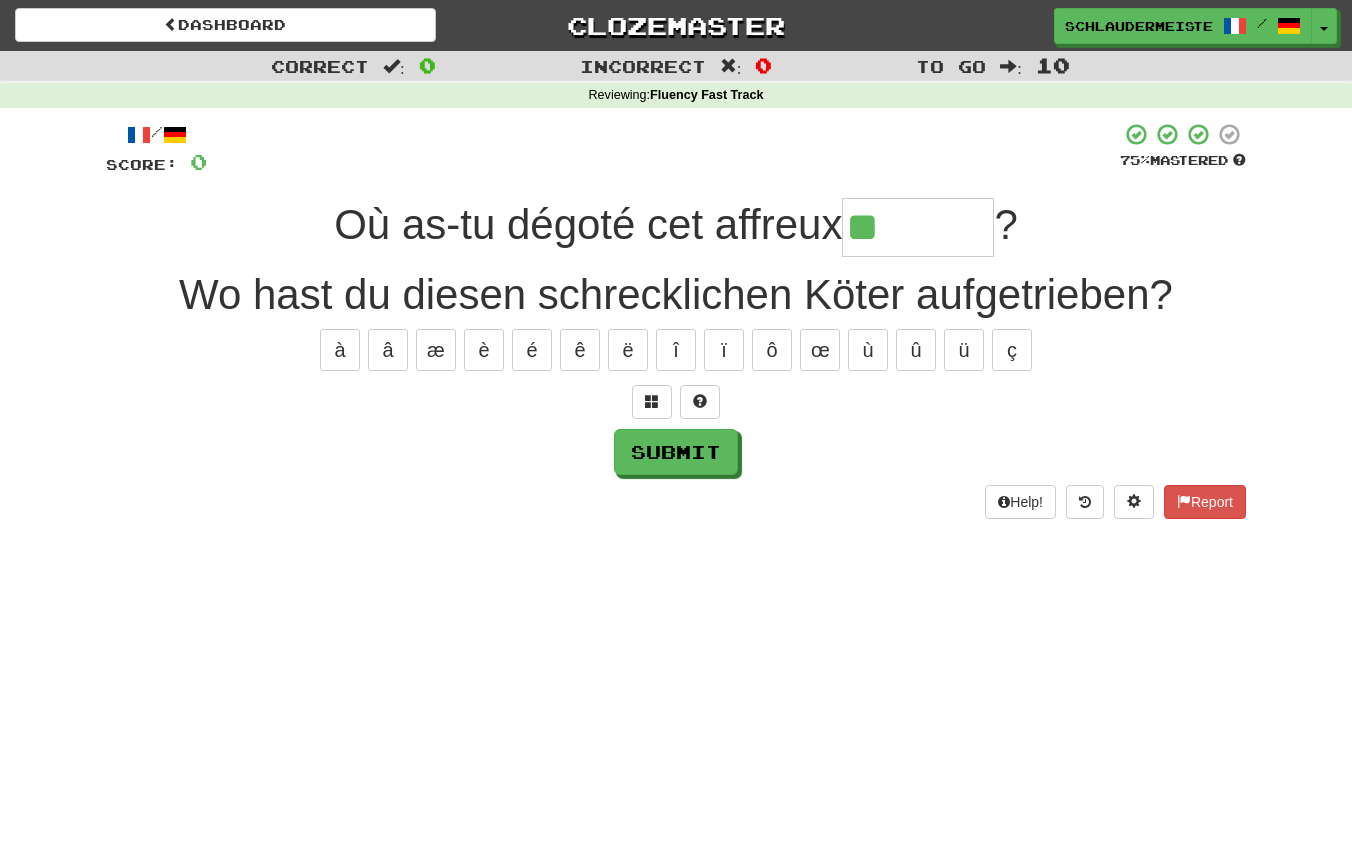 type on "*******" 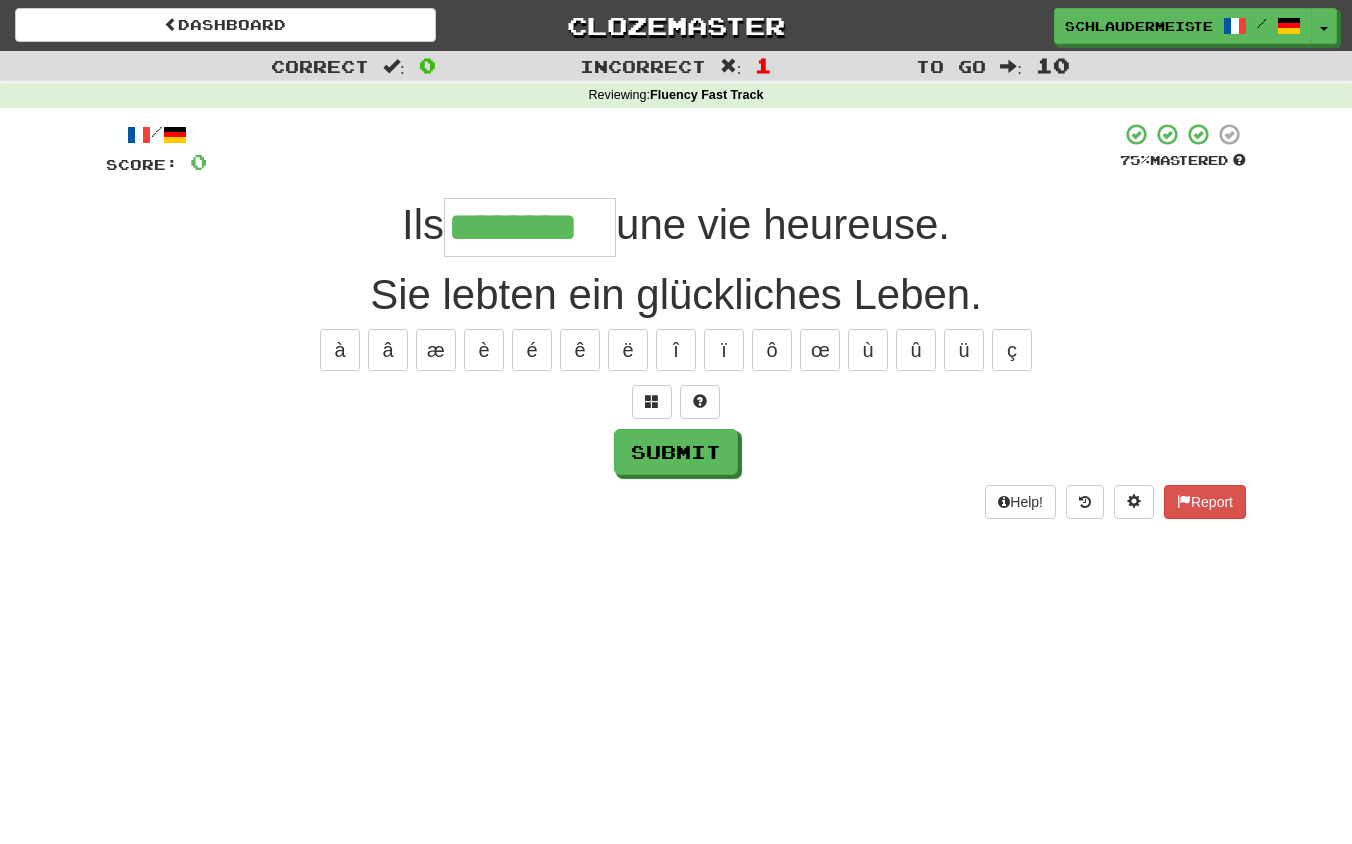 type on "********" 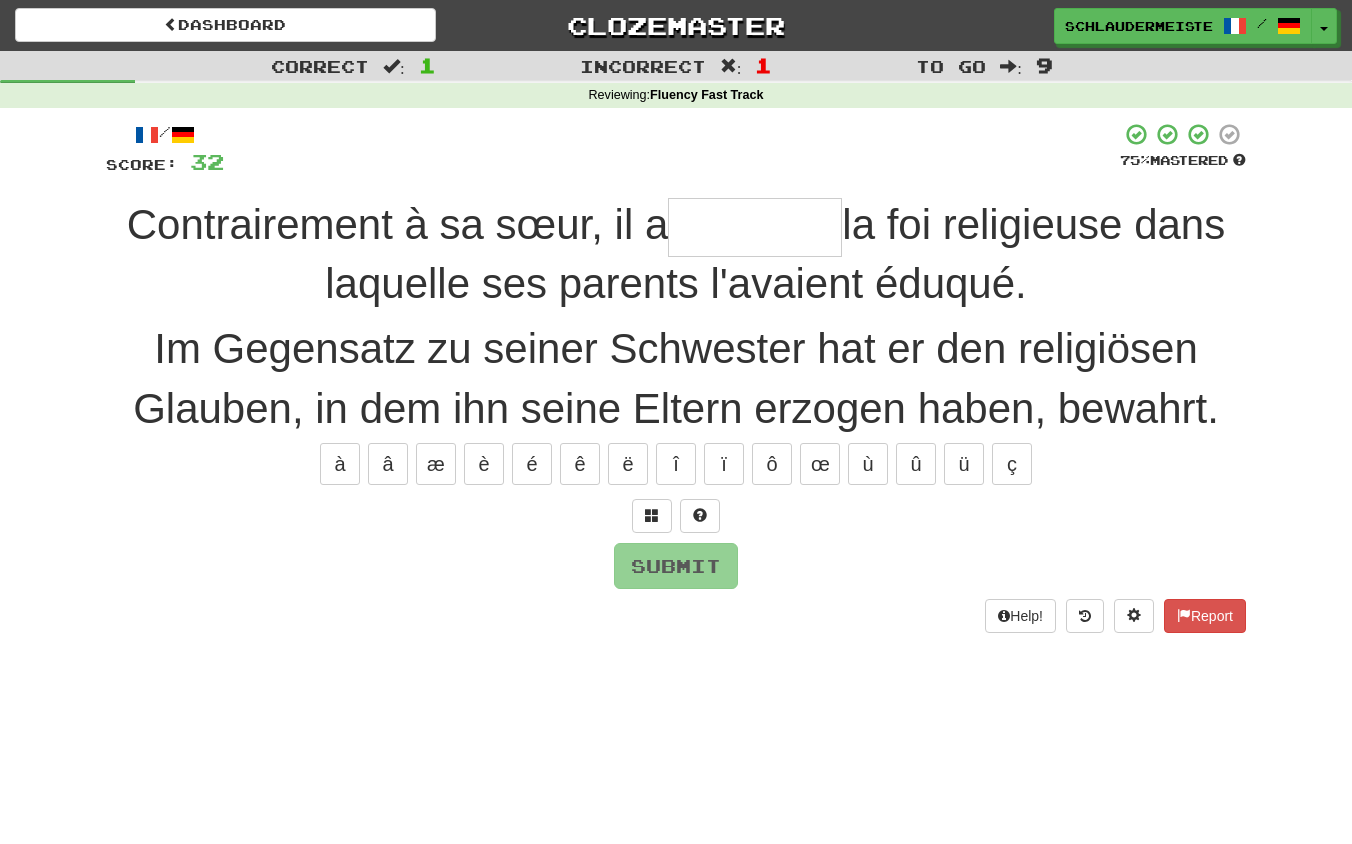 type on "*" 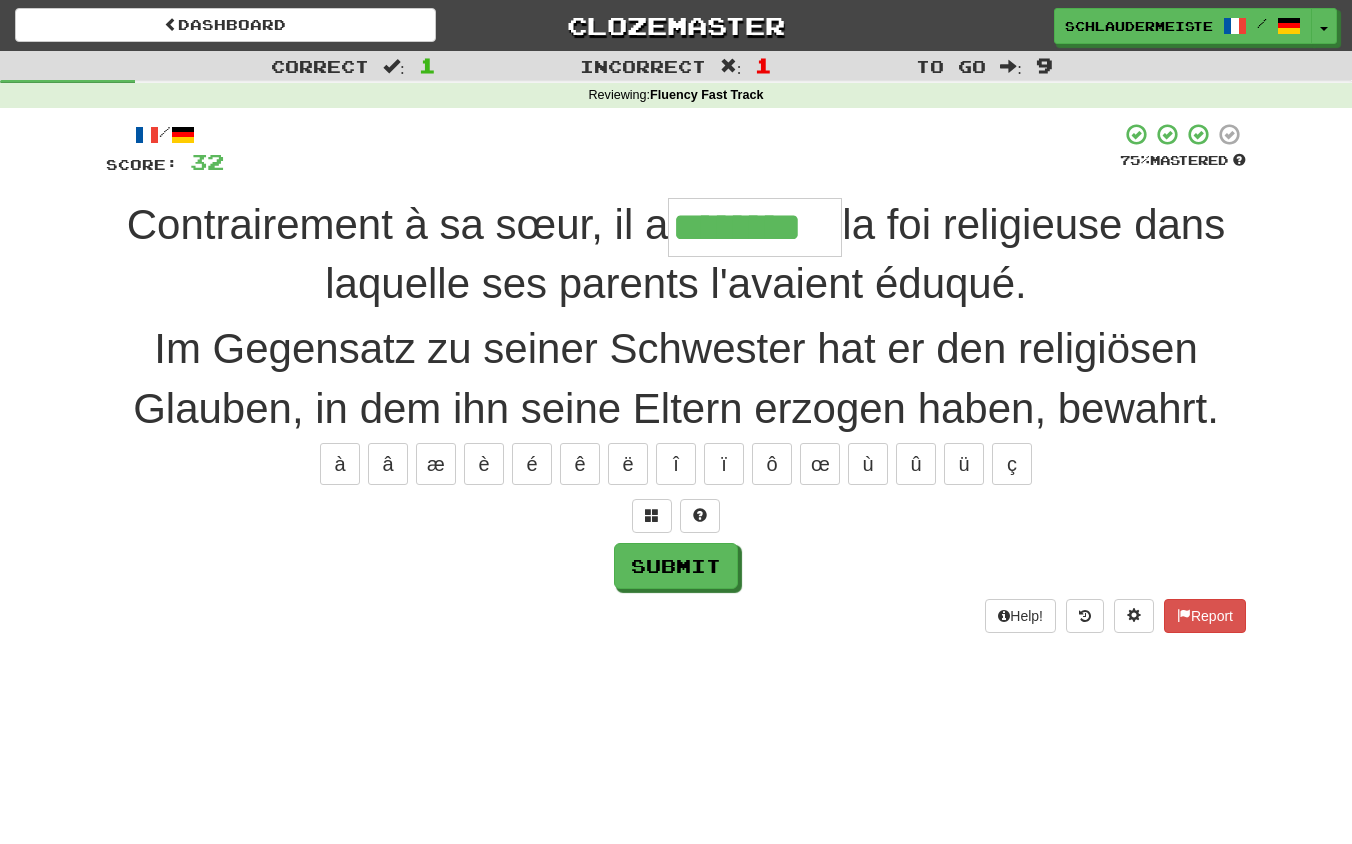 type on "********" 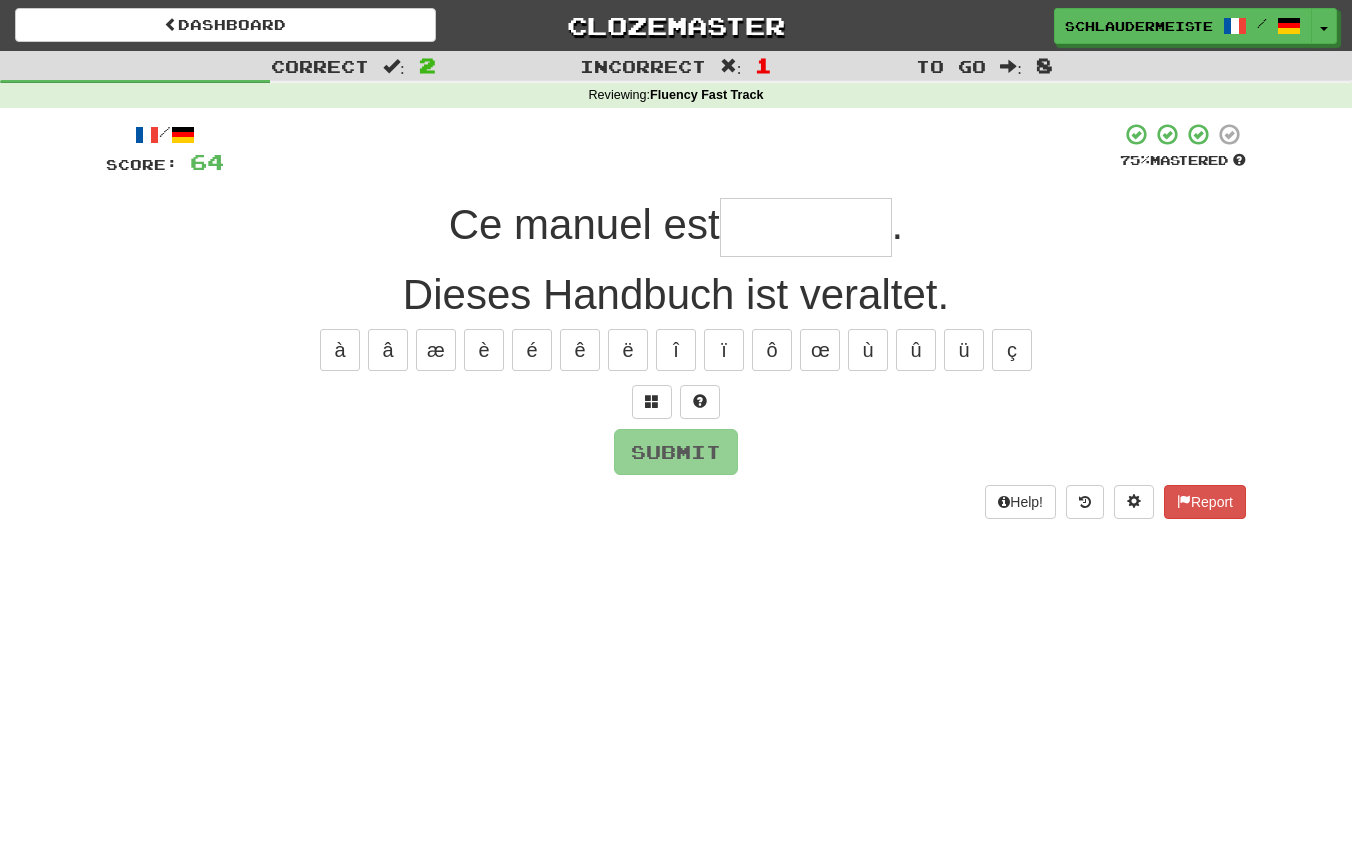 type on "*" 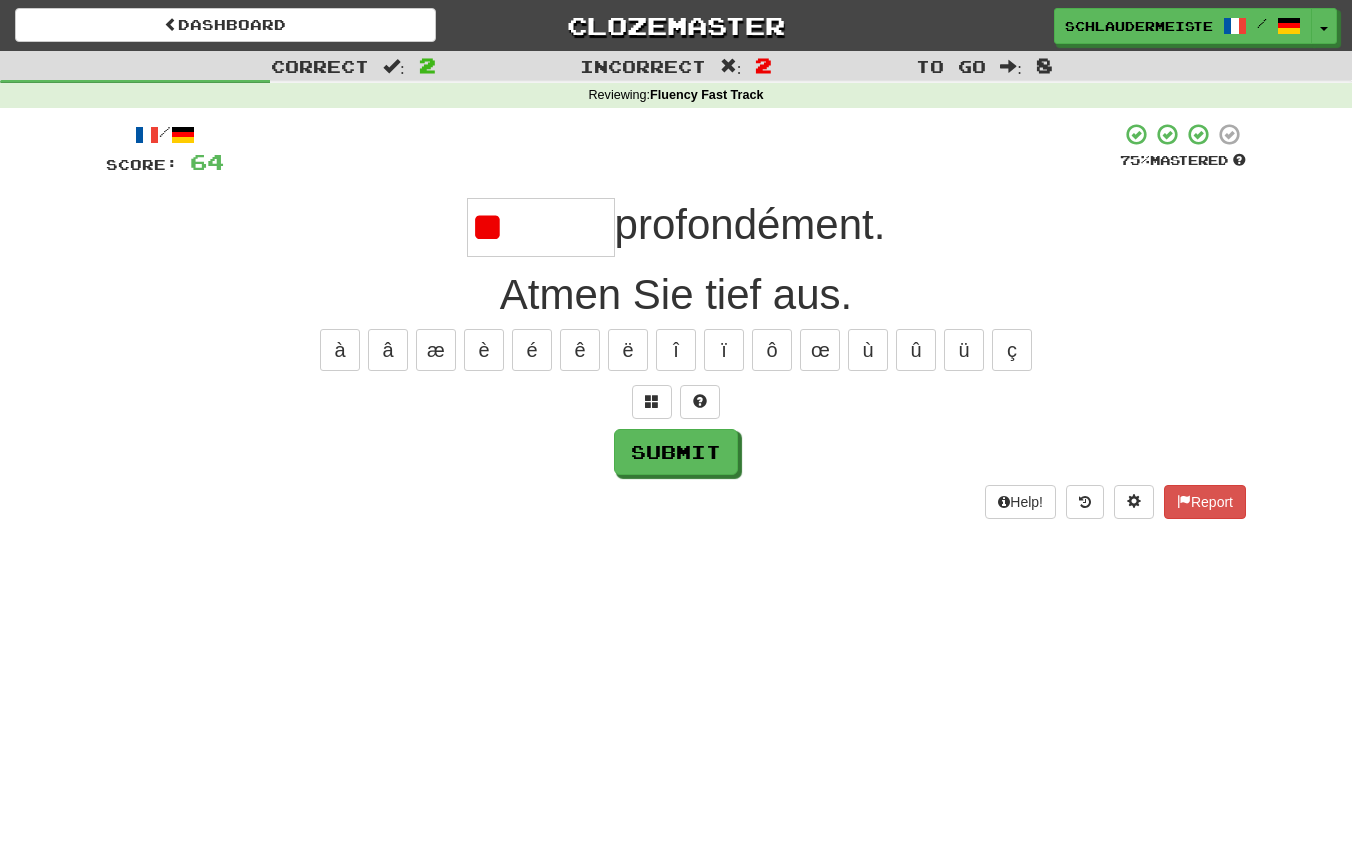 type on "*" 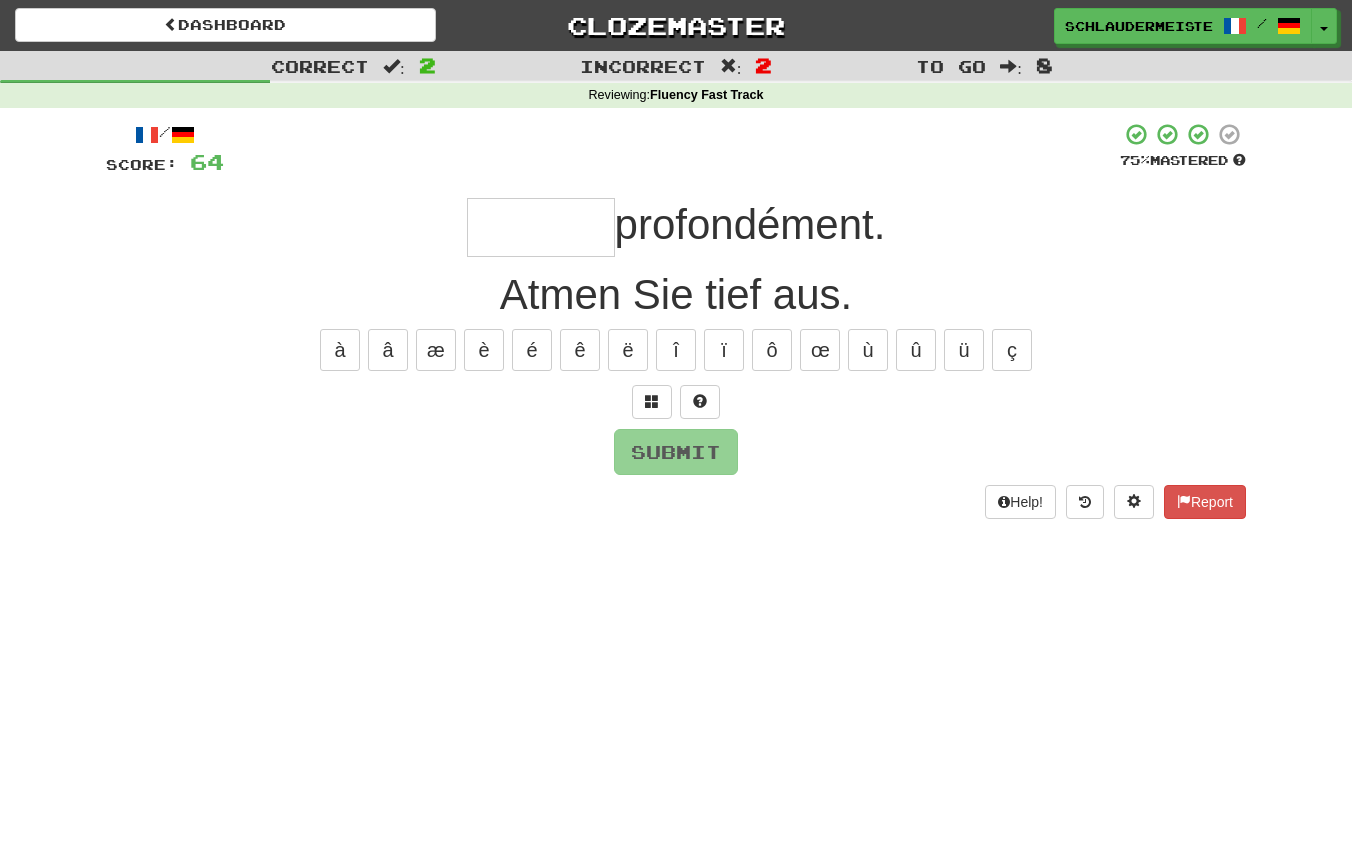 type on "*" 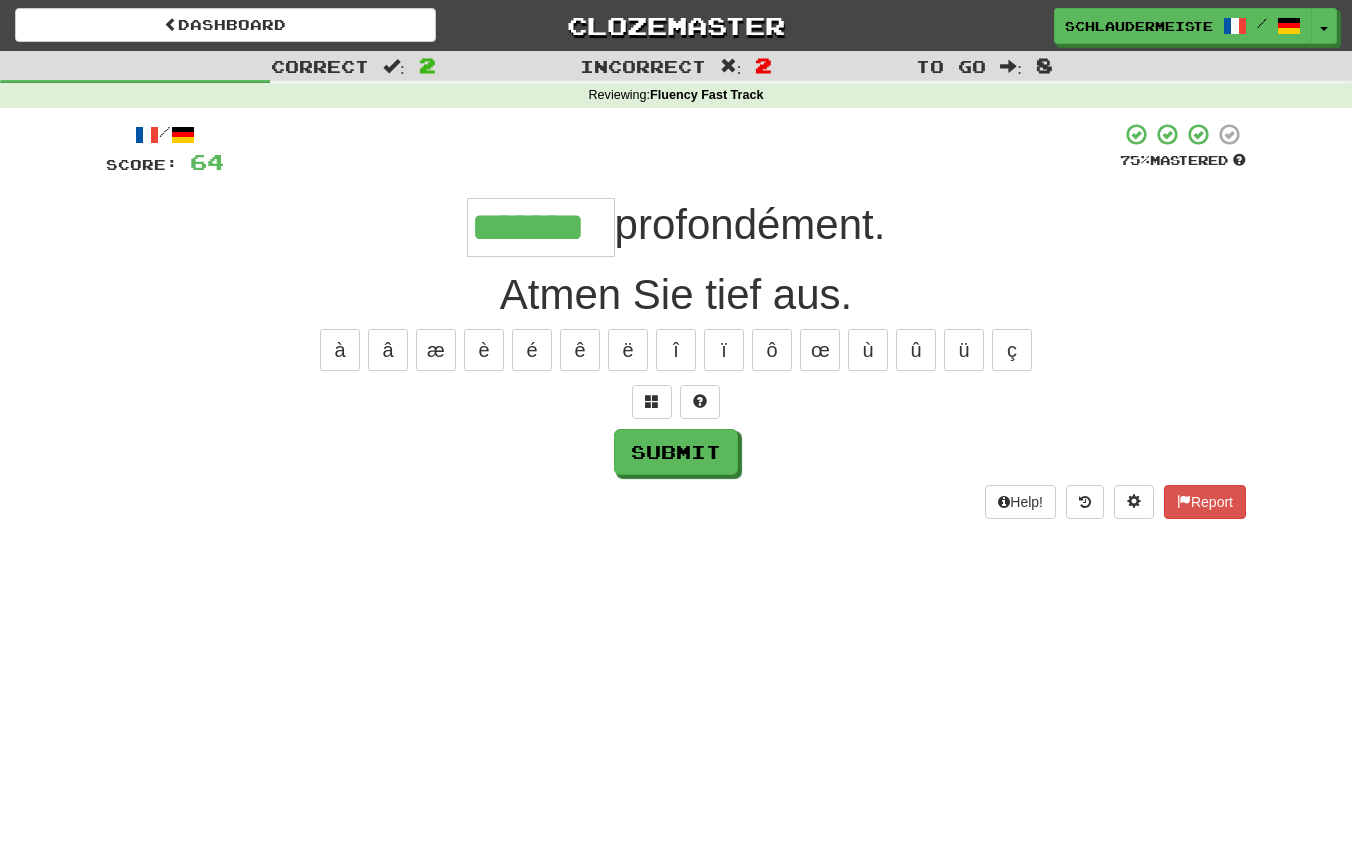type on "*******" 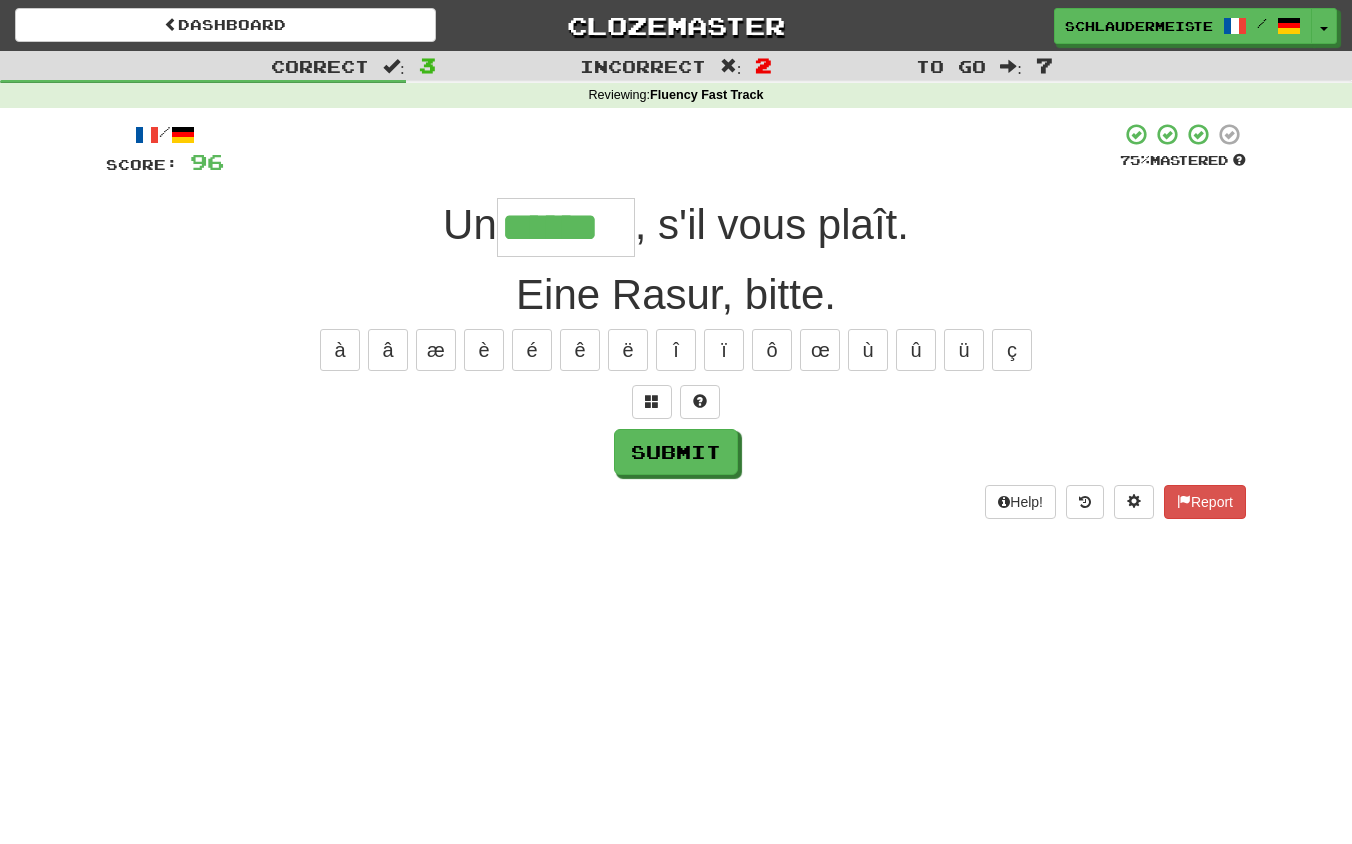 type on "******" 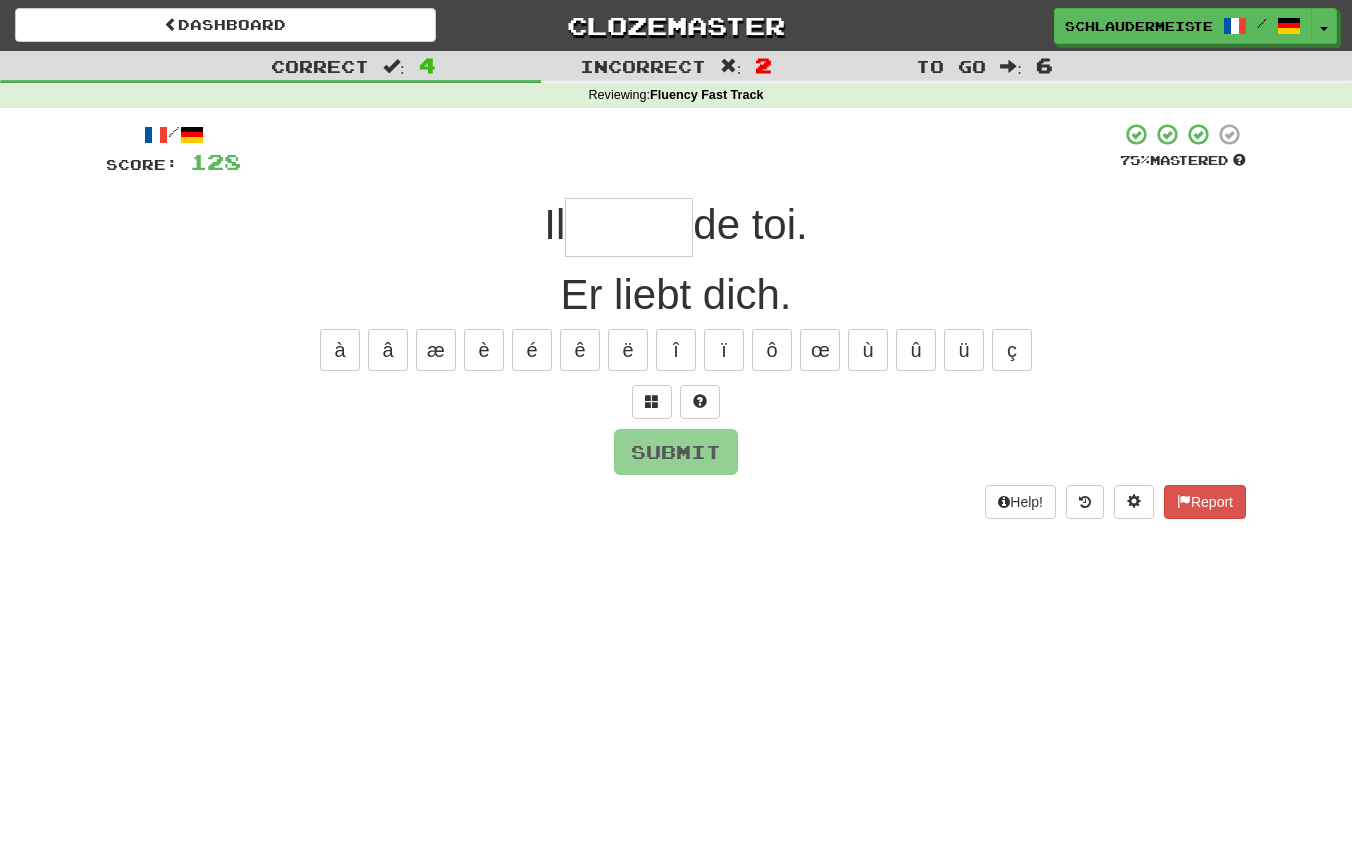type on "*" 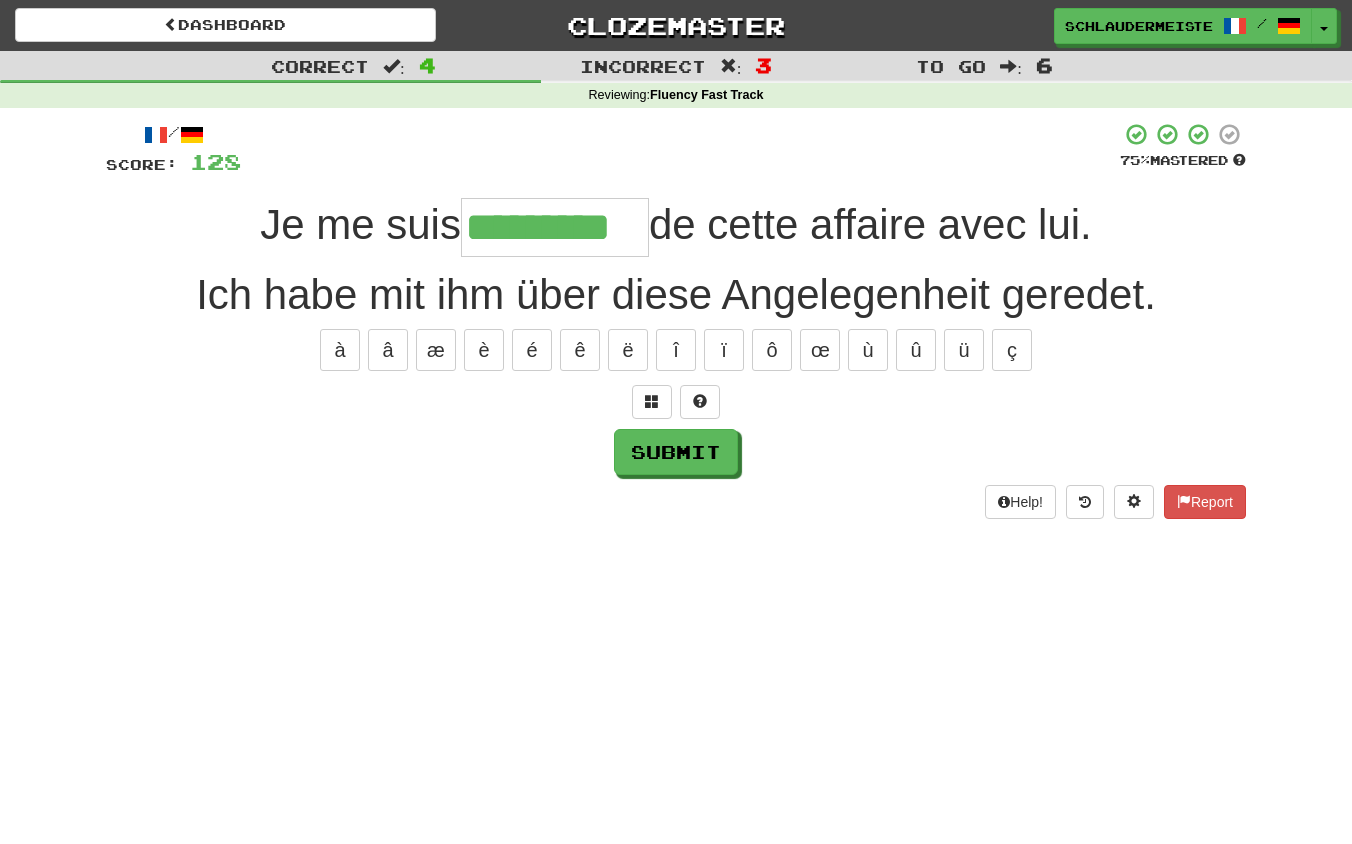 type on "*********" 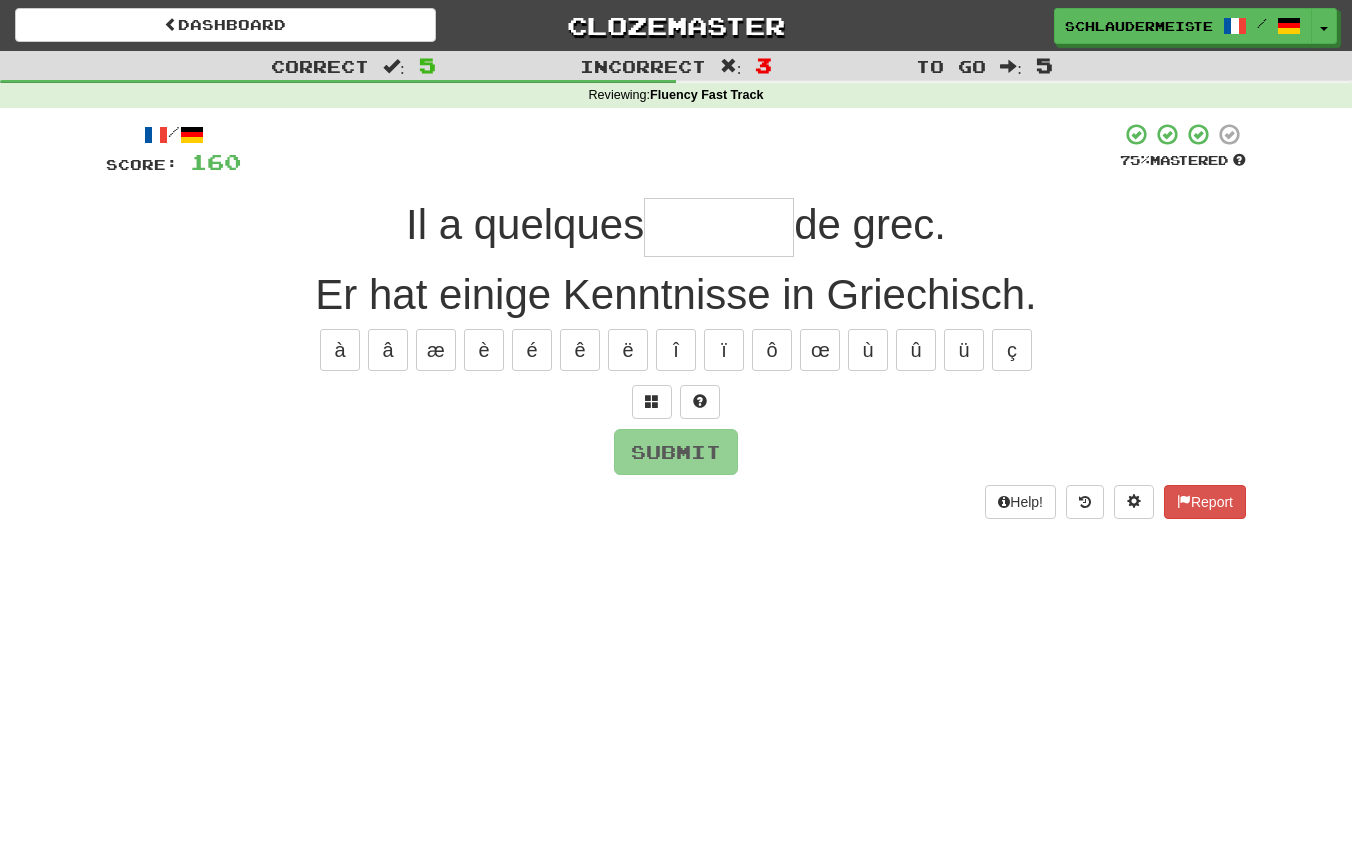 type on "*" 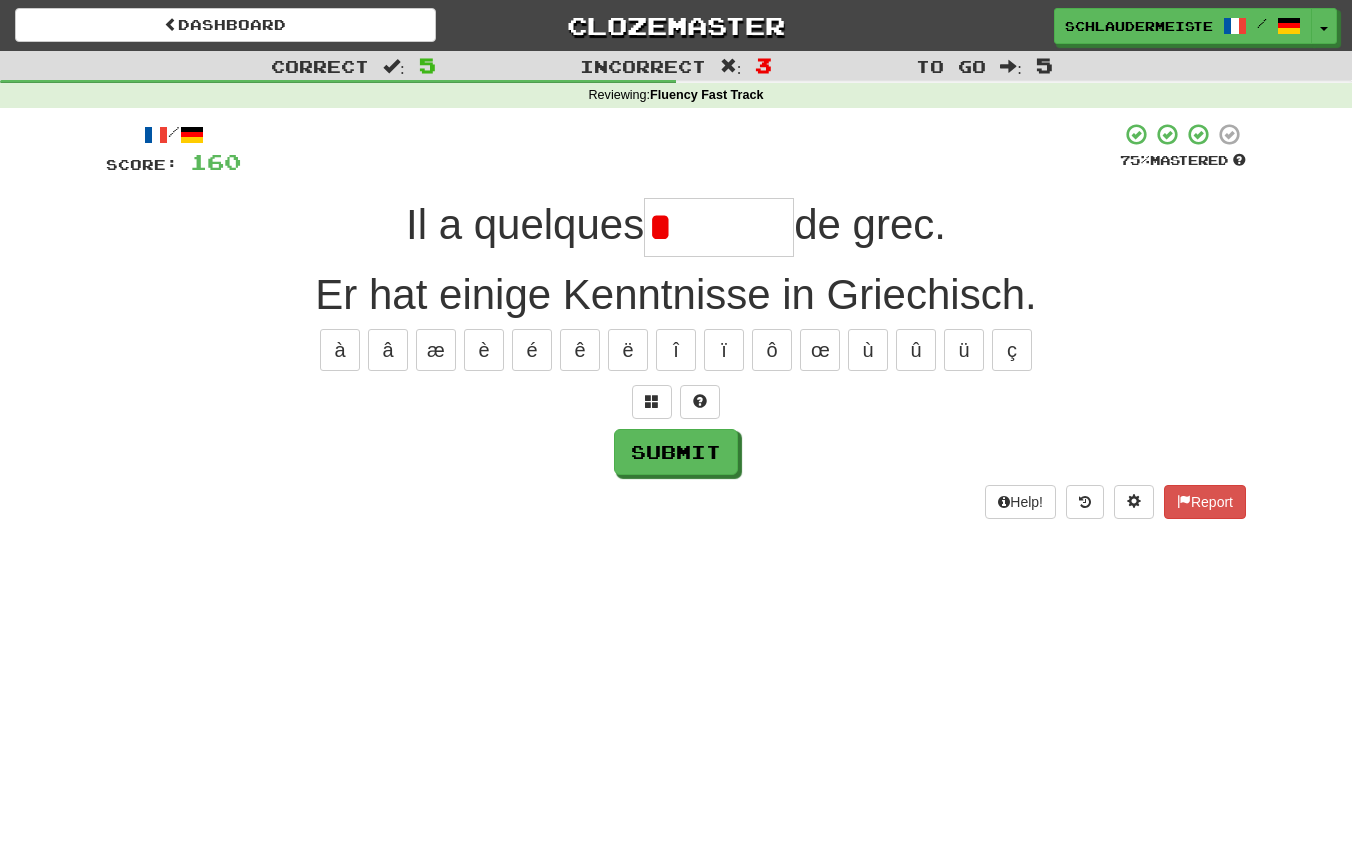type on "*******" 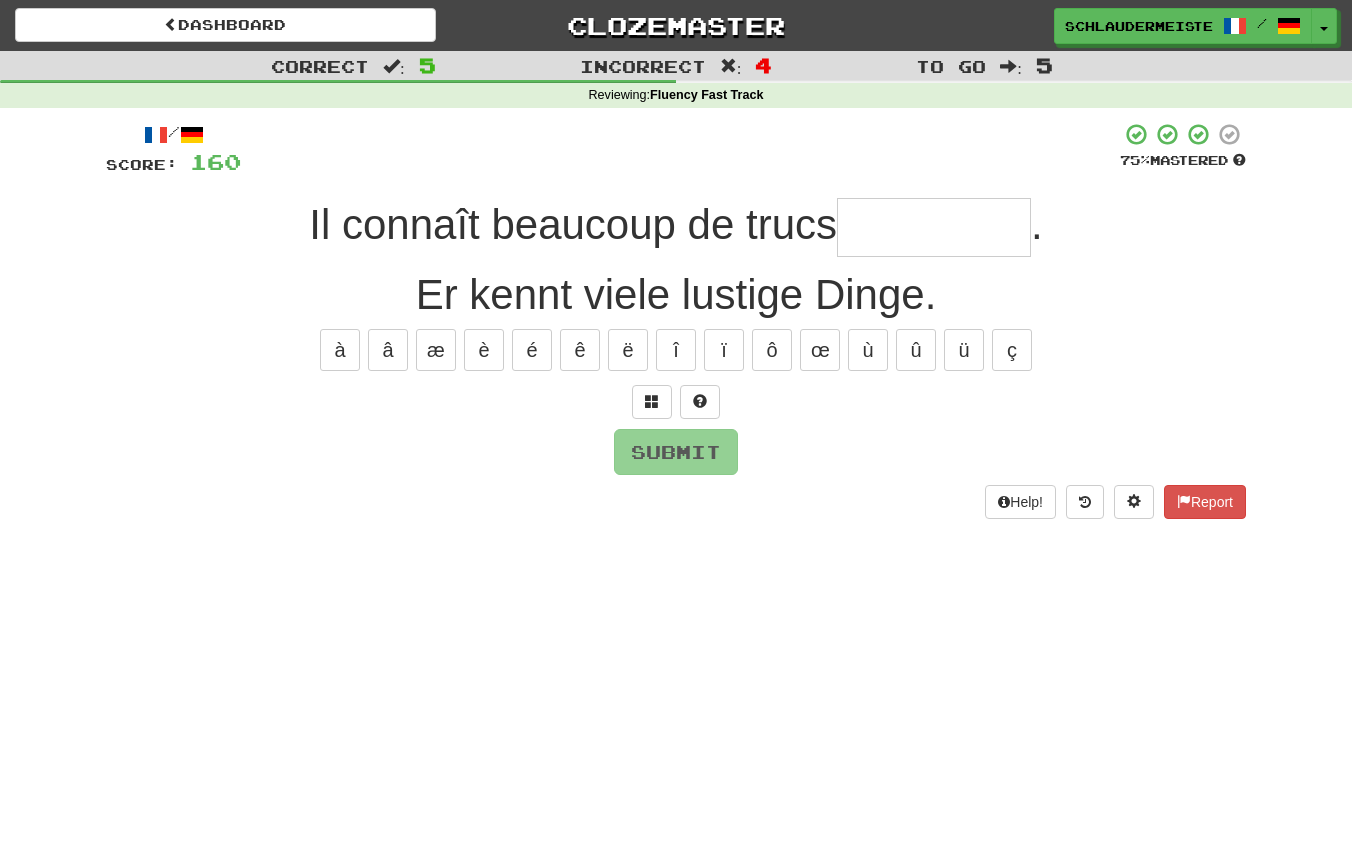 type on "*" 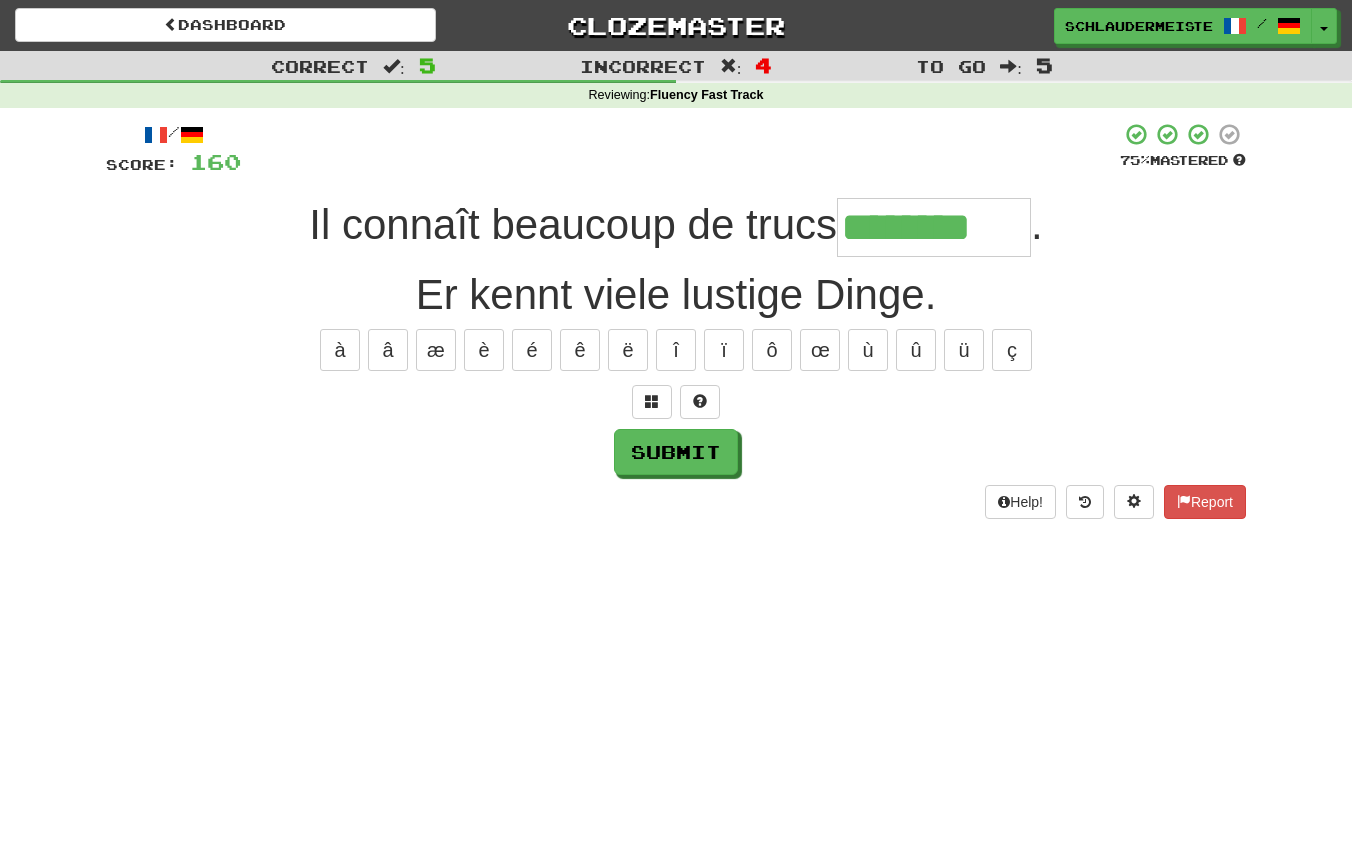 type on "********" 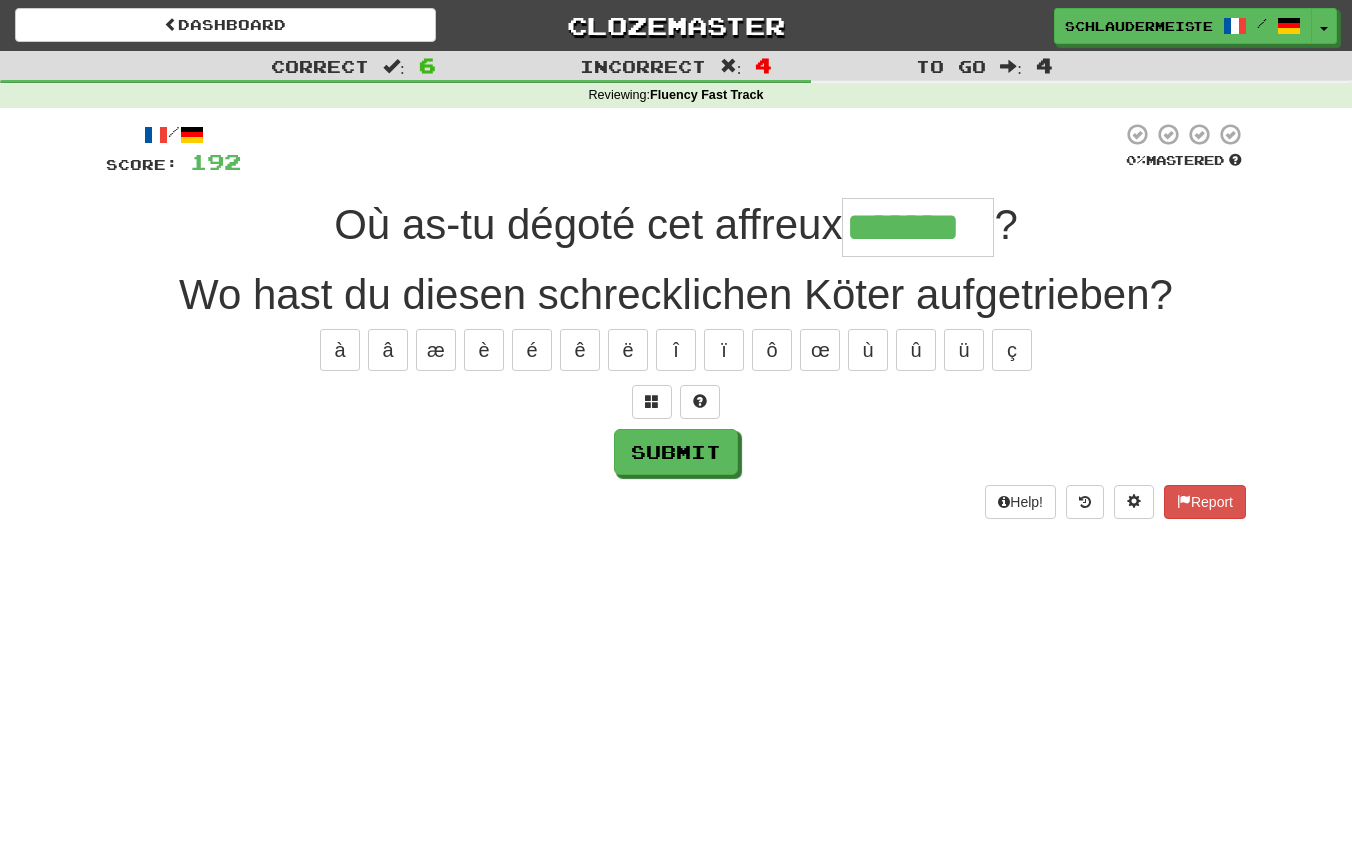 type on "*******" 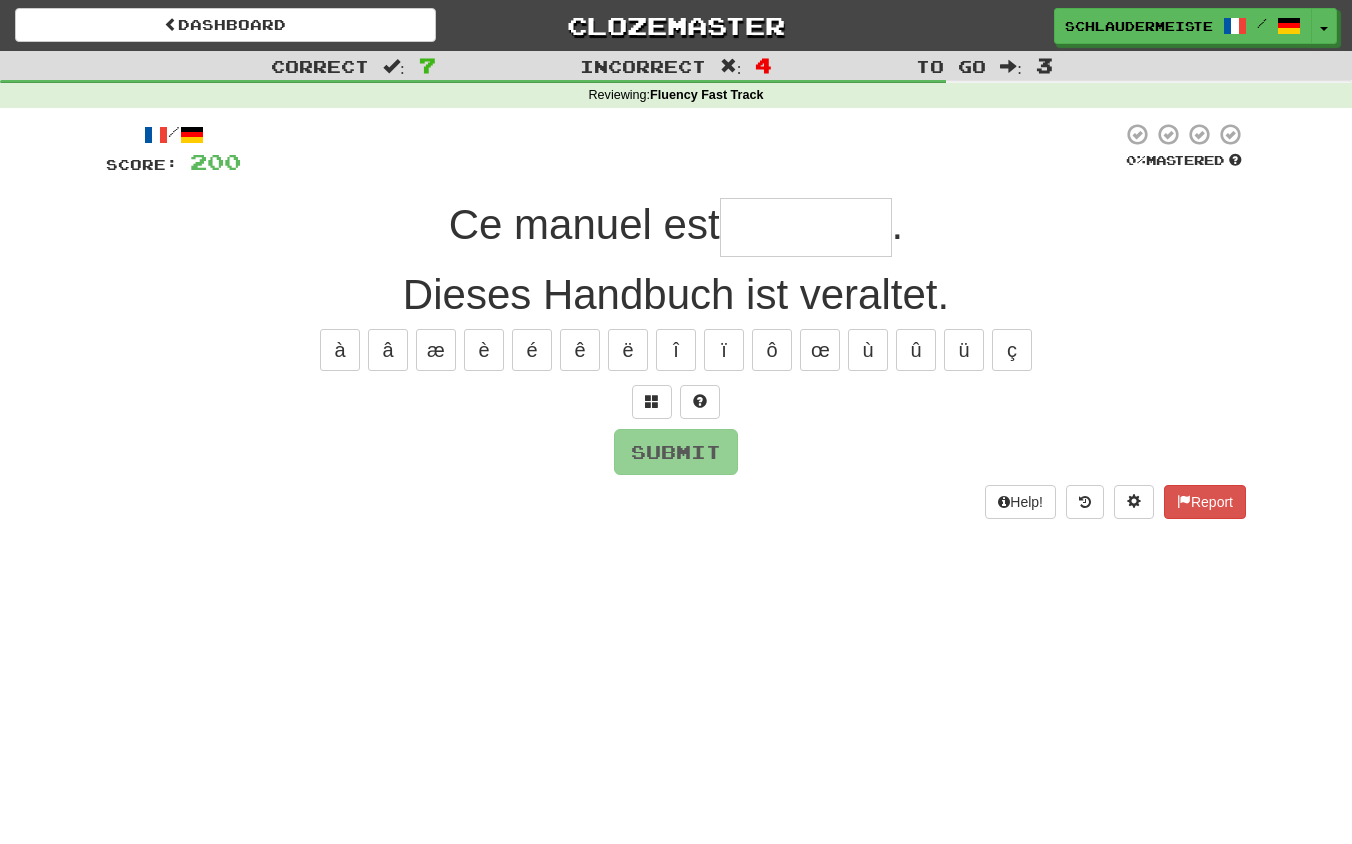 type on "*" 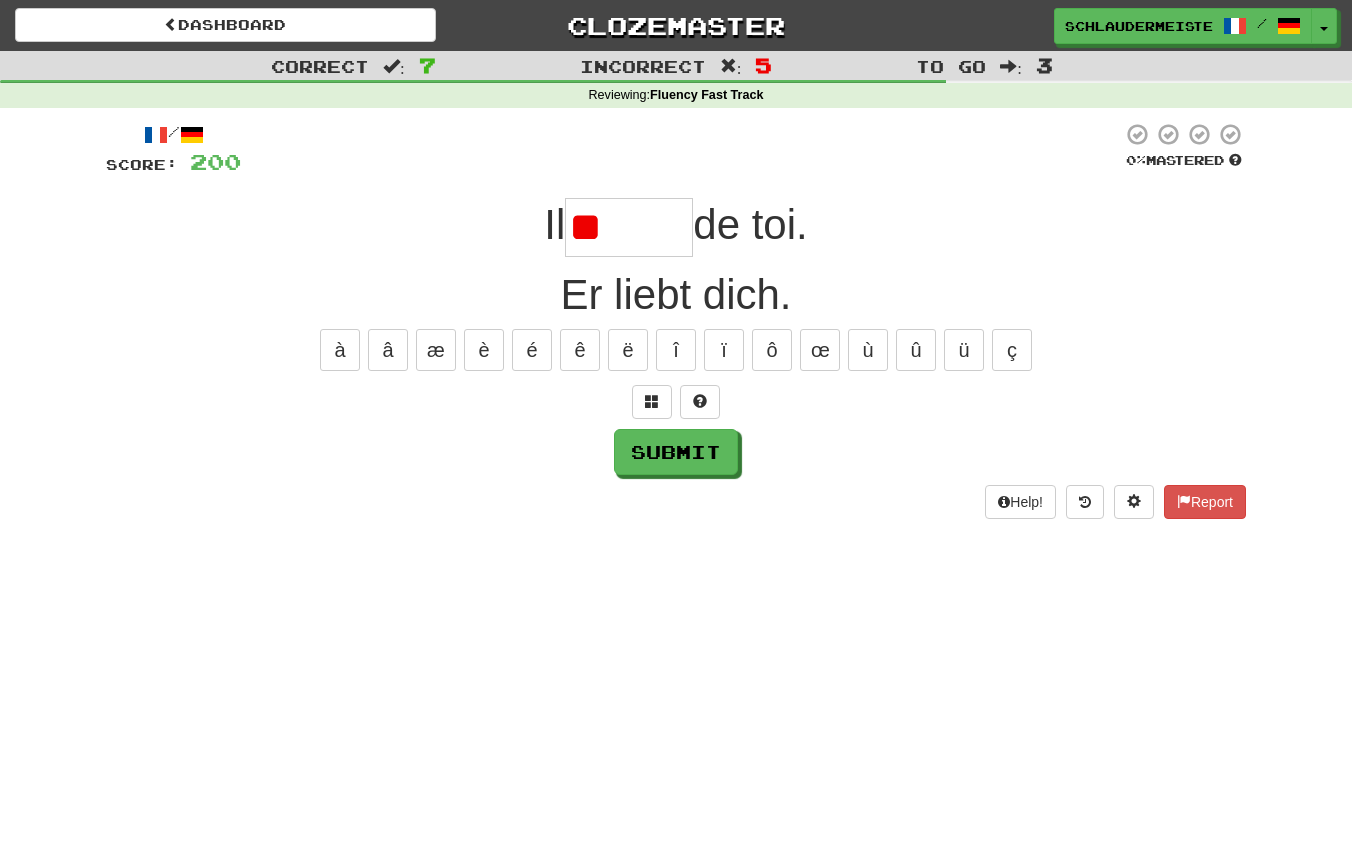 type on "*" 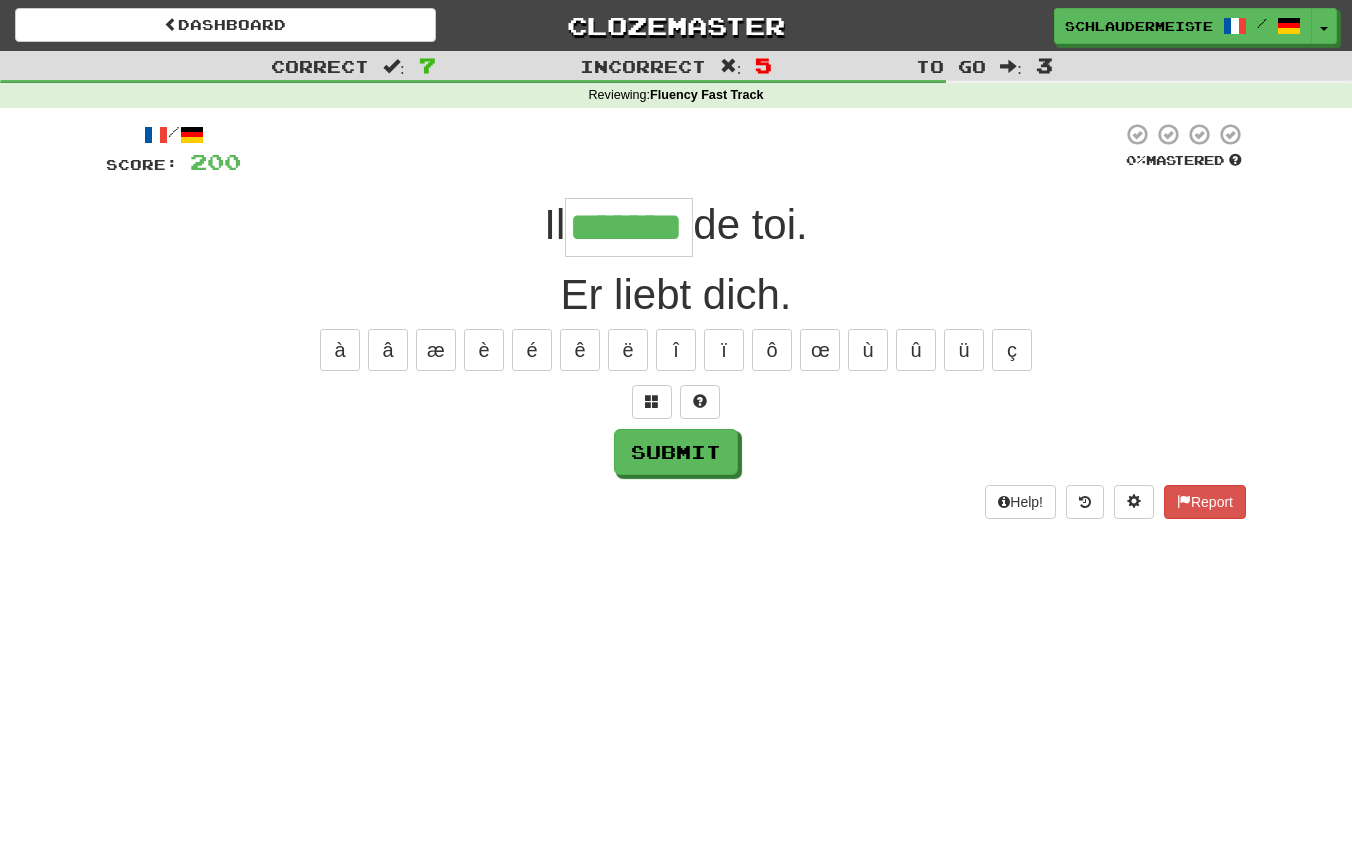 type on "*******" 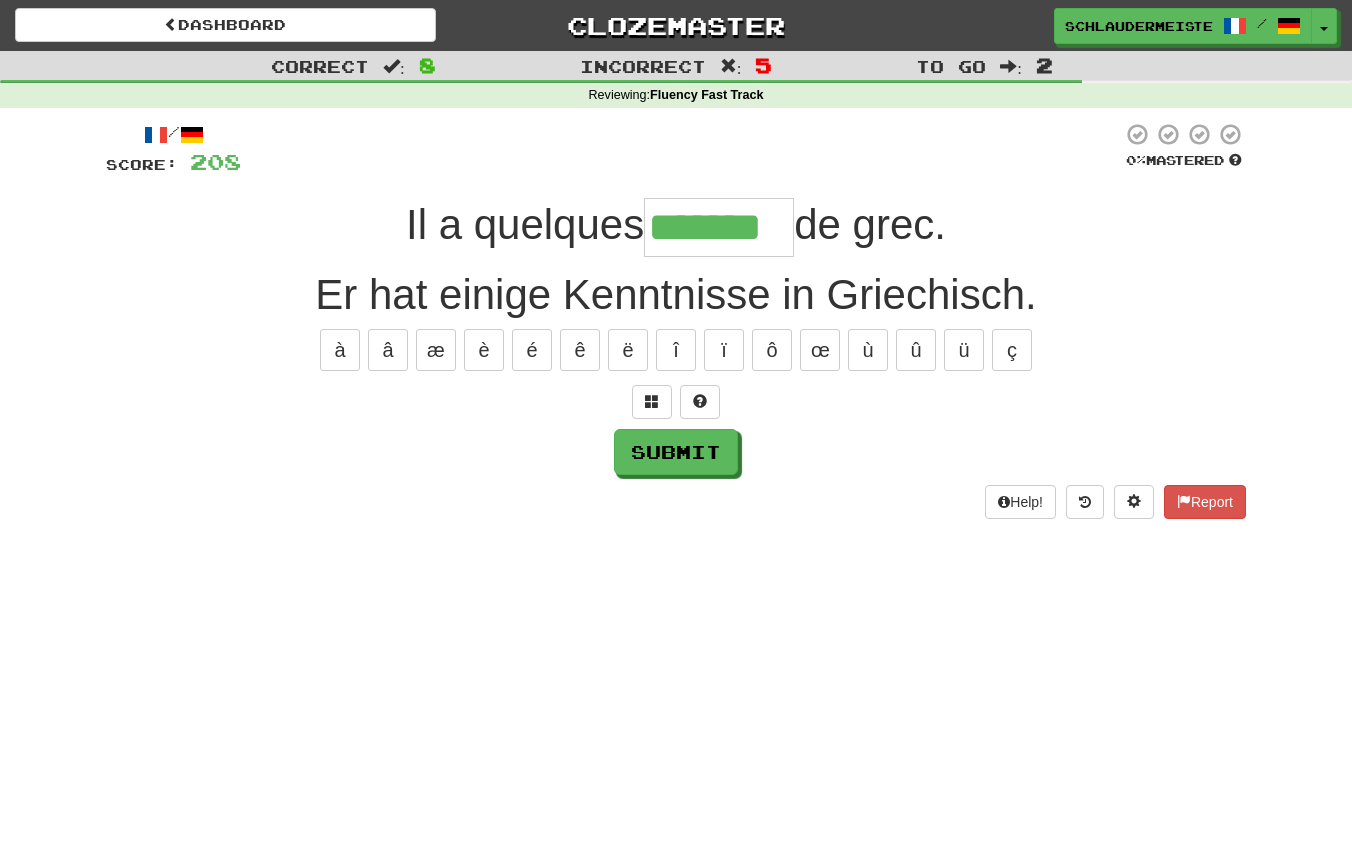 type on "*******" 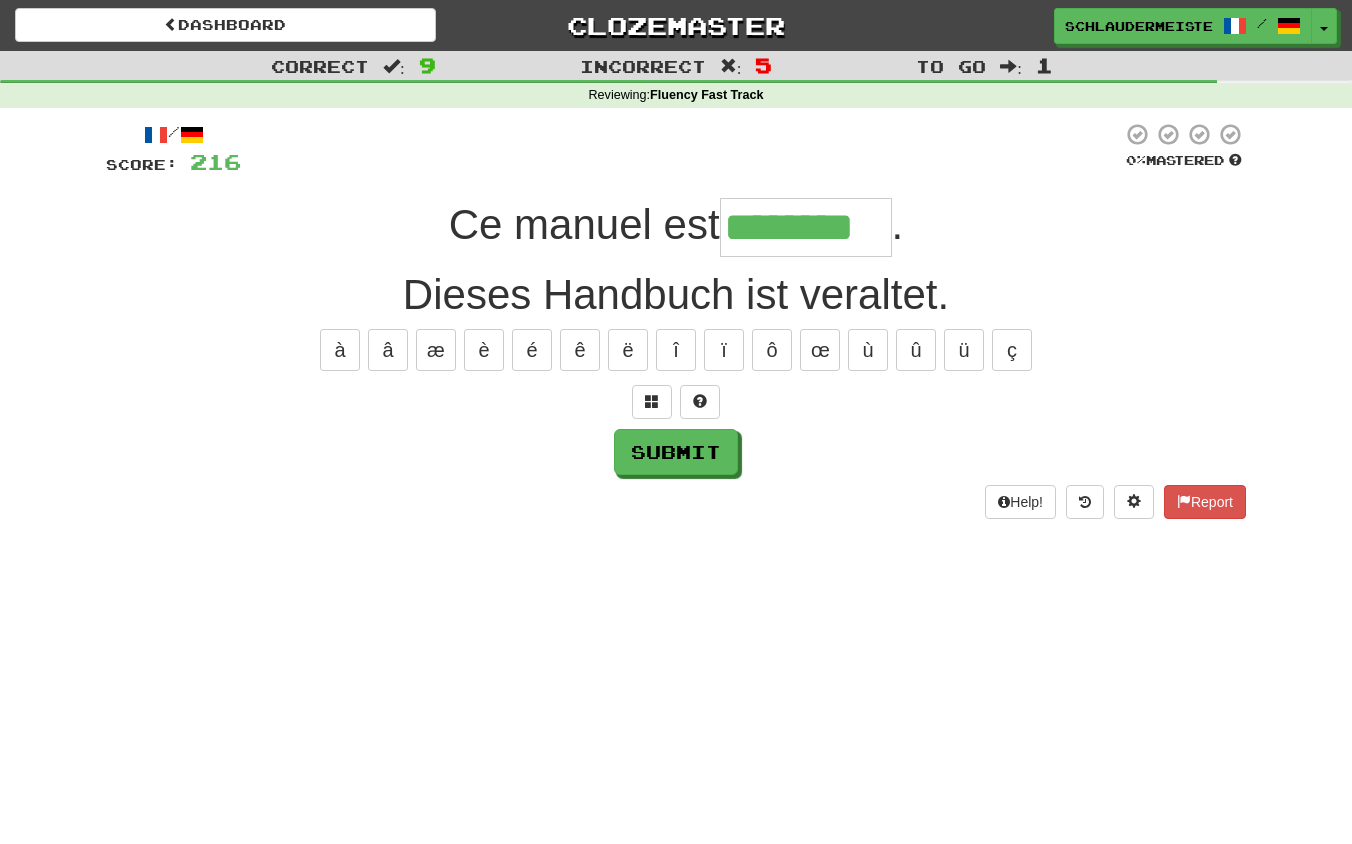 type on "********" 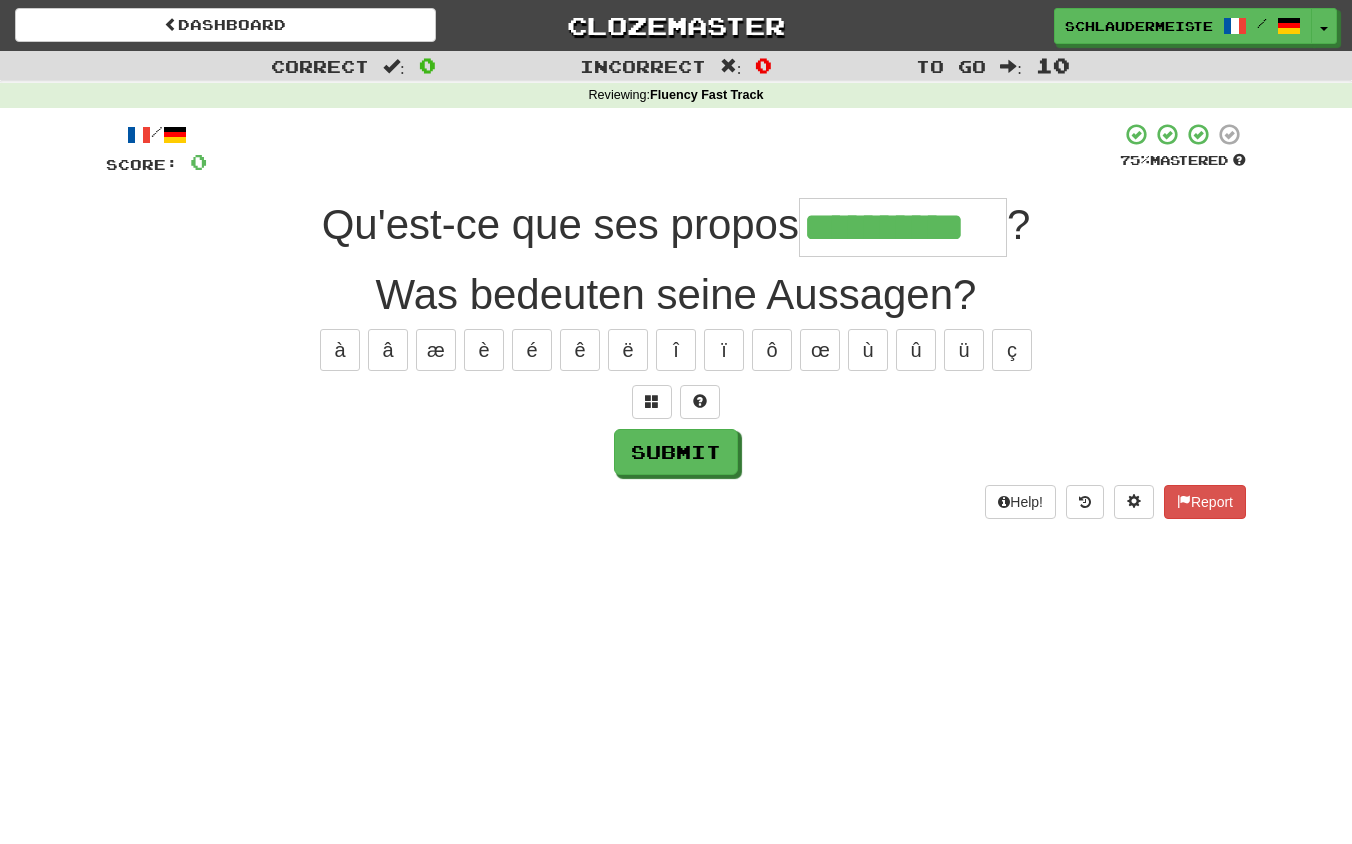 type on "**********" 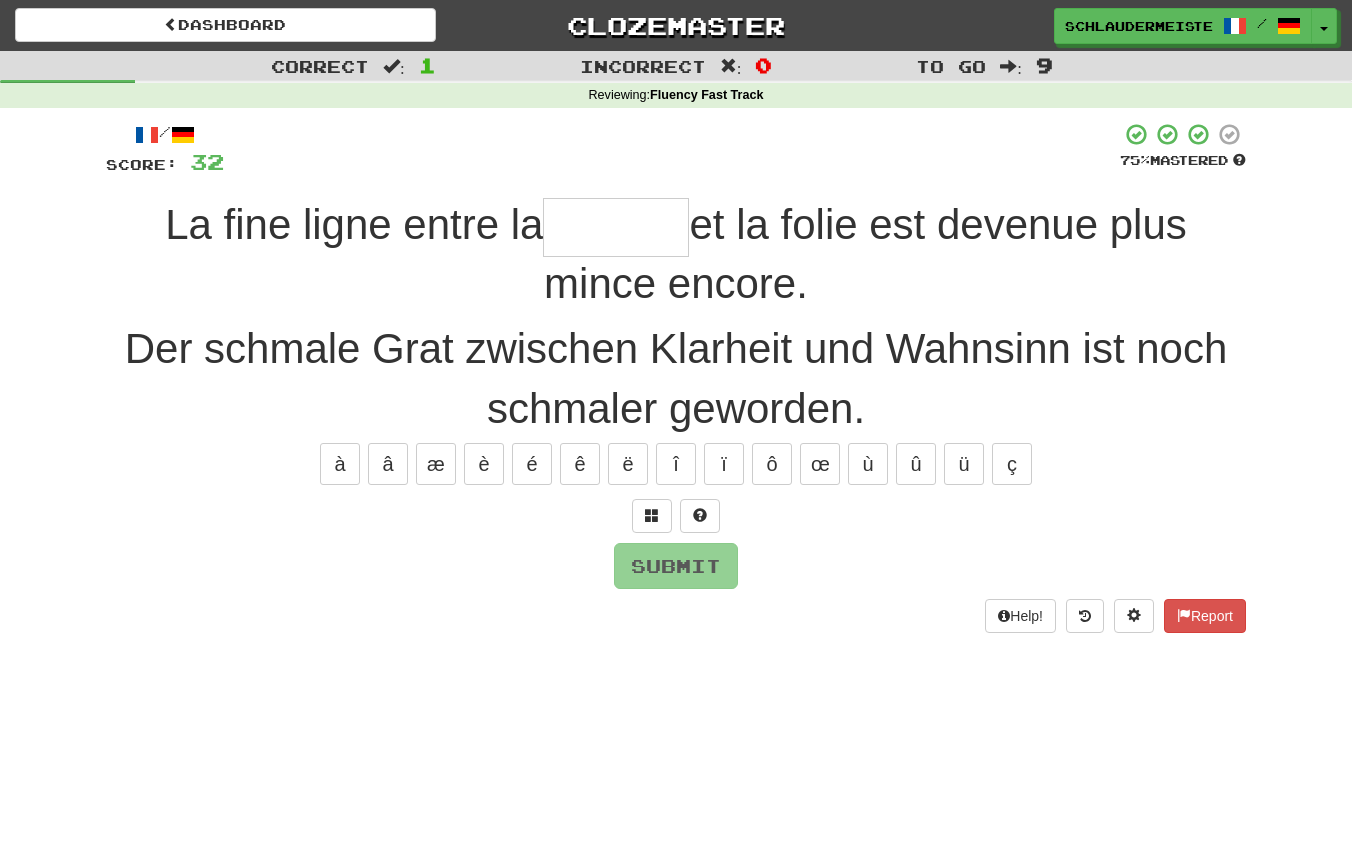 type on "*" 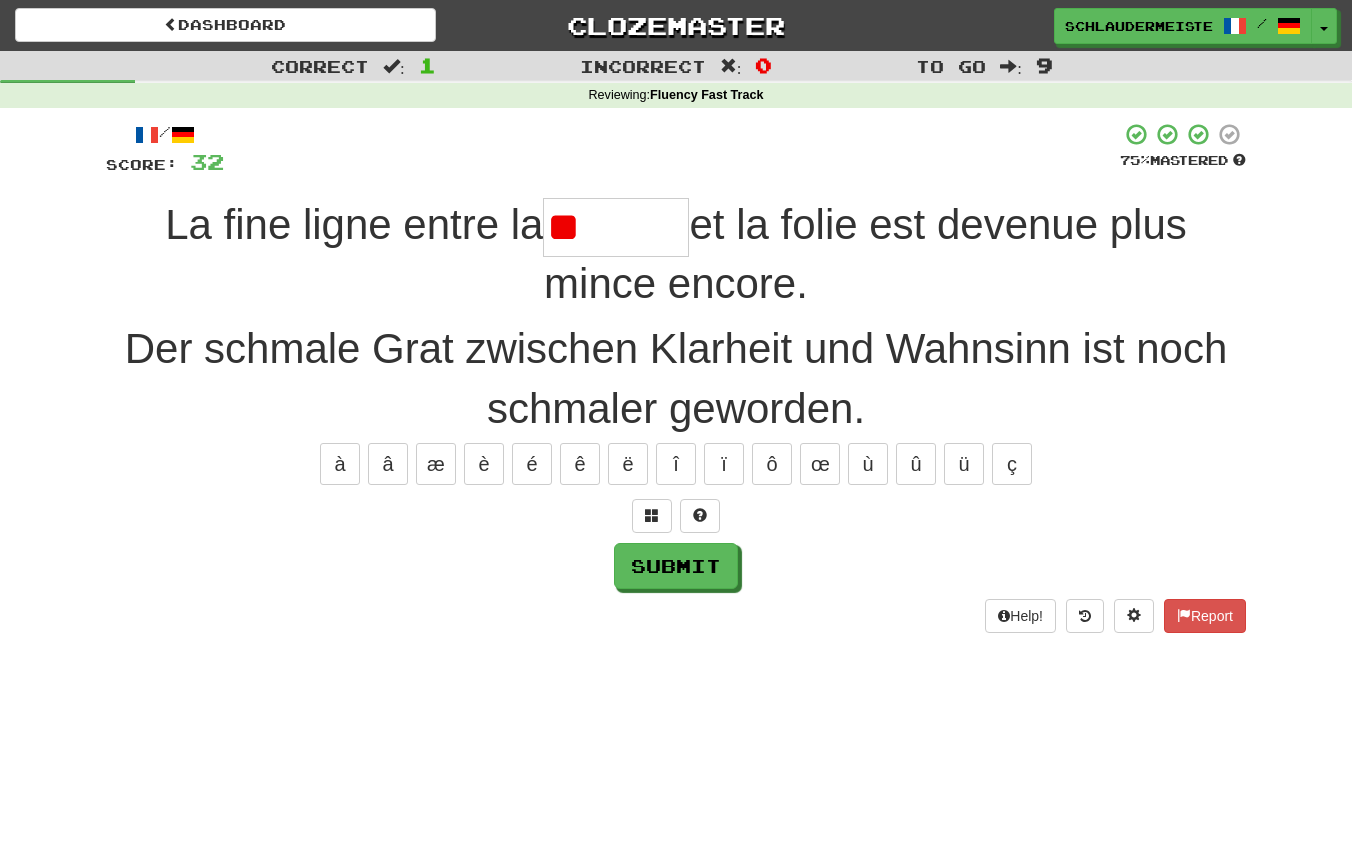 type on "*" 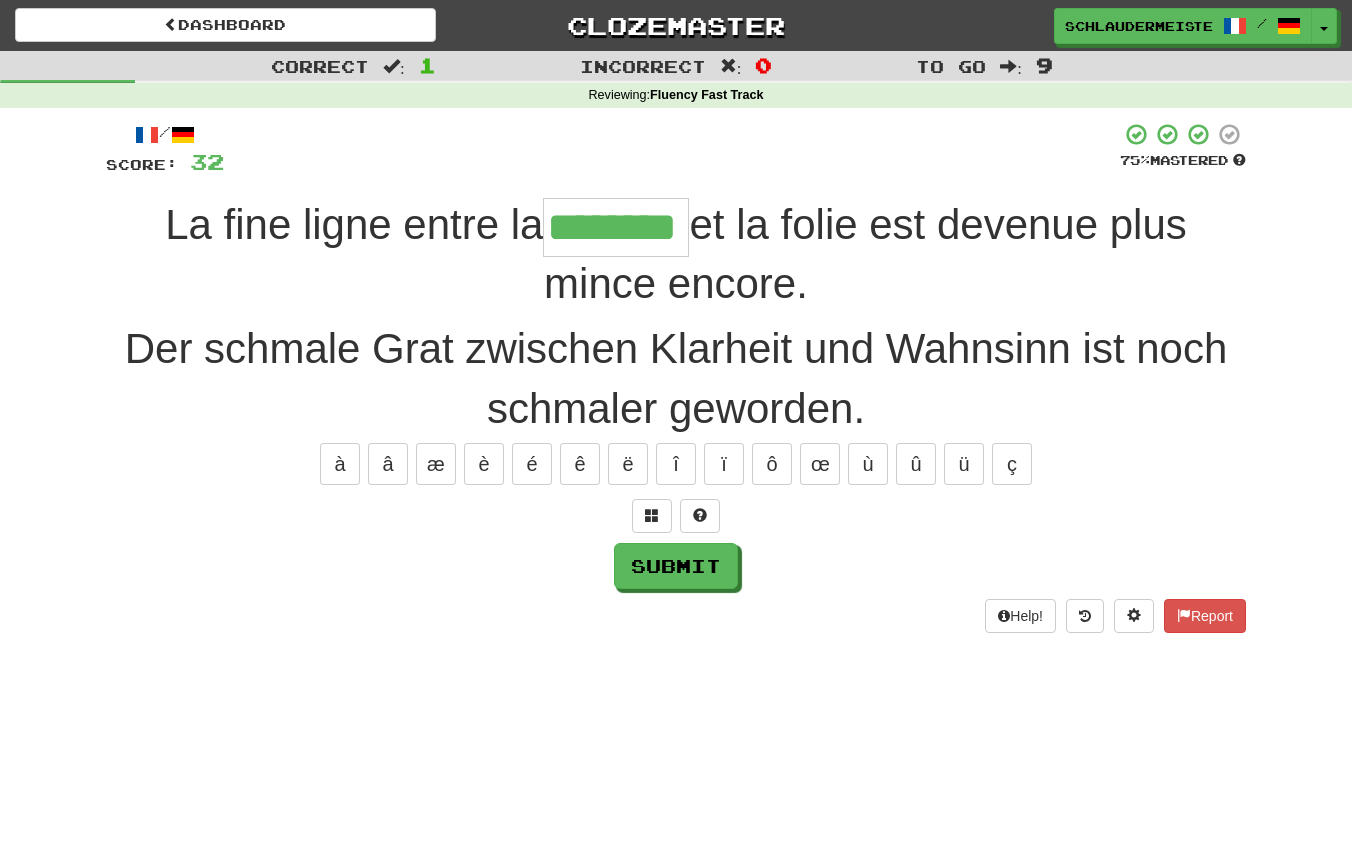type on "********" 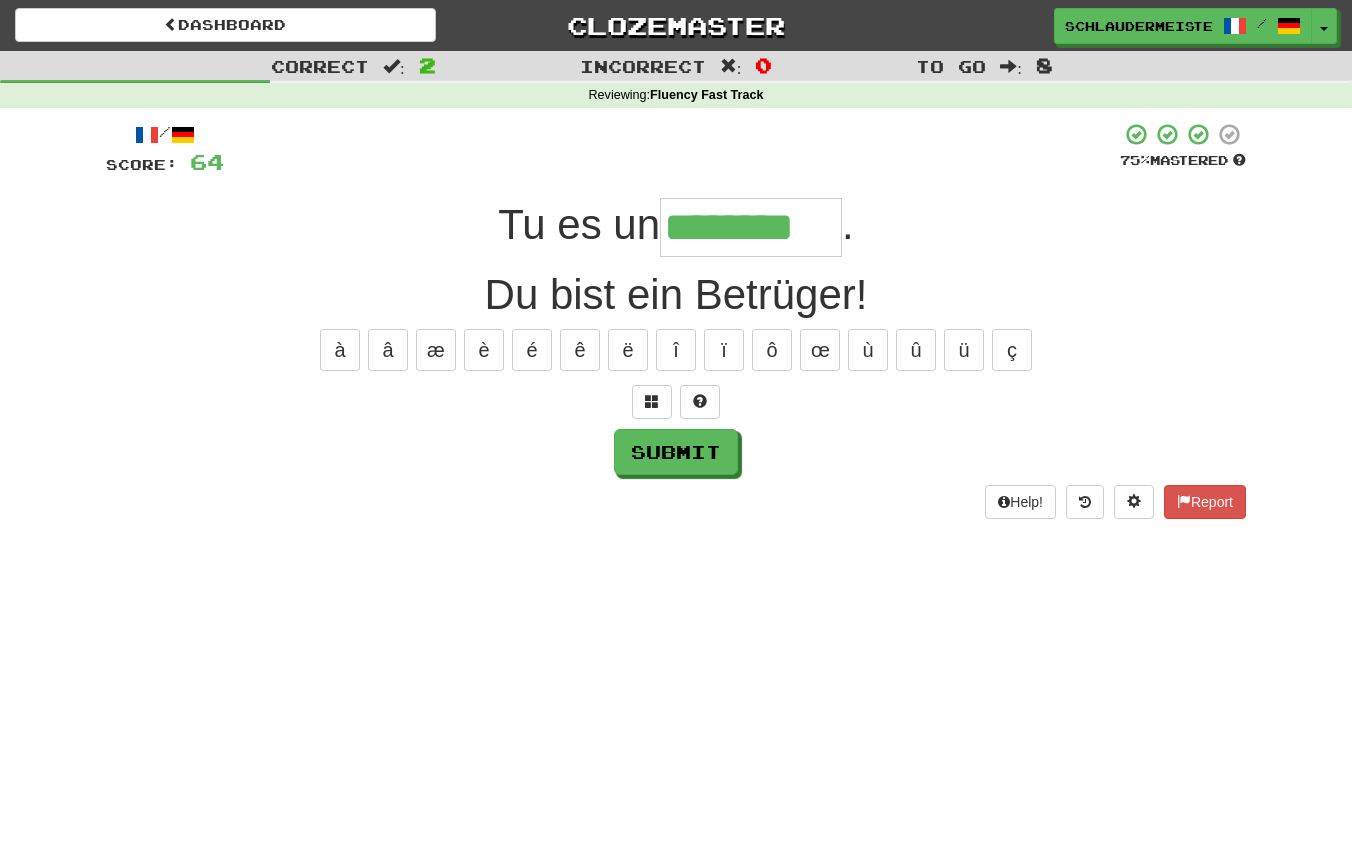 type on "********" 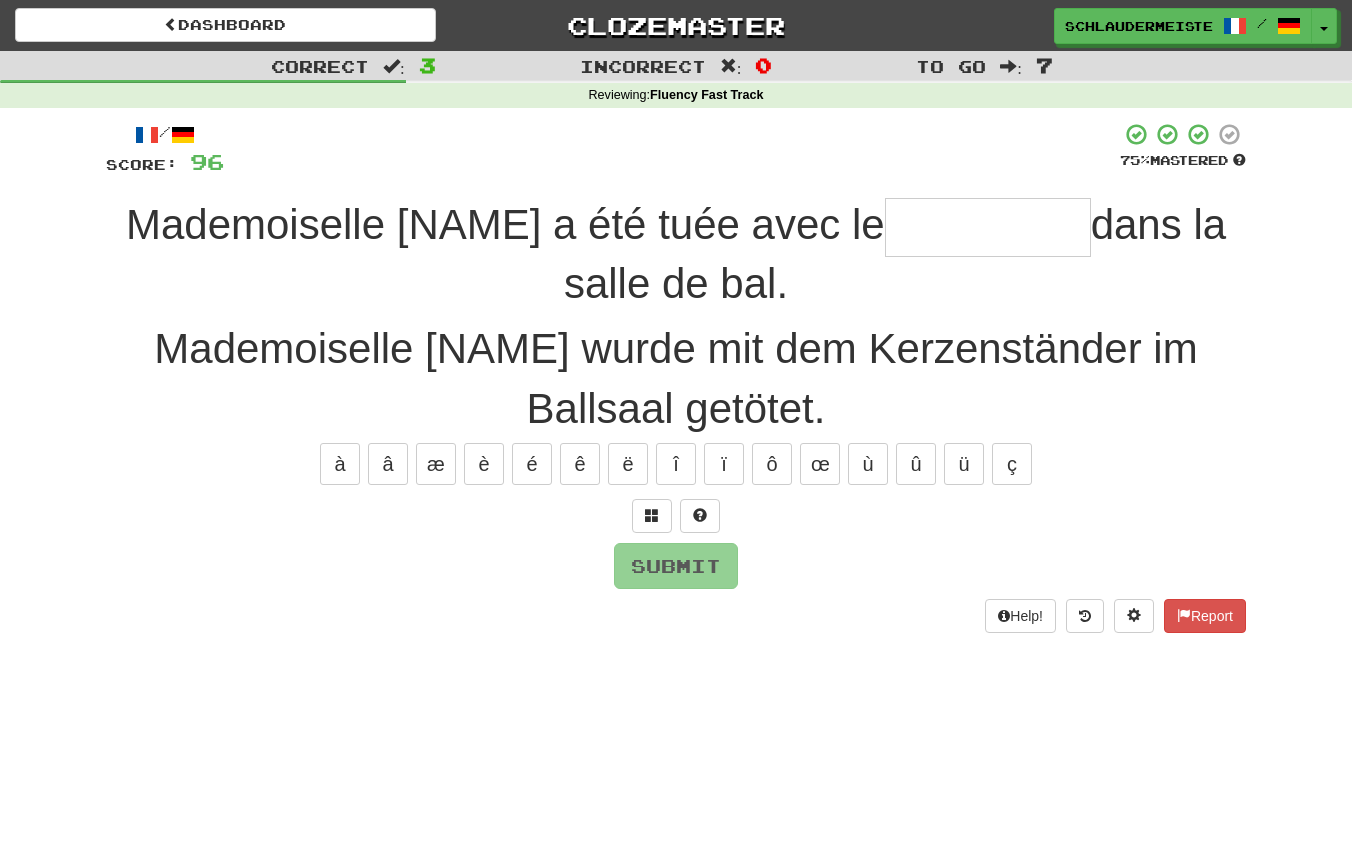 type on "**********" 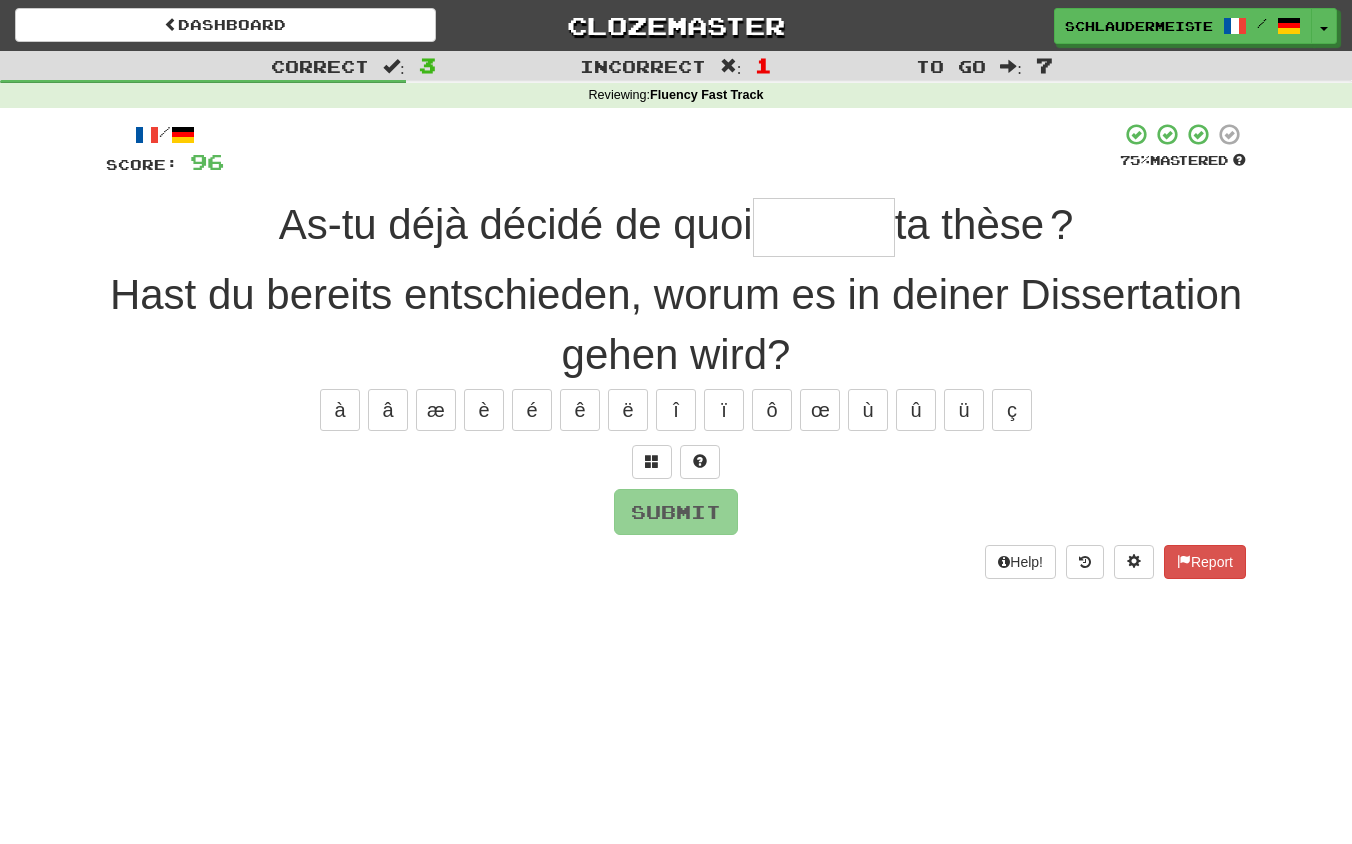 type on "*" 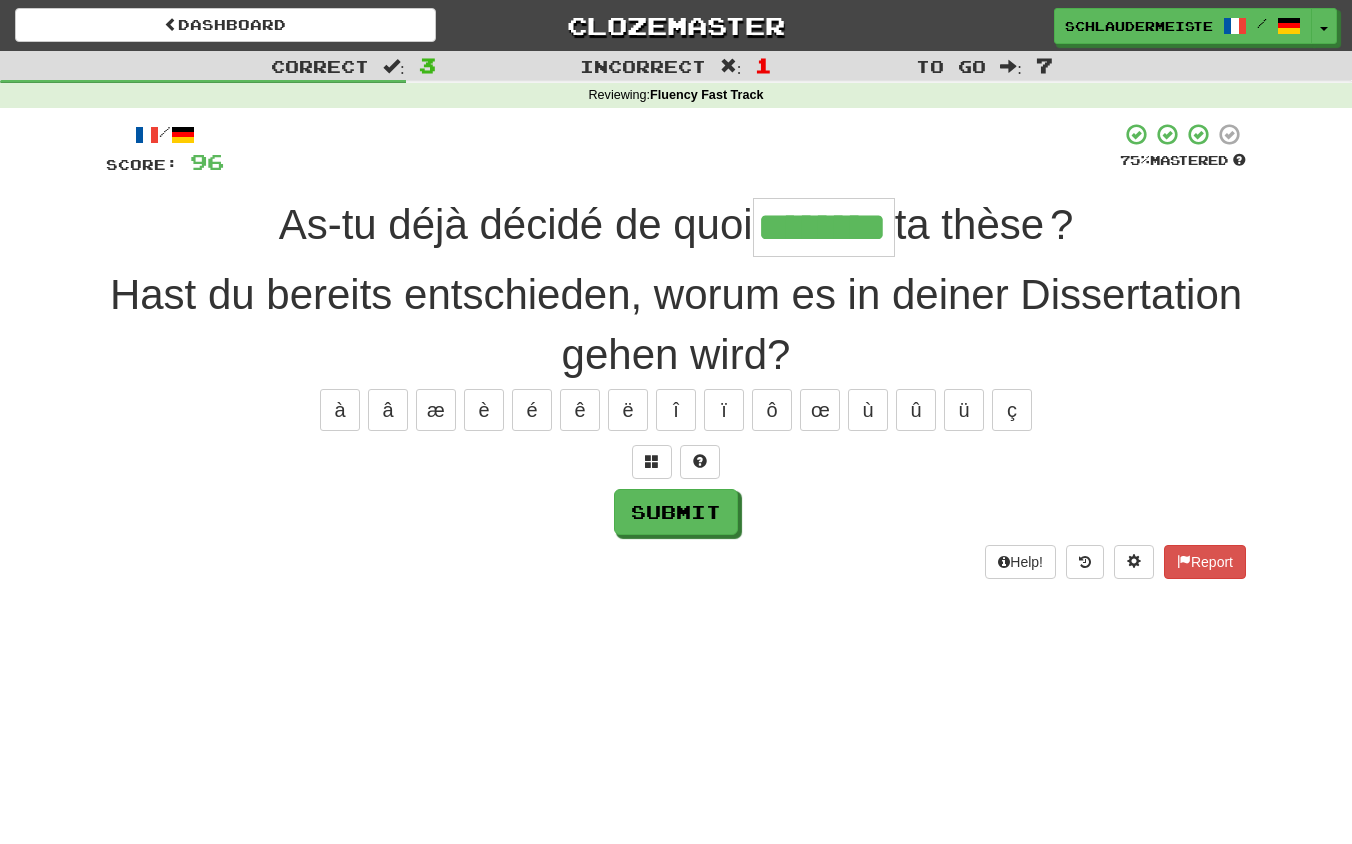 type on "********" 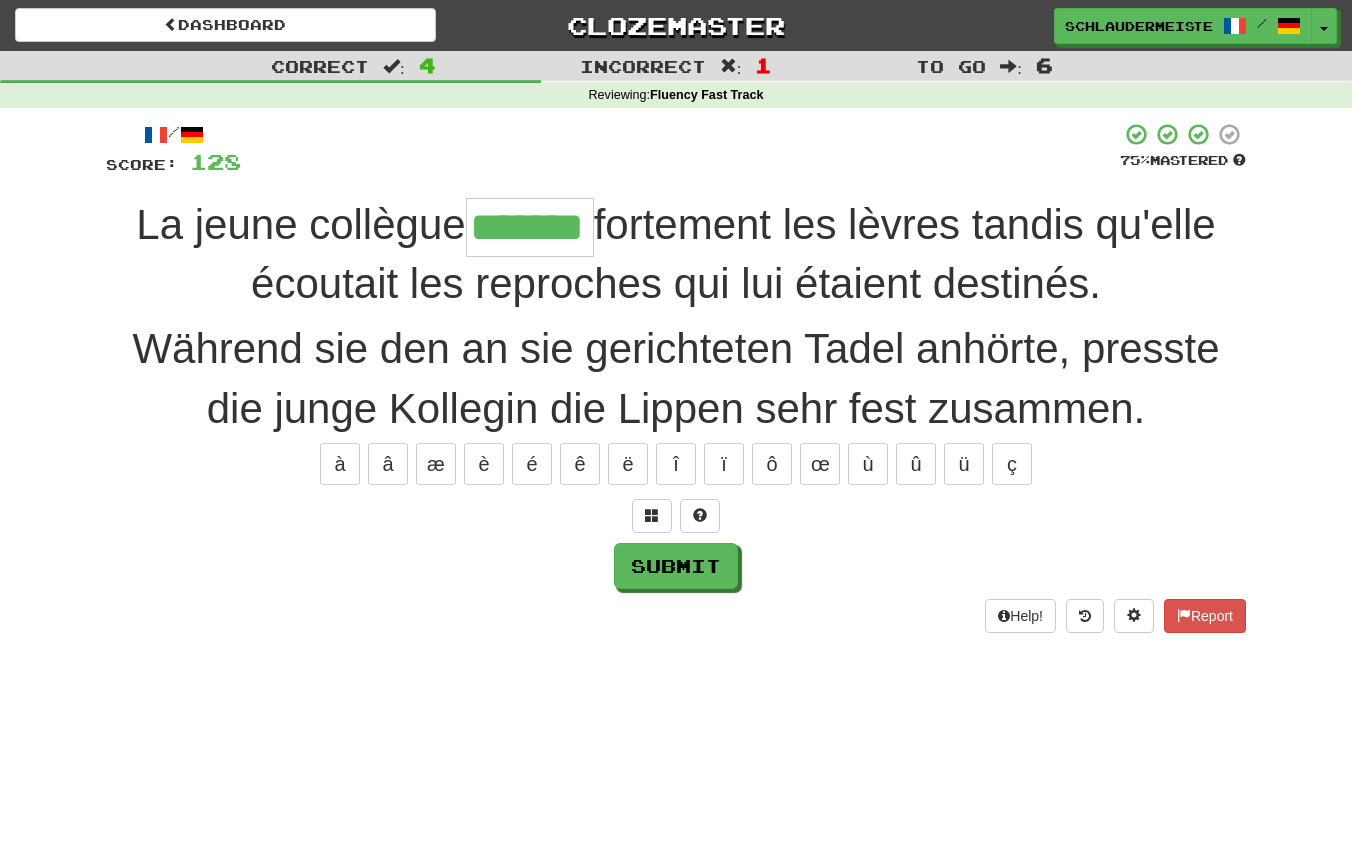 type on "*******" 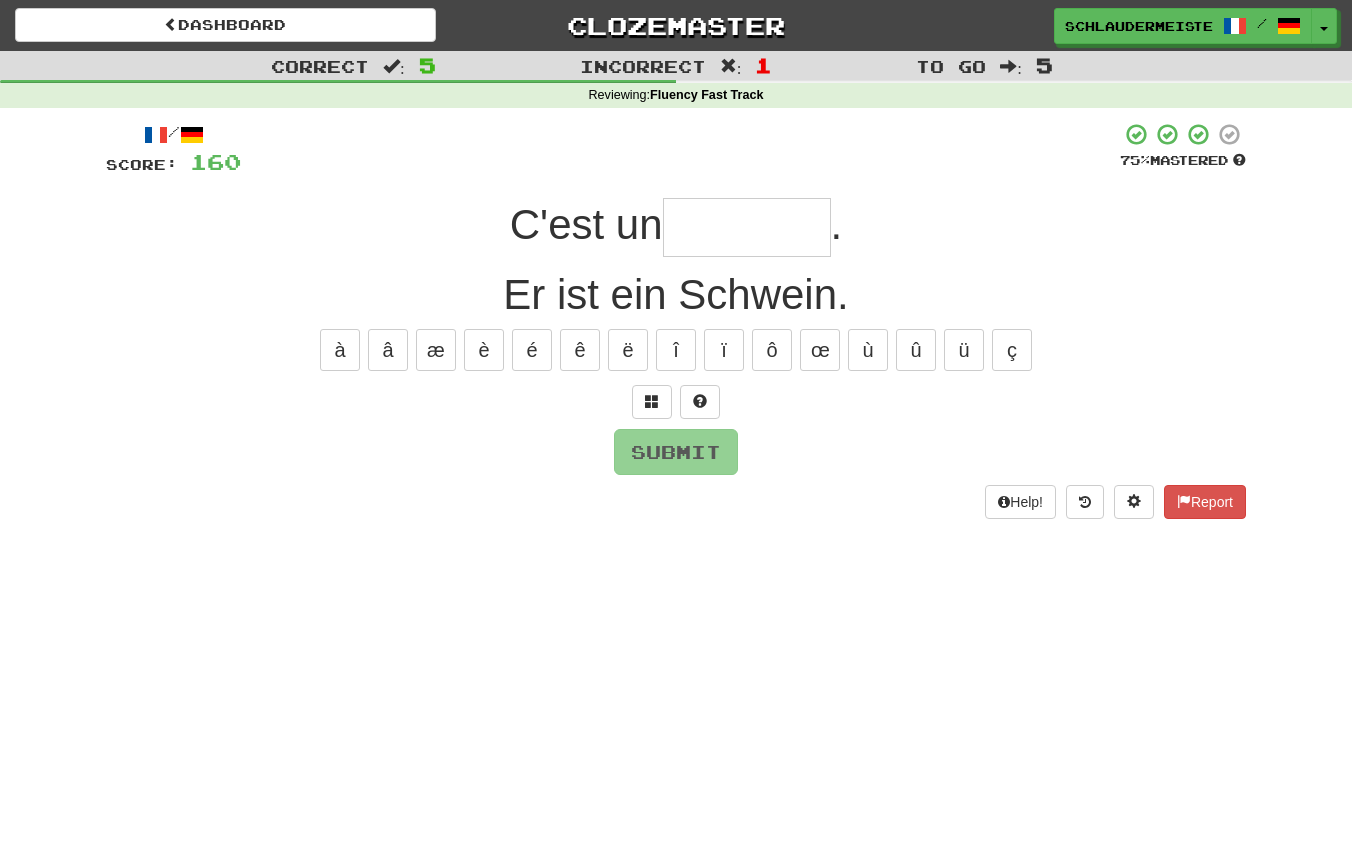 type on "*" 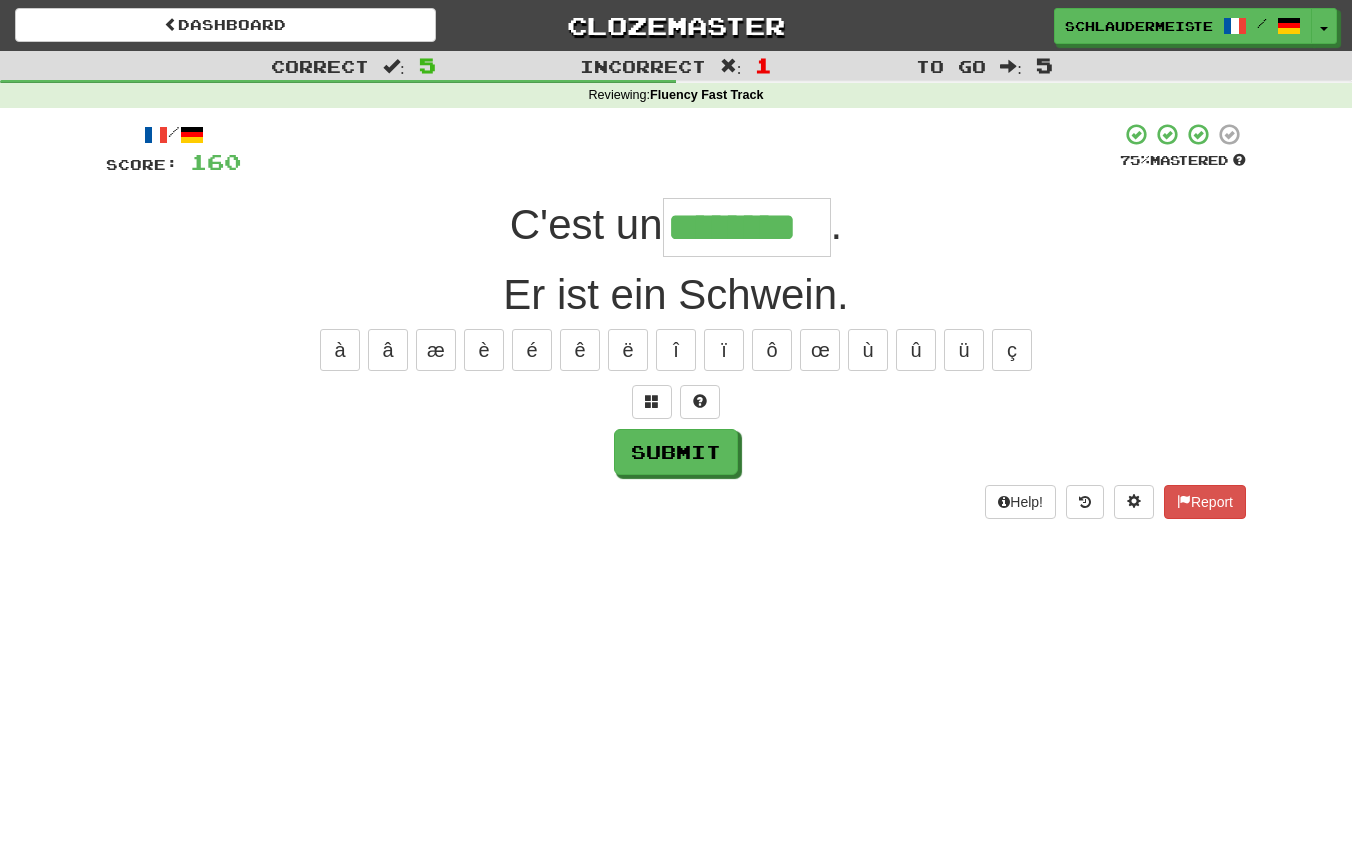 type on "********" 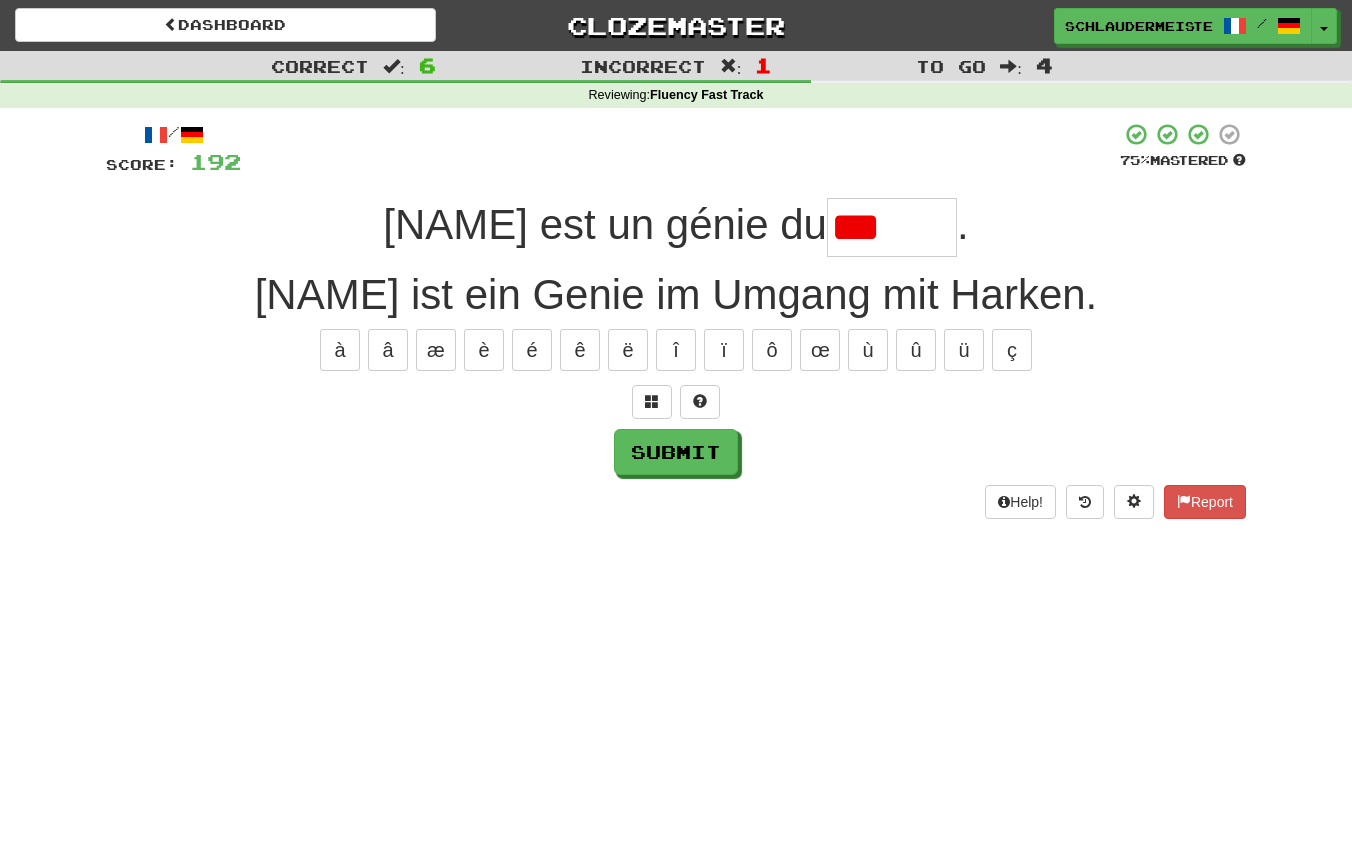 type on "******" 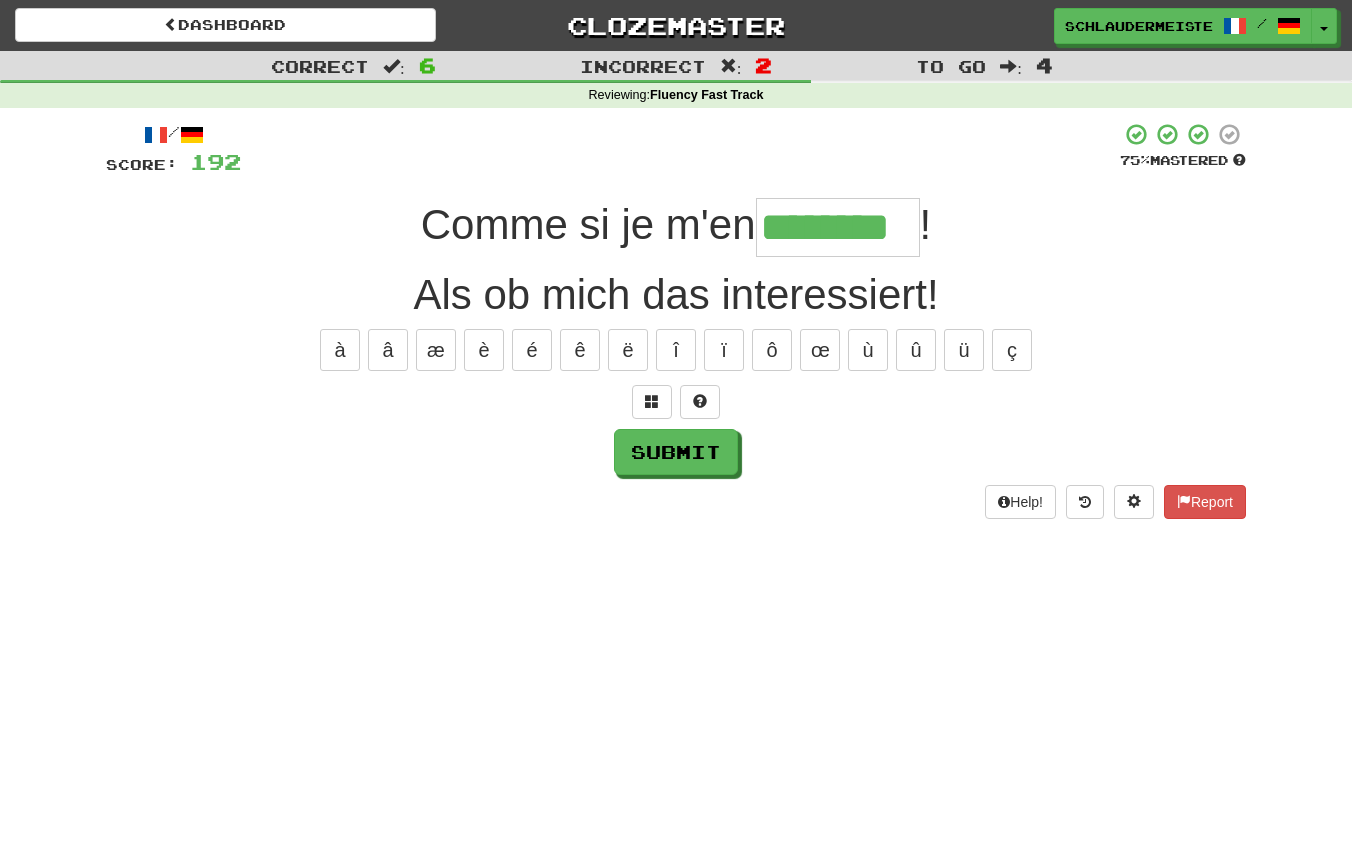 type on "********" 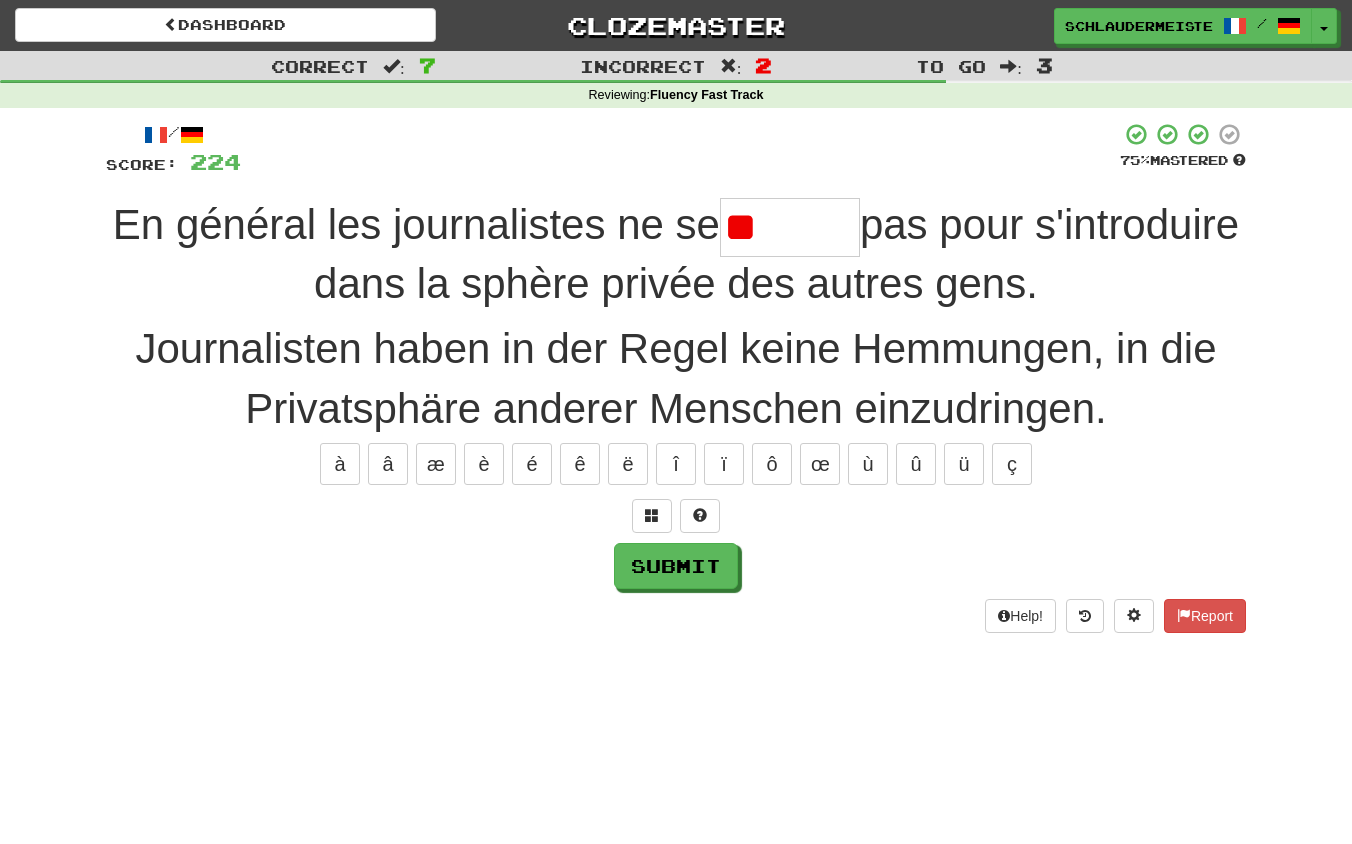 type on "*" 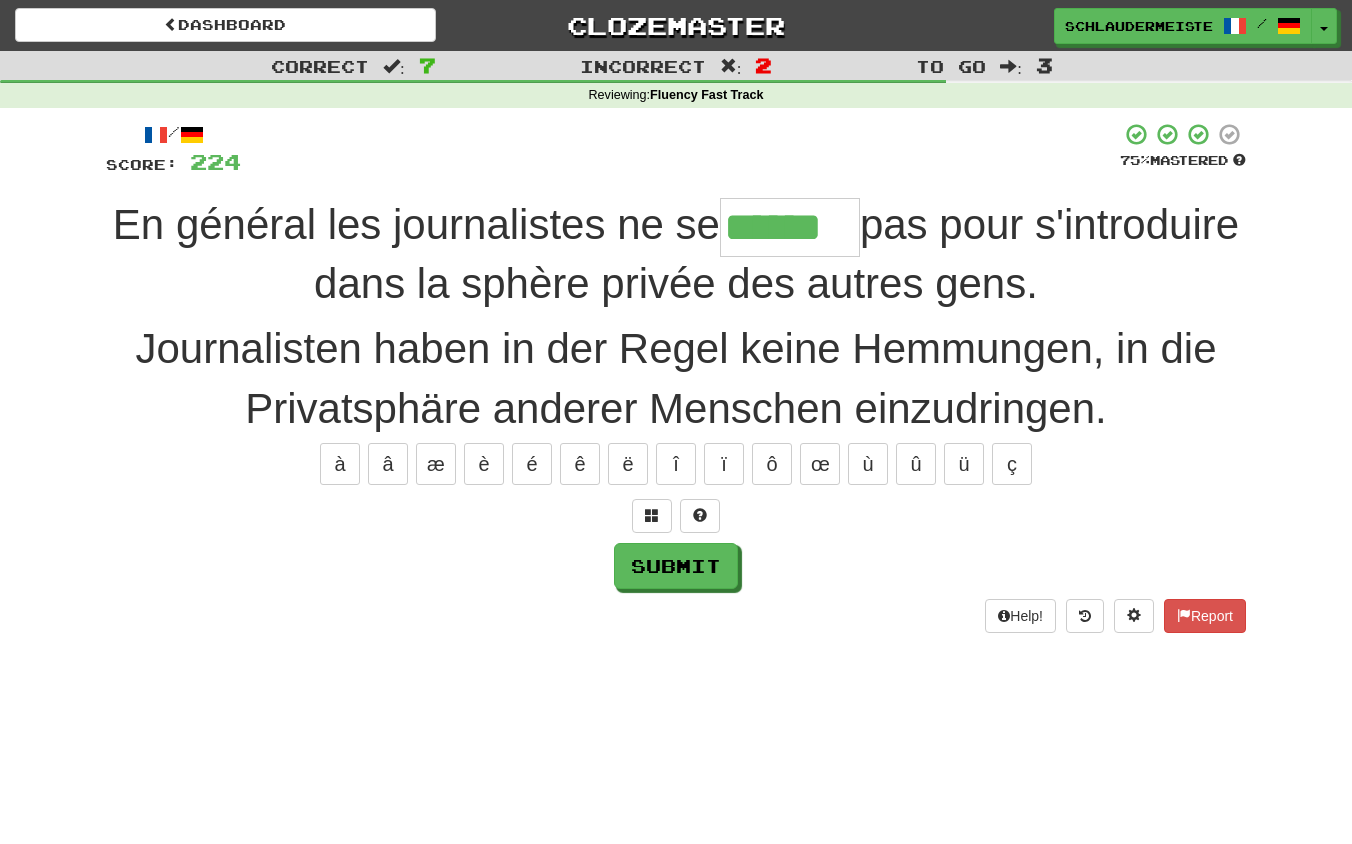 type on "******" 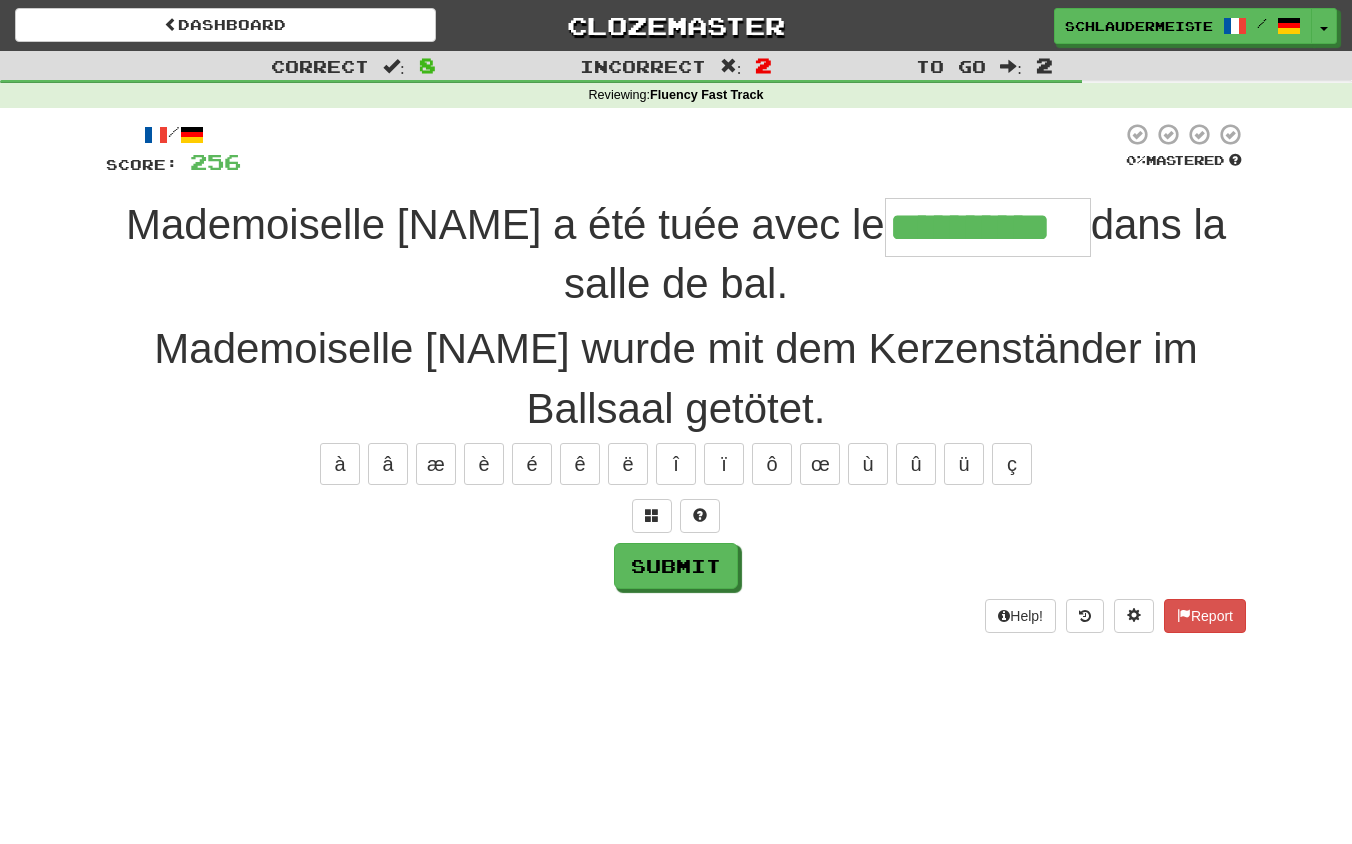 type on "**********" 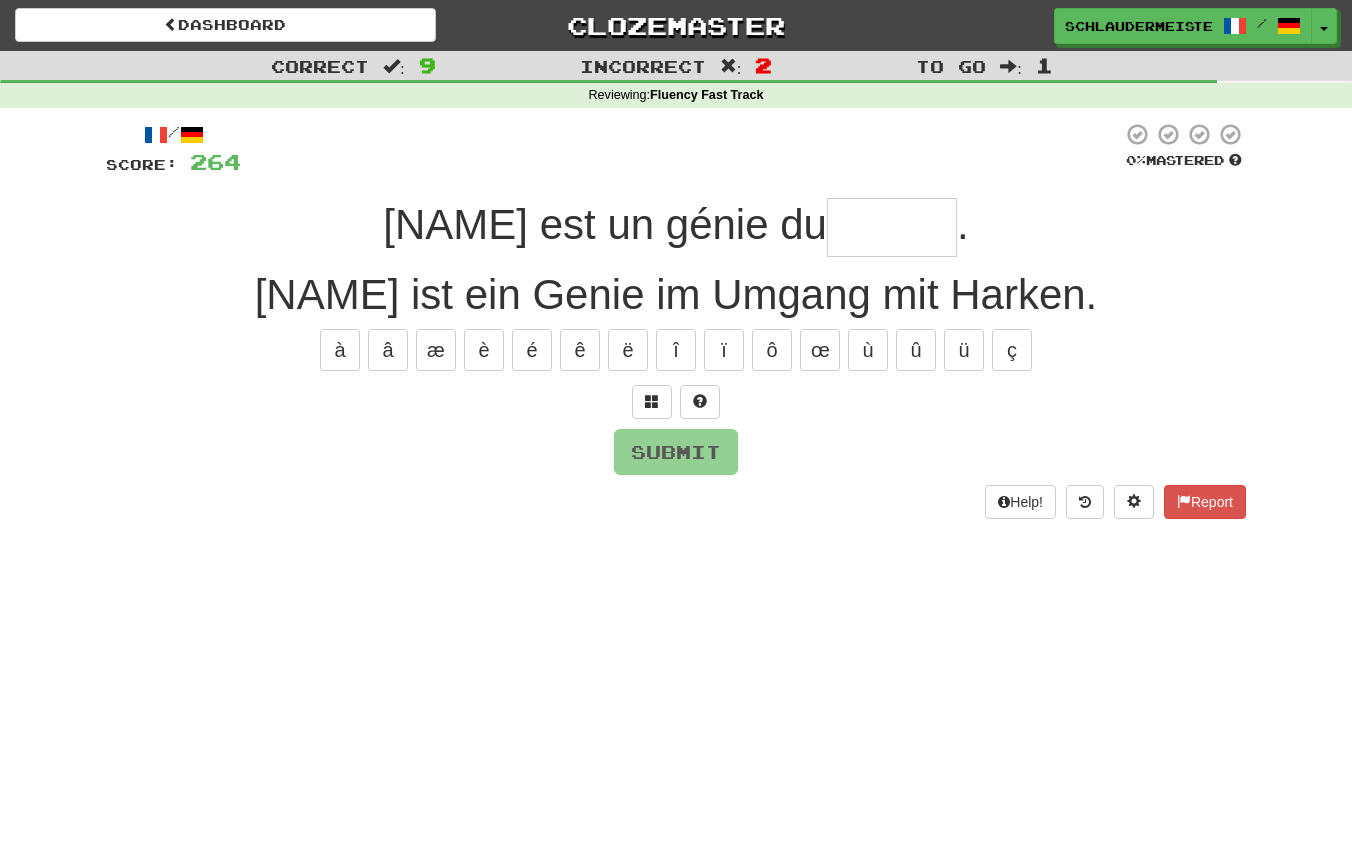 type on "*" 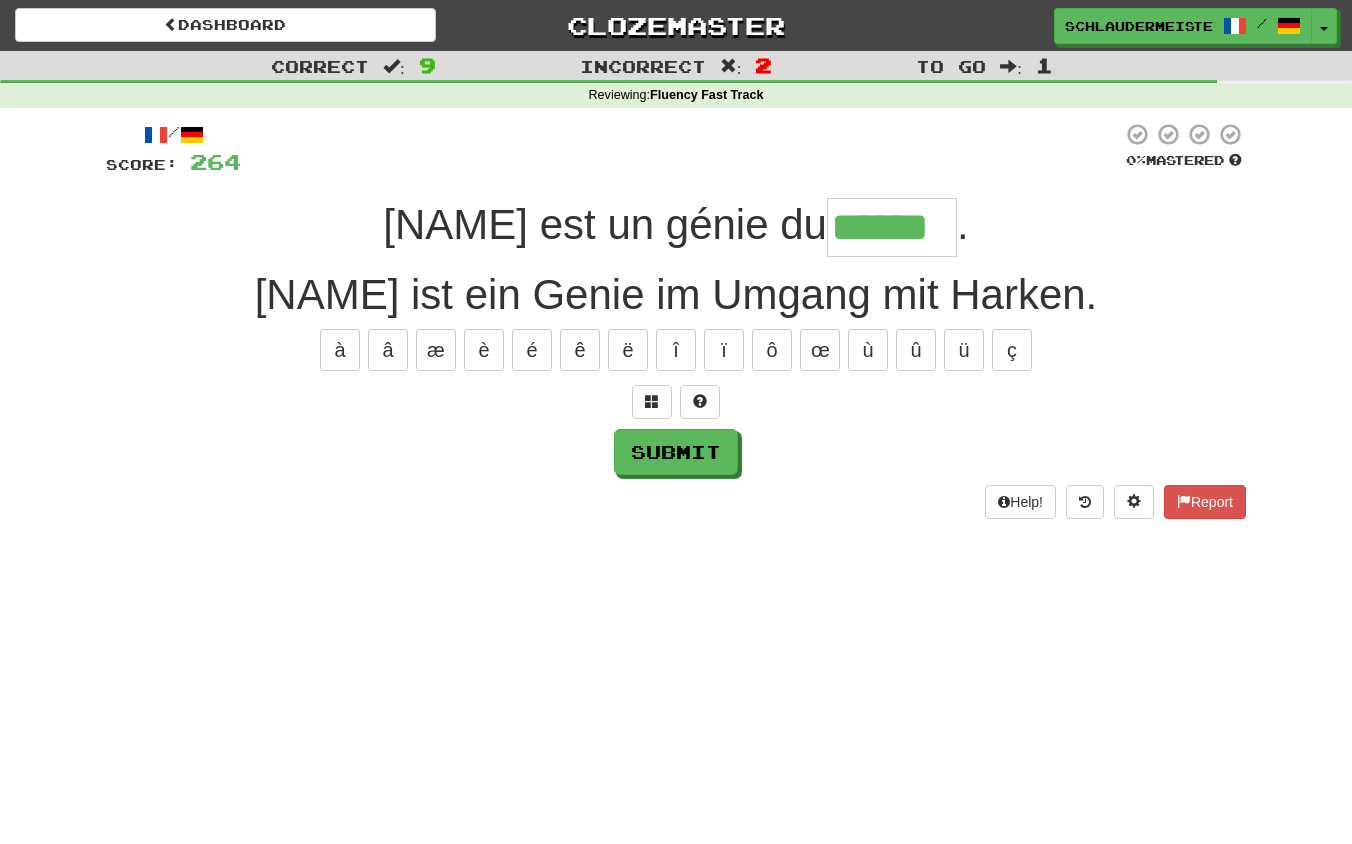 type on "******" 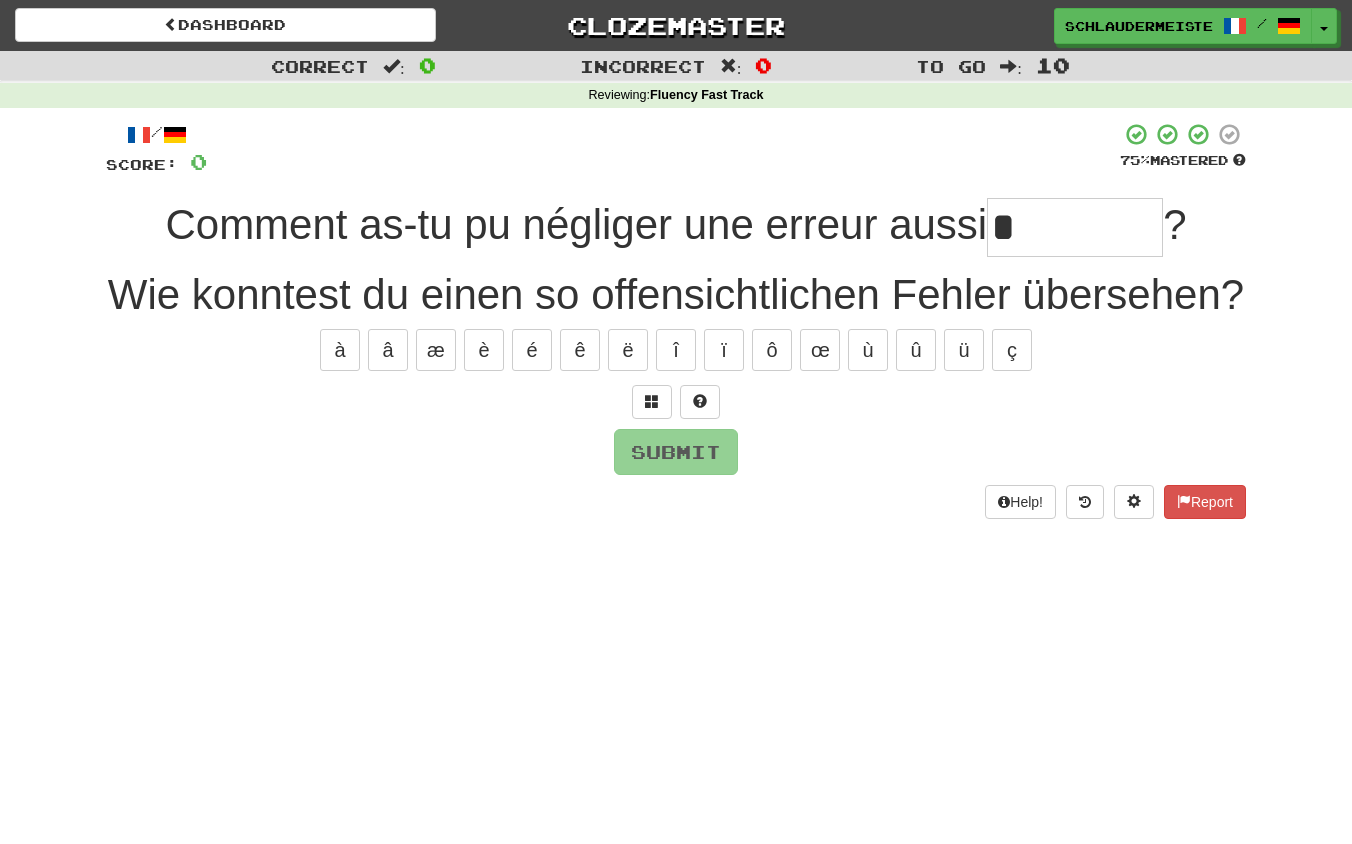 type on "*" 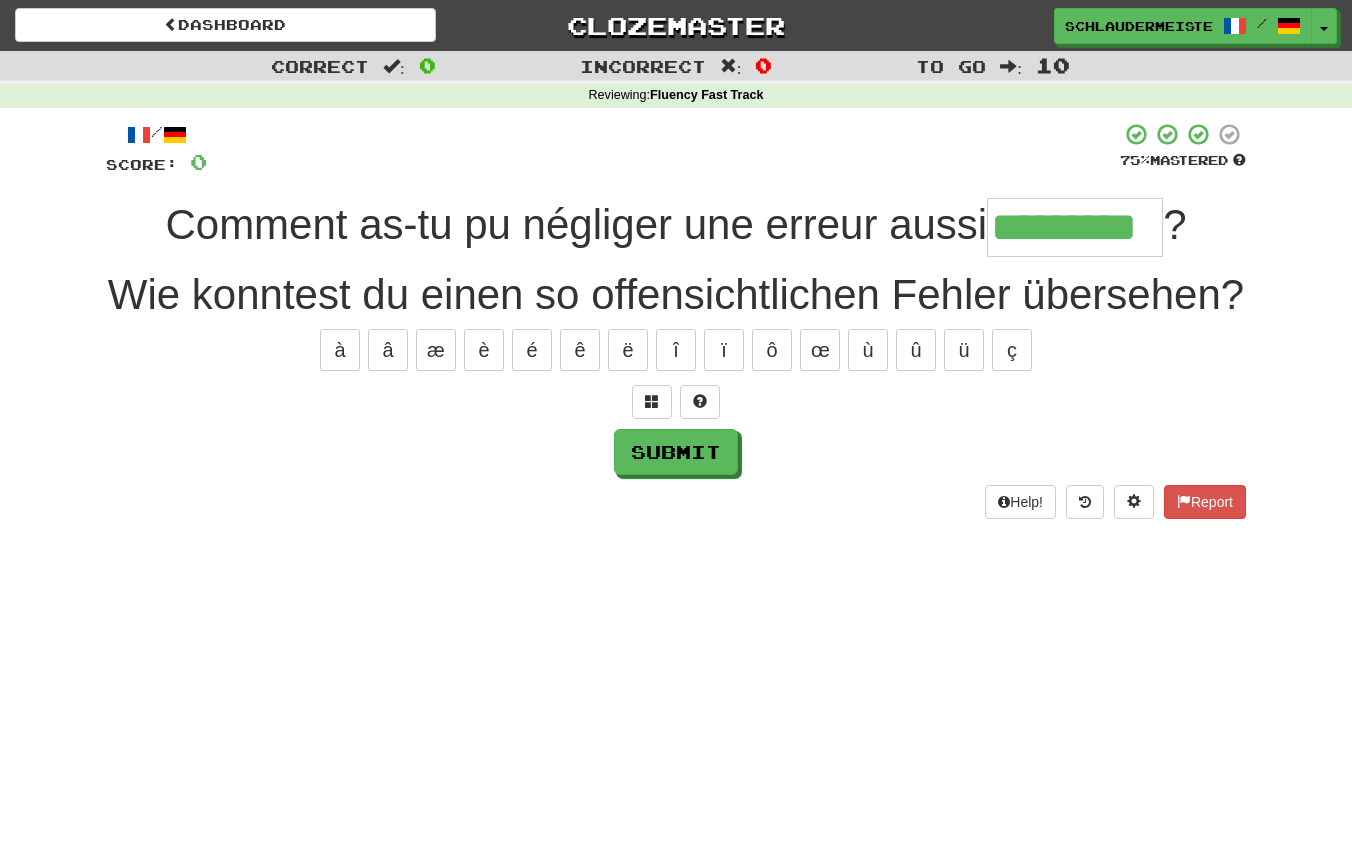 type on "*********" 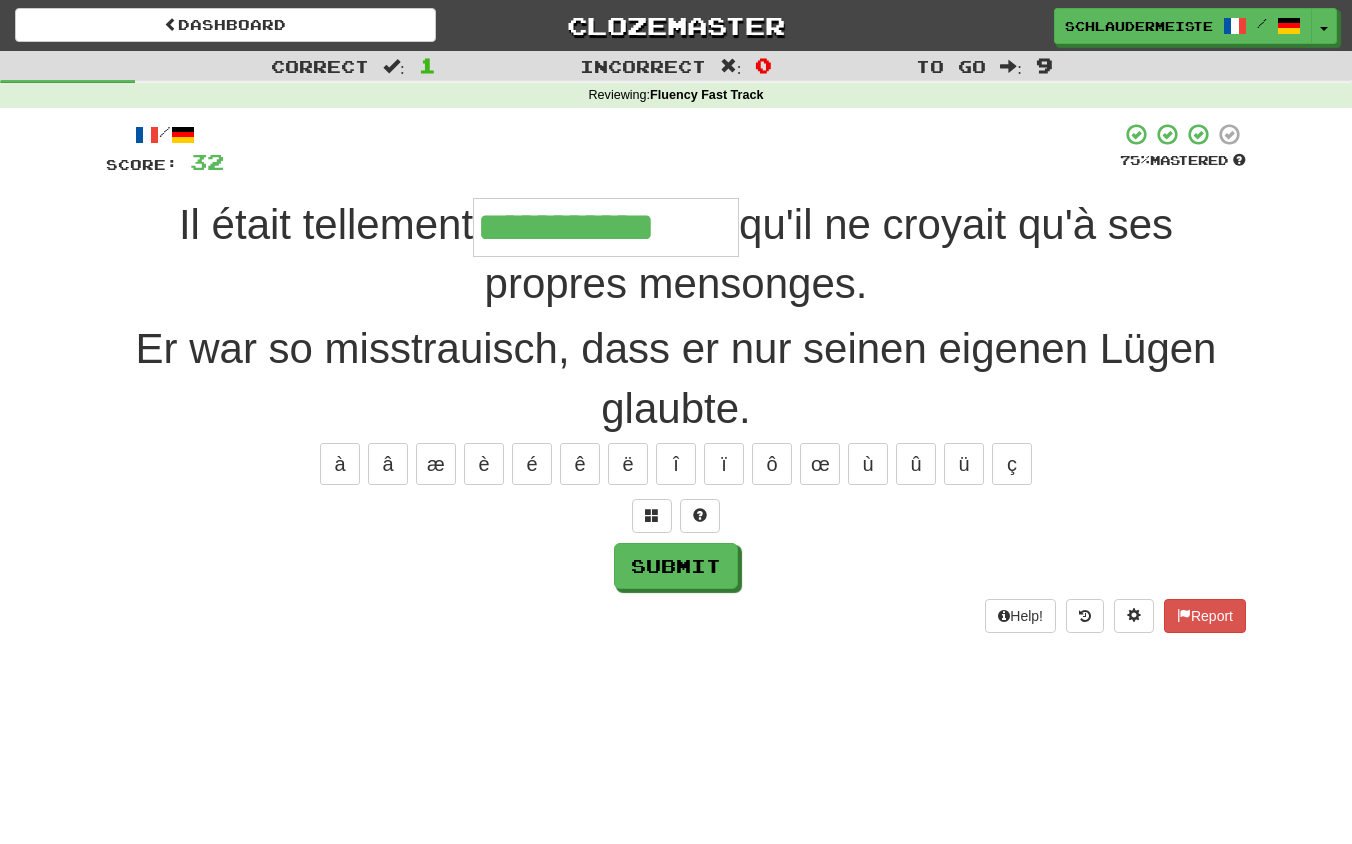 type on "**********" 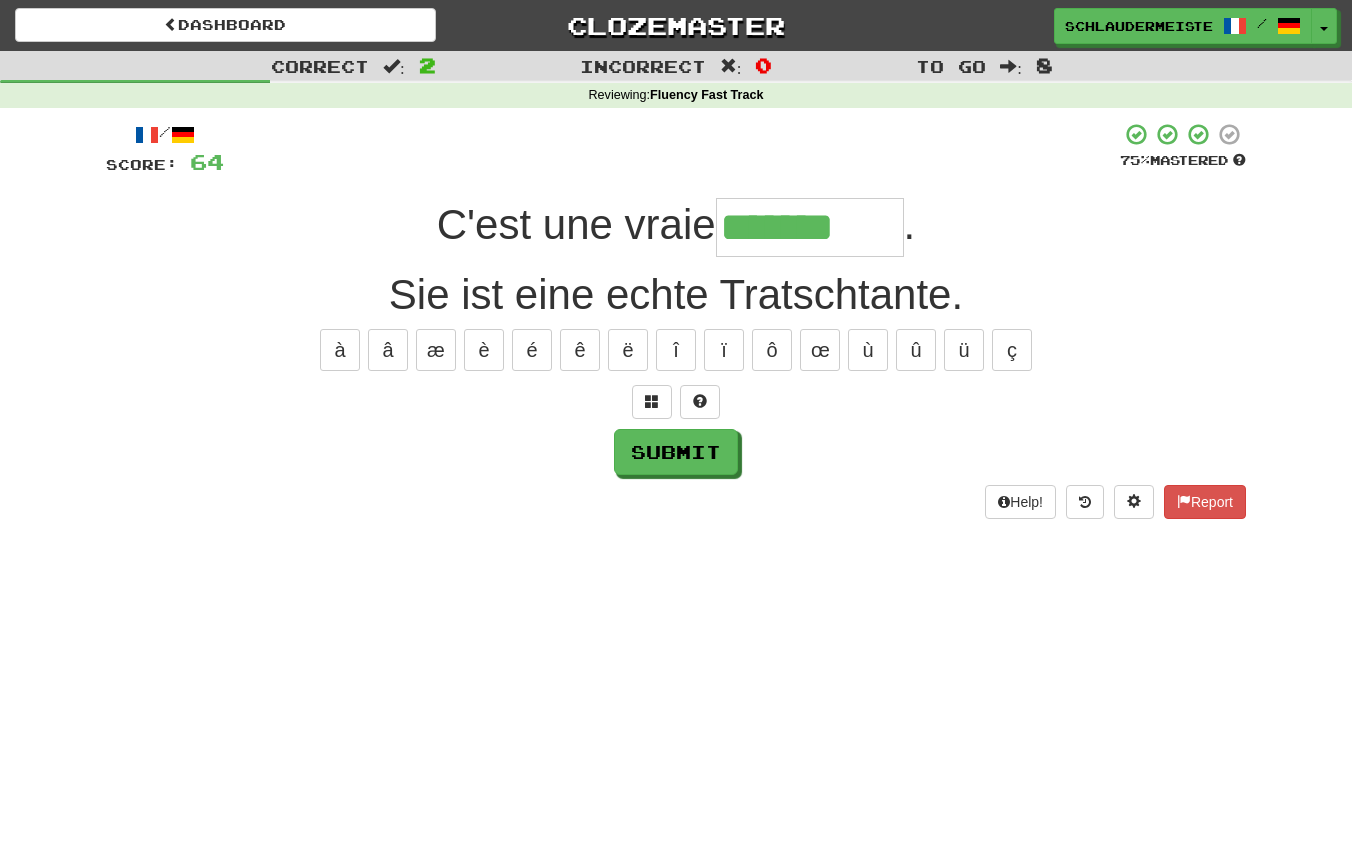 type on "*******" 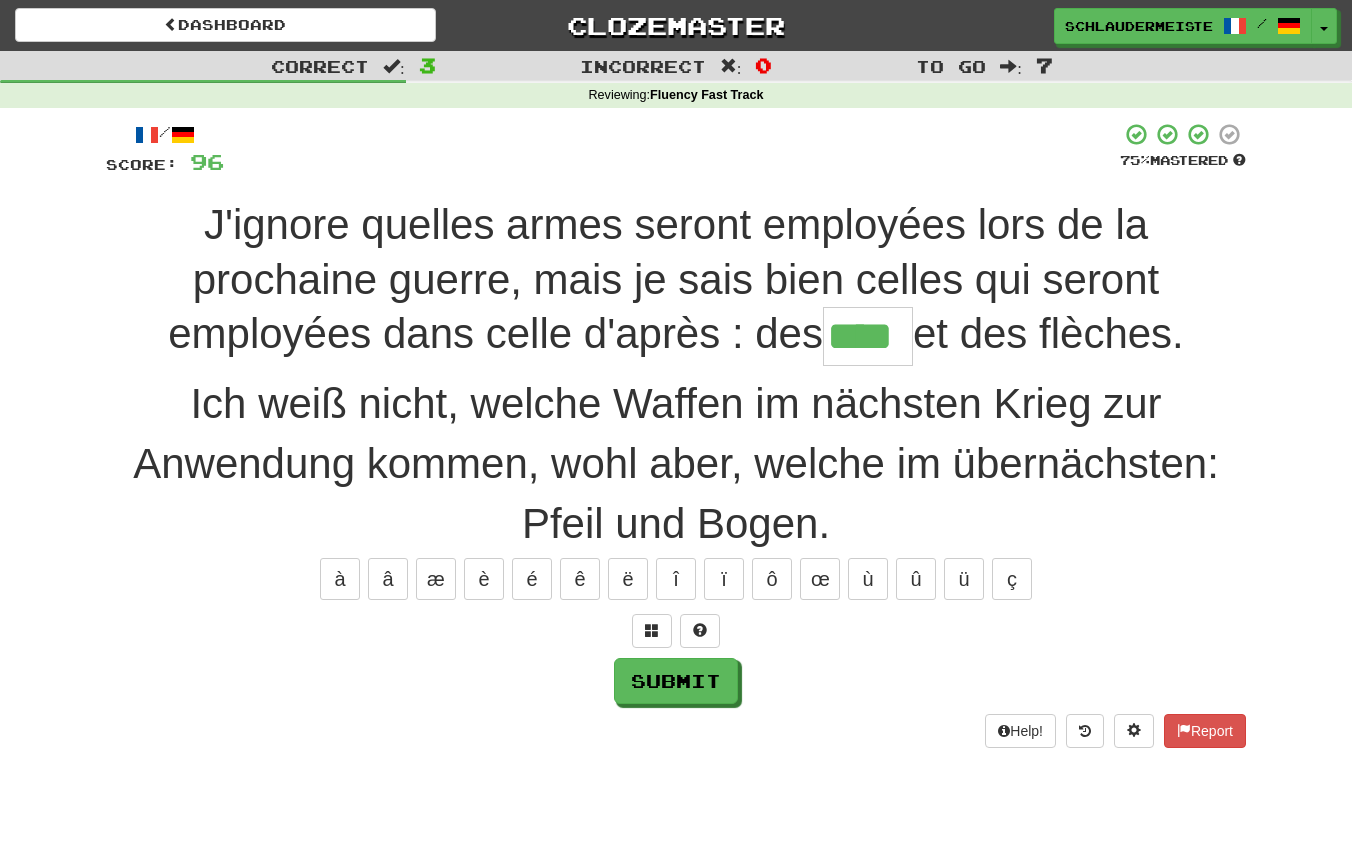 type on "****" 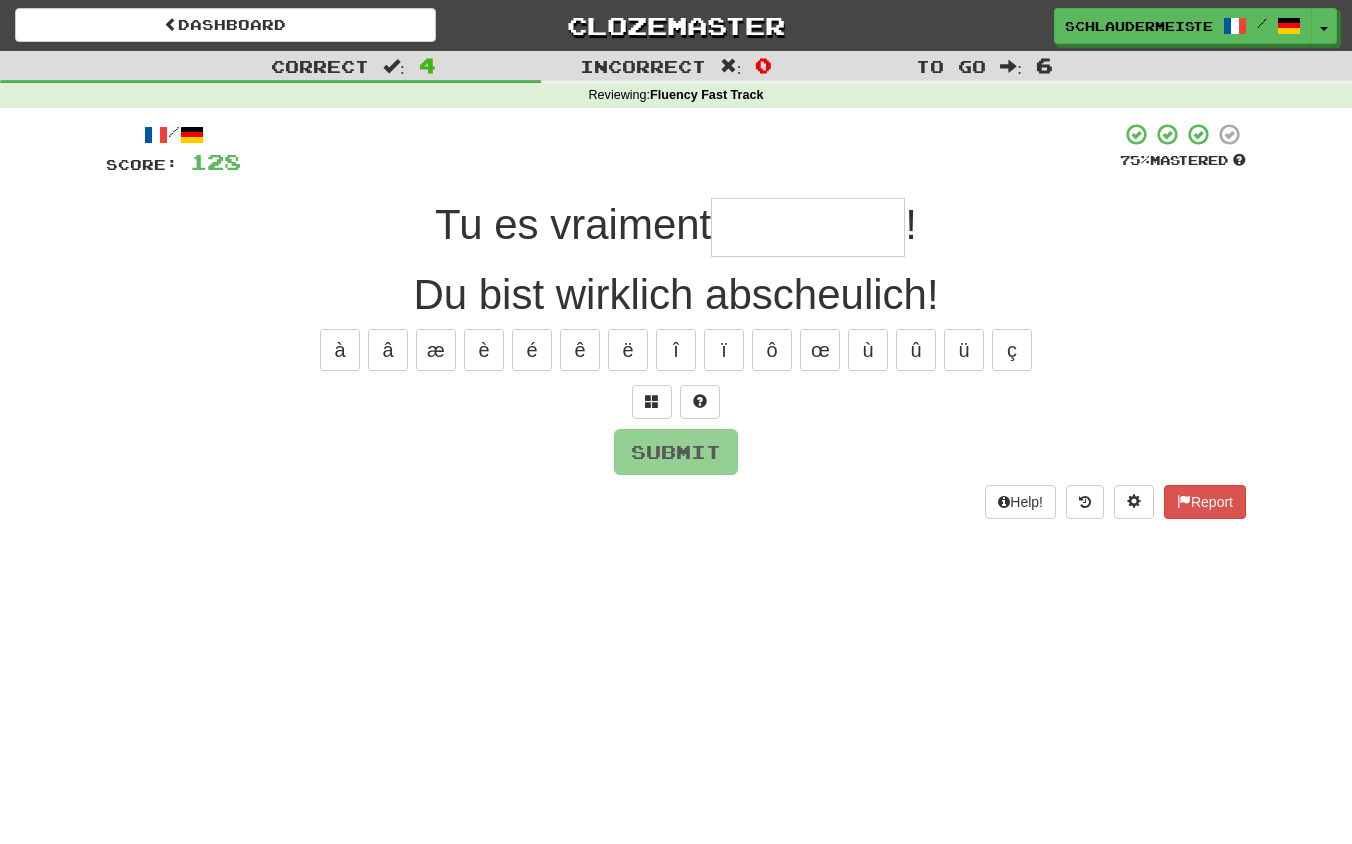 type on "*" 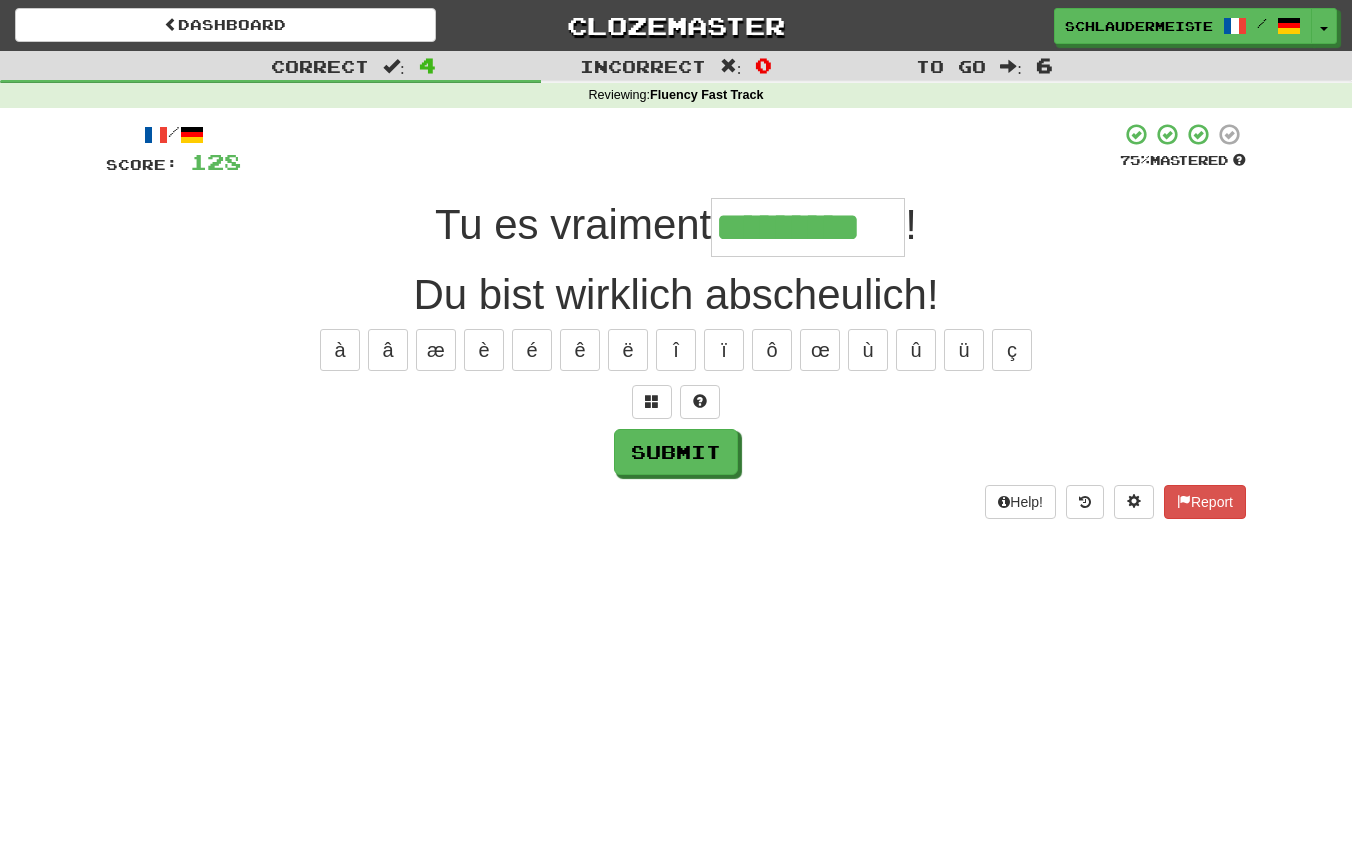 type on "*********" 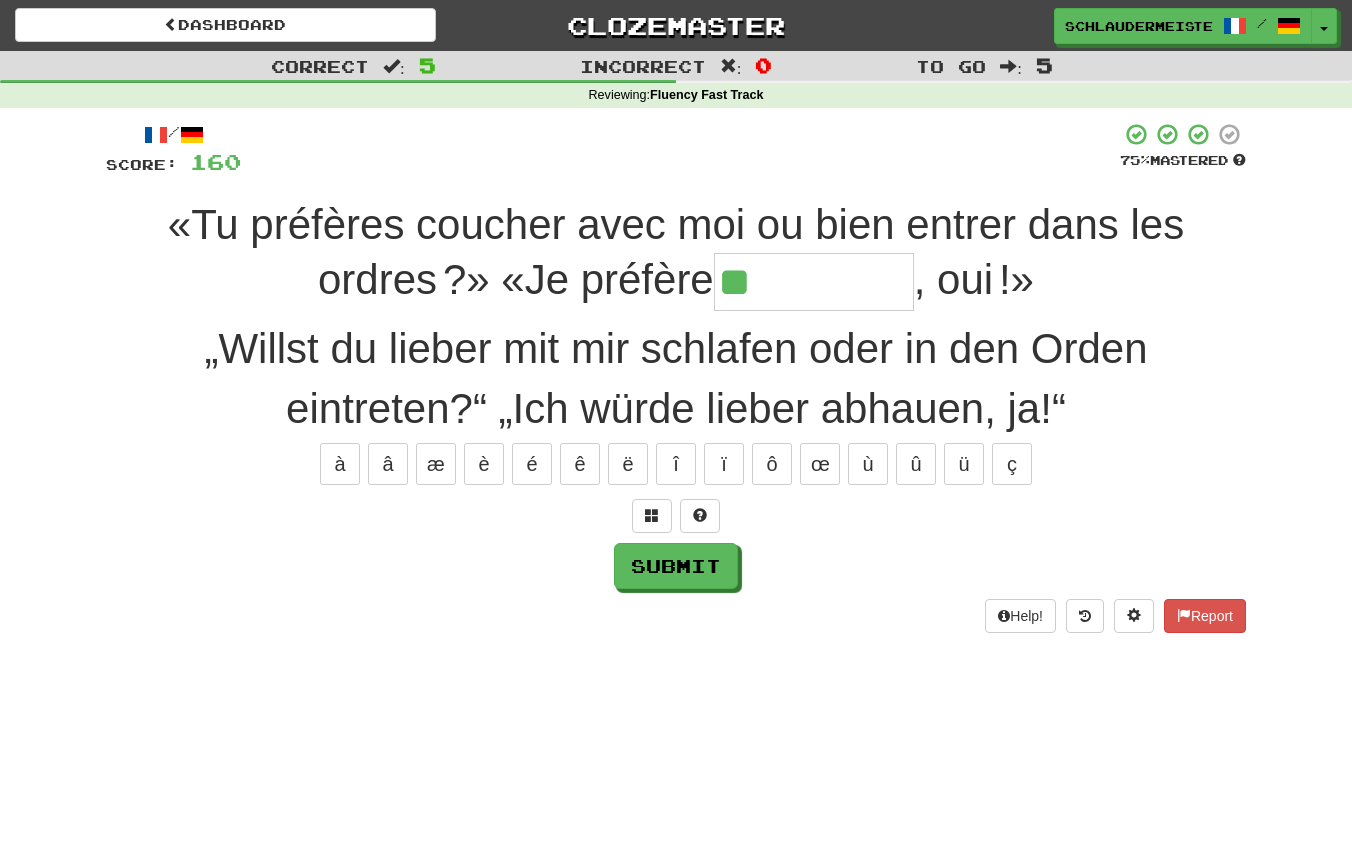type on "********" 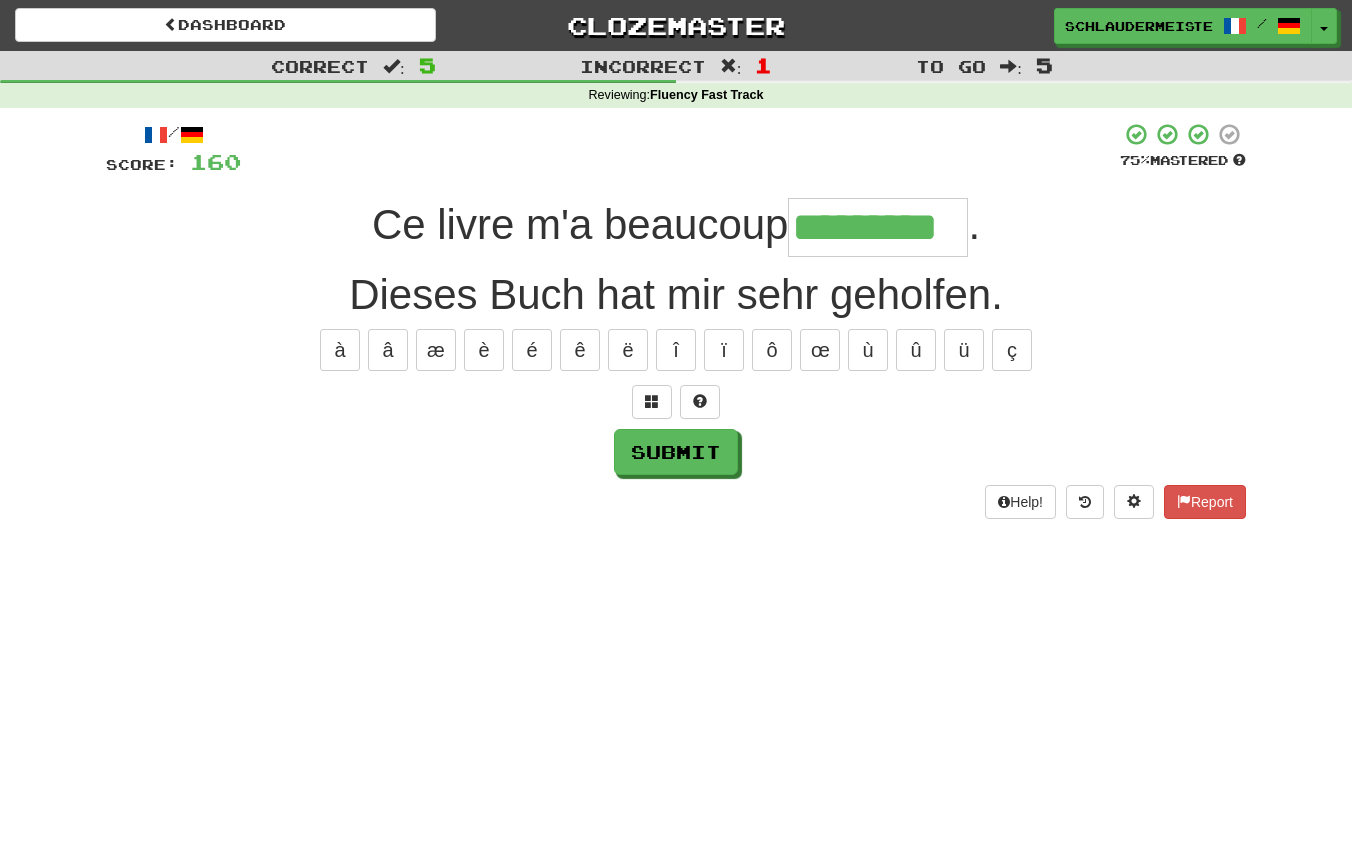type on "*********" 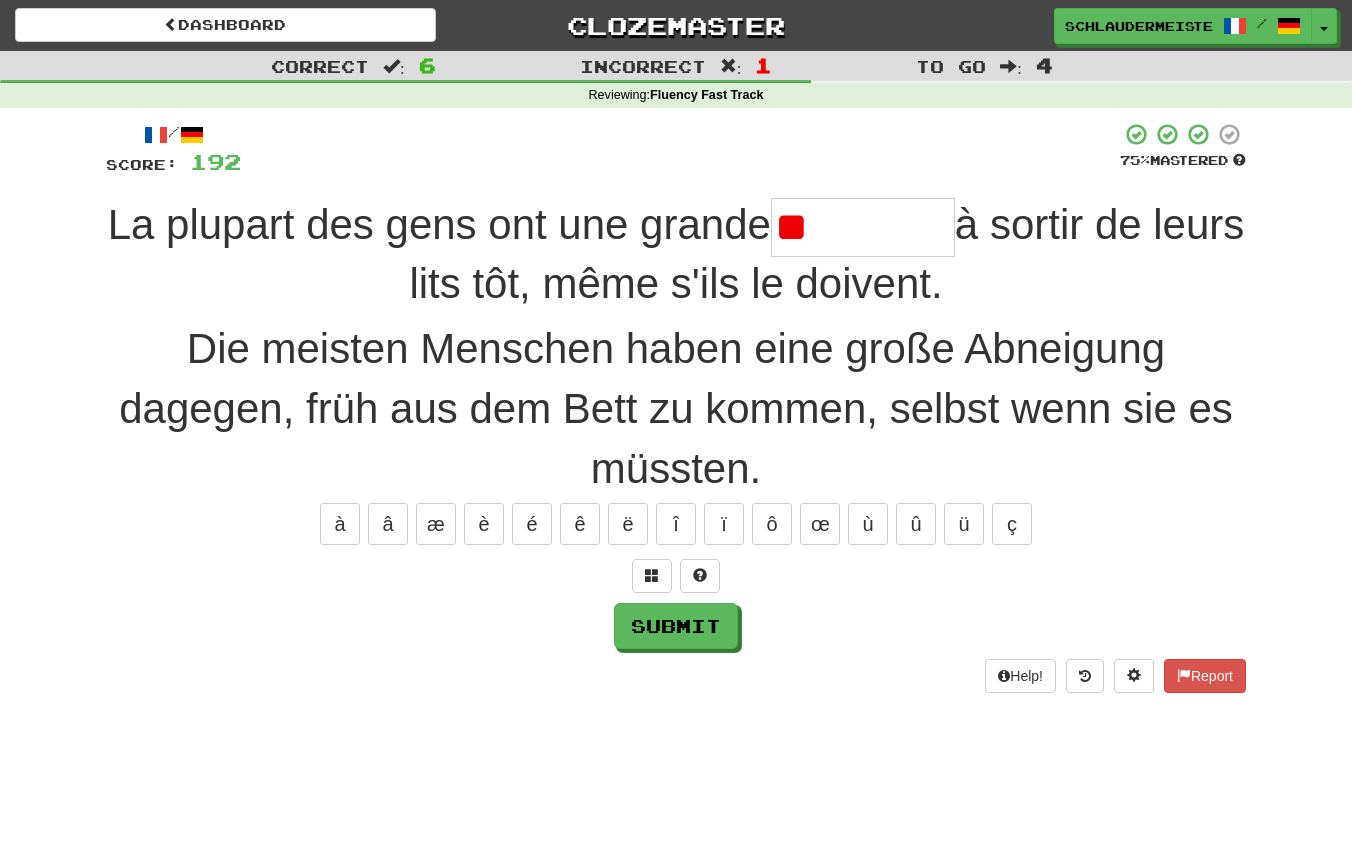 type on "*" 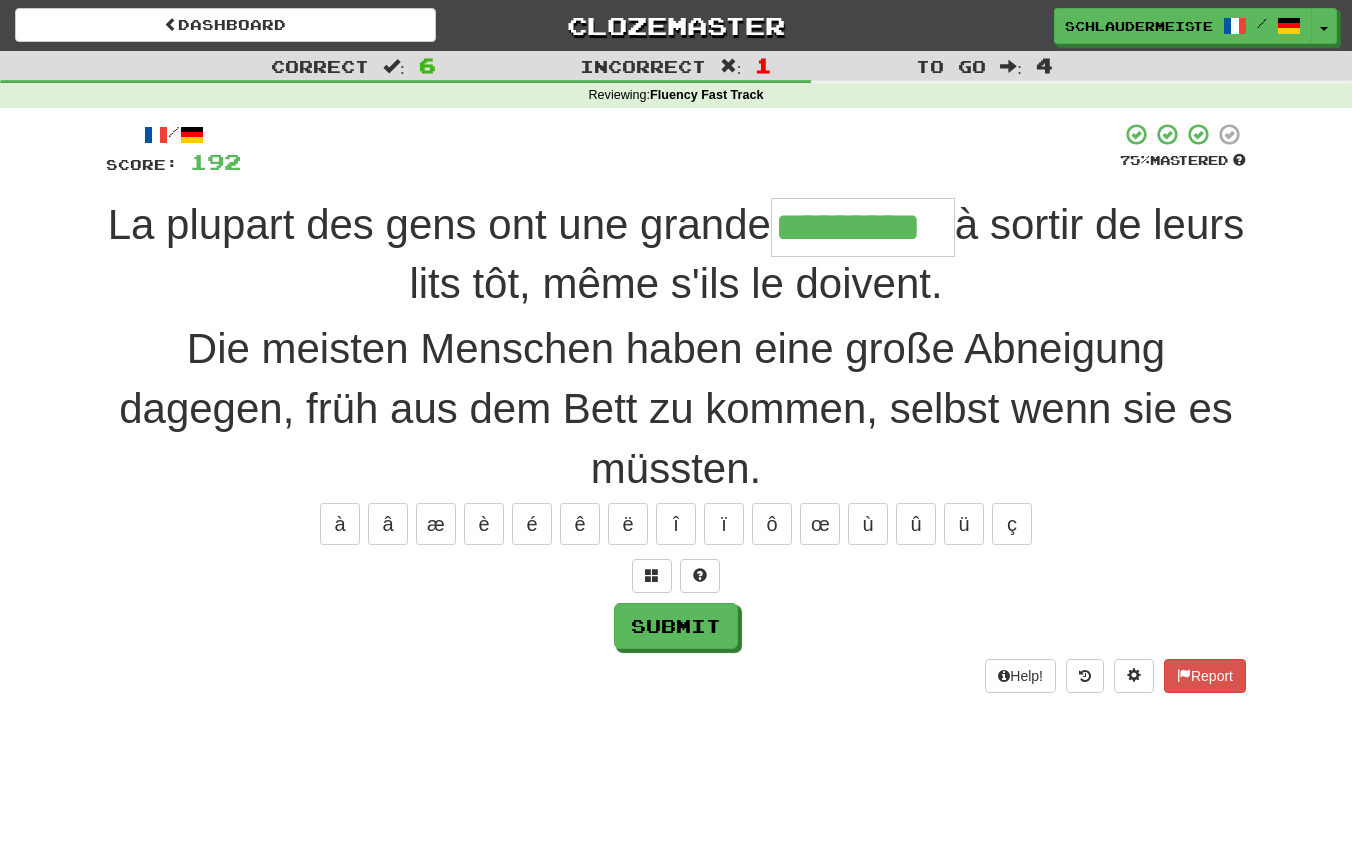 type on "*********" 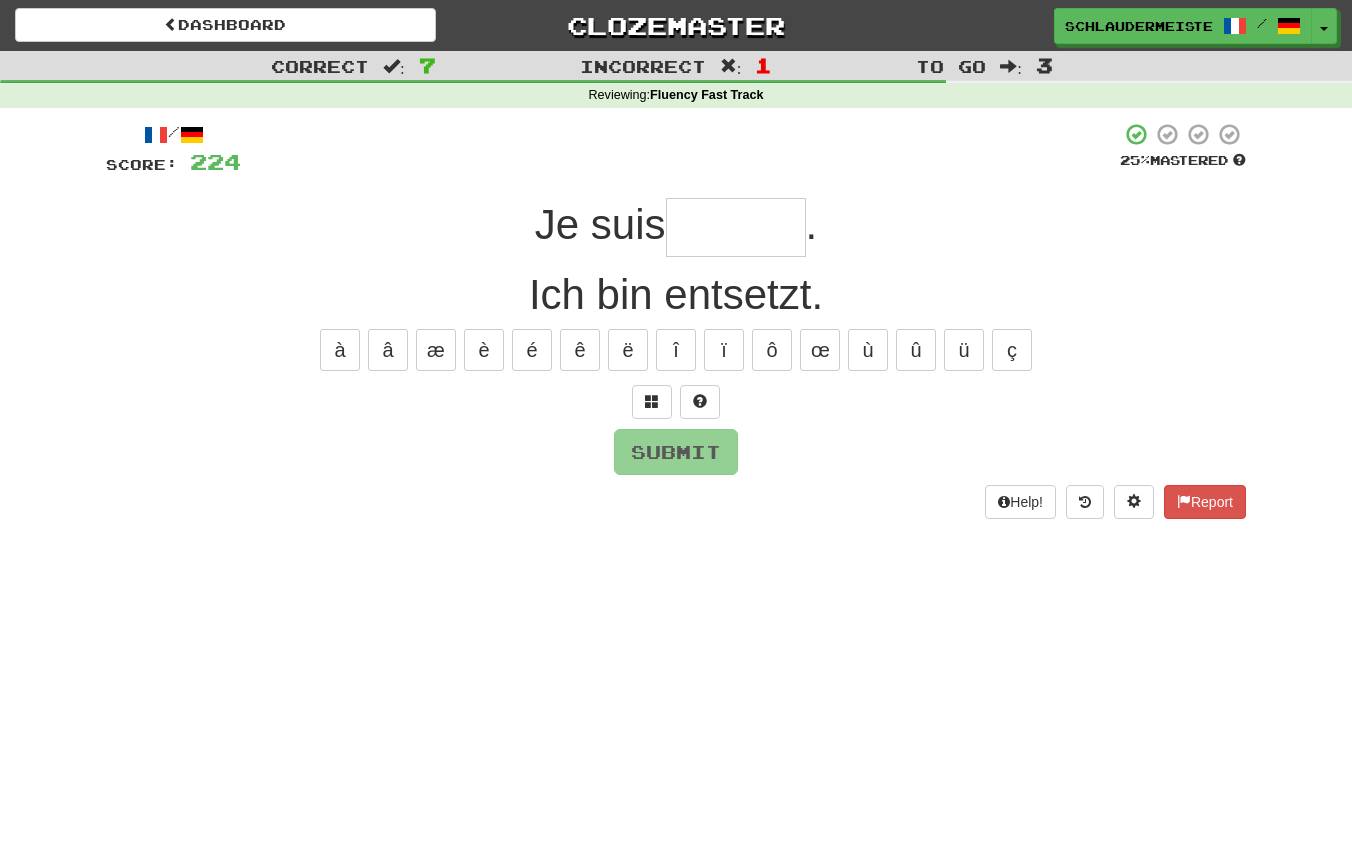 type on "*" 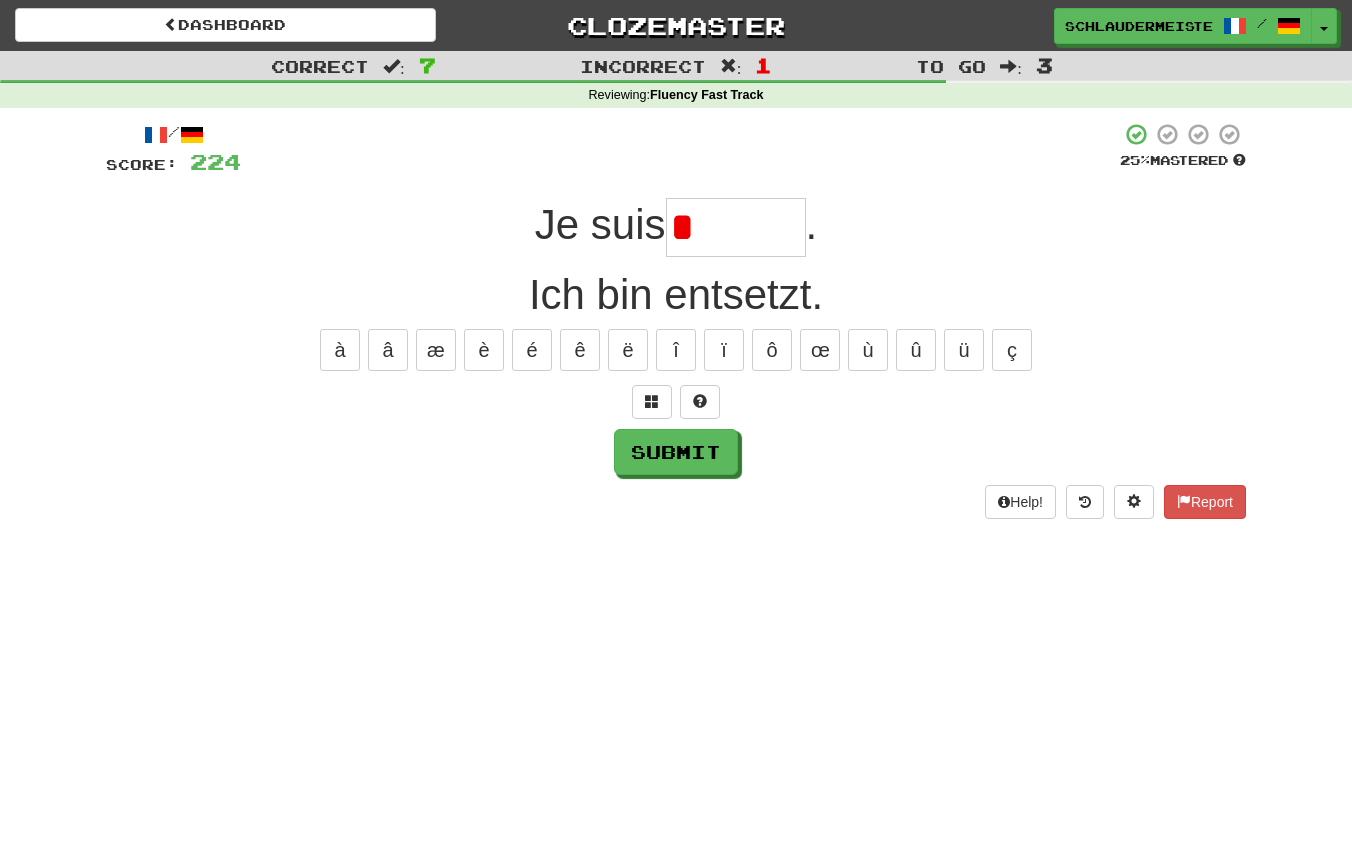 type on "********" 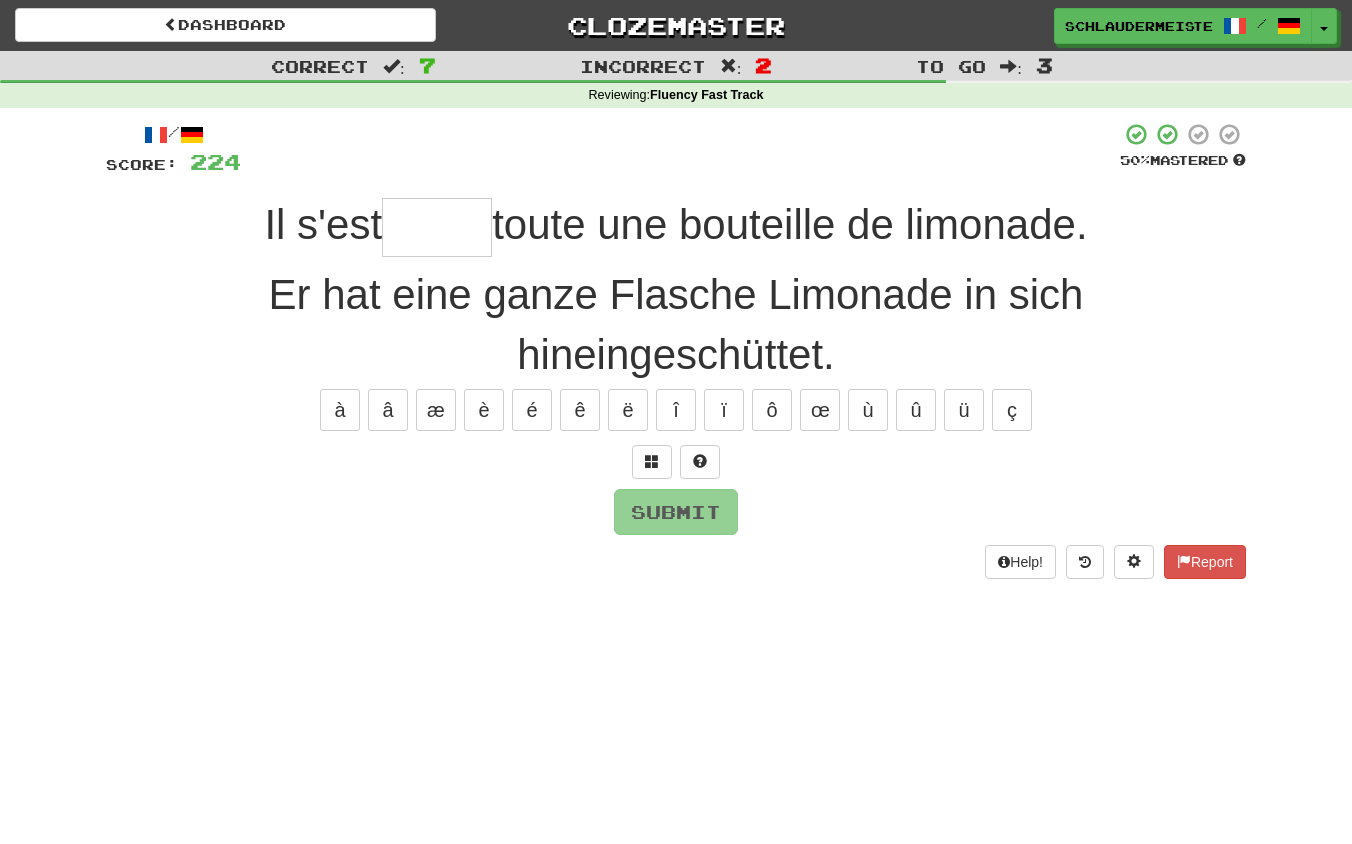 type on "*" 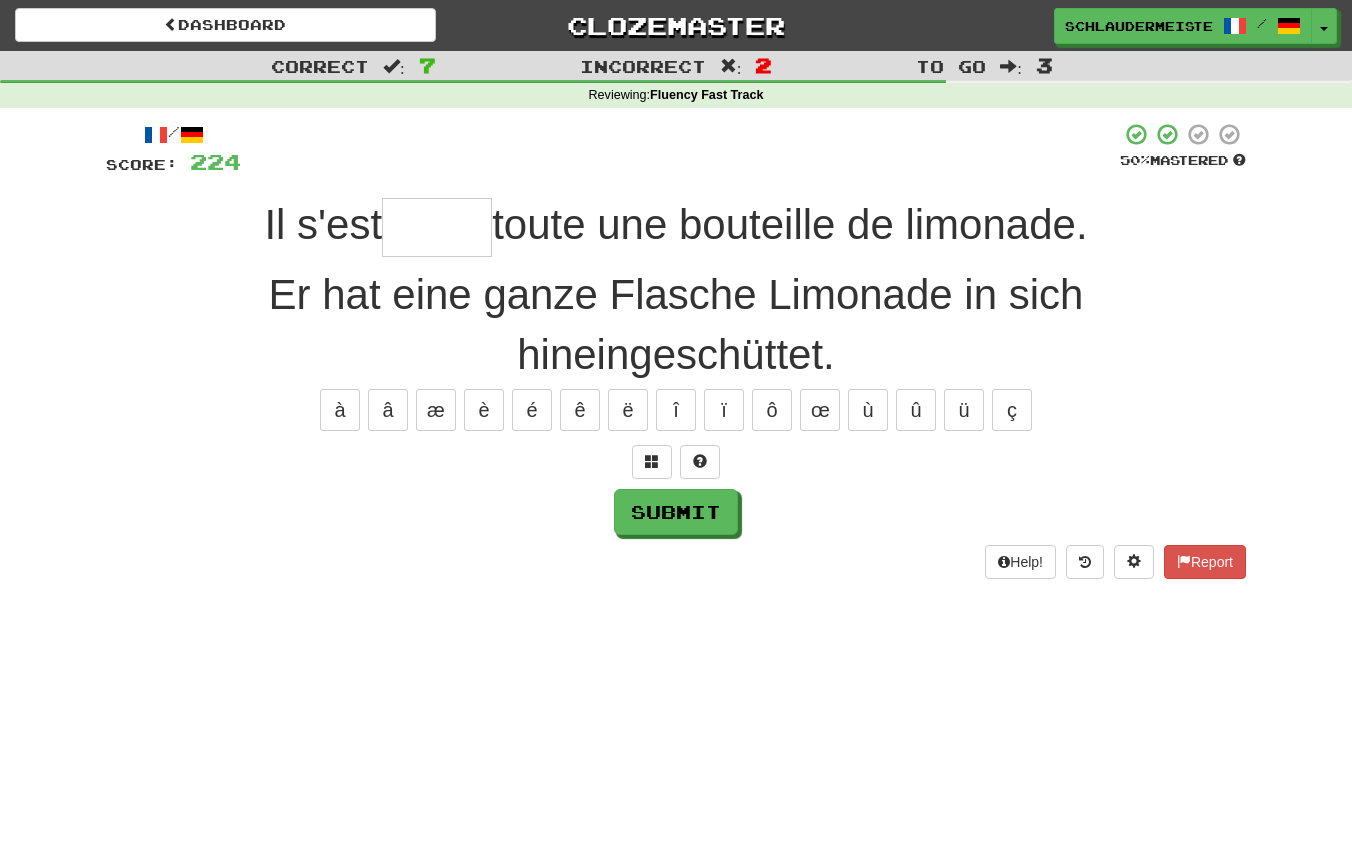 type on "*" 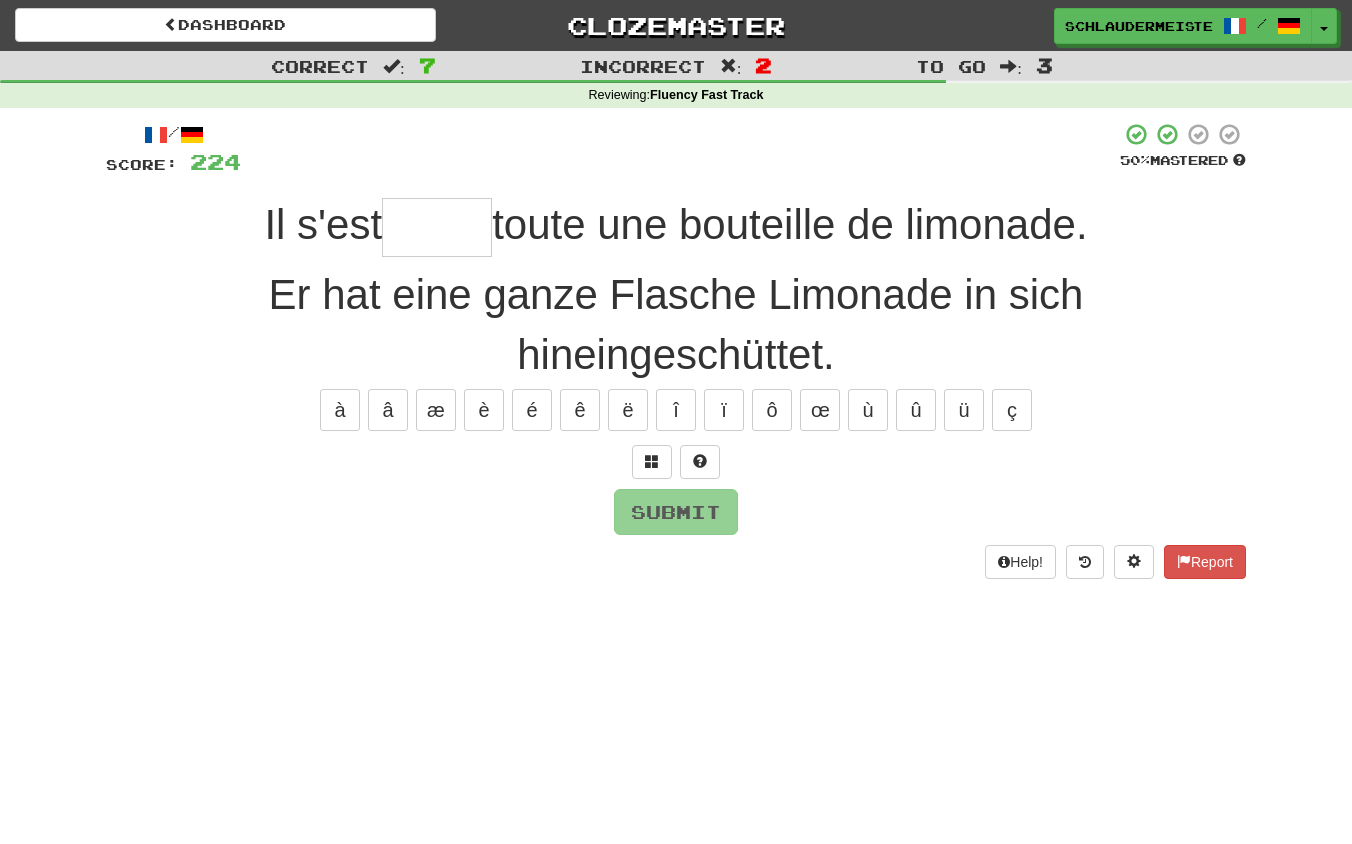 type on "*" 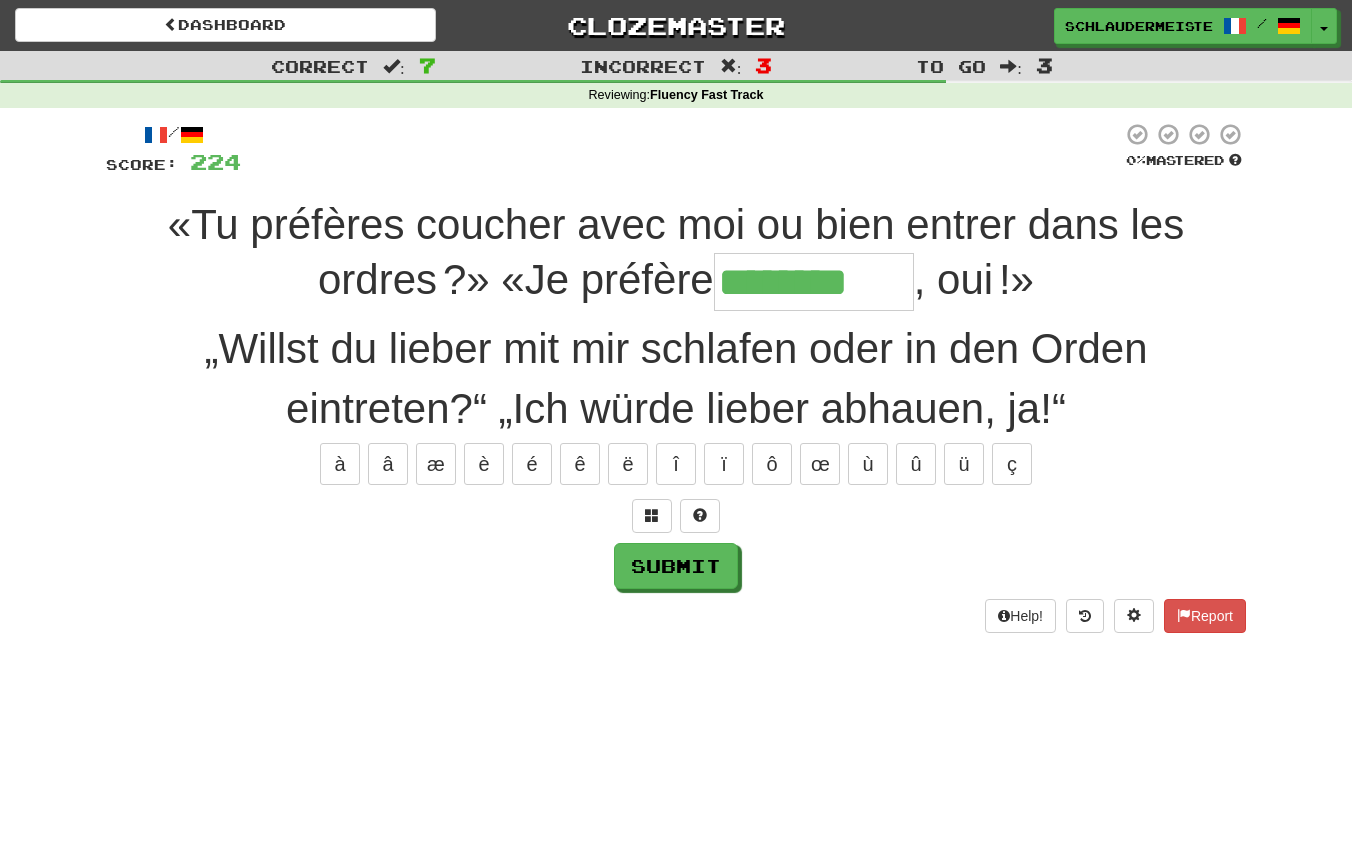 type on "********" 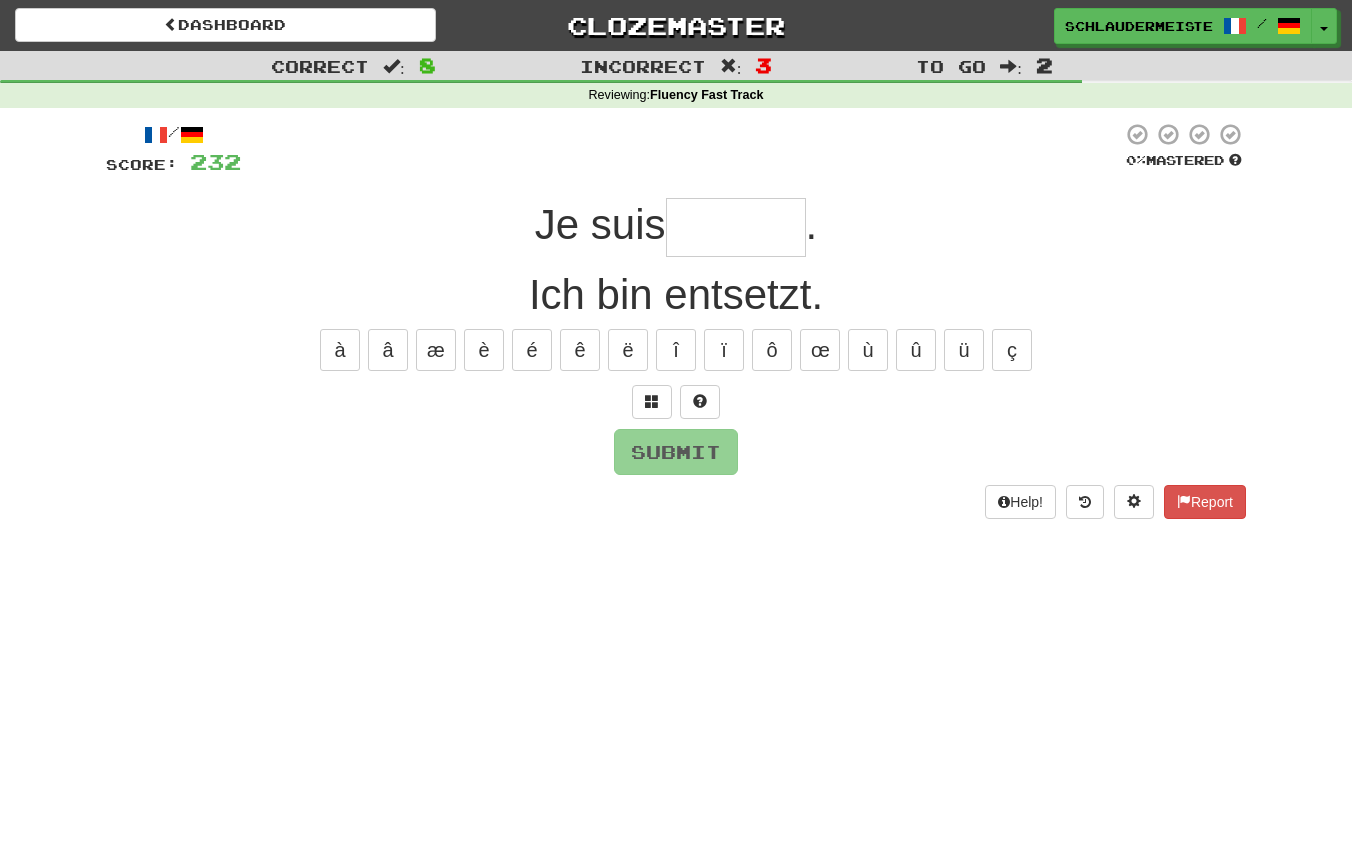 type on "********" 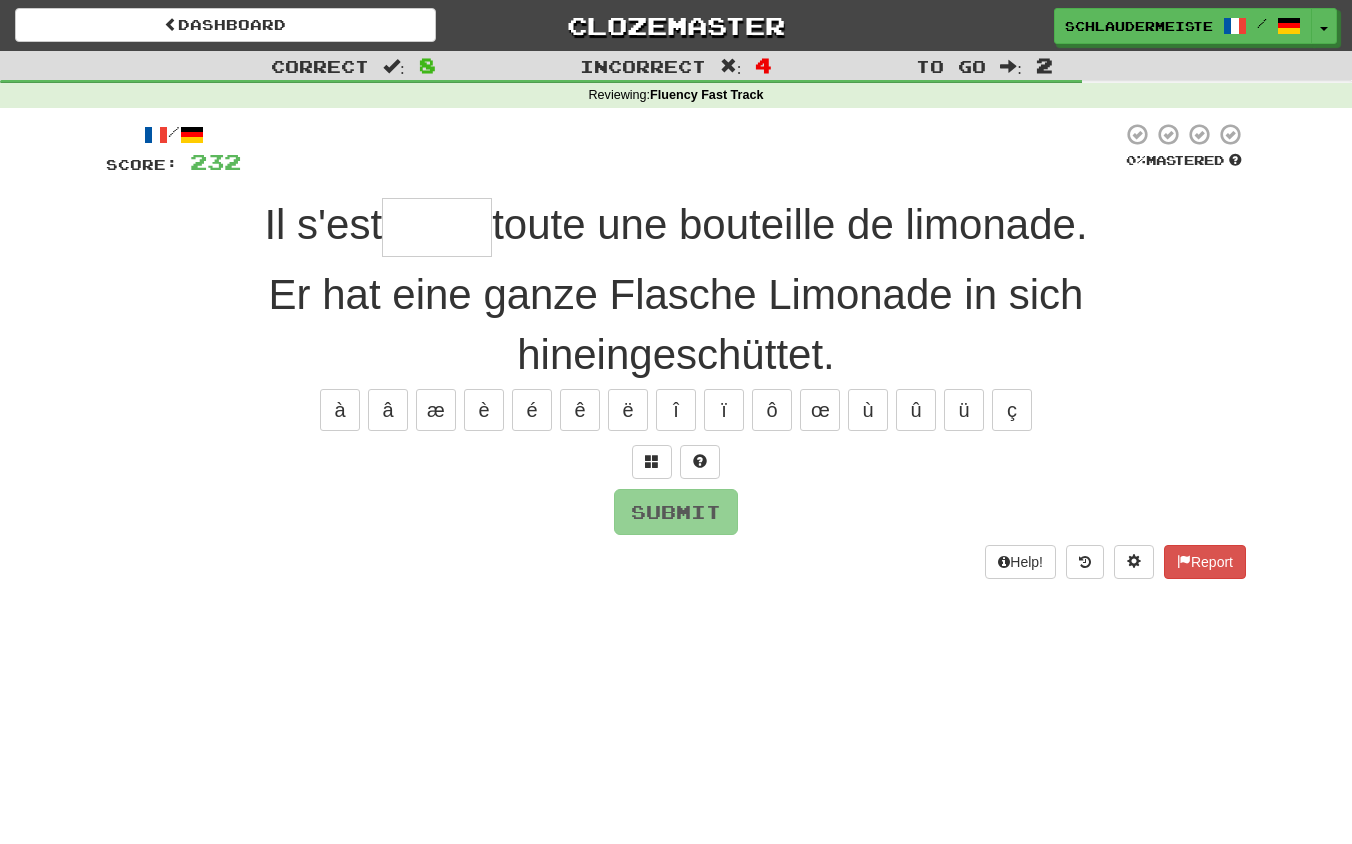 type on "*" 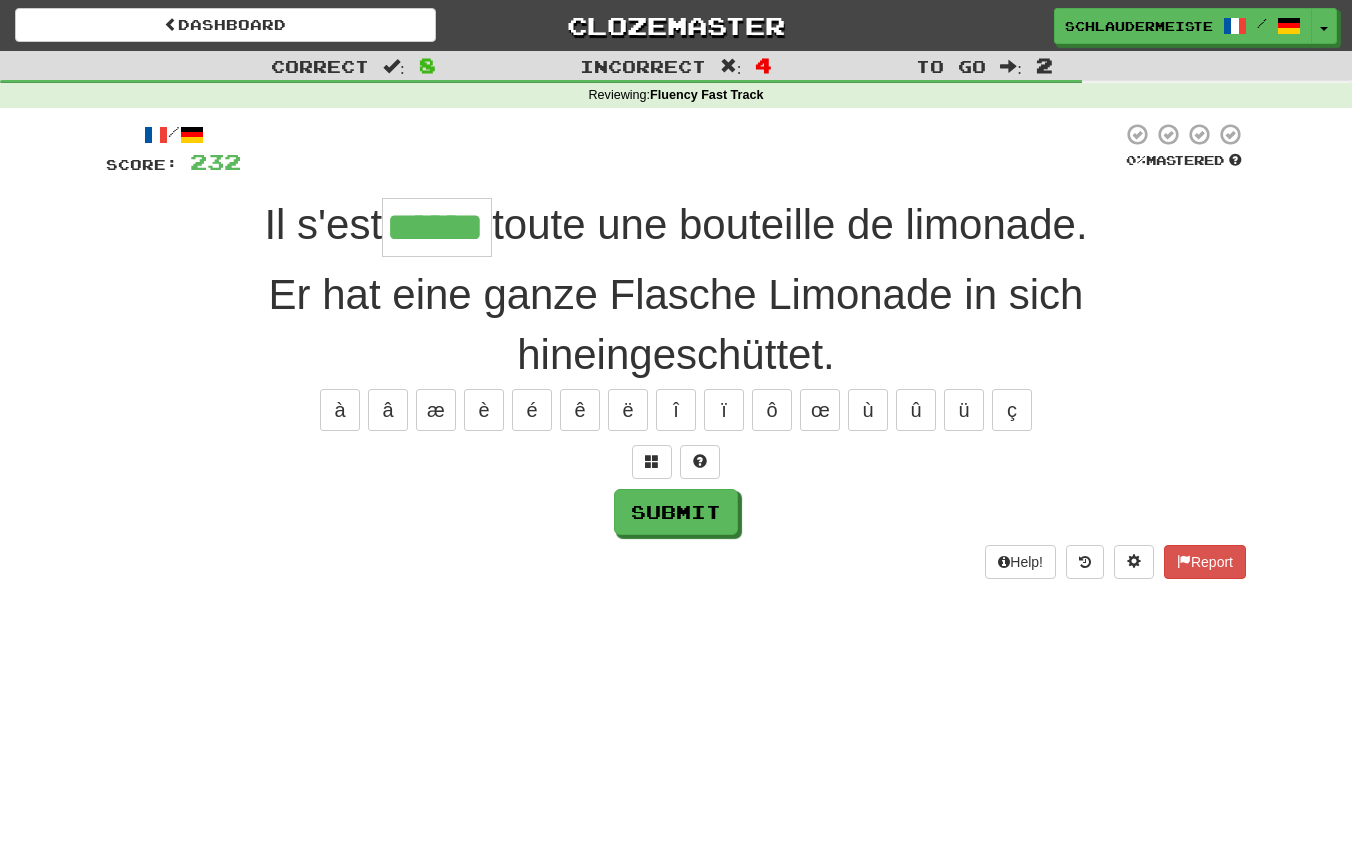 type on "******" 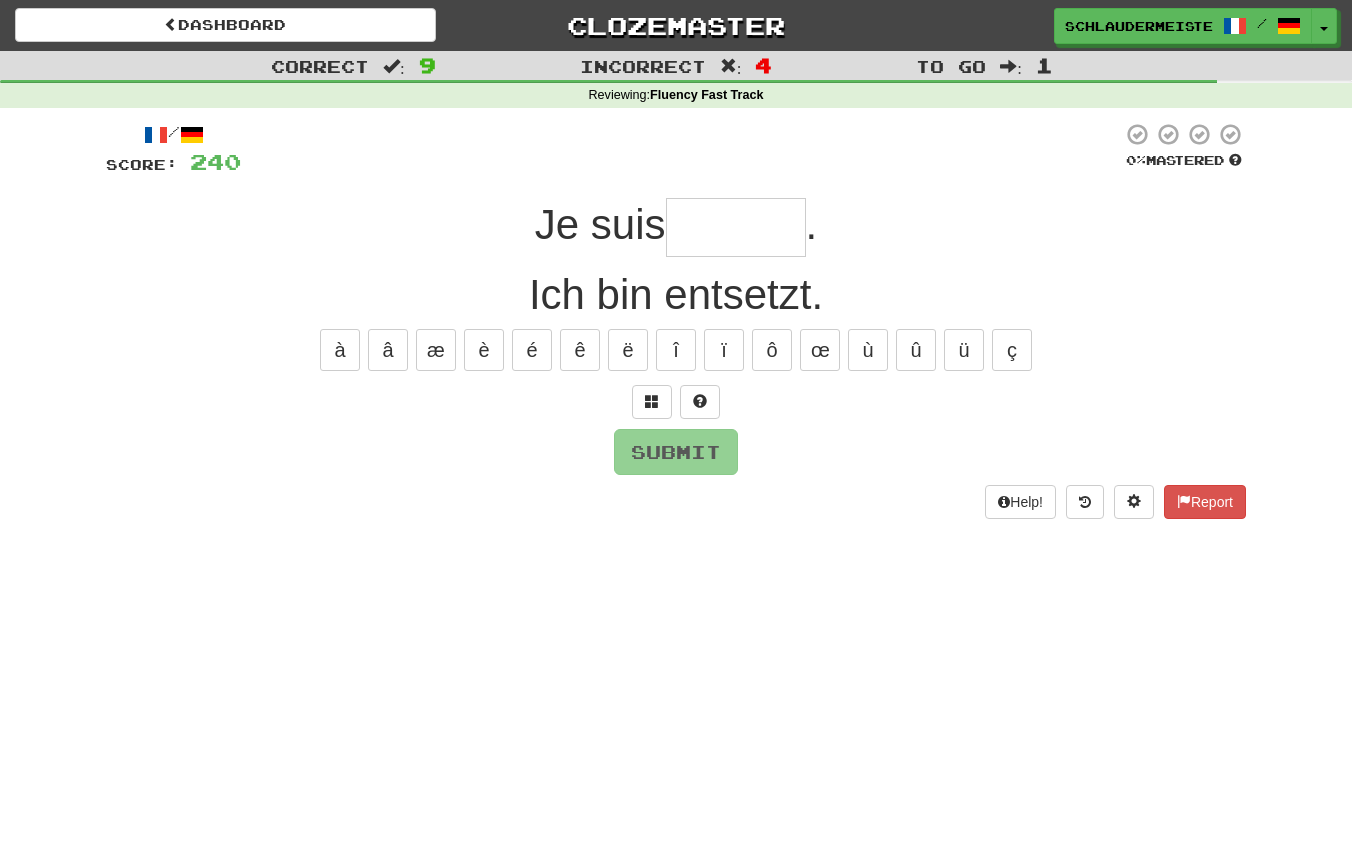 type on "*" 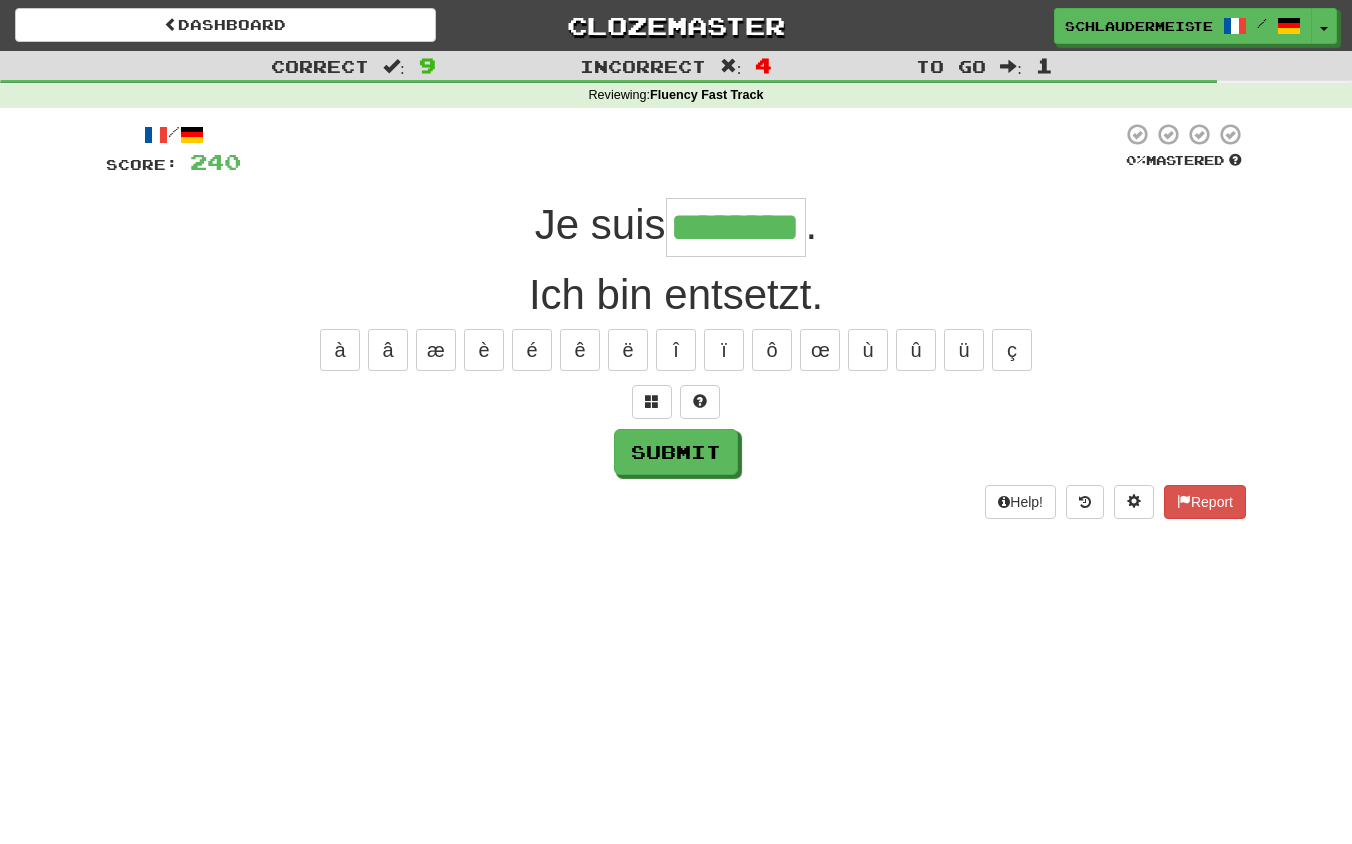 type on "********" 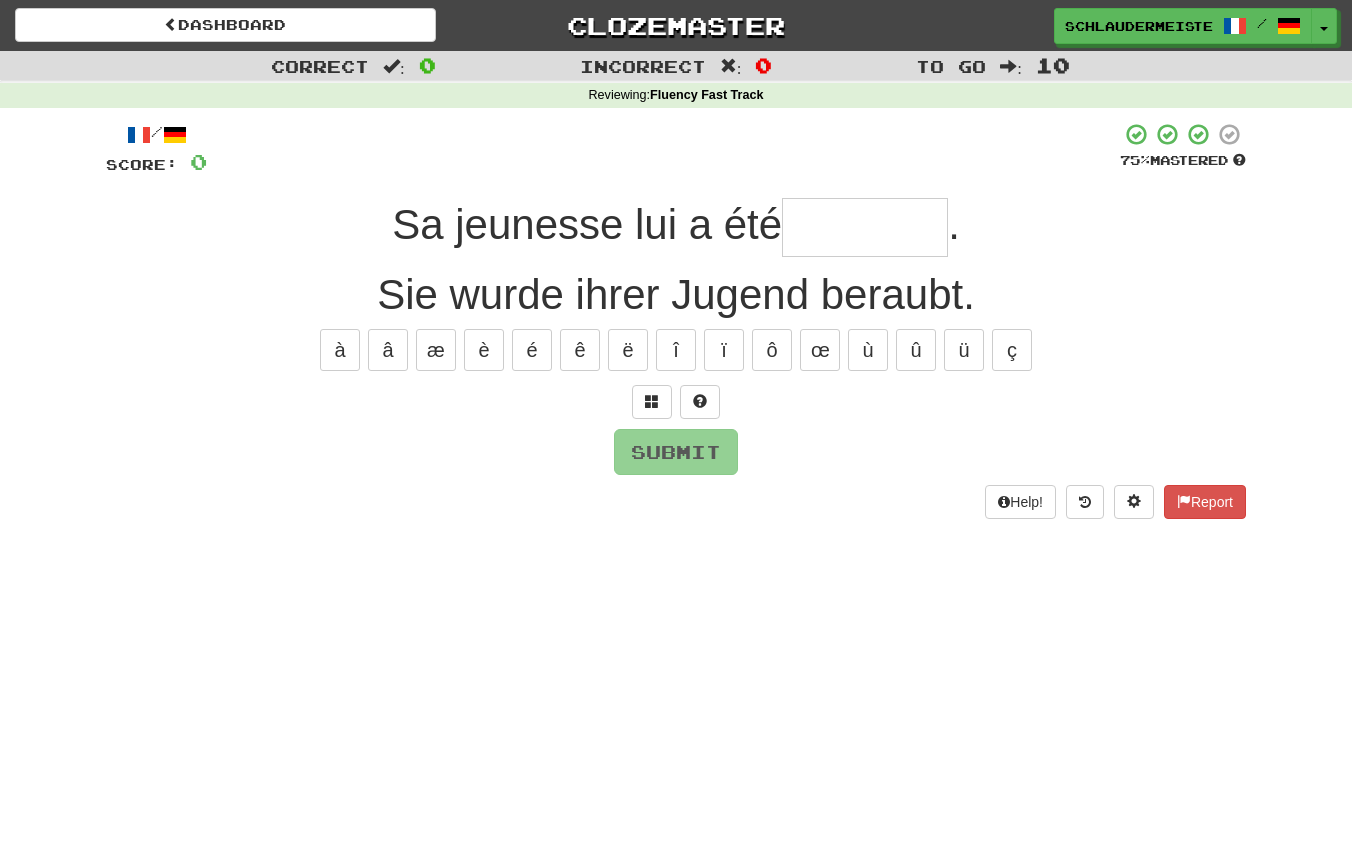 type on "*" 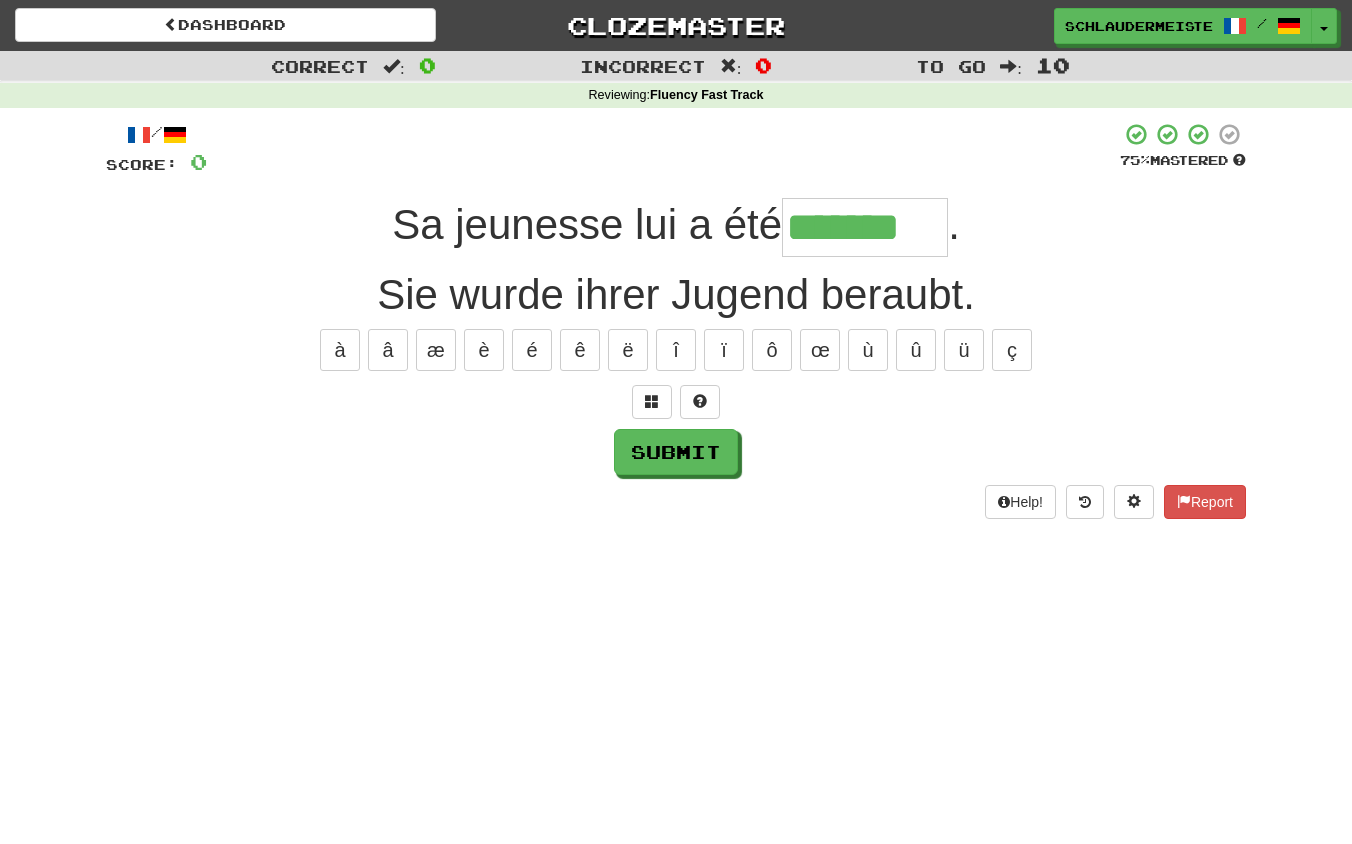 type on "*******" 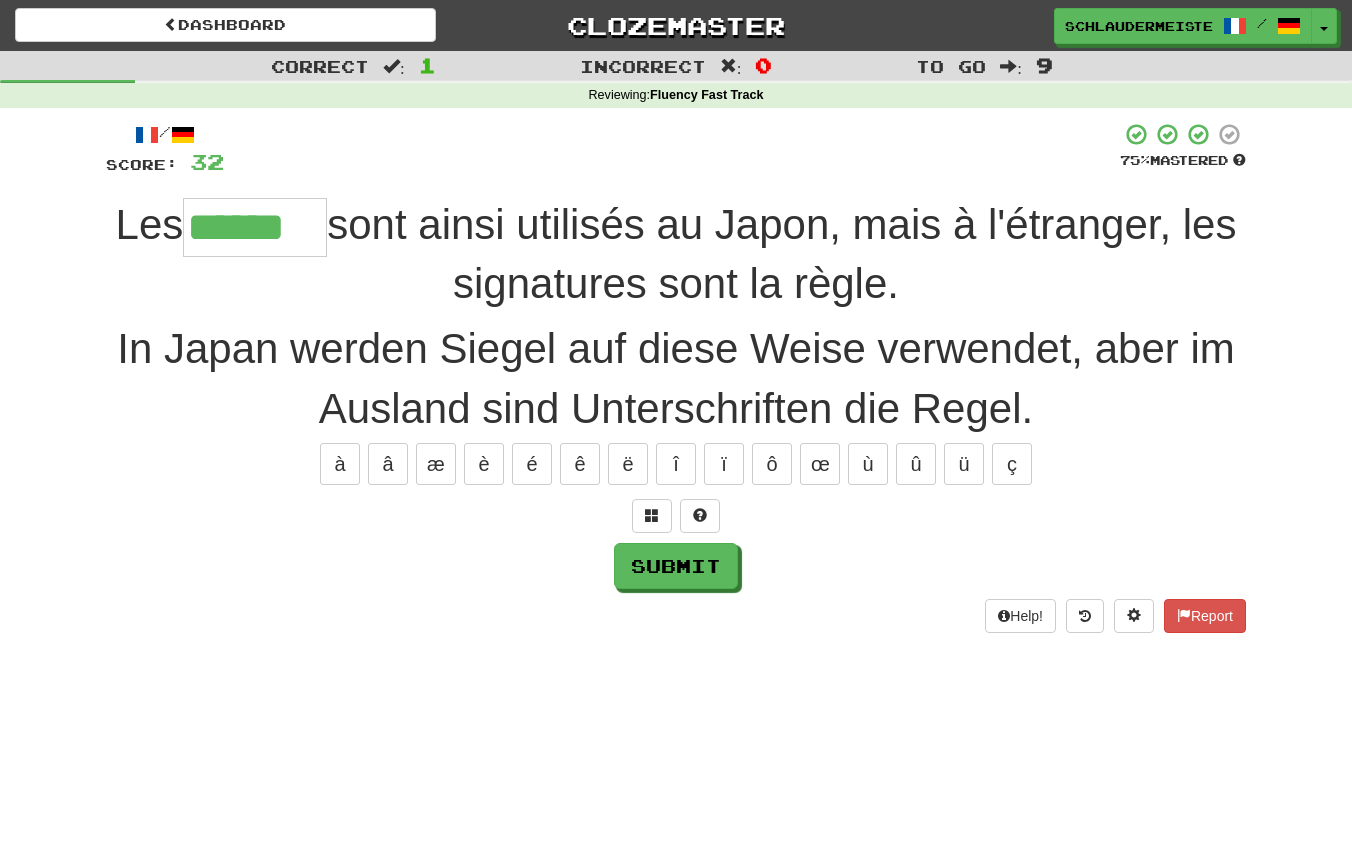 type on "******" 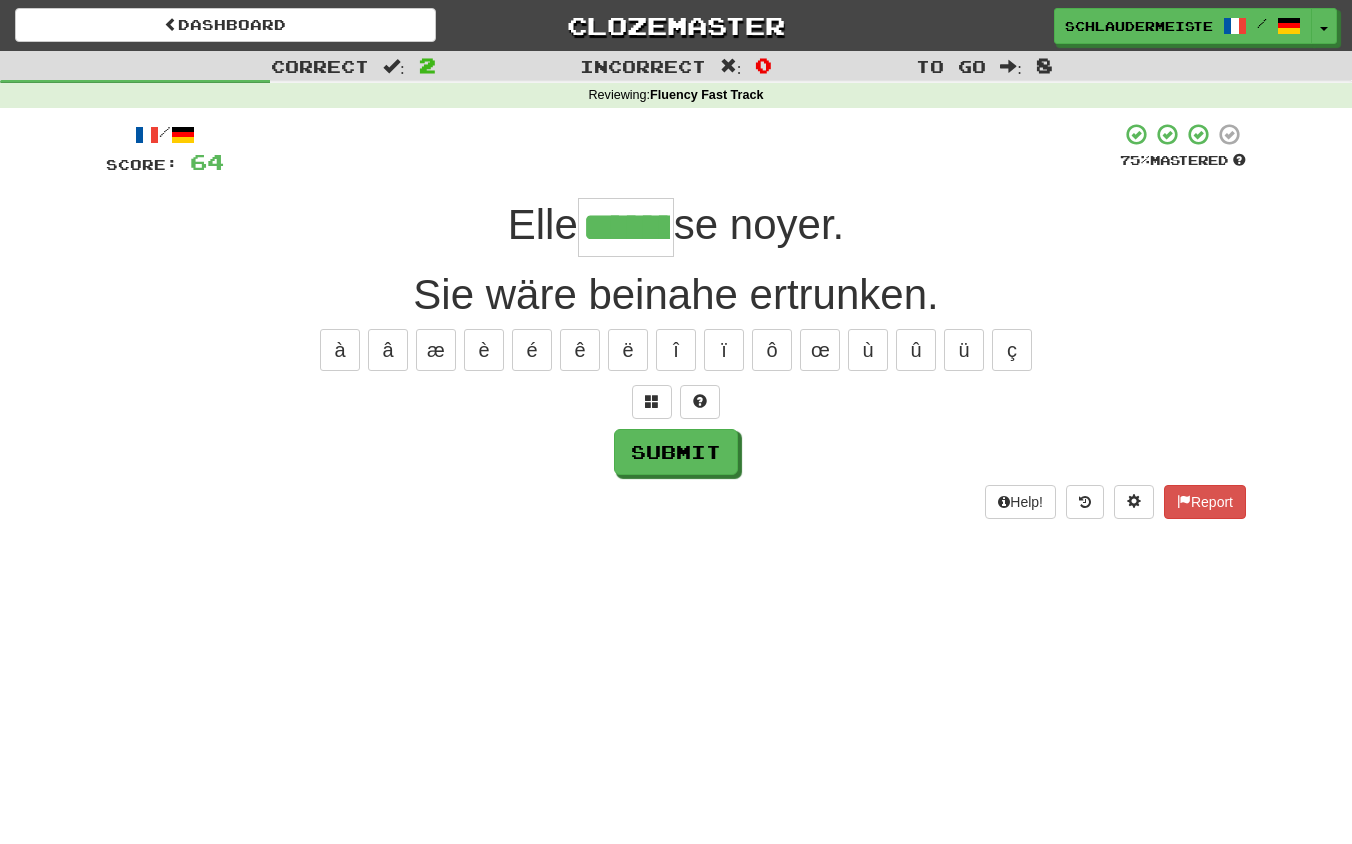 type on "*******" 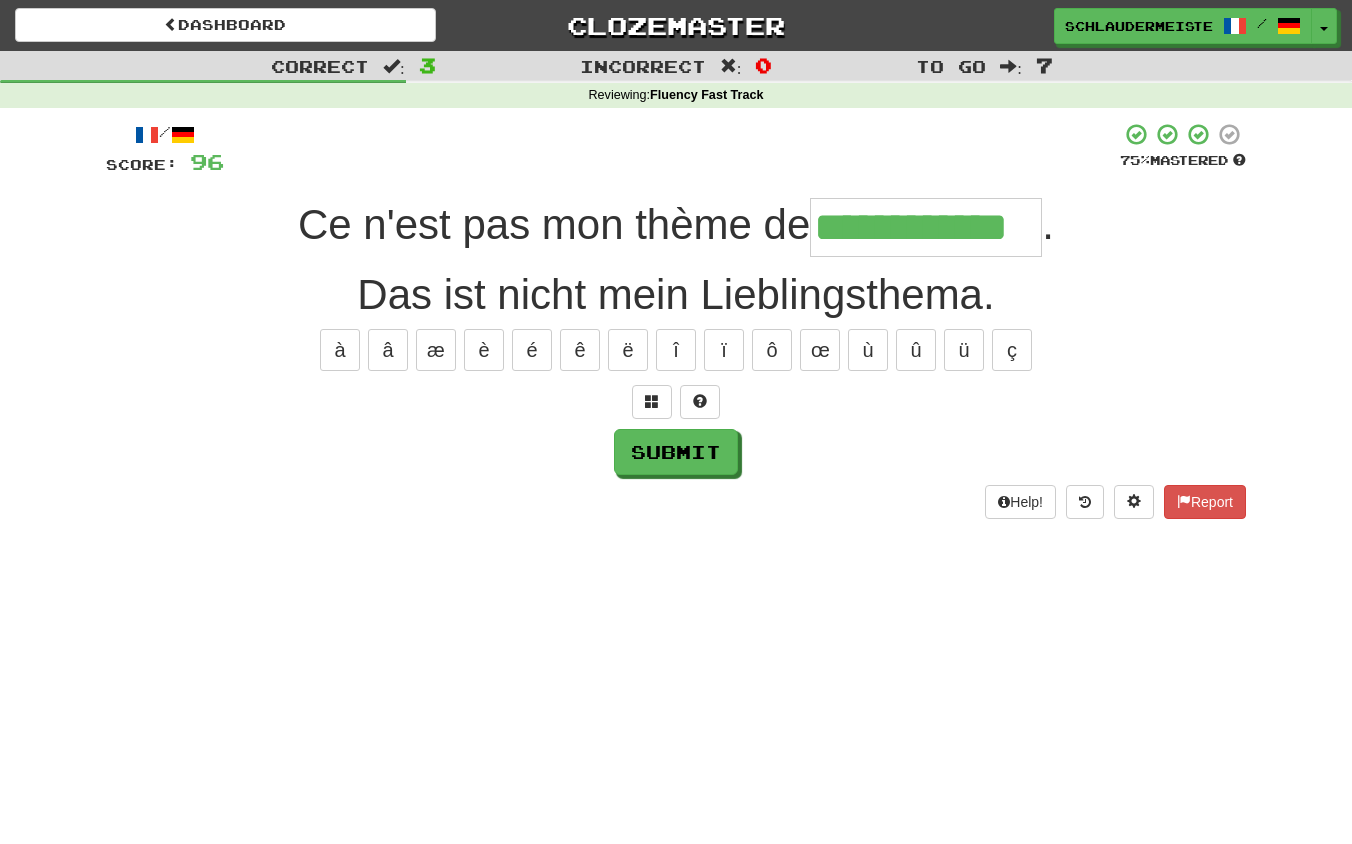 type on "**********" 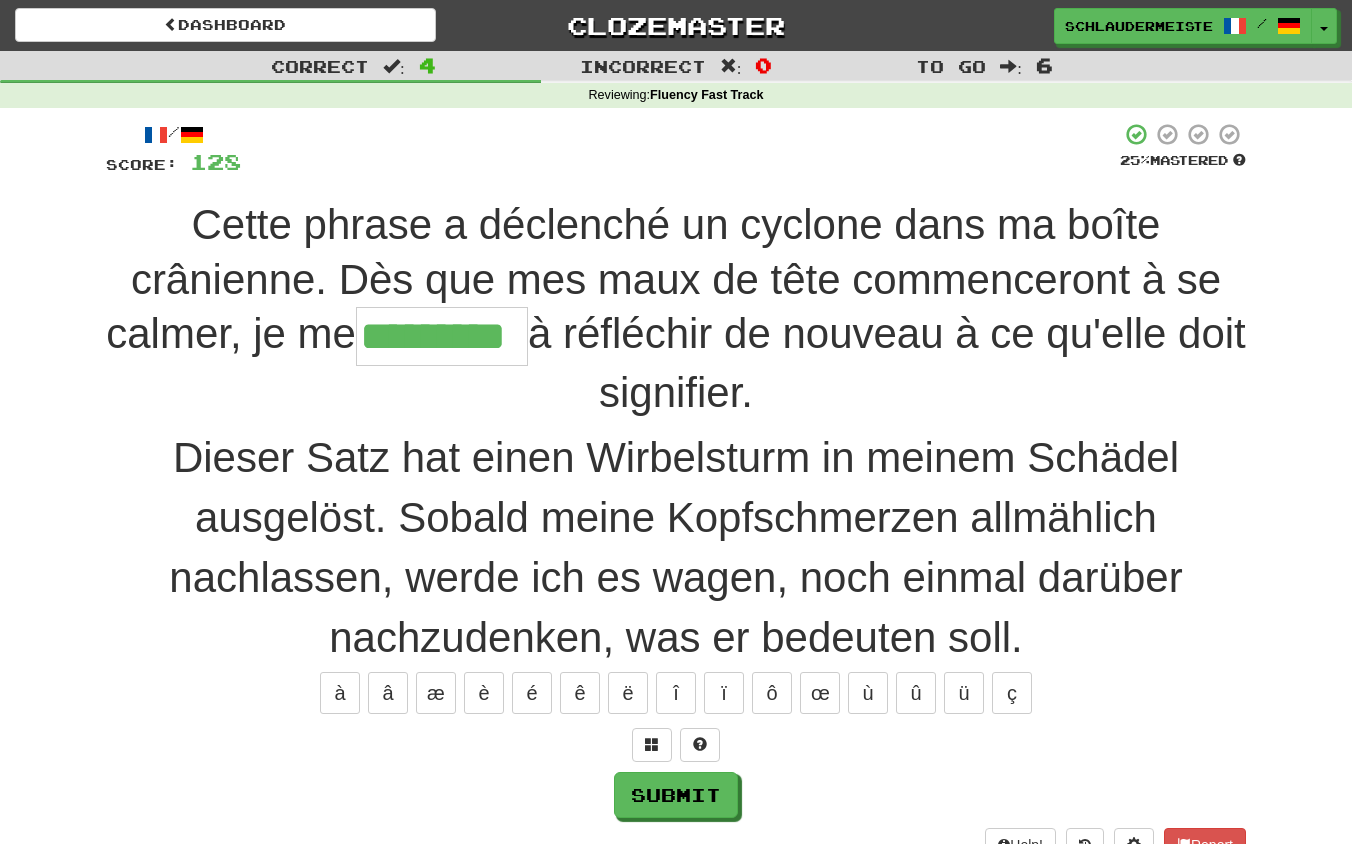type on "*********" 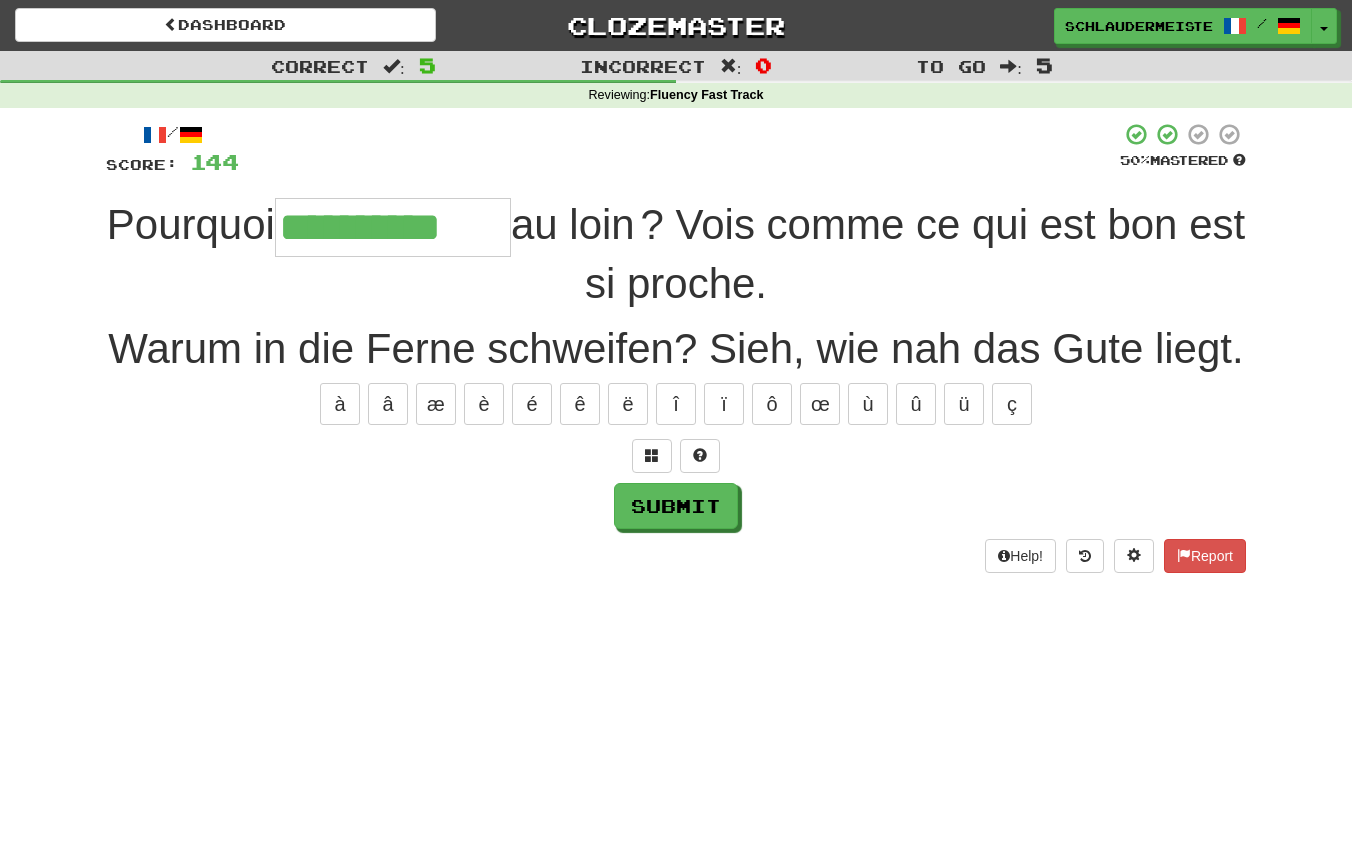type on "**********" 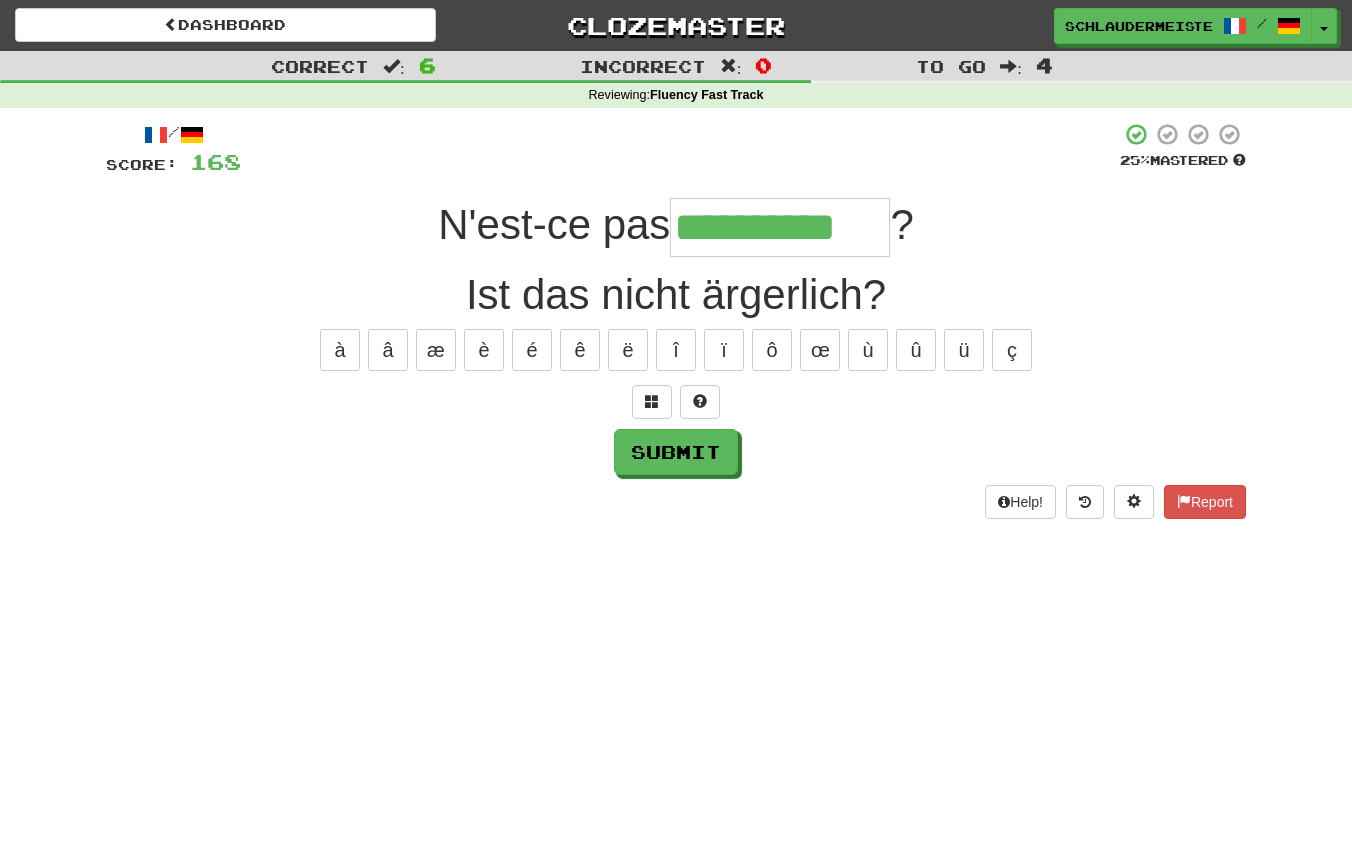 type on "**********" 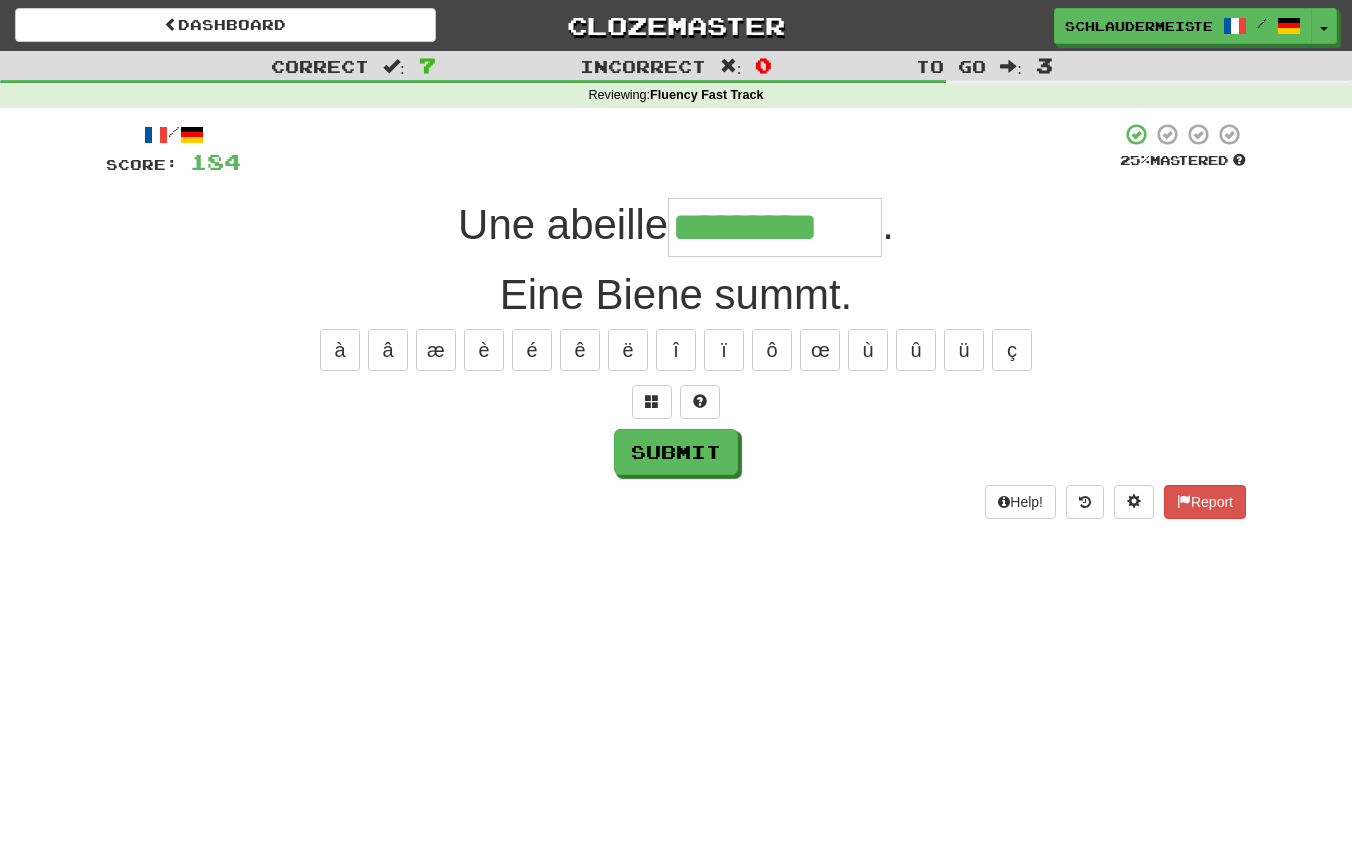 type on "*********" 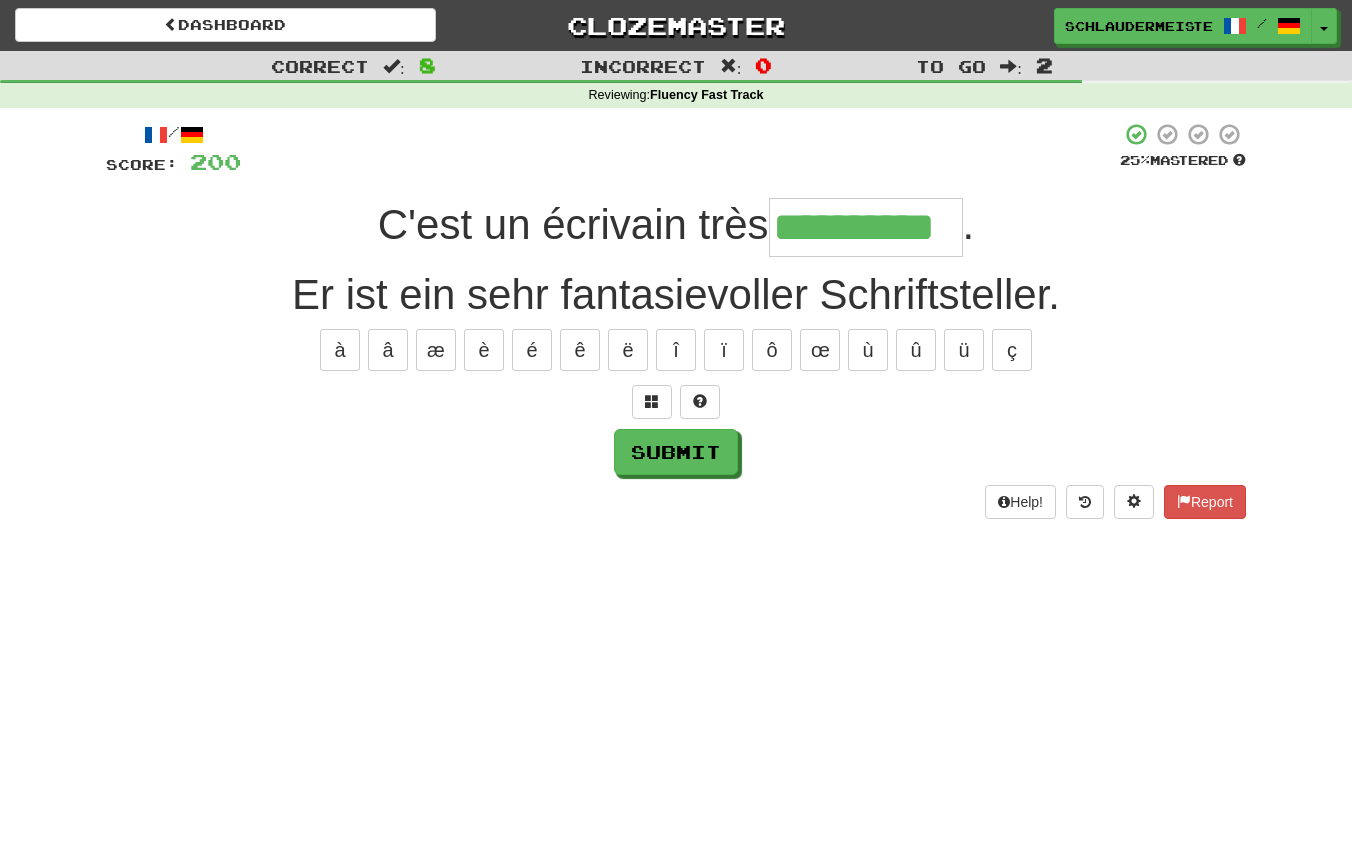 type on "**********" 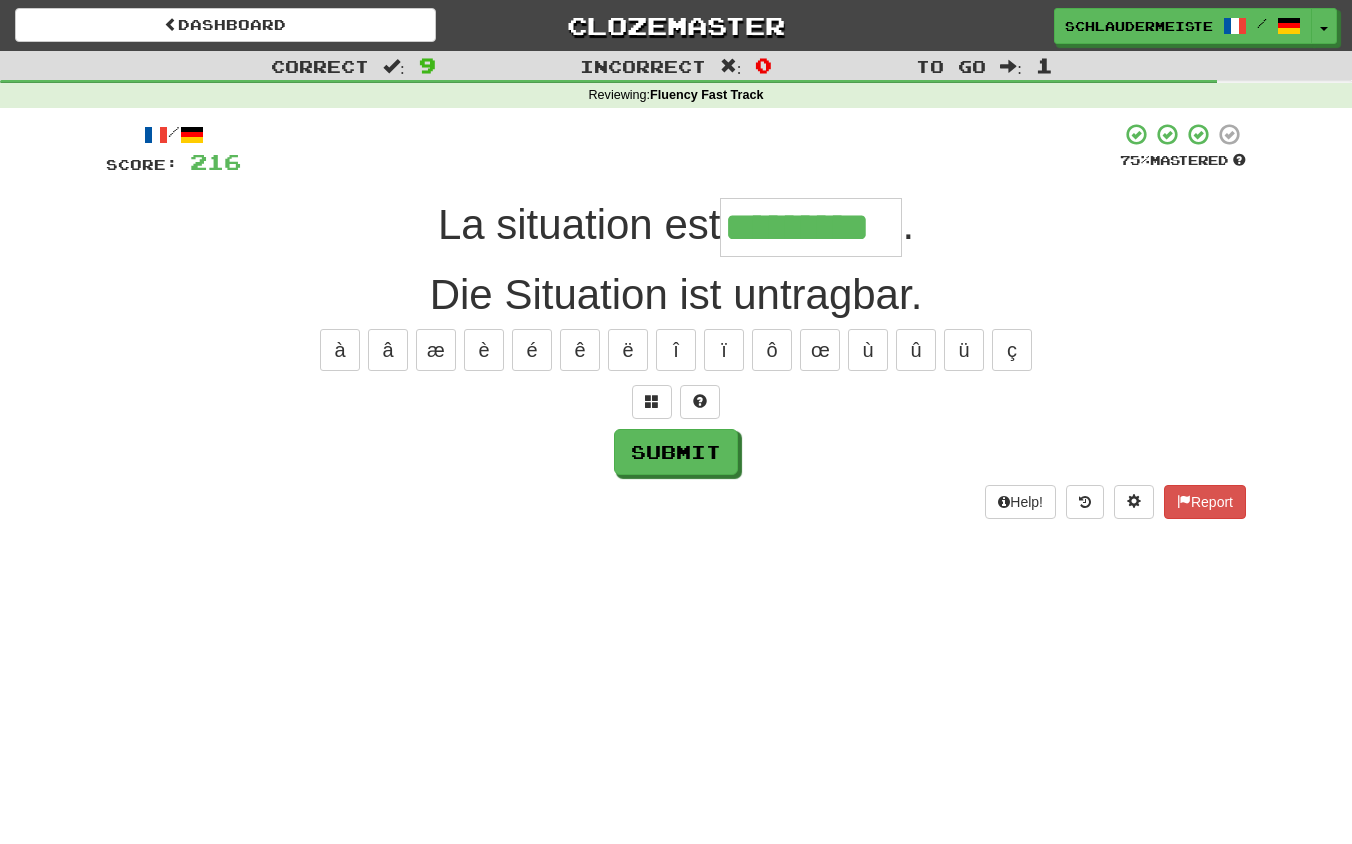 type on "*********" 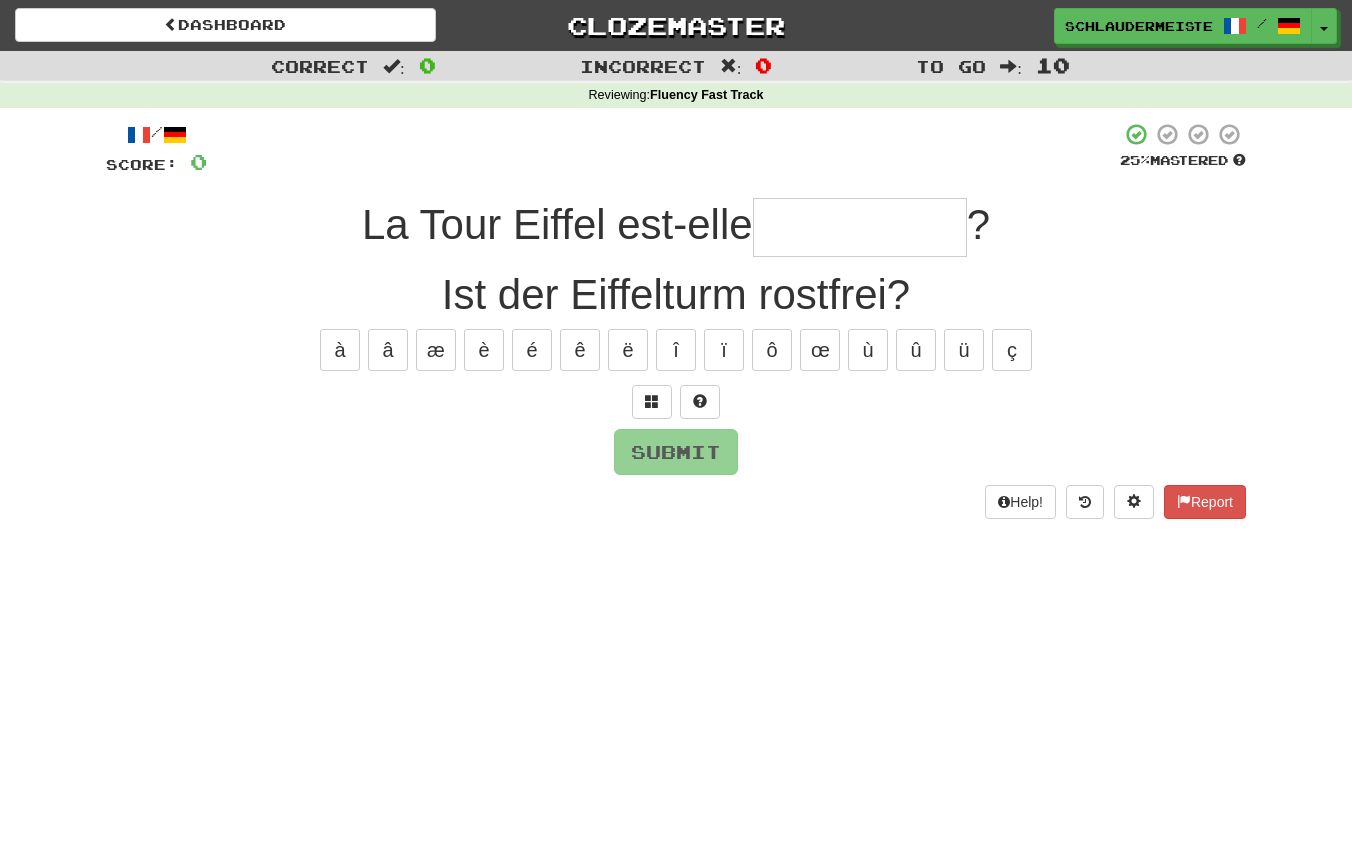 type on "*" 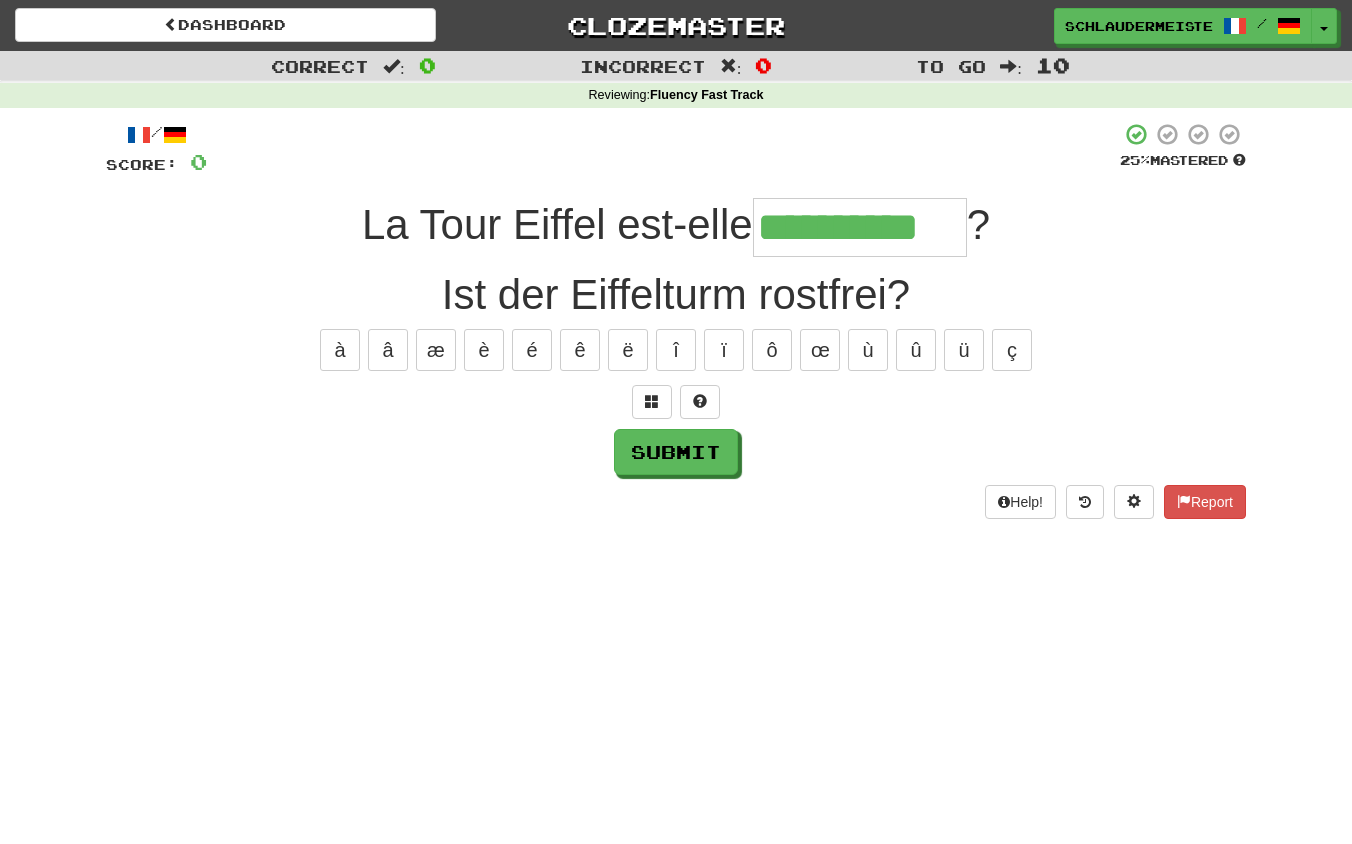 type on "**********" 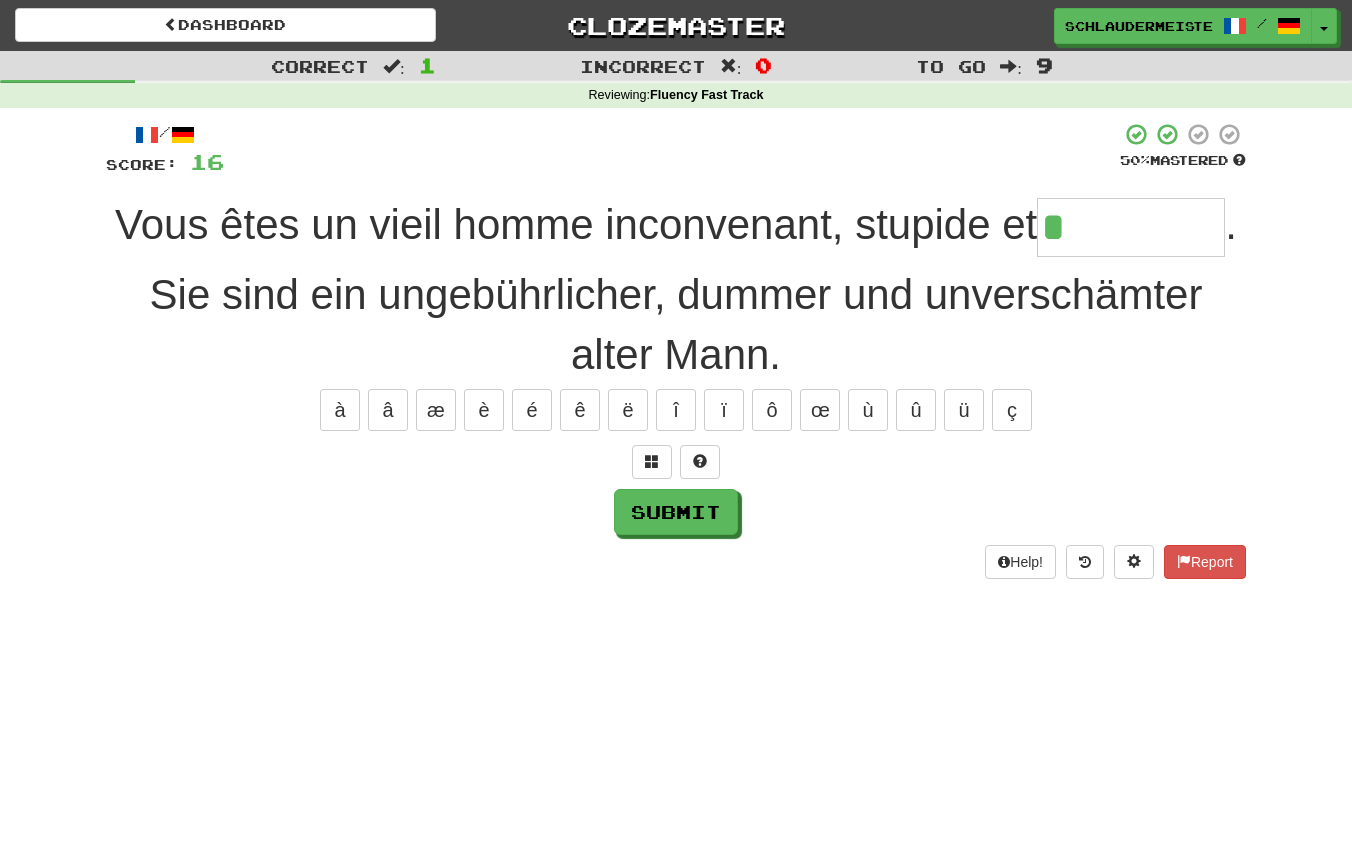 type on "********" 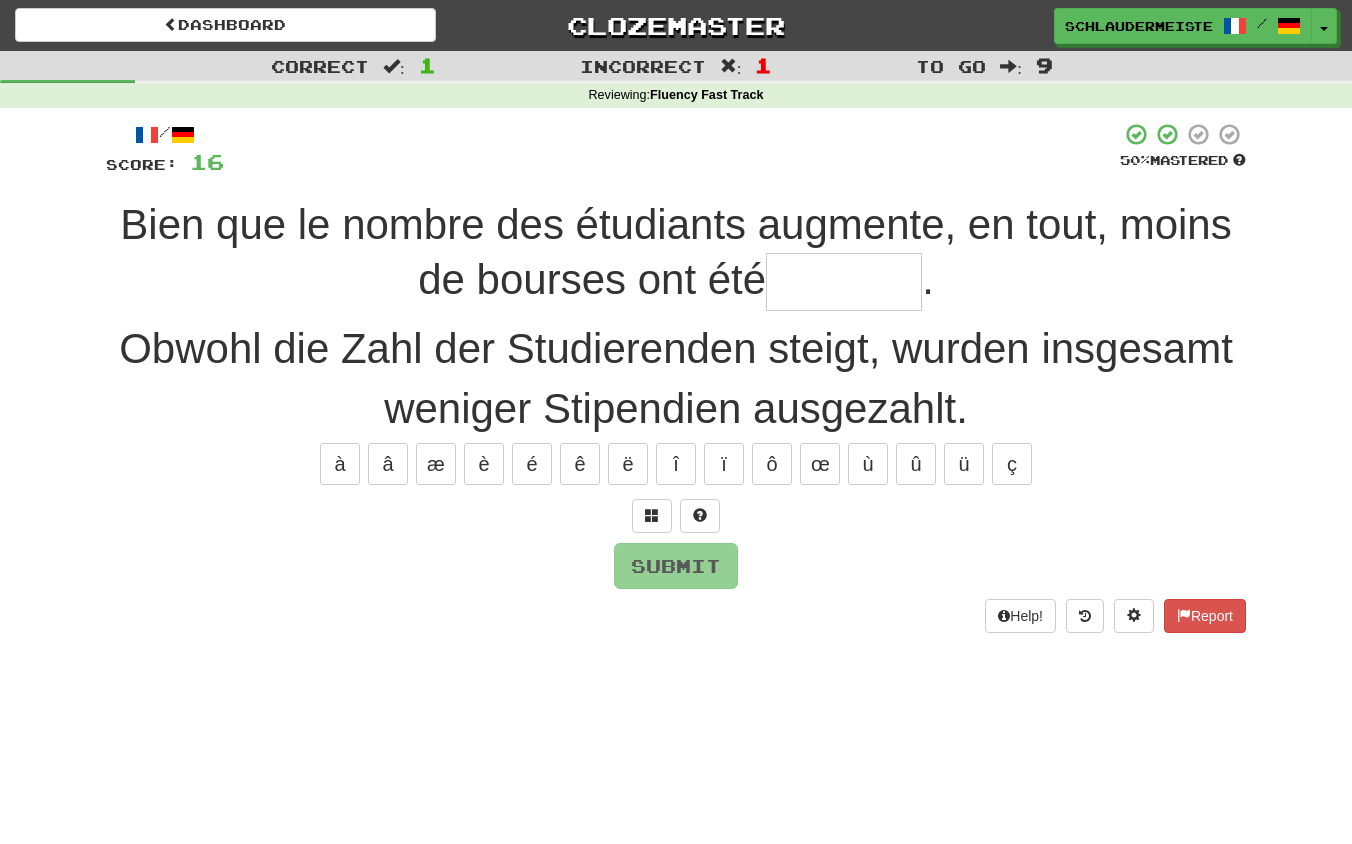 type on "*" 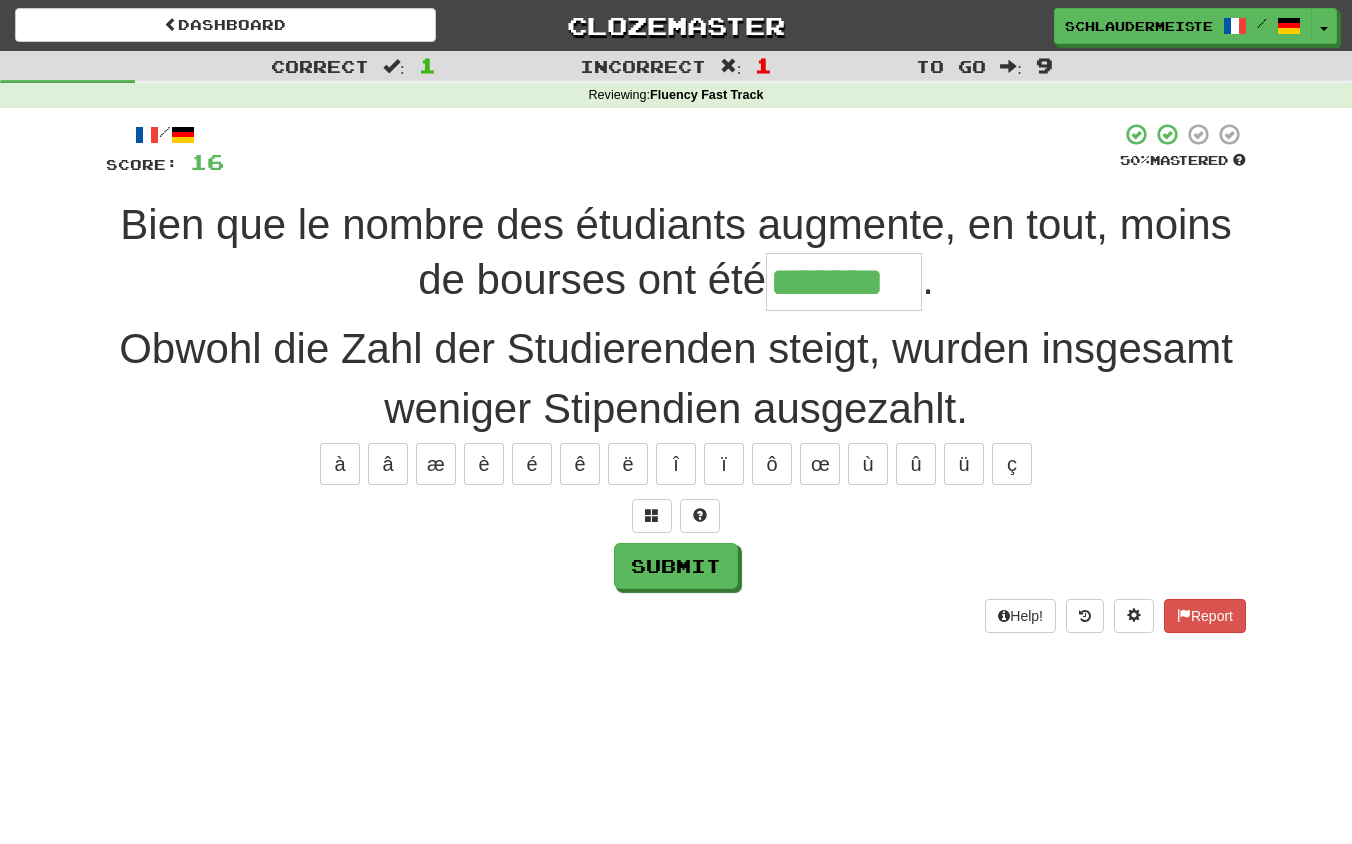 type on "*******" 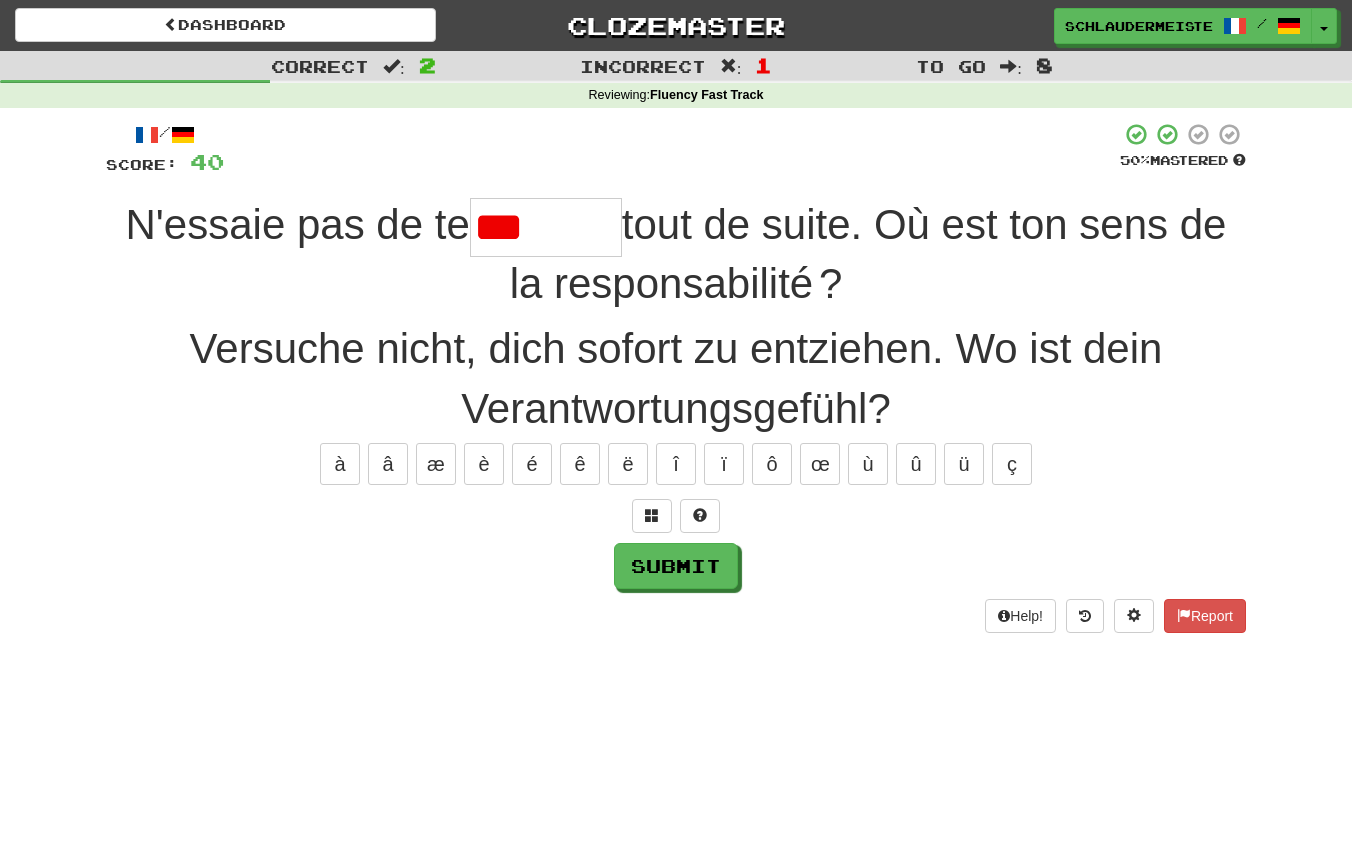 type on "*******" 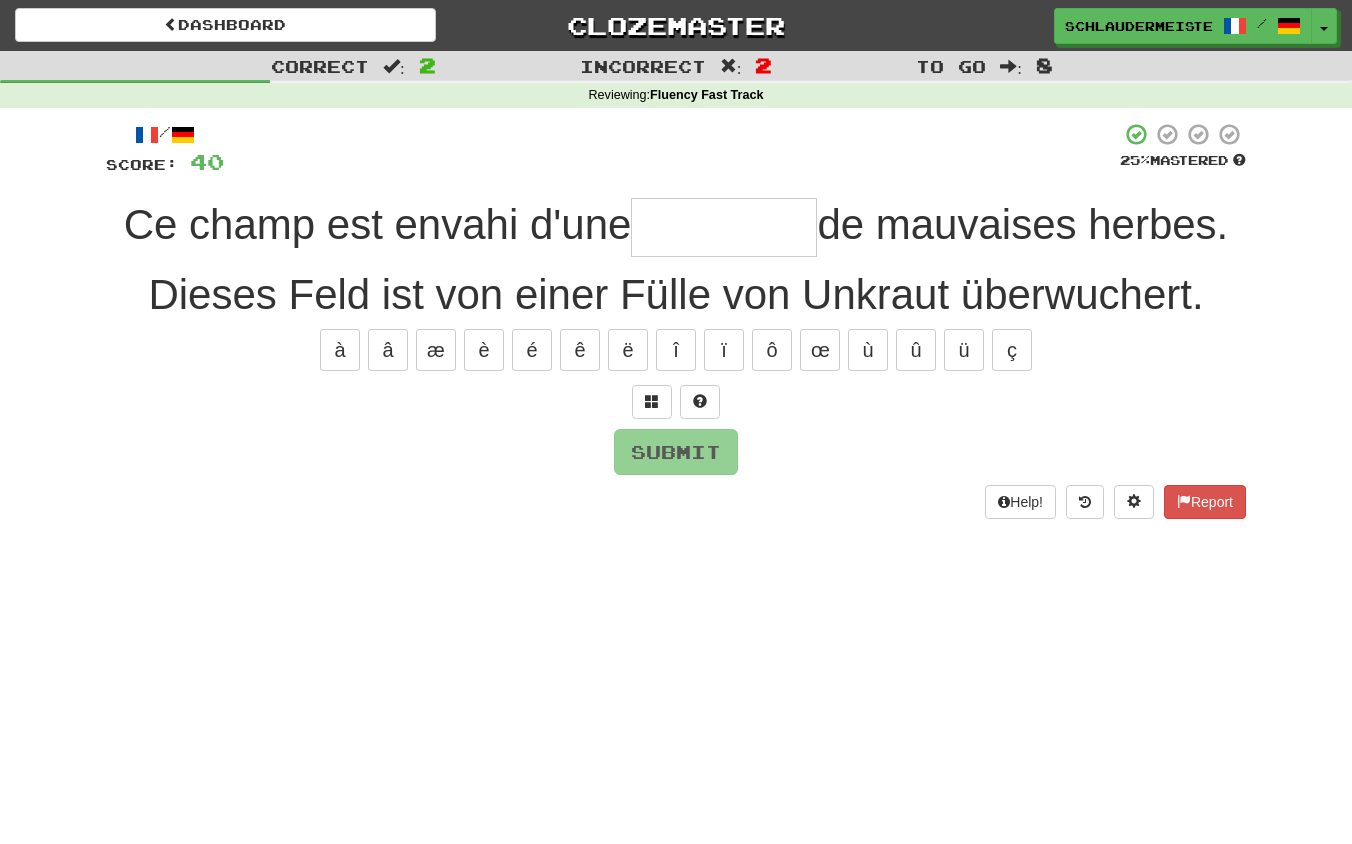 type on "*" 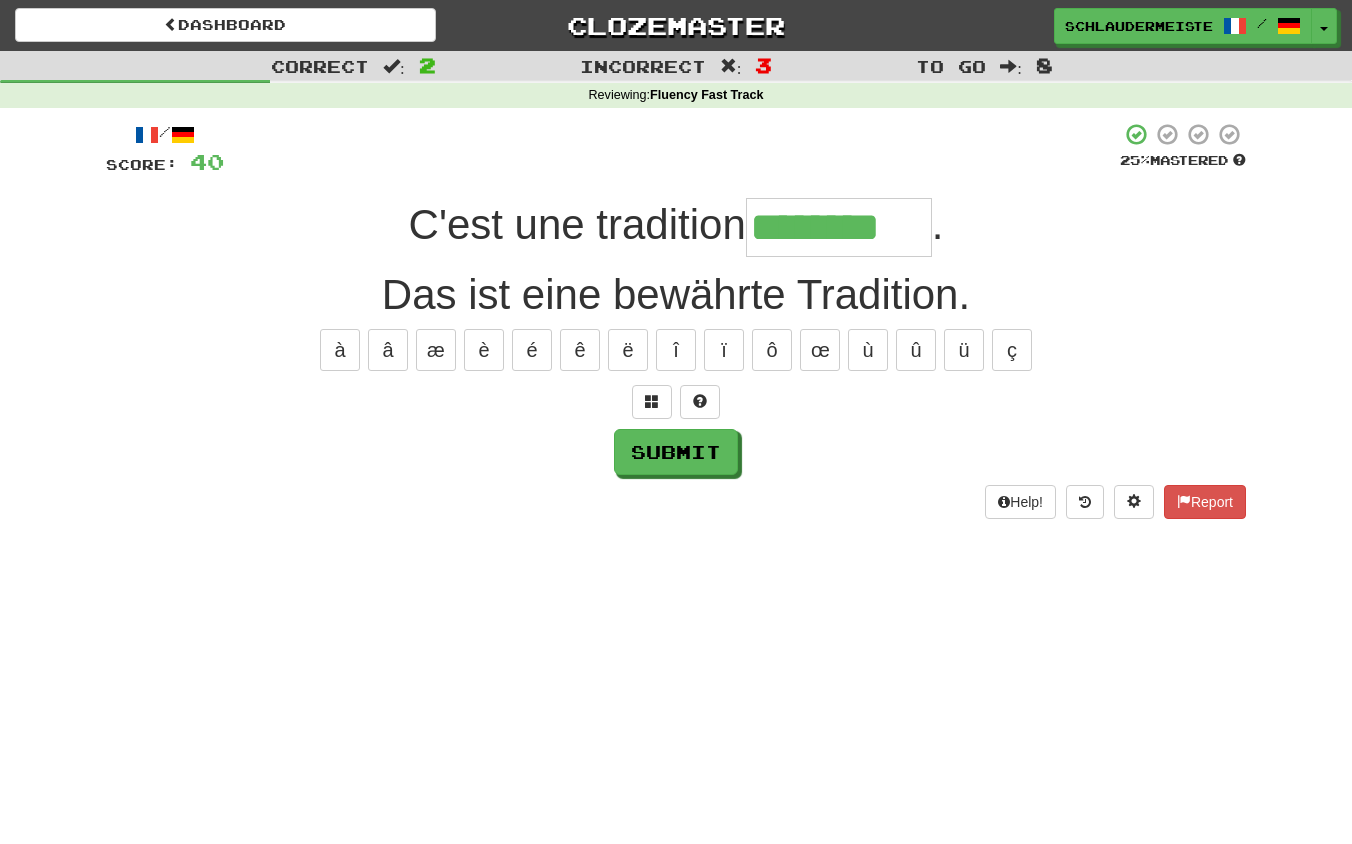 type on "********" 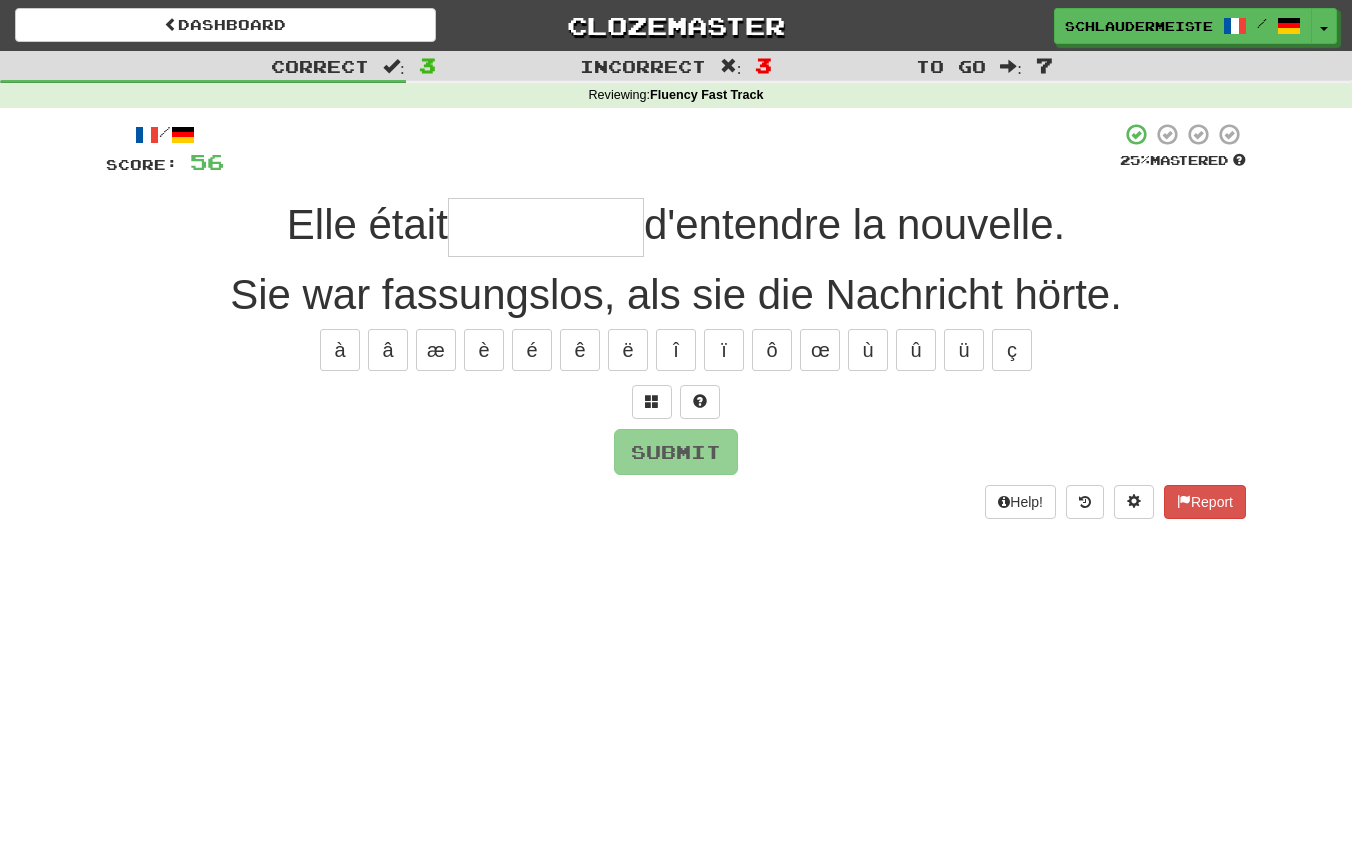 type on "*" 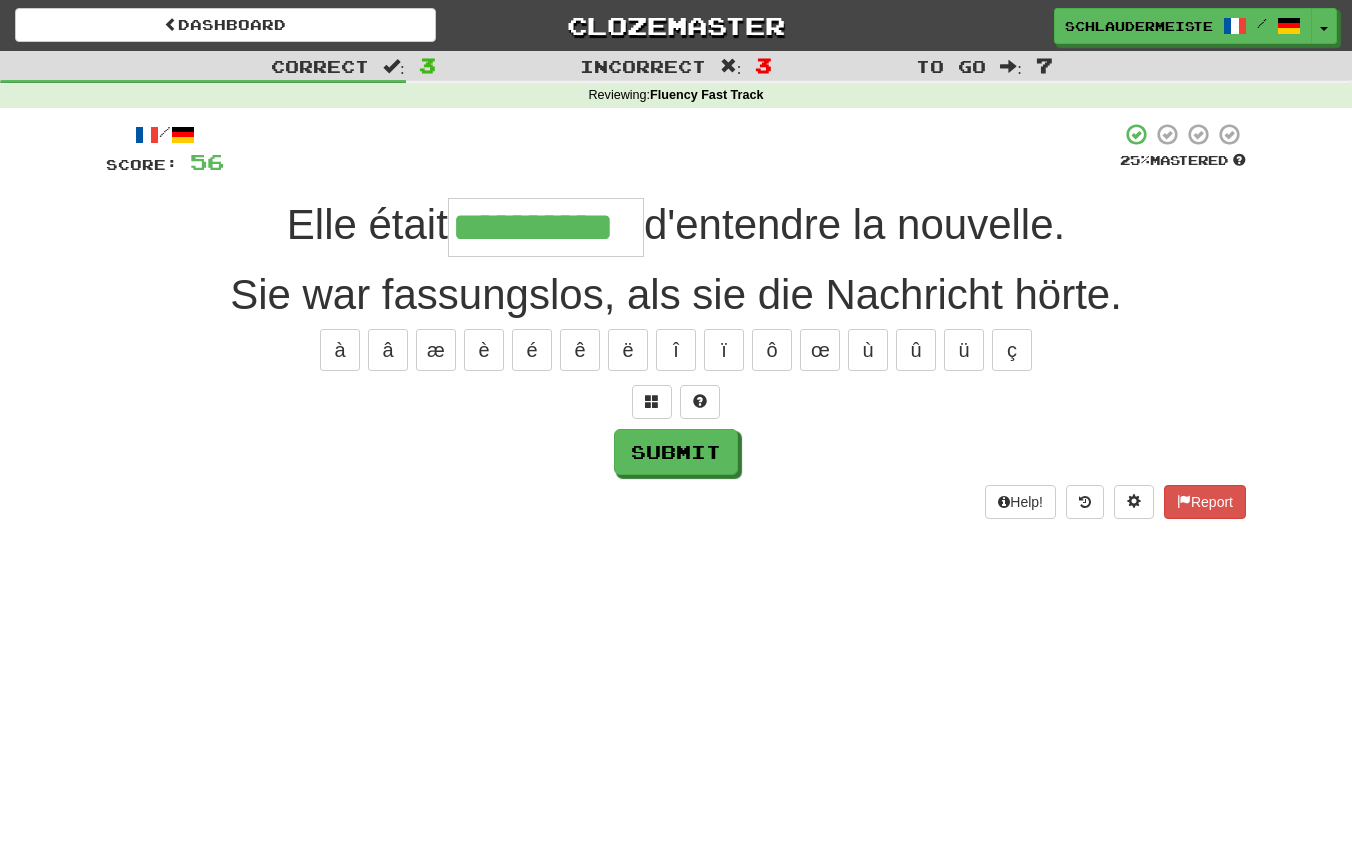 type on "**********" 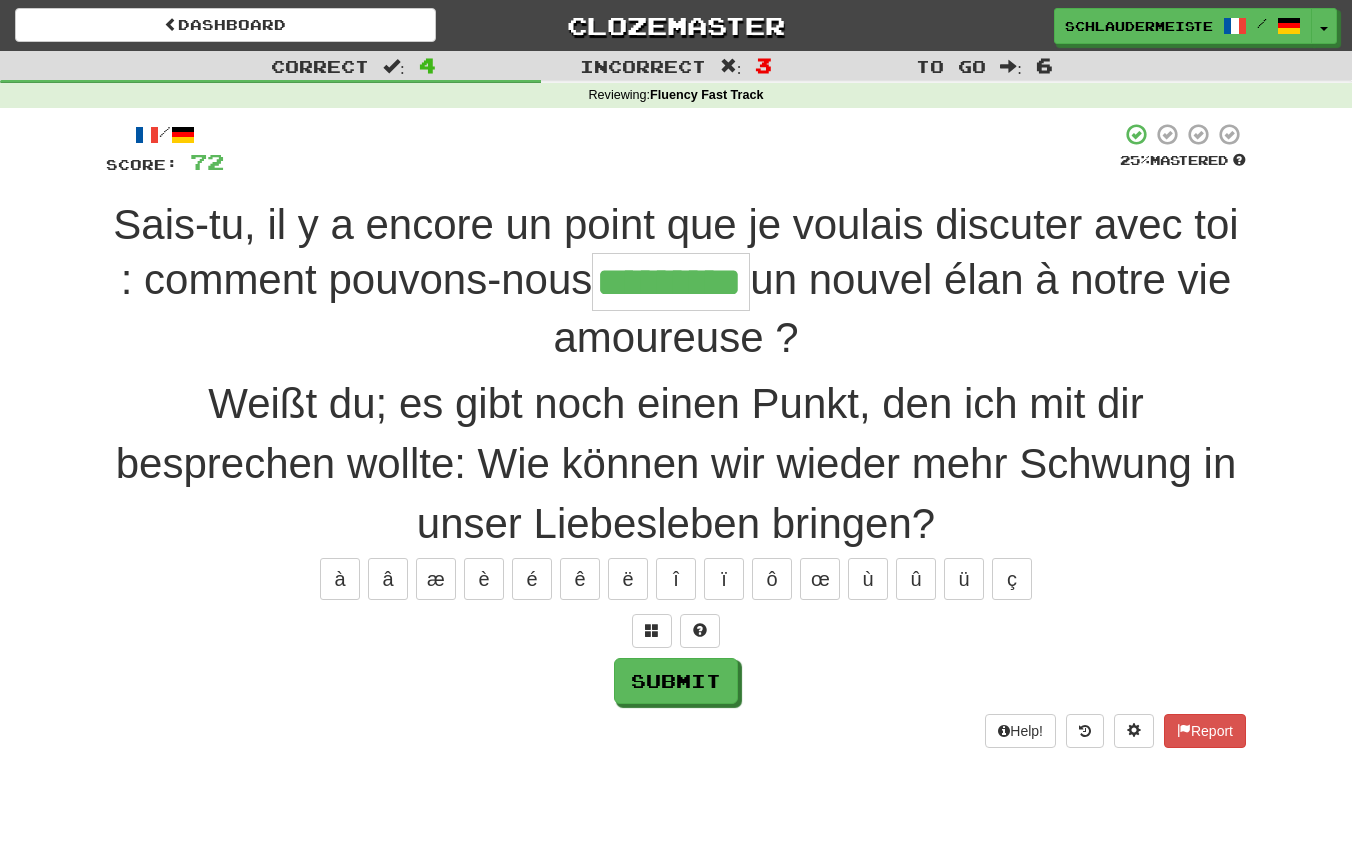 type on "*********" 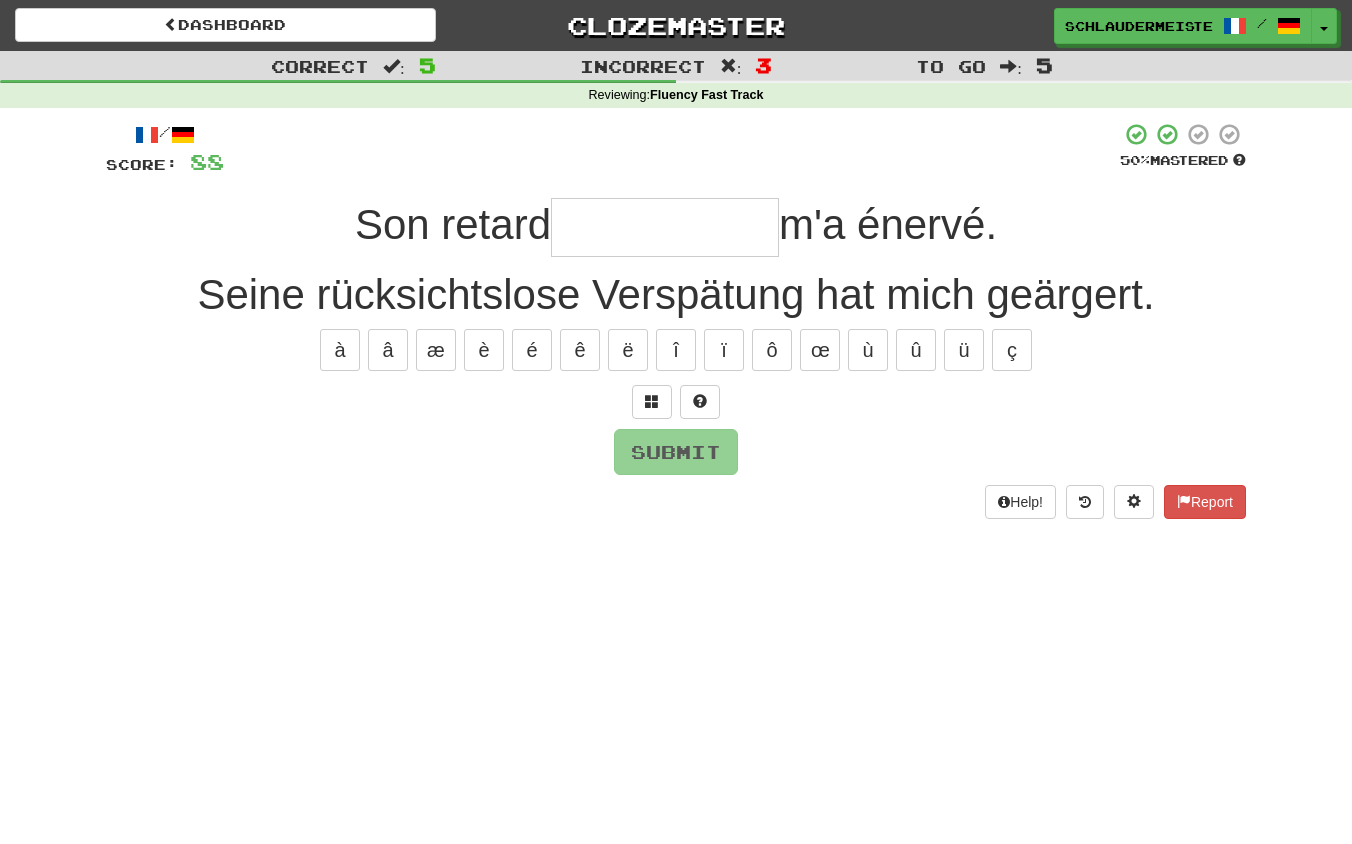 type on "**********" 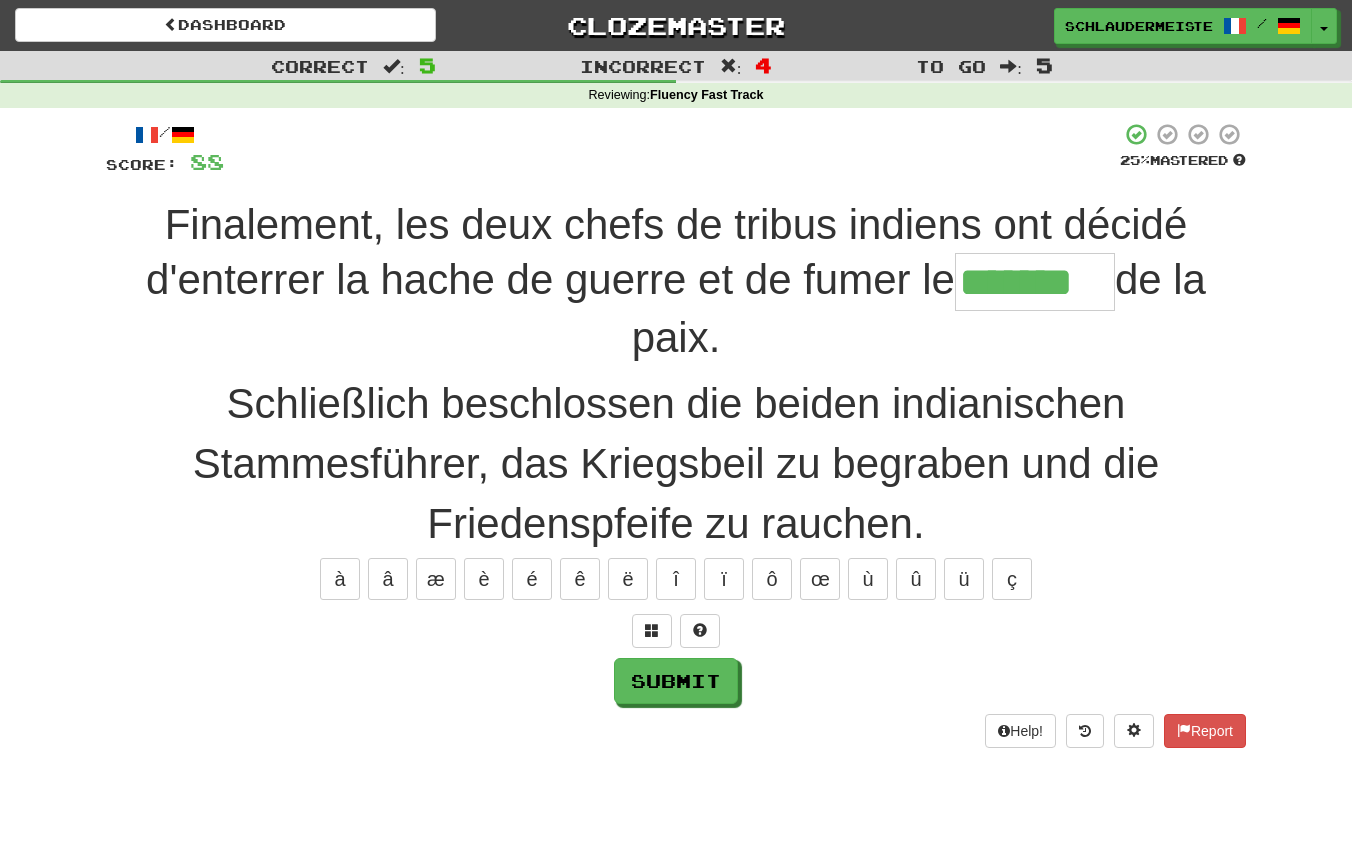 type on "*******" 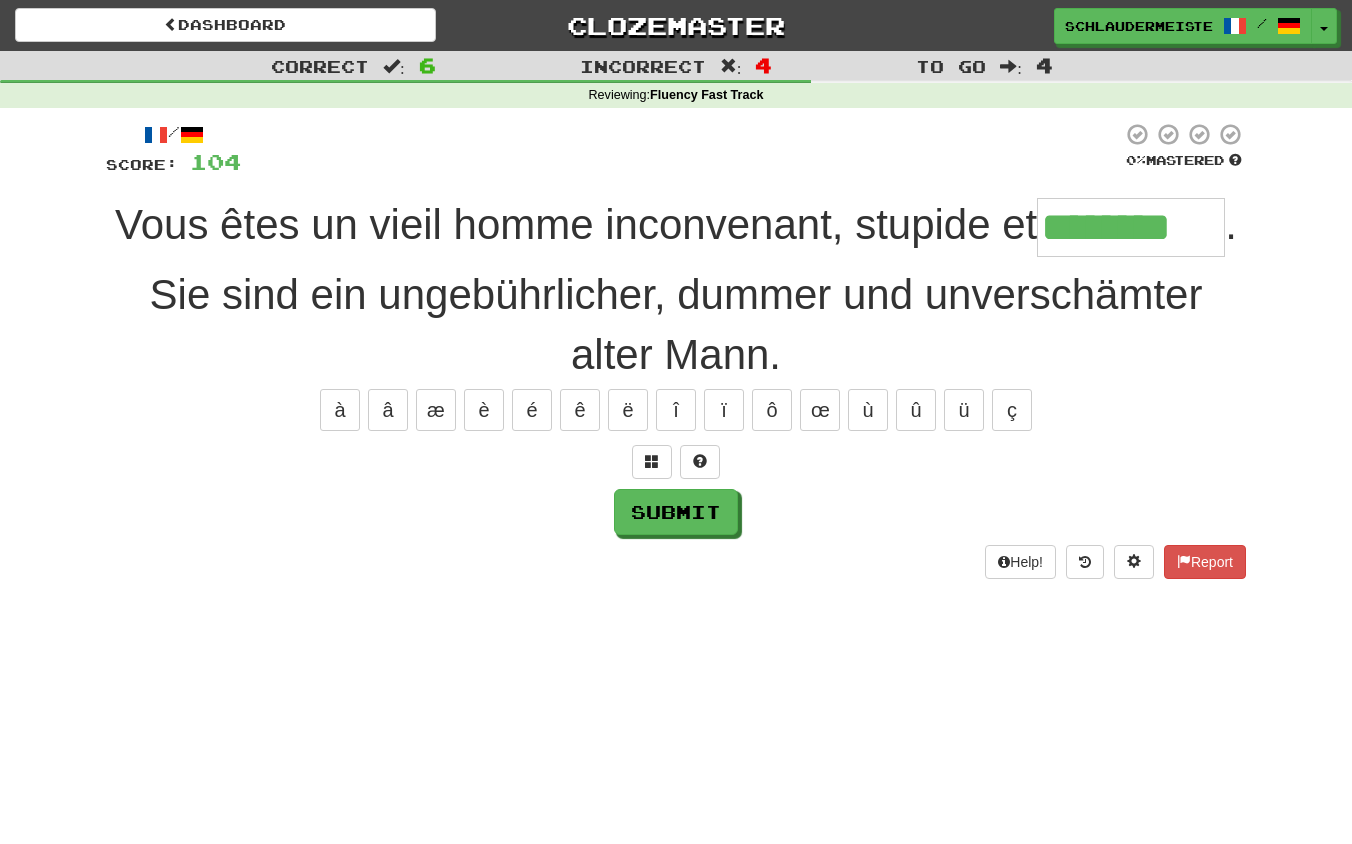 type on "********" 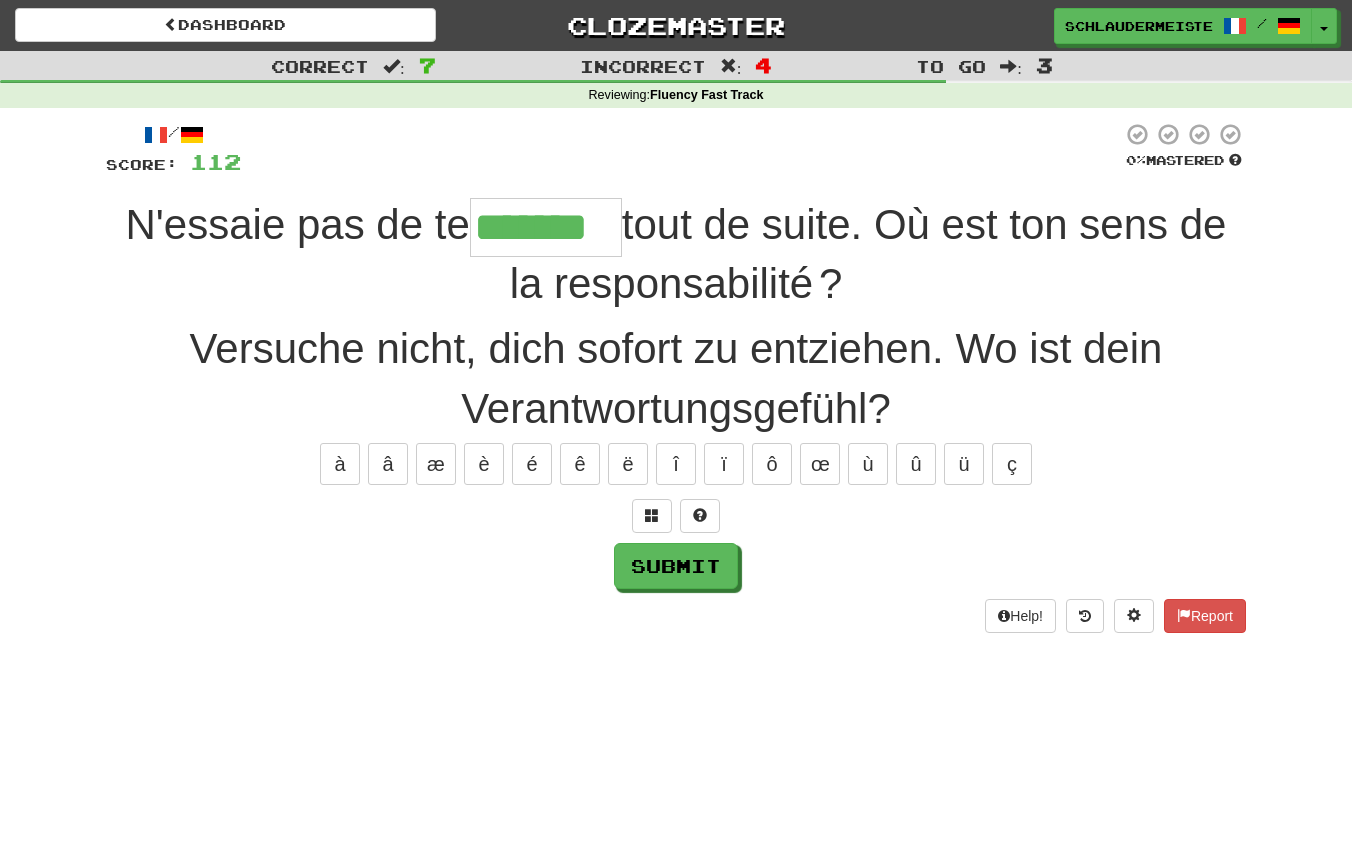 type on "*******" 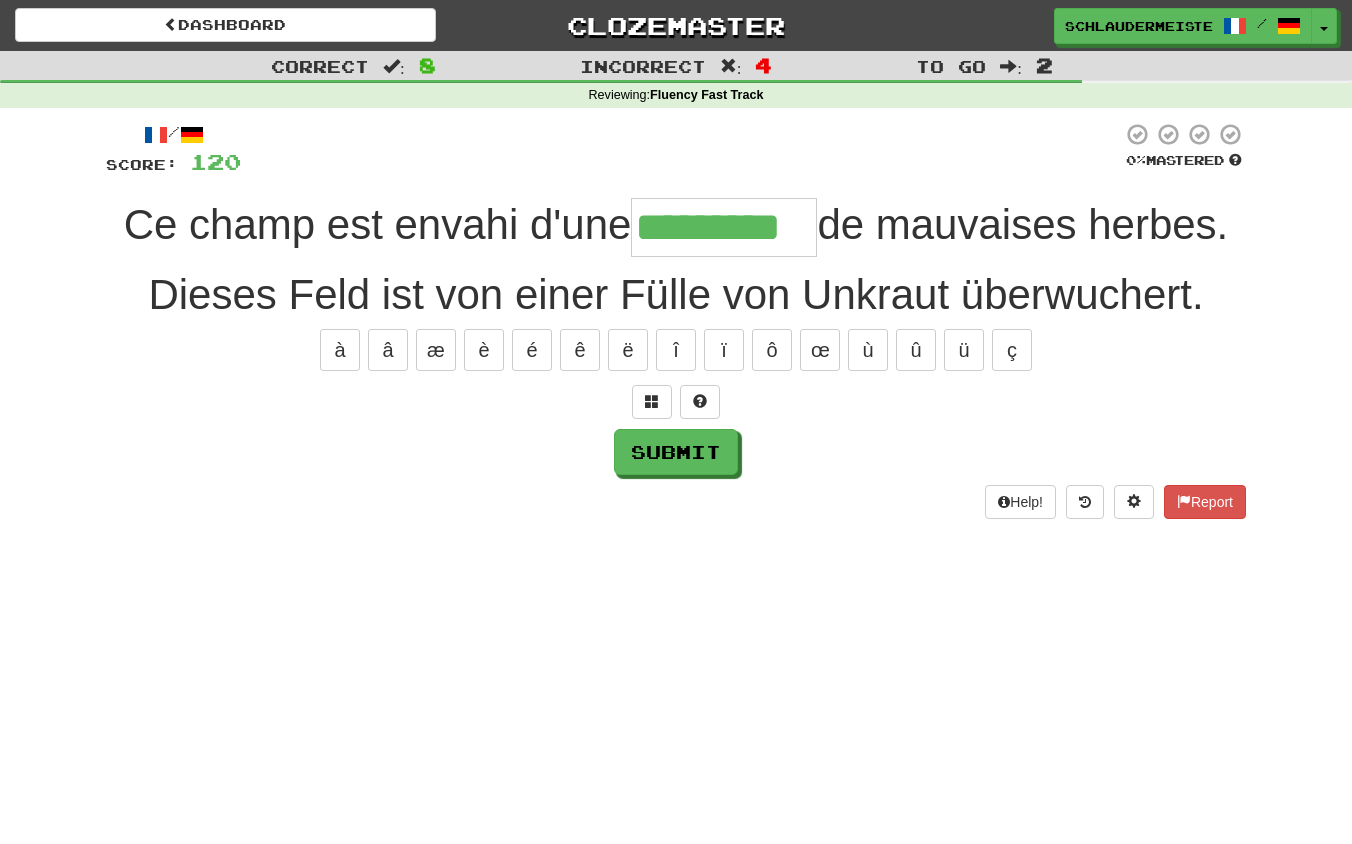 type on "*********" 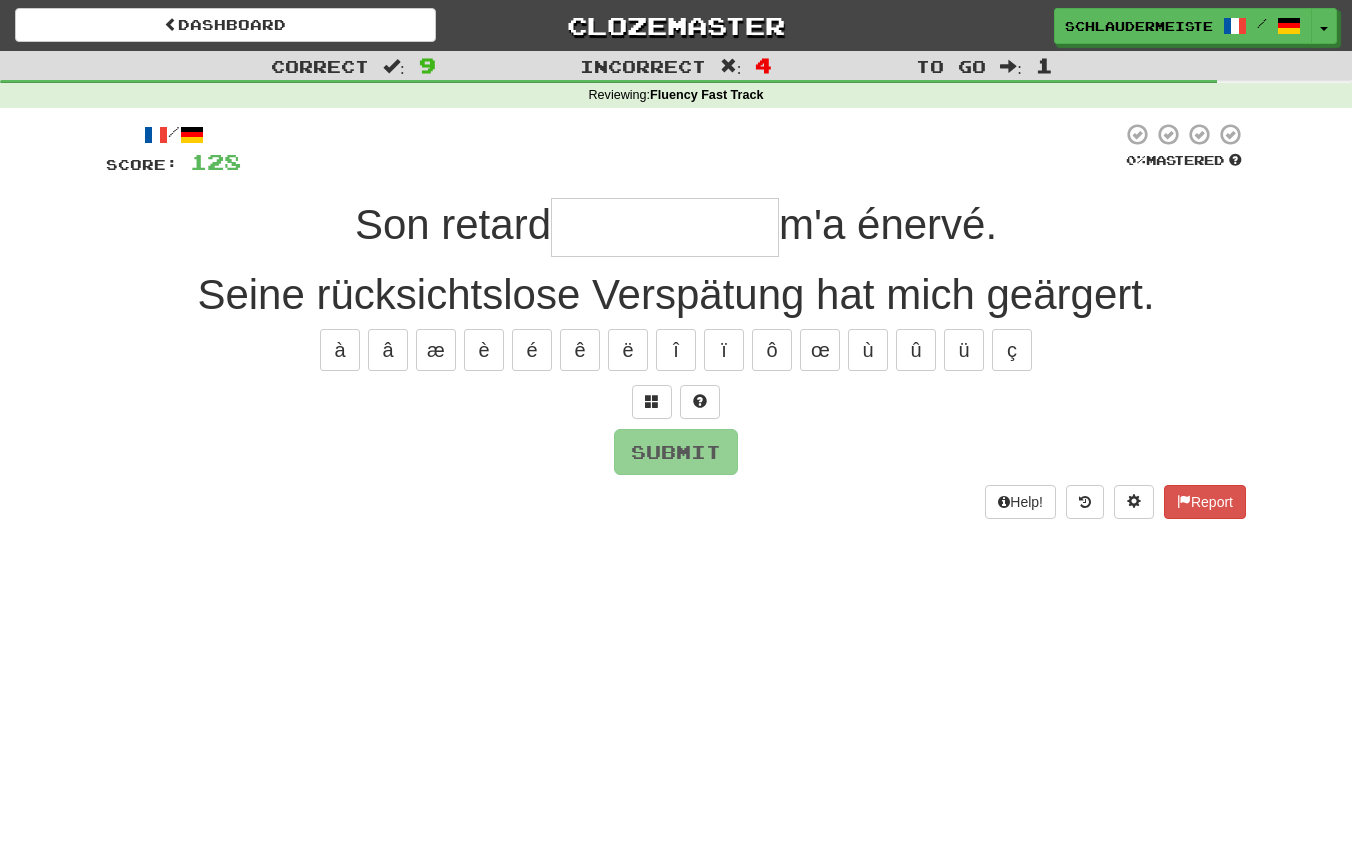 type on "**********" 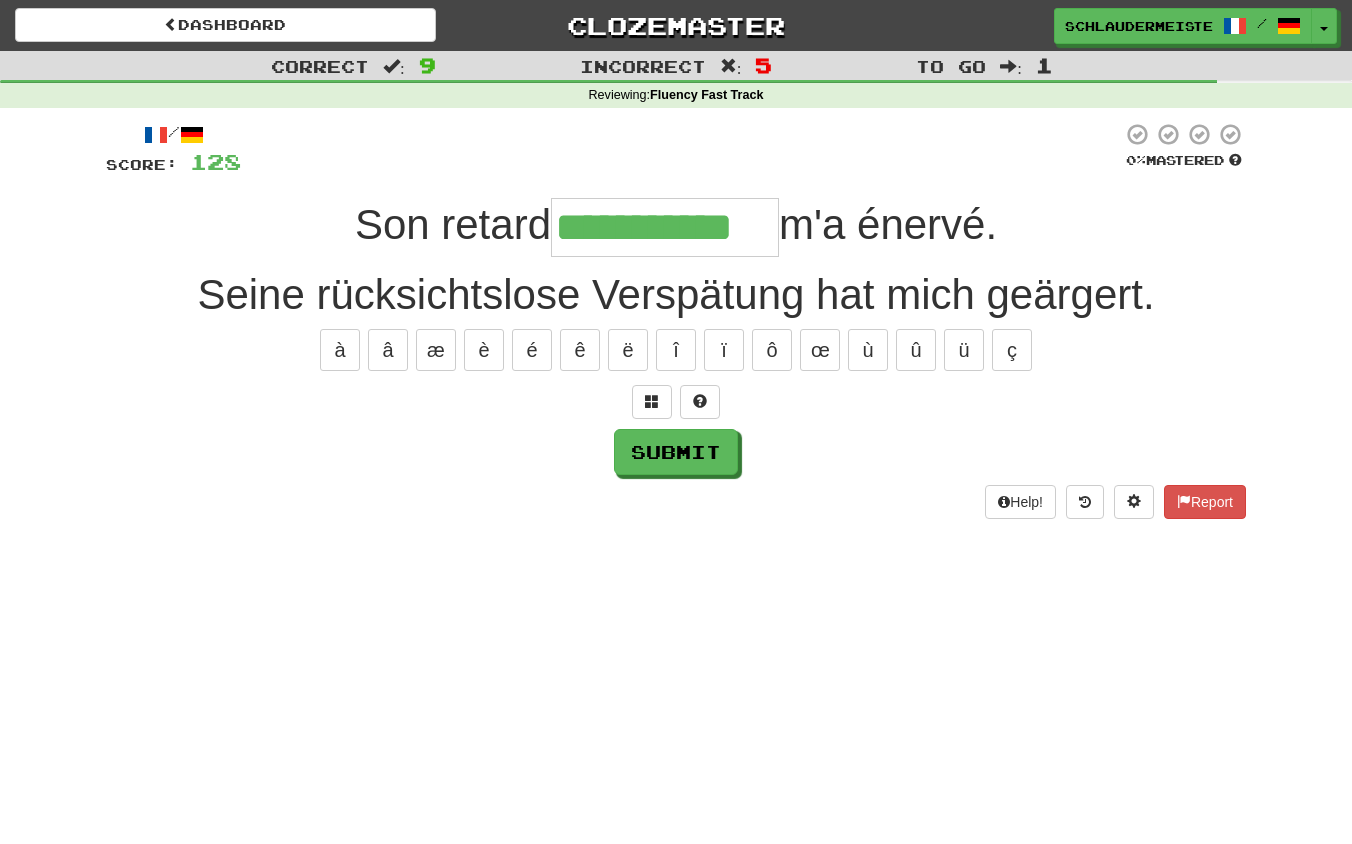 type on "**********" 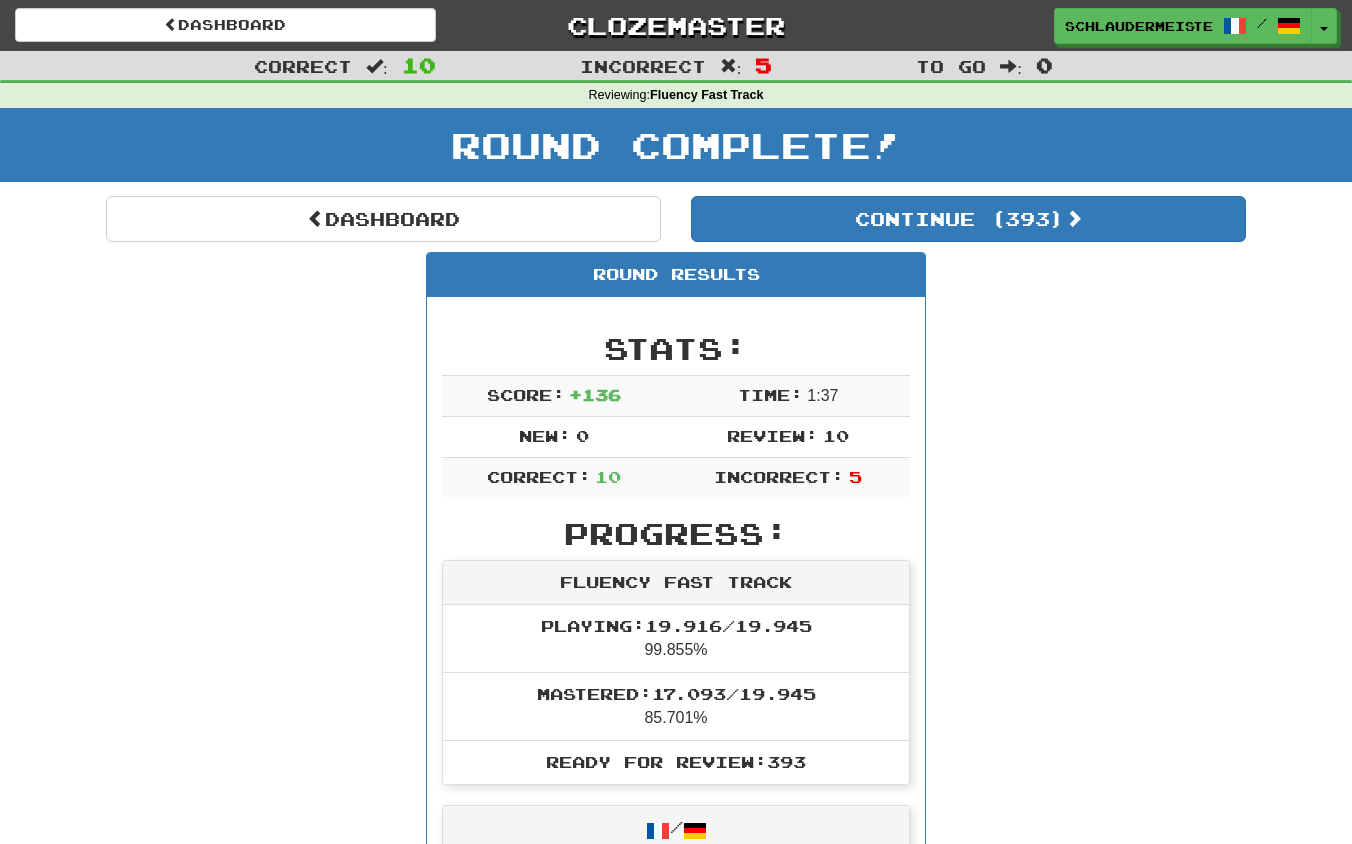 scroll, scrollTop: 0, scrollLeft: 0, axis: both 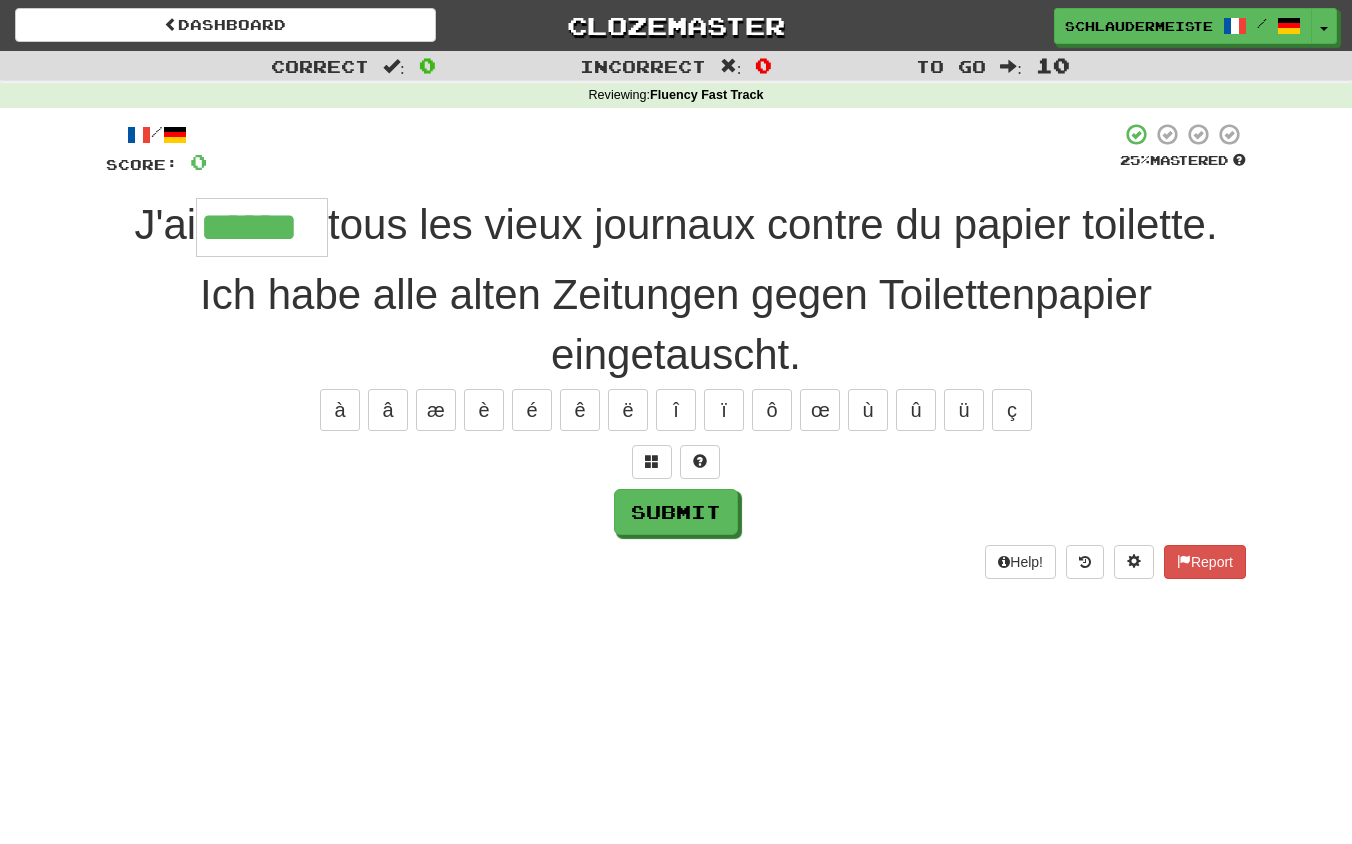 type on "******" 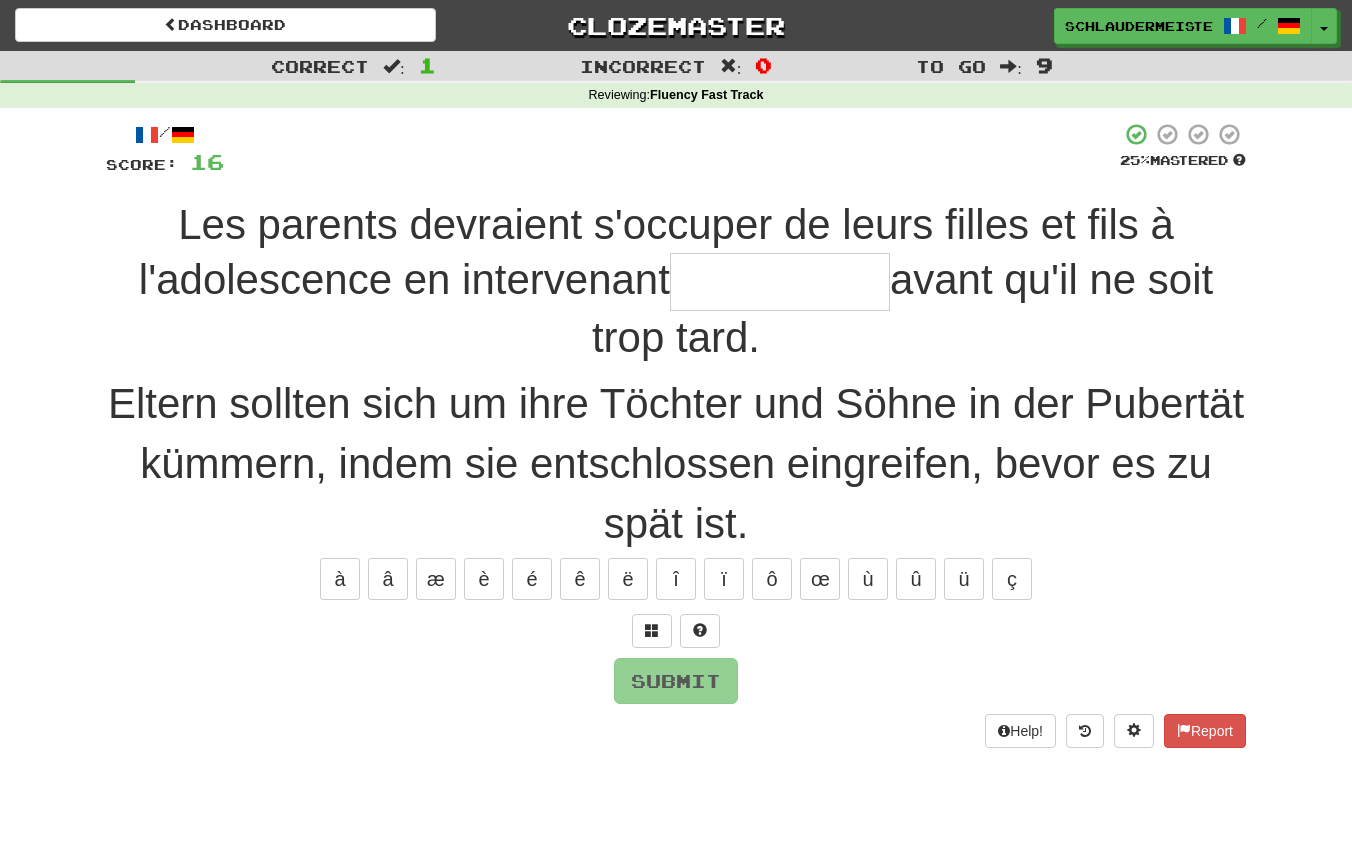 type on "*" 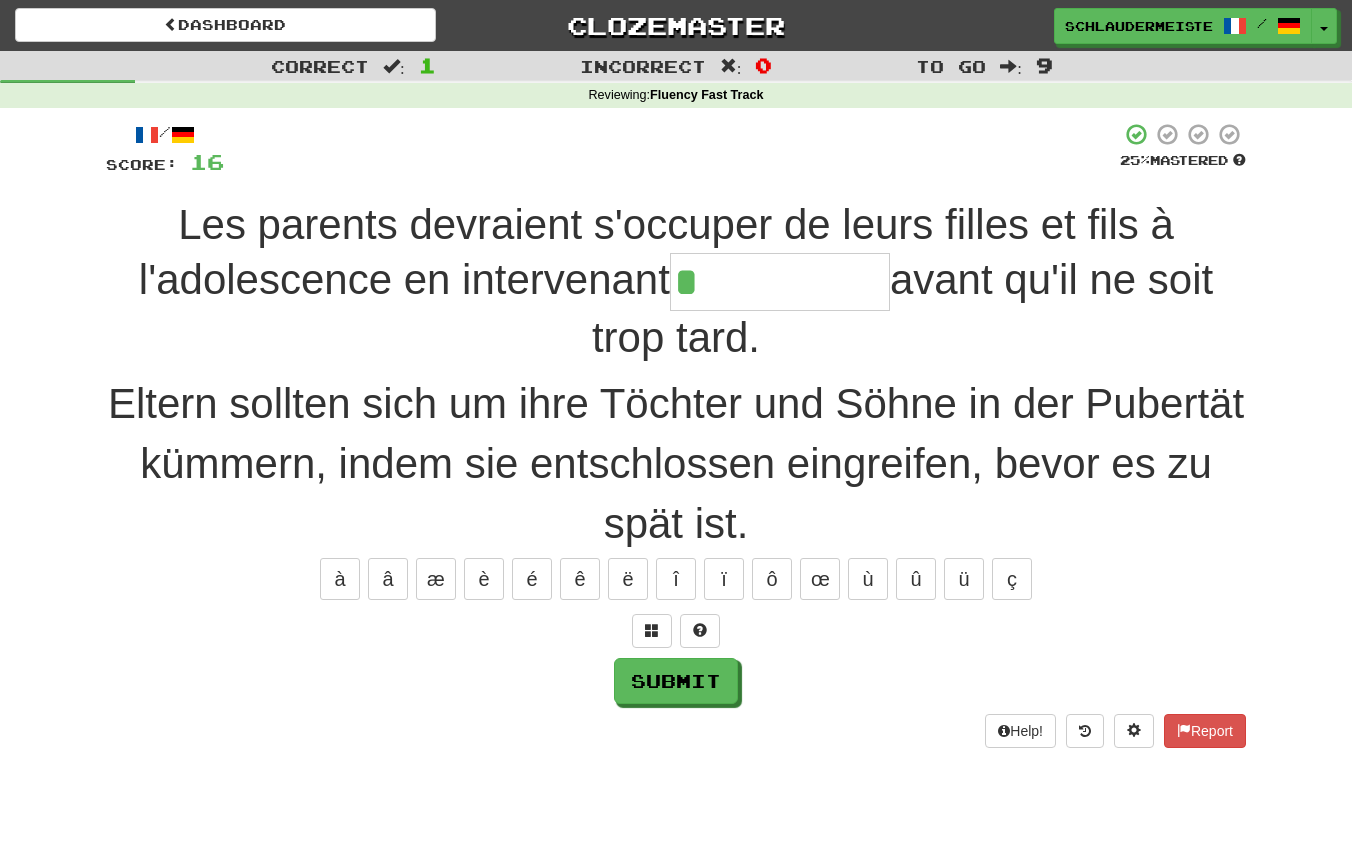 type on "**********" 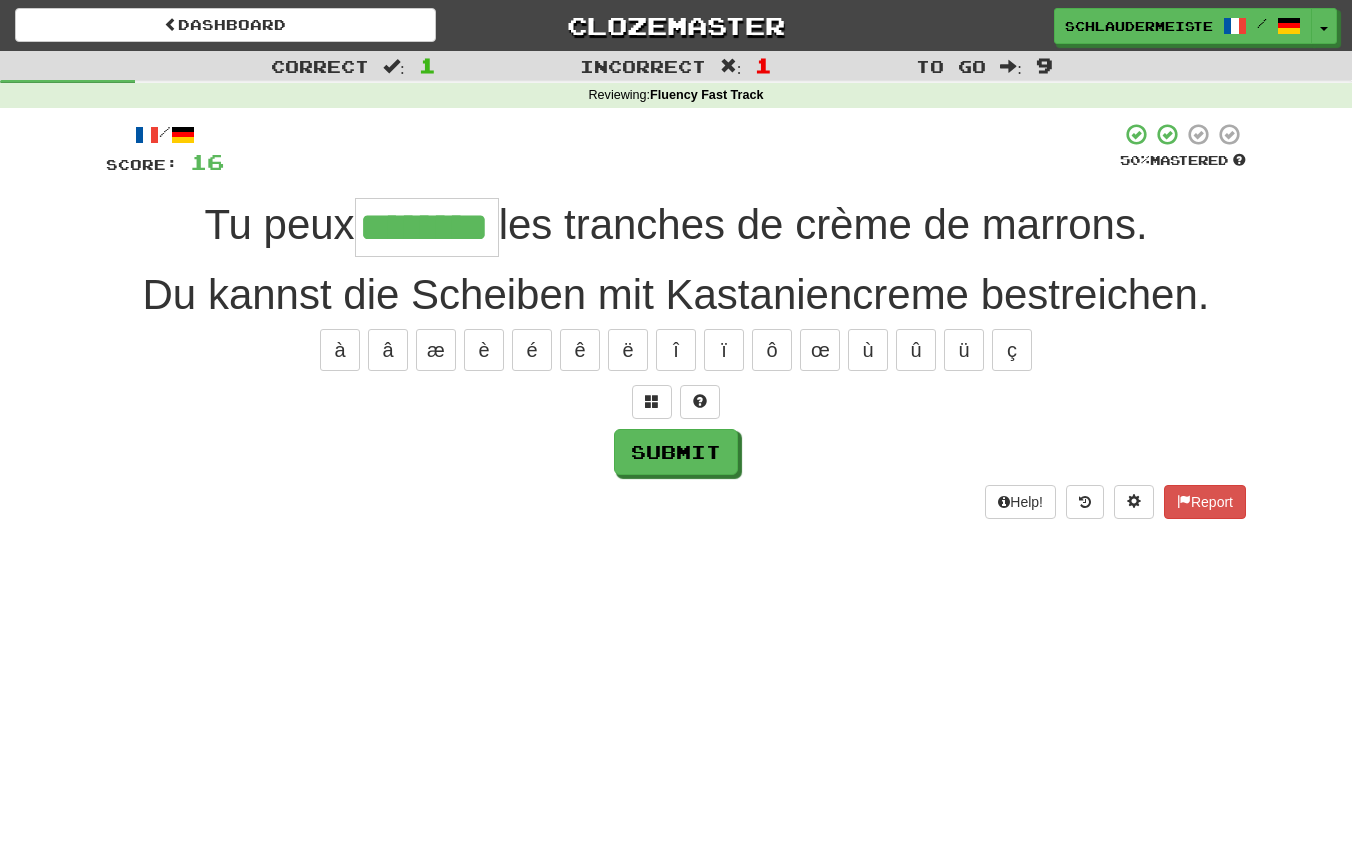 type on "********" 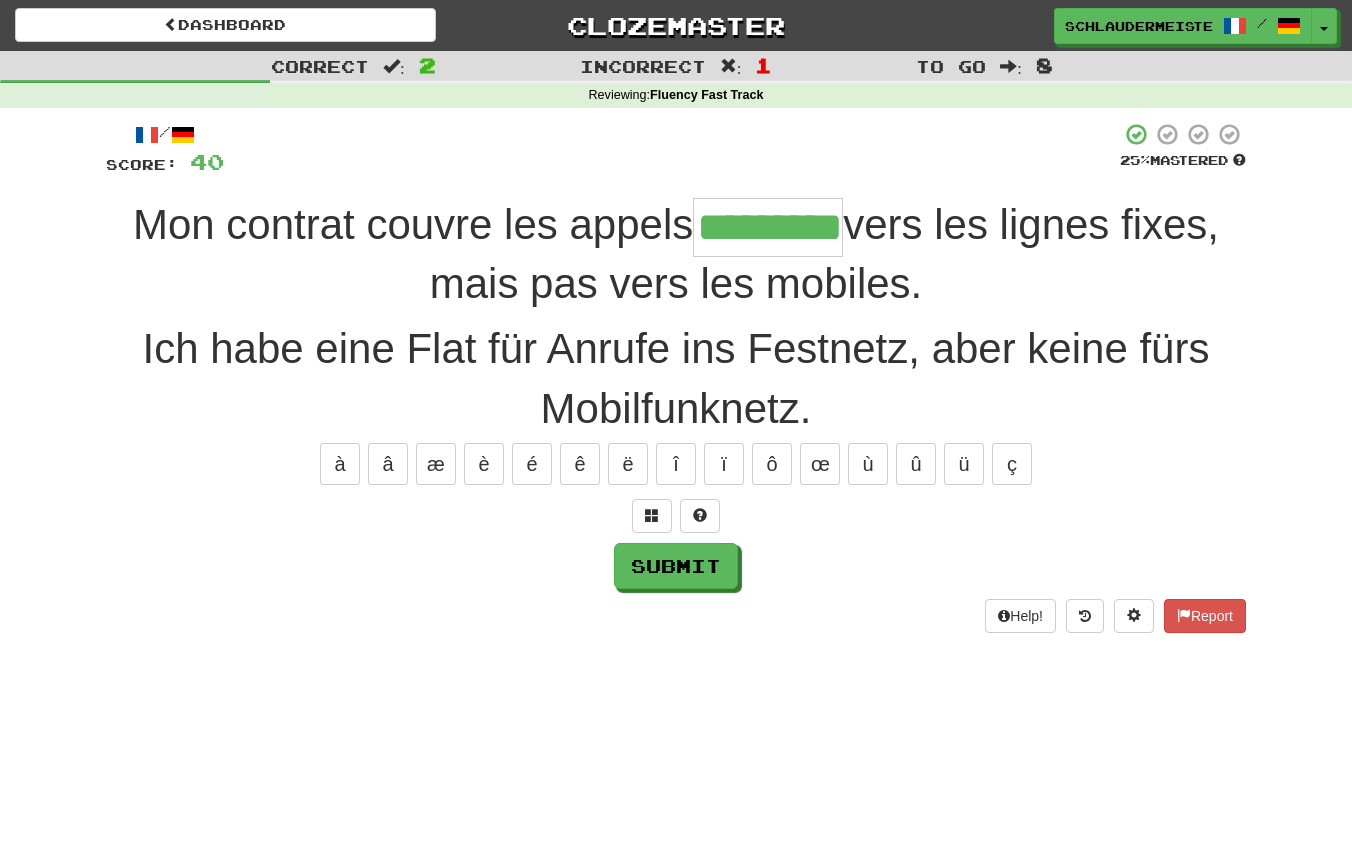 type on "*********" 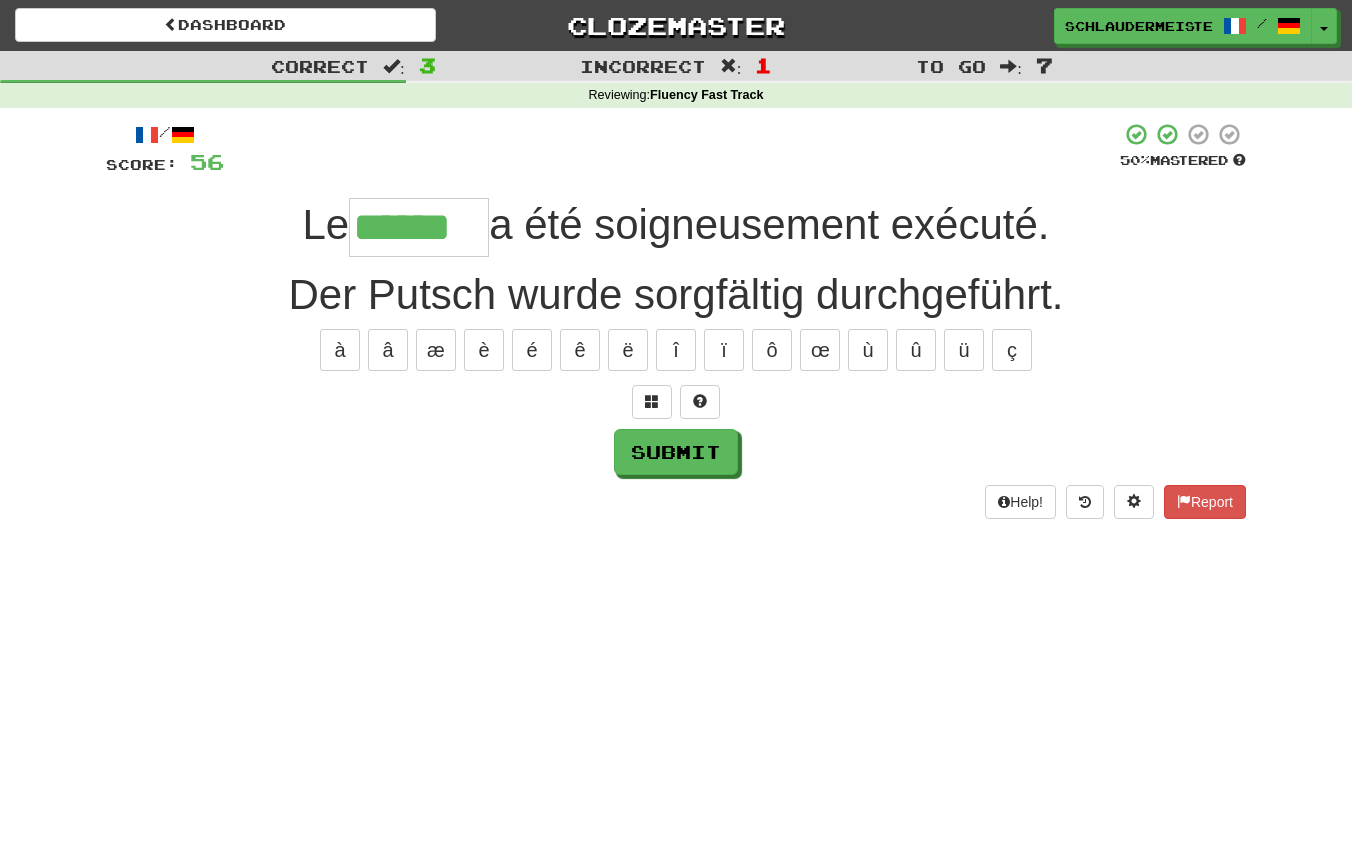 type on "******" 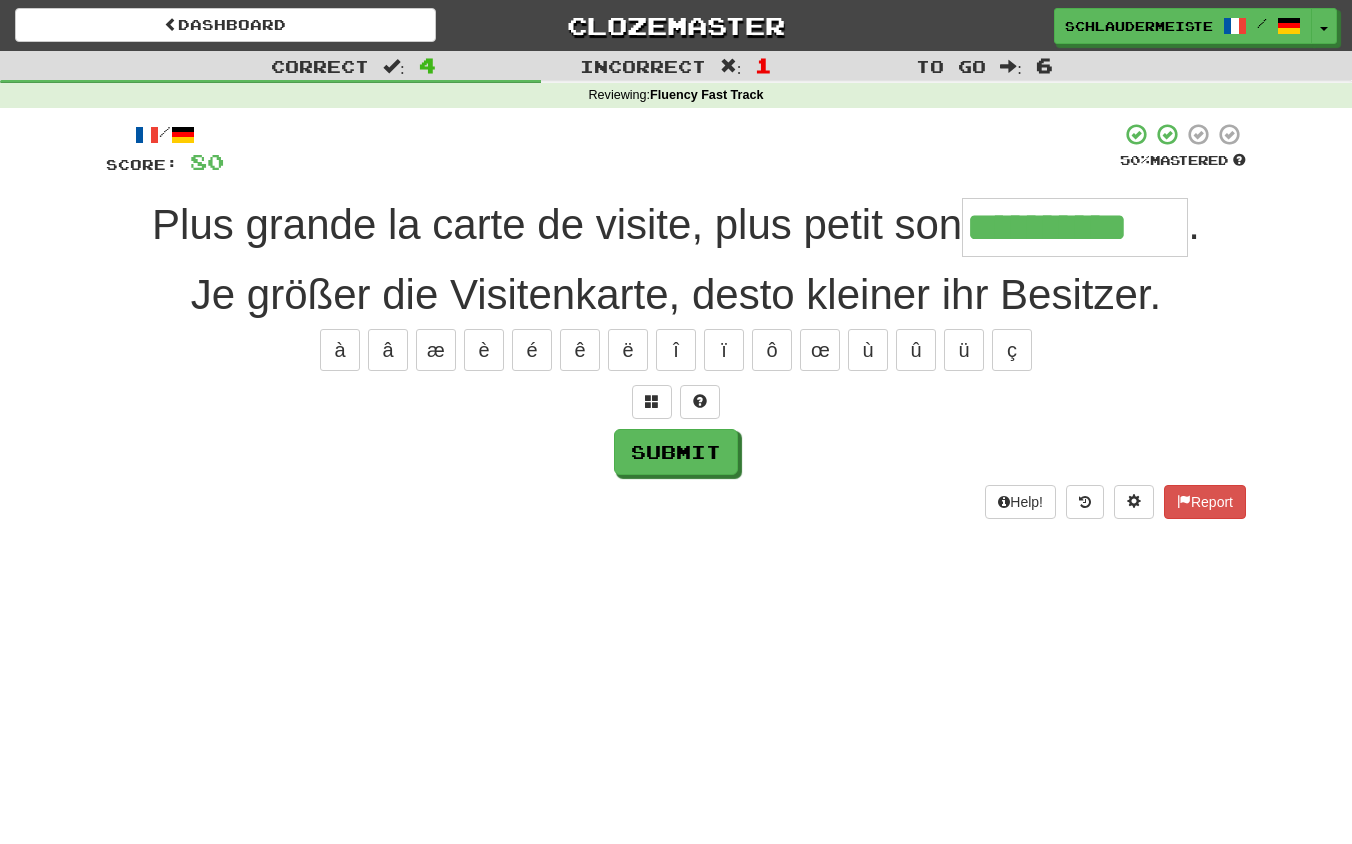 type on "**********" 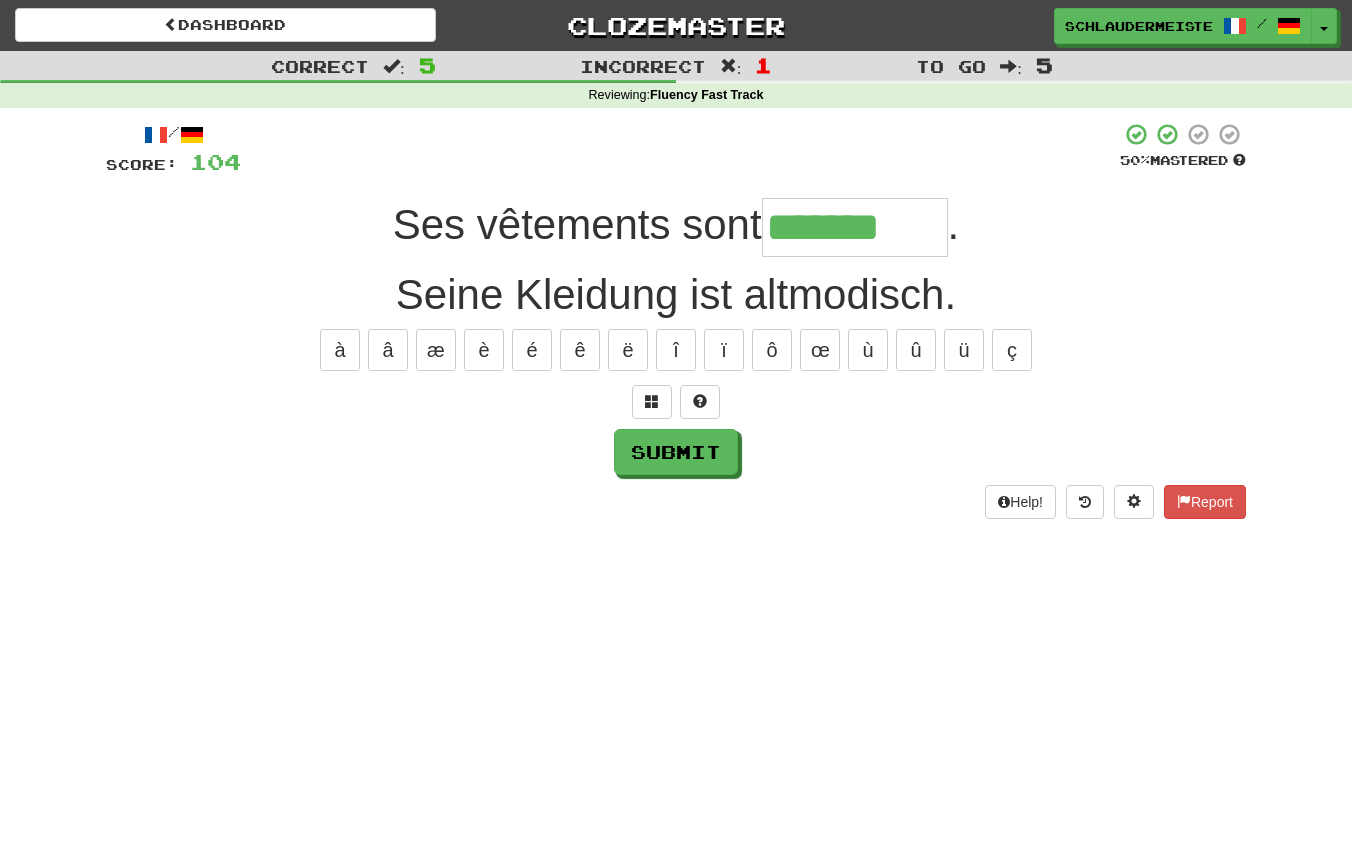 type on "*******" 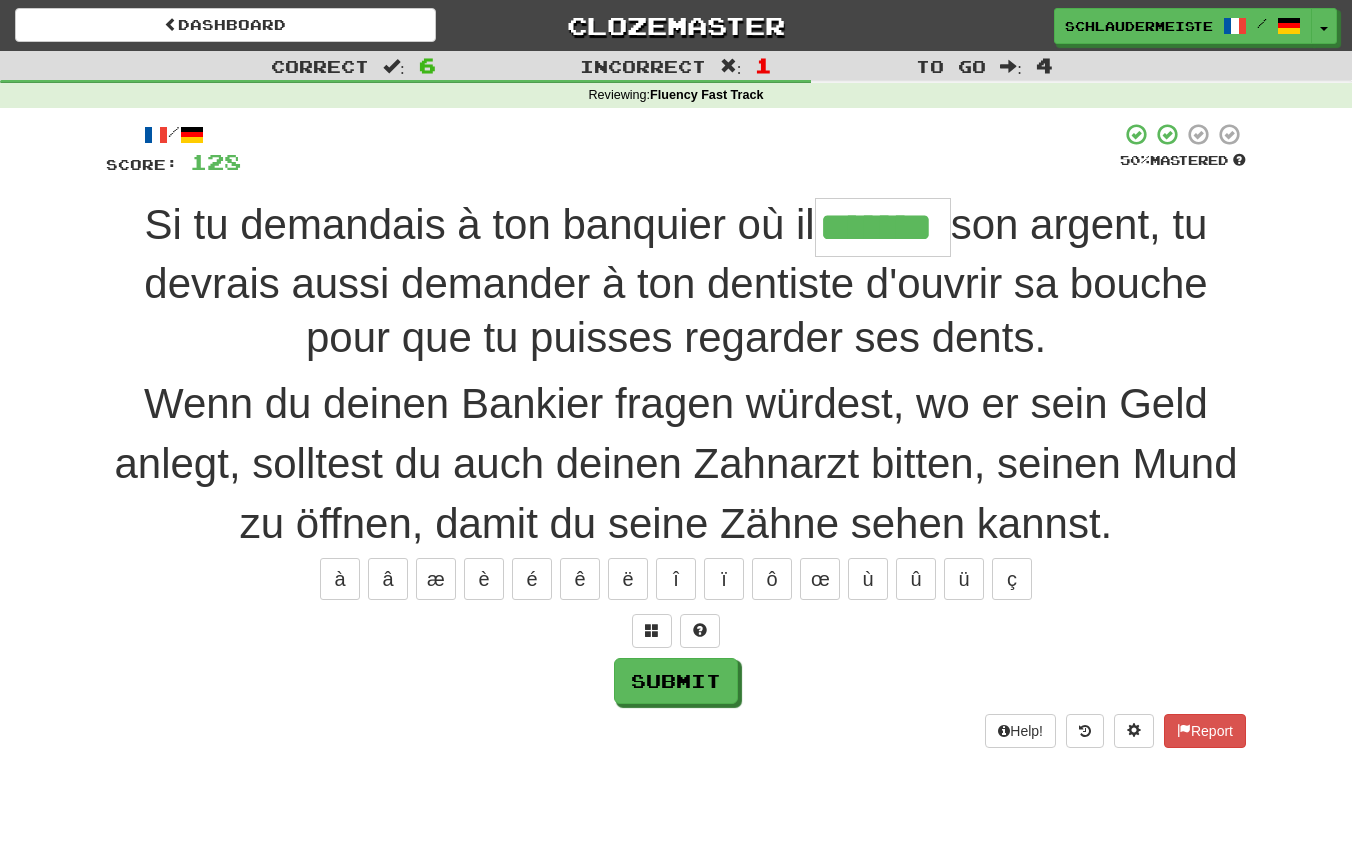 type on "*******" 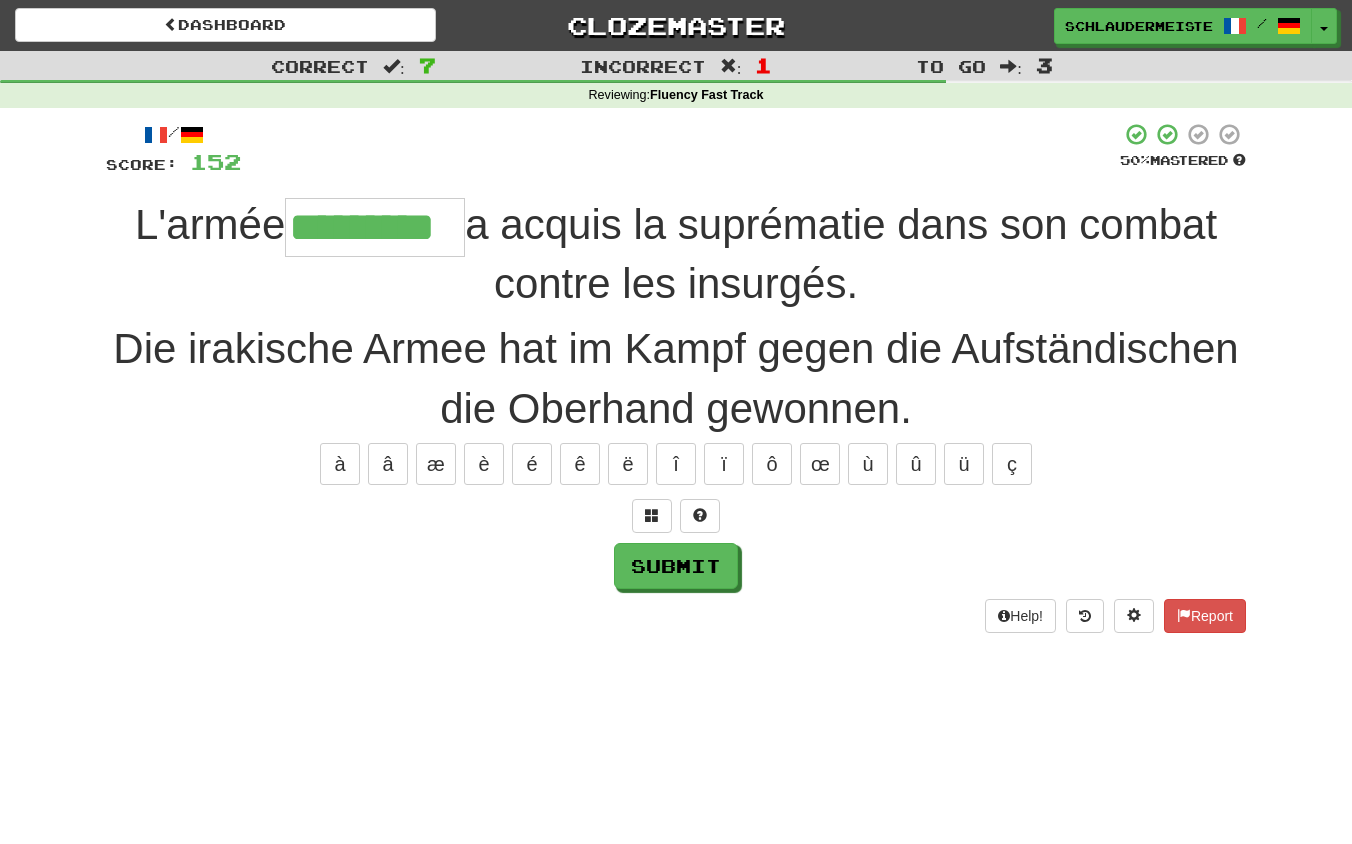 type on "*********" 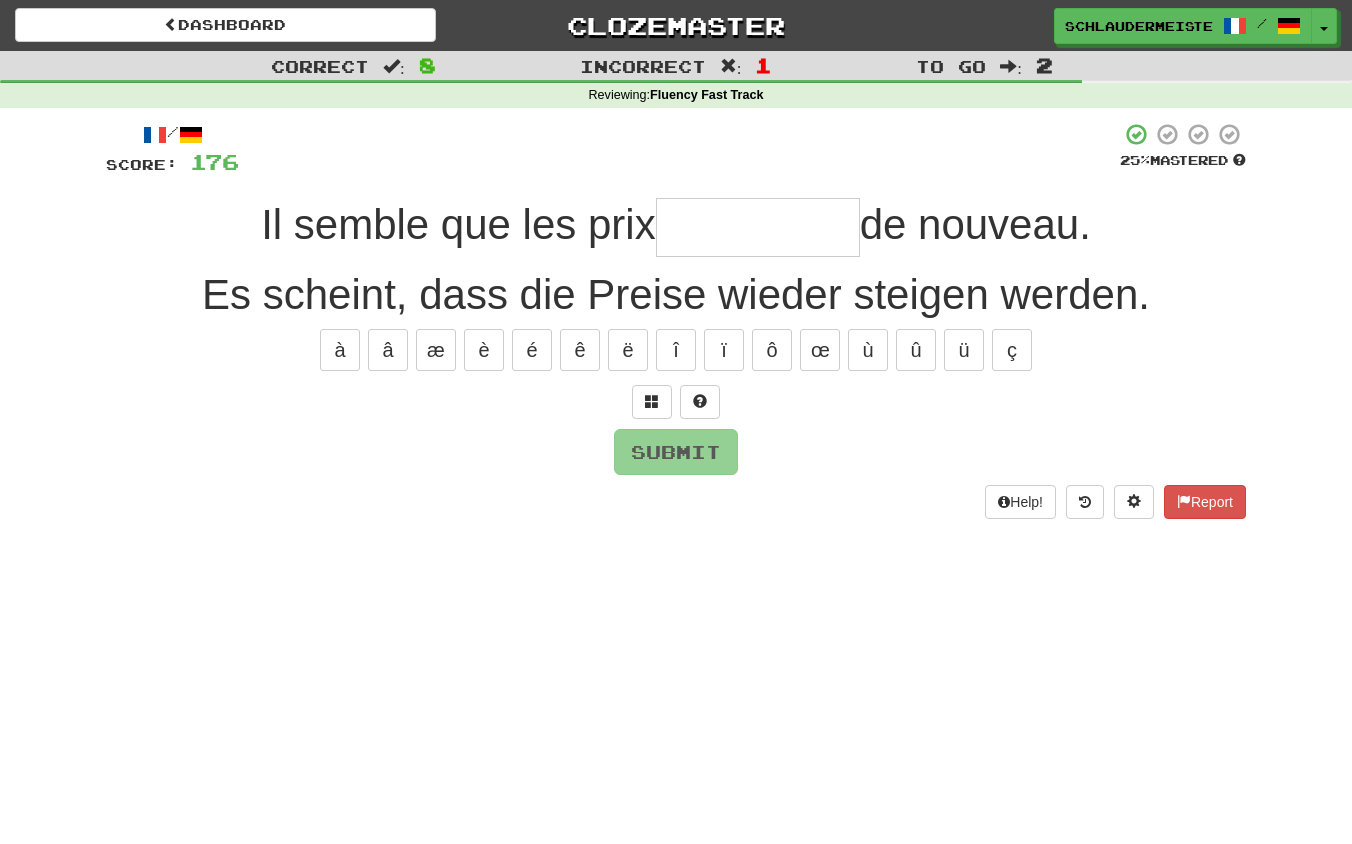 type on "*" 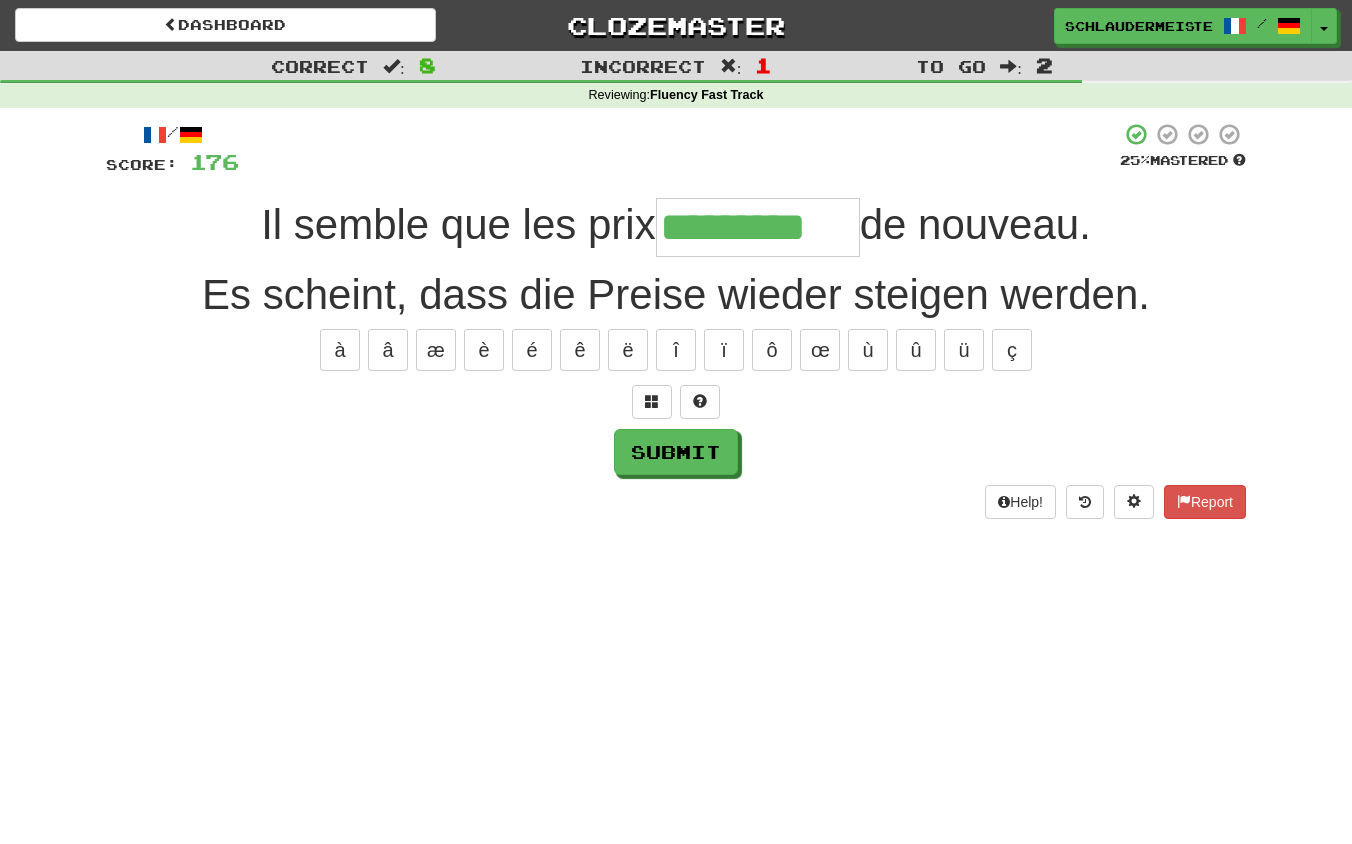 type on "*********" 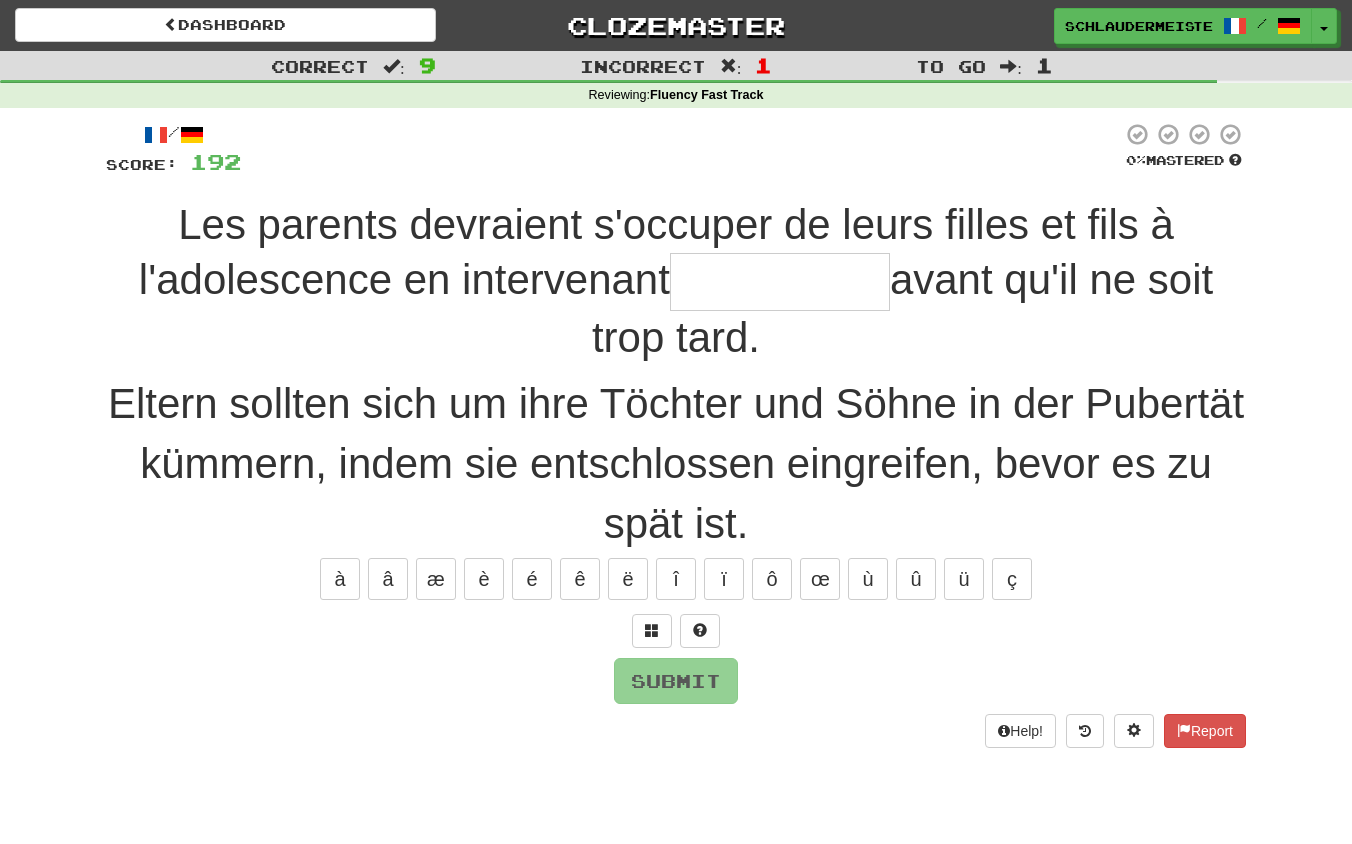 type on "*" 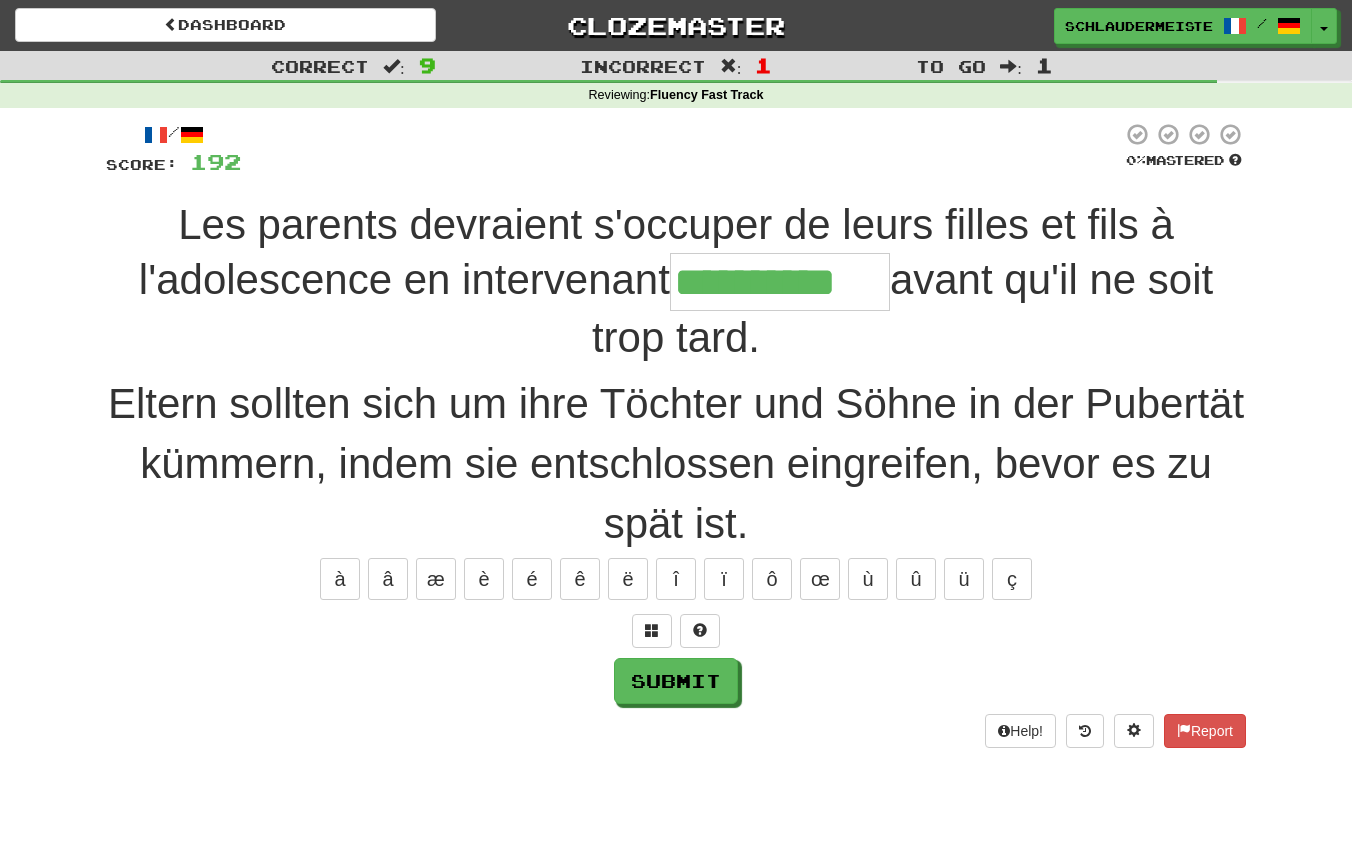 type on "**********" 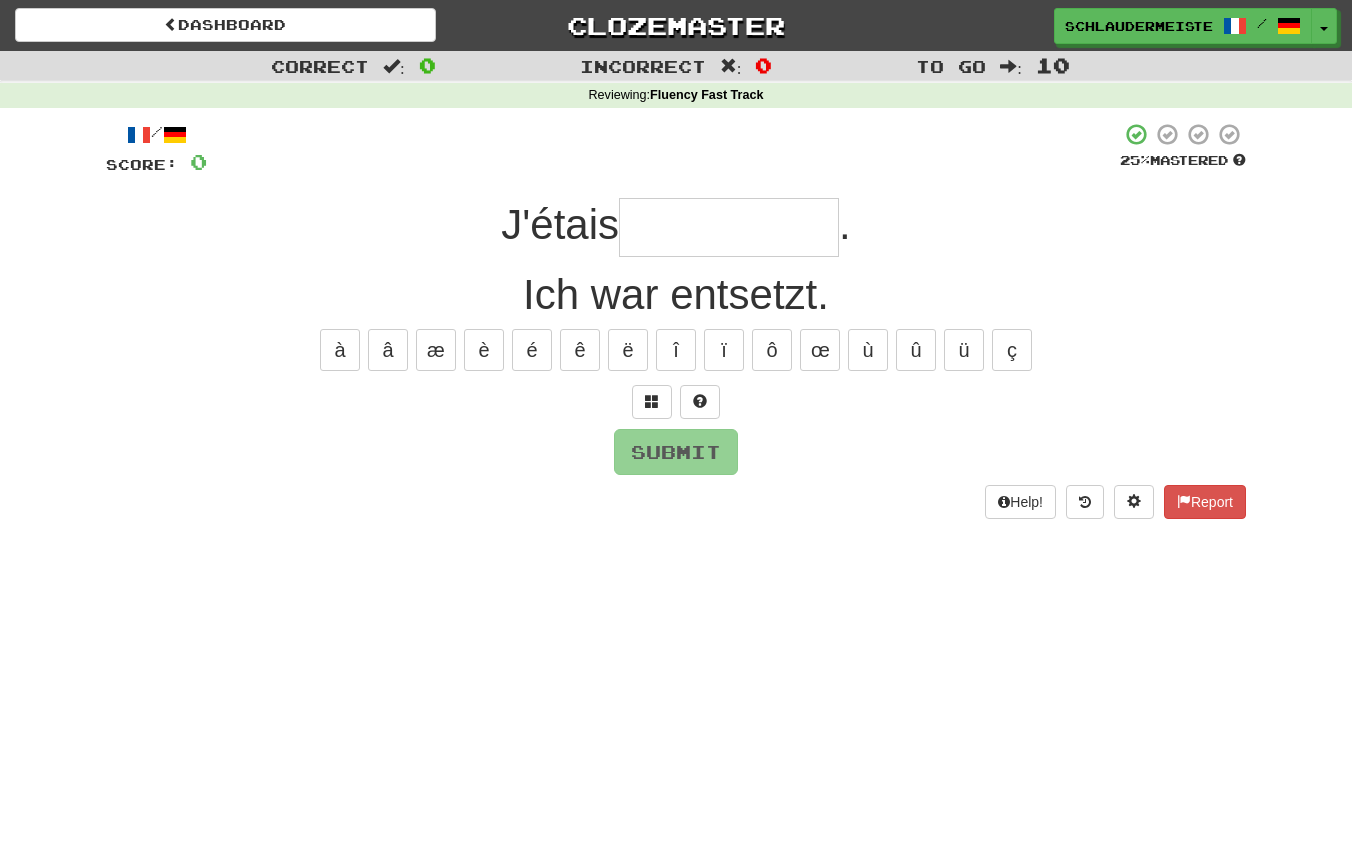 type on "*" 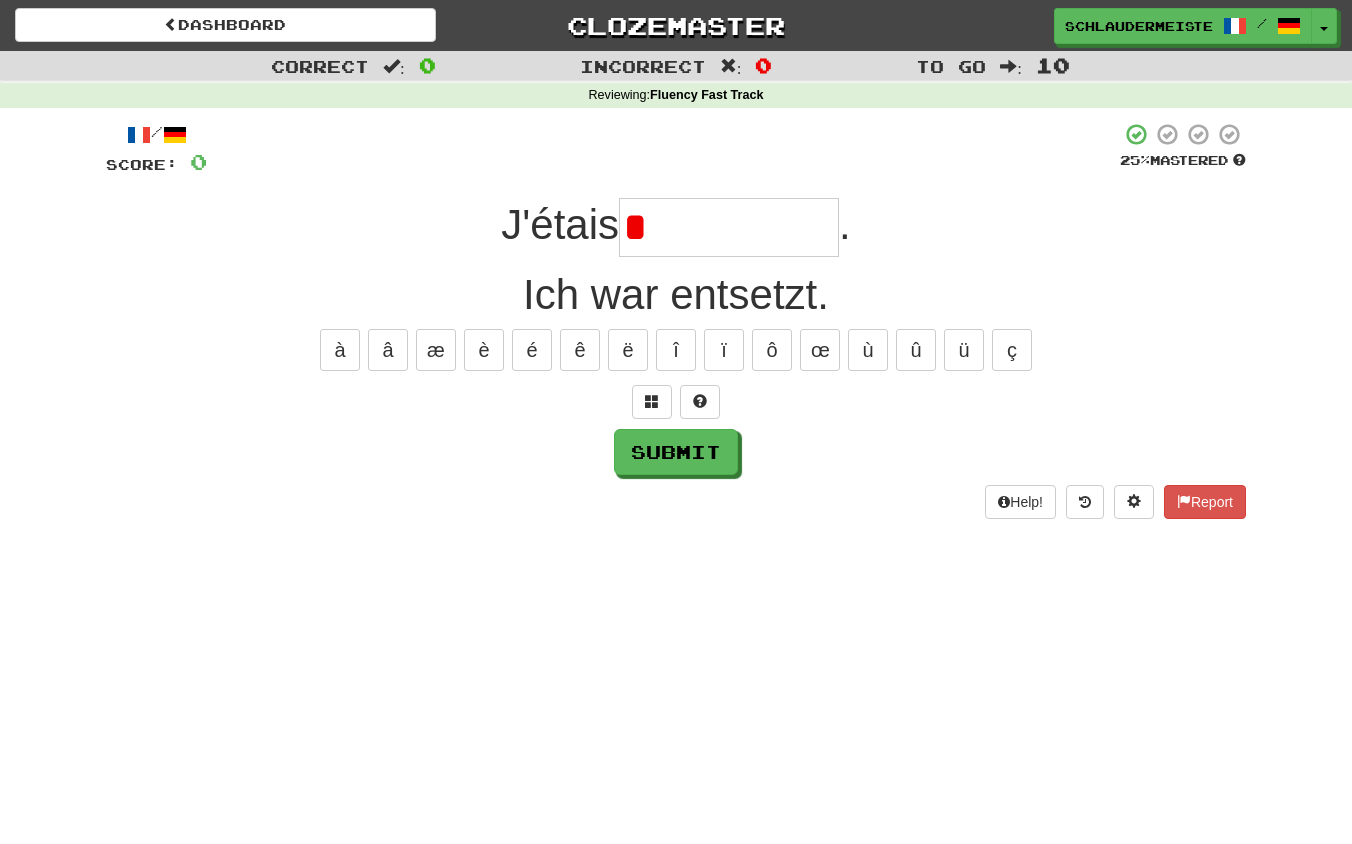 type on "**********" 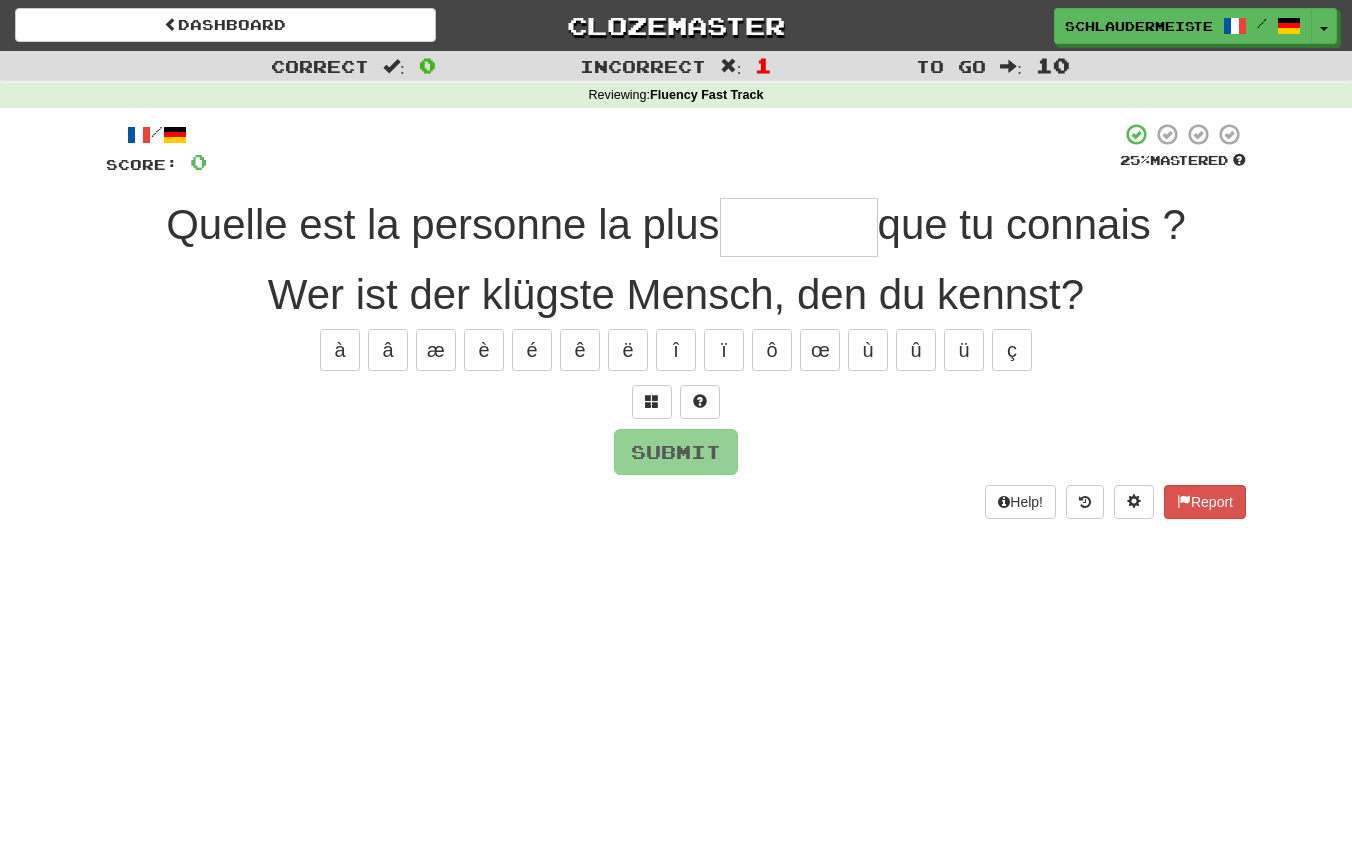 type on "*******" 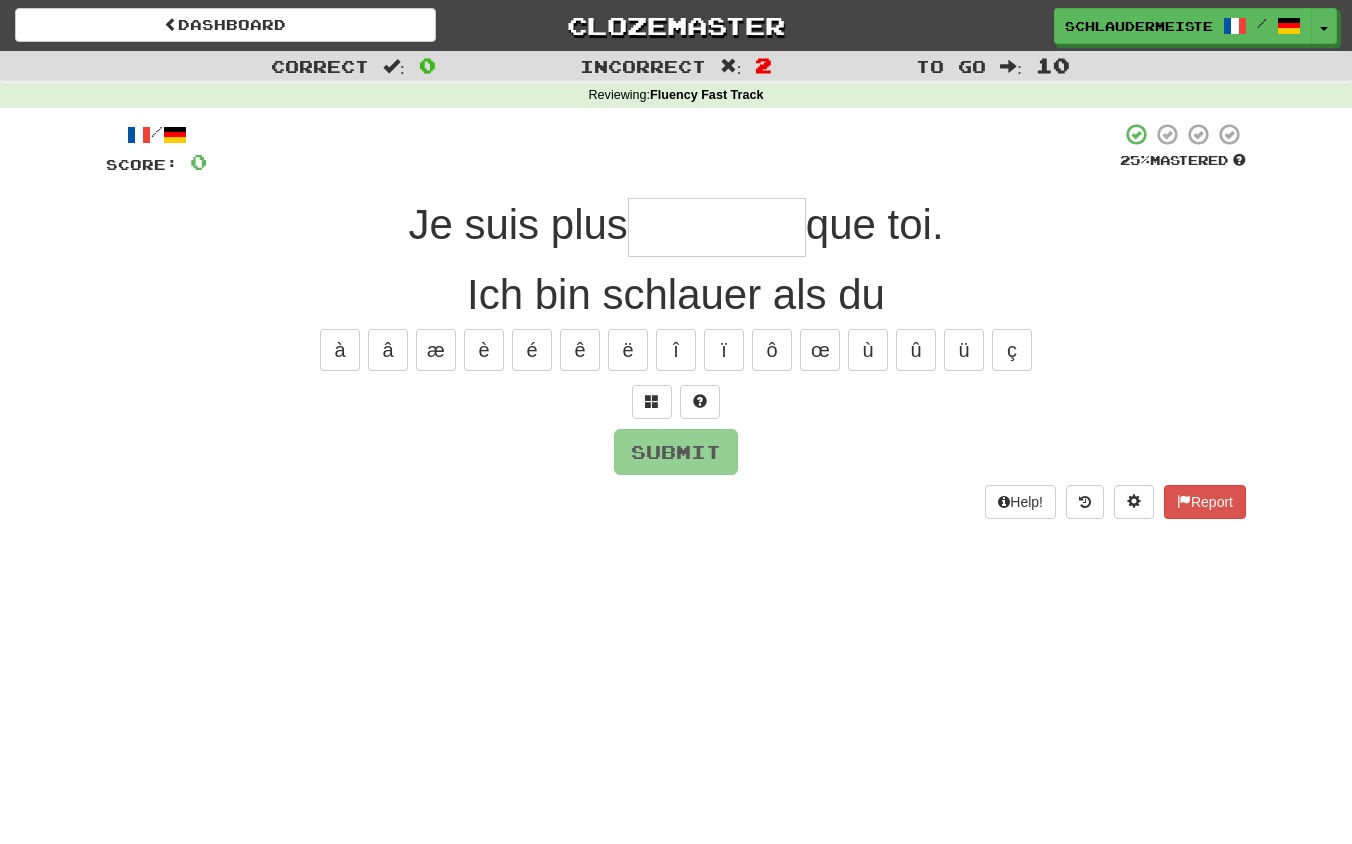type on "*" 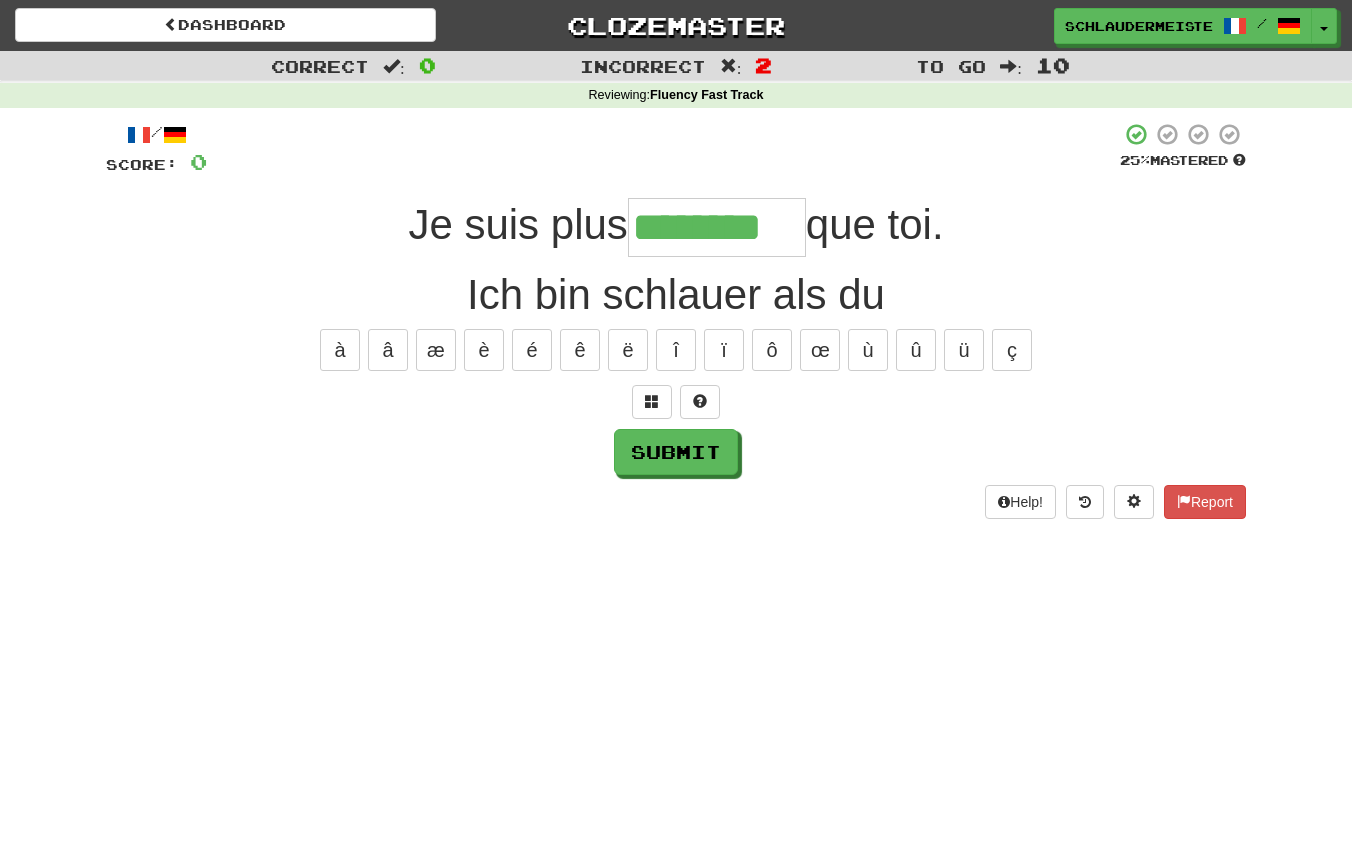 type on "********" 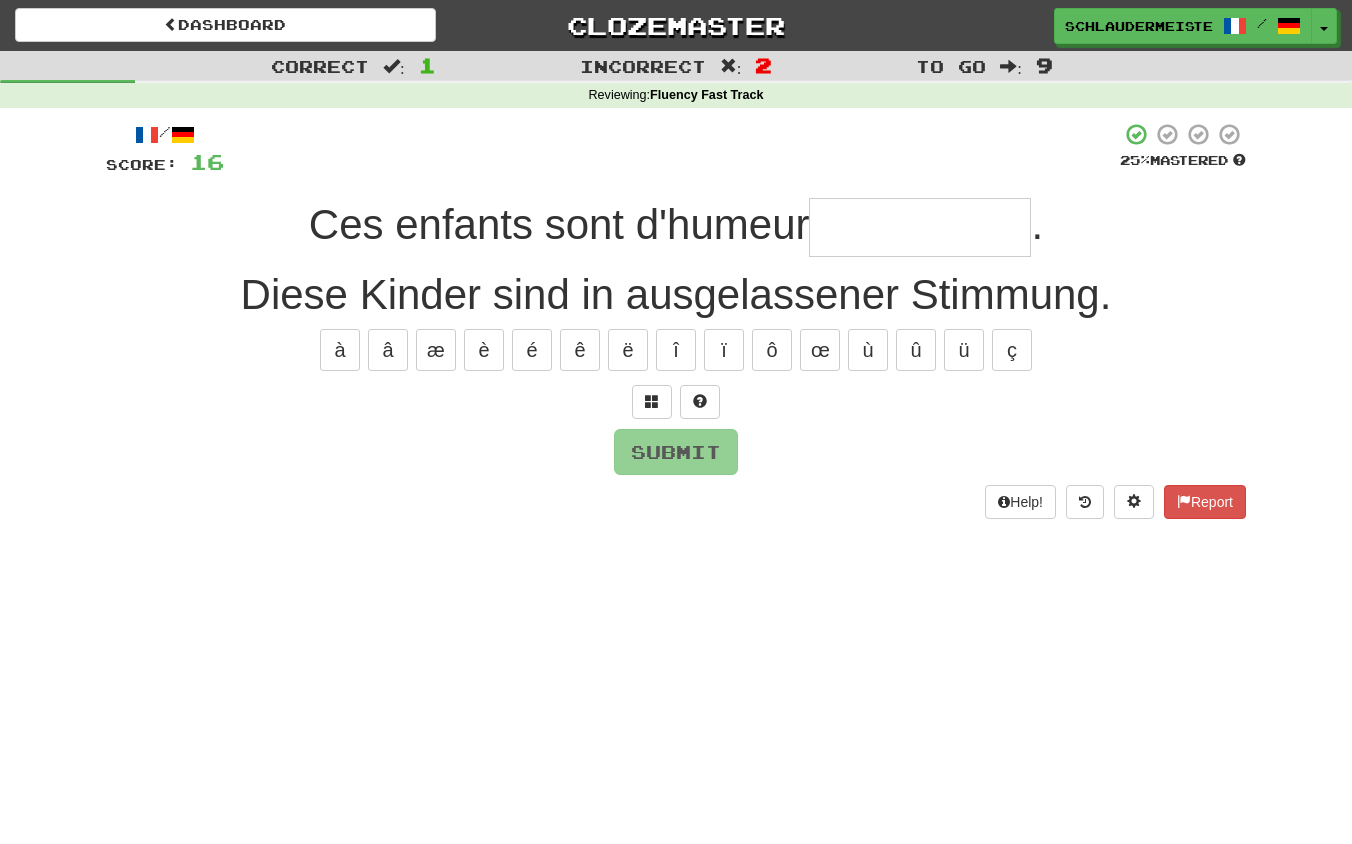 type on "*" 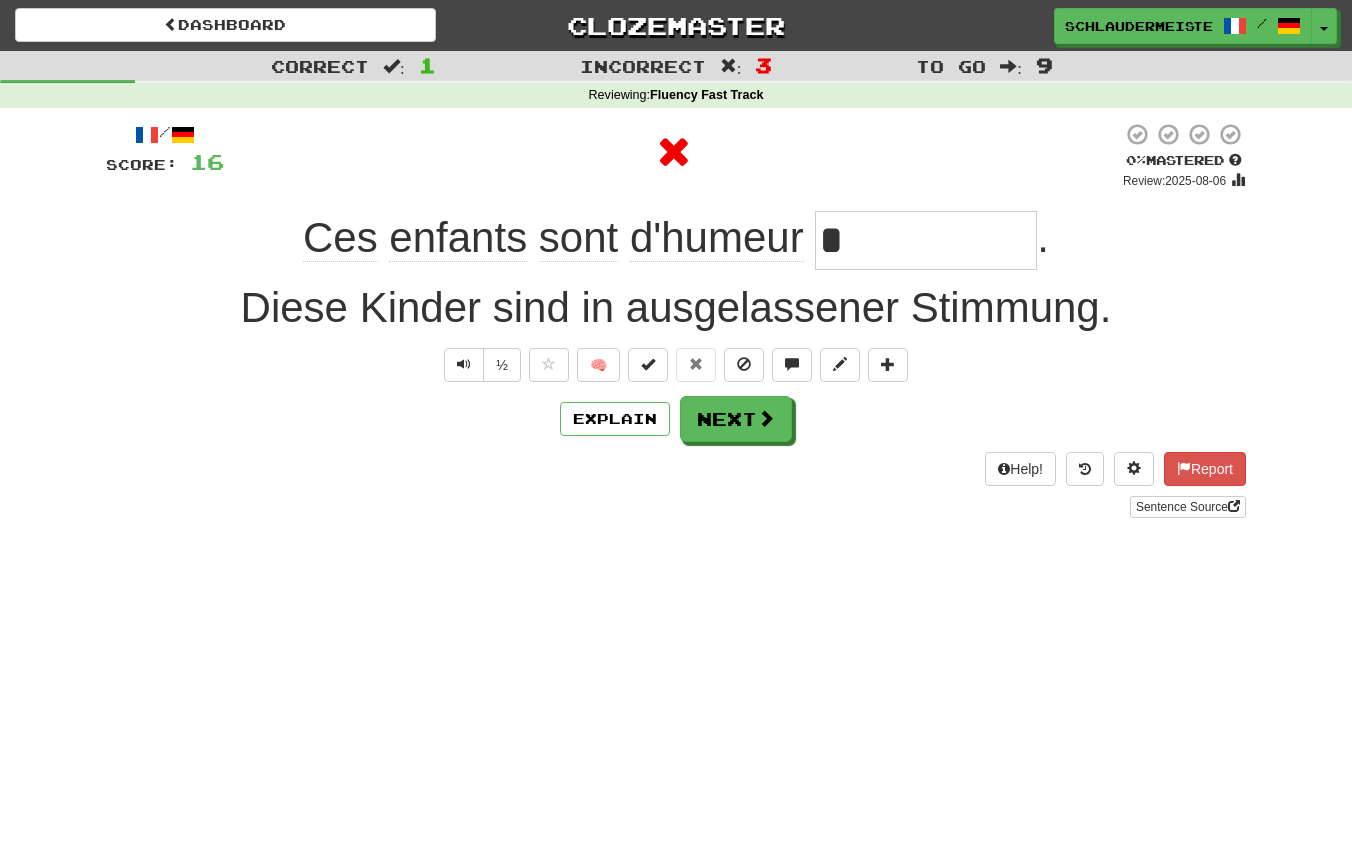 type on "**********" 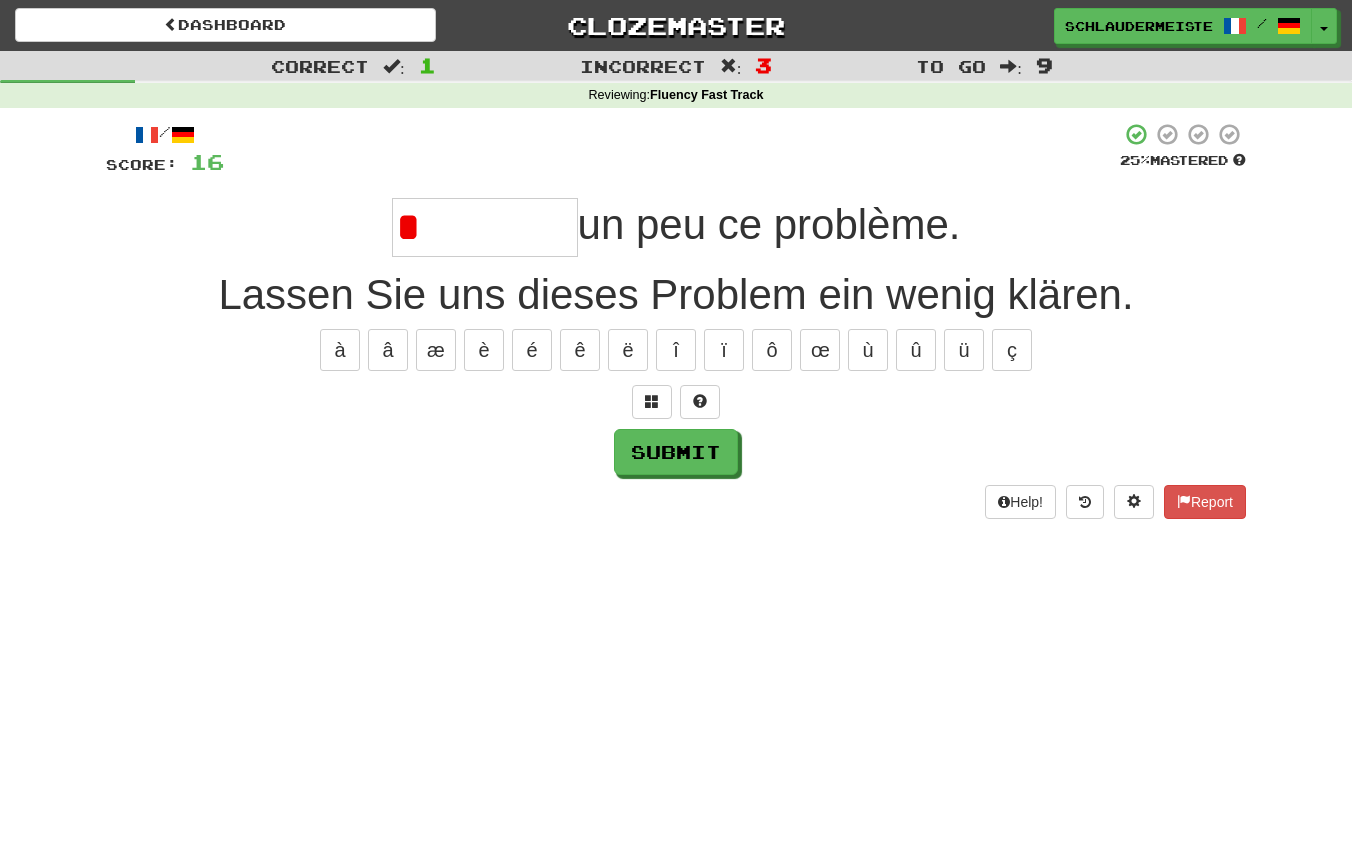 type on "*" 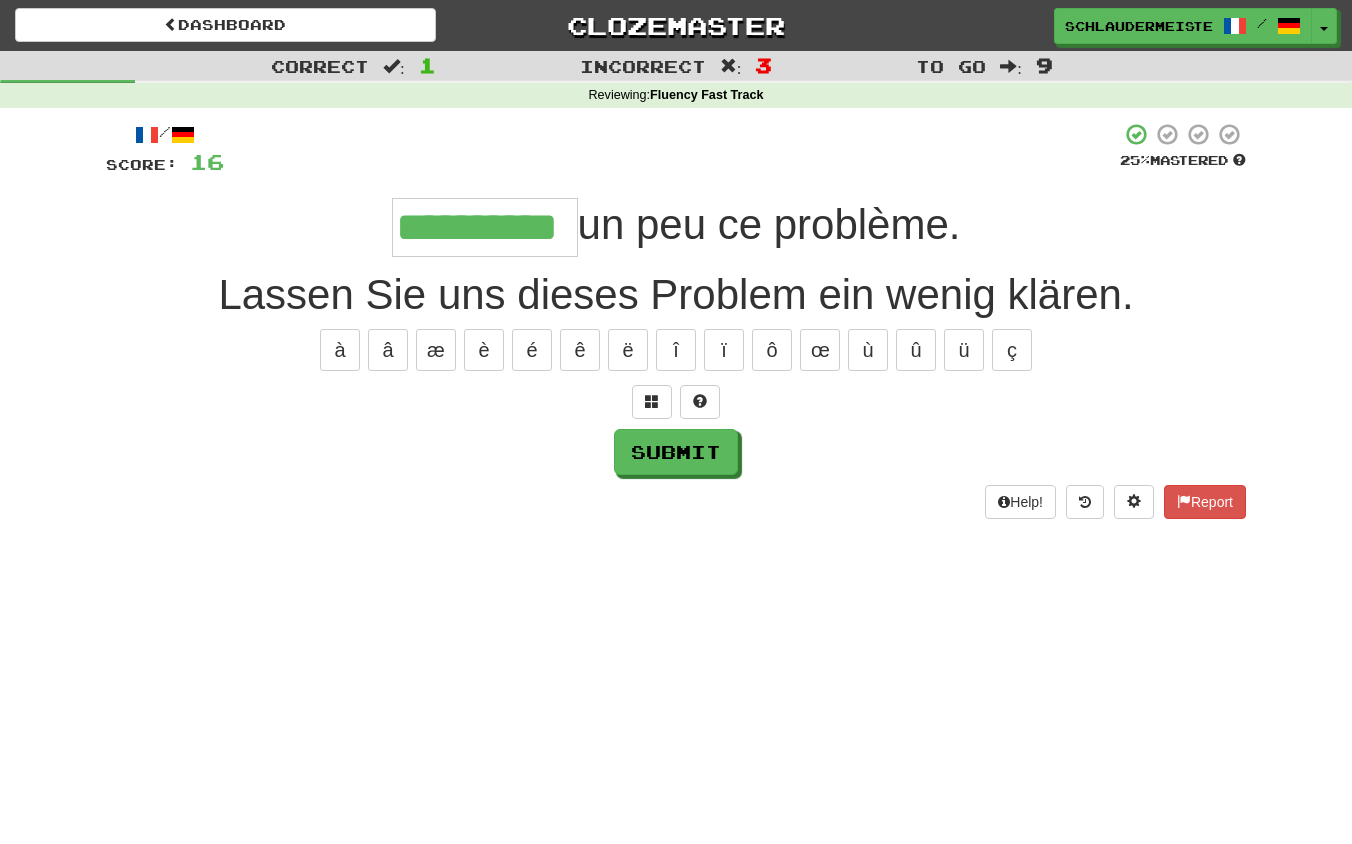 type on "**********" 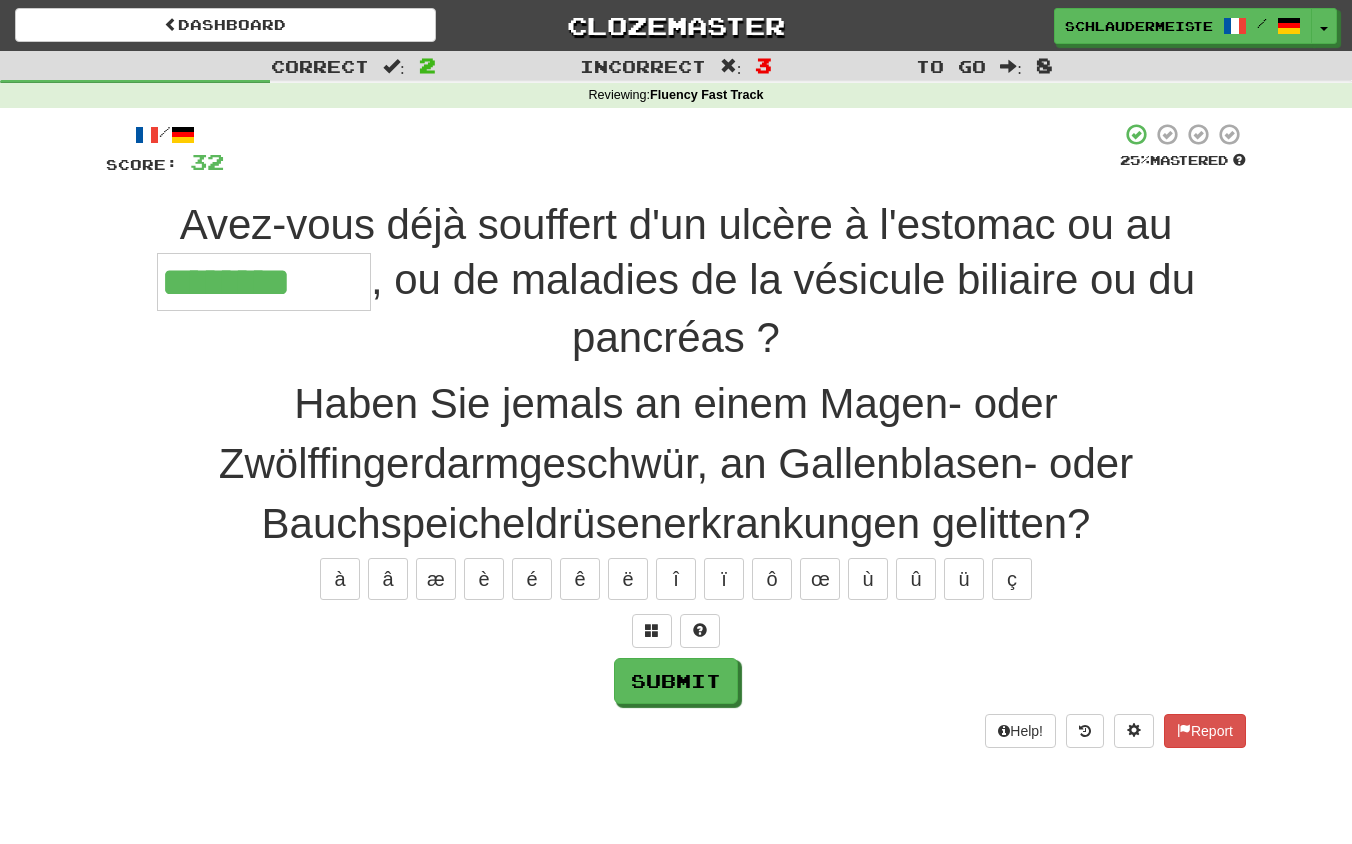 type on "********" 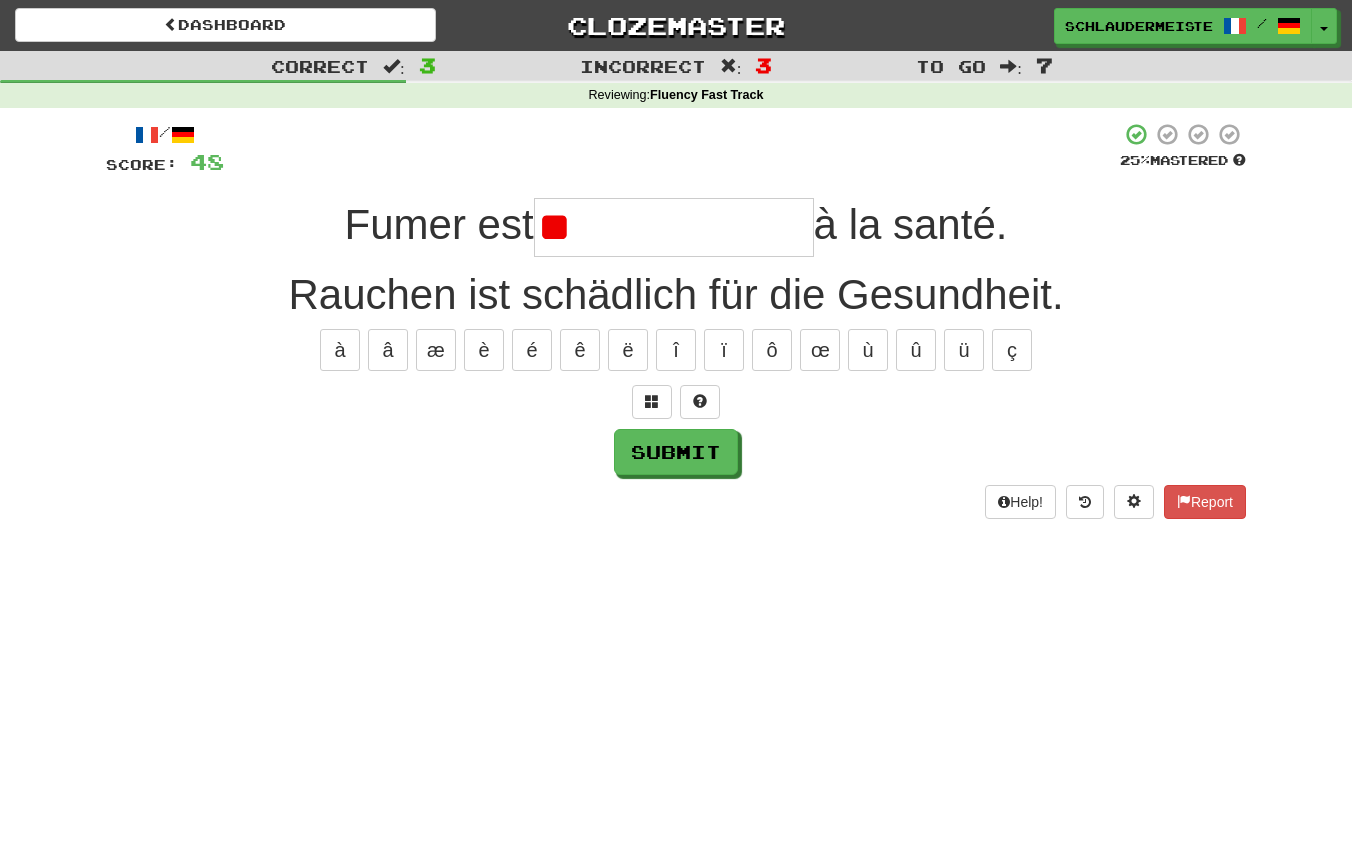 type on "*" 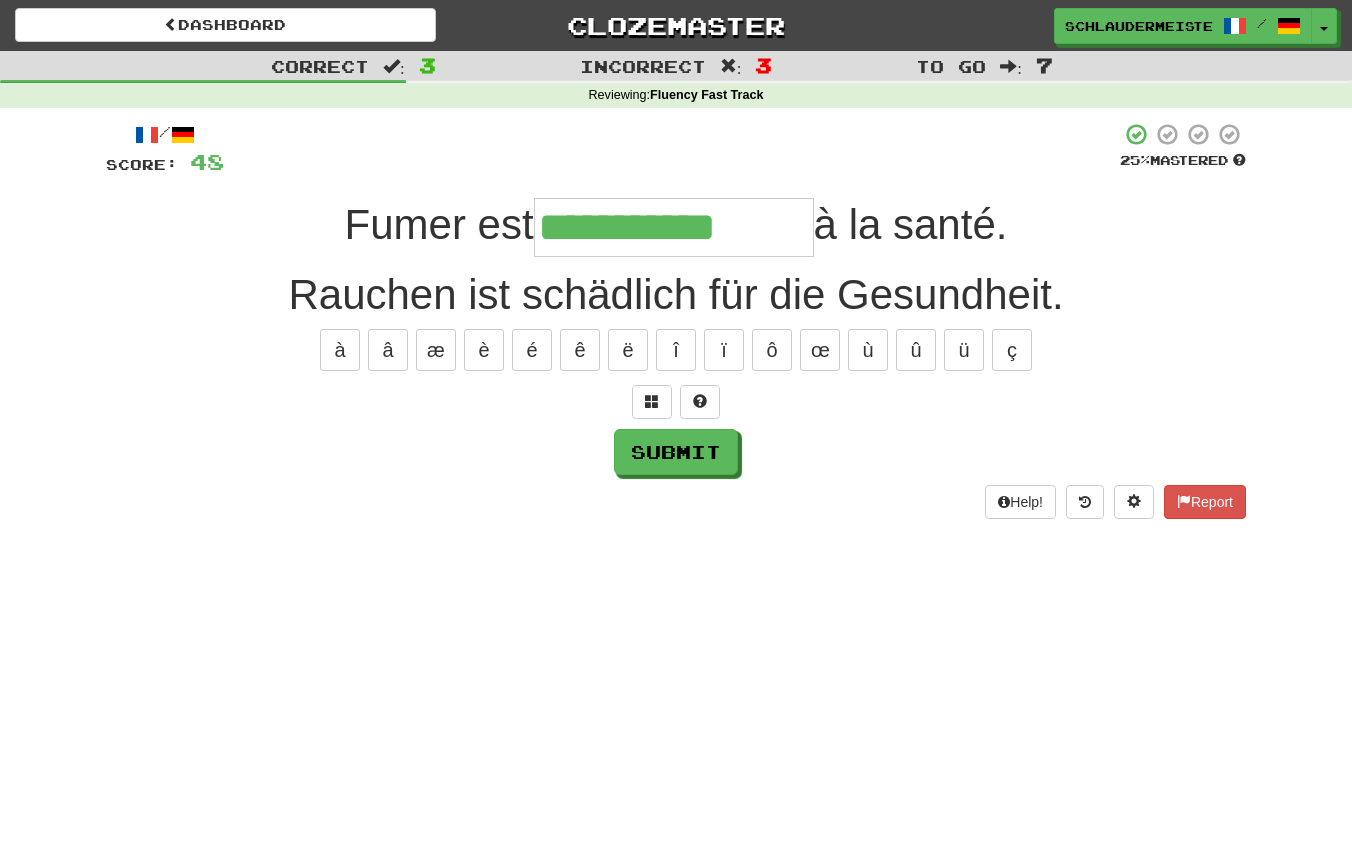 type on "**********" 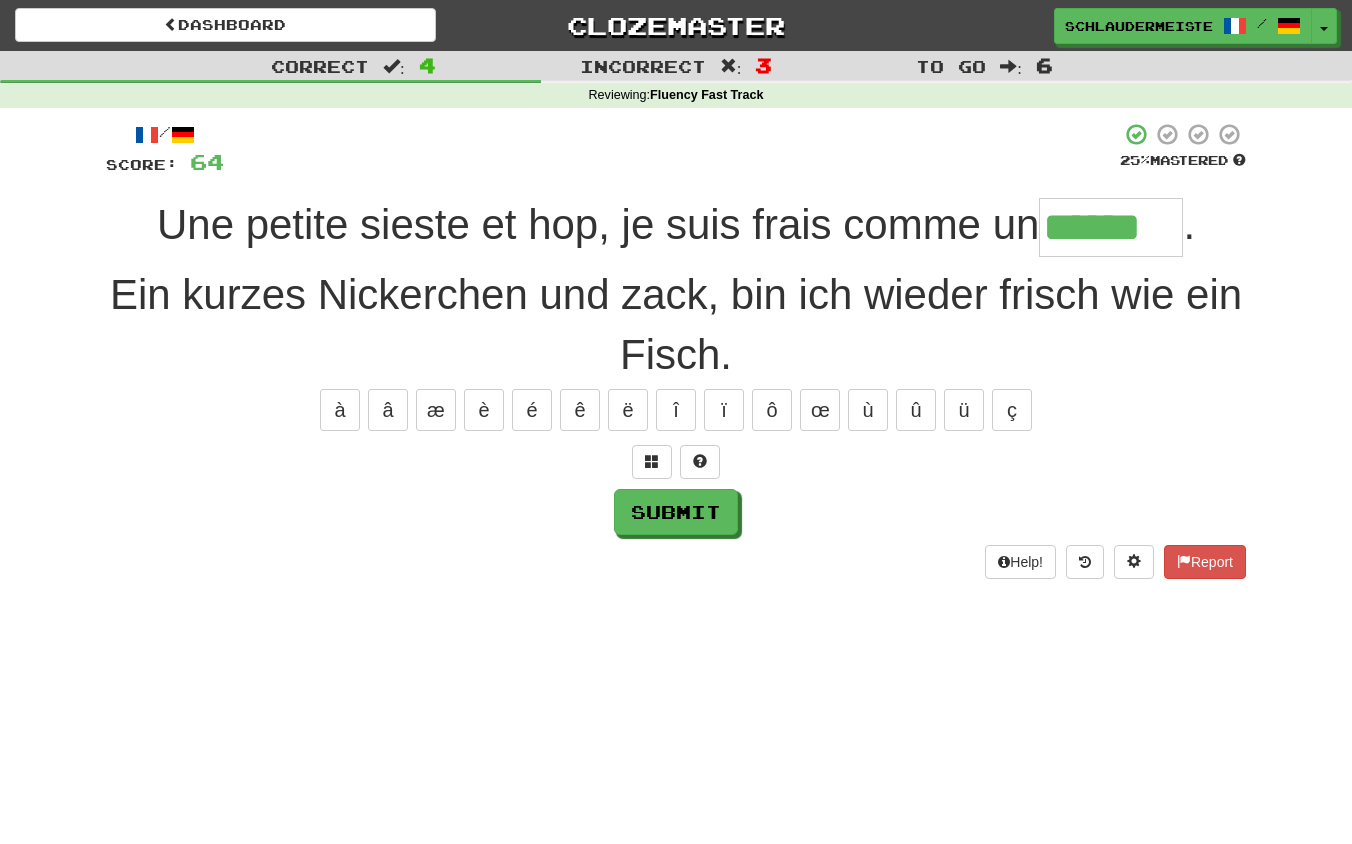 type on "******" 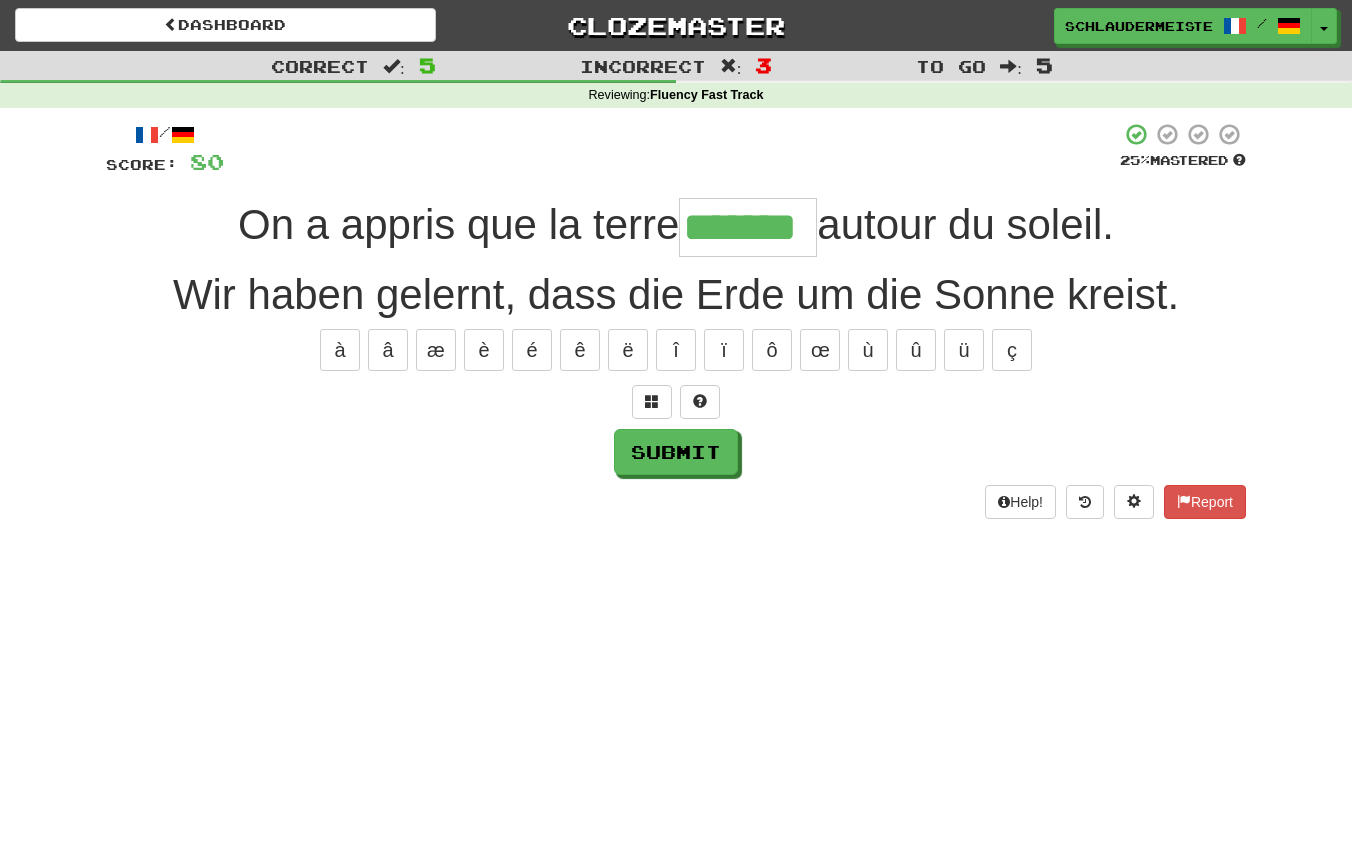 type on "*******" 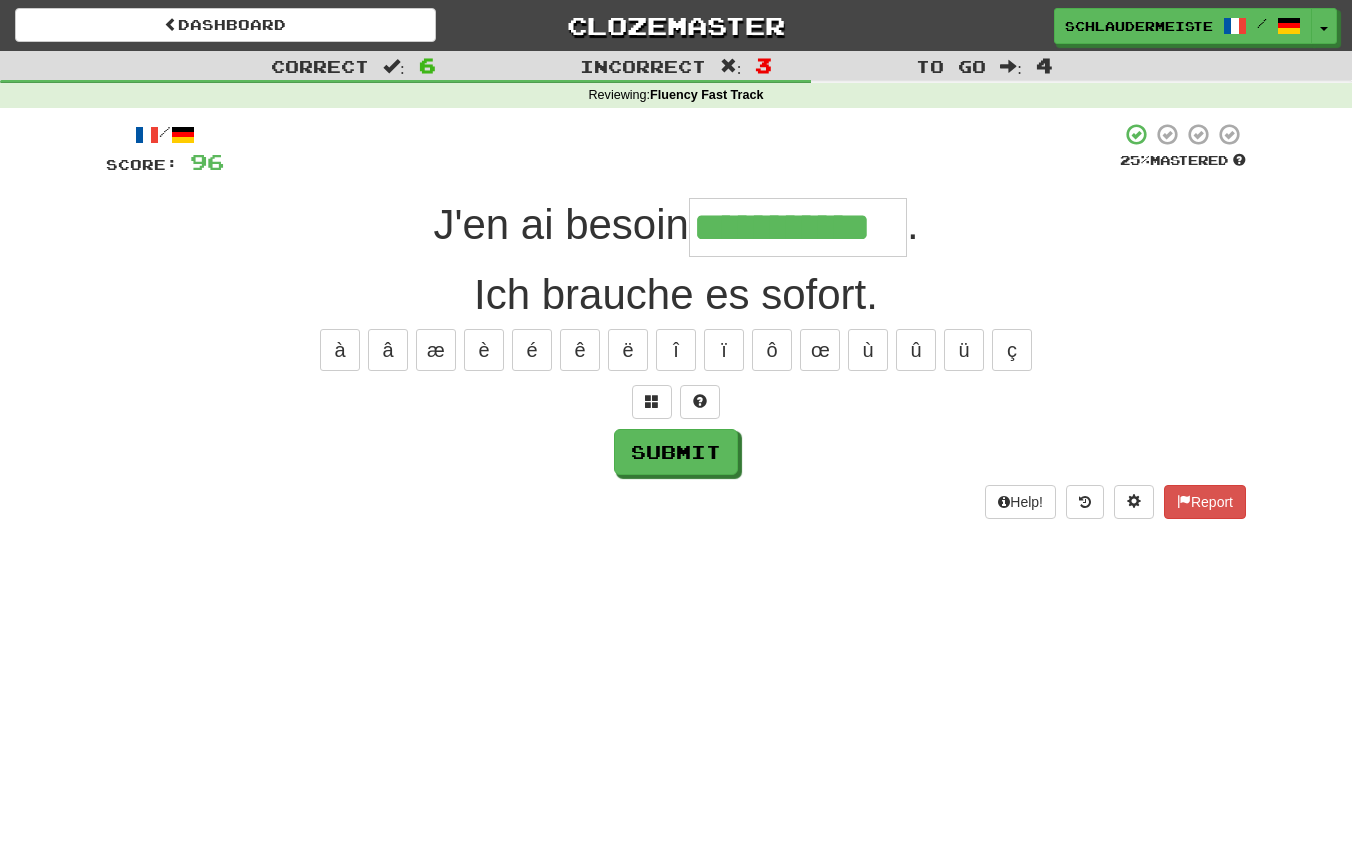 type on "**********" 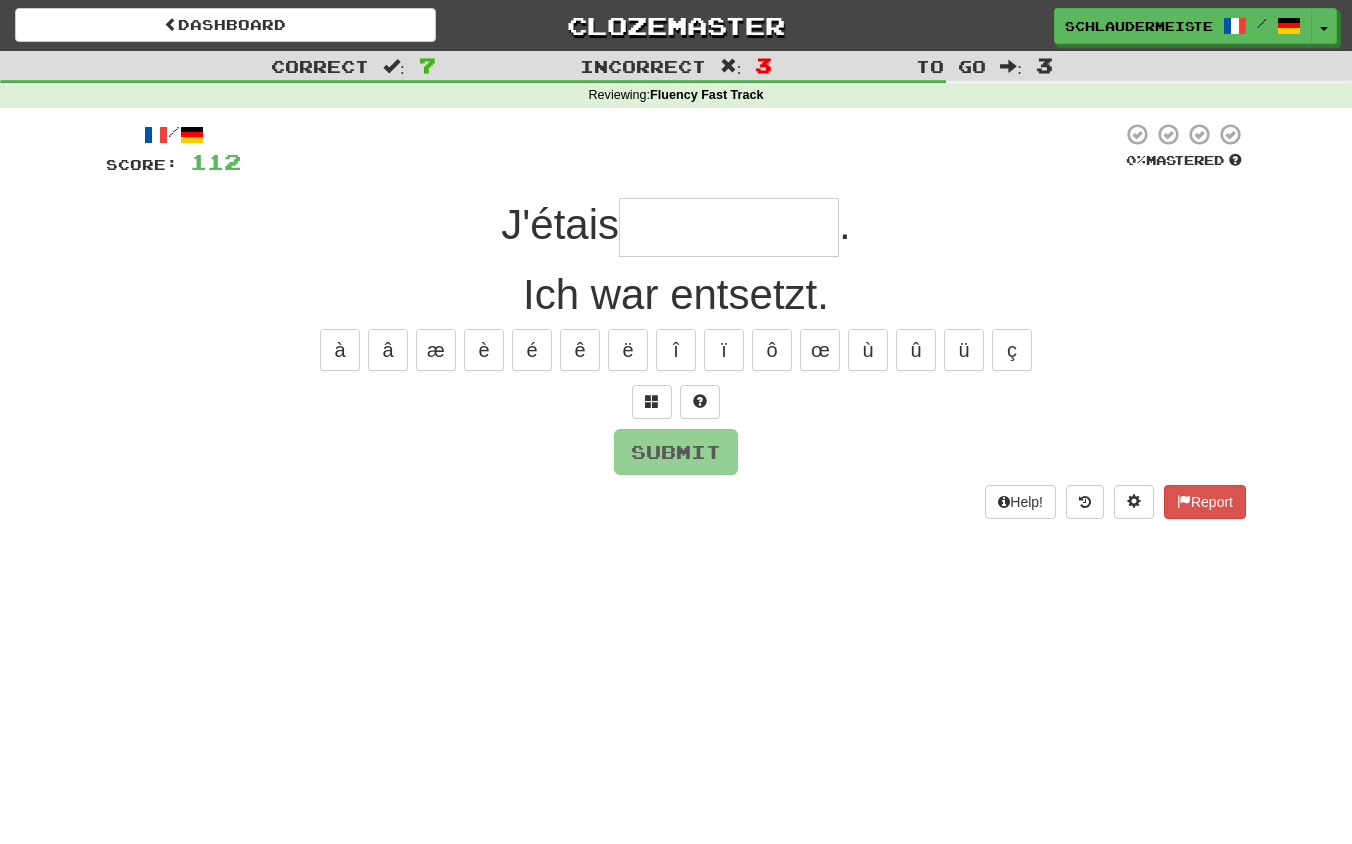 type on "**********" 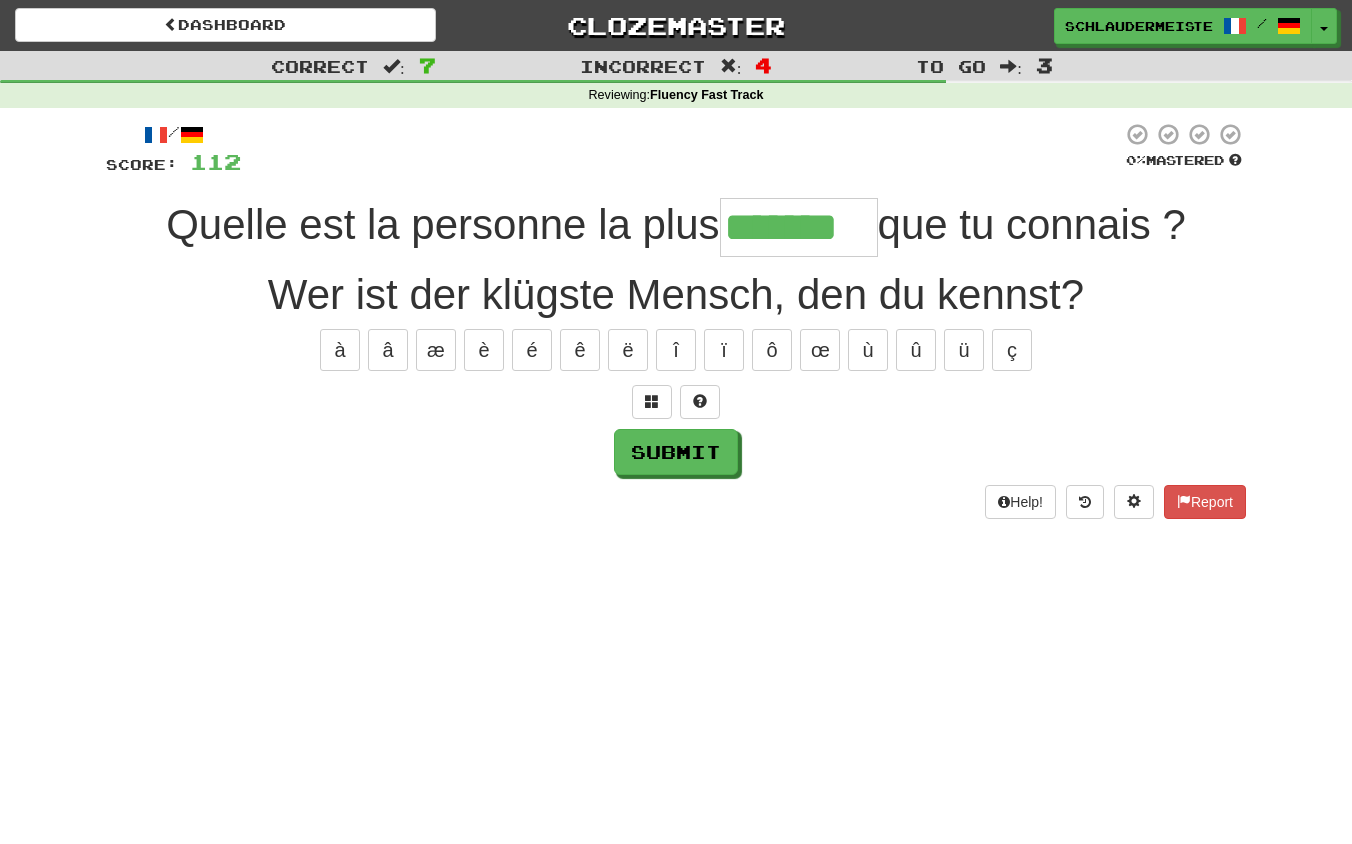 type on "*******" 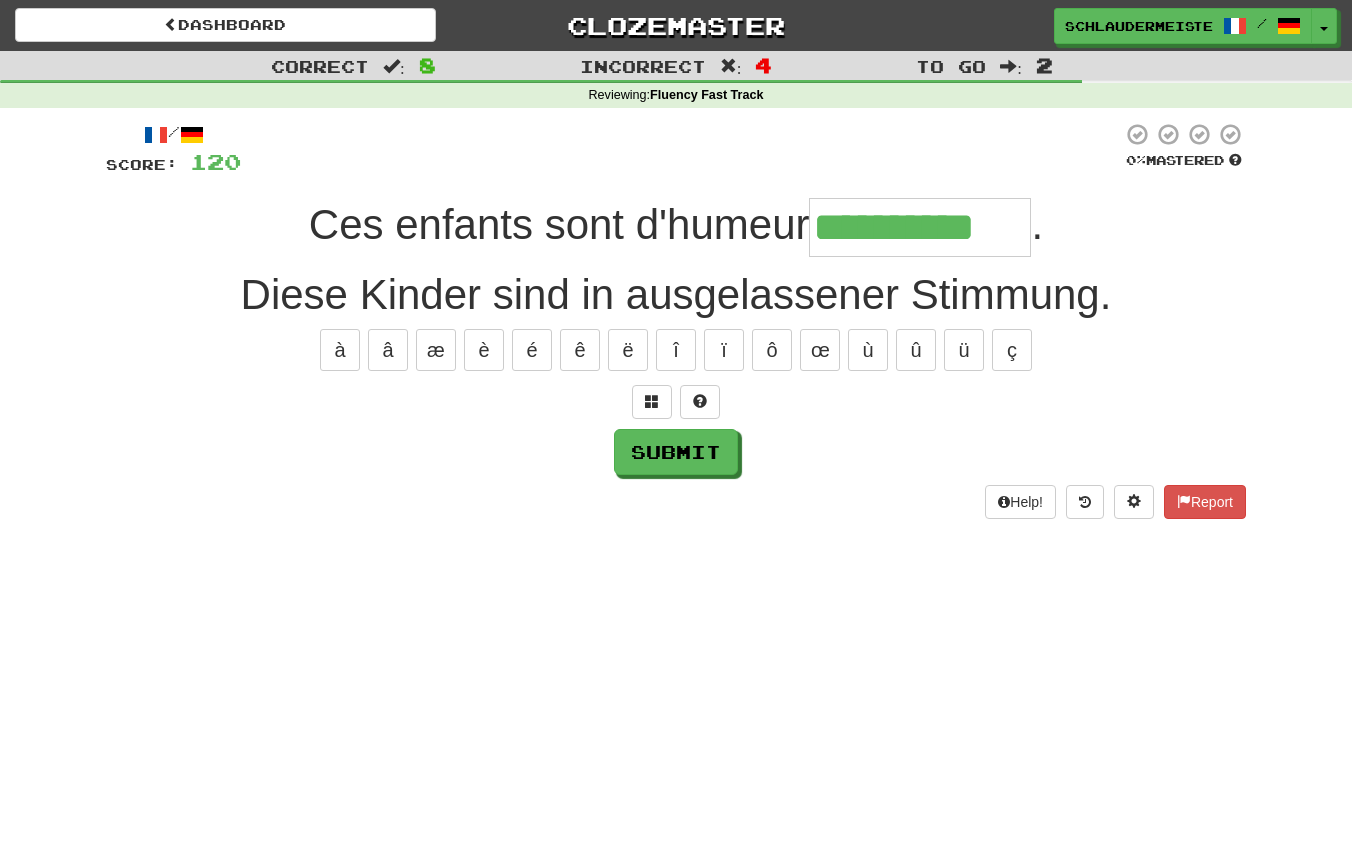 type on "**********" 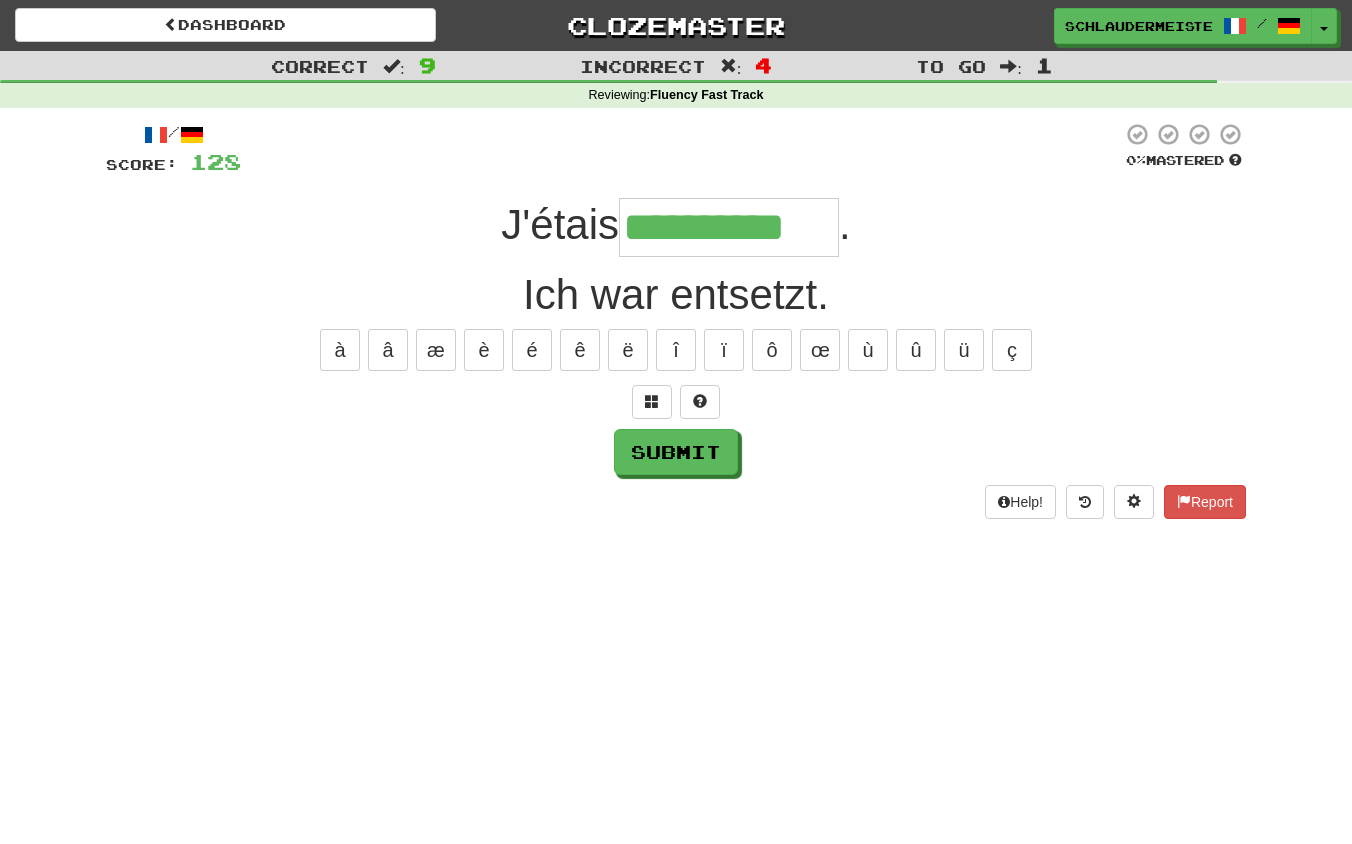 type on "**********" 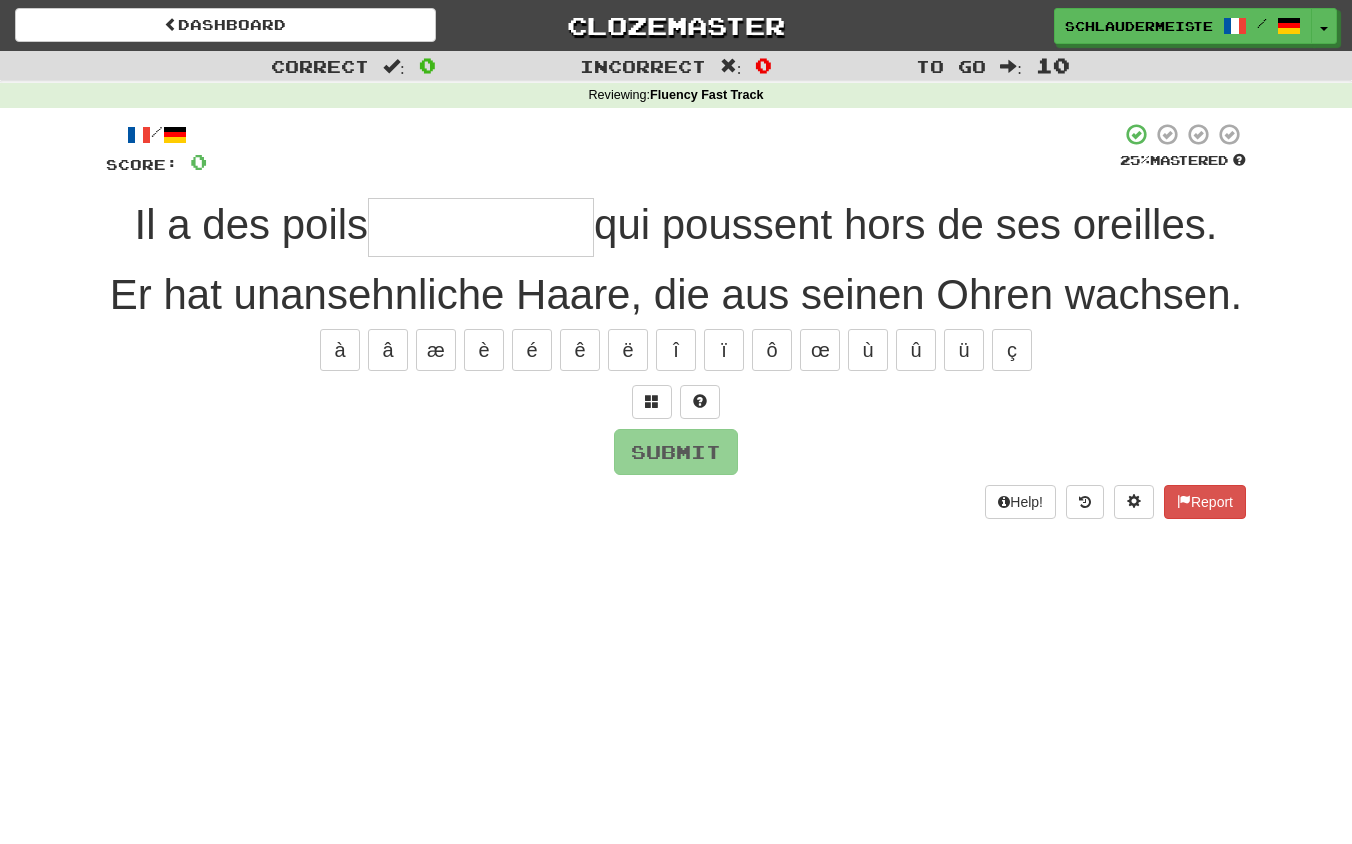 type on "*" 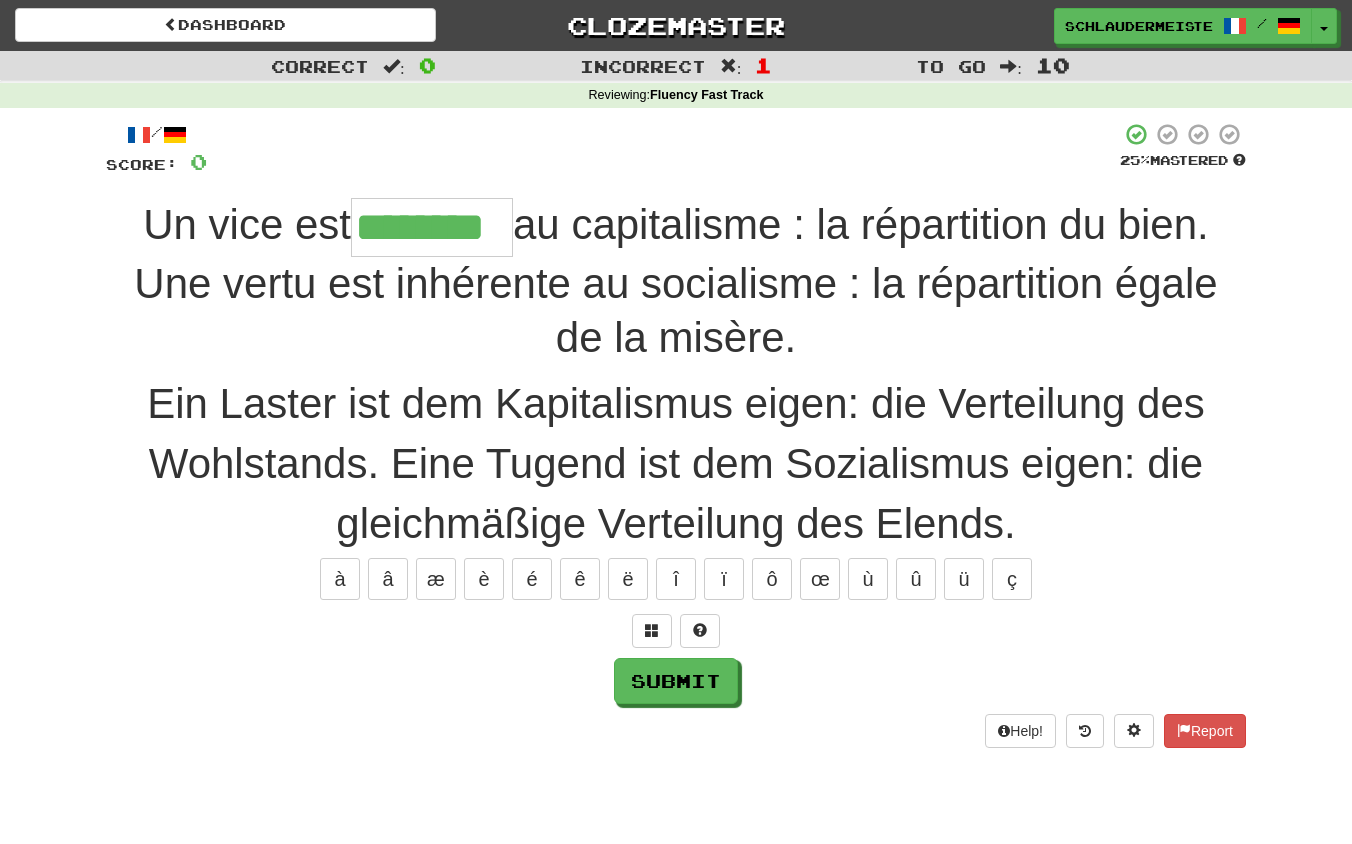 type on "********" 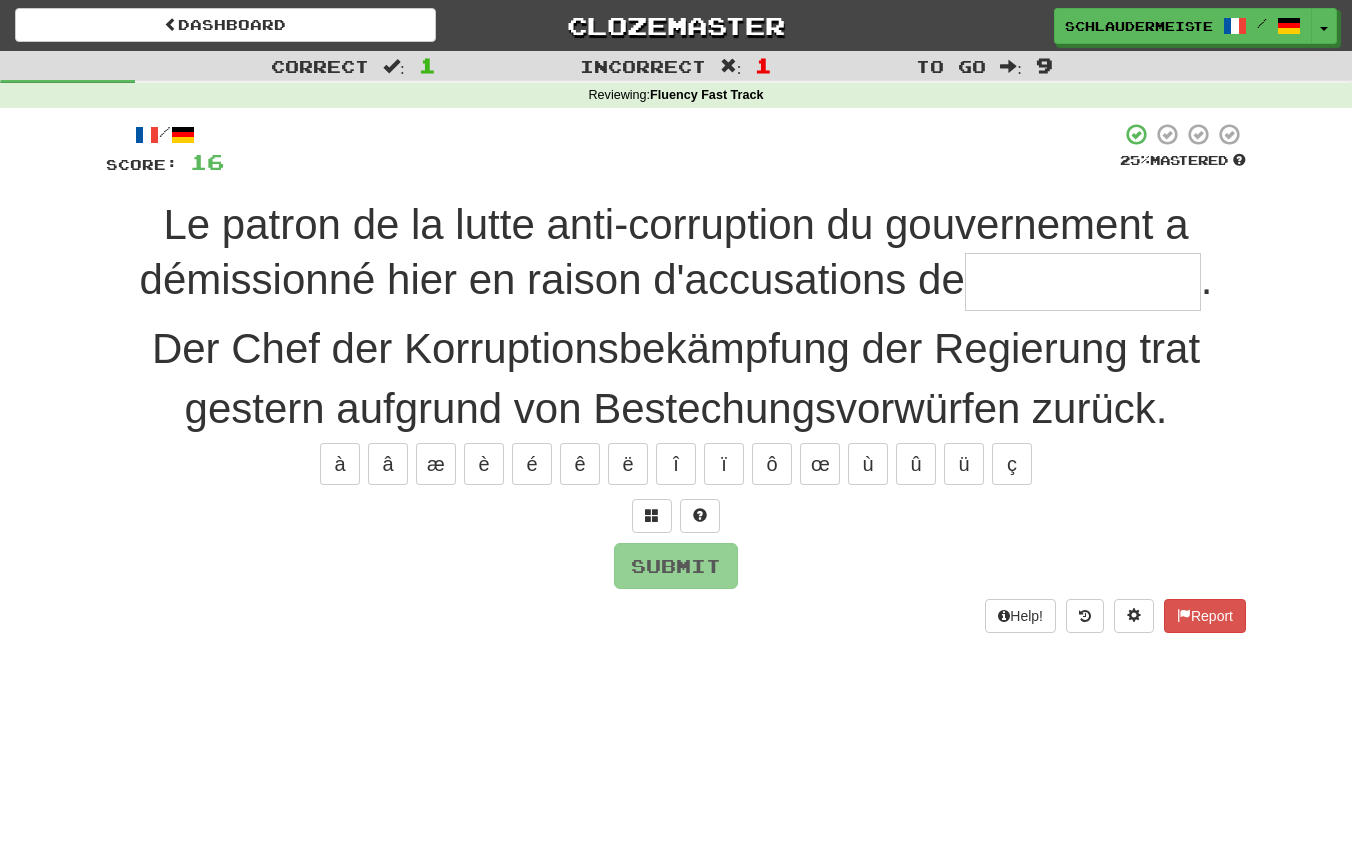 type on "*" 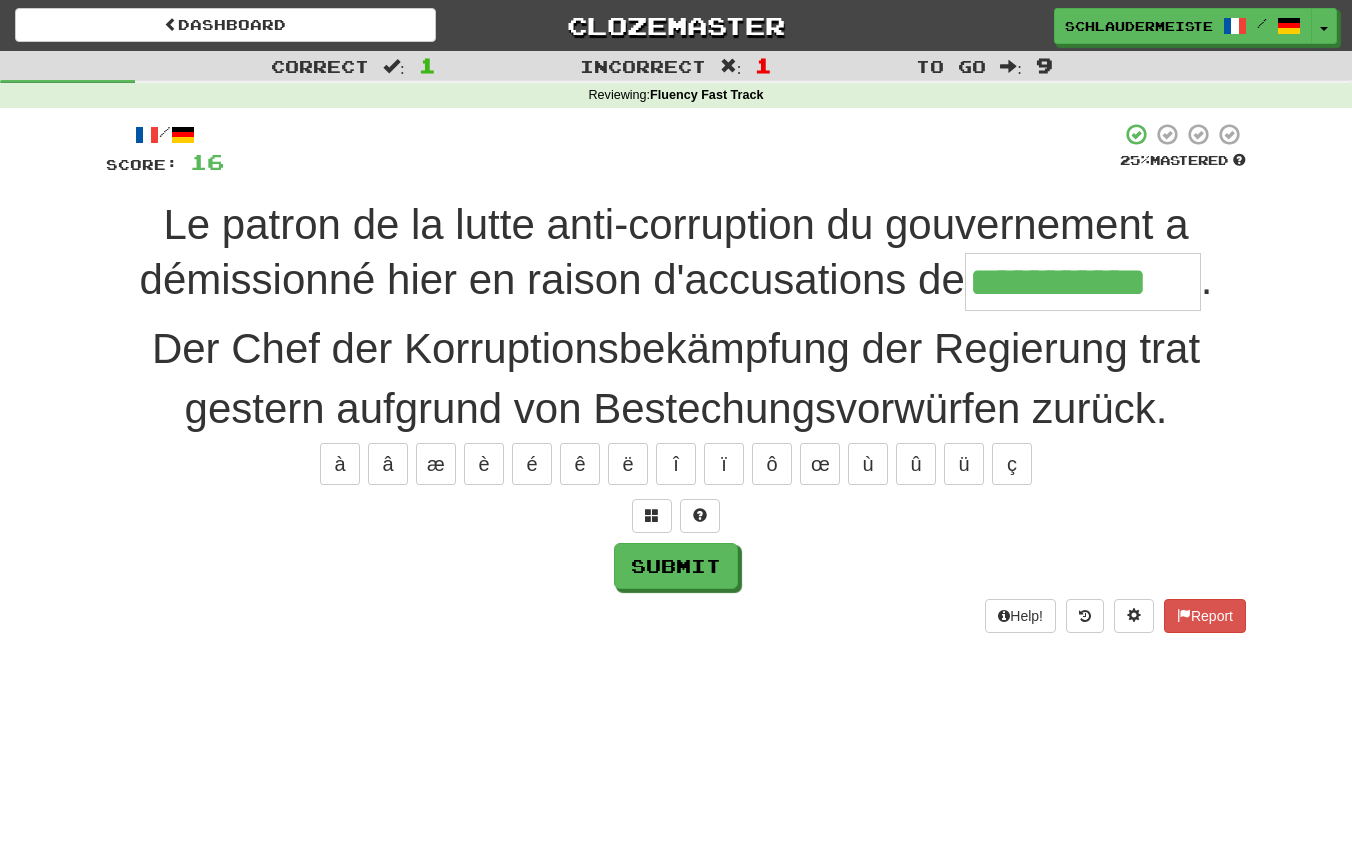 type on "**********" 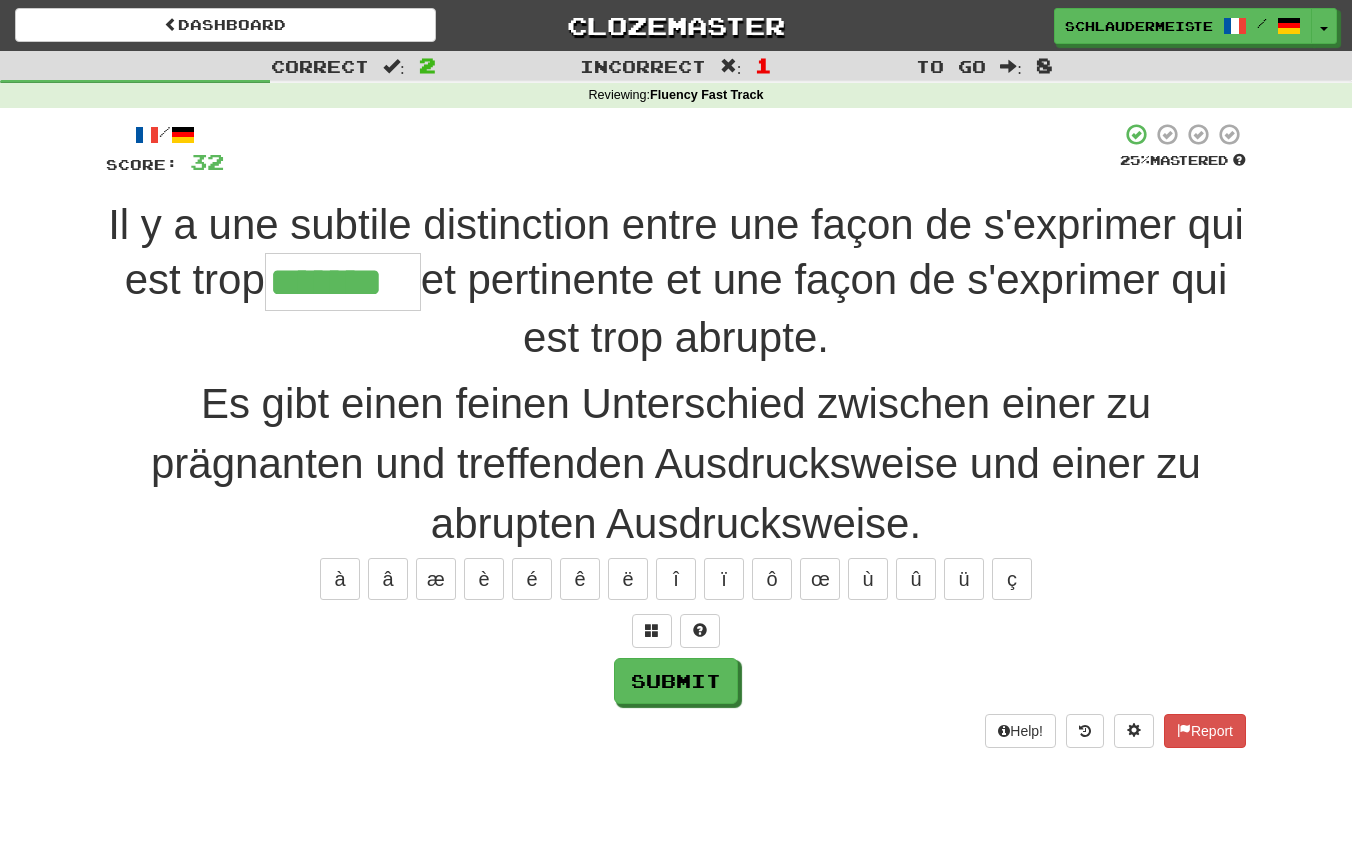 type 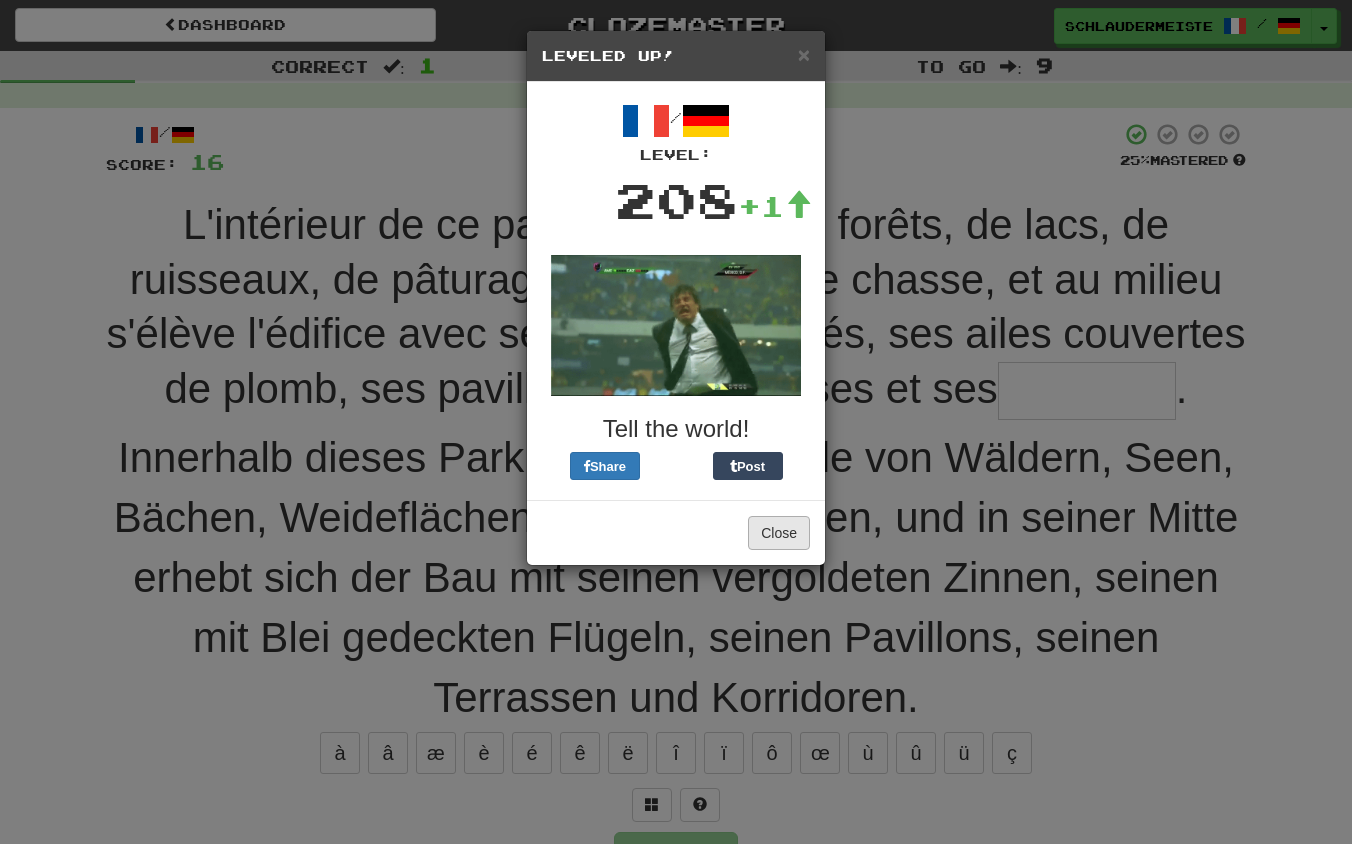 click on "Close" at bounding box center [779, 533] 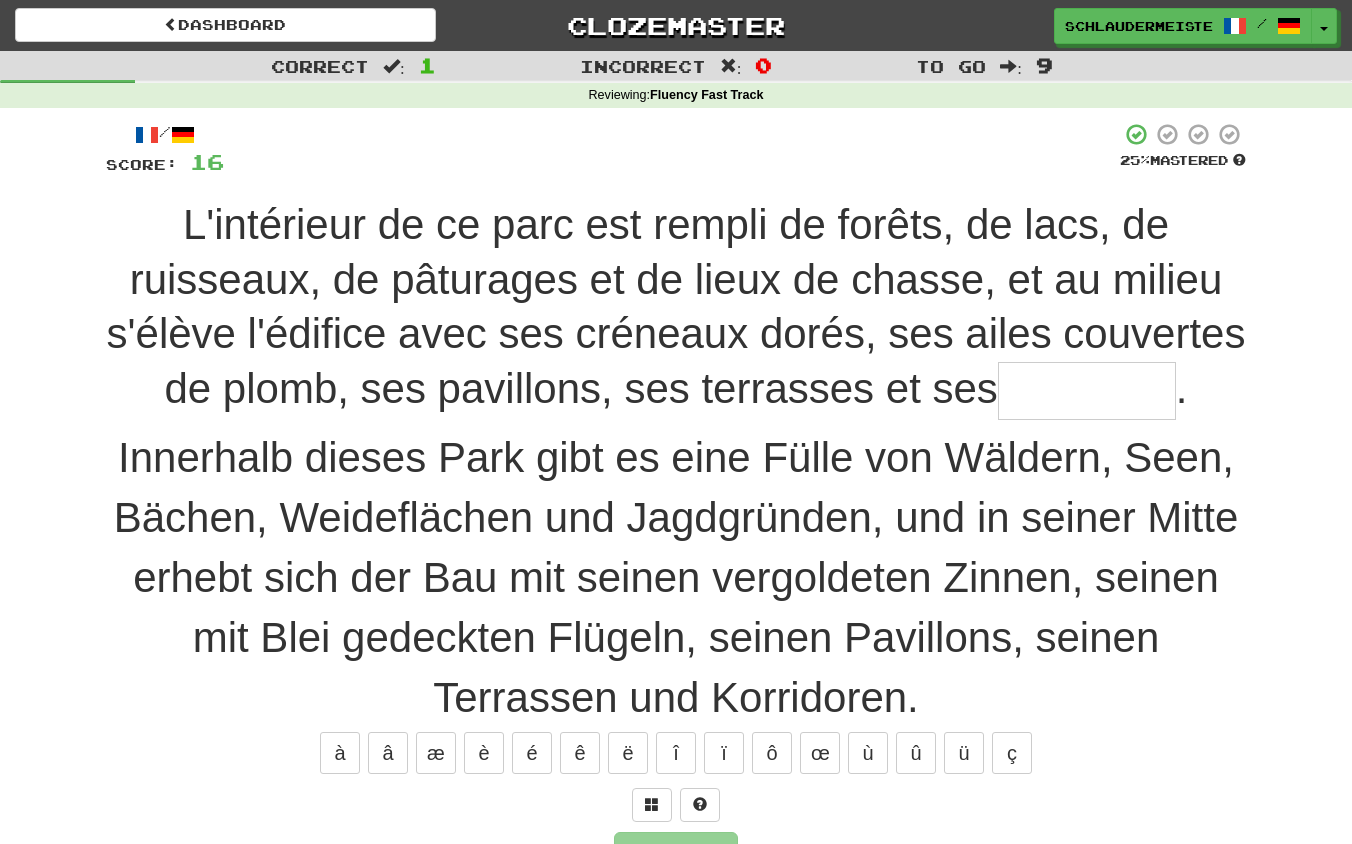 click at bounding box center (1087, 391) 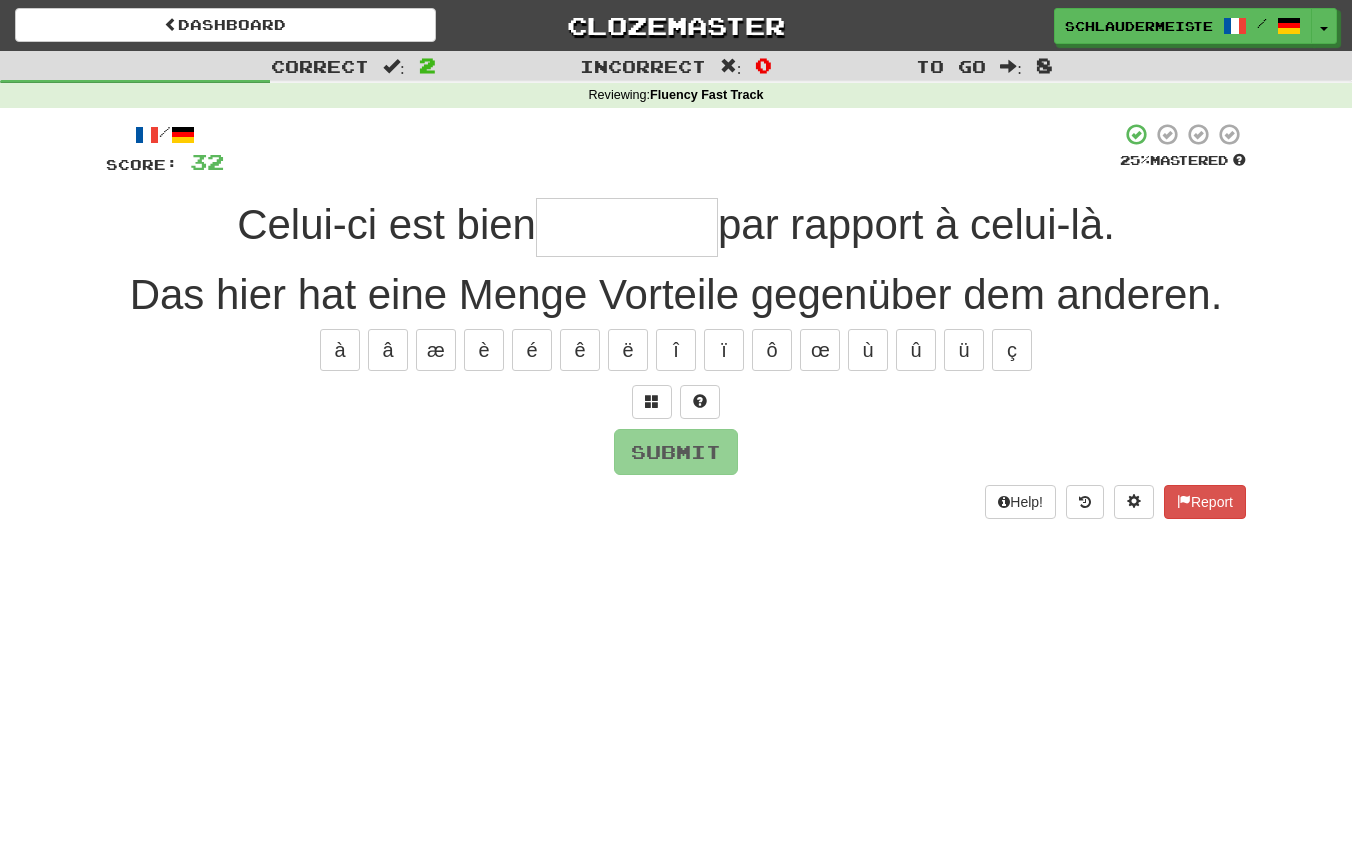 scroll, scrollTop: 0, scrollLeft: 0, axis: both 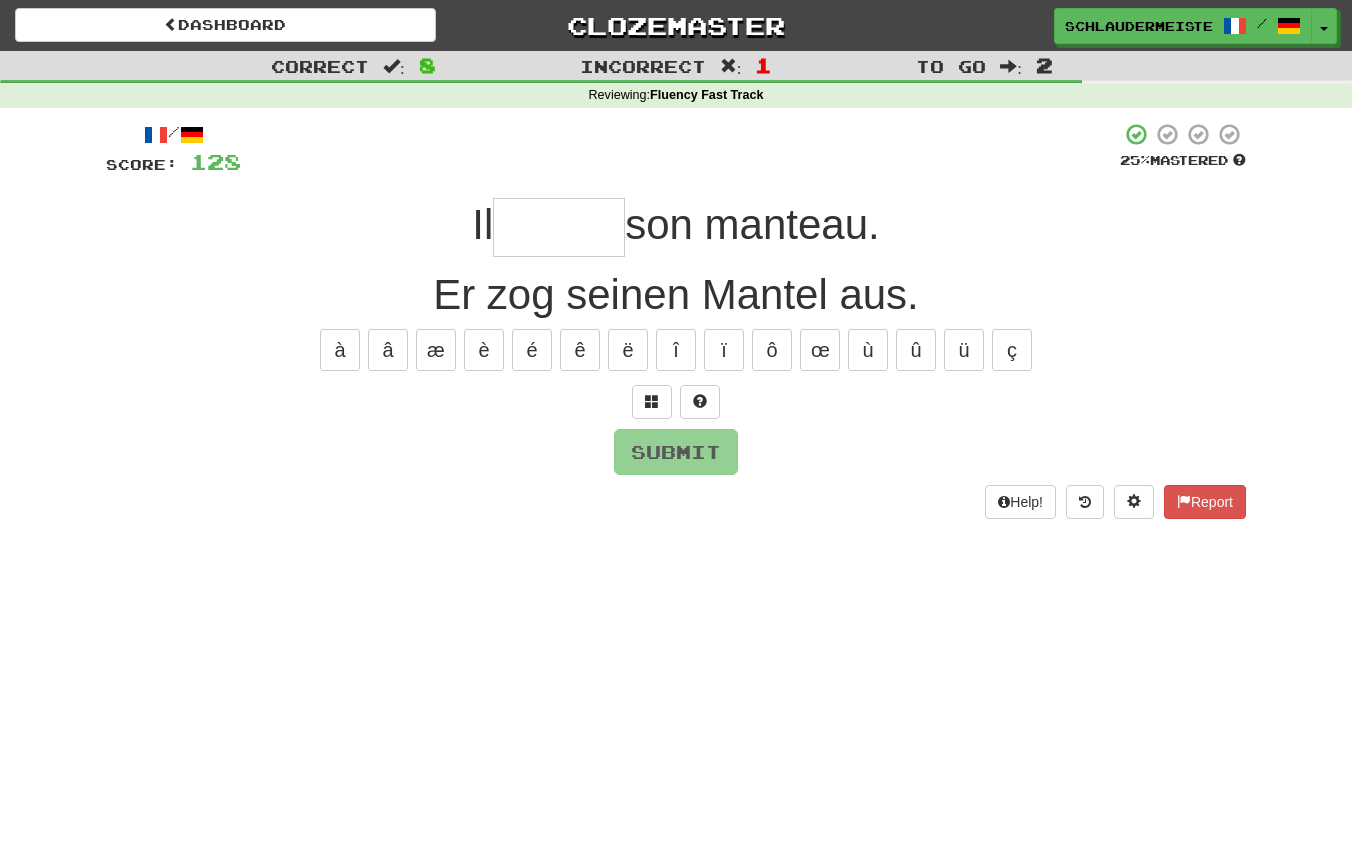 click at bounding box center (559, 227) 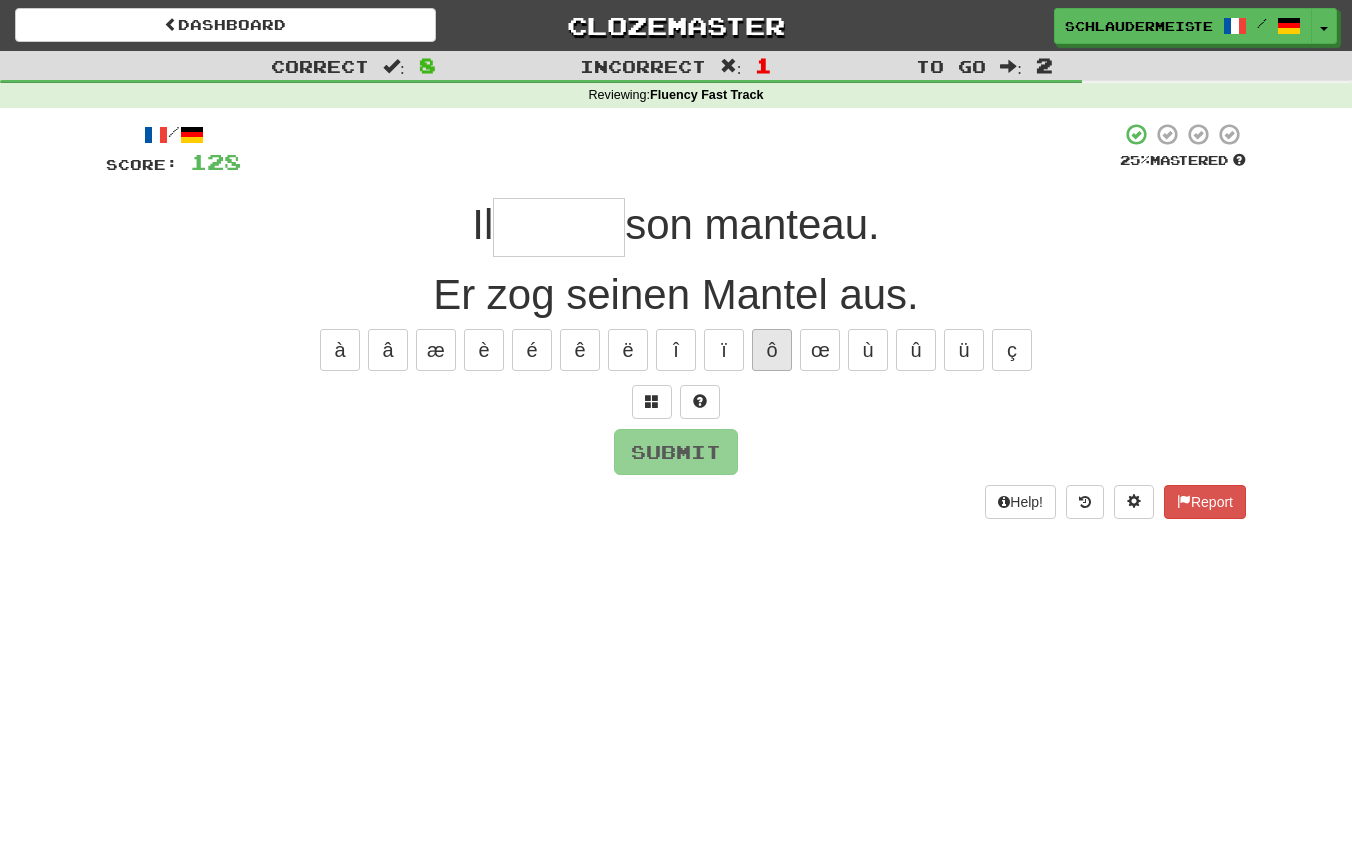 click on "ô" at bounding box center [772, 350] 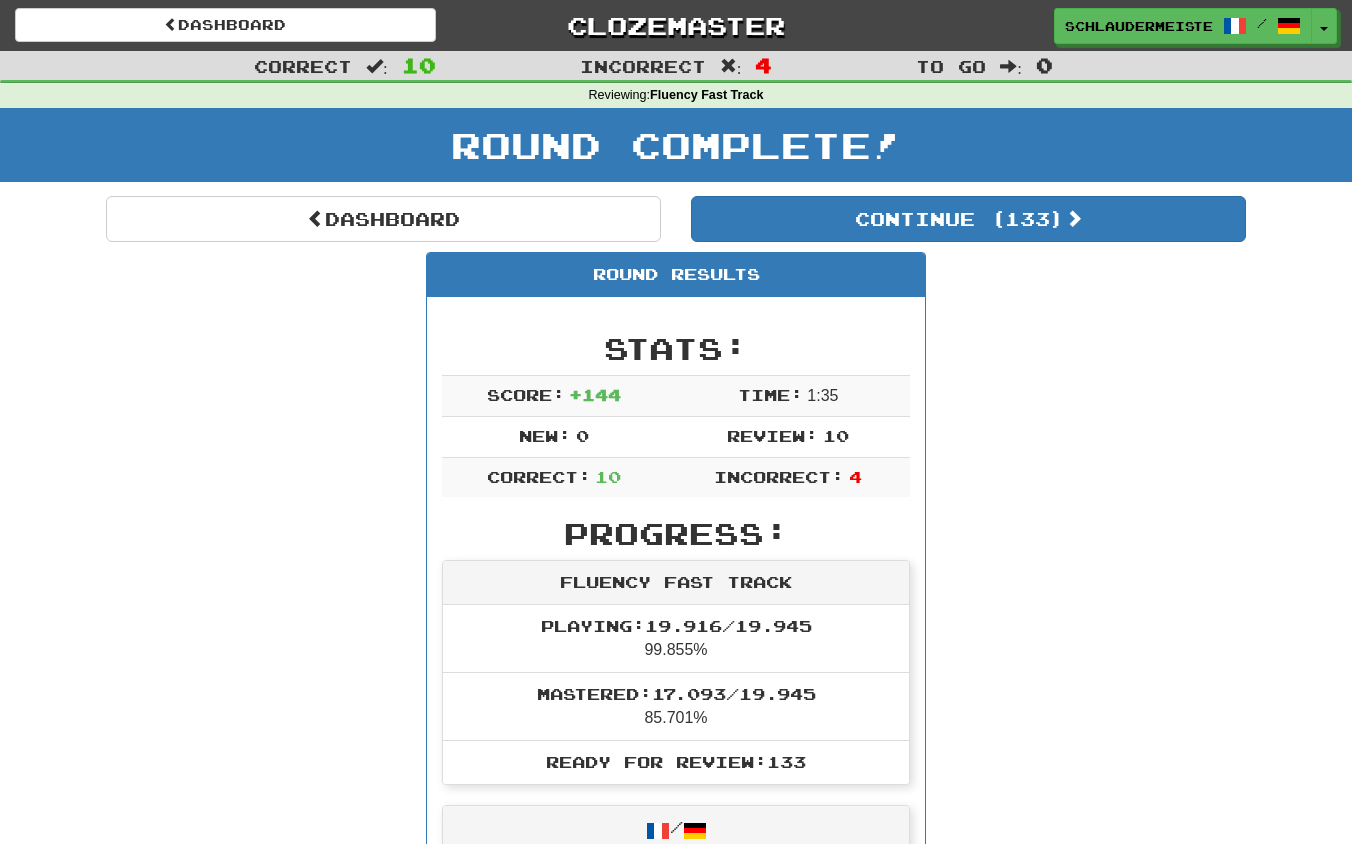scroll, scrollTop: 0, scrollLeft: 0, axis: both 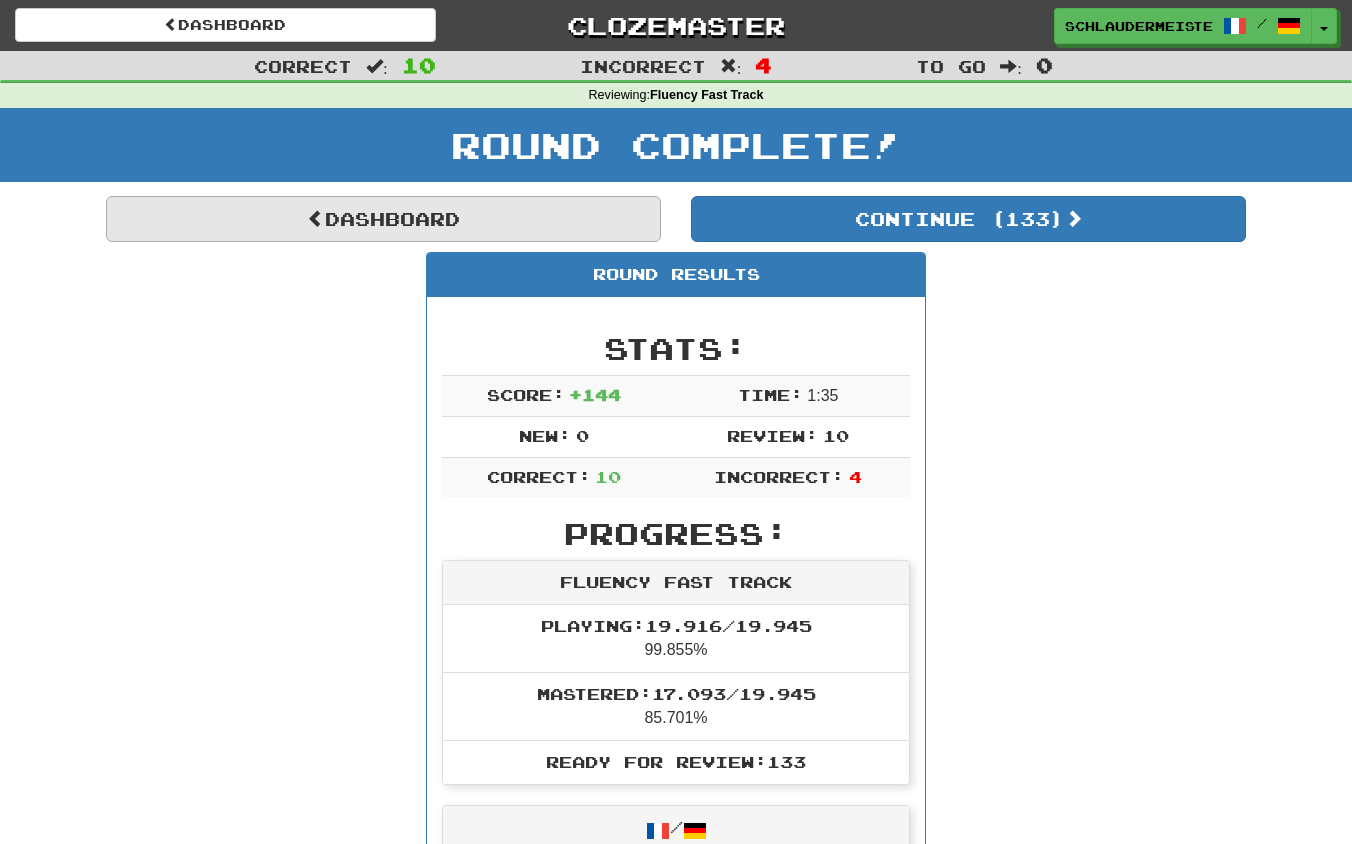 click on "Dashboard" at bounding box center (383, 219) 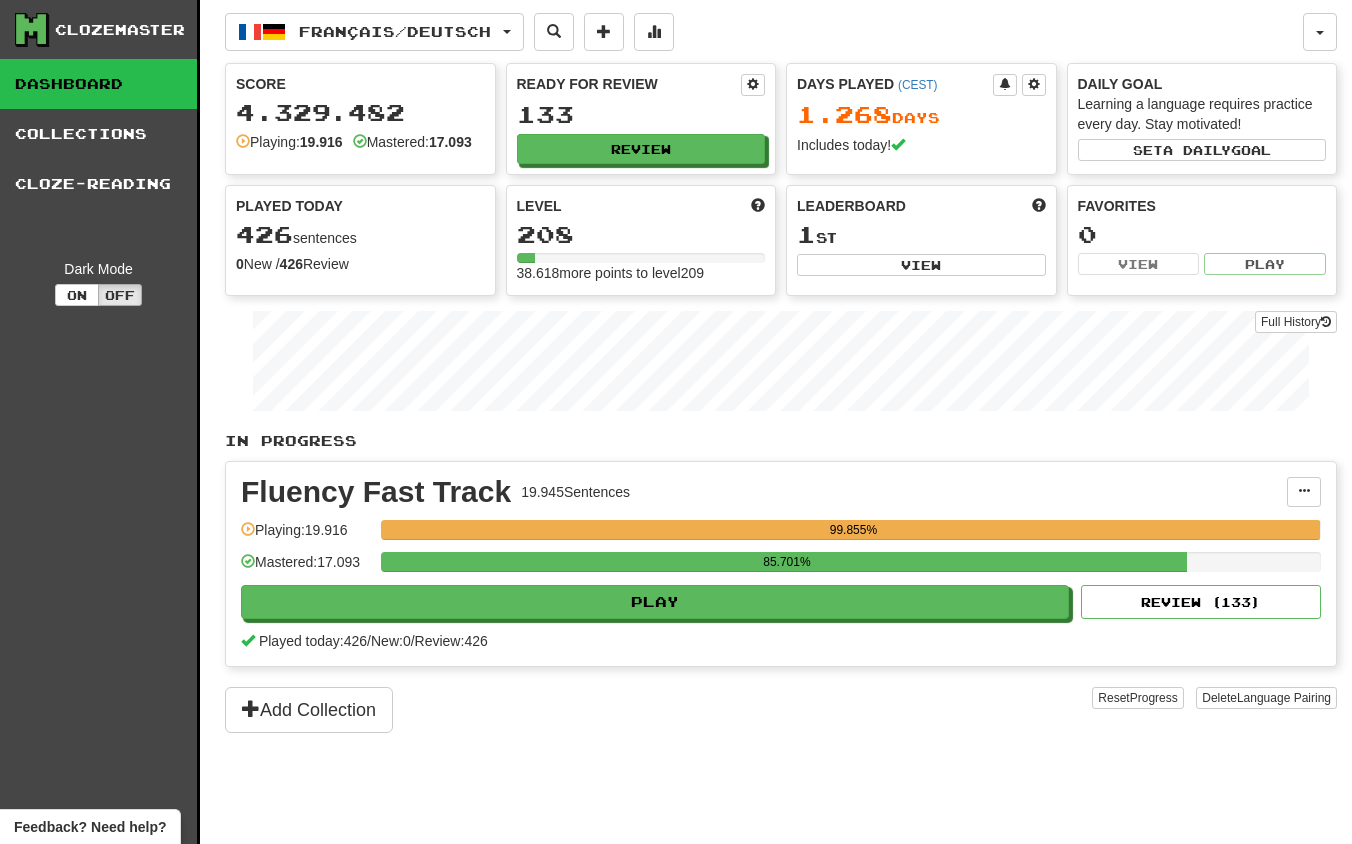 scroll, scrollTop: 0, scrollLeft: 0, axis: both 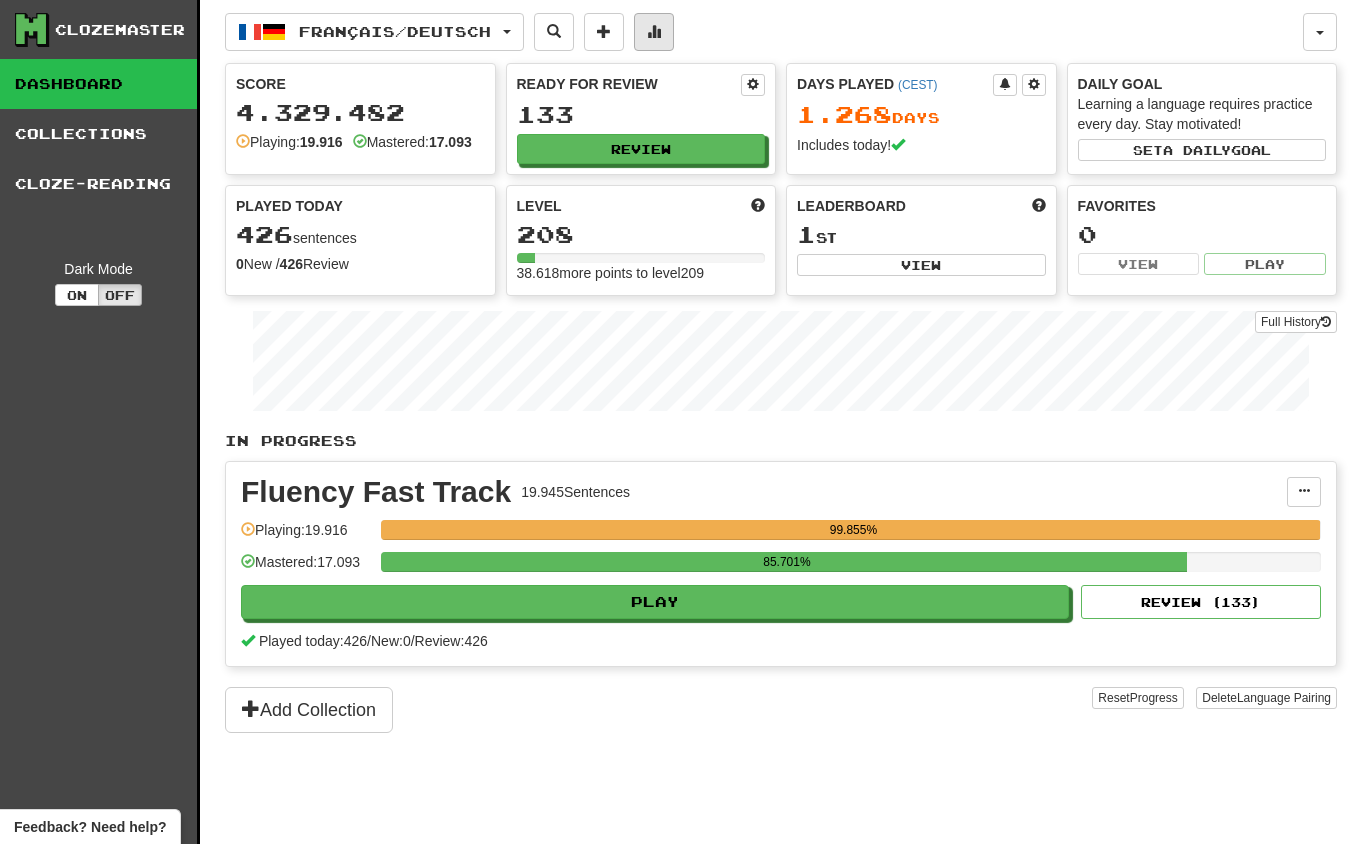 click at bounding box center [654, 31] 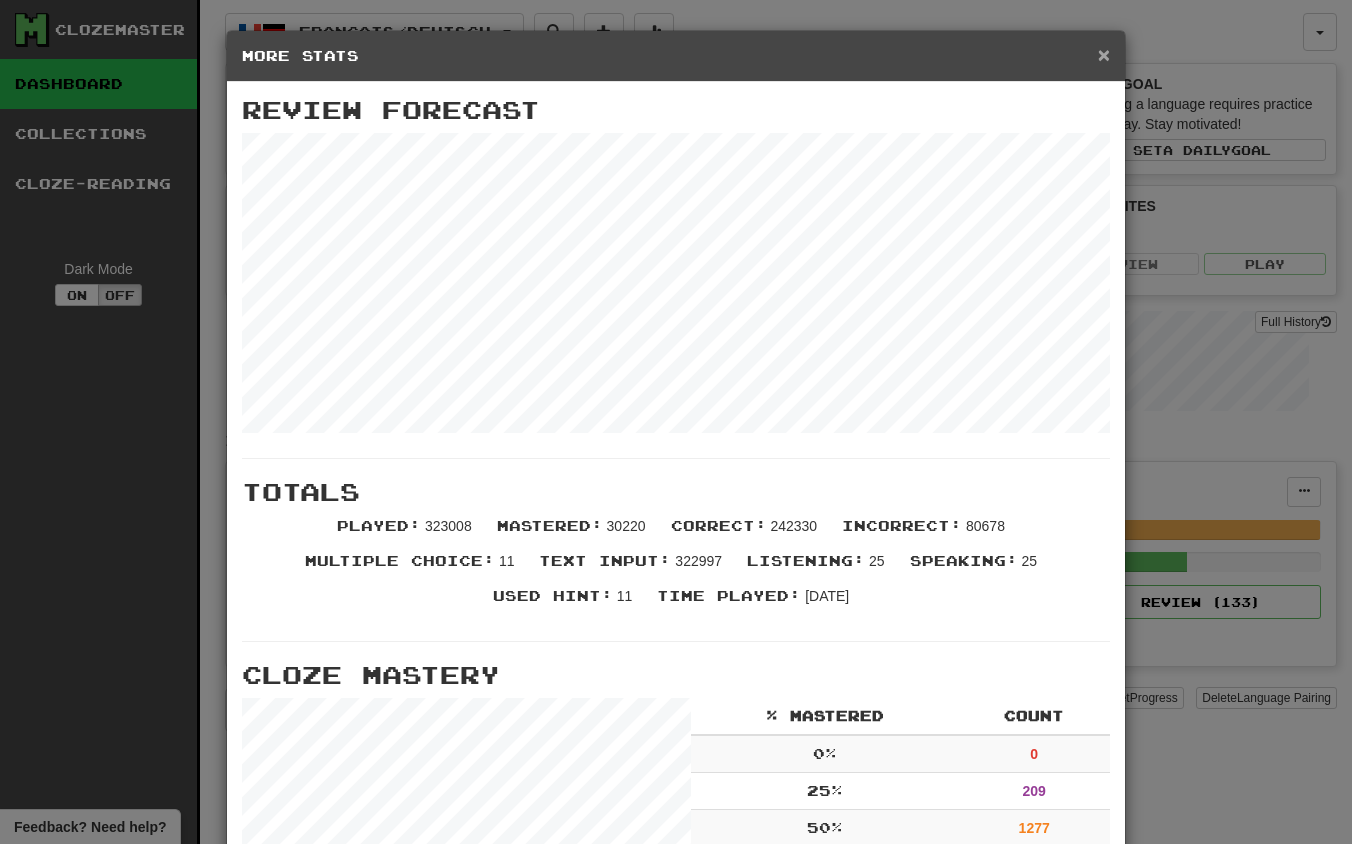 click on "×" at bounding box center [1104, 54] 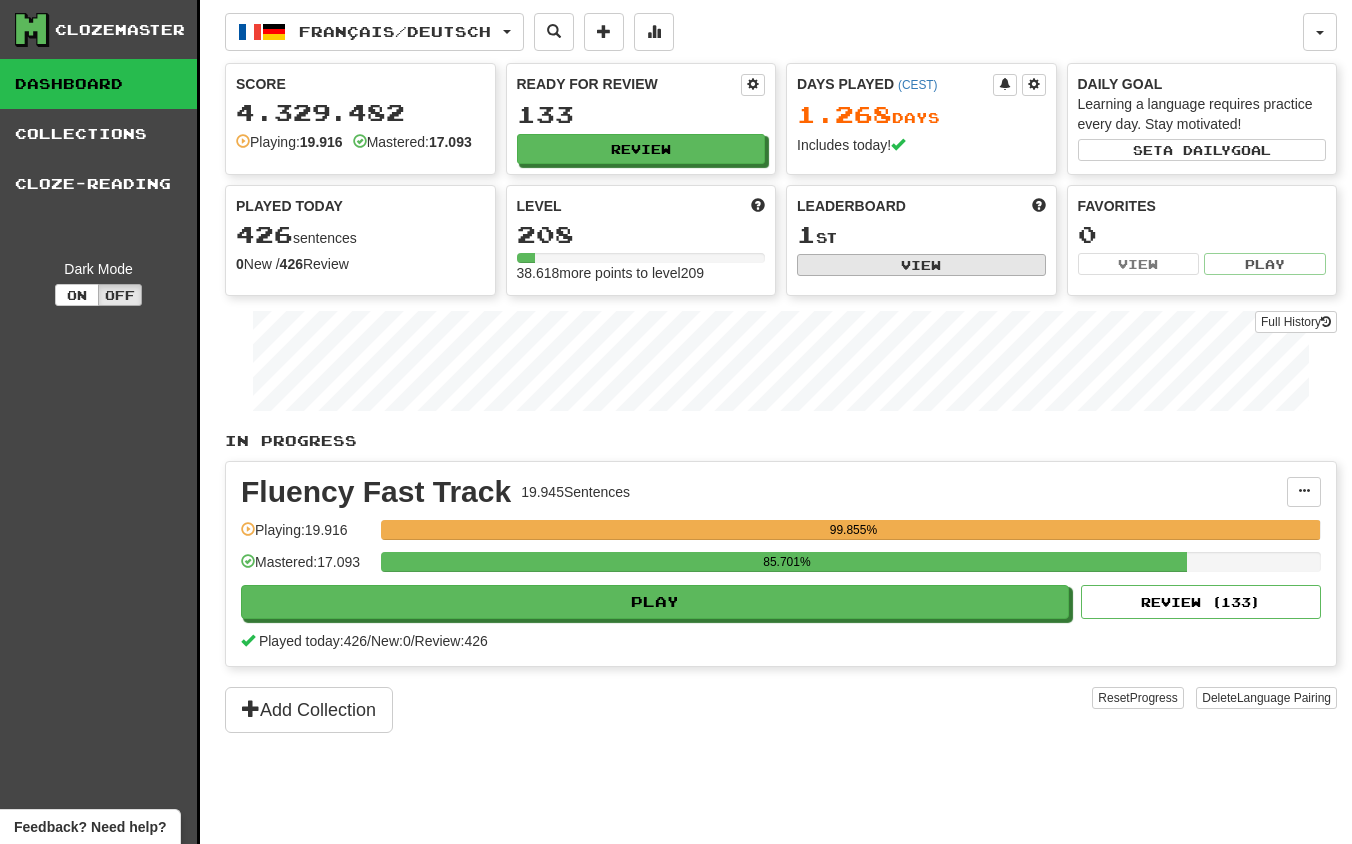 click on "View" at bounding box center [921, 265] 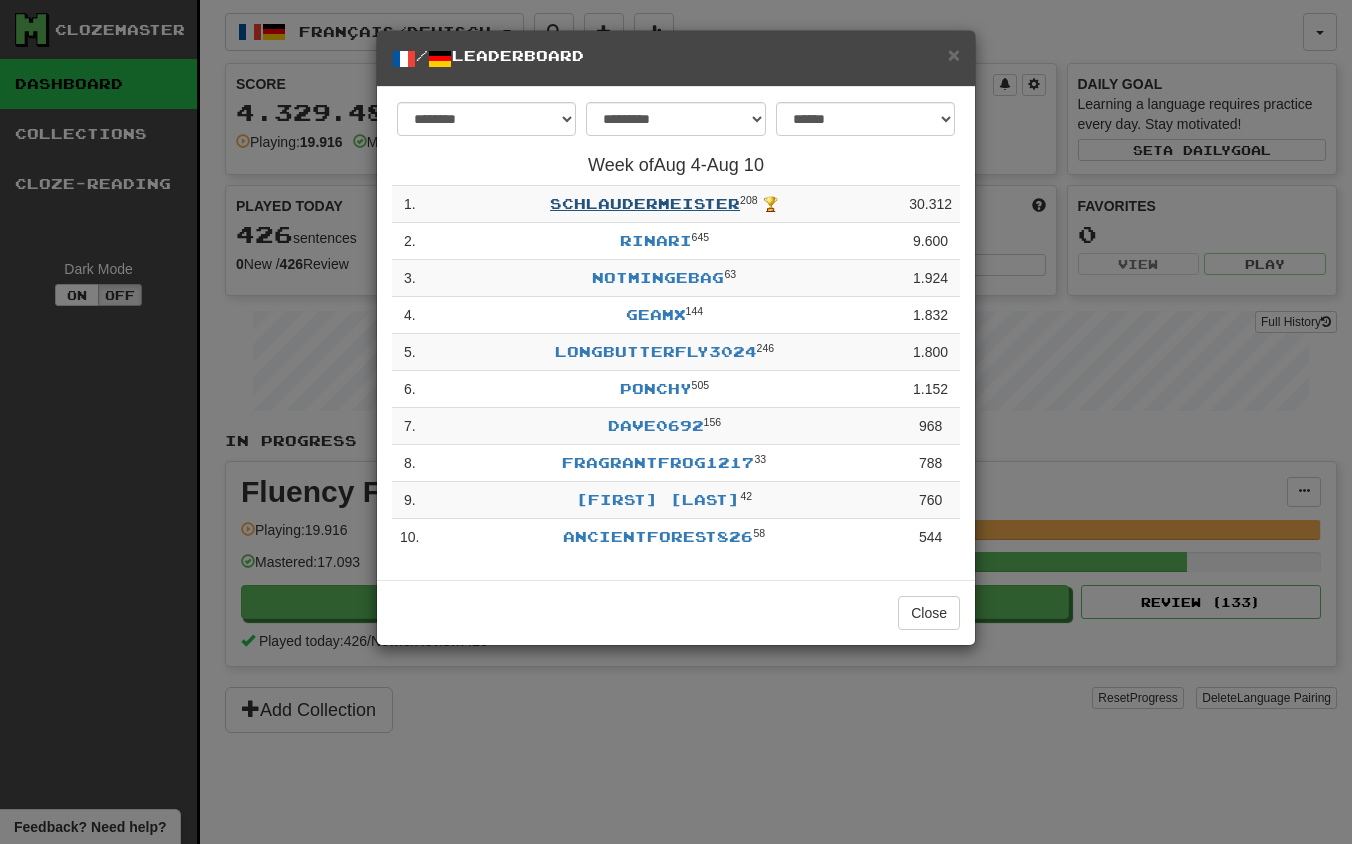 click on "schlaudermeister" at bounding box center (645, 203) 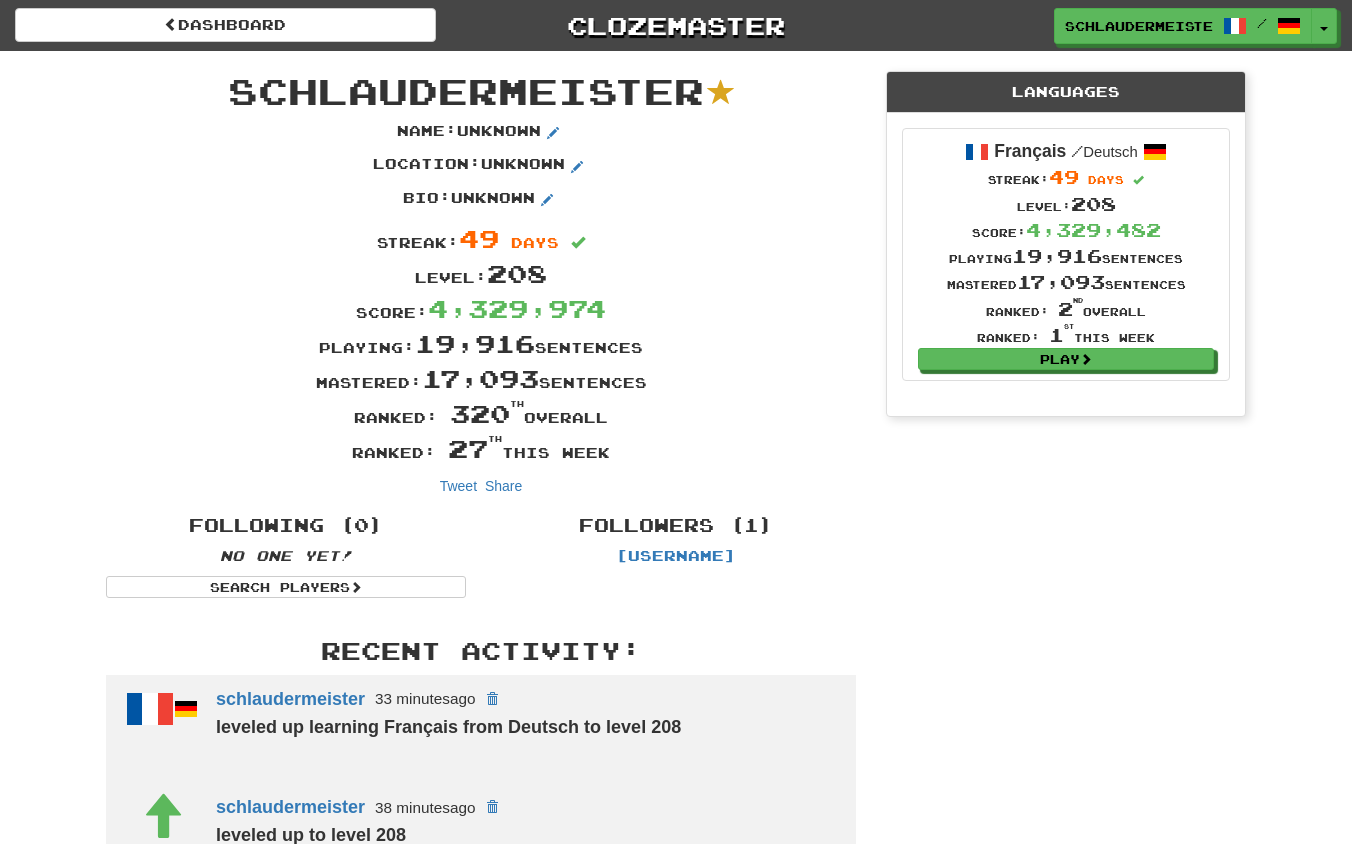 scroll, scrollTop: 0, scrollLeft: 0, axis: both 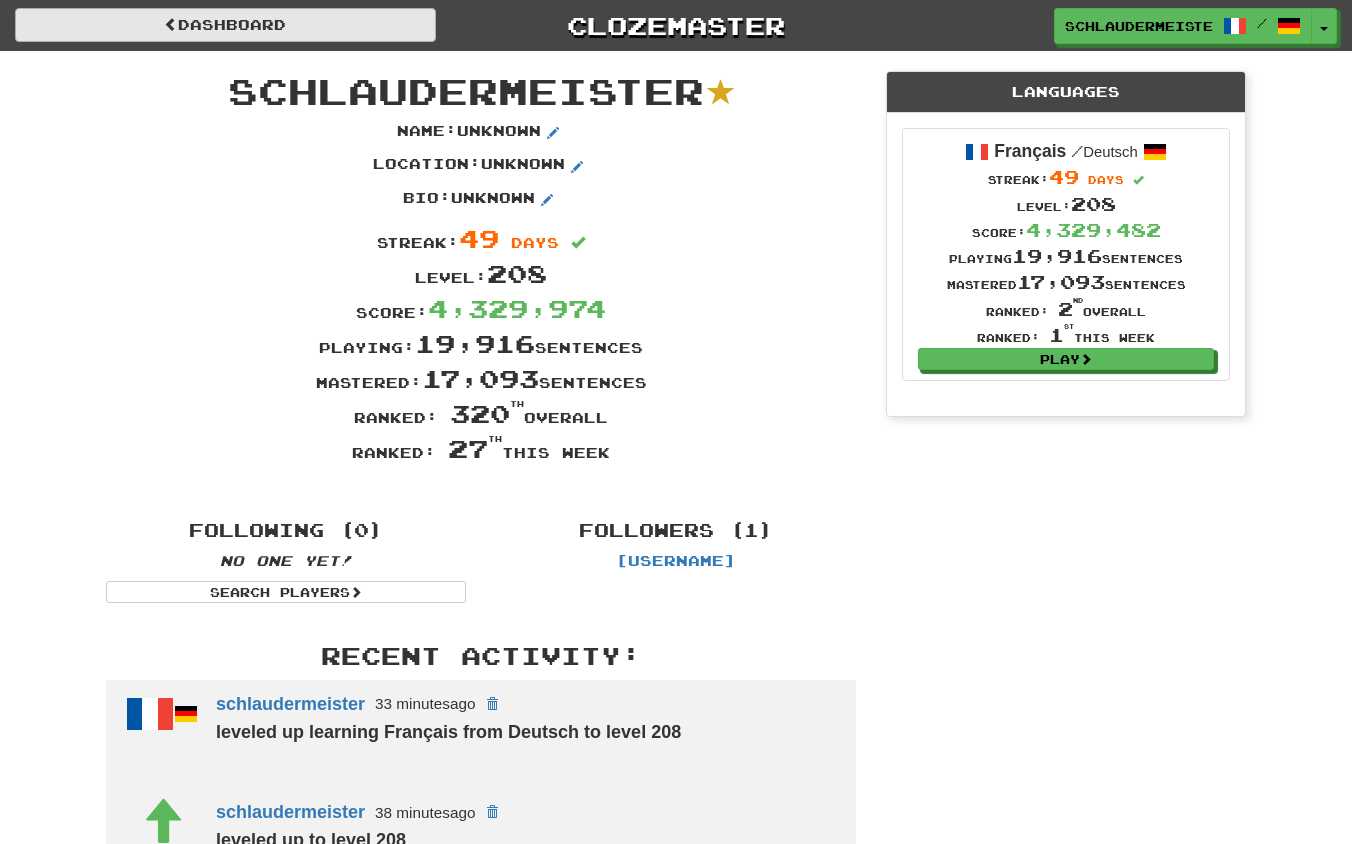 click on "Dashboard" at bounding box center [225, 25] 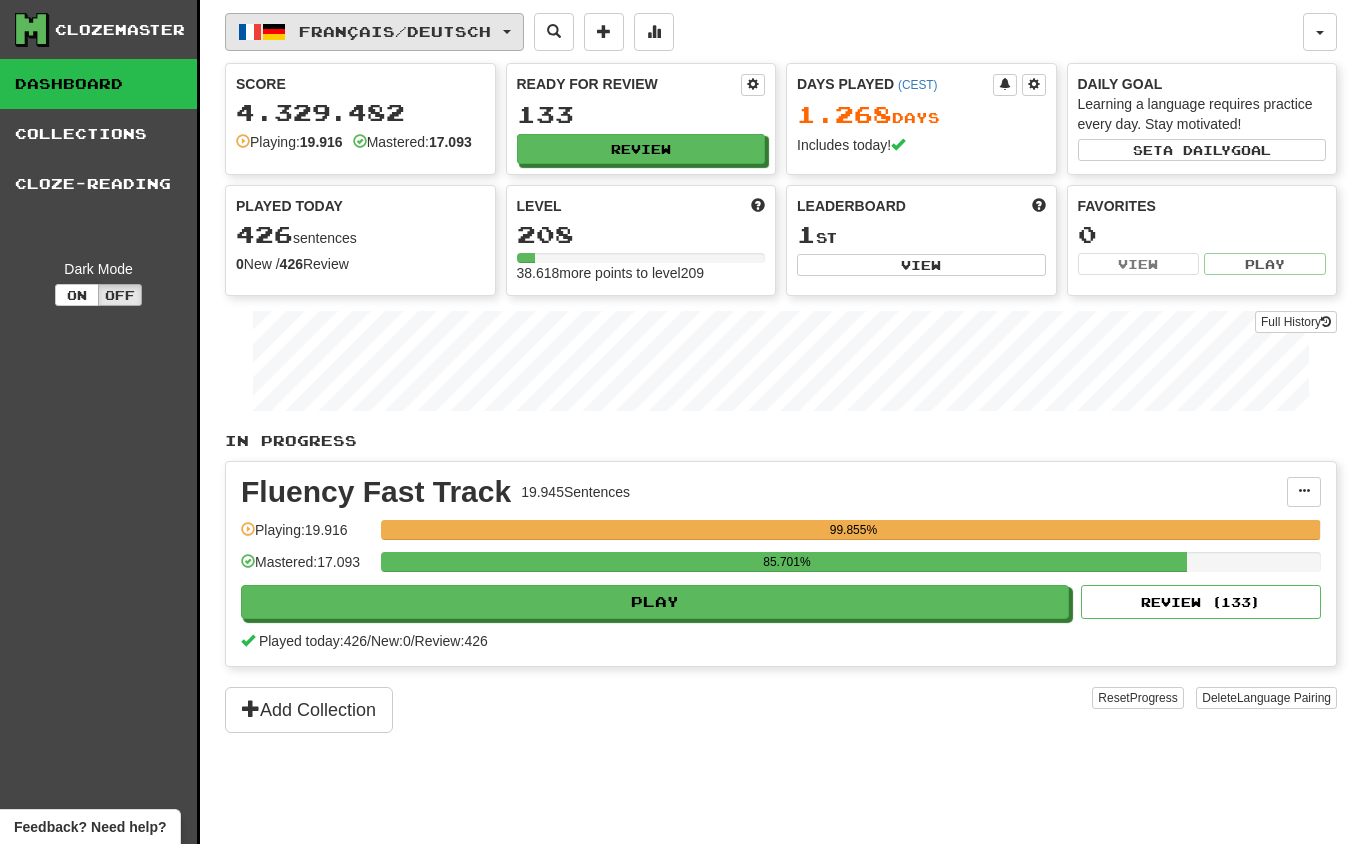 scroll, scrollTop: 0, scrollLeft: 0, axis: both 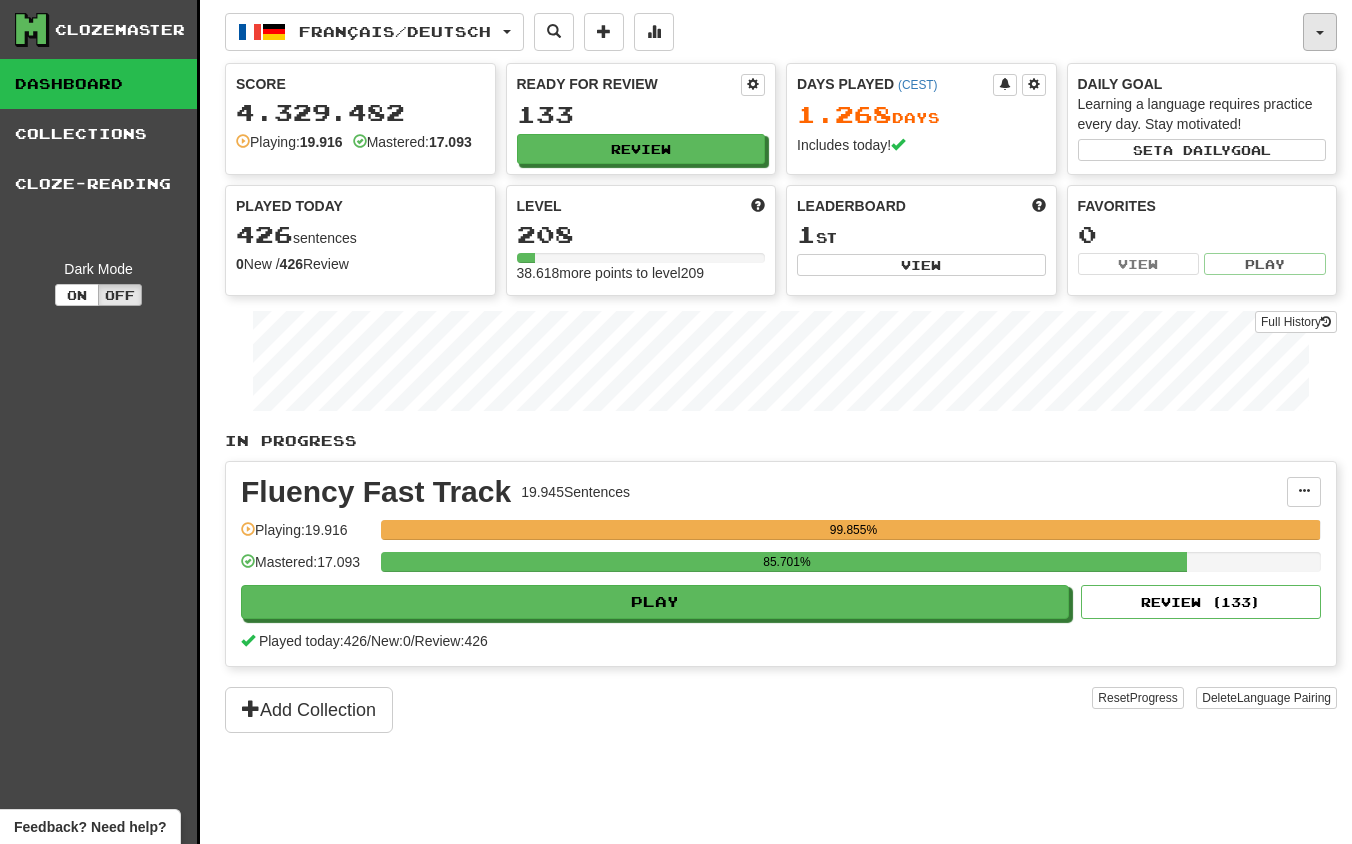 click at bounding box center [1320, 32] 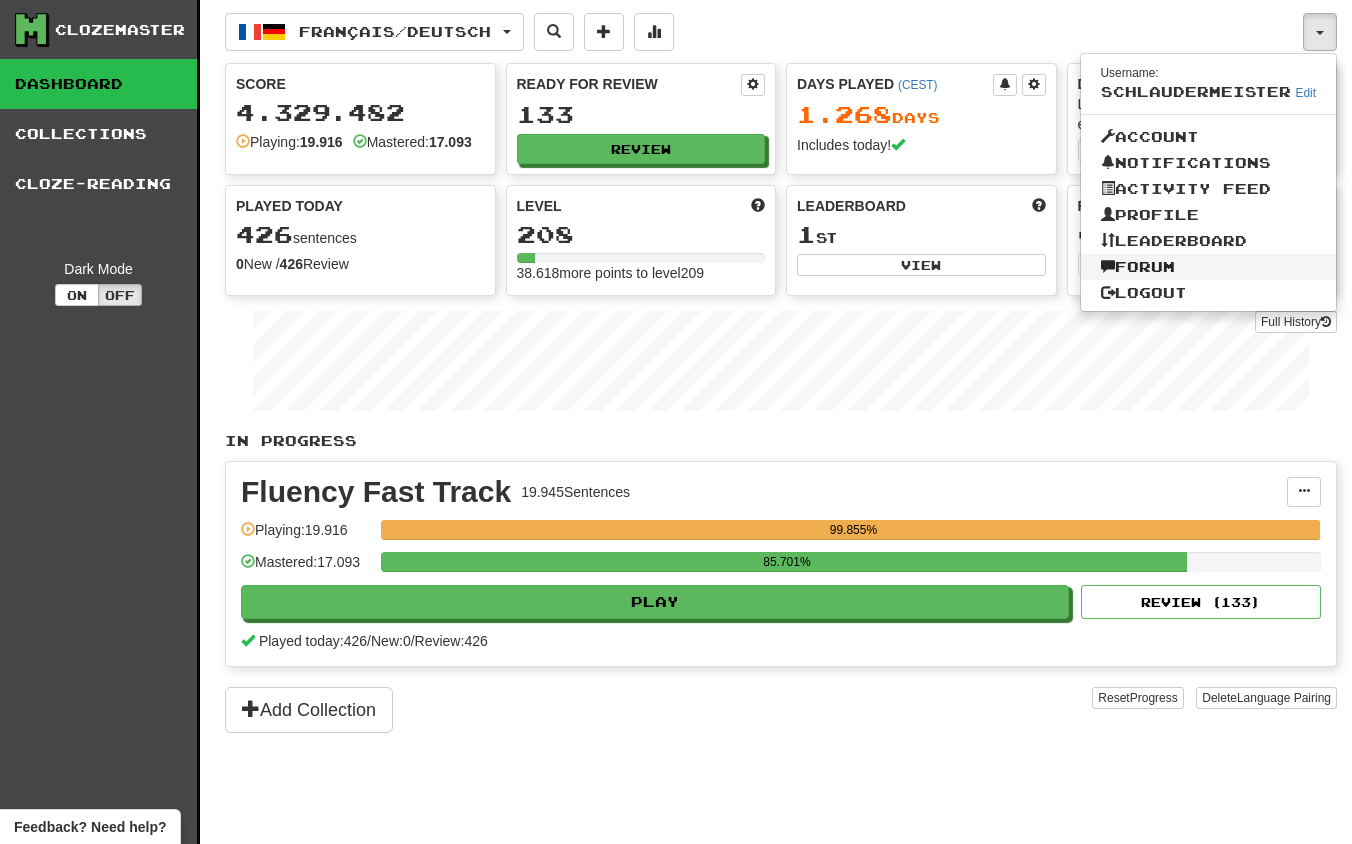 click on "Forum" at bounding box center (1209, 267) 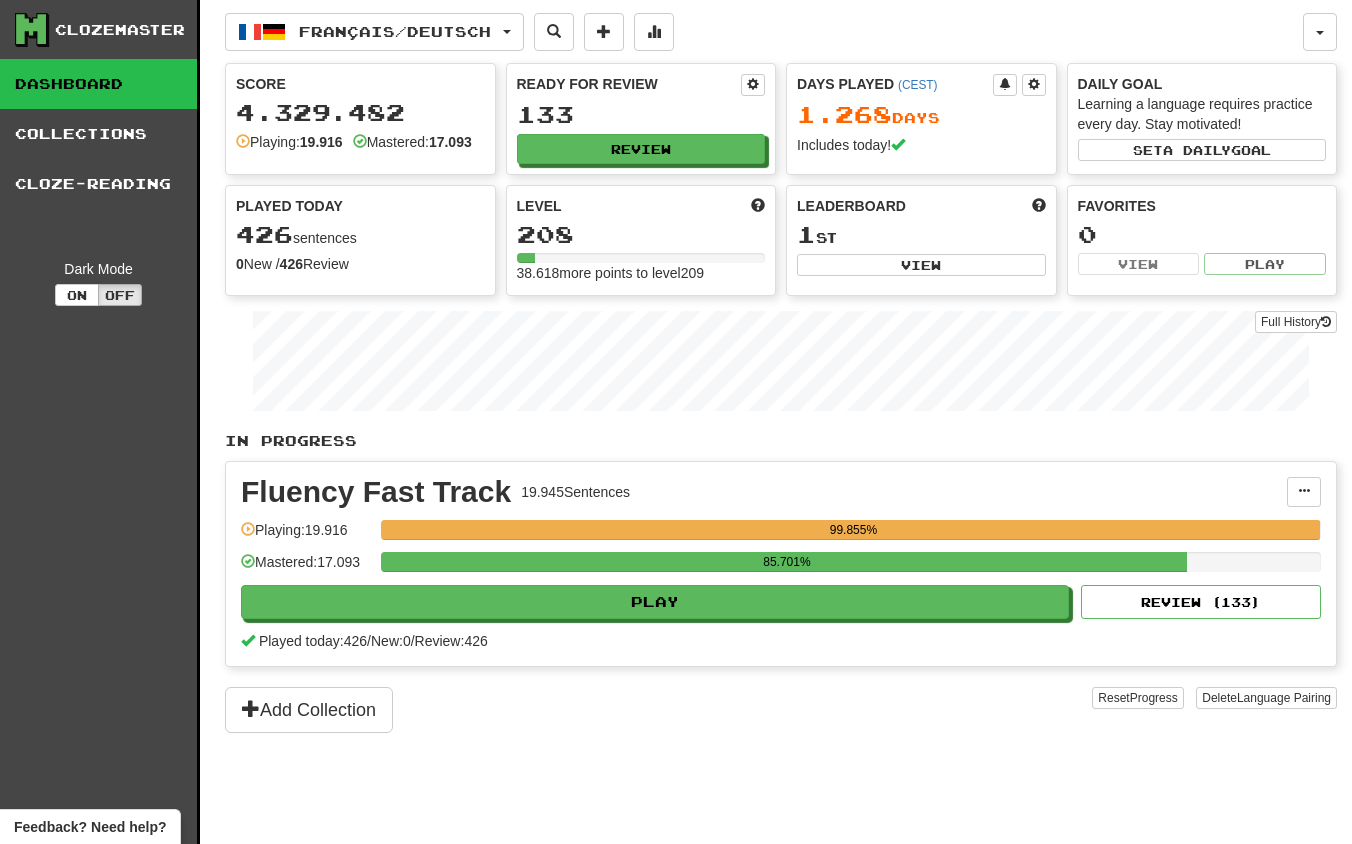 scroll, scrollTop: 0, scrollLeft: 0, axis: both 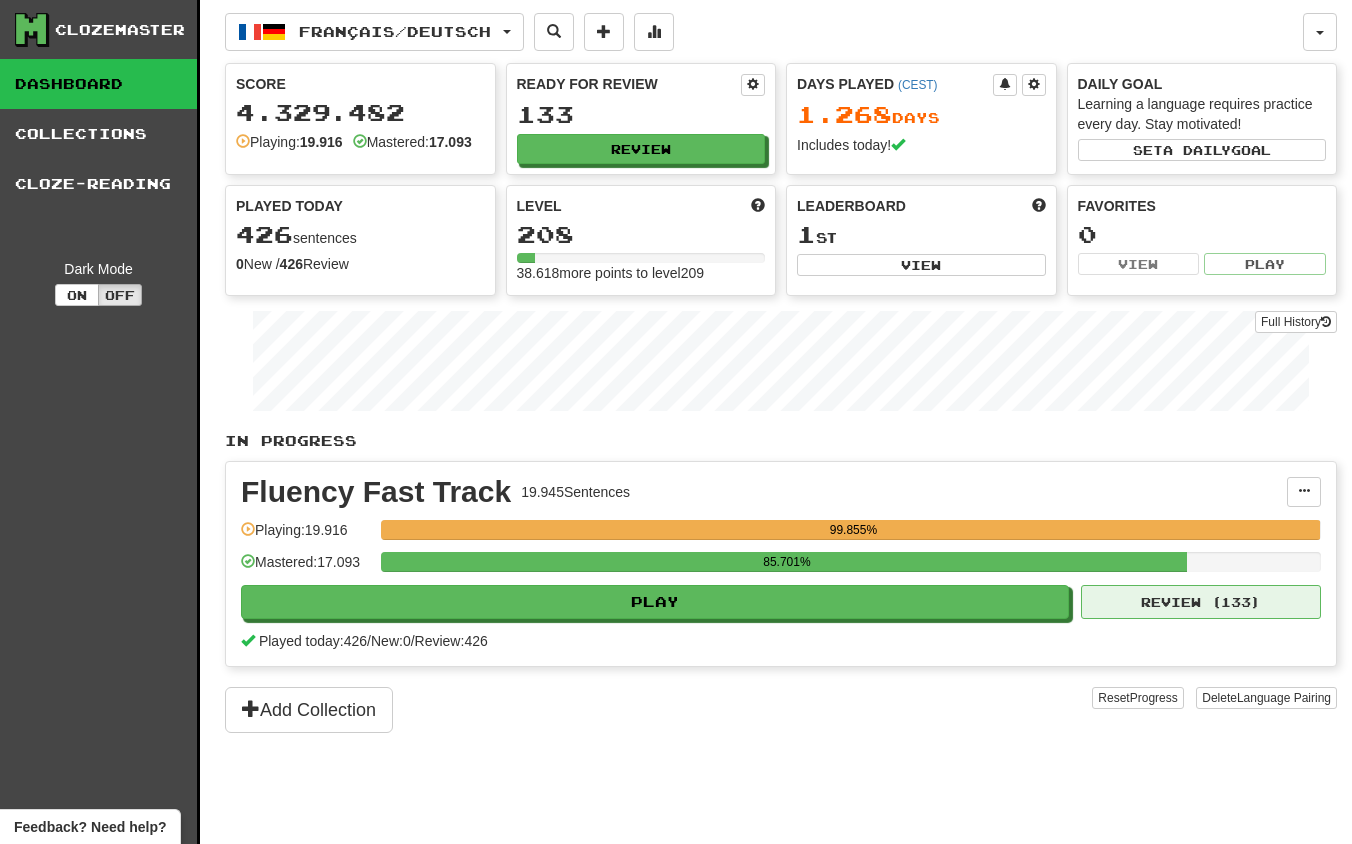 click on "Review ( 133 )" at bounding box center (1201, 602) 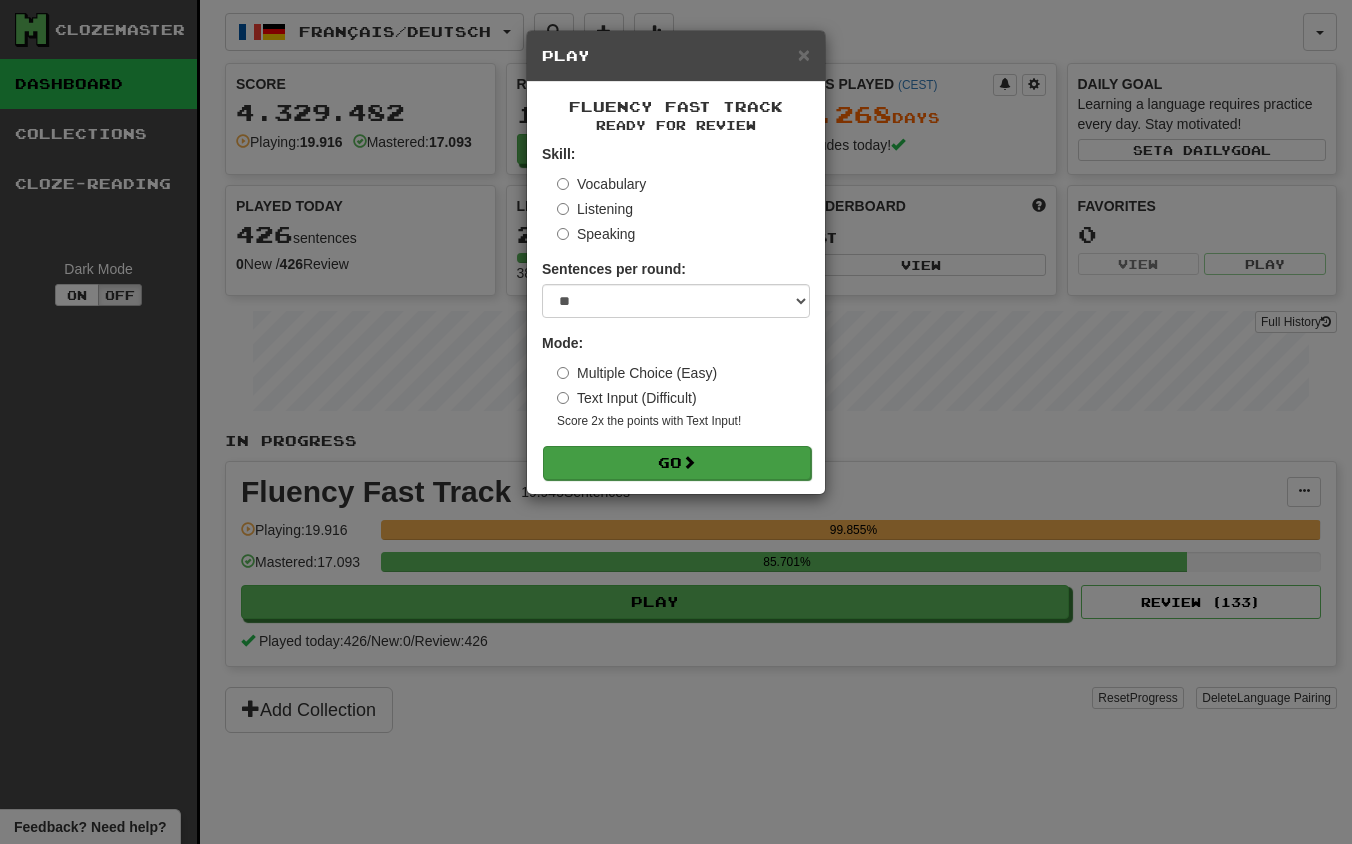 click on "Go" at bounding box center [677, 463] 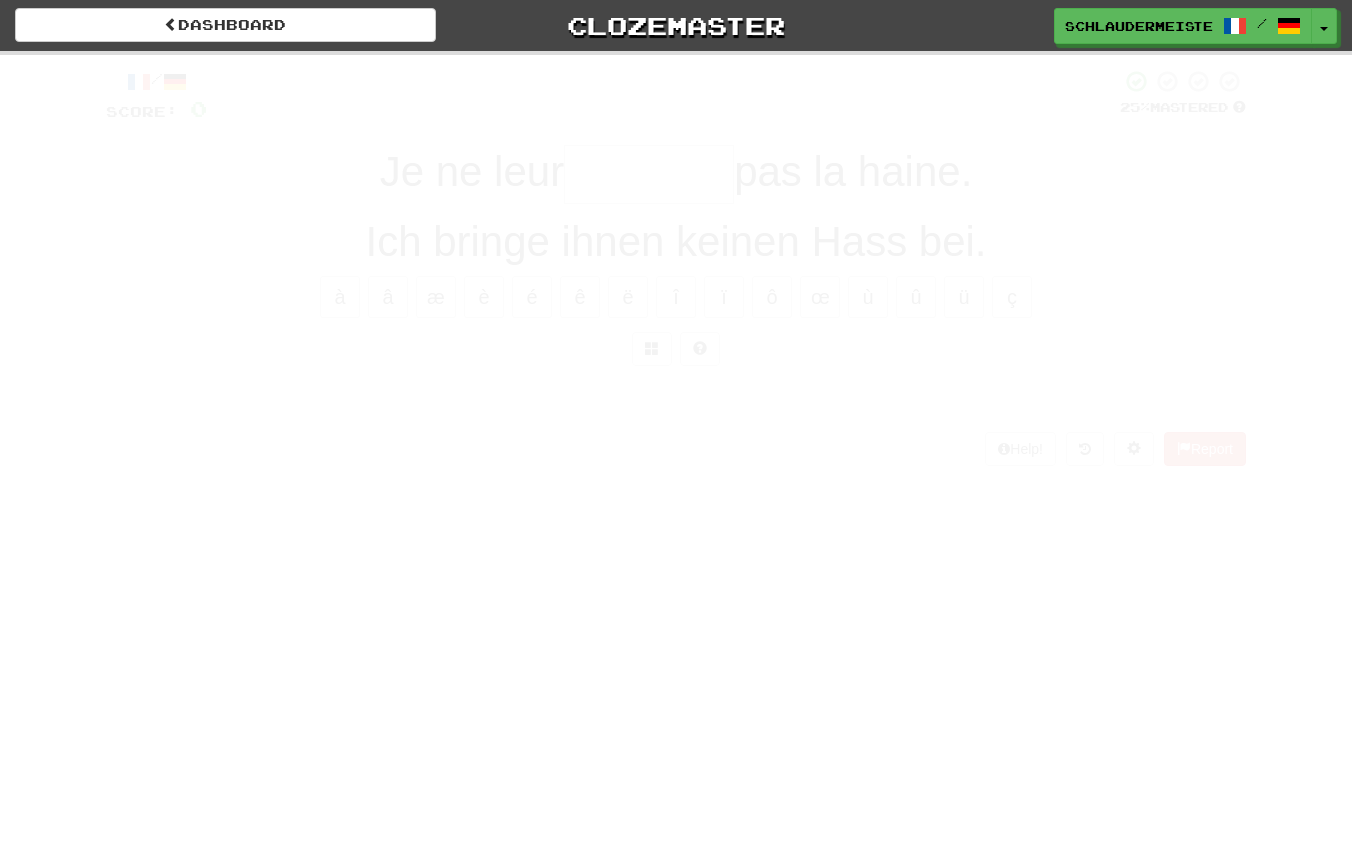 scroll, scrollTop: 0, scrollLeft: 0, axis: both 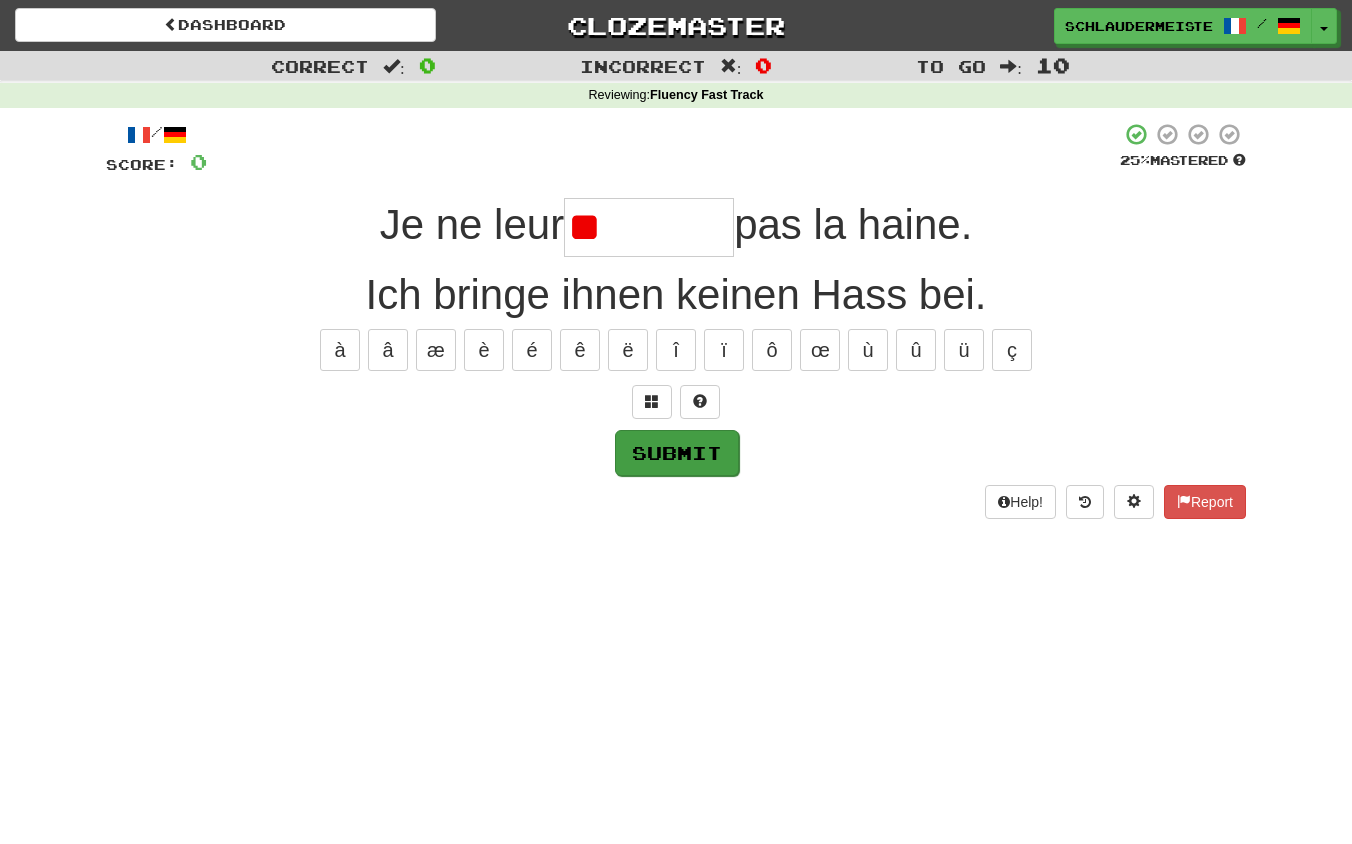 type on "*" 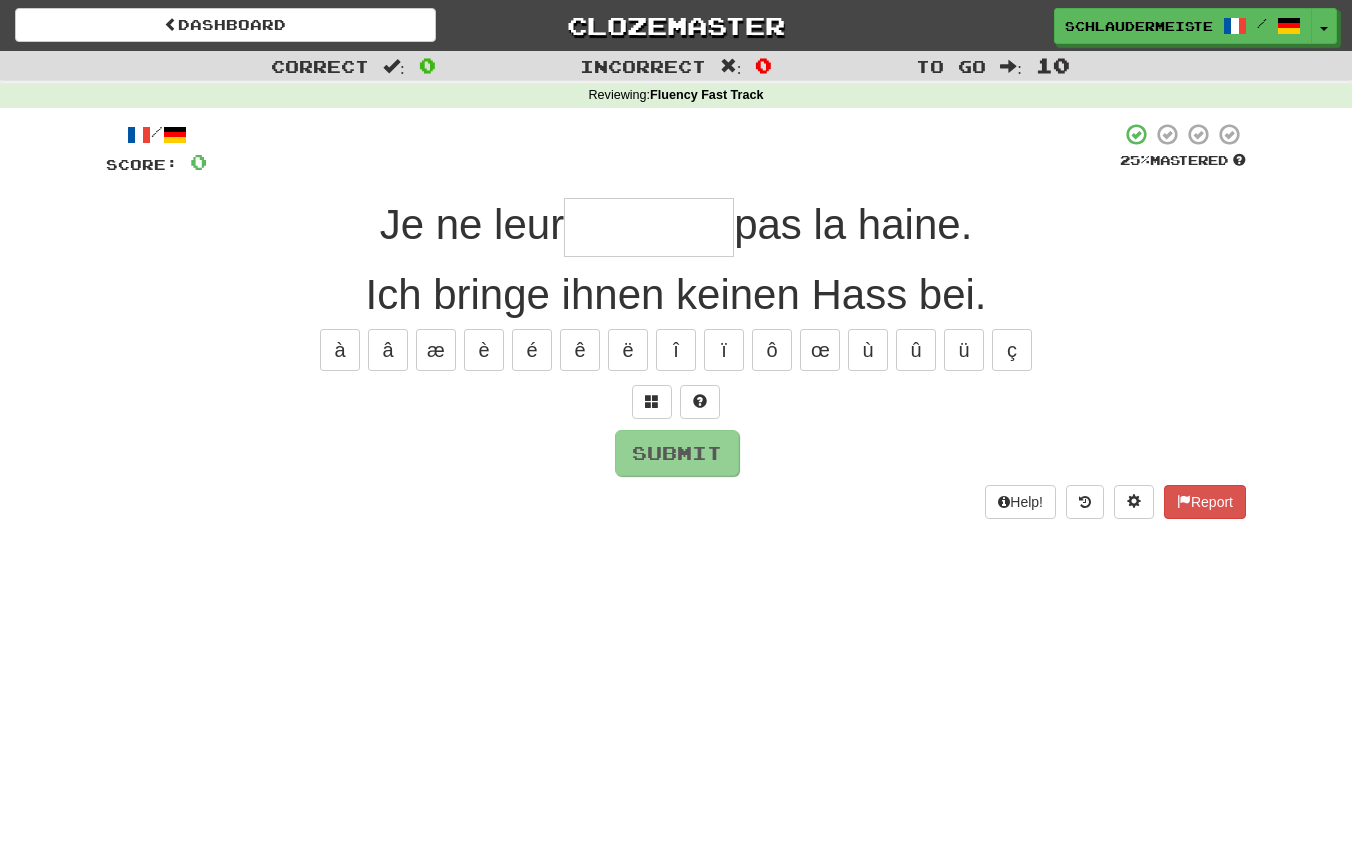 type on "********" 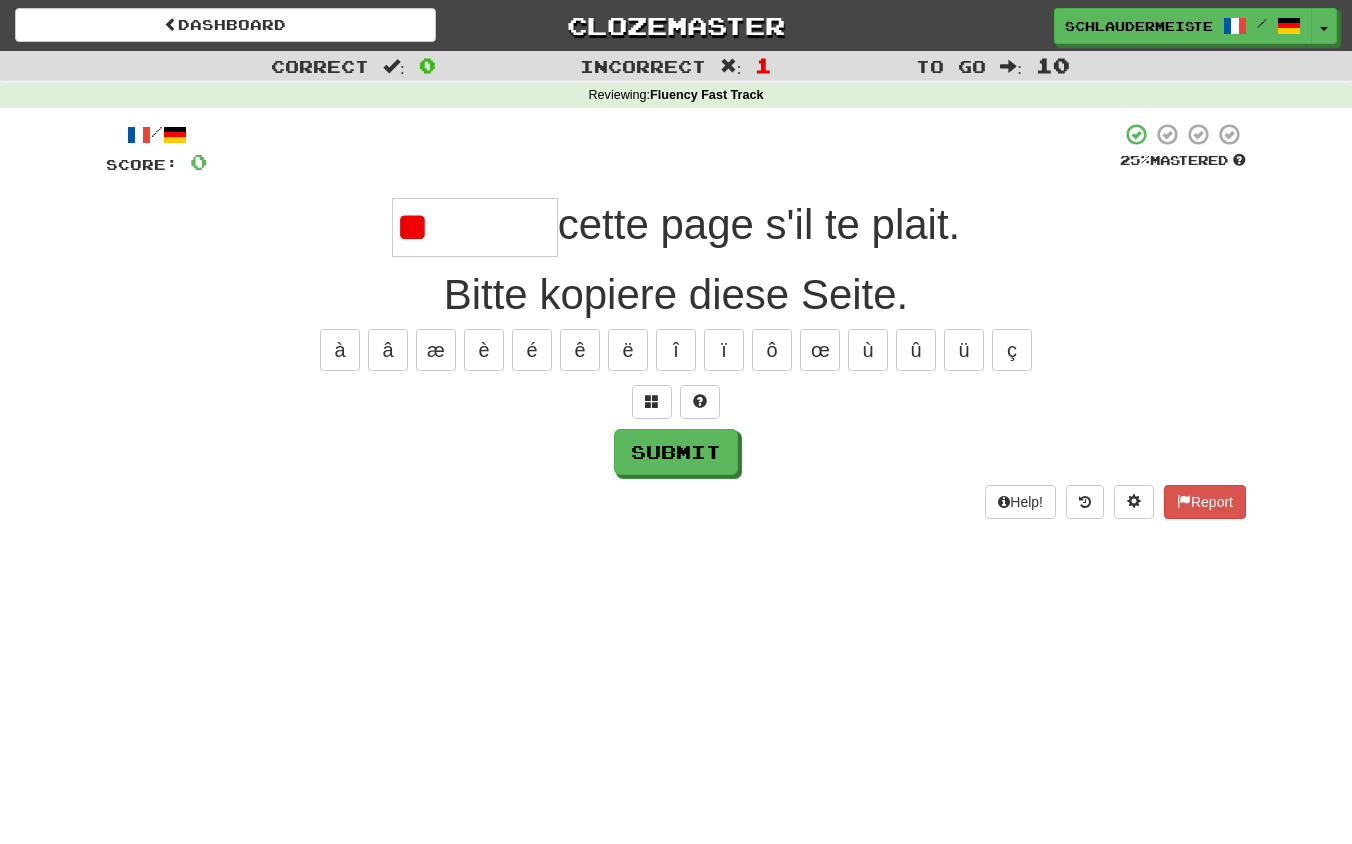type on "*" 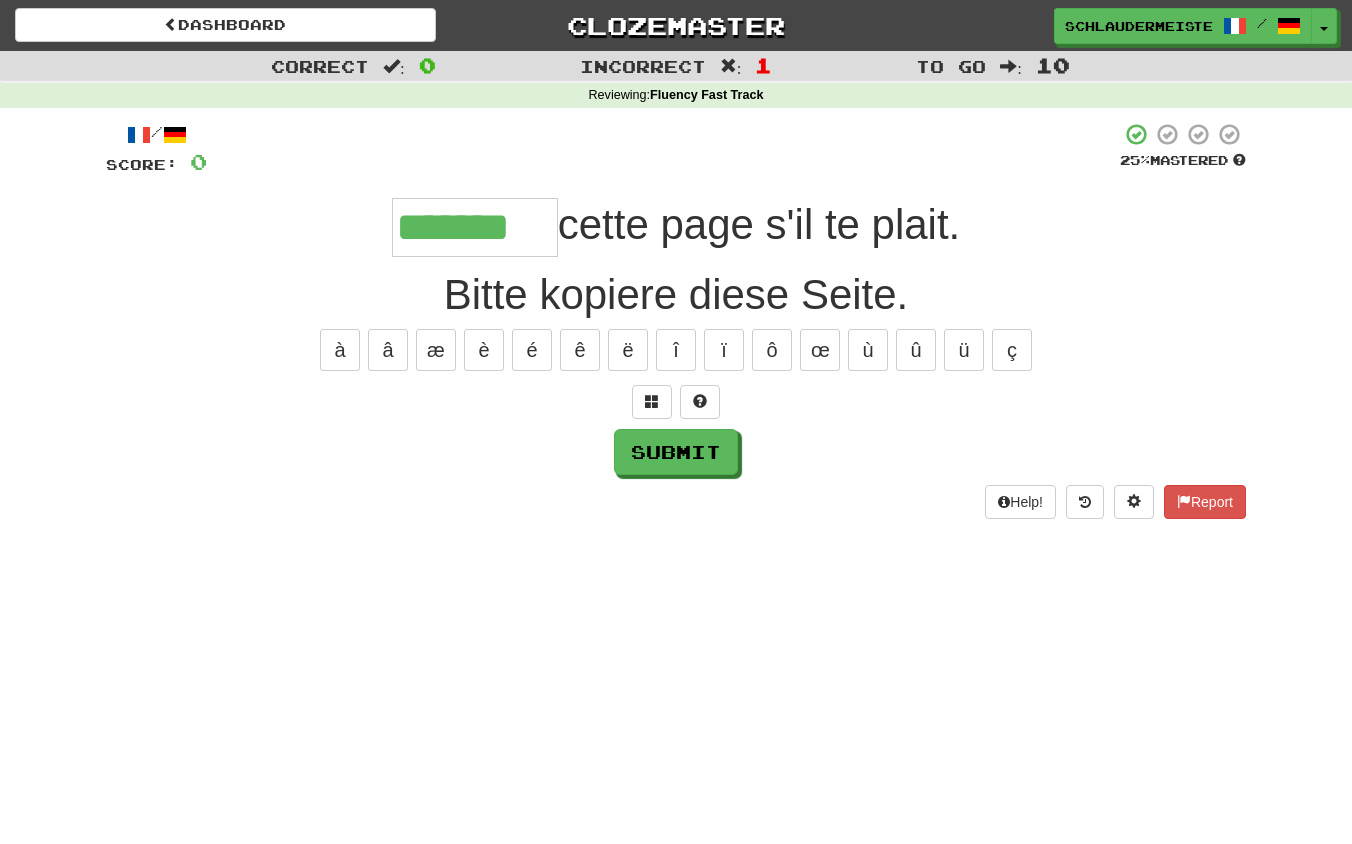 type on "*******" 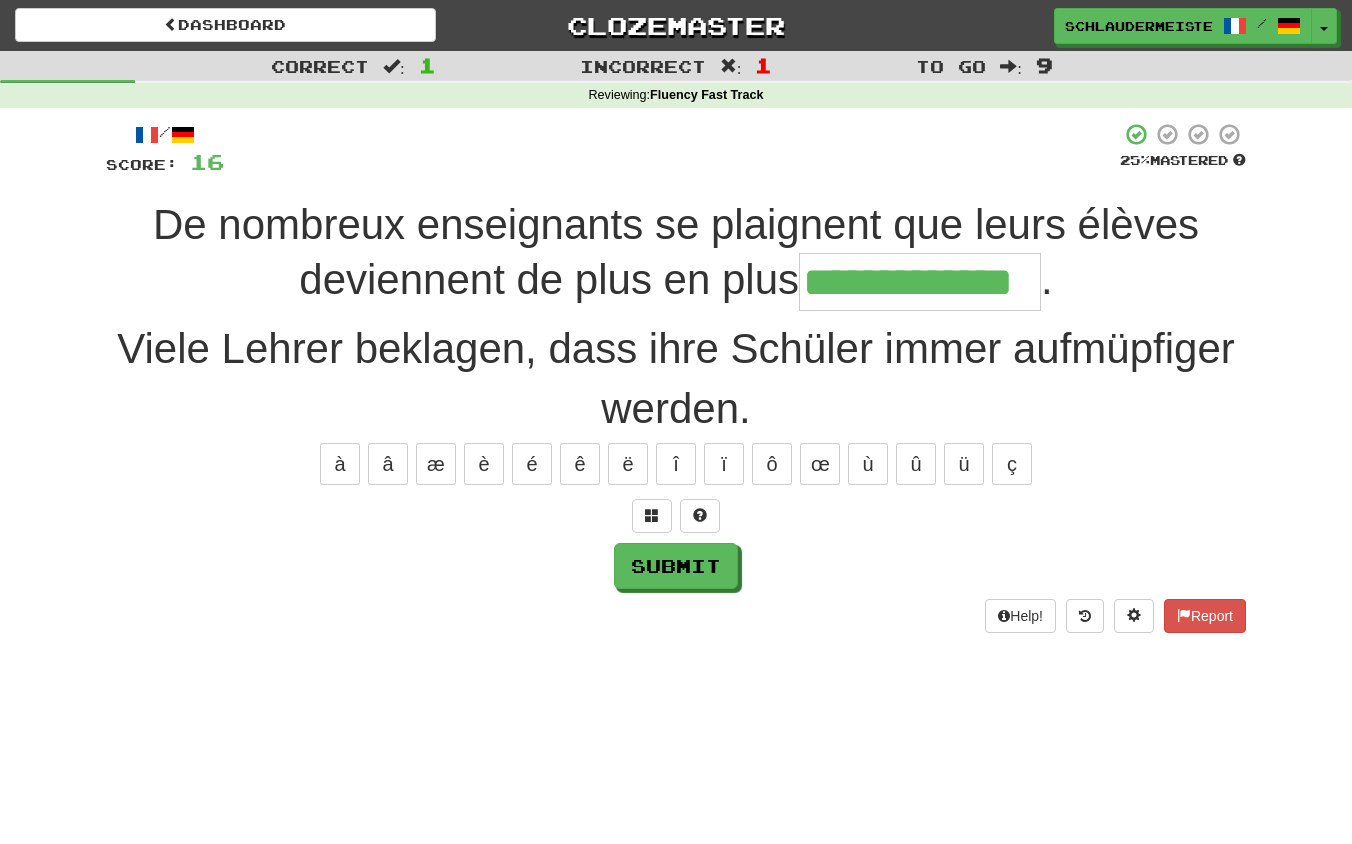 type on "**********" 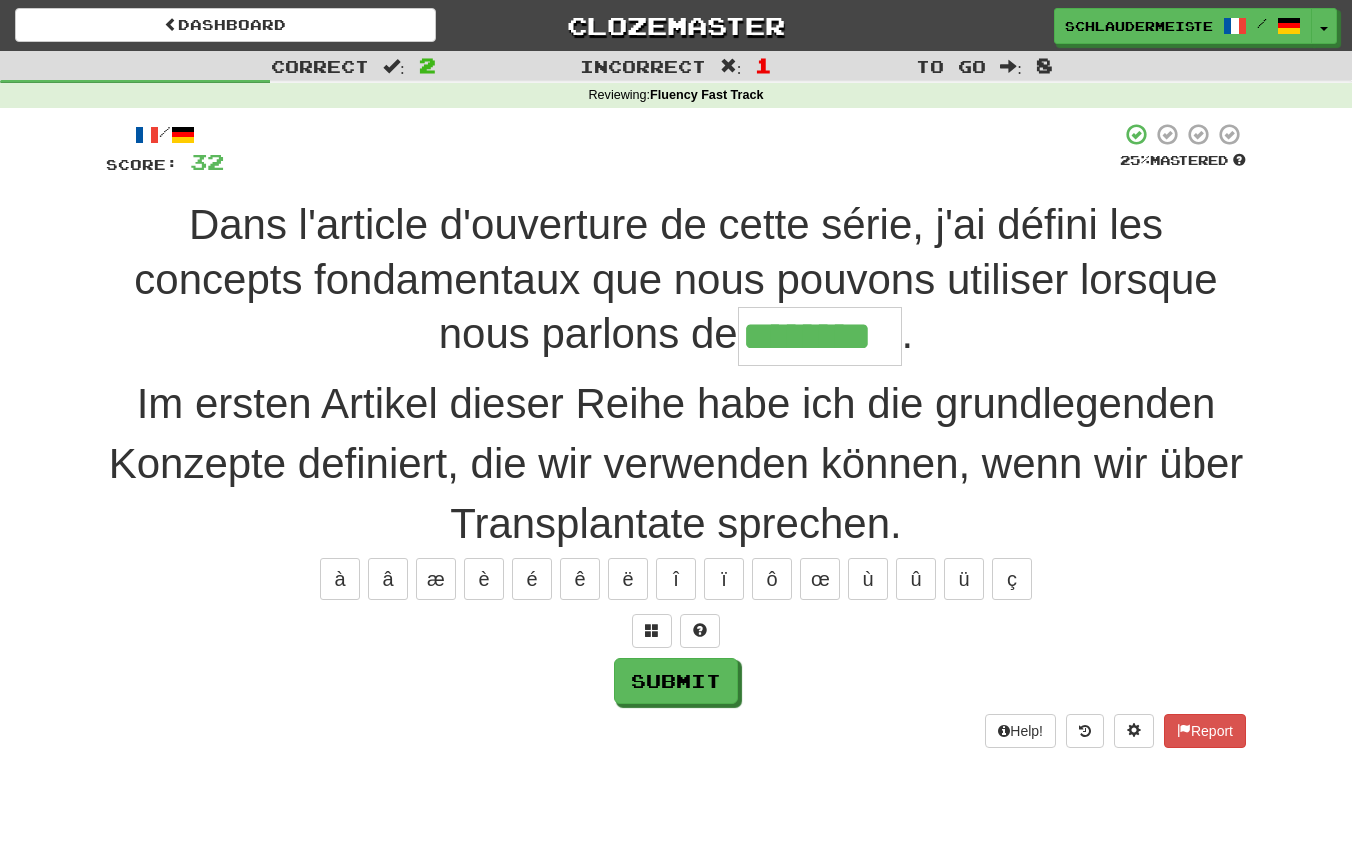 type on "********" 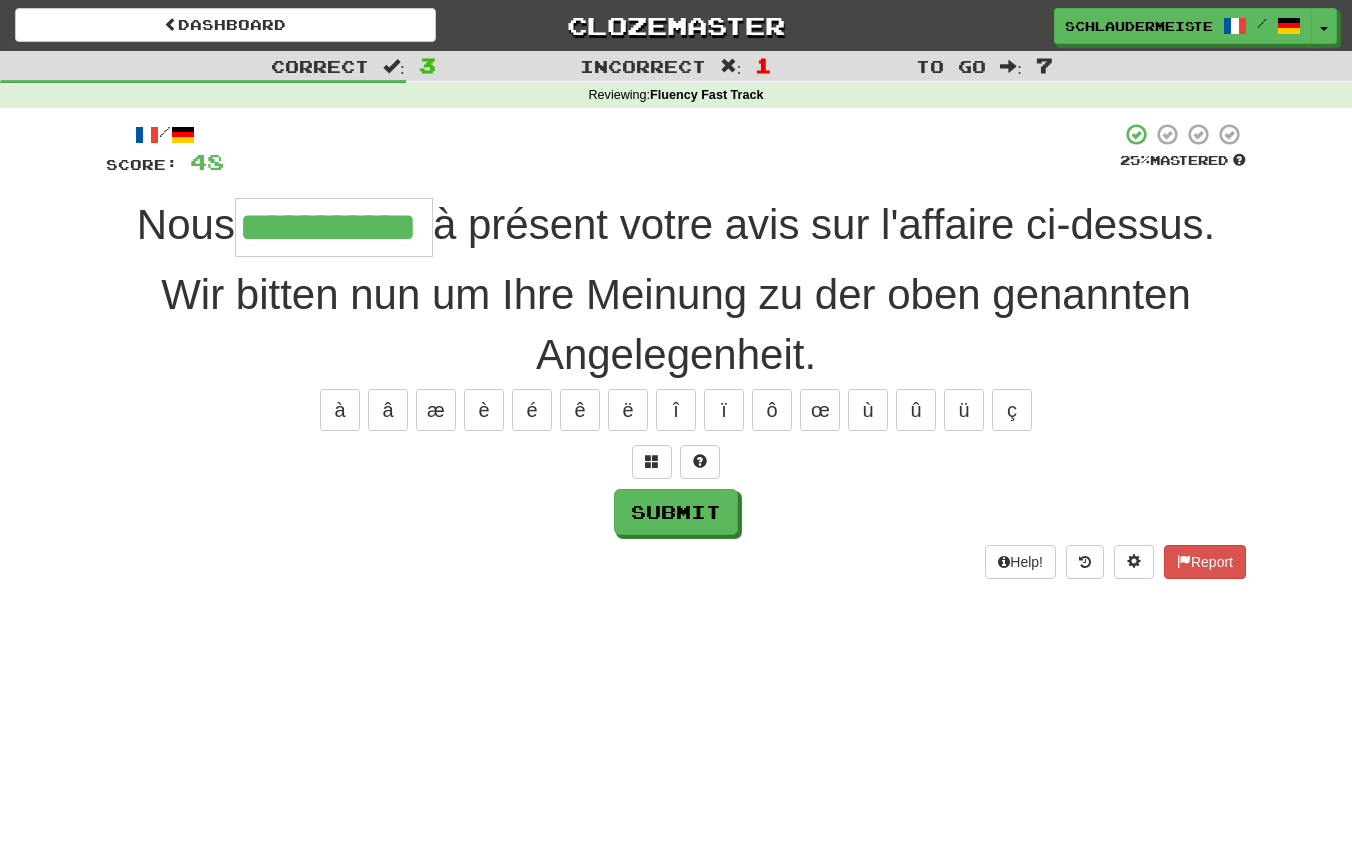 type on "**********" 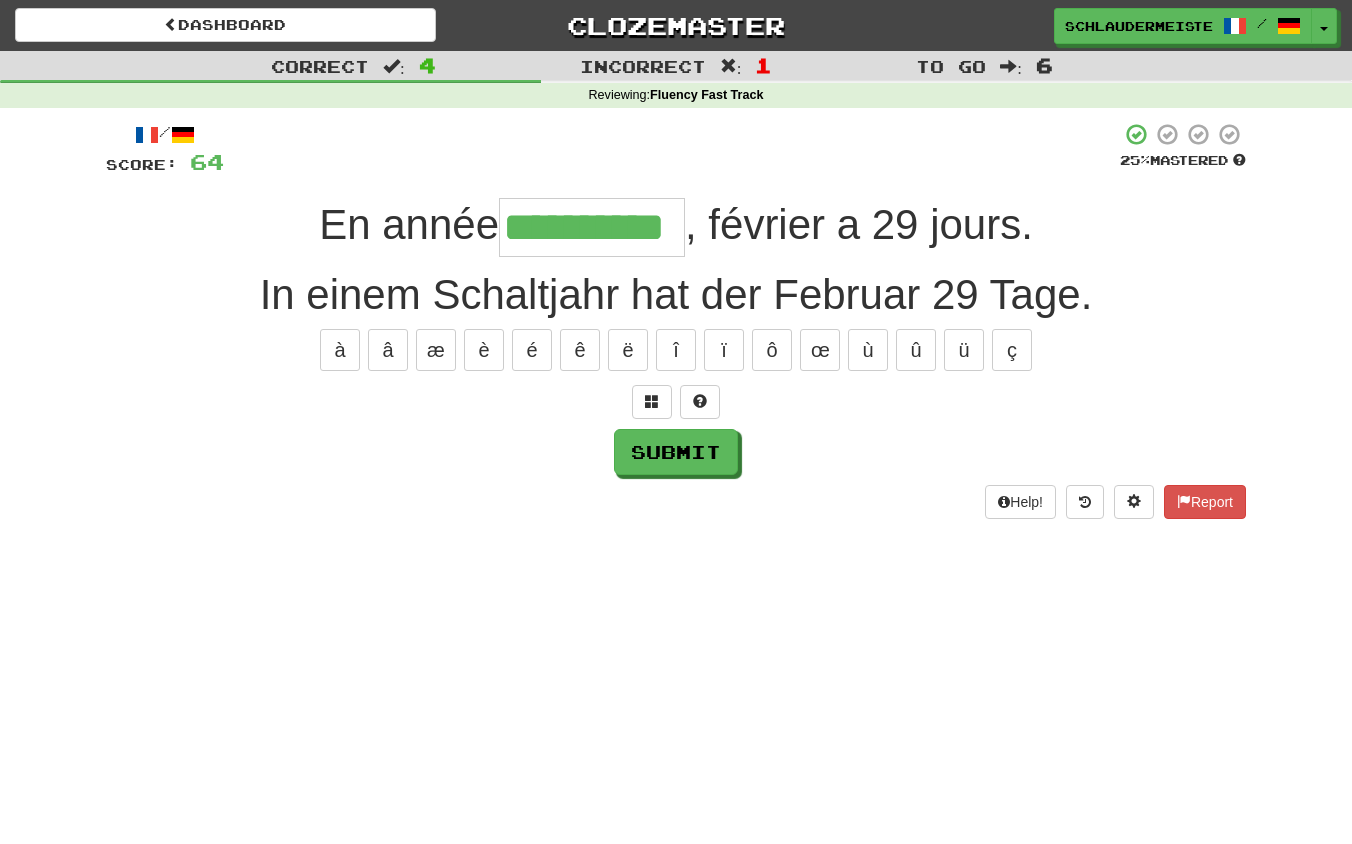 type on "**********" 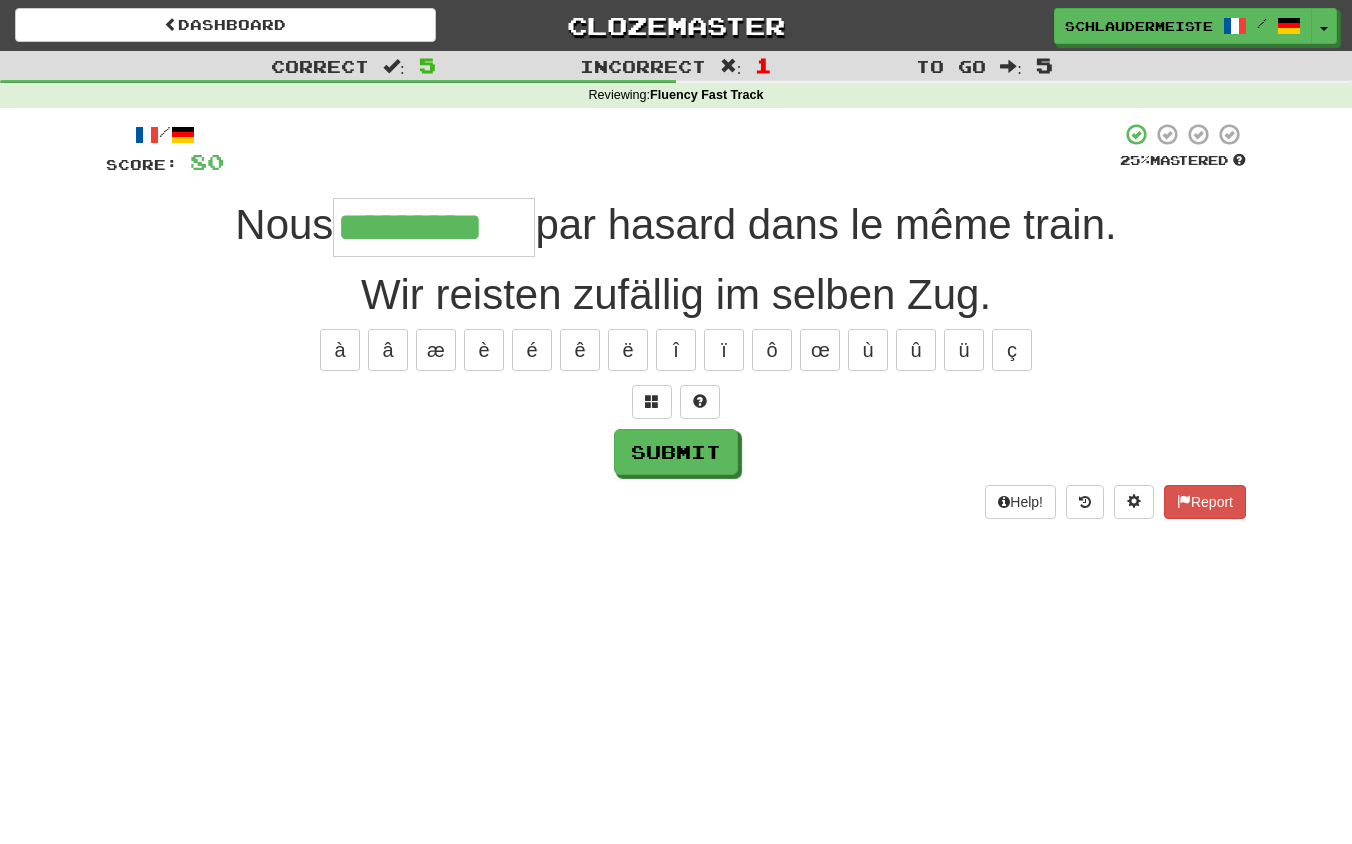 type on "*********" 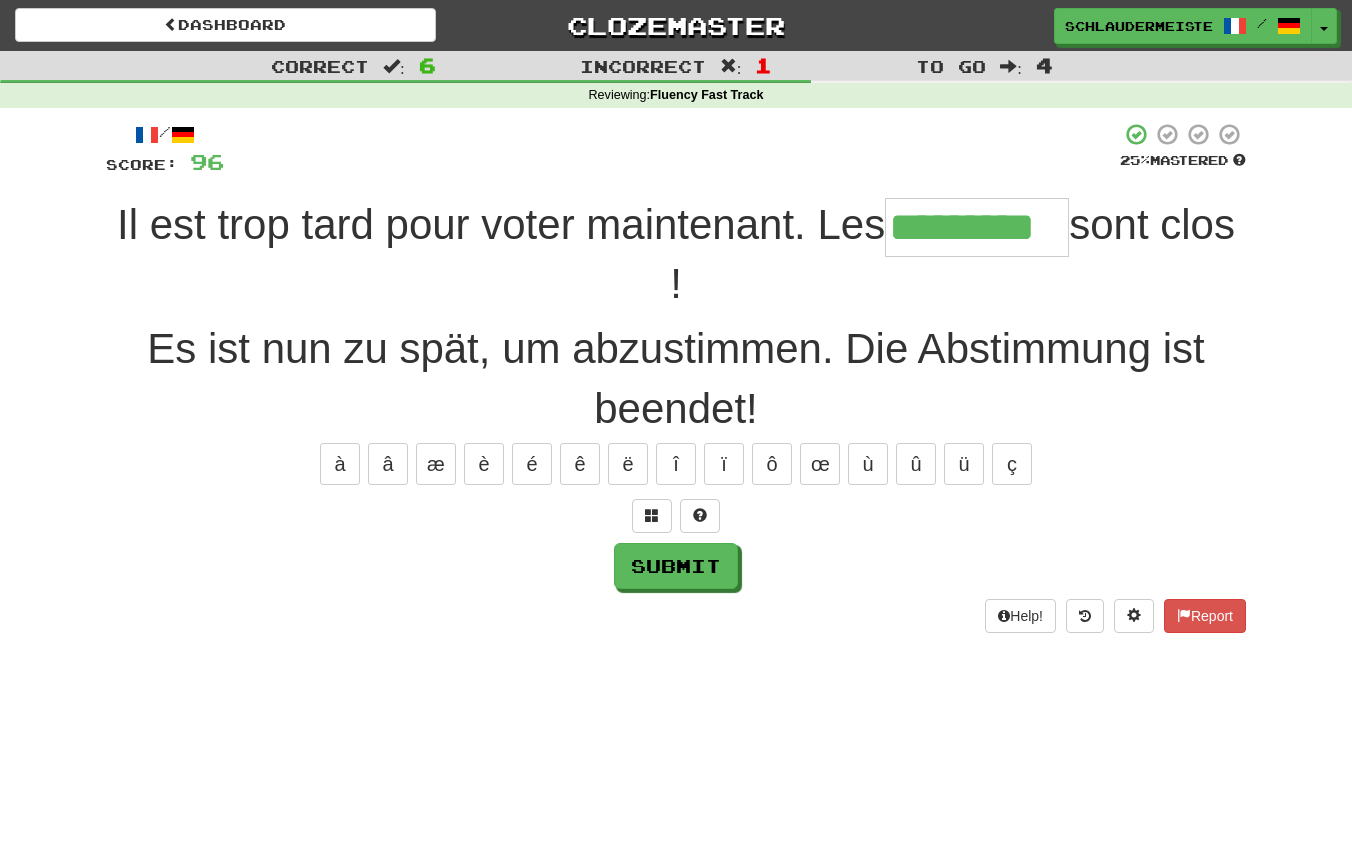 type on "*********" 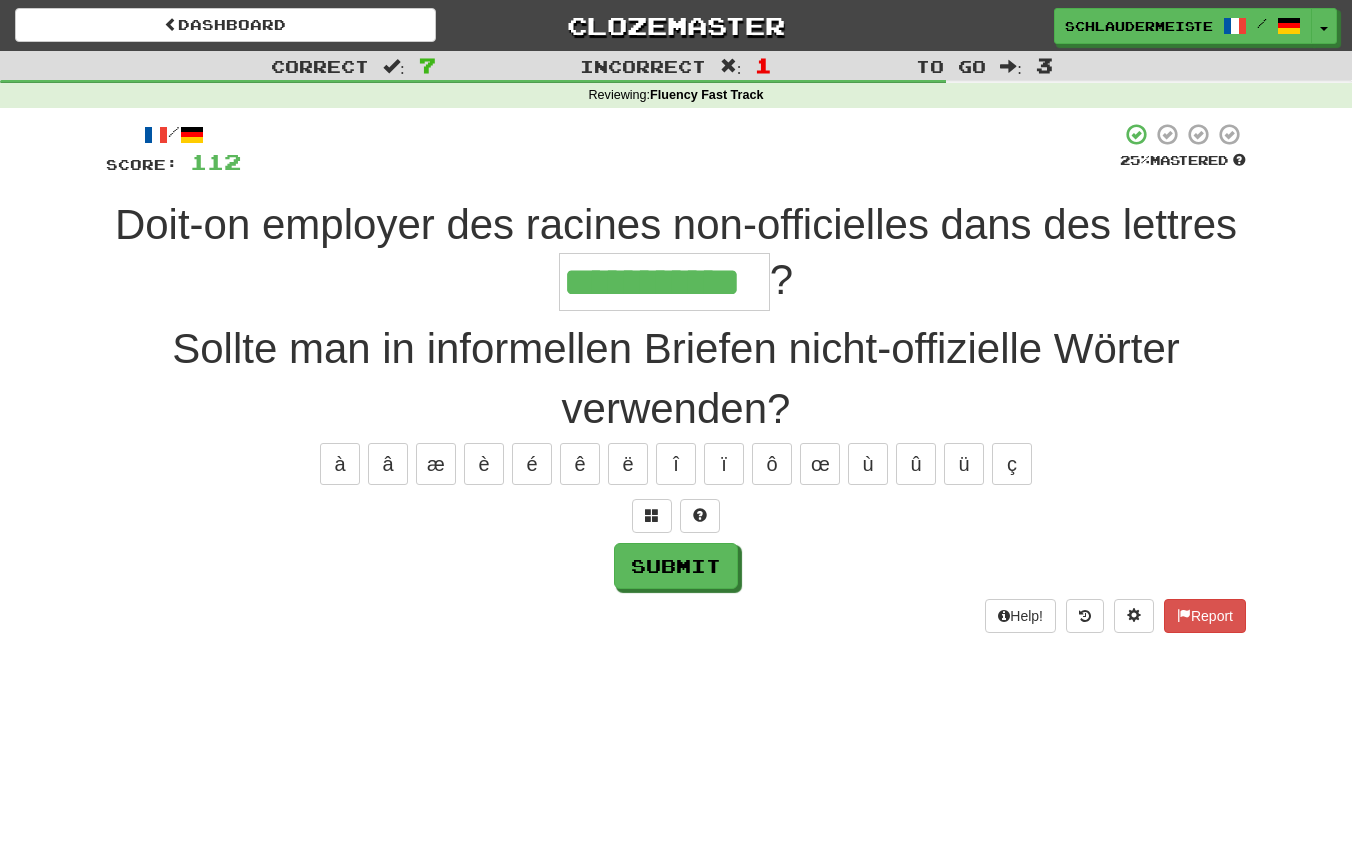 type on "**********" 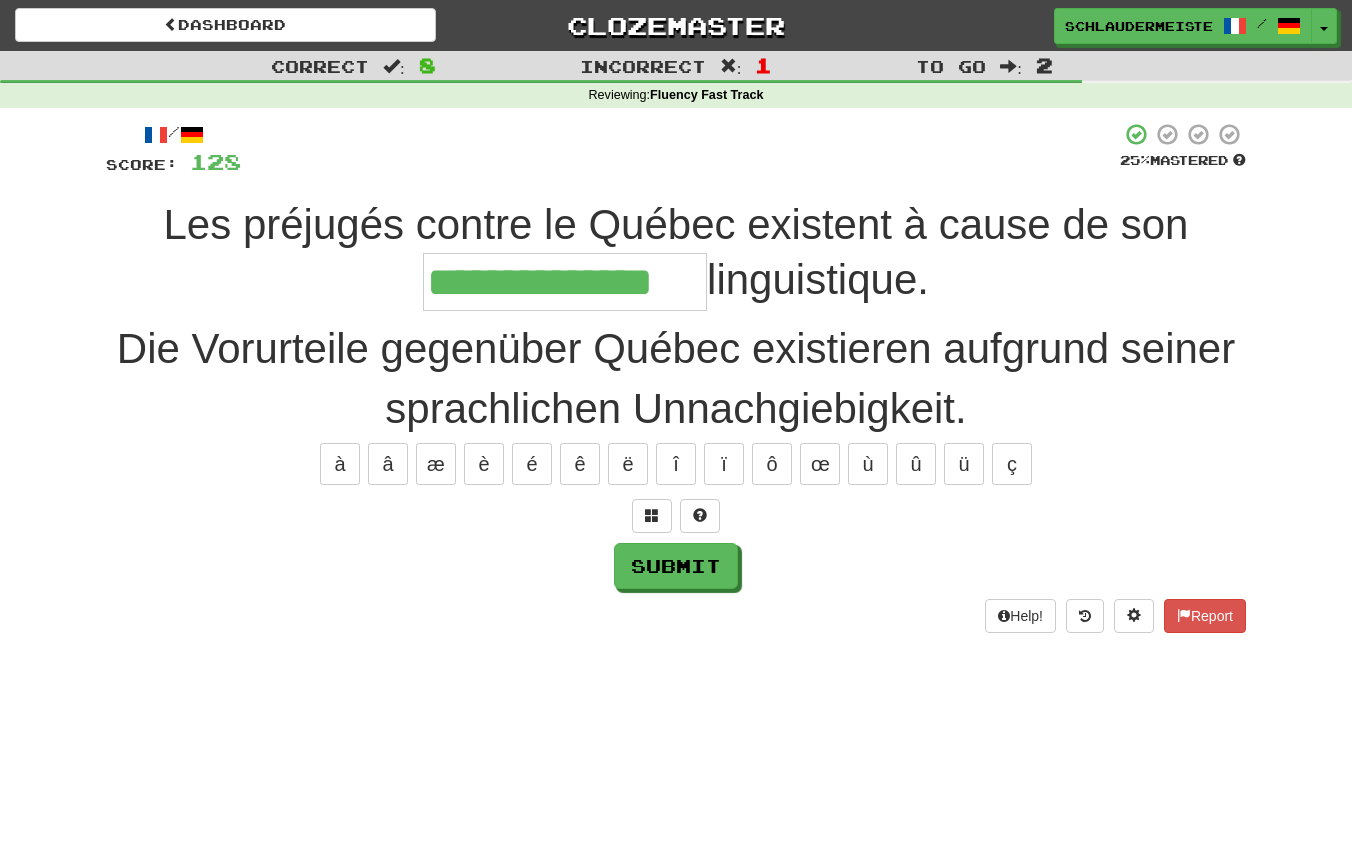 type on "**********" 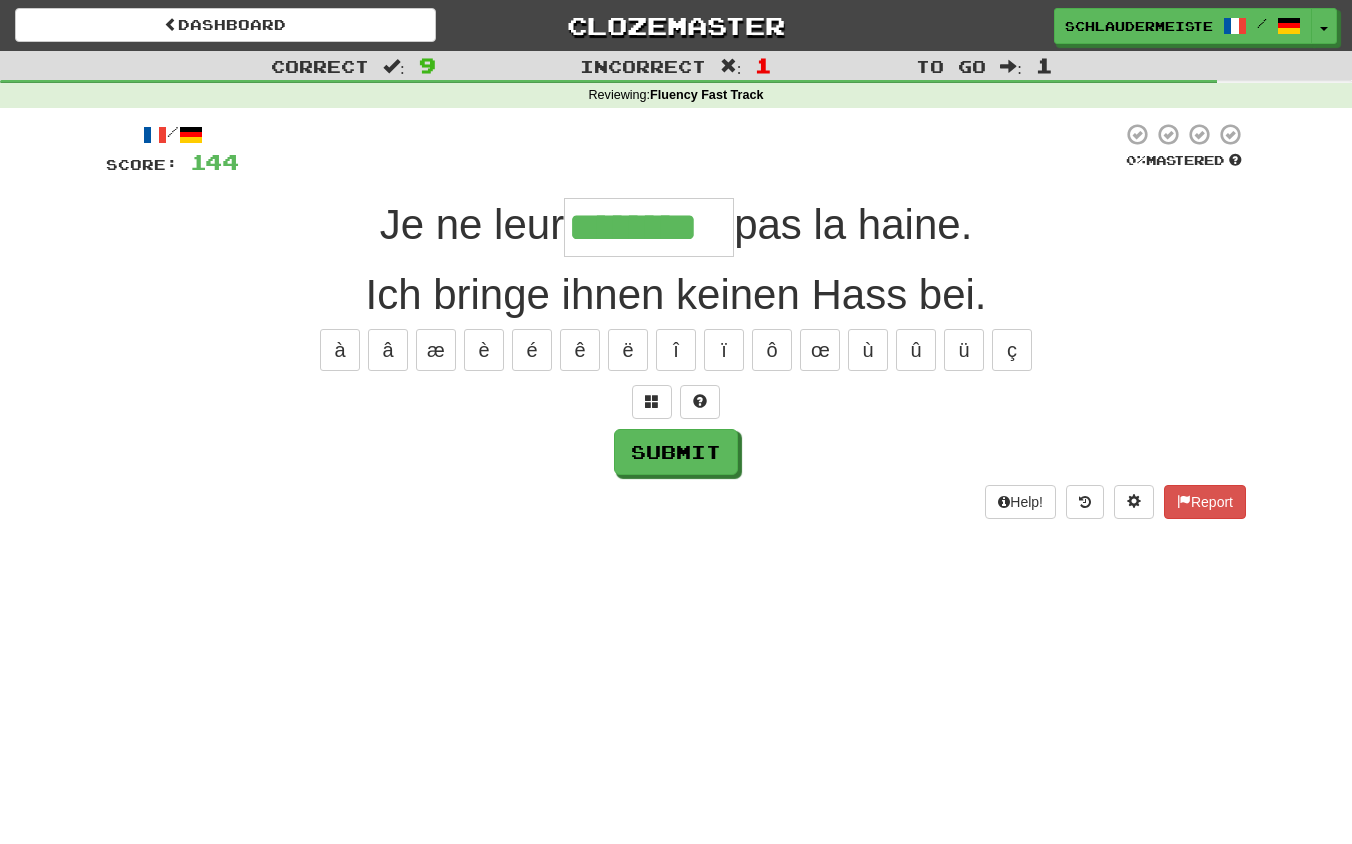 type on "********" 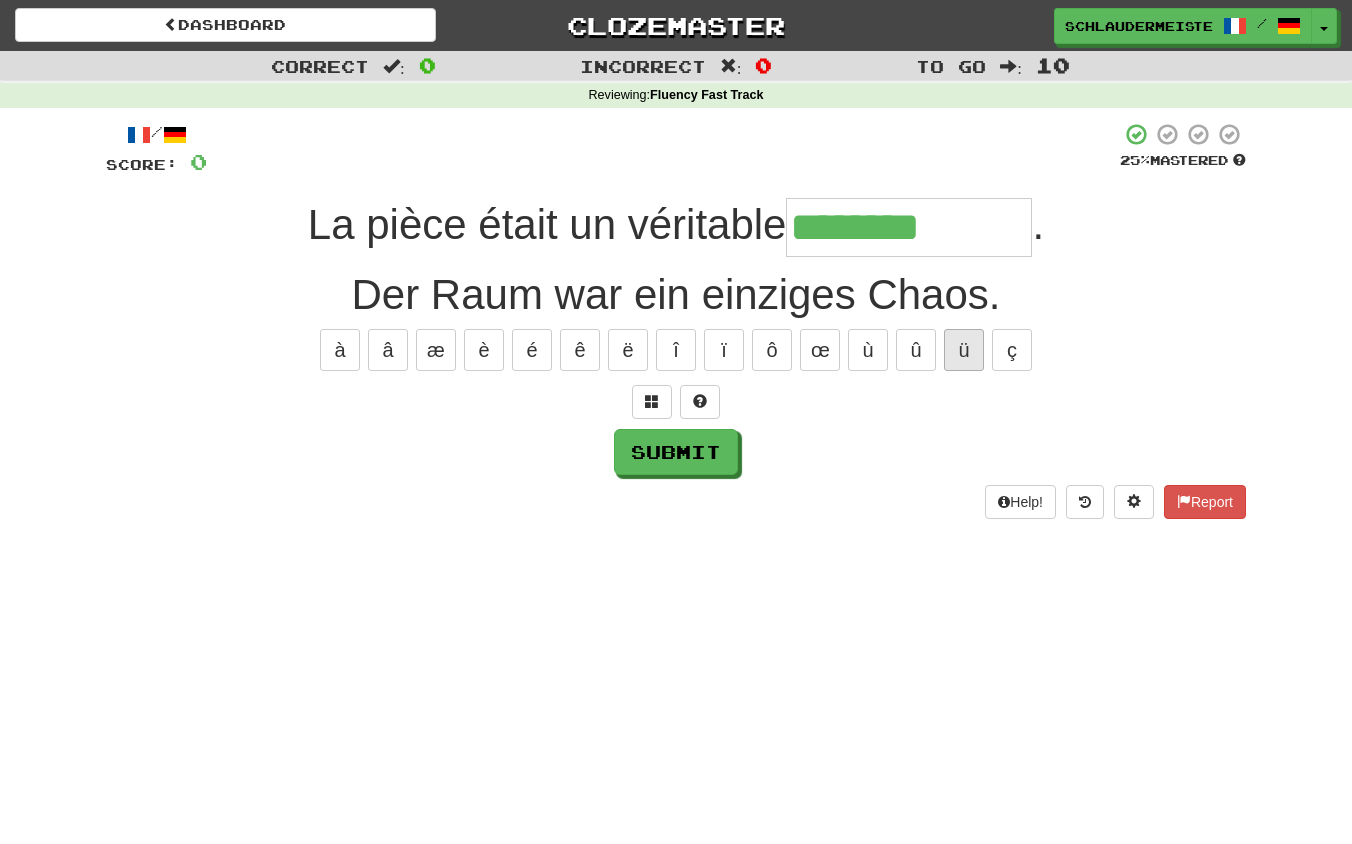 click on "ü" at bounding box center (964, 350) 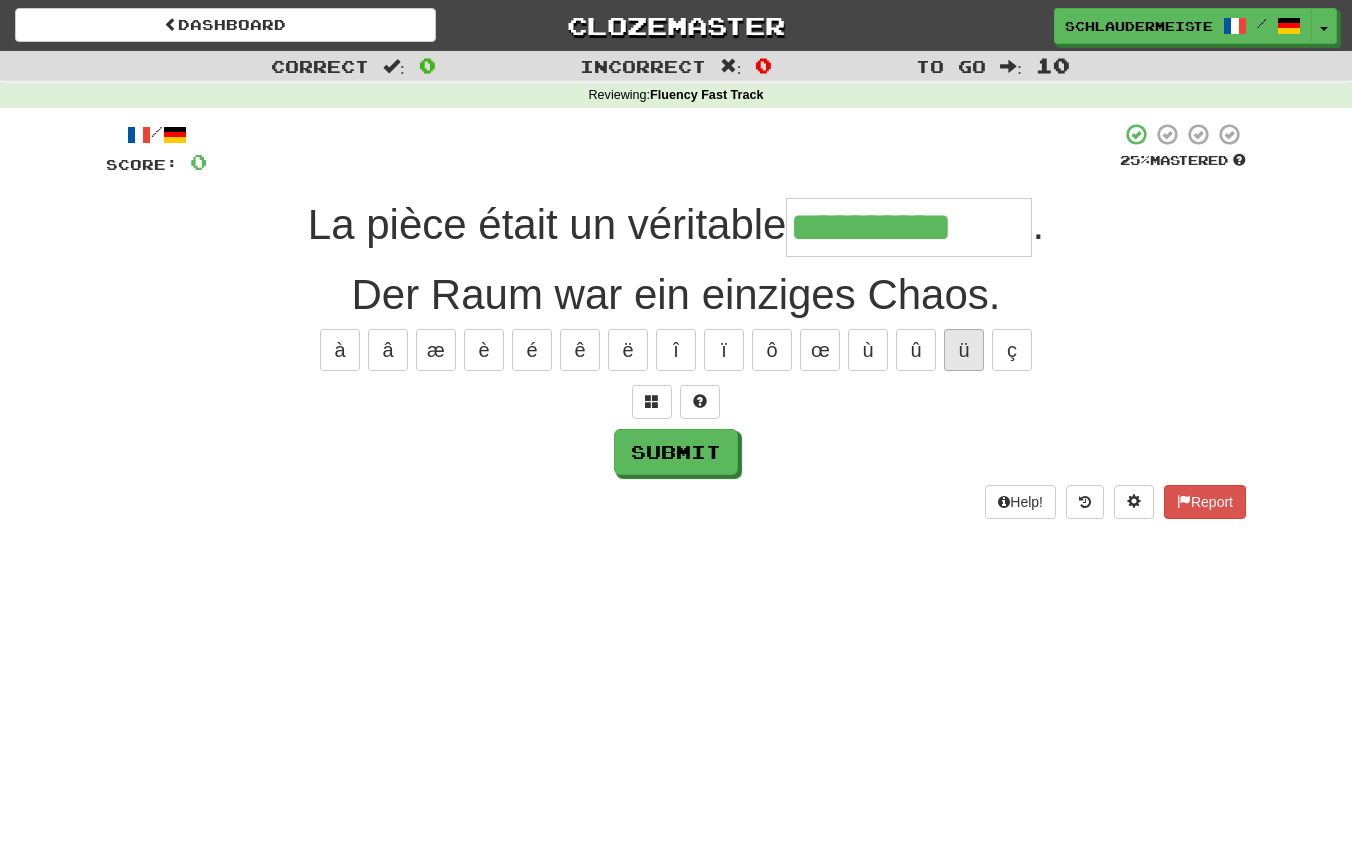 type on "**********" 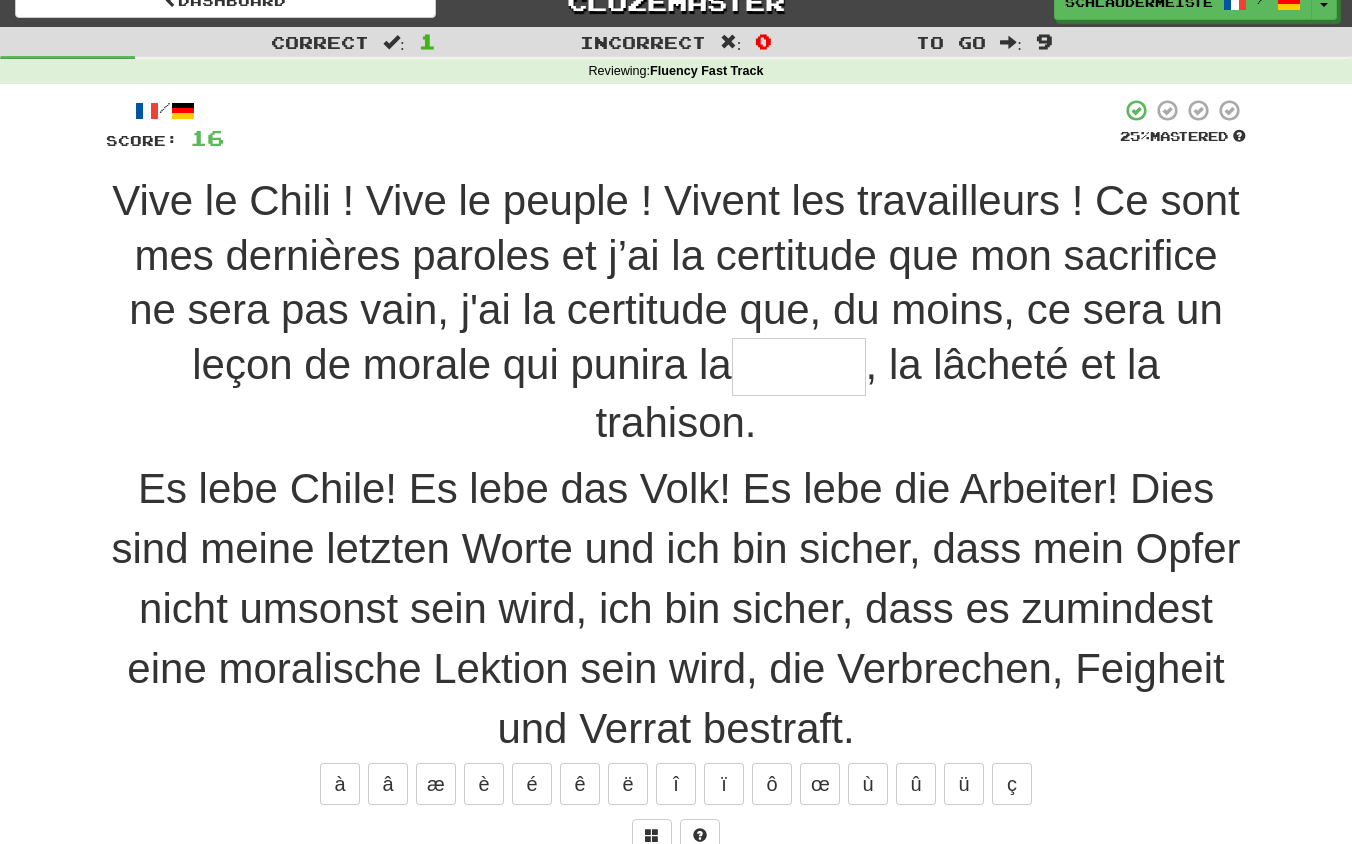 scroll, scrollTop: 30, scrollLeft: 0, axis: vertical 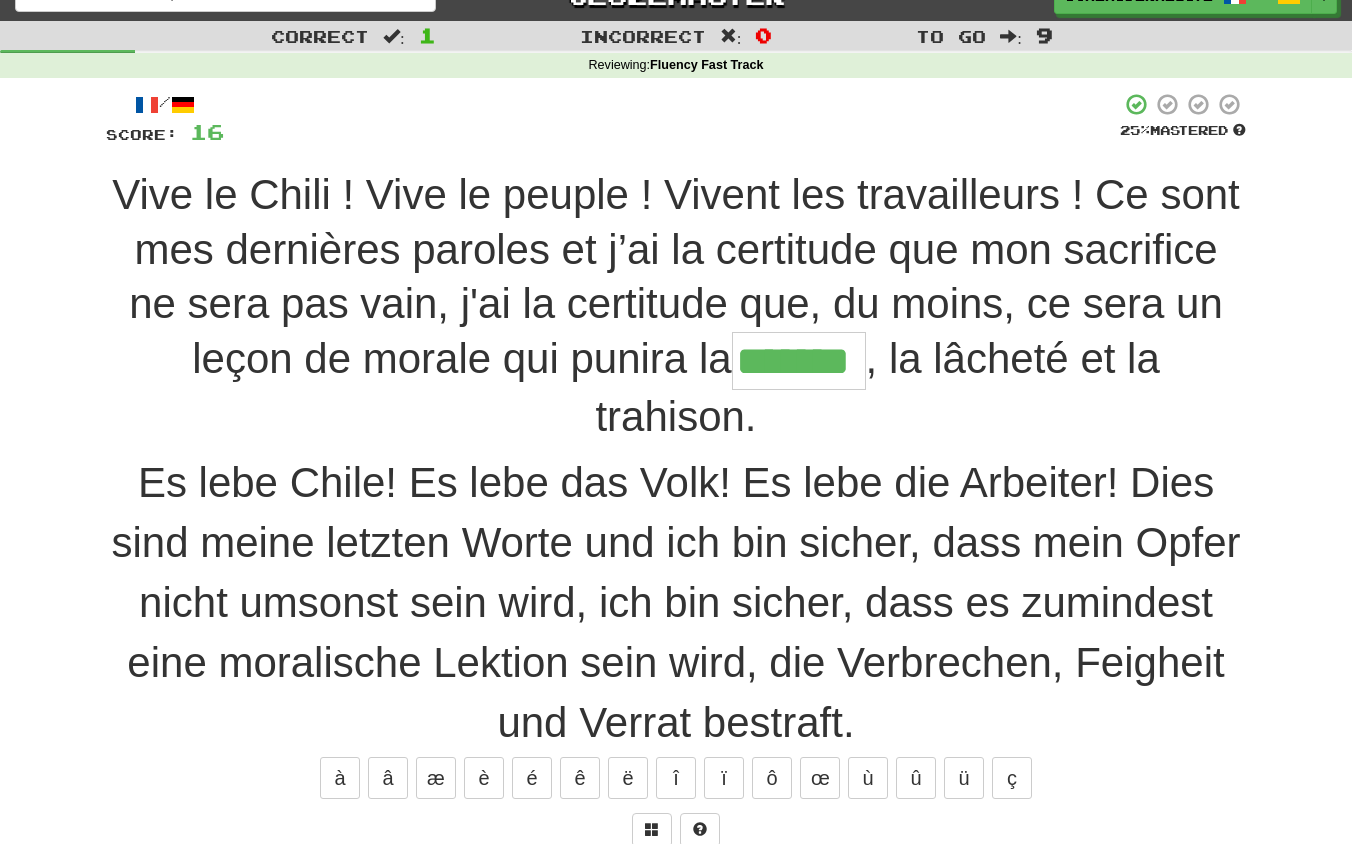 type on "*******" 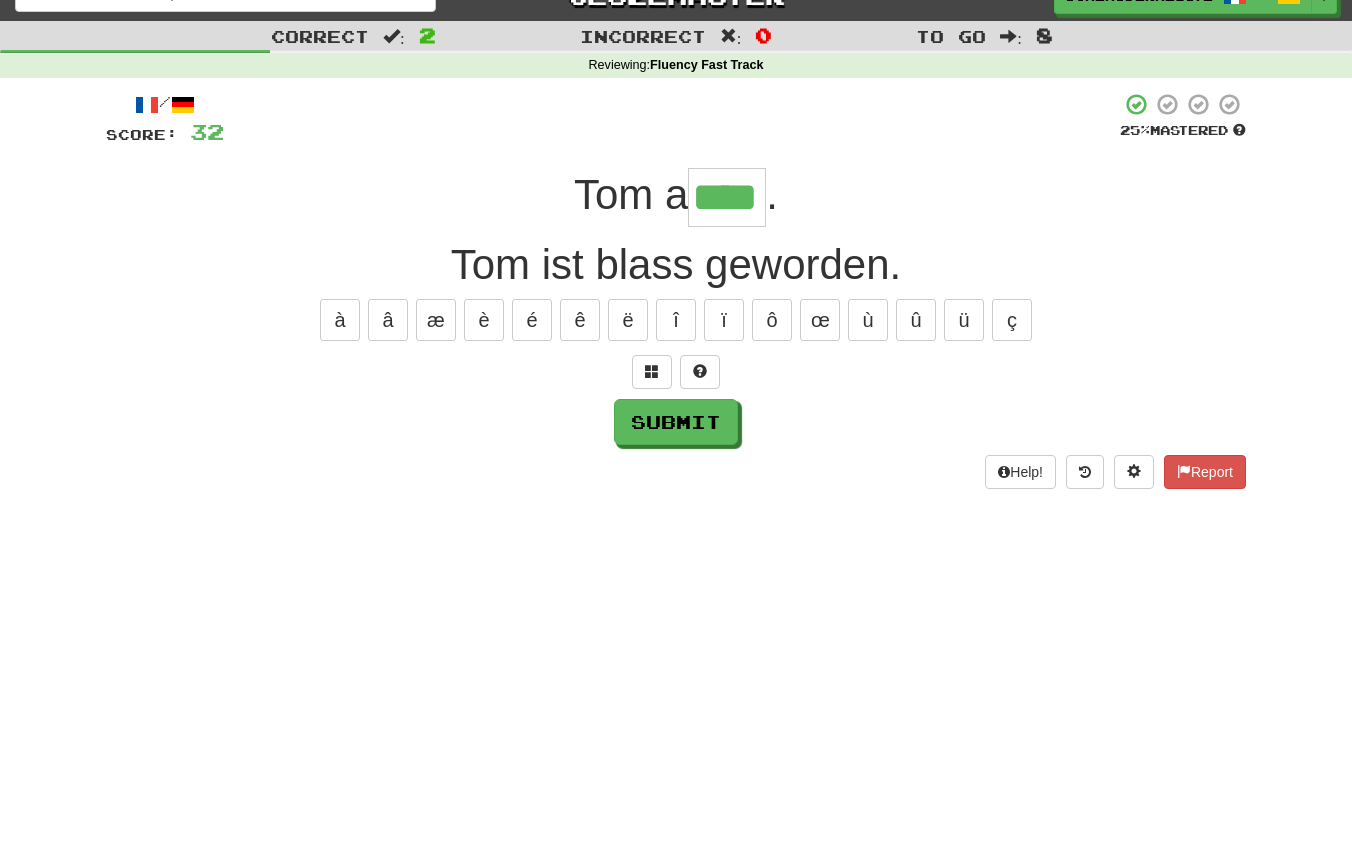 type on "****" 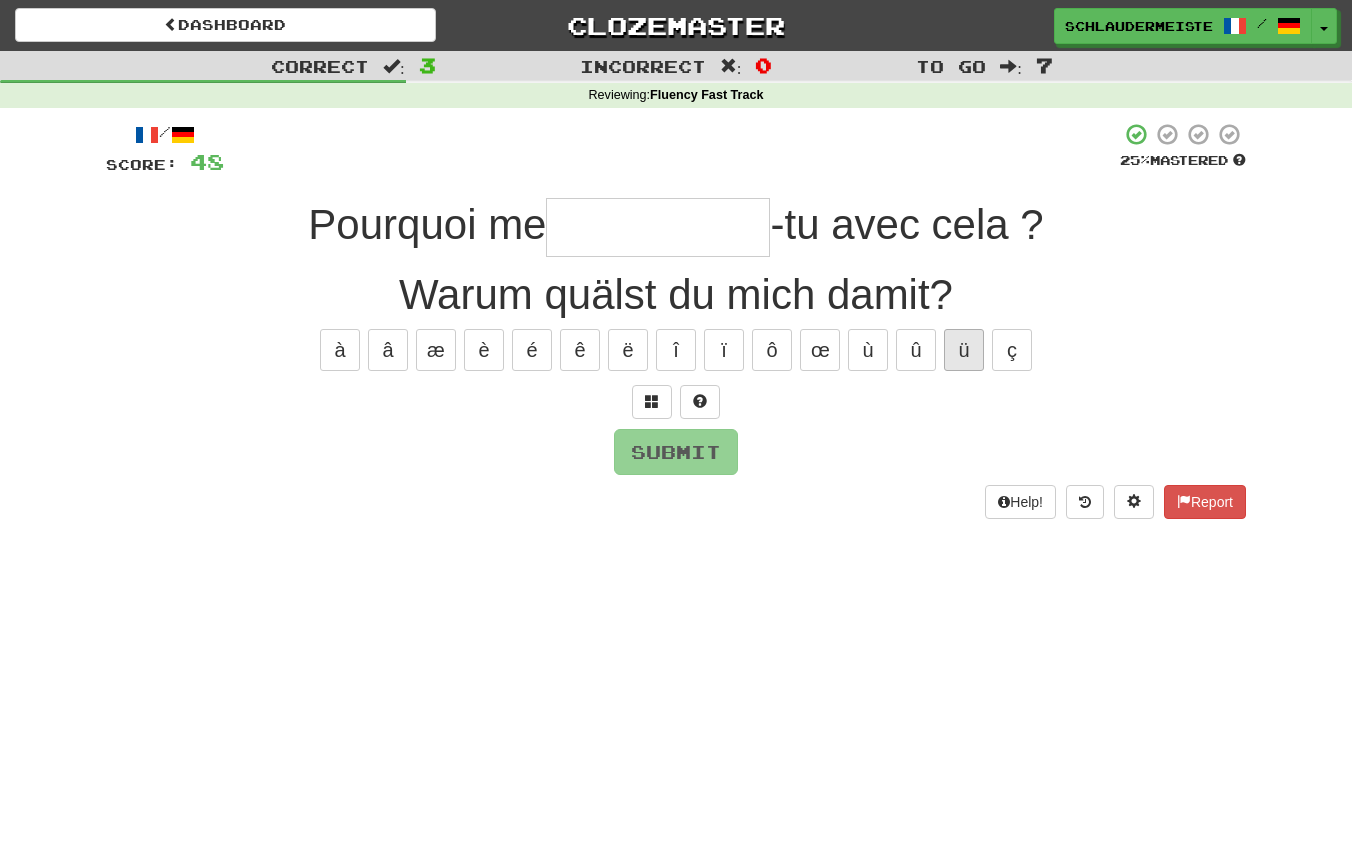 scroll, scrollTop: 0, scrollLeft: 0, axis: both 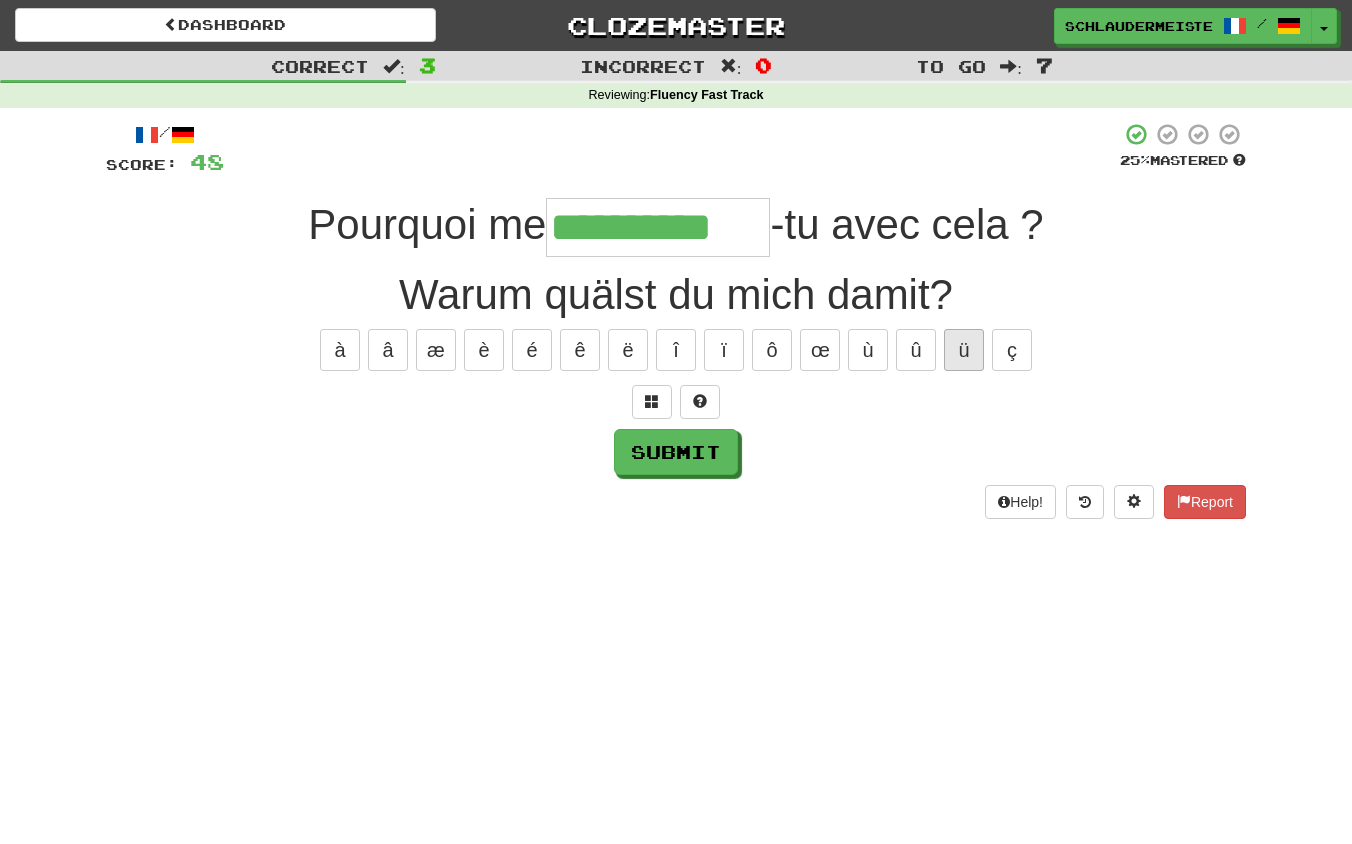 type on "**********" 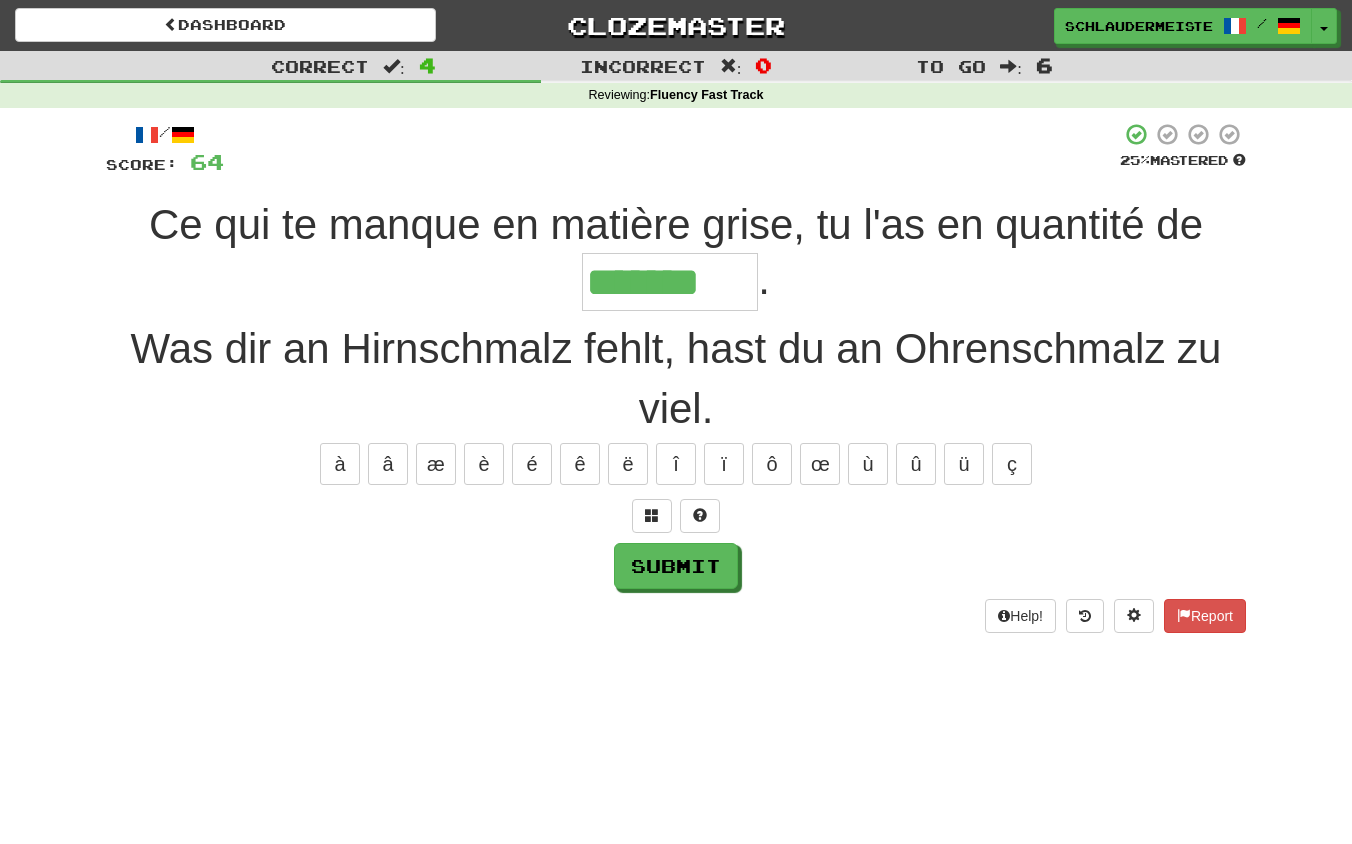 type on "*******" 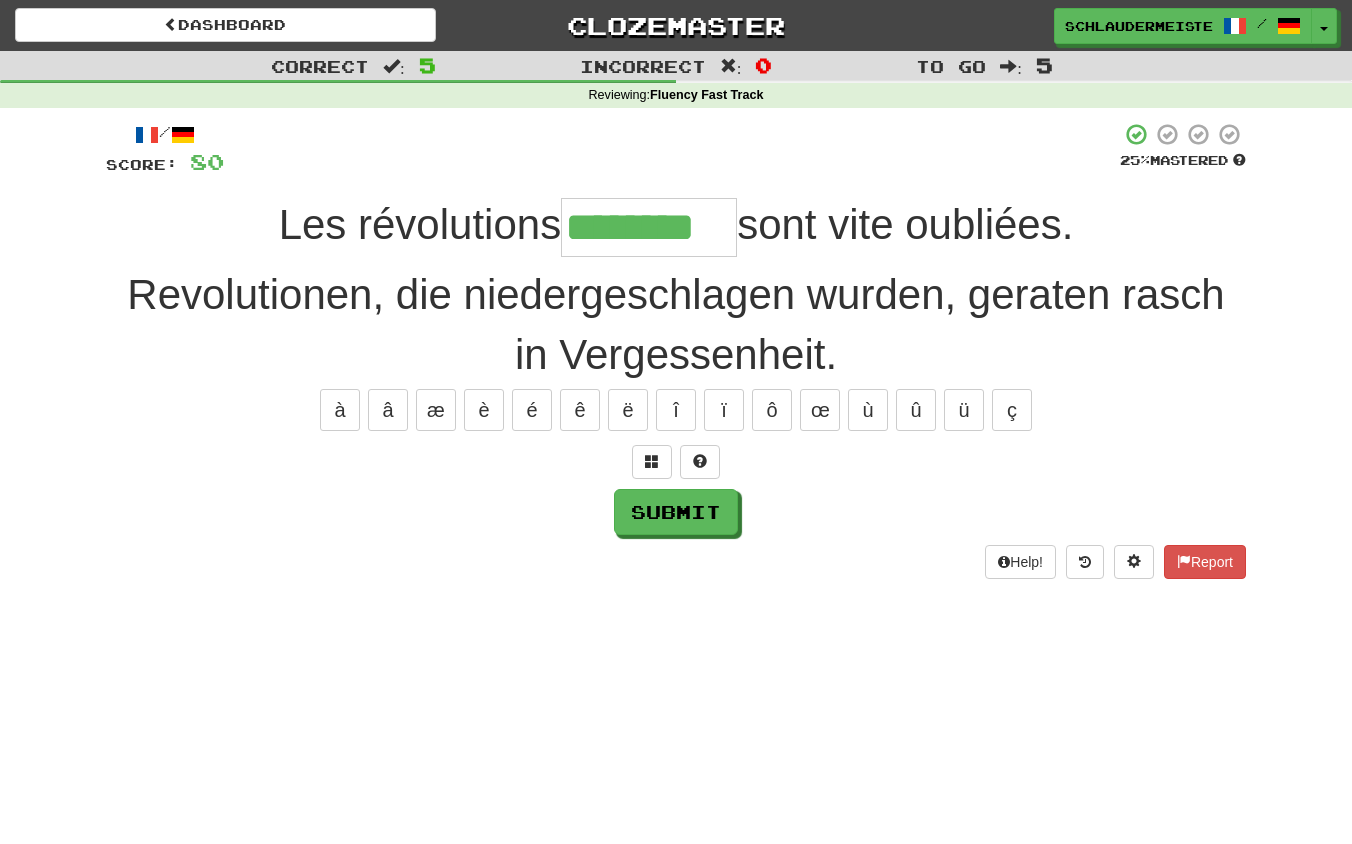 type on "********" 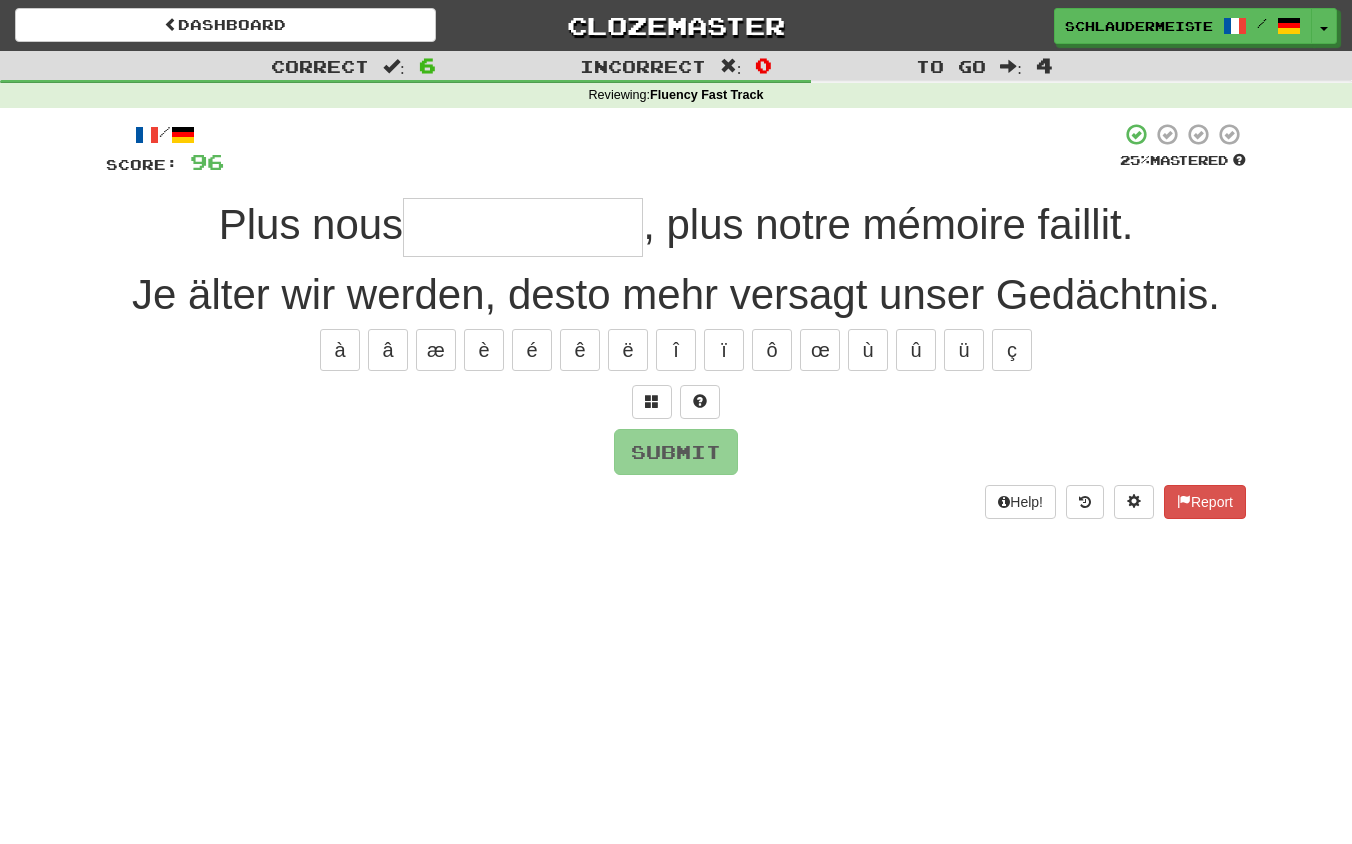 type on "*" 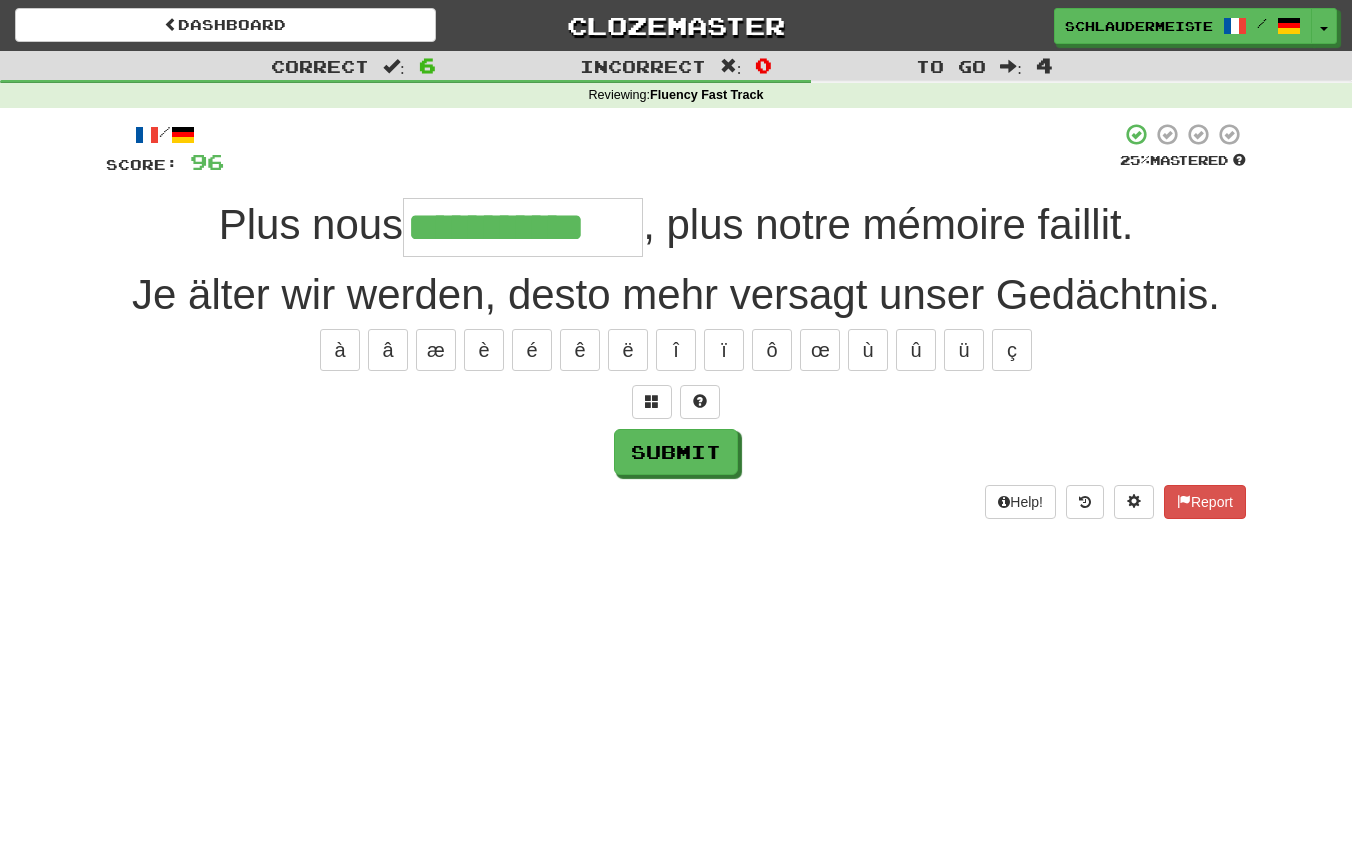 type on "**********" 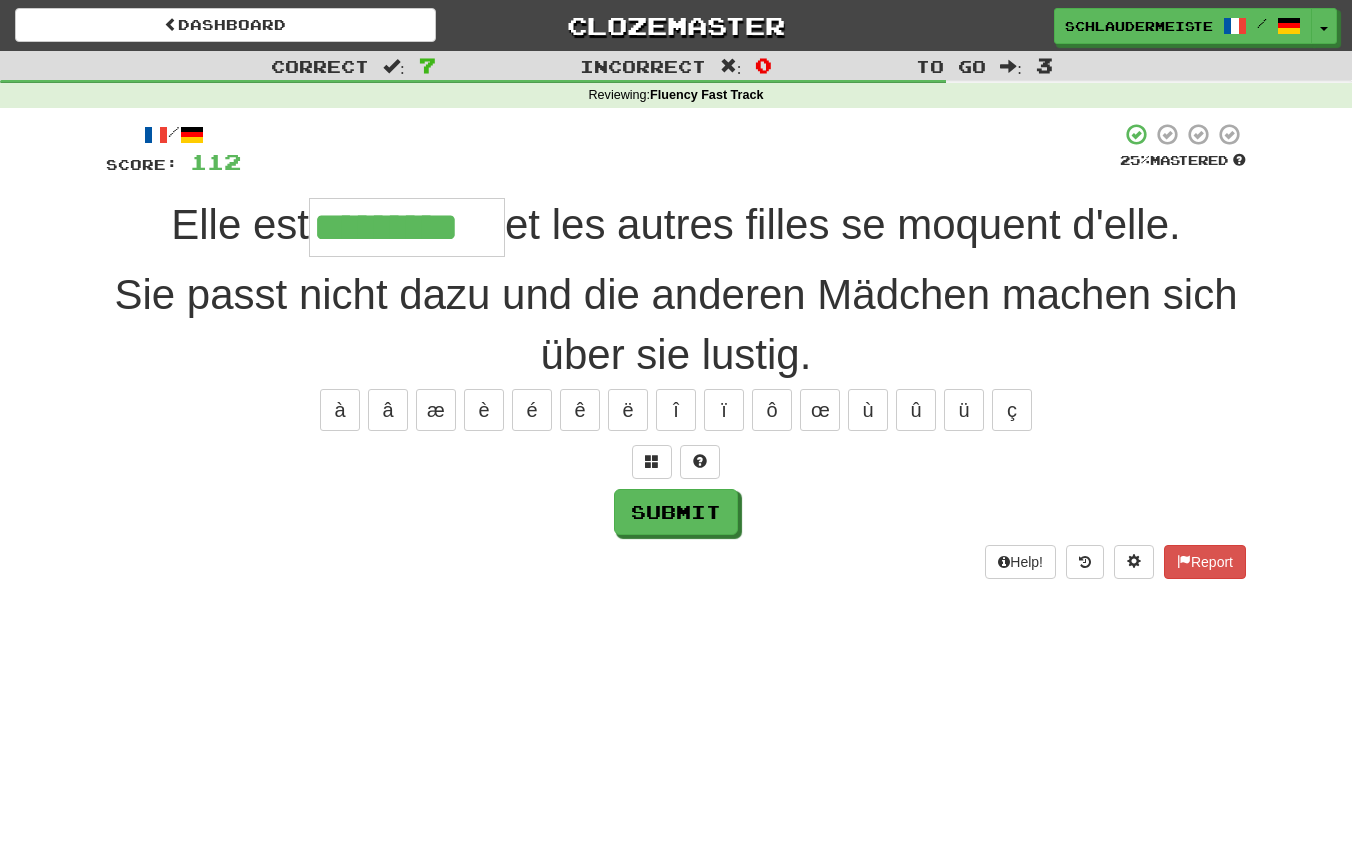 type on "*********" 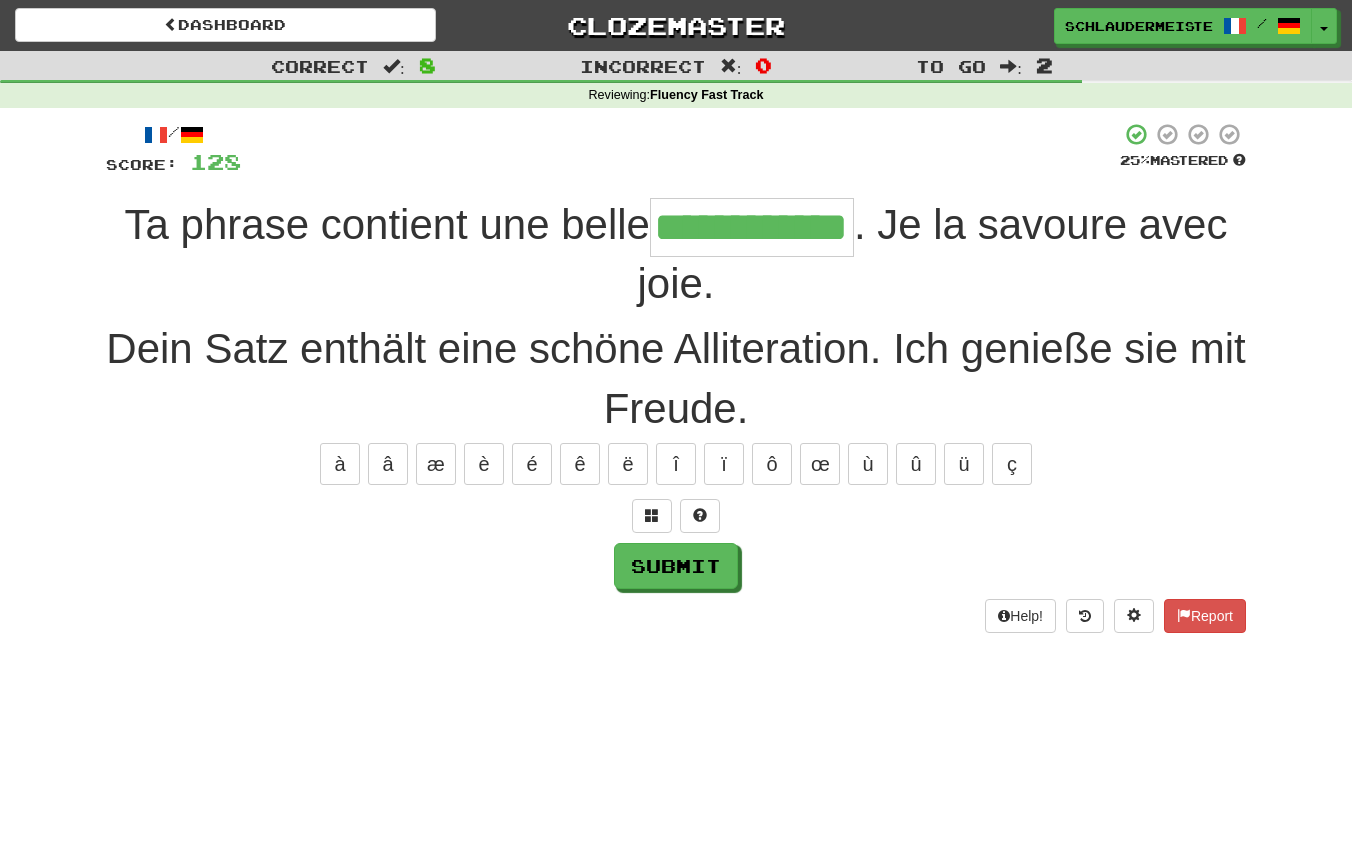 type on "**********" 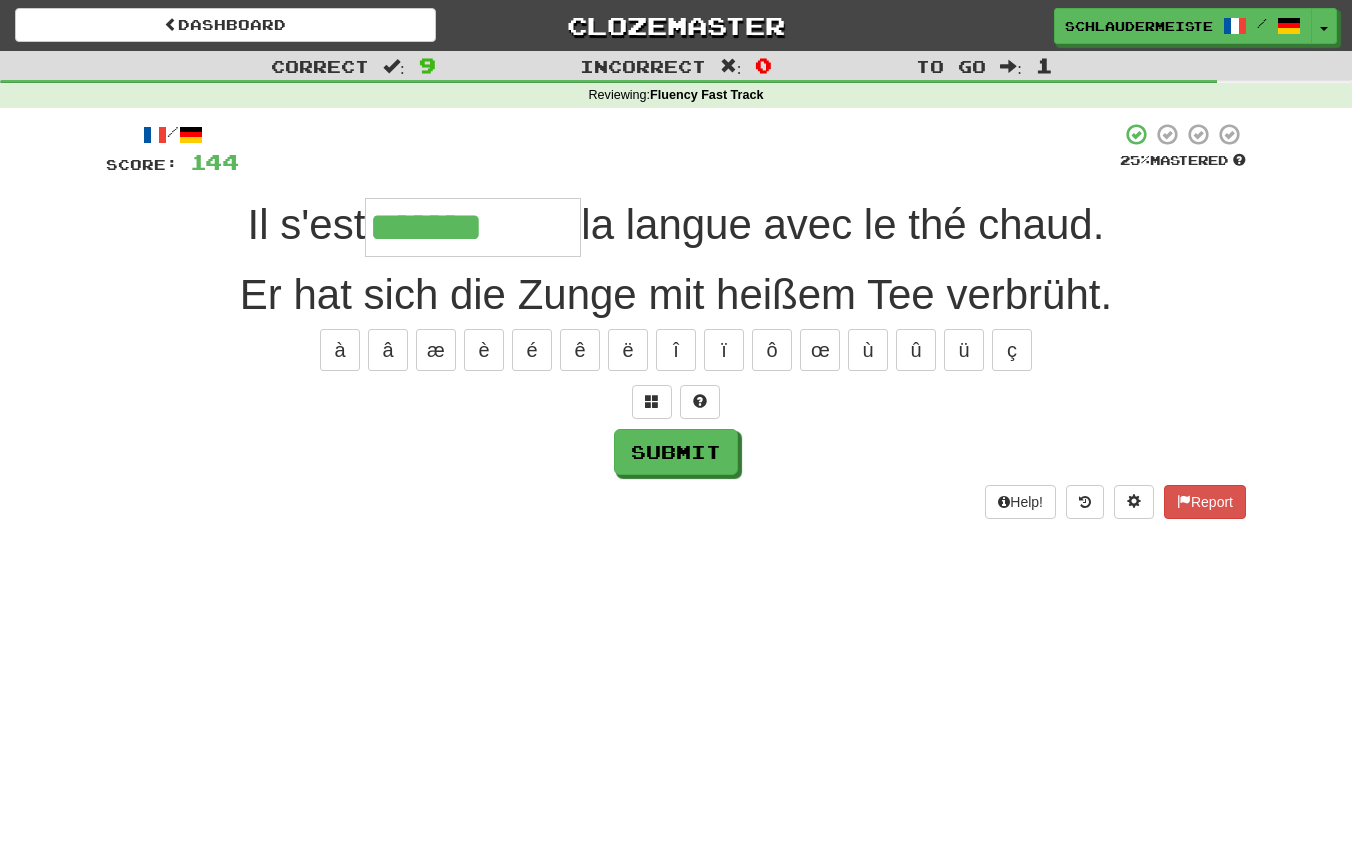 type on "**********" 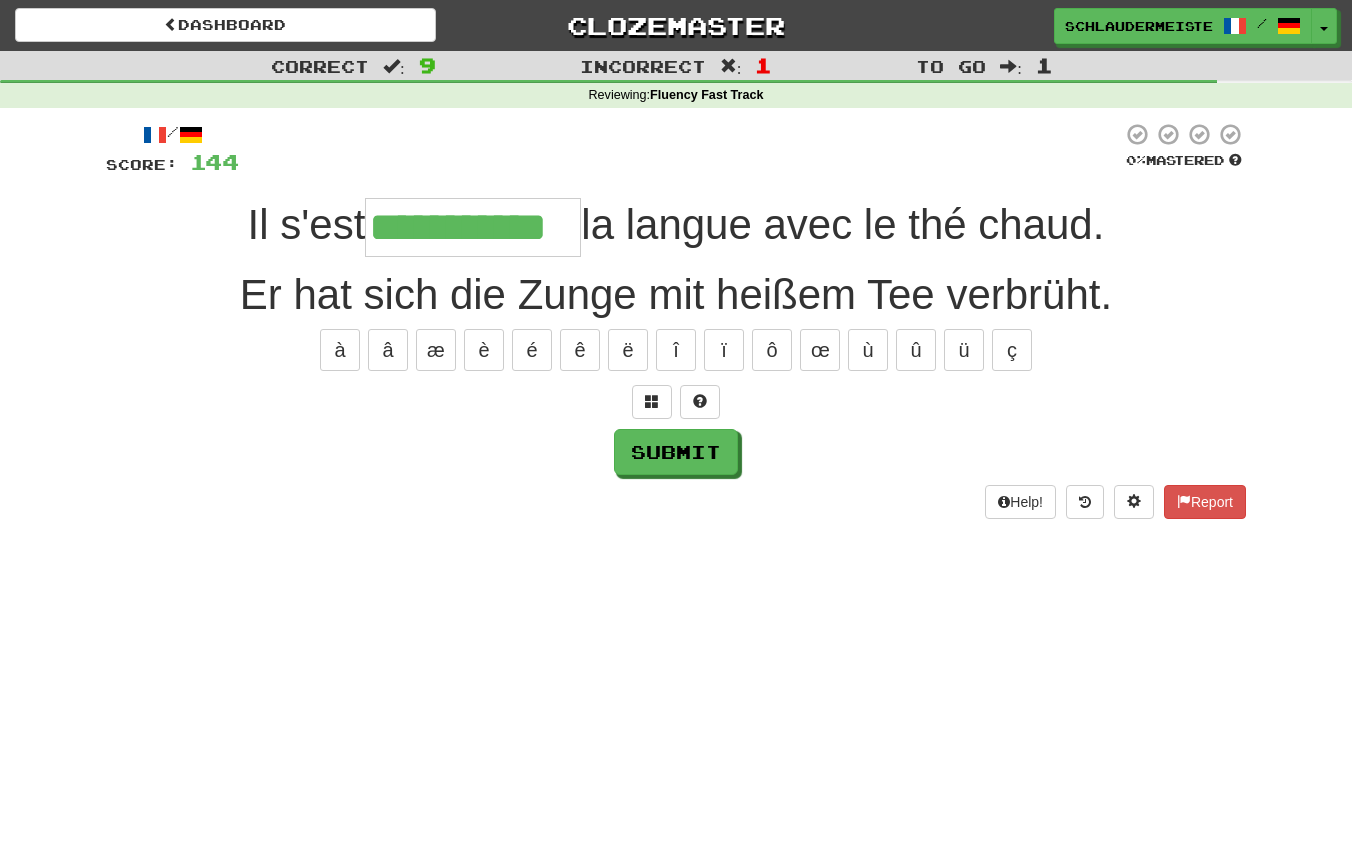 type on "**********" 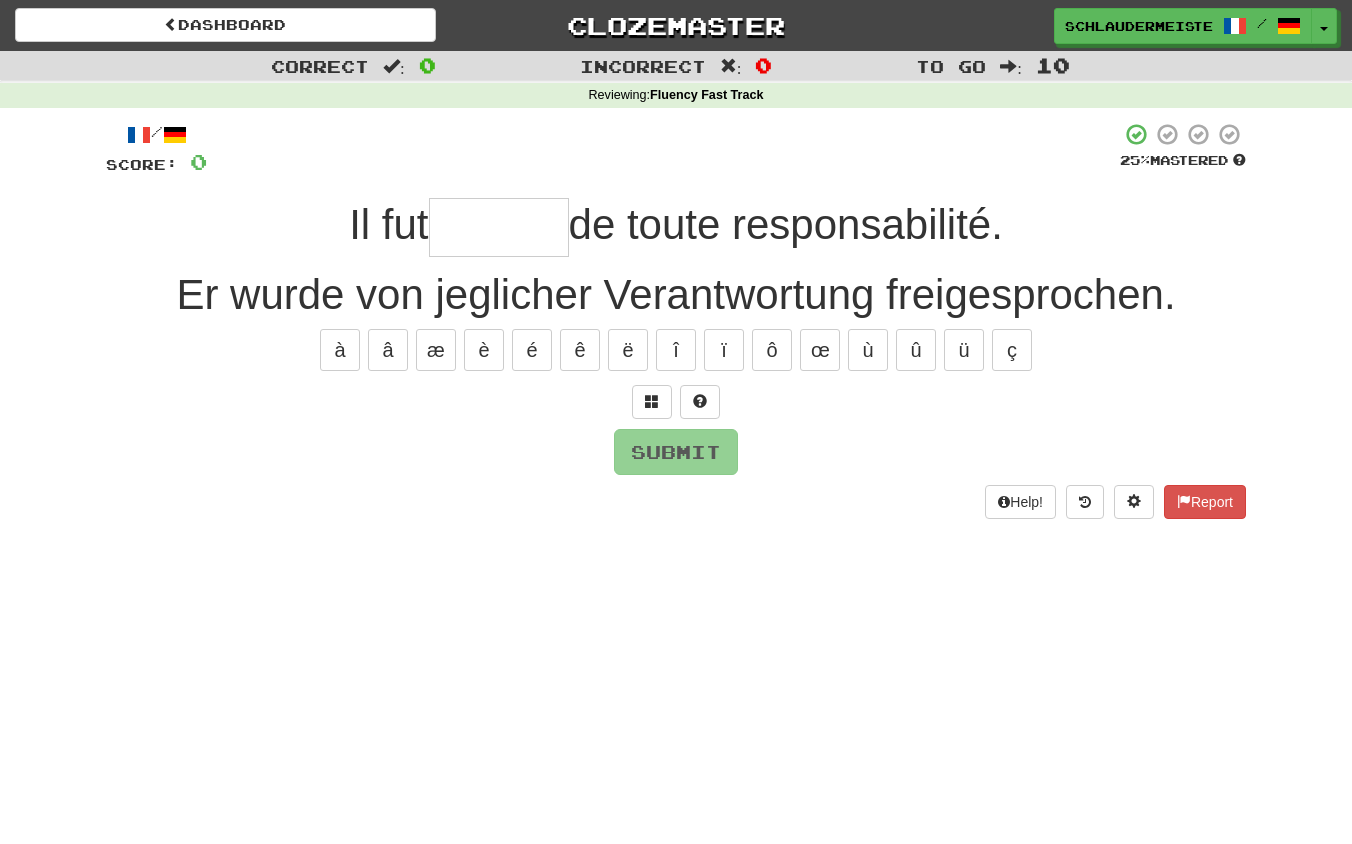 type on "******" 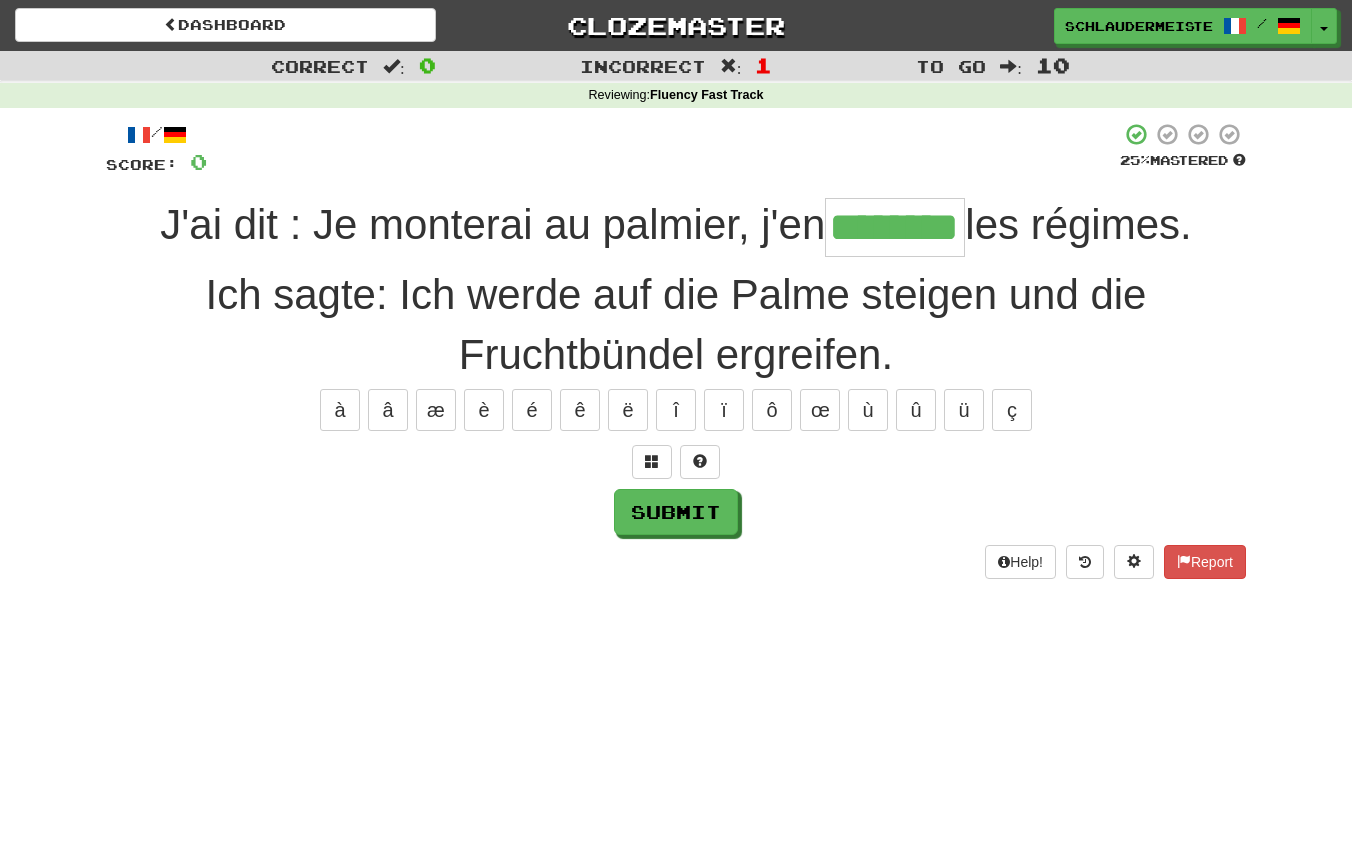 type on "********" 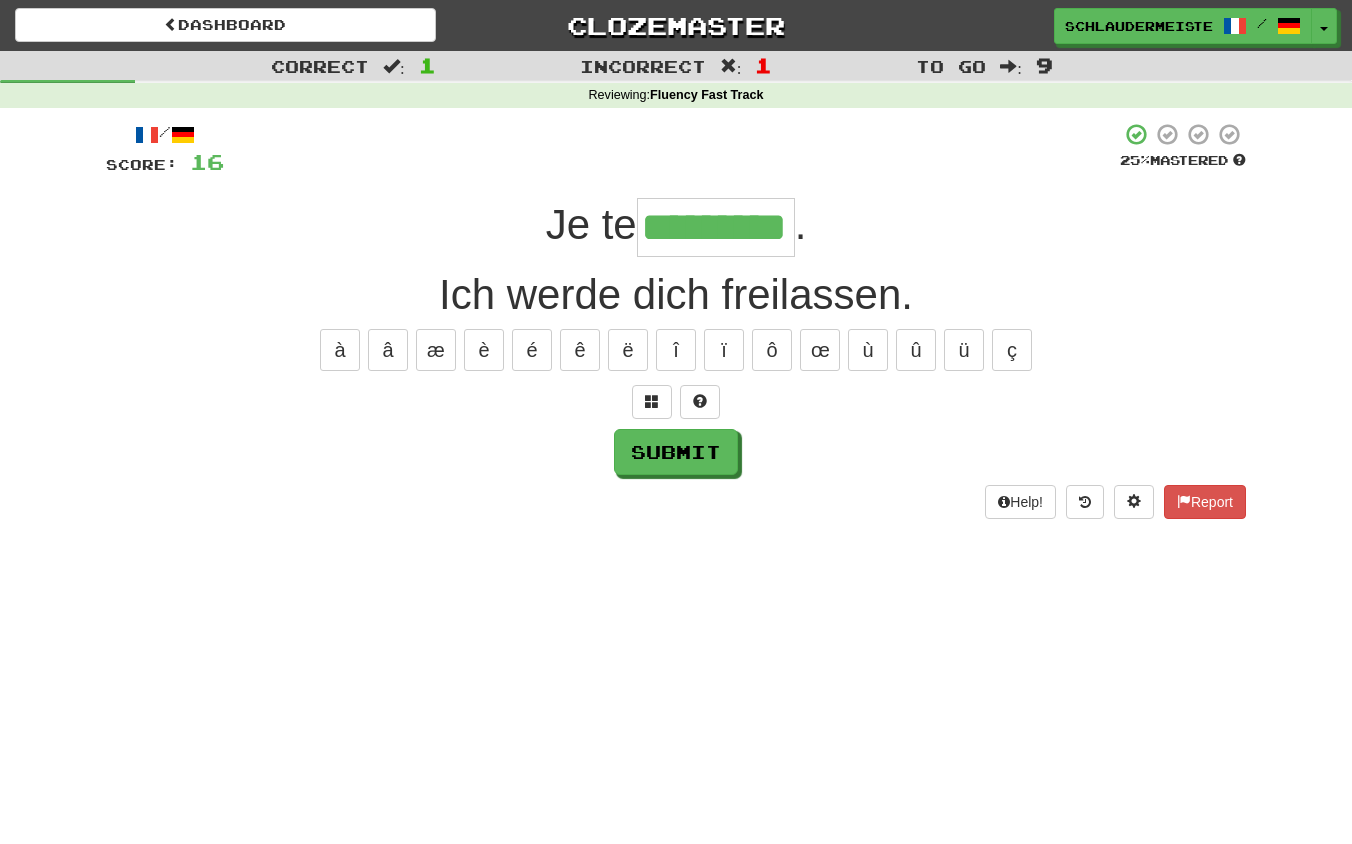 type on "*********" 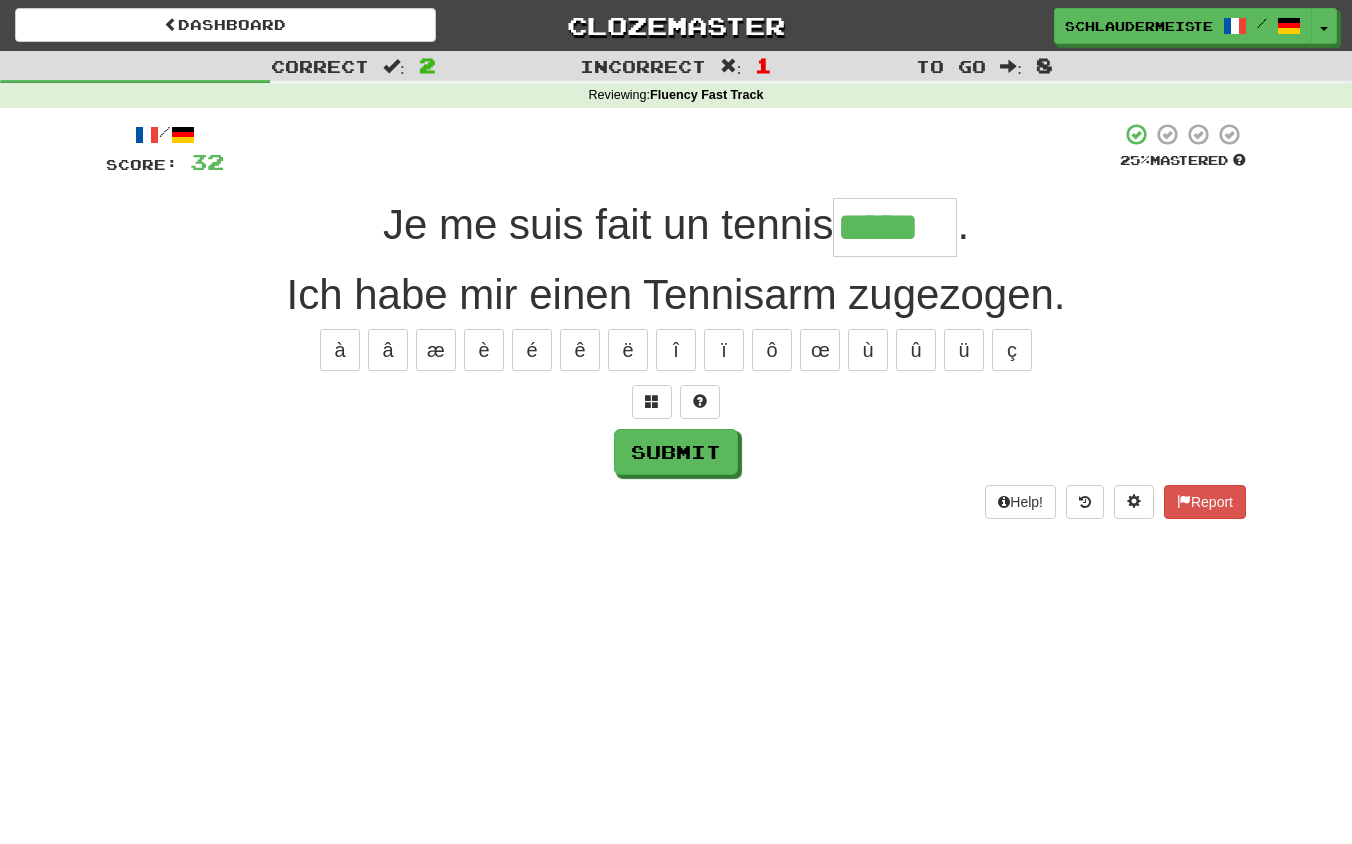 type on "*****" 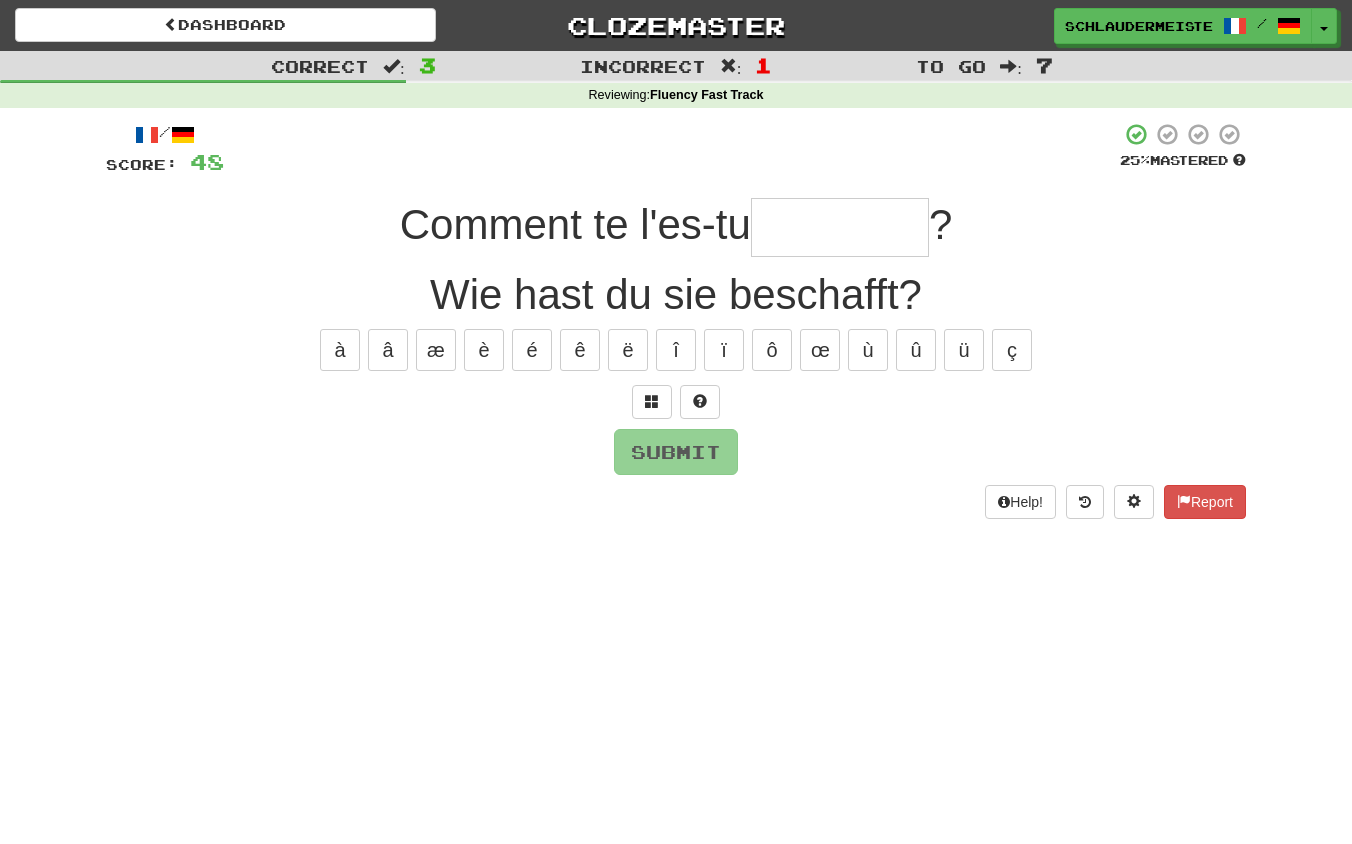 type on "*" 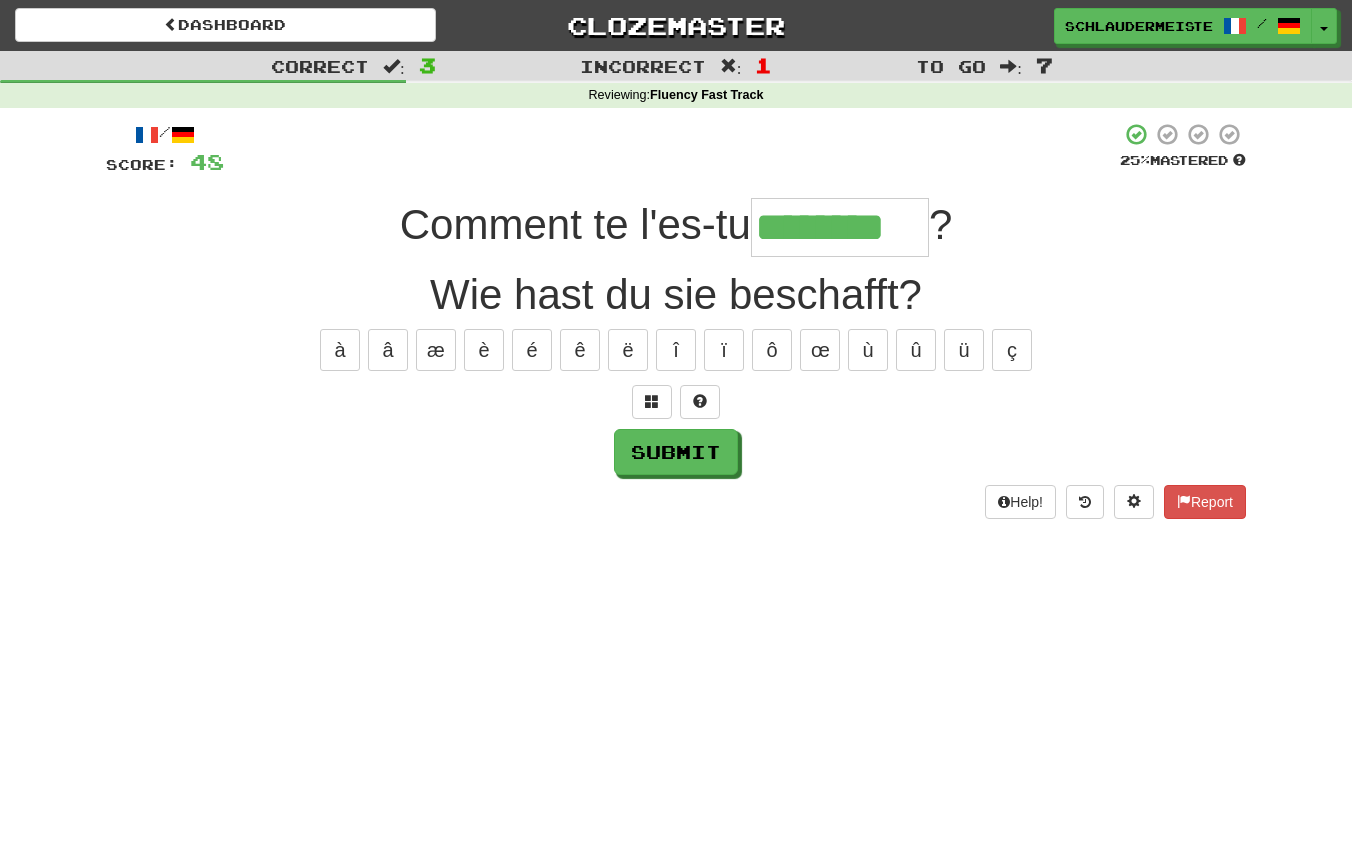 type on "********" 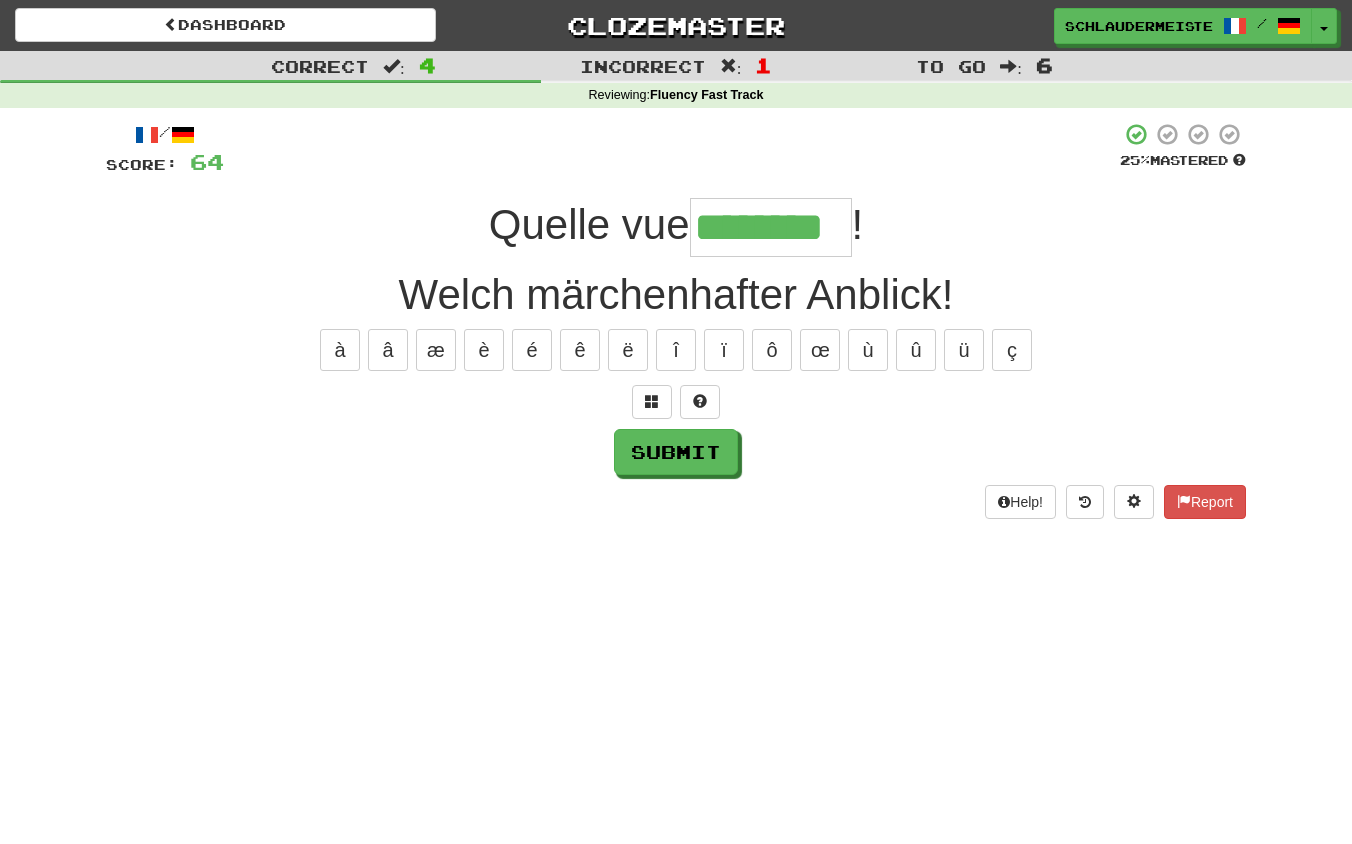 type on "********" 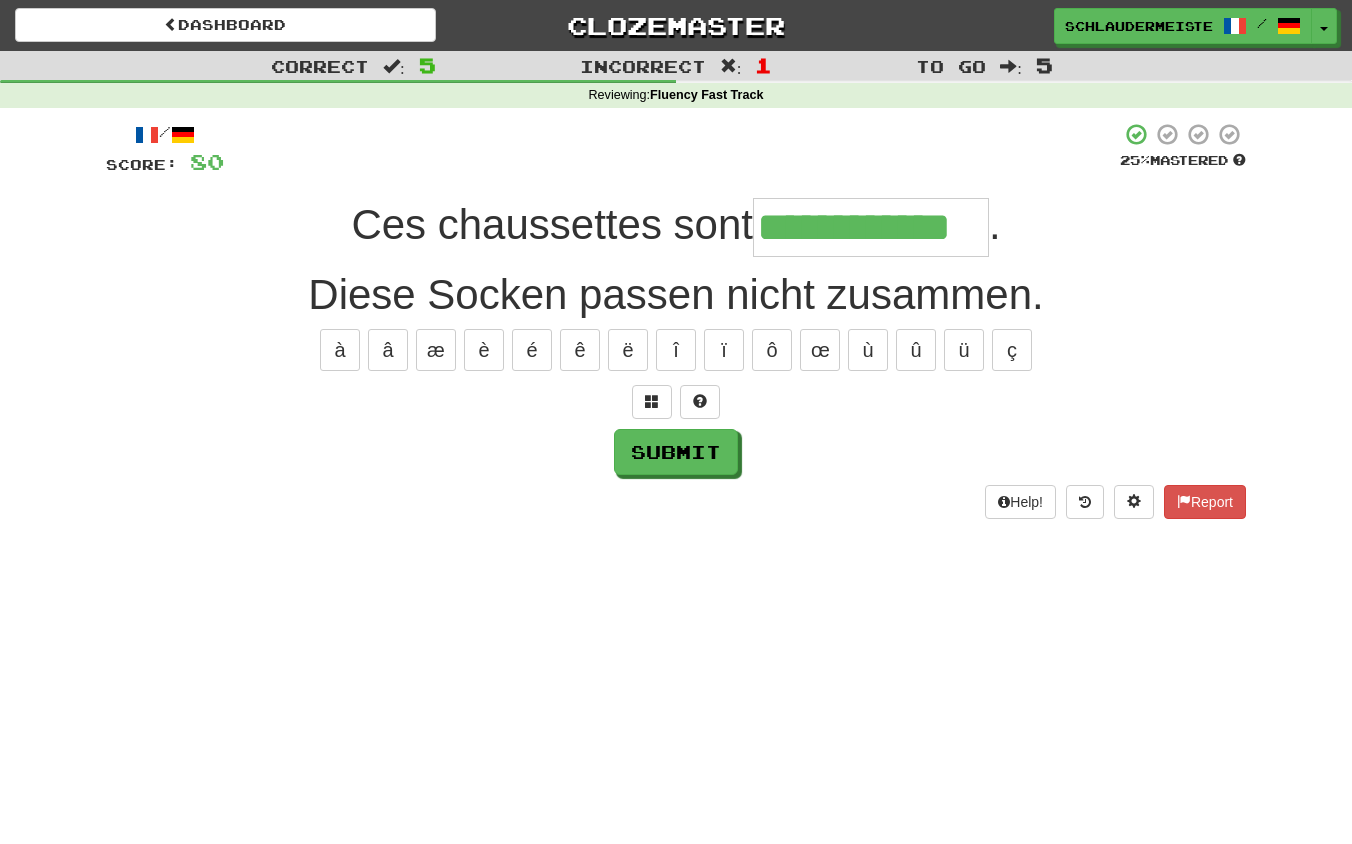 type on "**********" 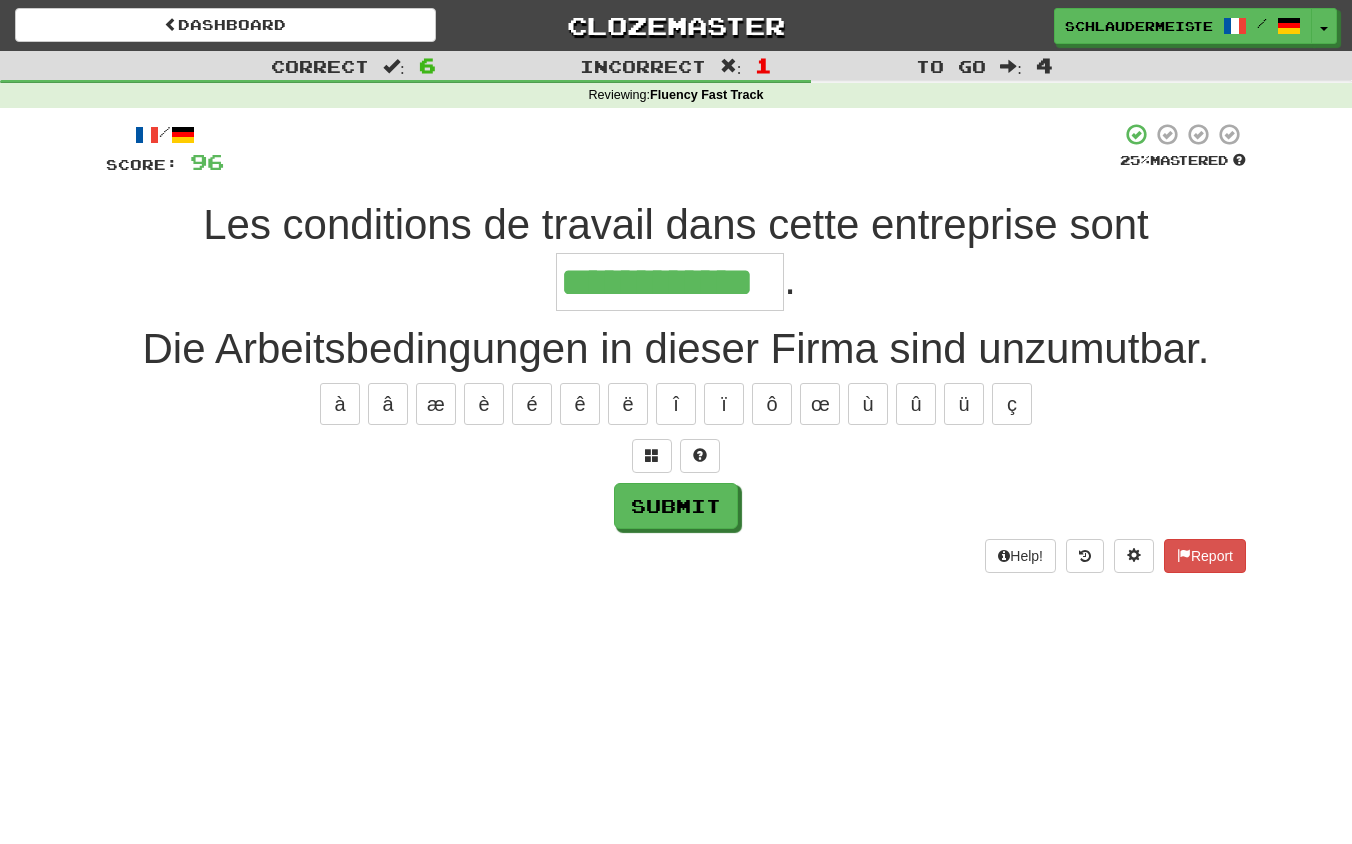 type on "**********" 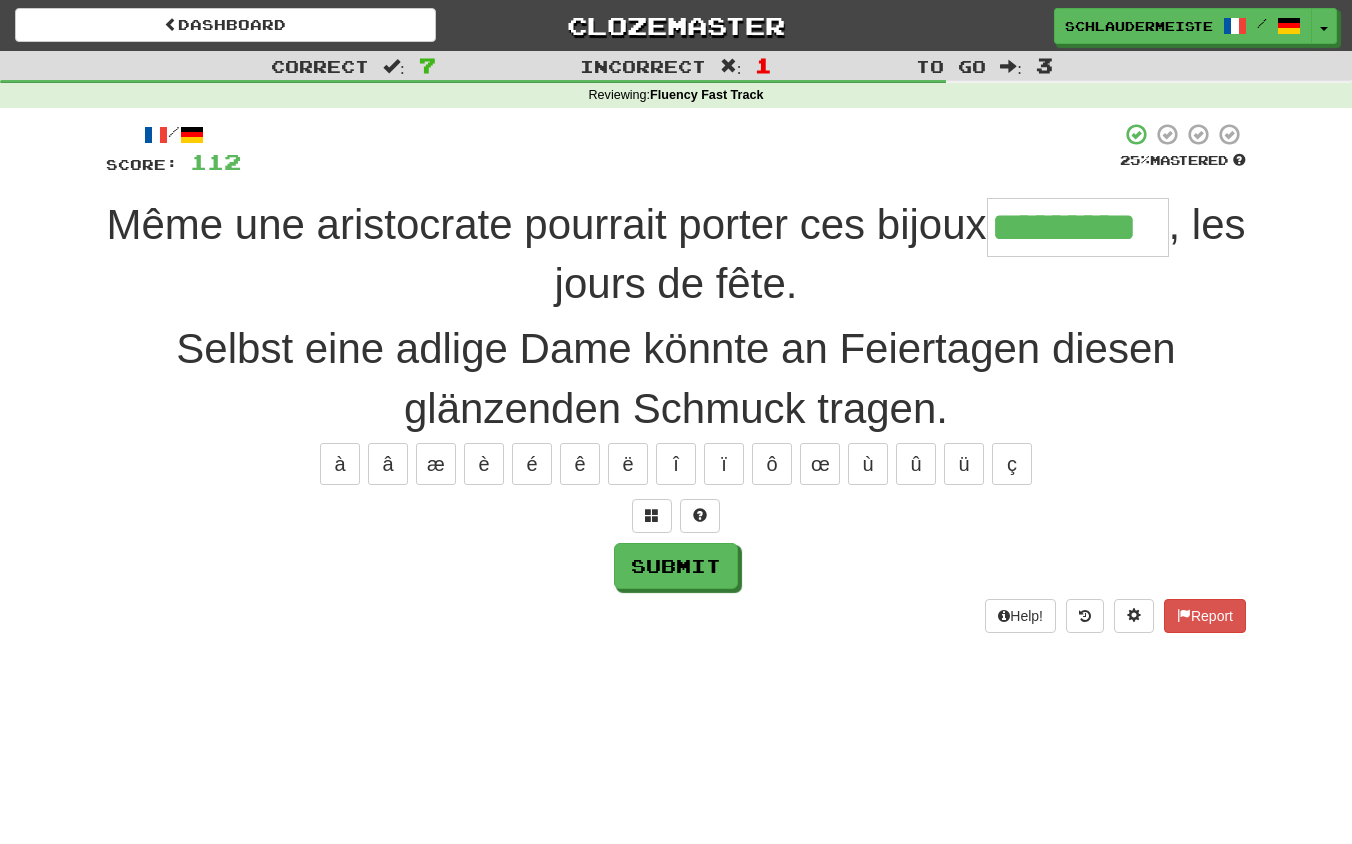 type on "*********" 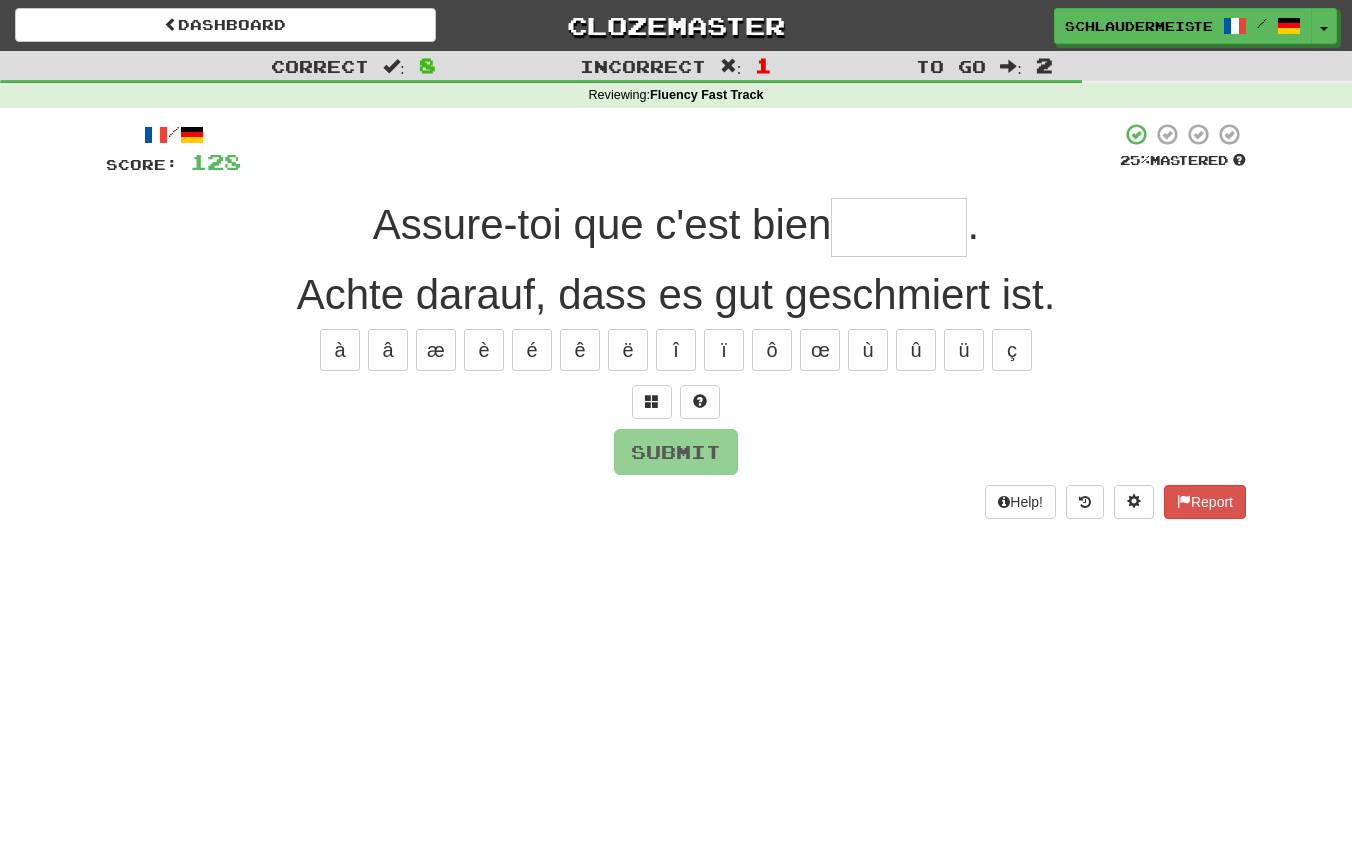 type on "*" 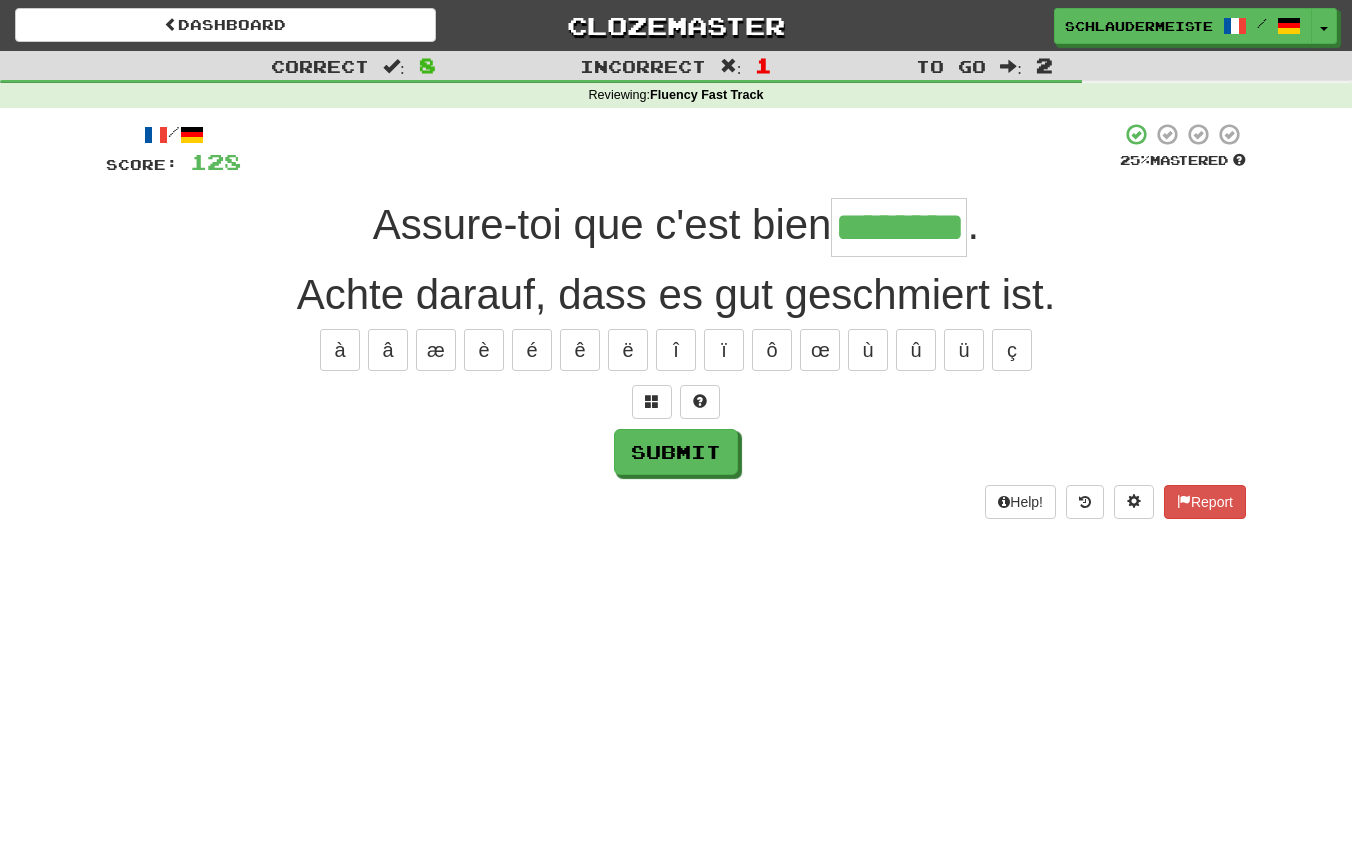 type on "********" 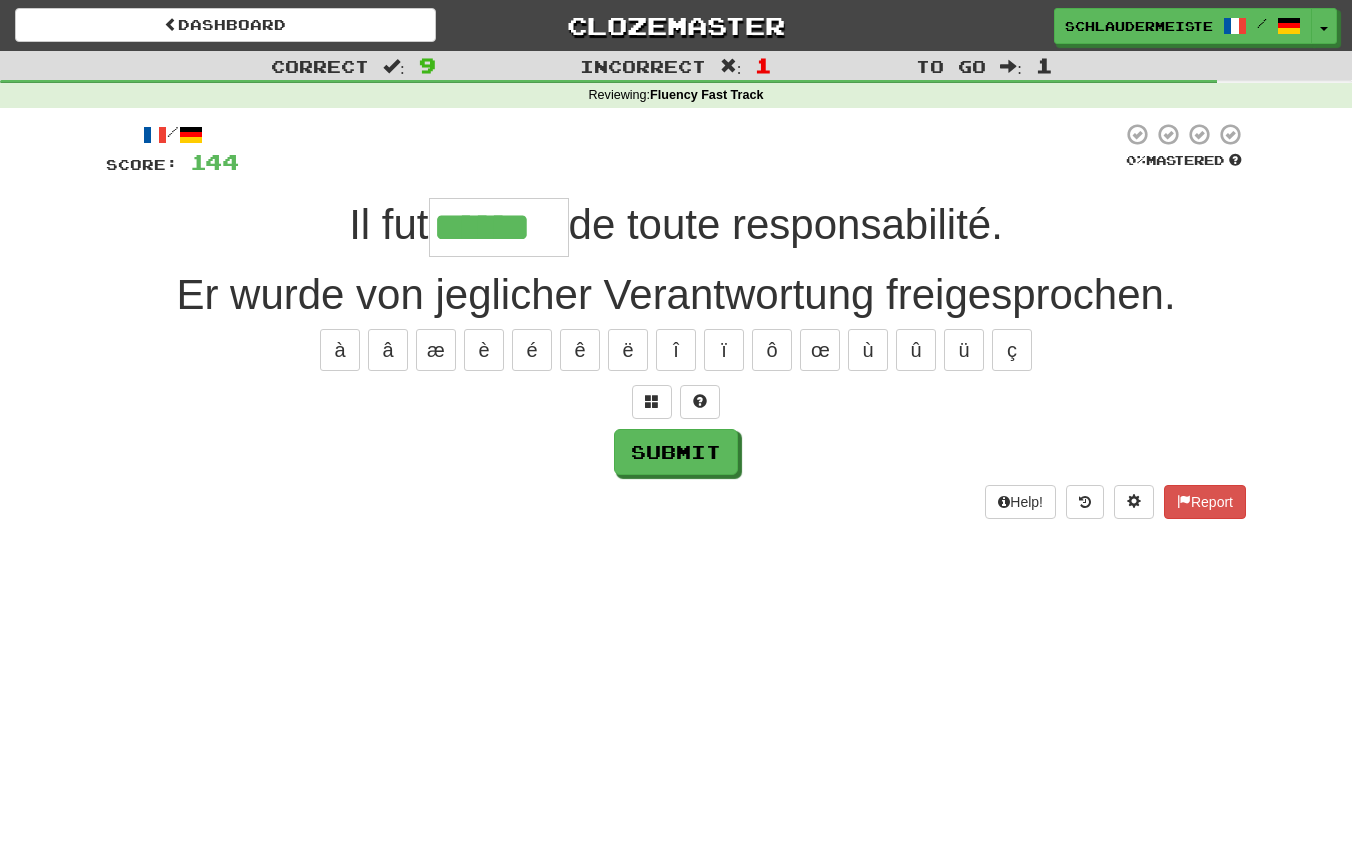 type on "******" 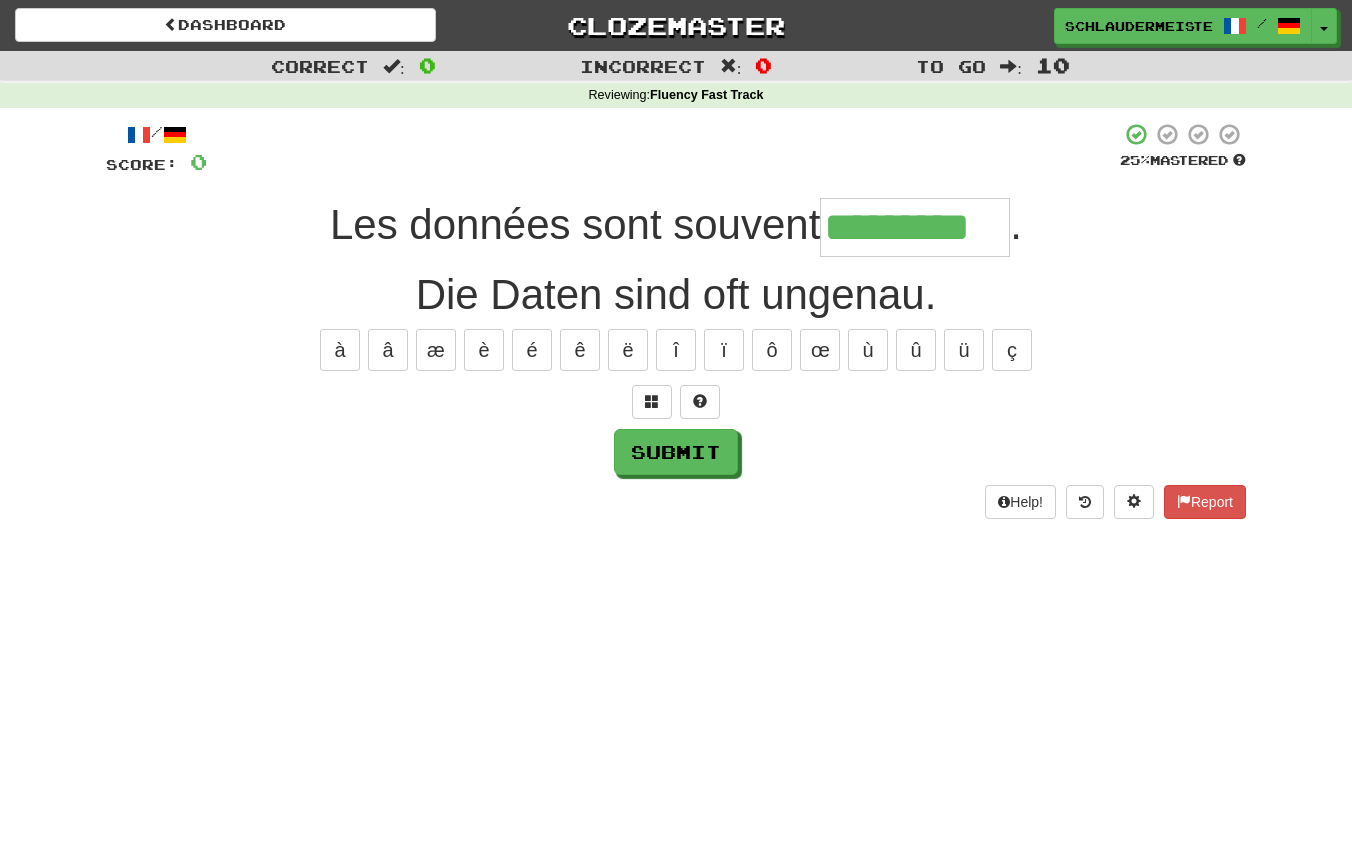 type on "*********" 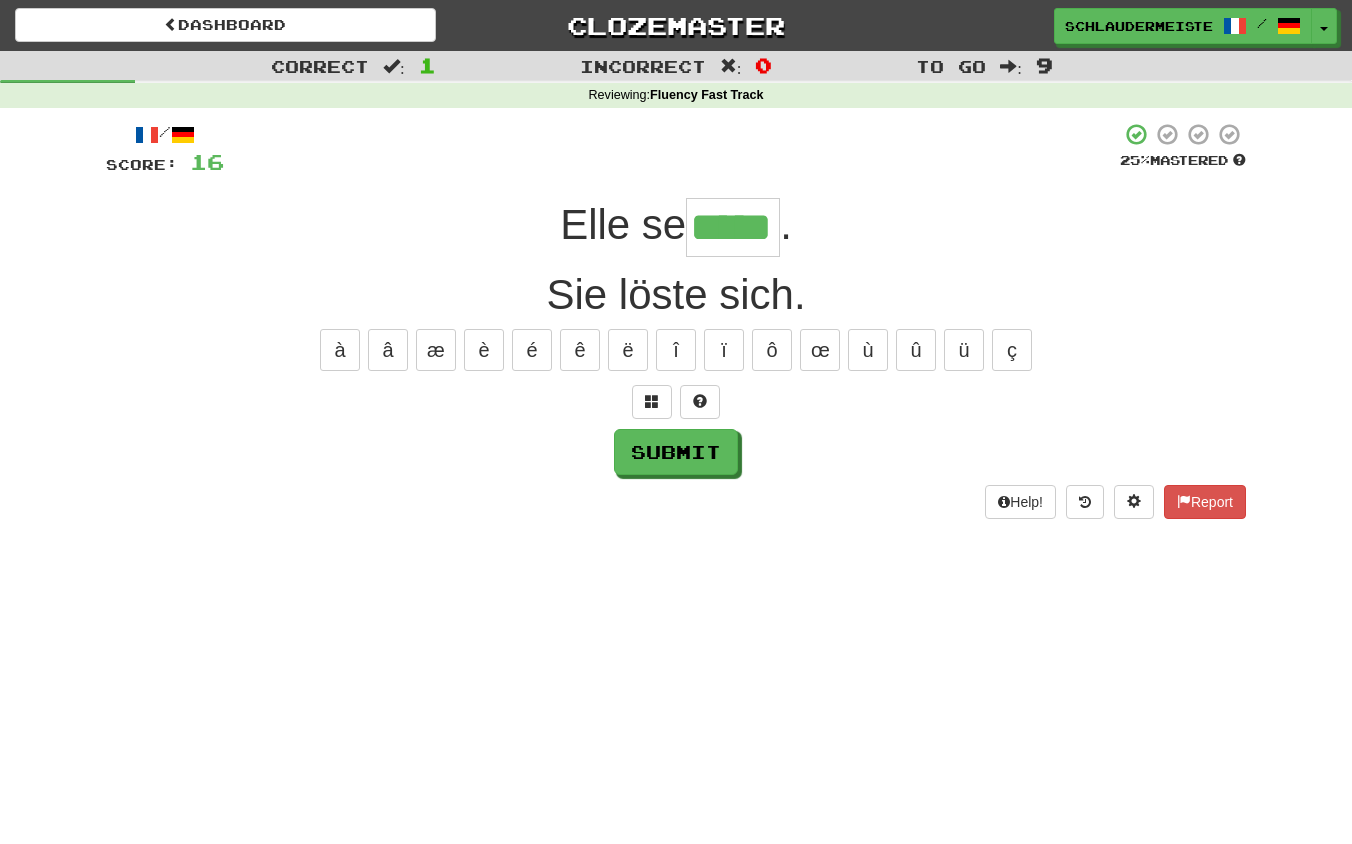 type on "*****" 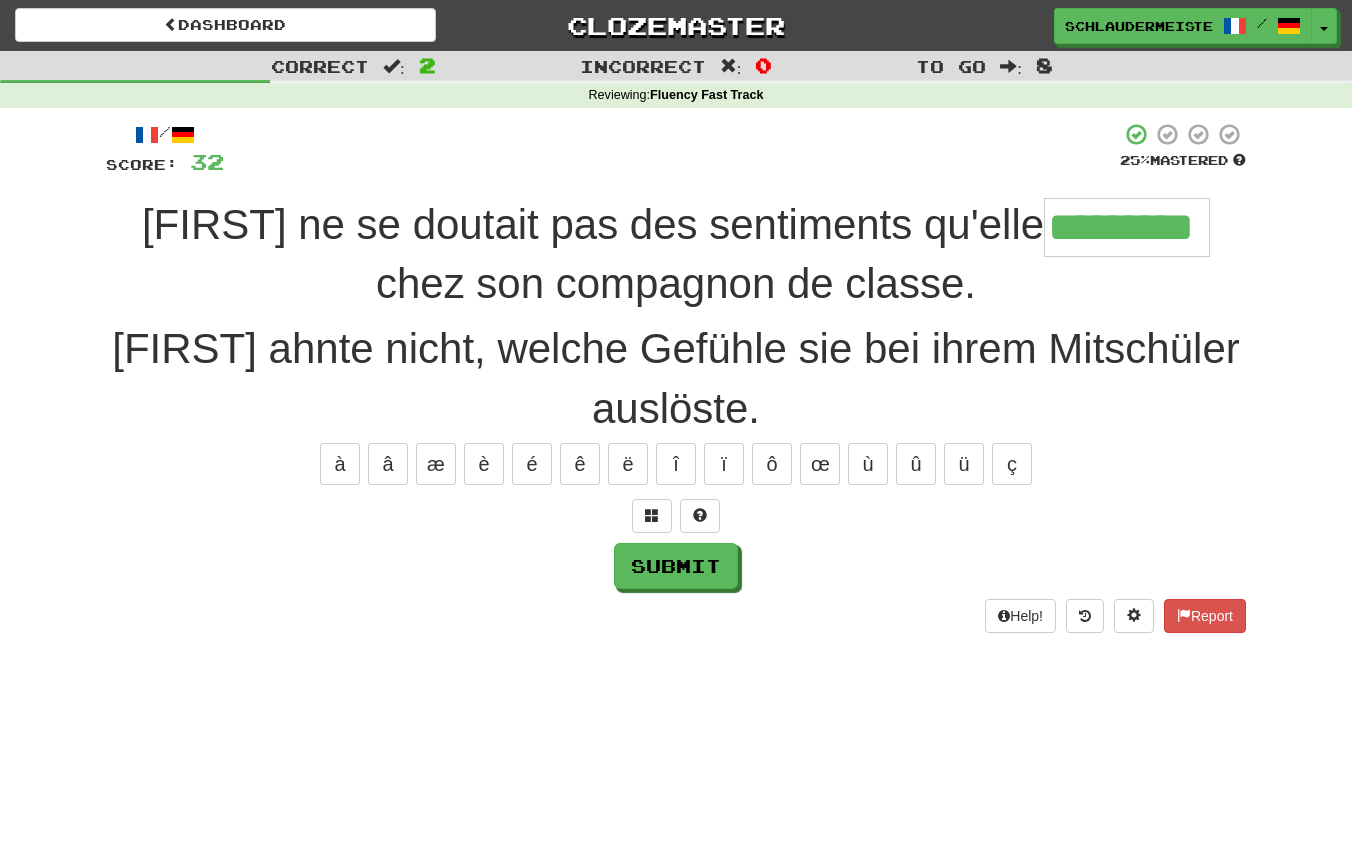 type on "*********" 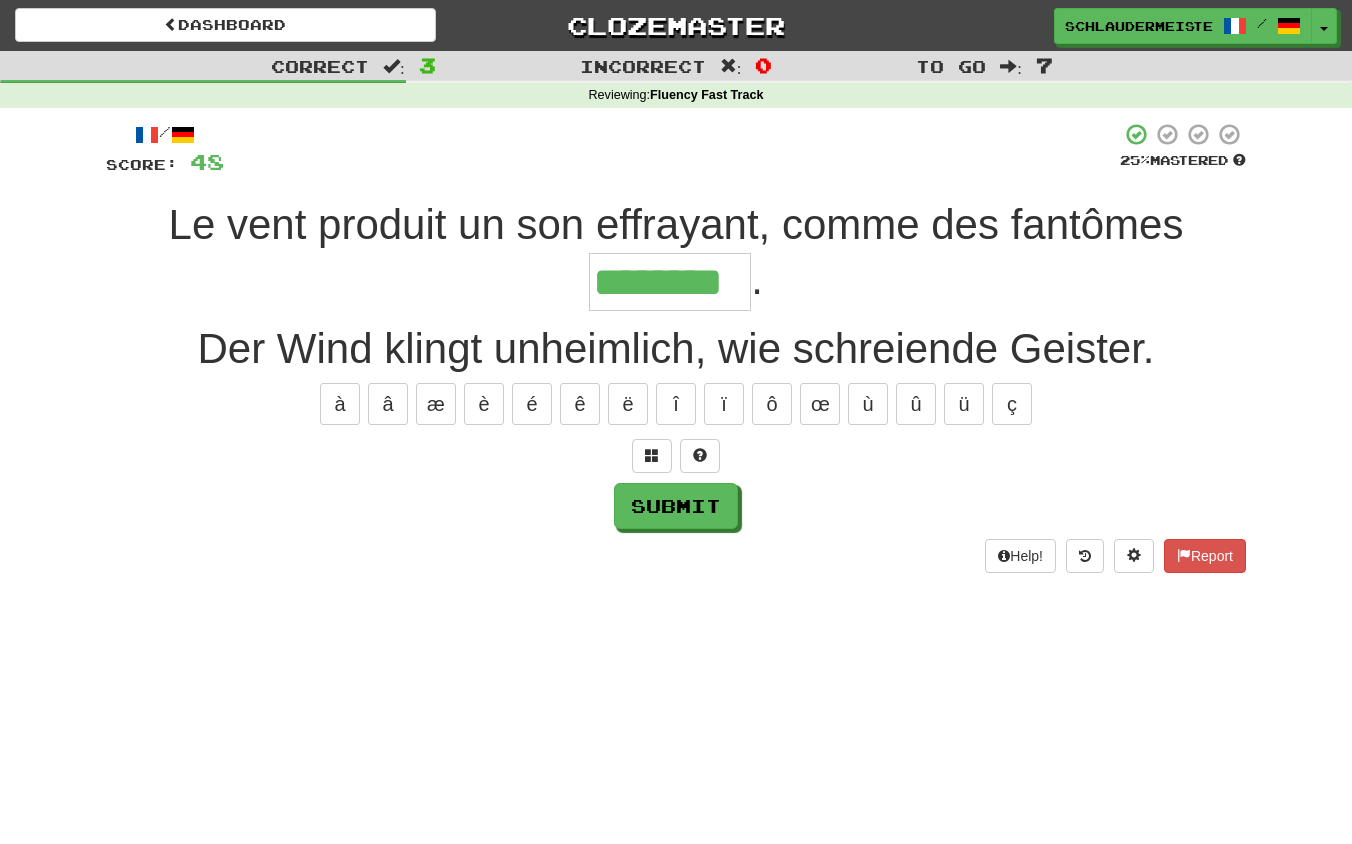 type on "********" 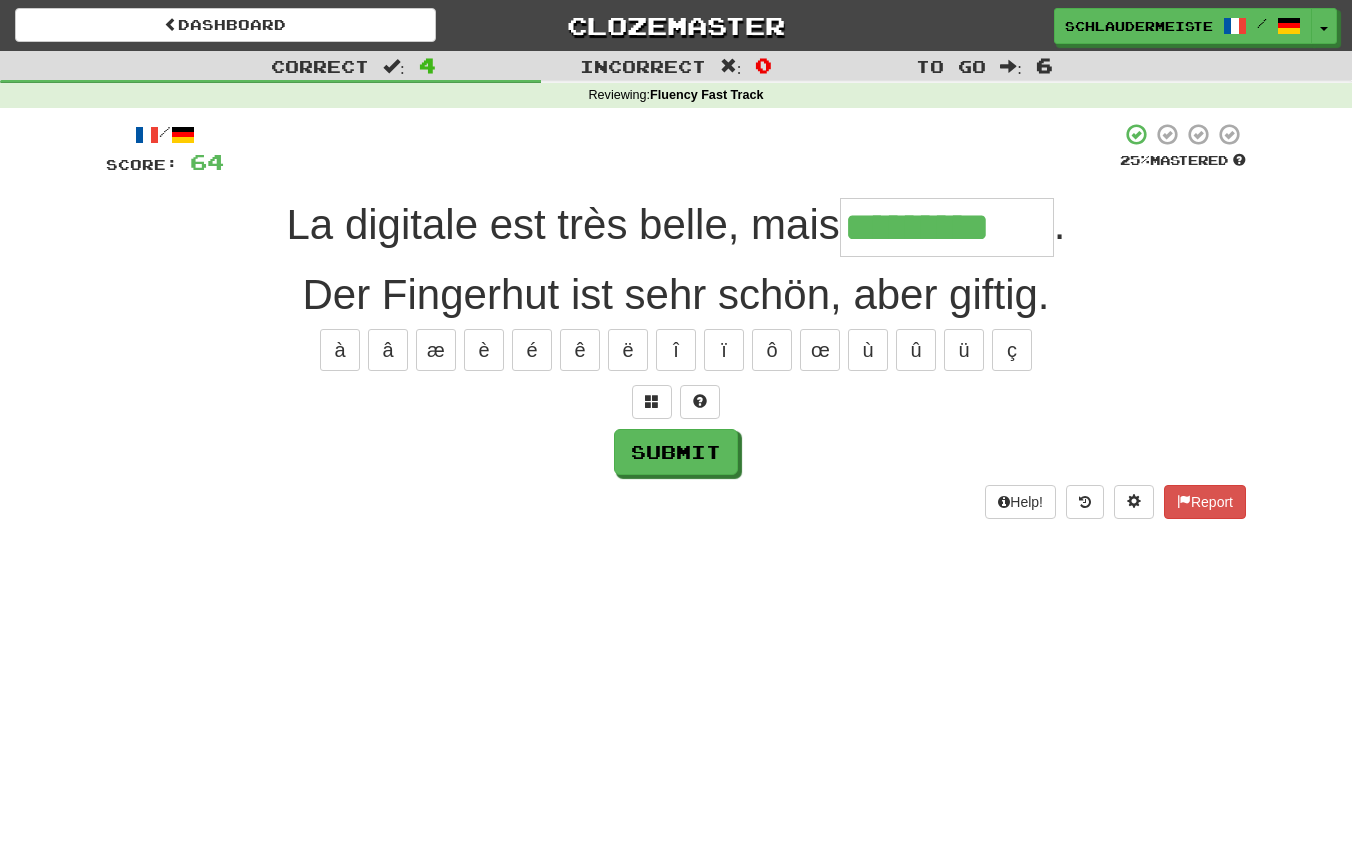 type on "*********" 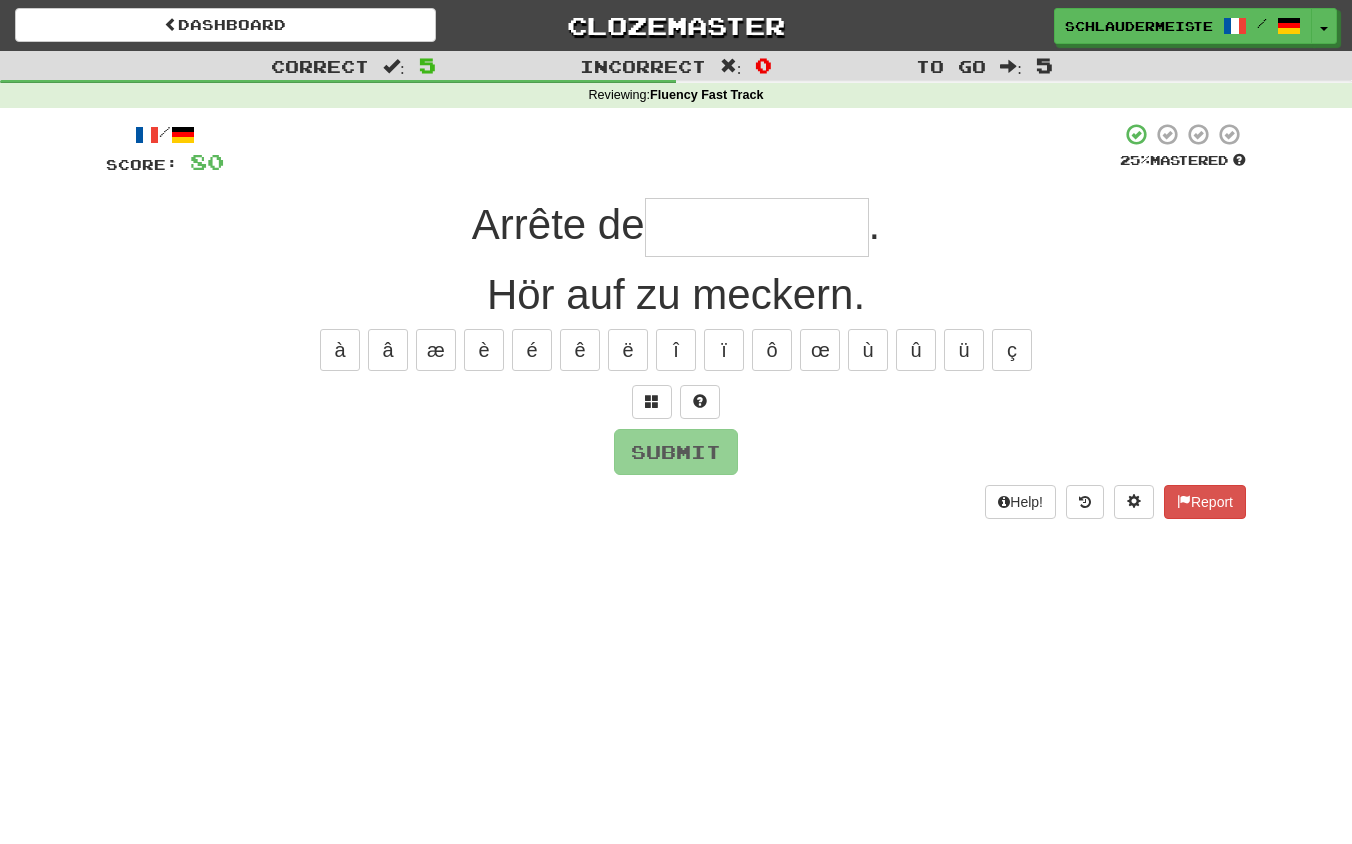 type on "*" 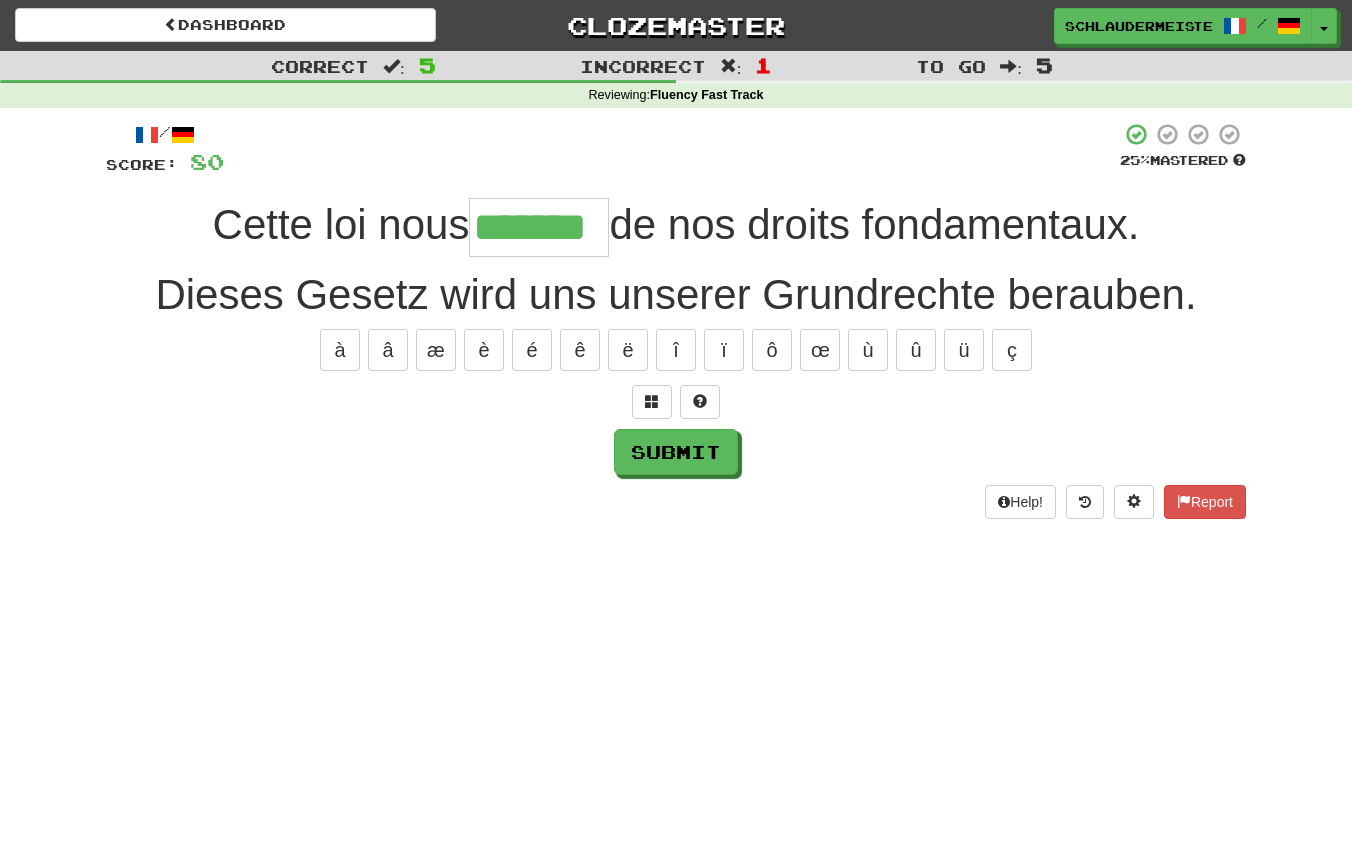 type on "*******" 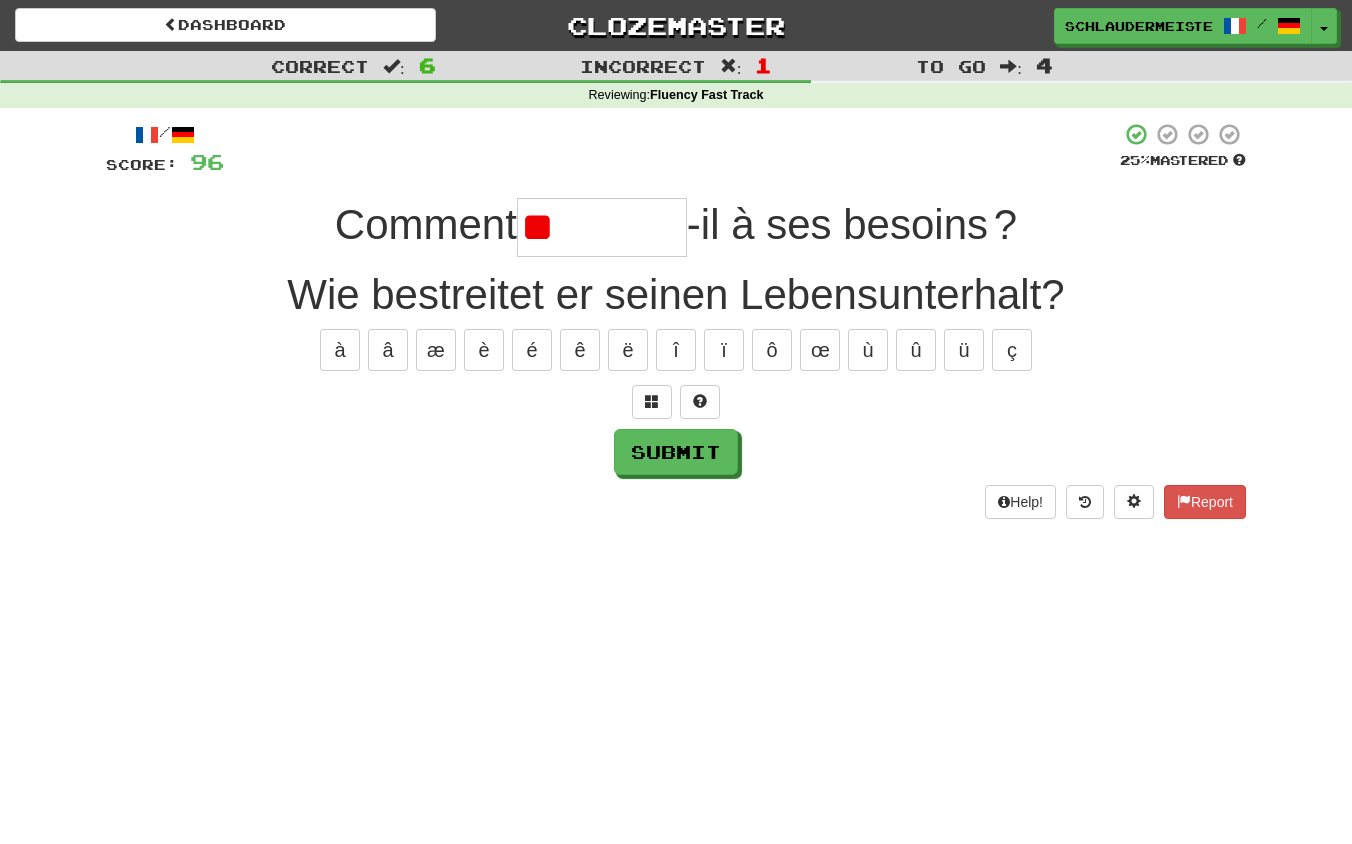 type on "*" 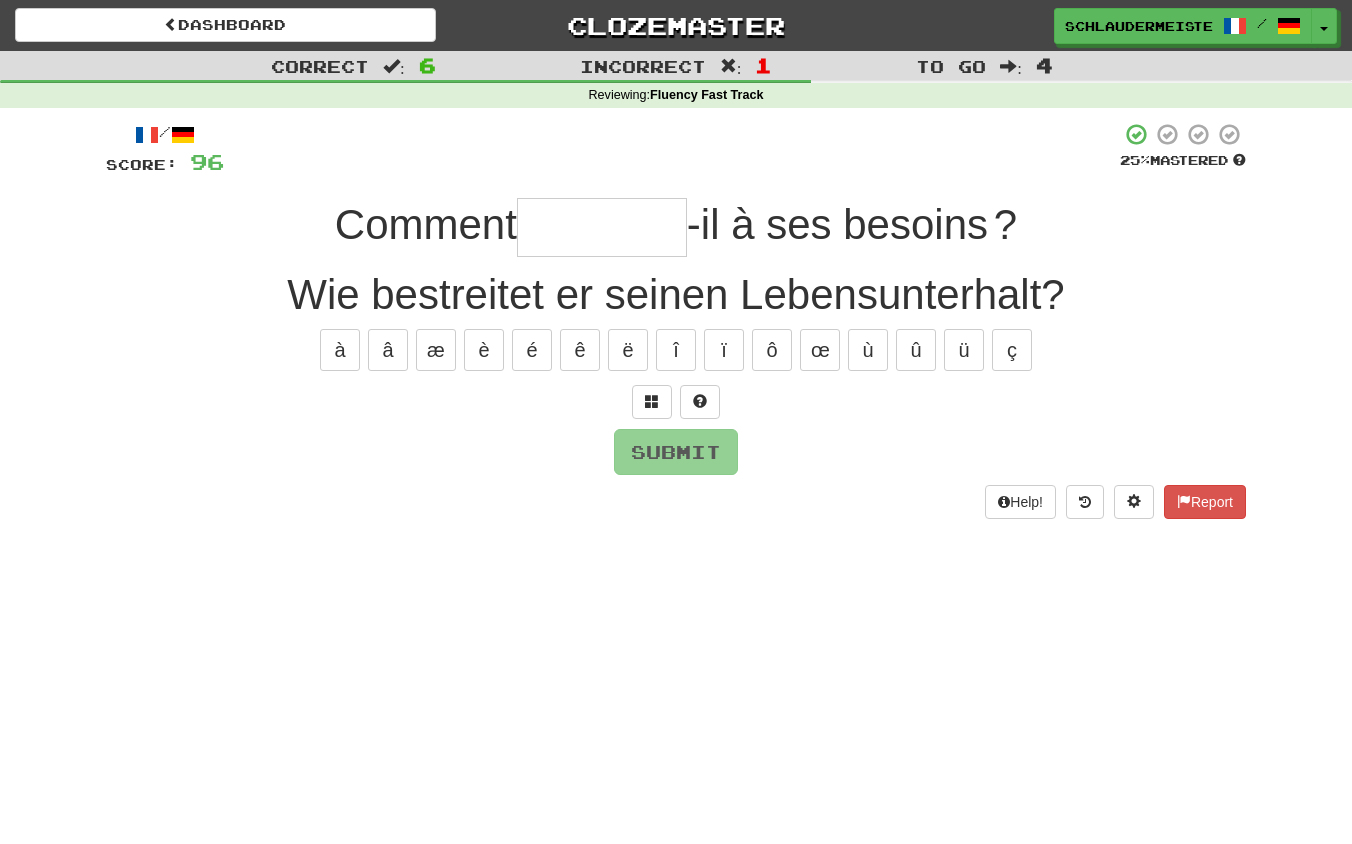 type on "********" 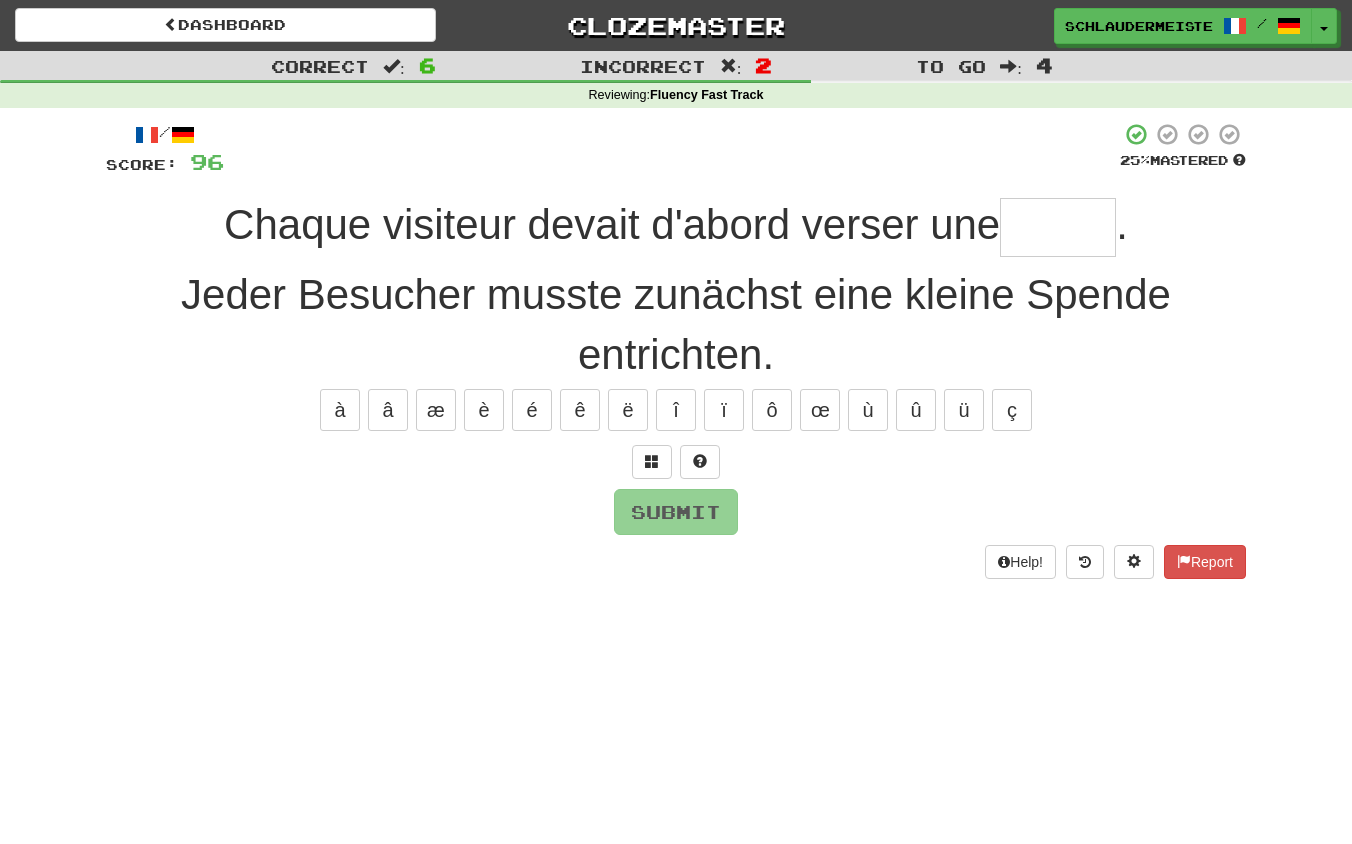 type on "*" 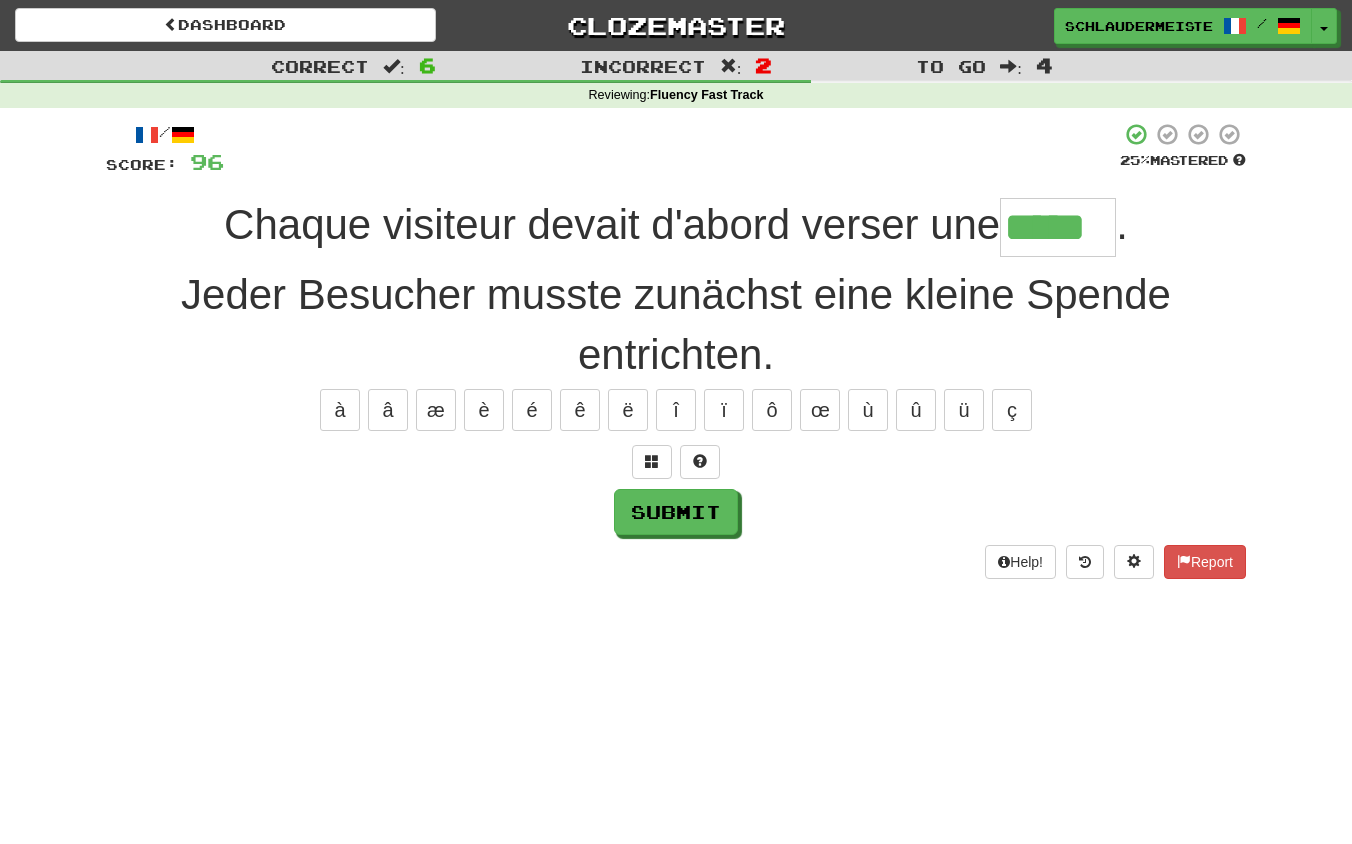 type on "*****" 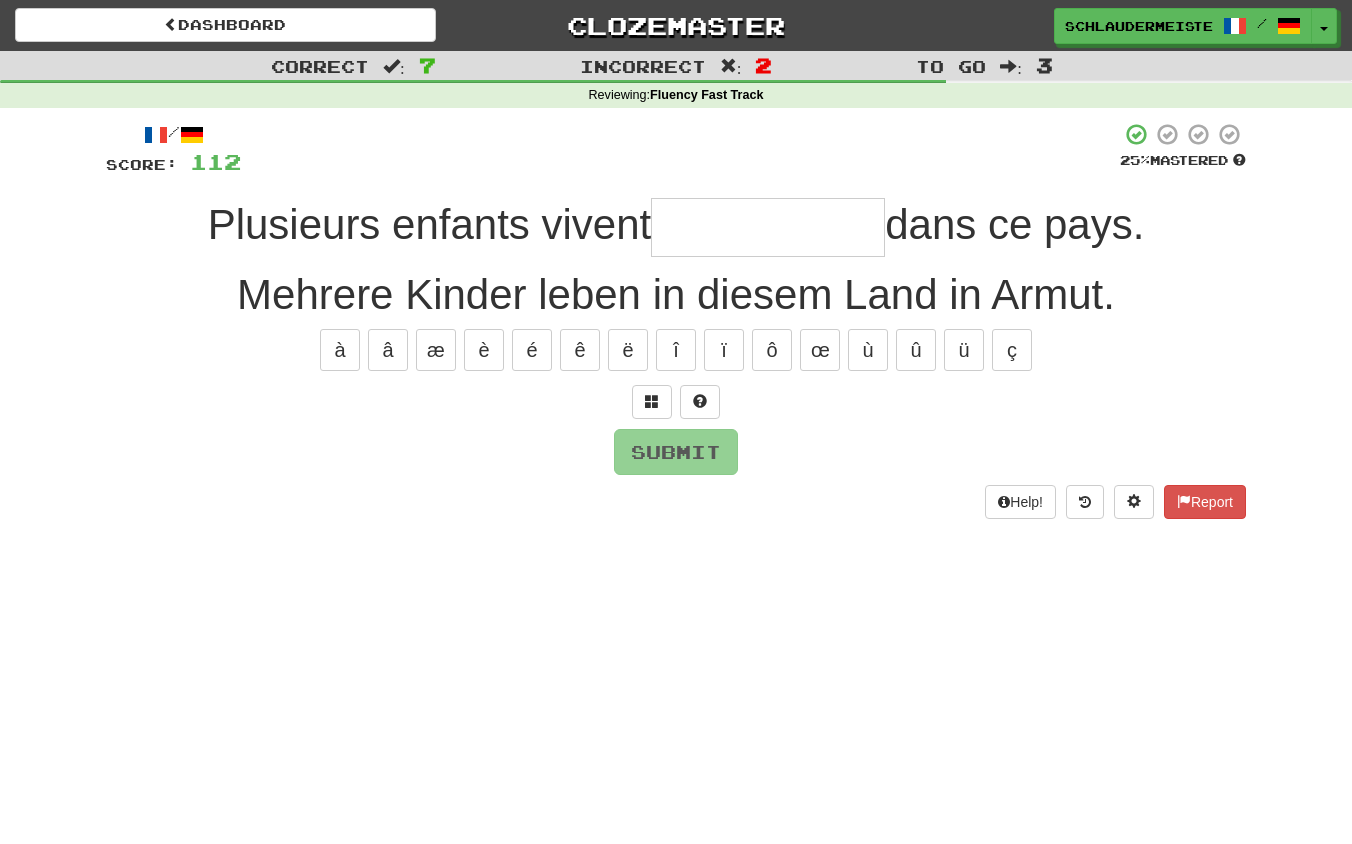 type on "*" 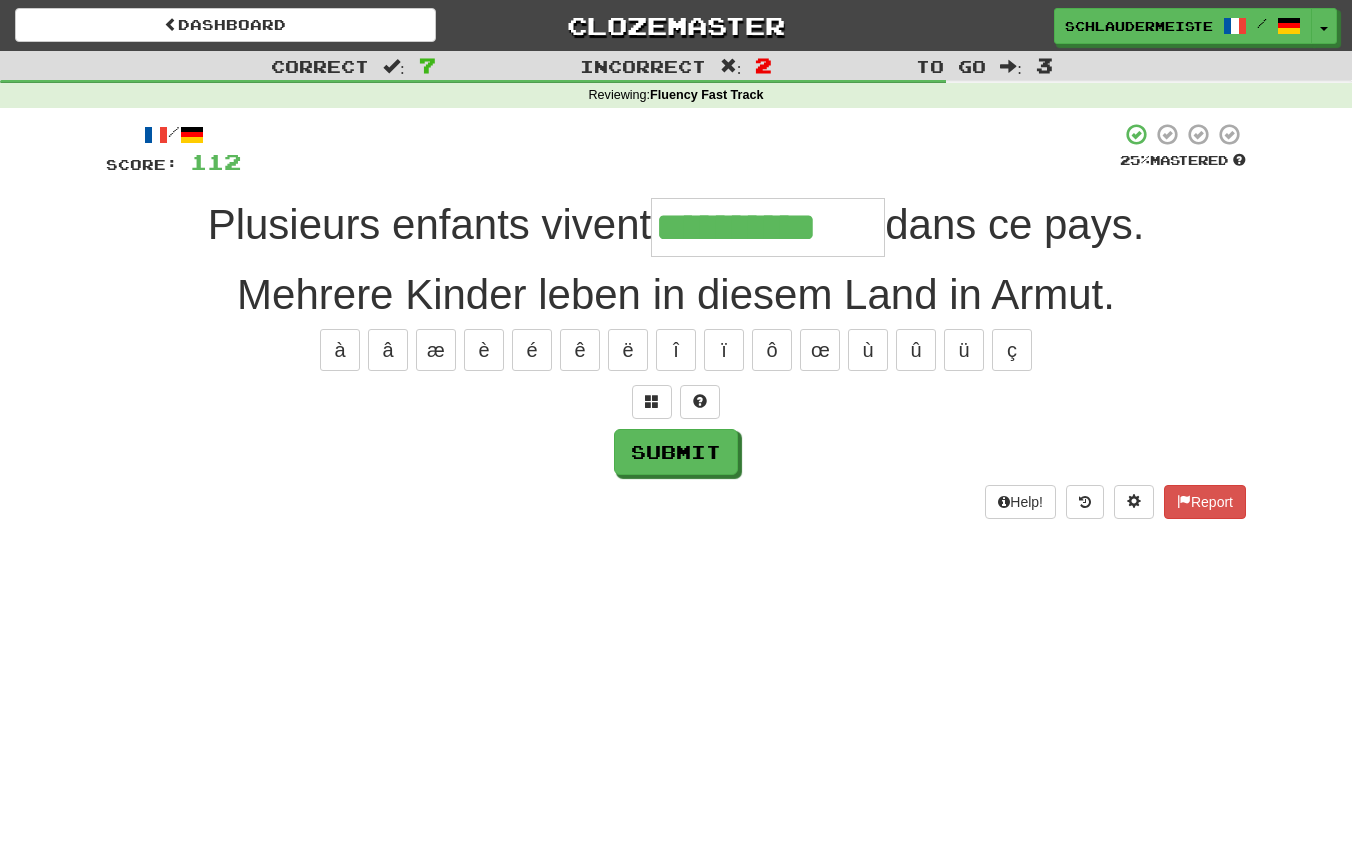 type on "**********" 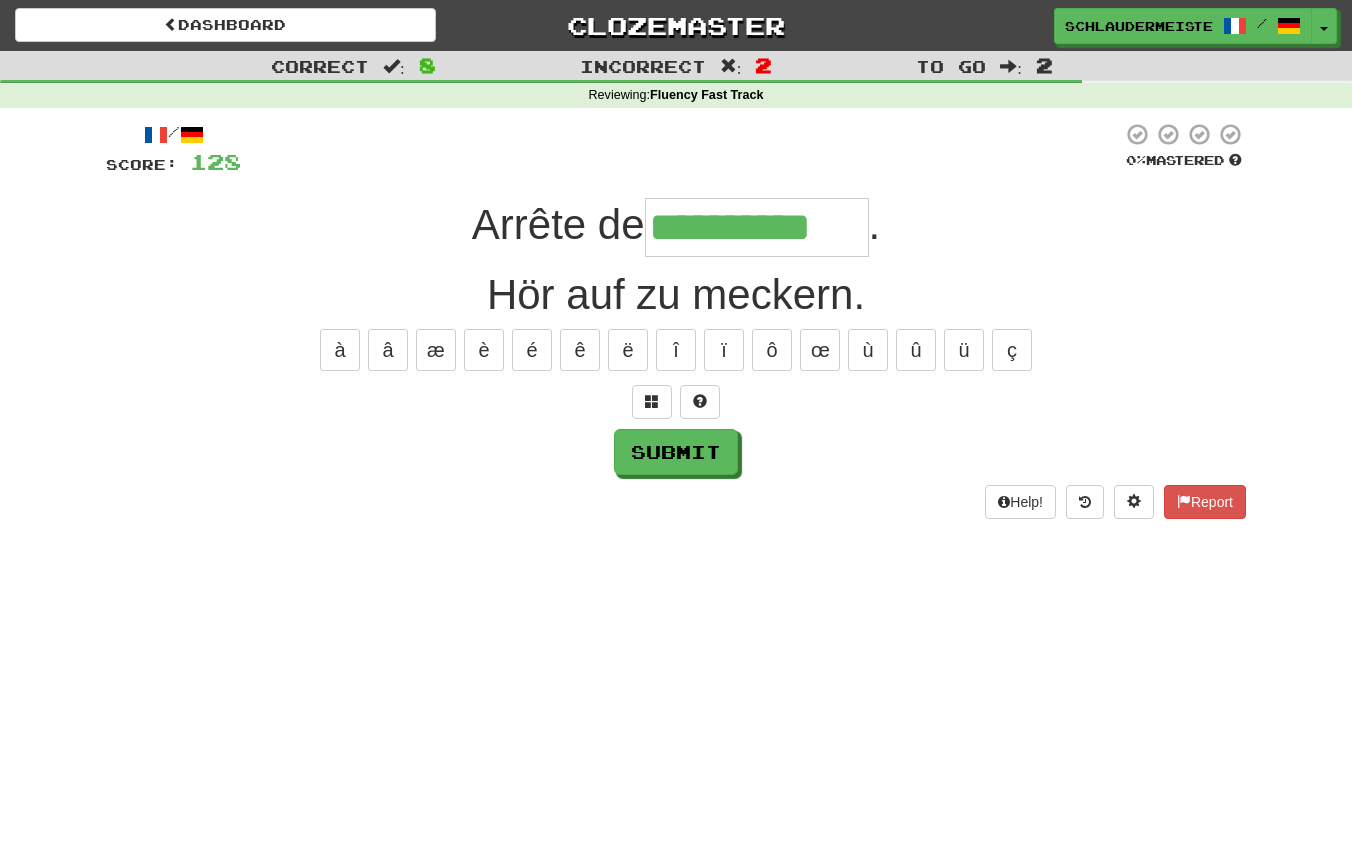 type on "**********" 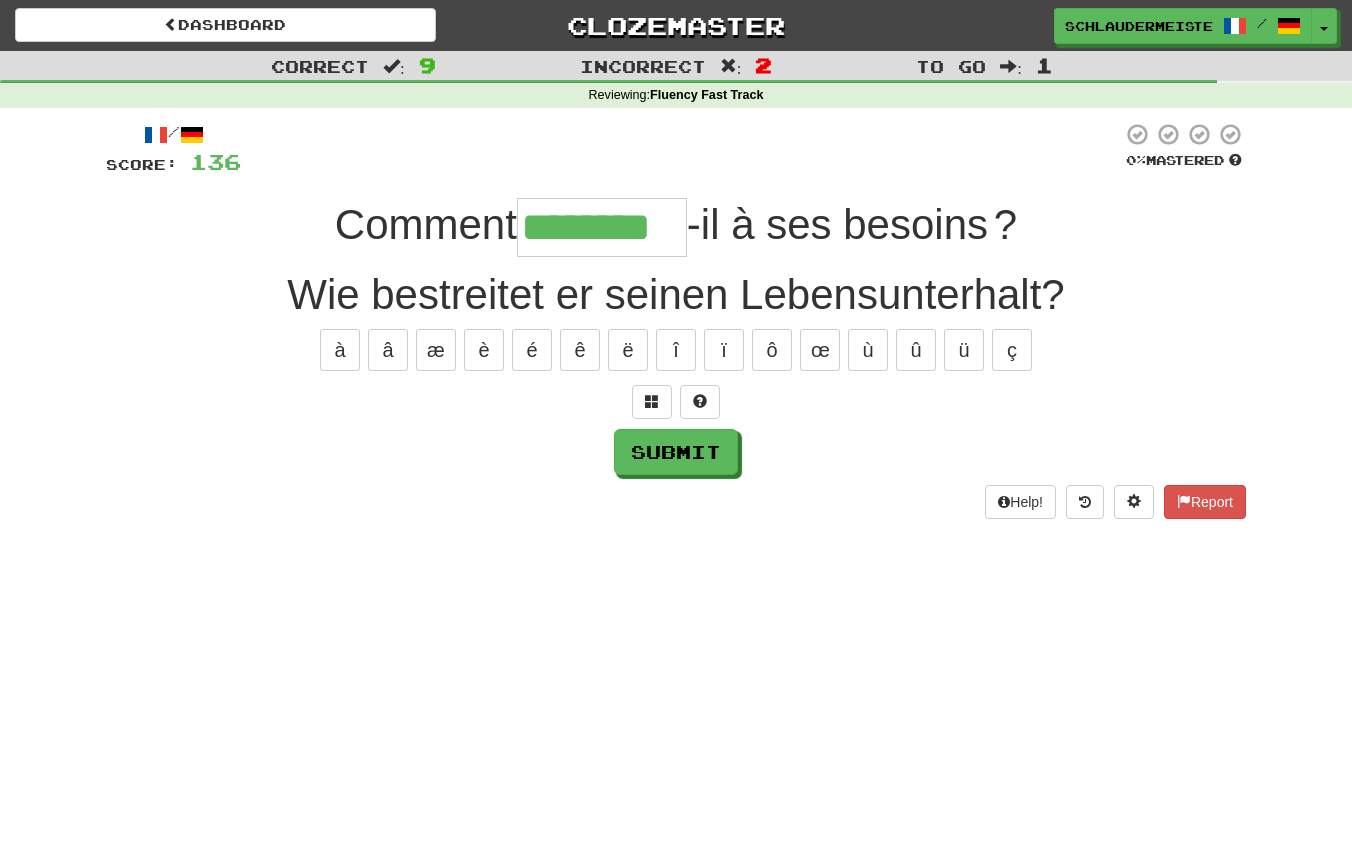 type on "********" 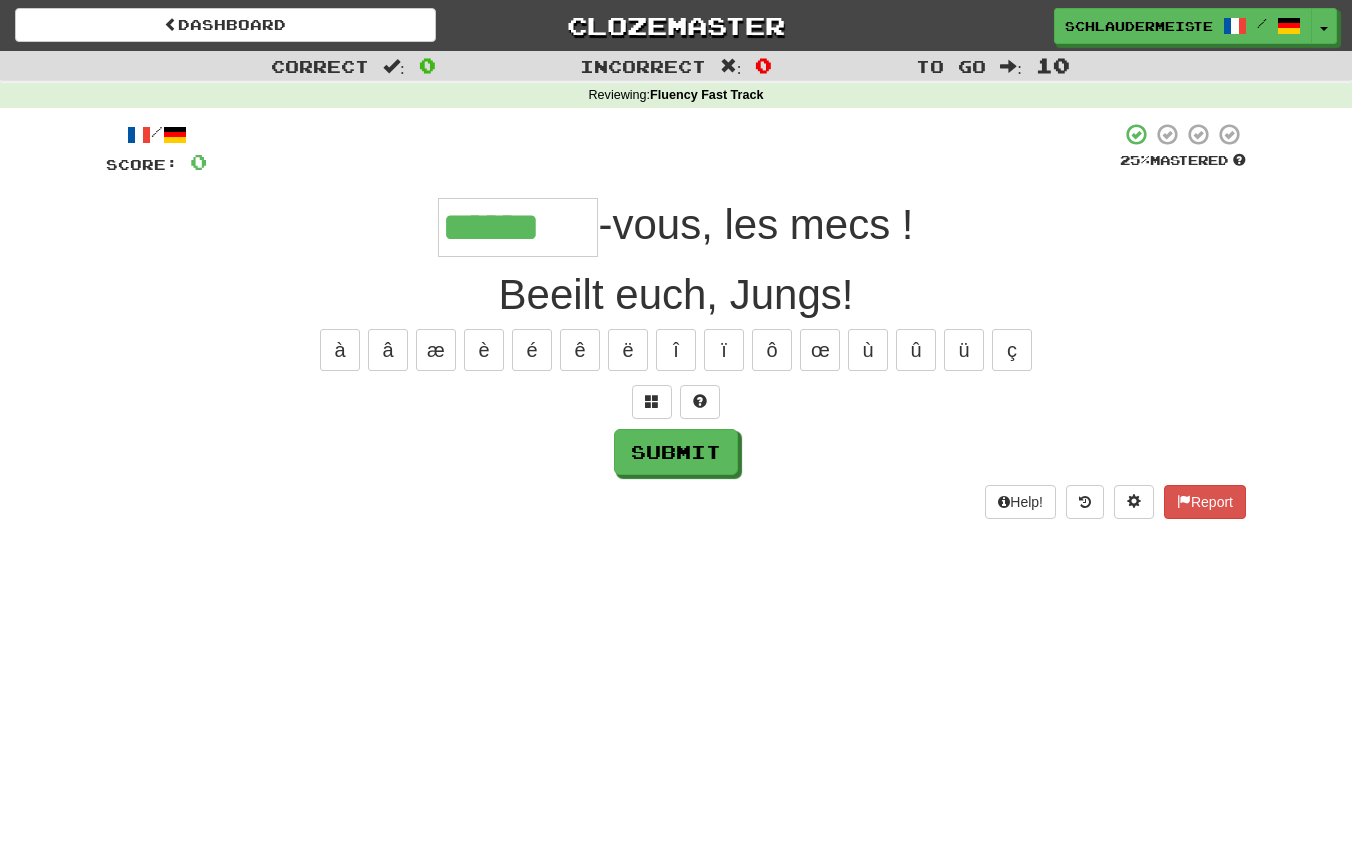 type on "******" 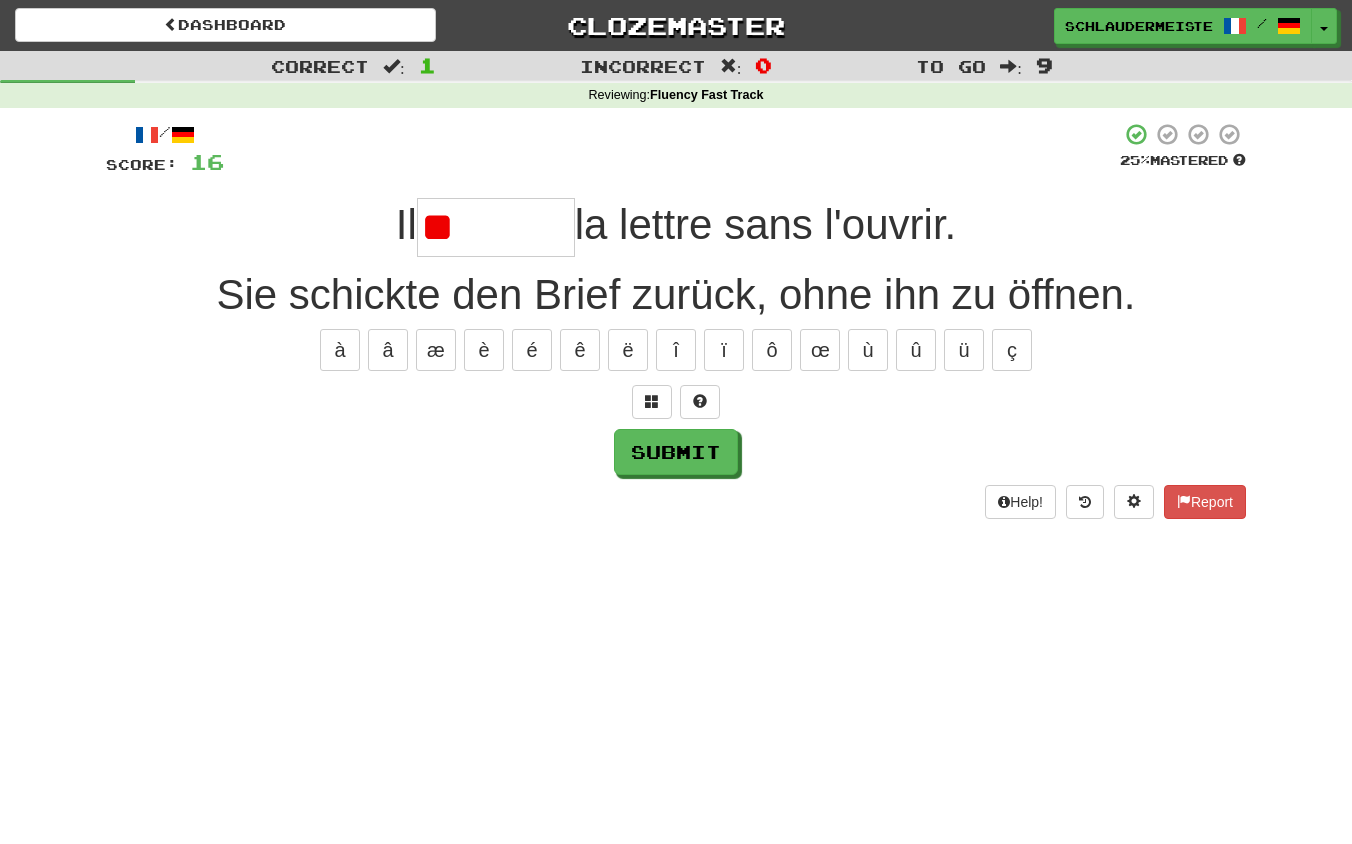 type on "*" 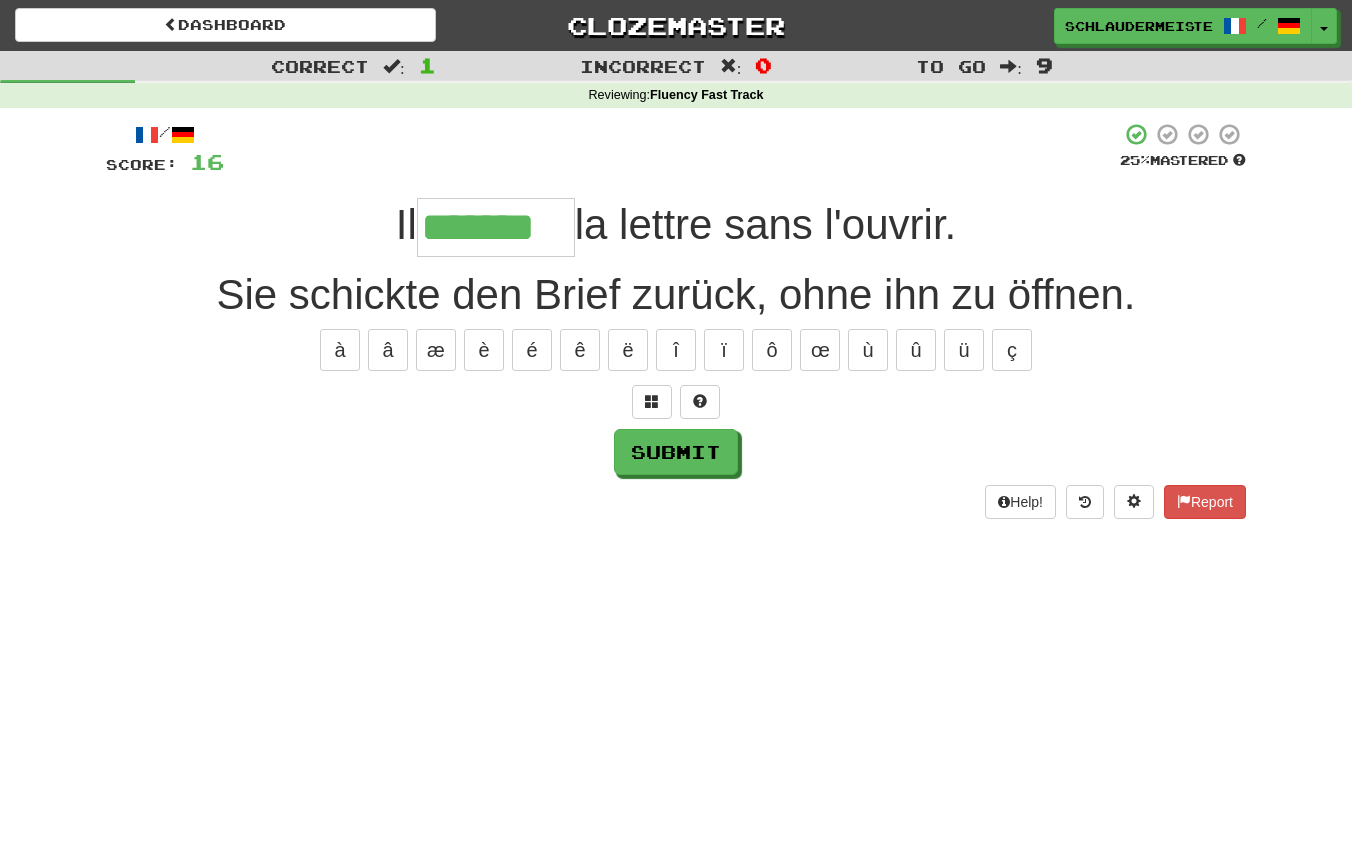 type on "*******" 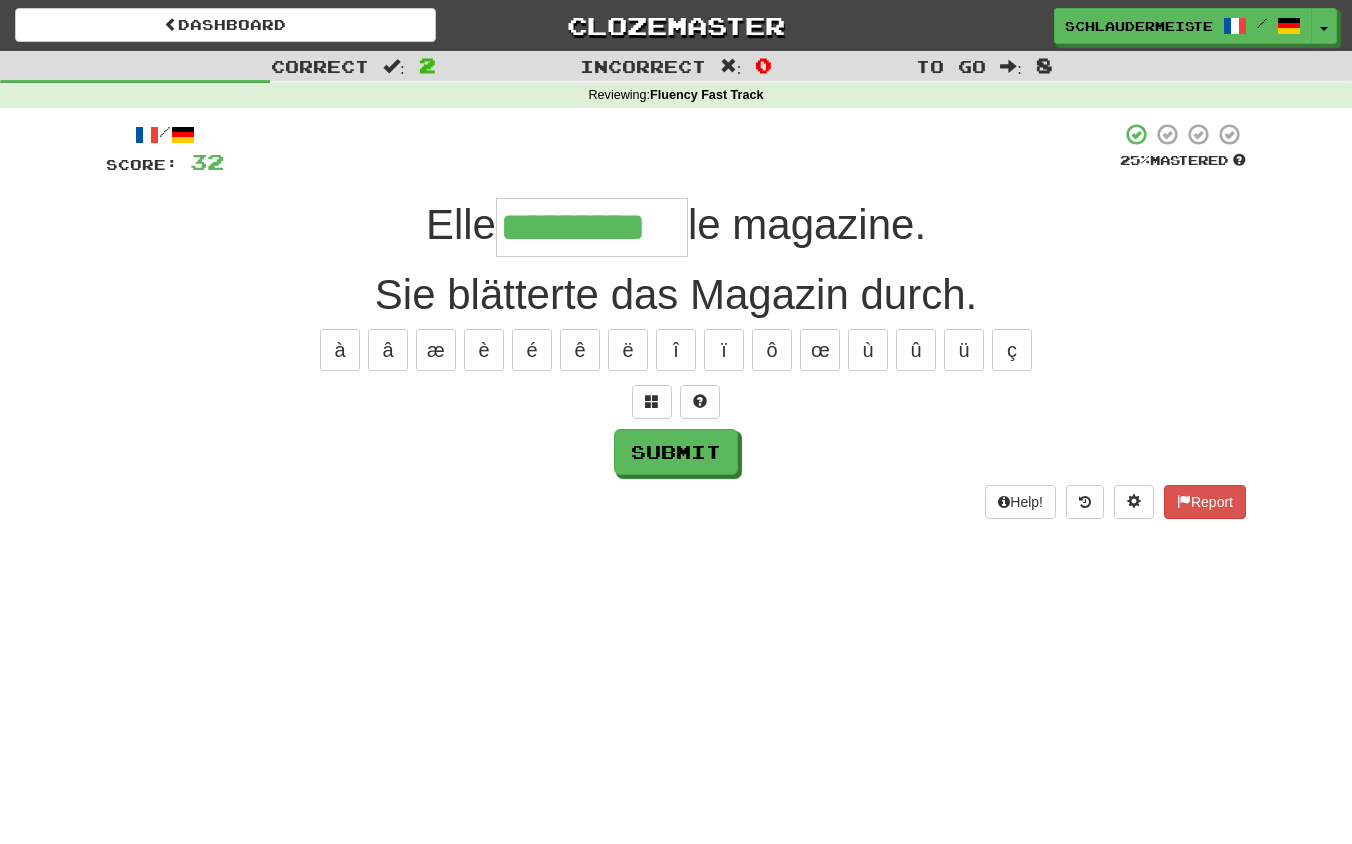type on "*********" 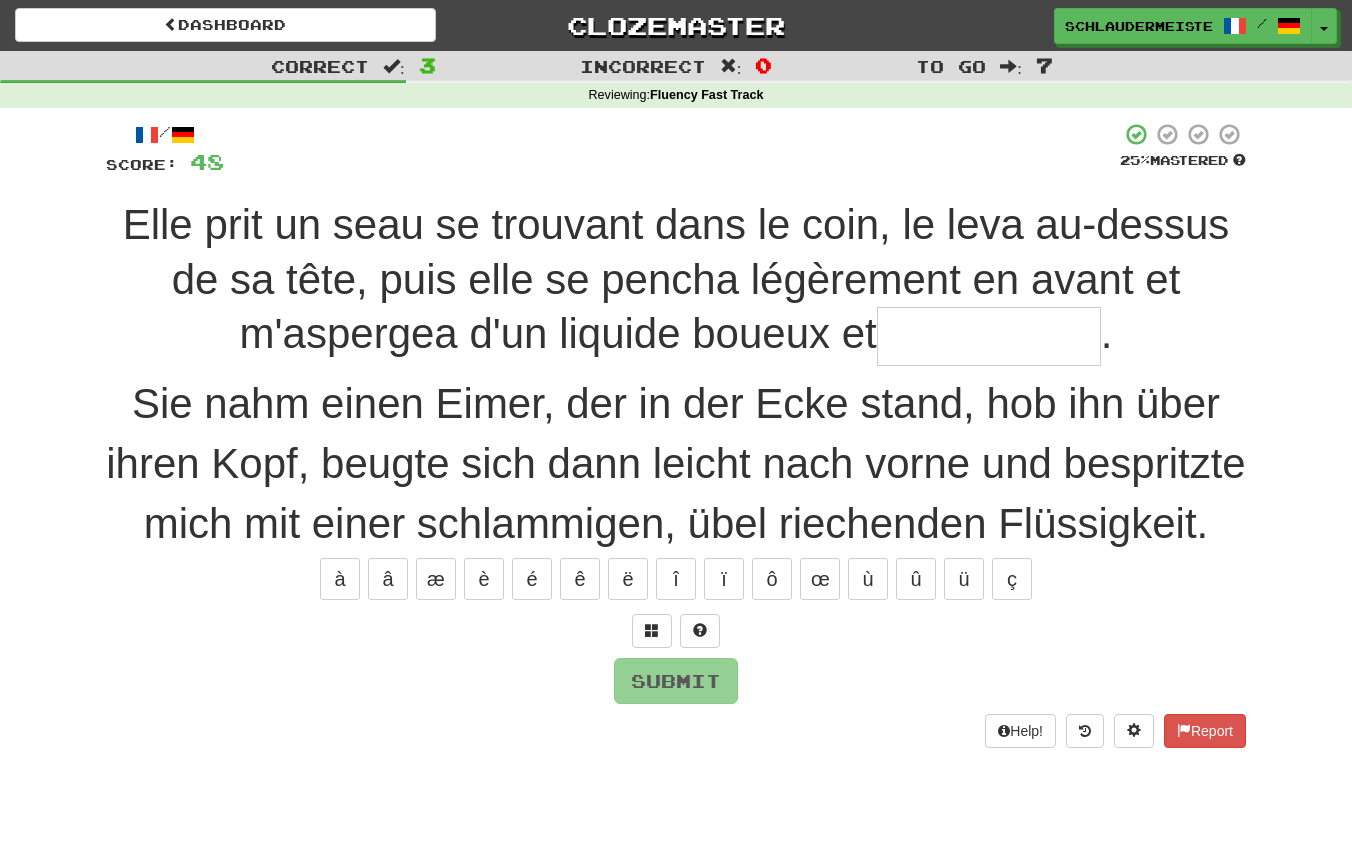 type on "*" 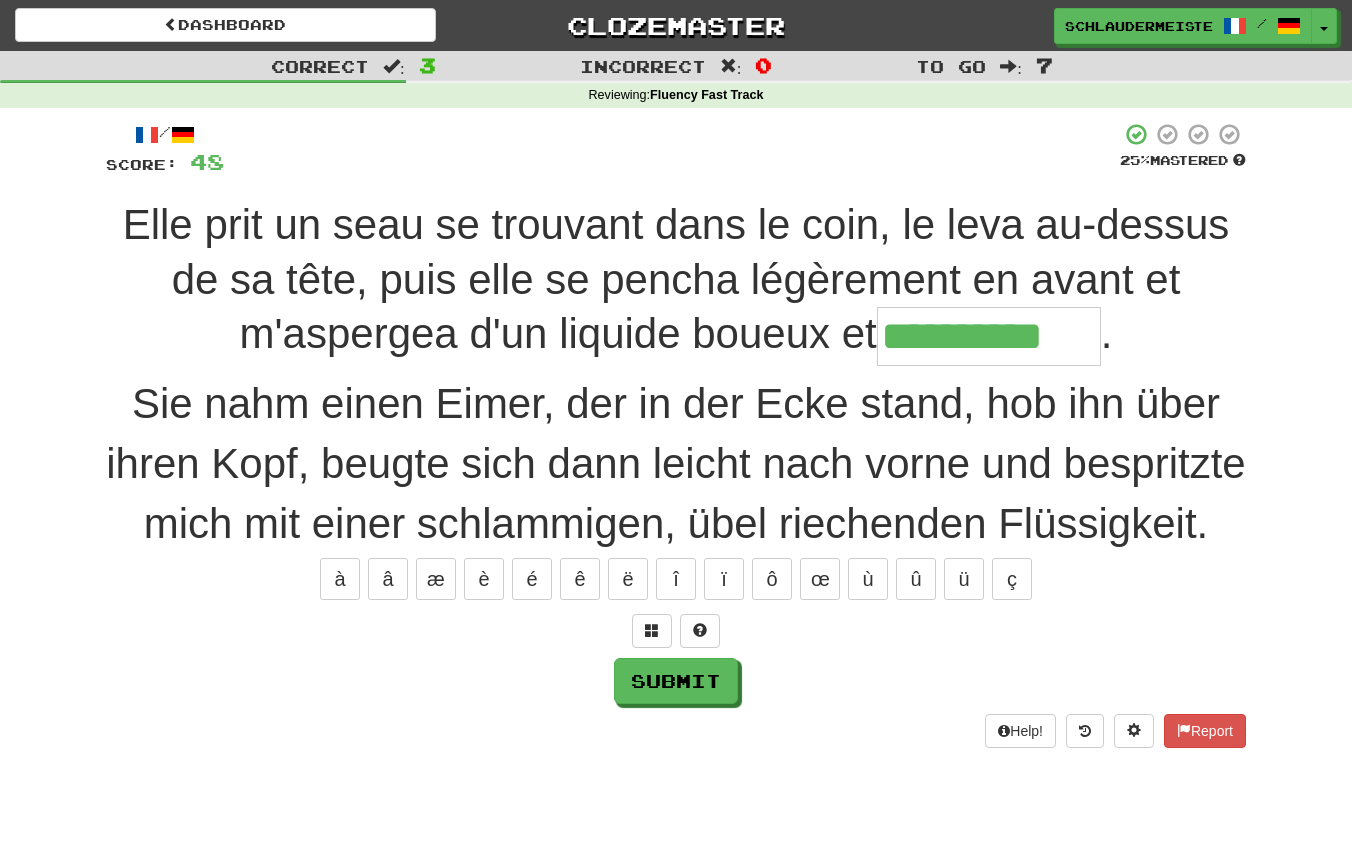 type on "**********" 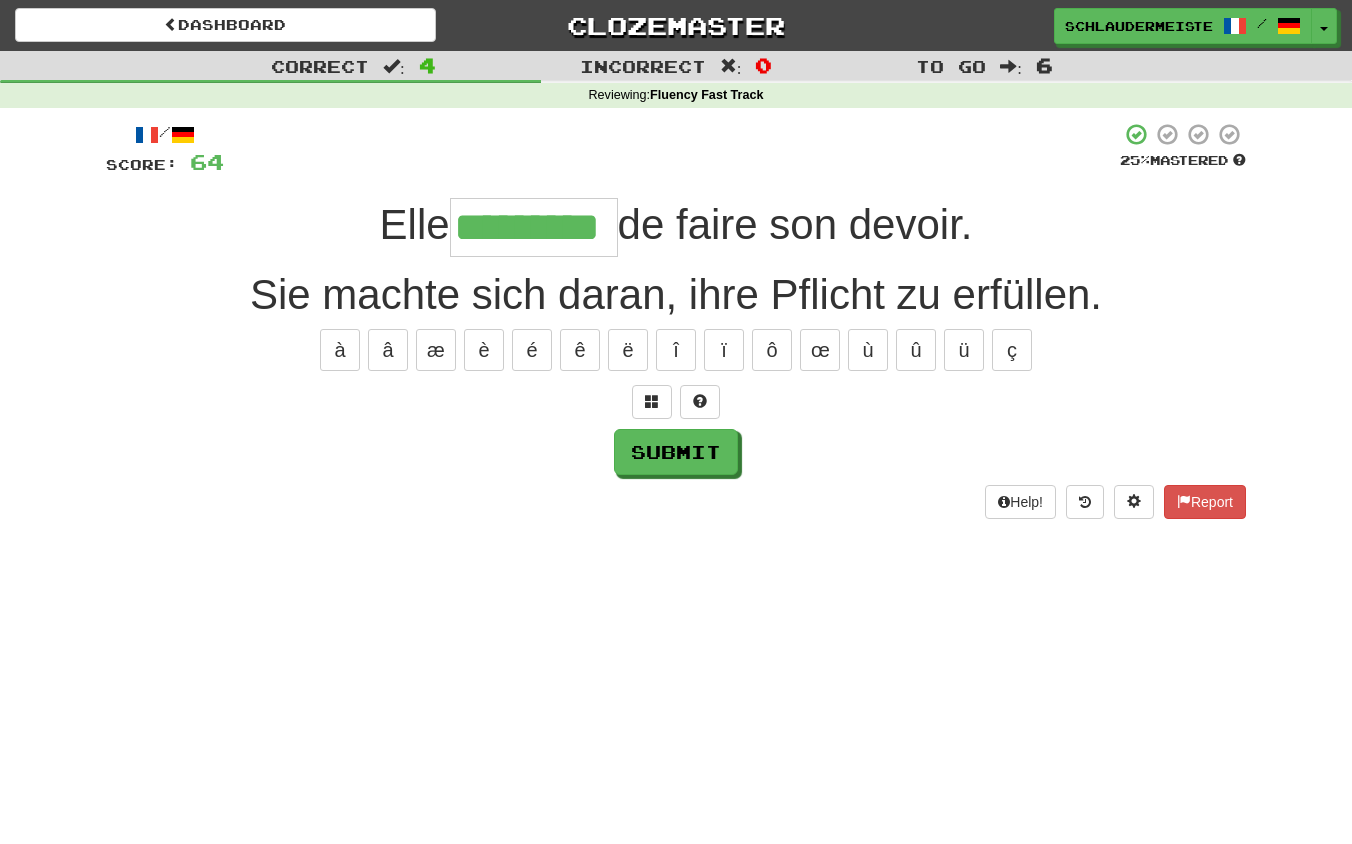 type on "*********" 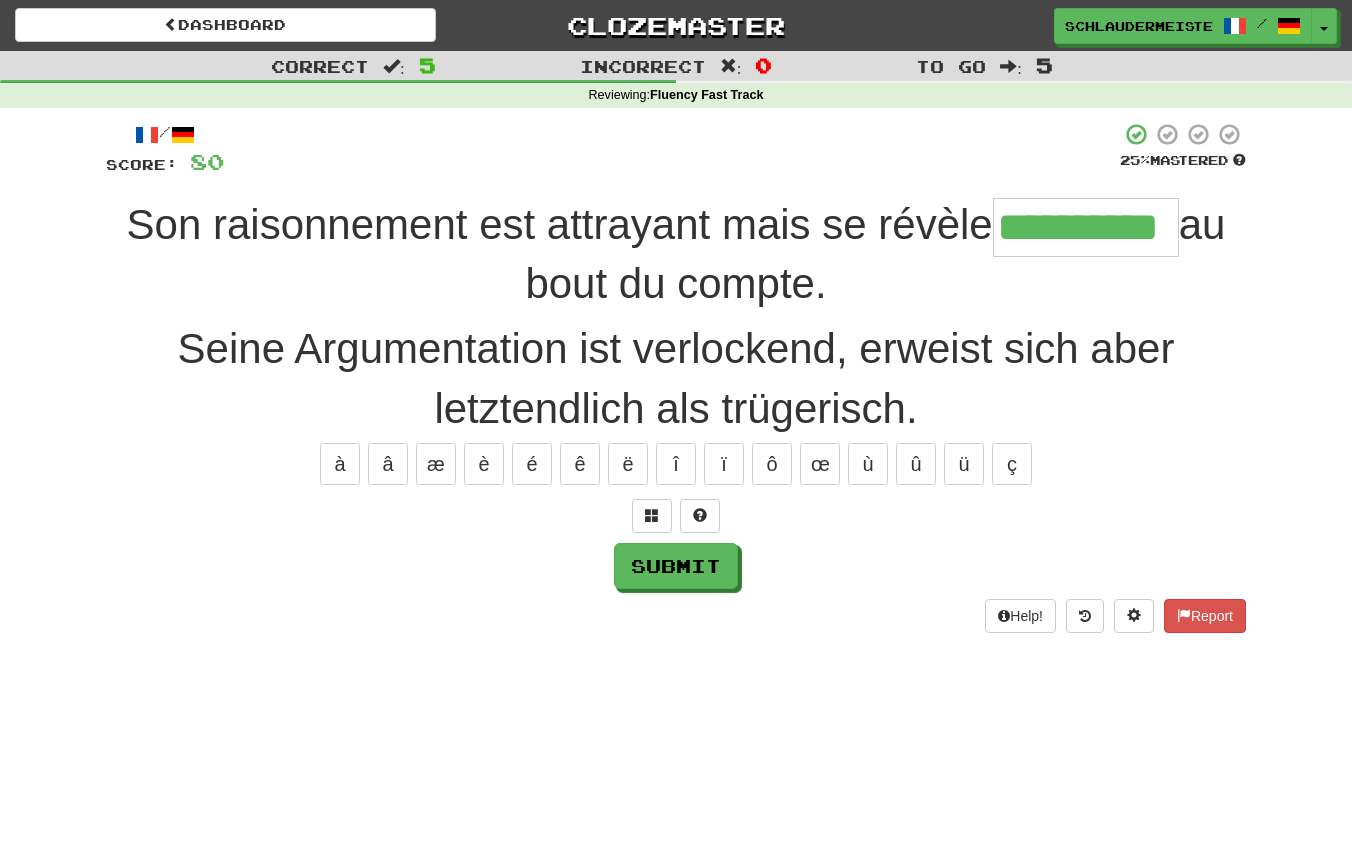 type on "**********" 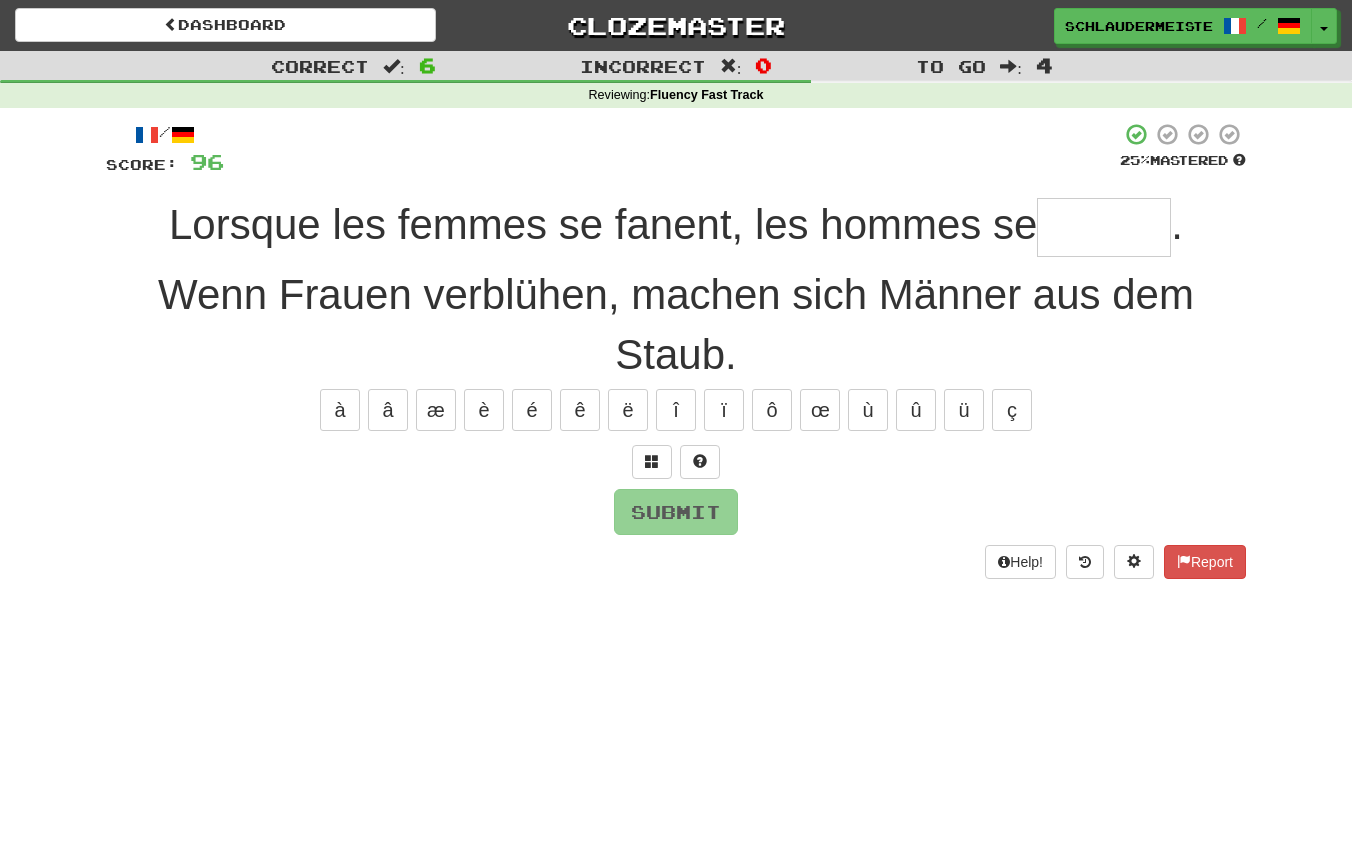 type on "*" 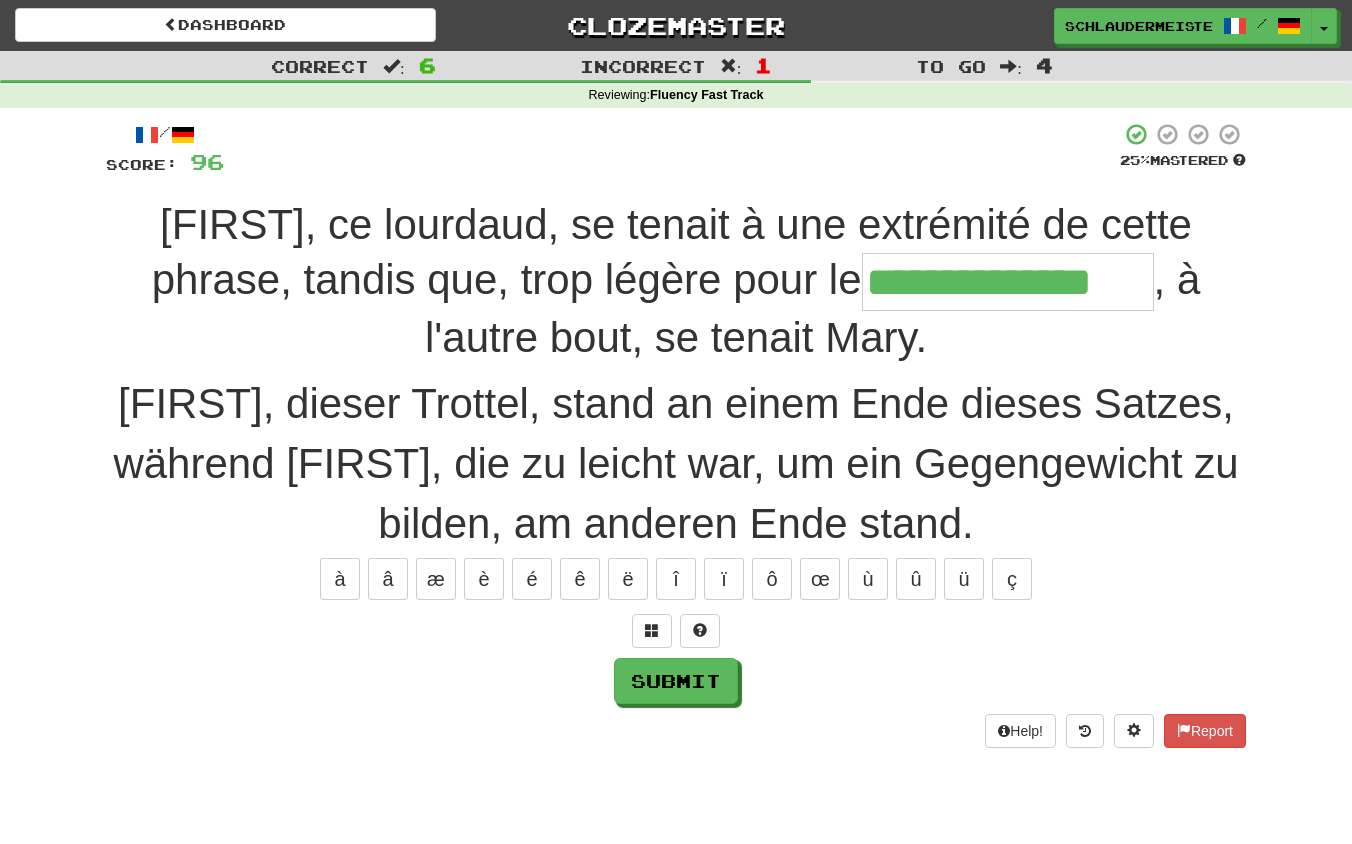 type on "**********" 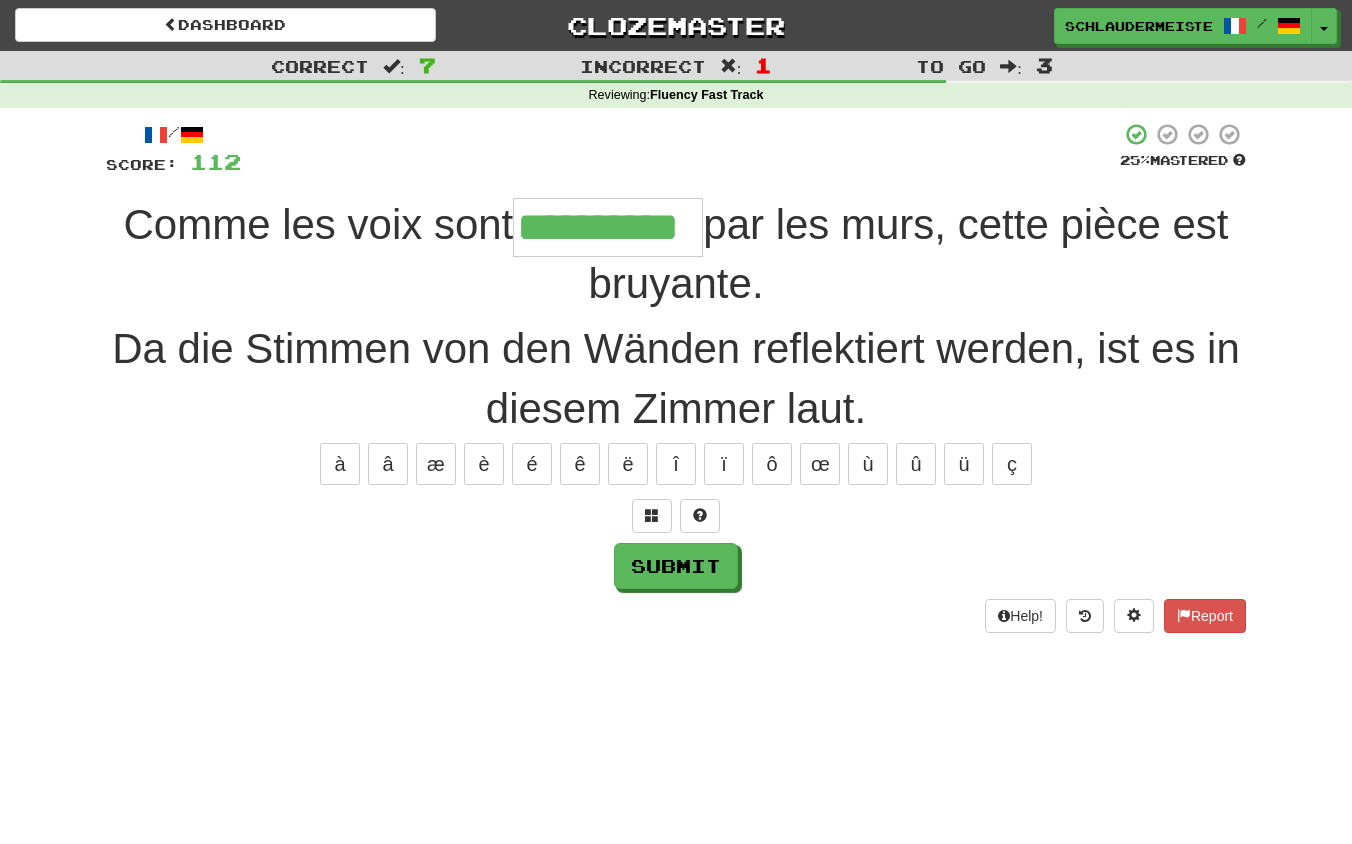 type on "**********" 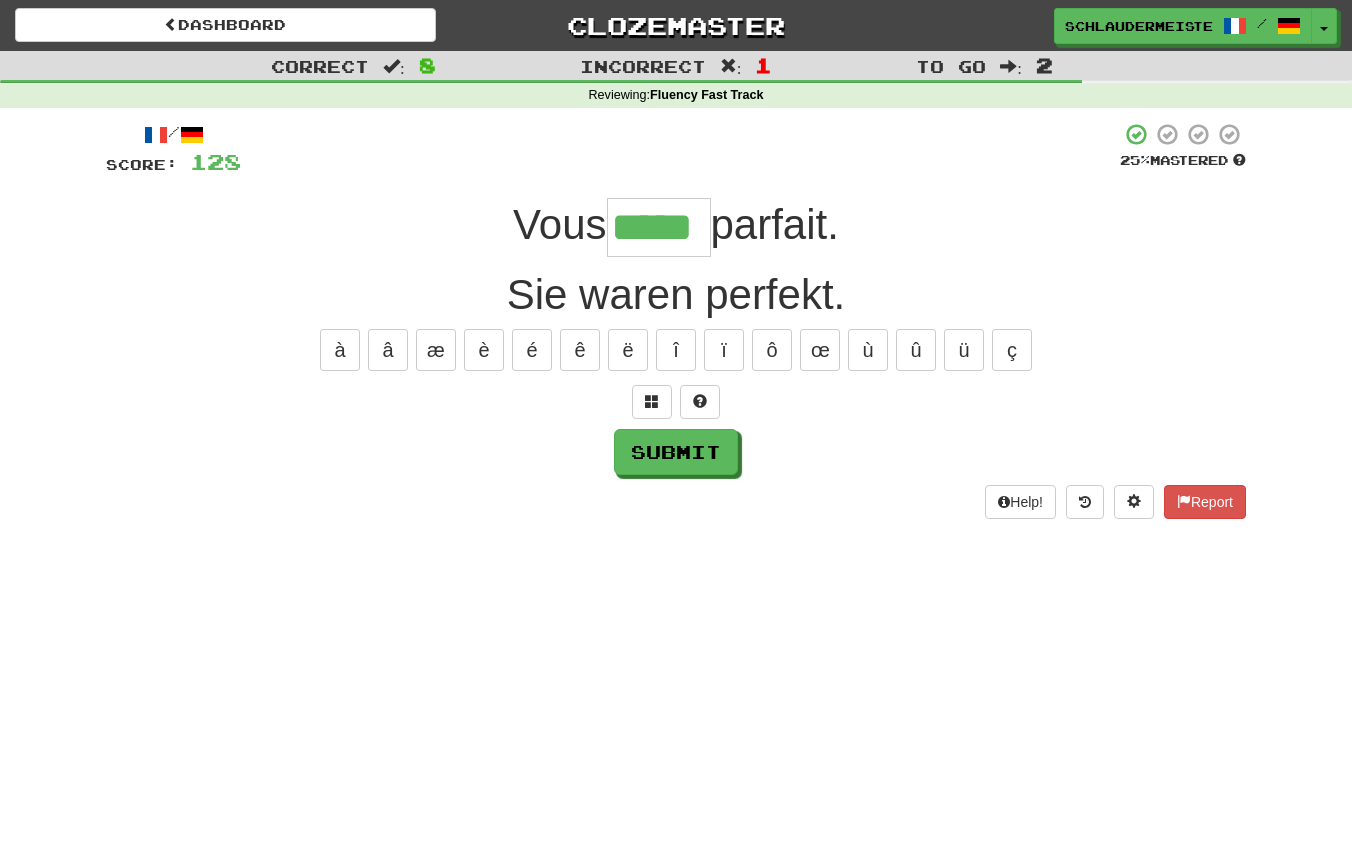 type on "*****" 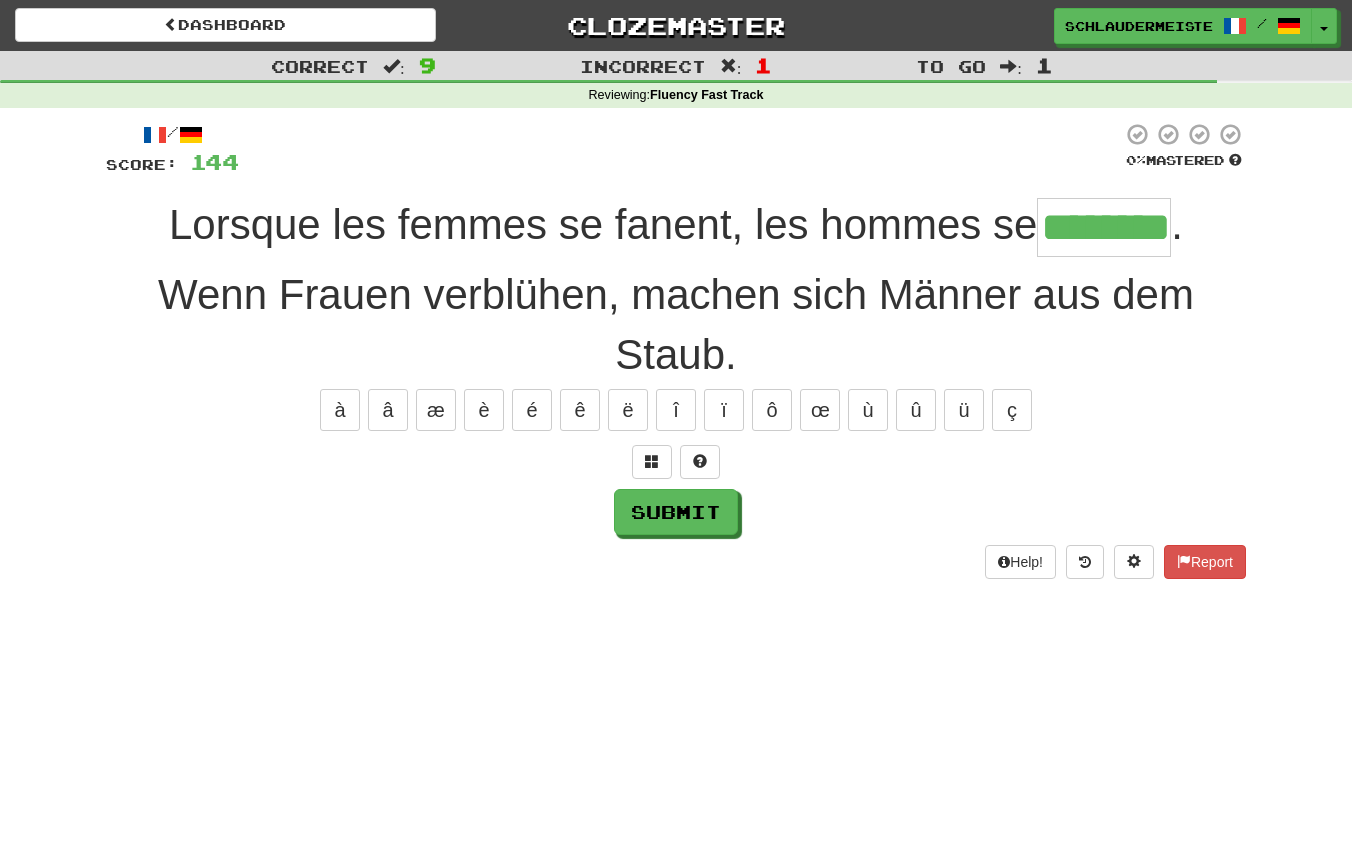 type on "********" 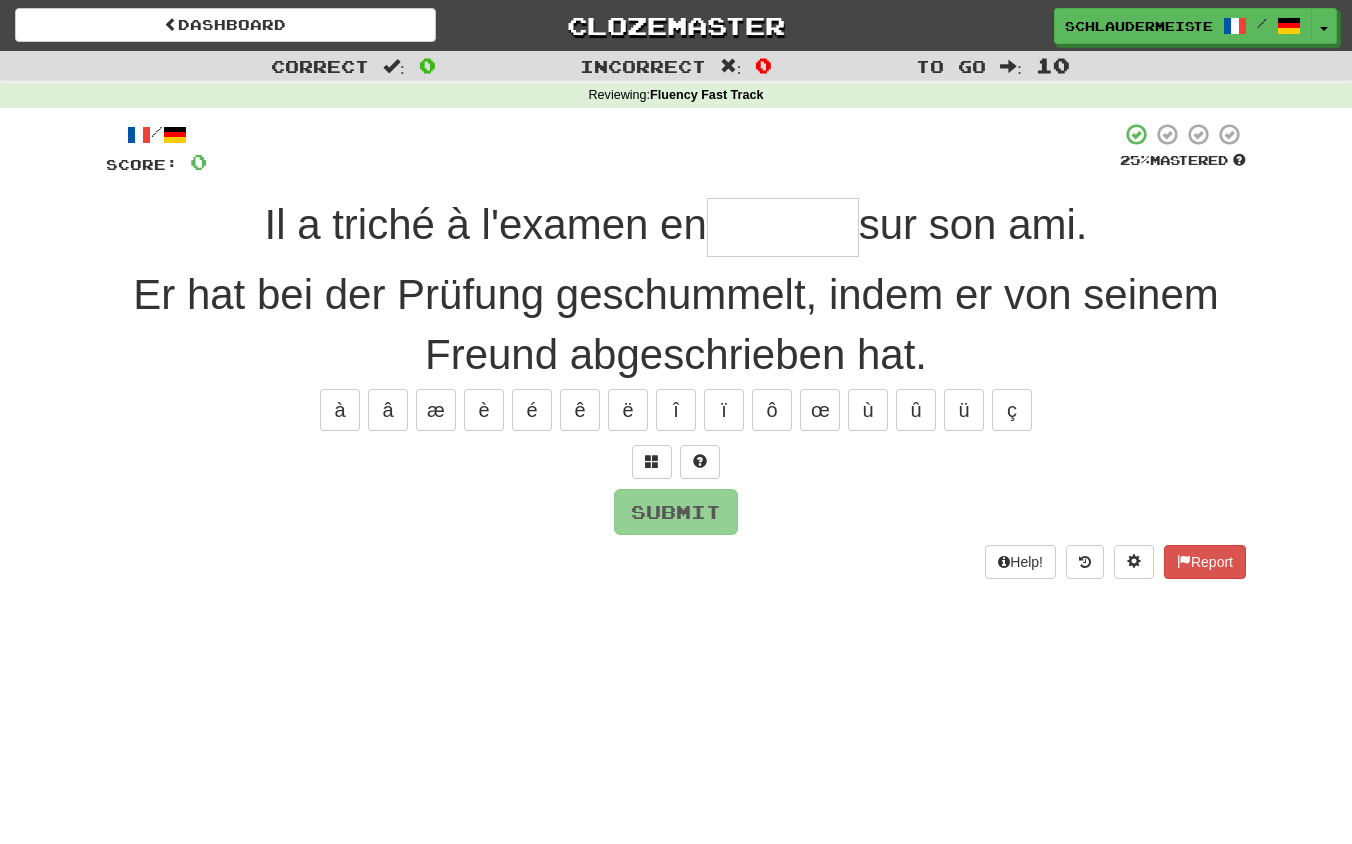 type on "*" 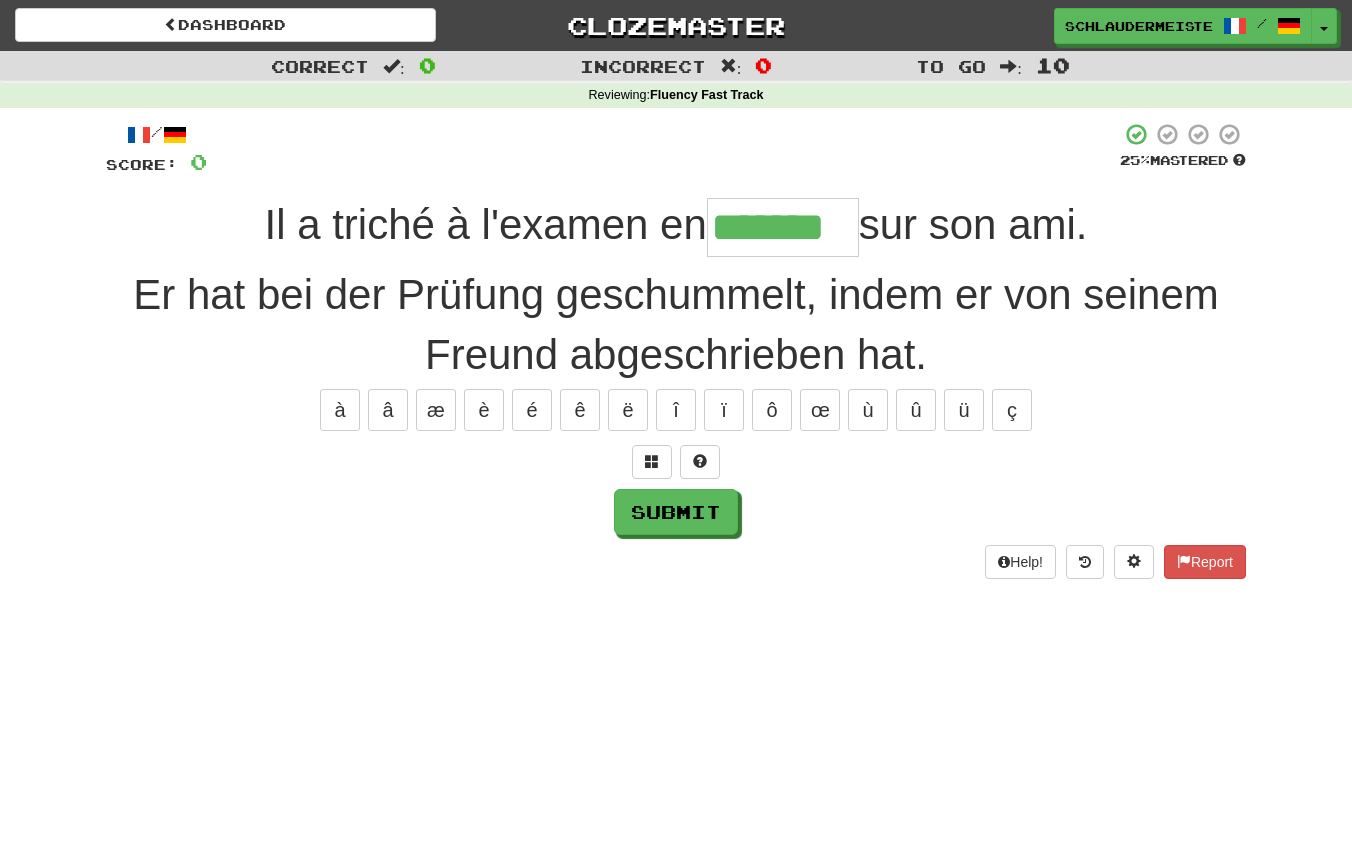 type on "*******" 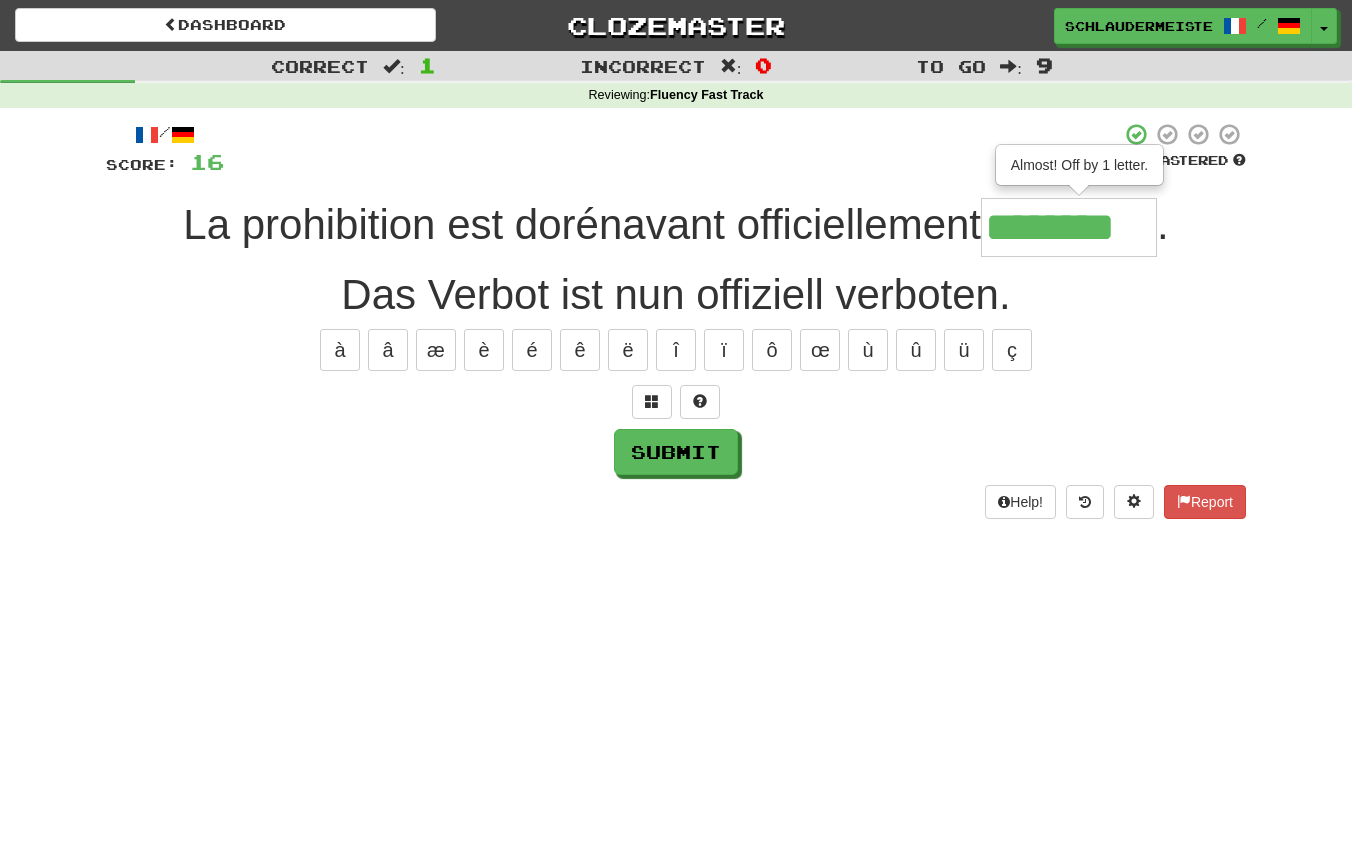 type on "********" 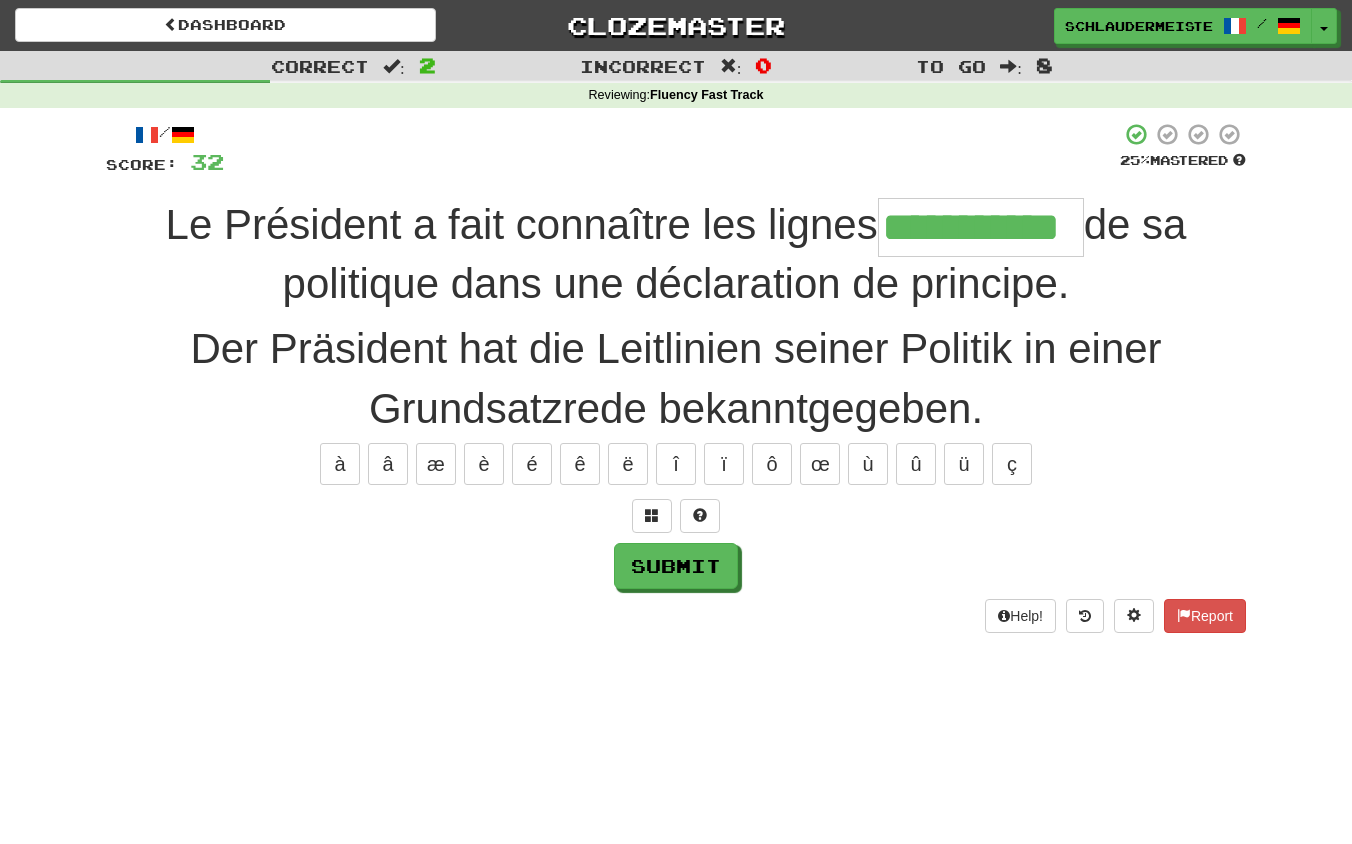 type on "**********" 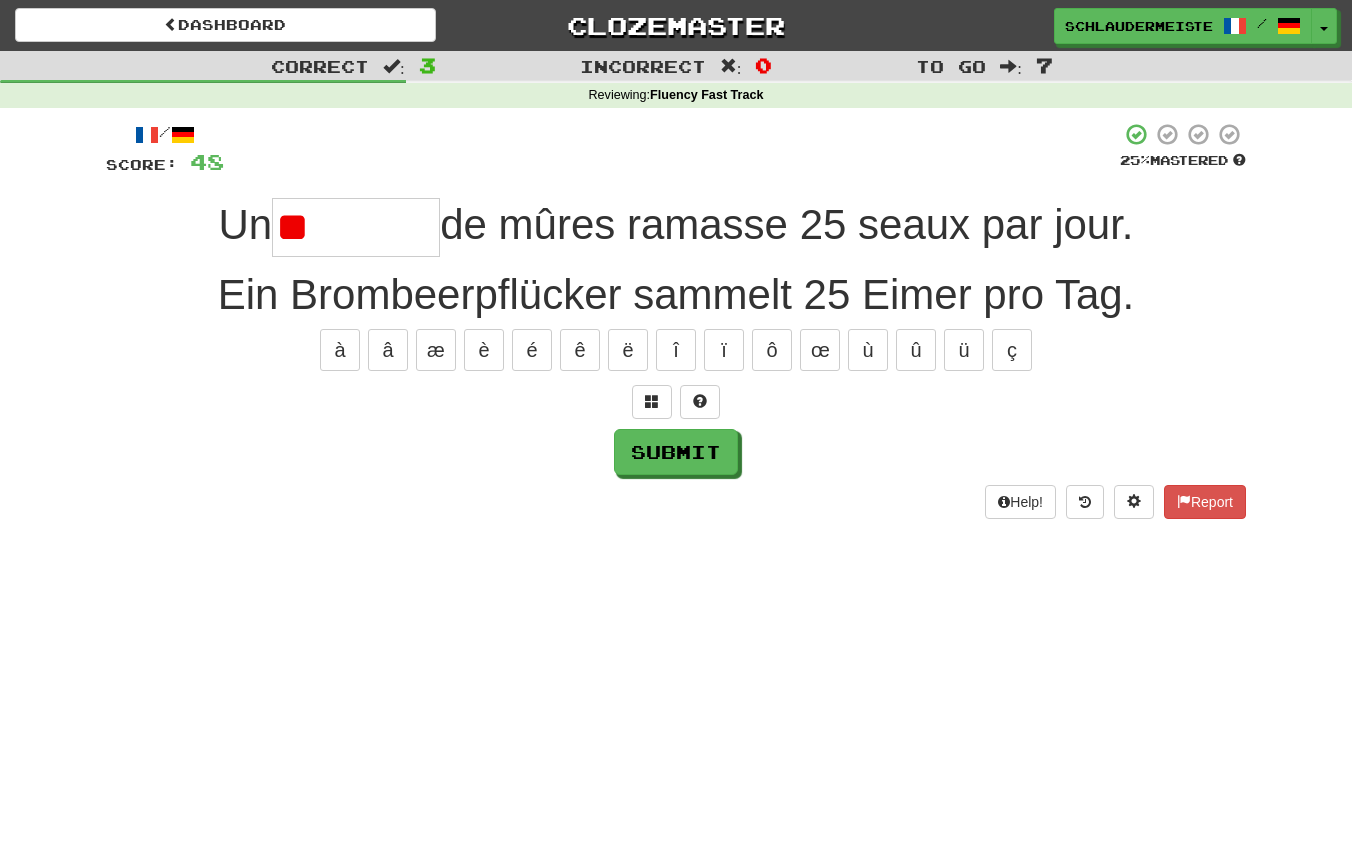 type on "*" 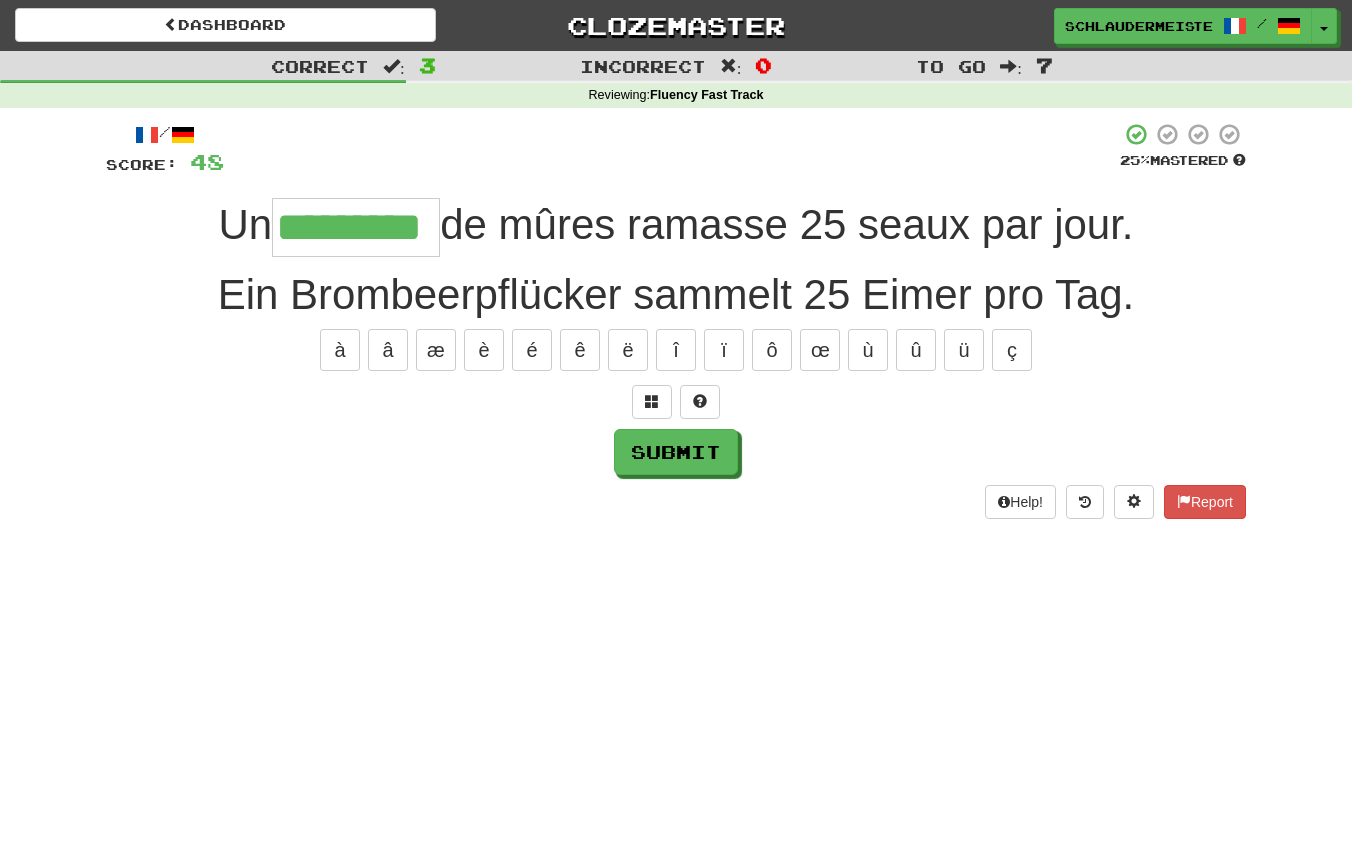 type on "*********" 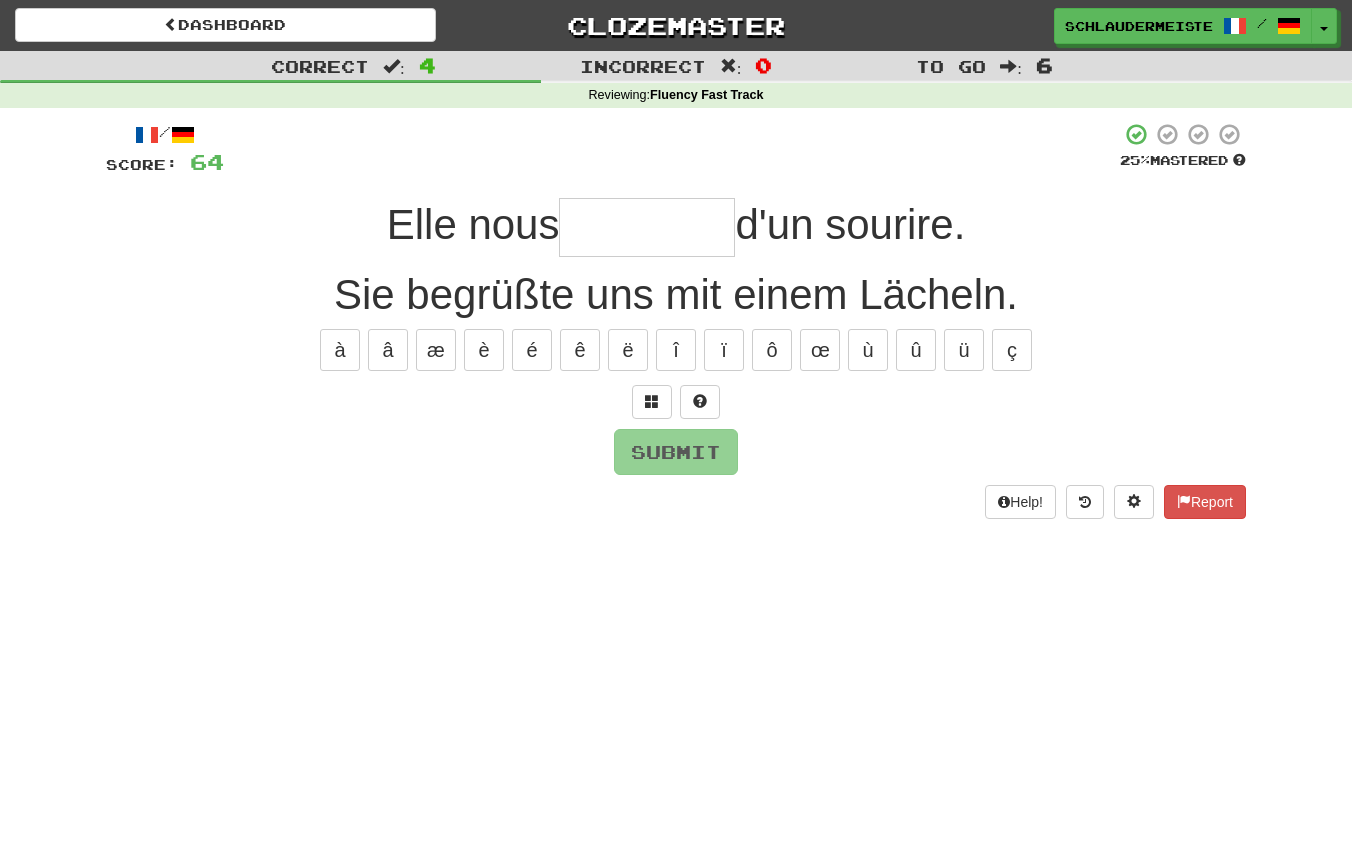 type on "*" 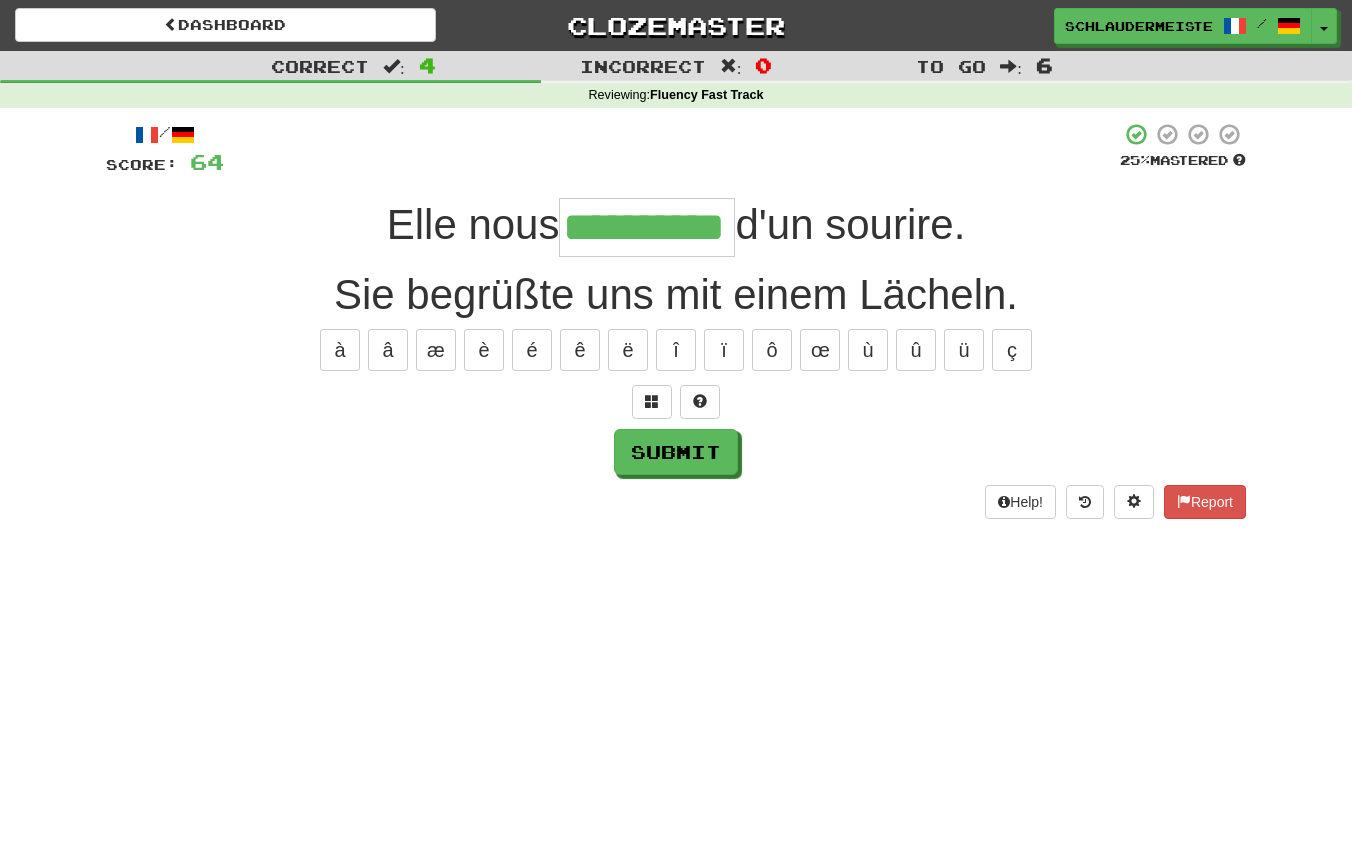 type on "**********" 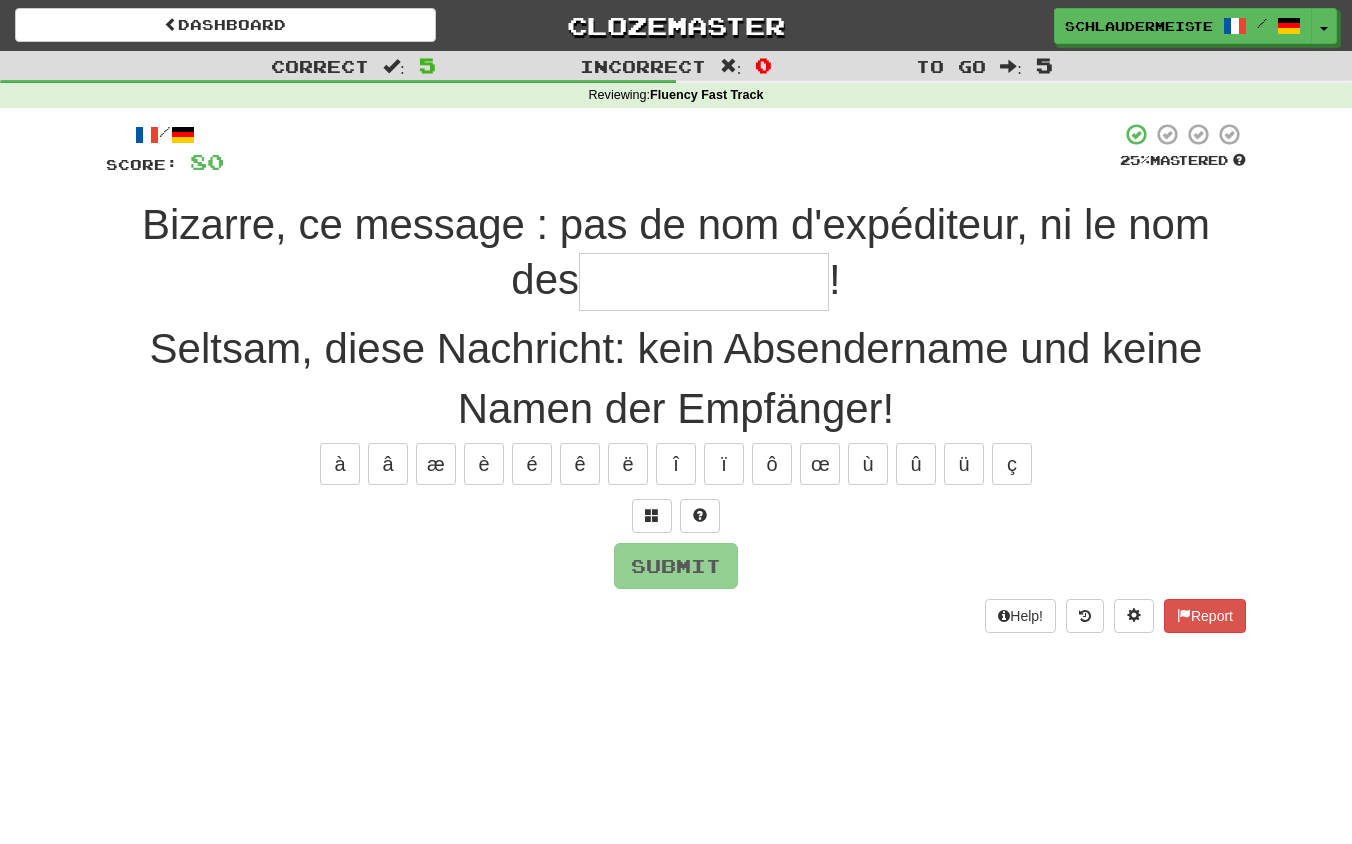 type on "*" 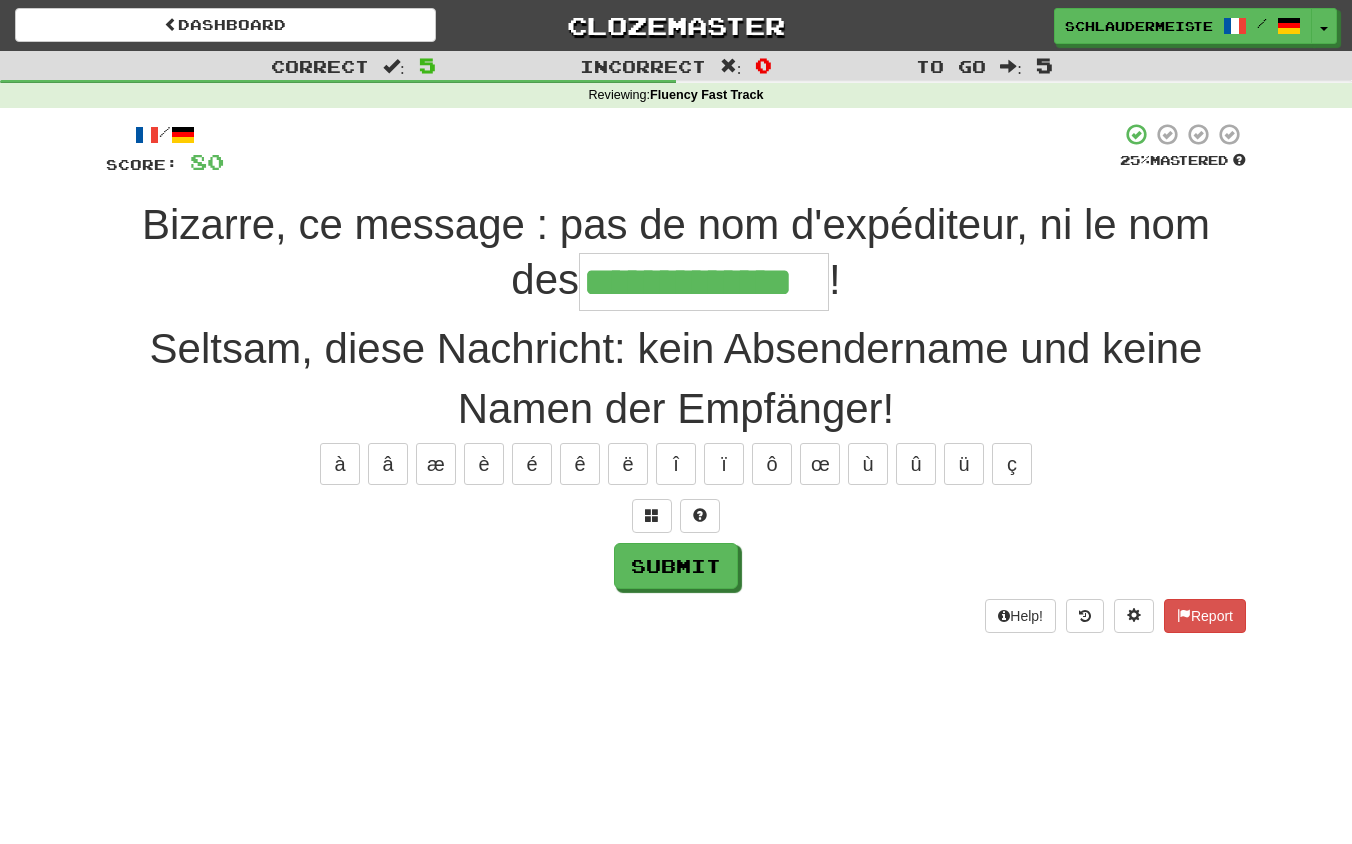 type on "**********" 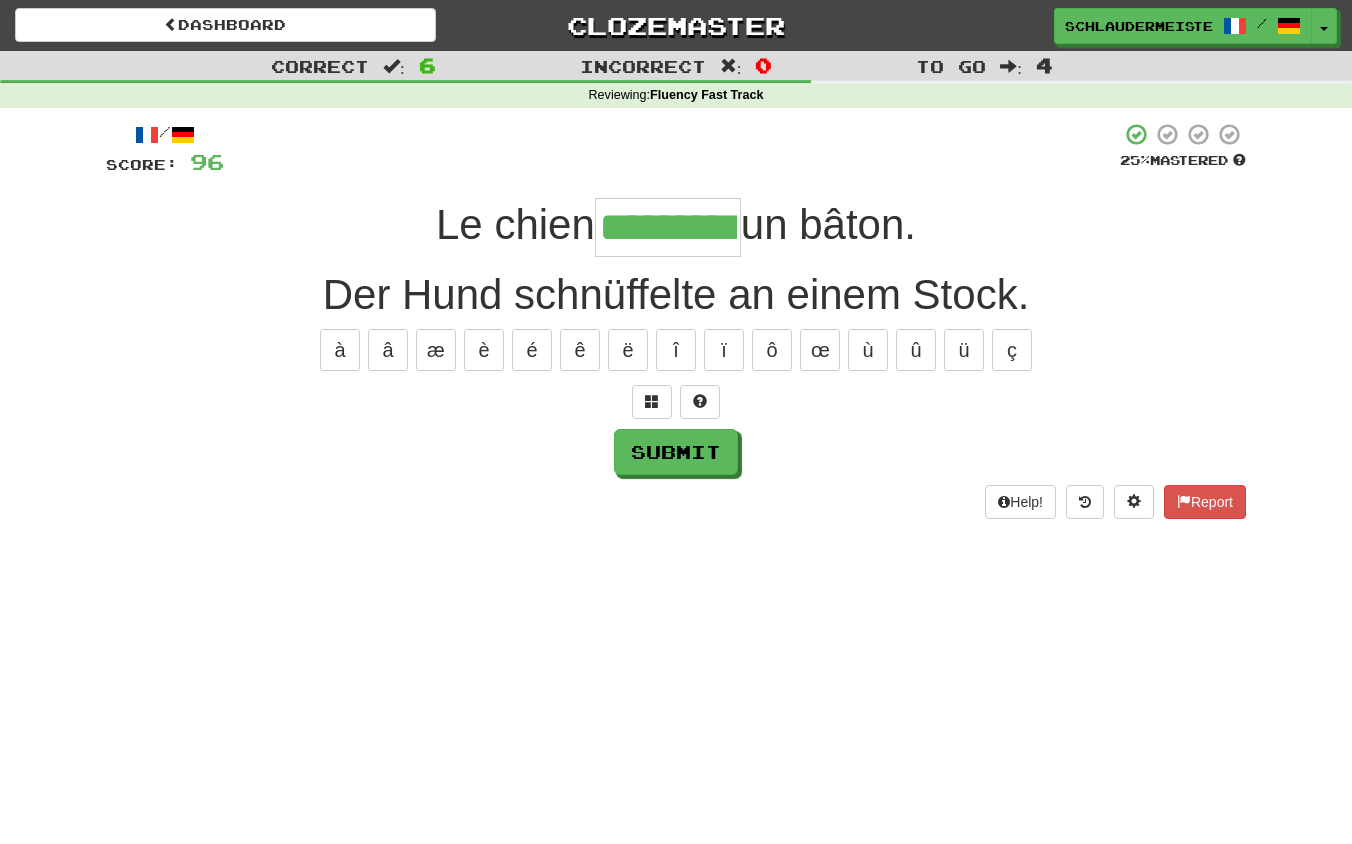 type on "*********" 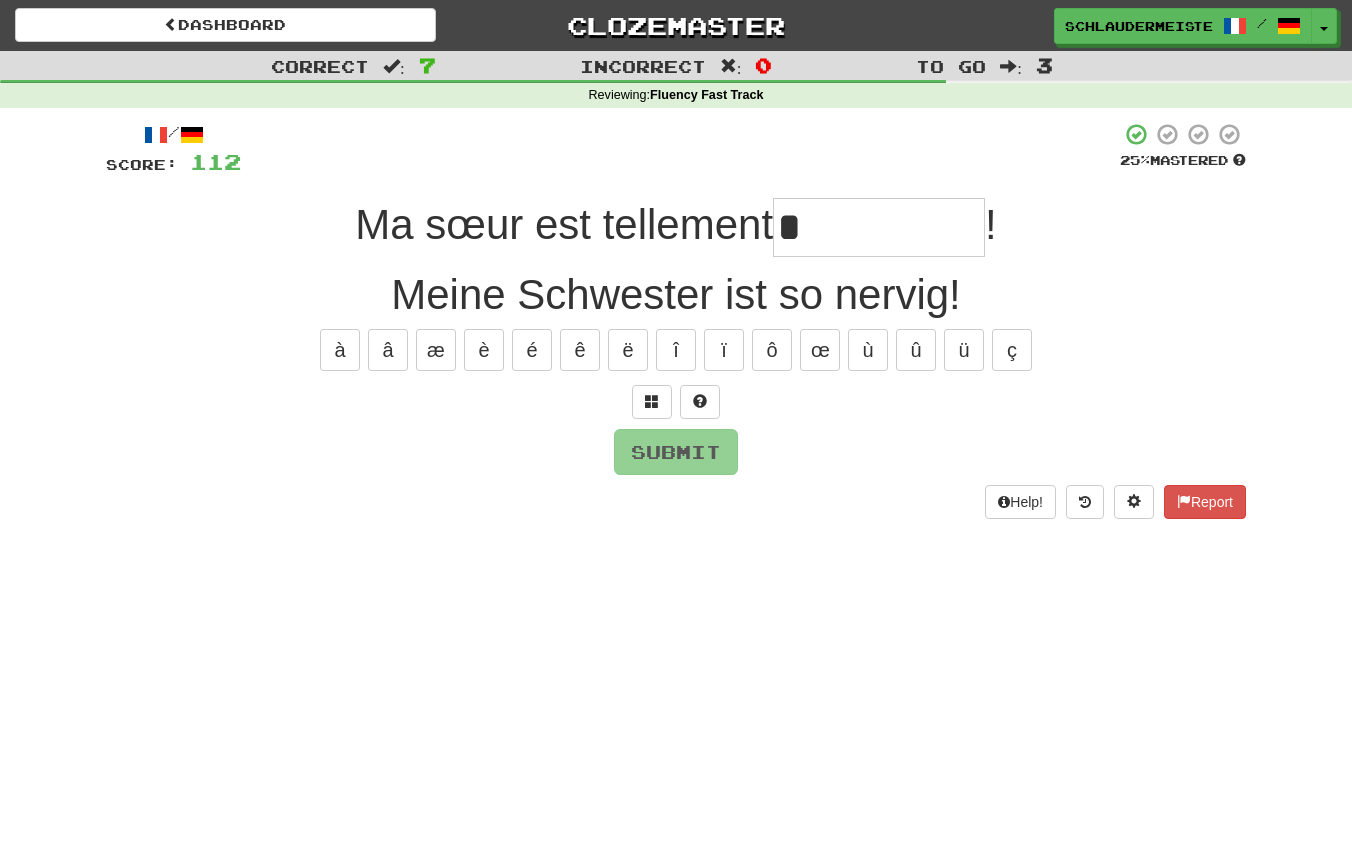 type on "*" 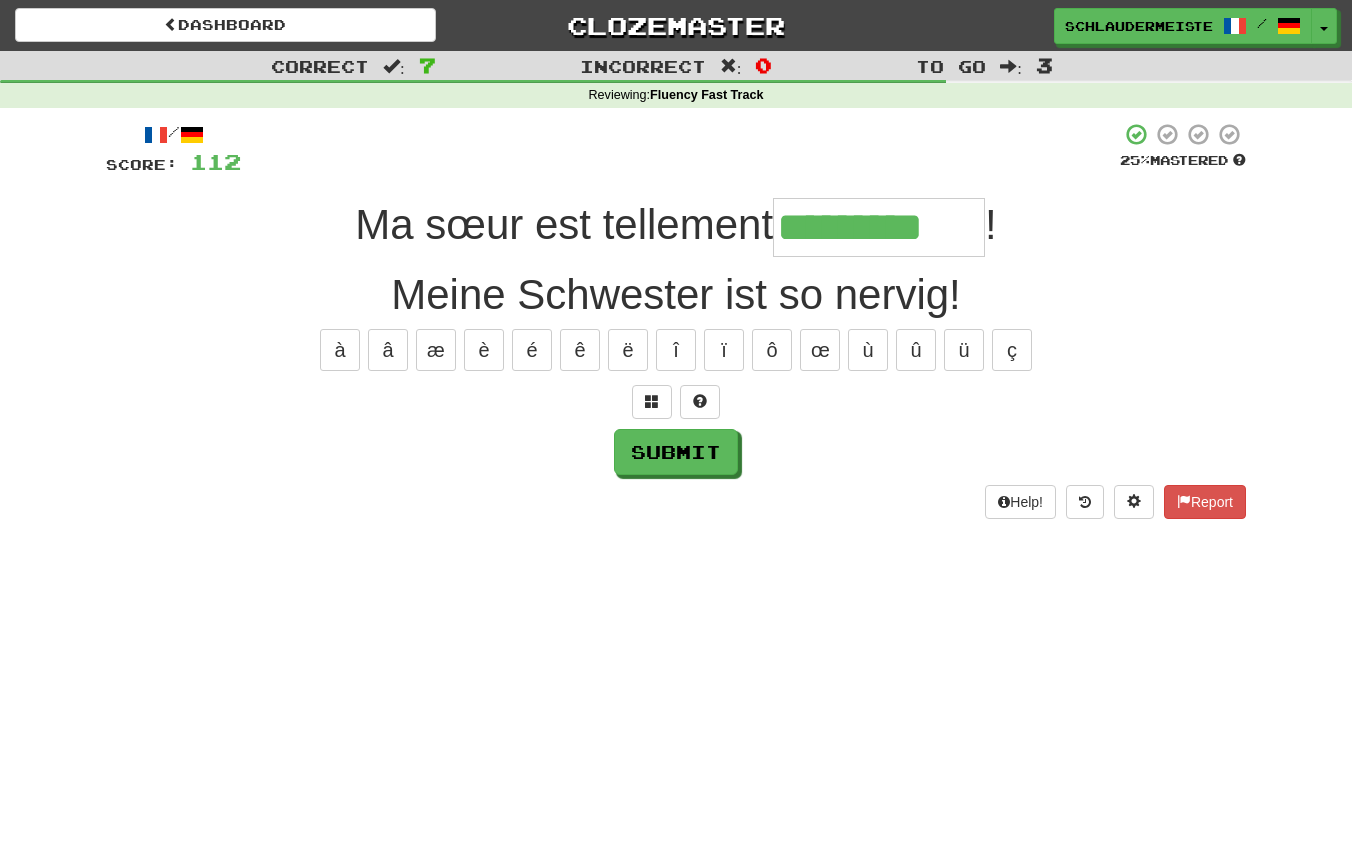type on "*********" 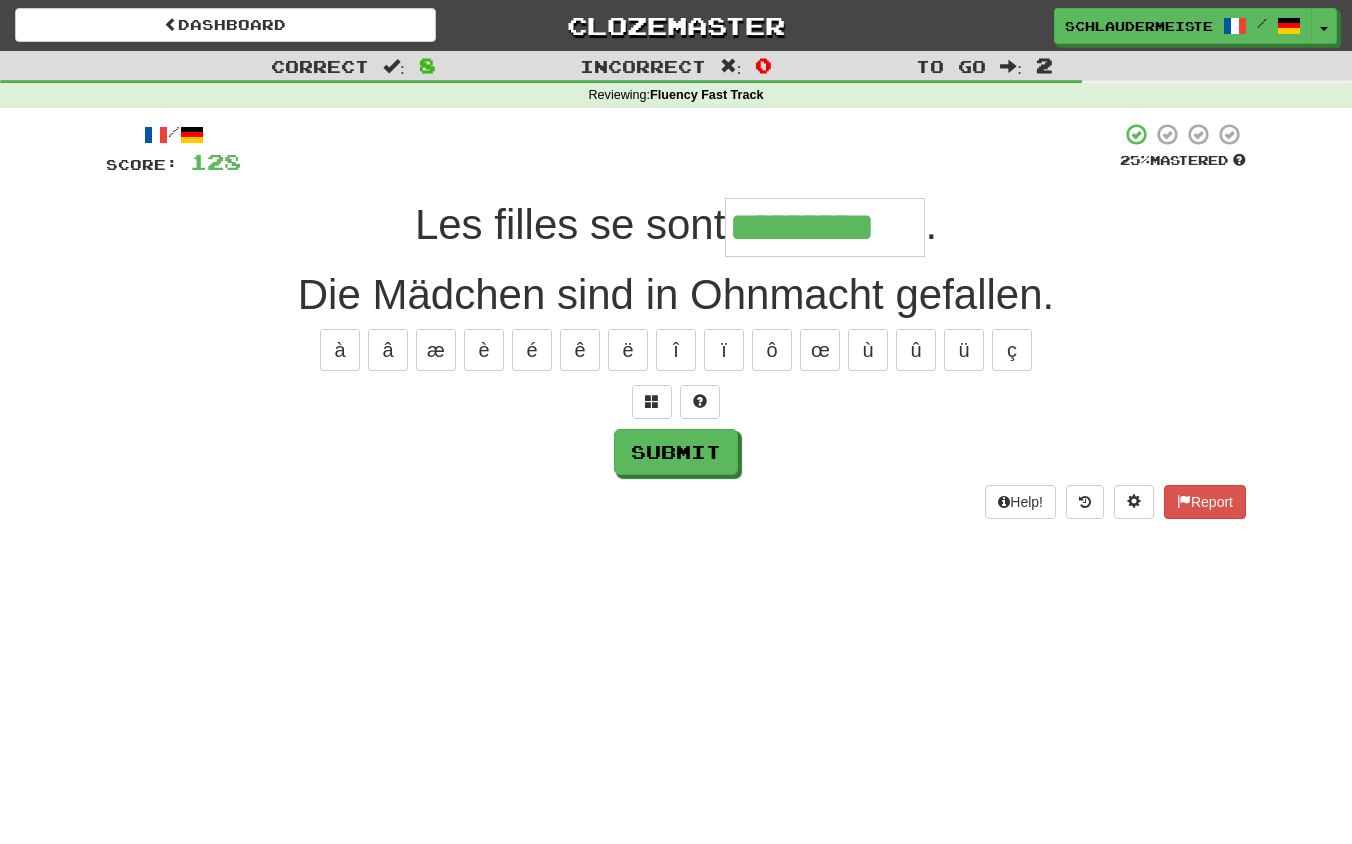 type on "*********" 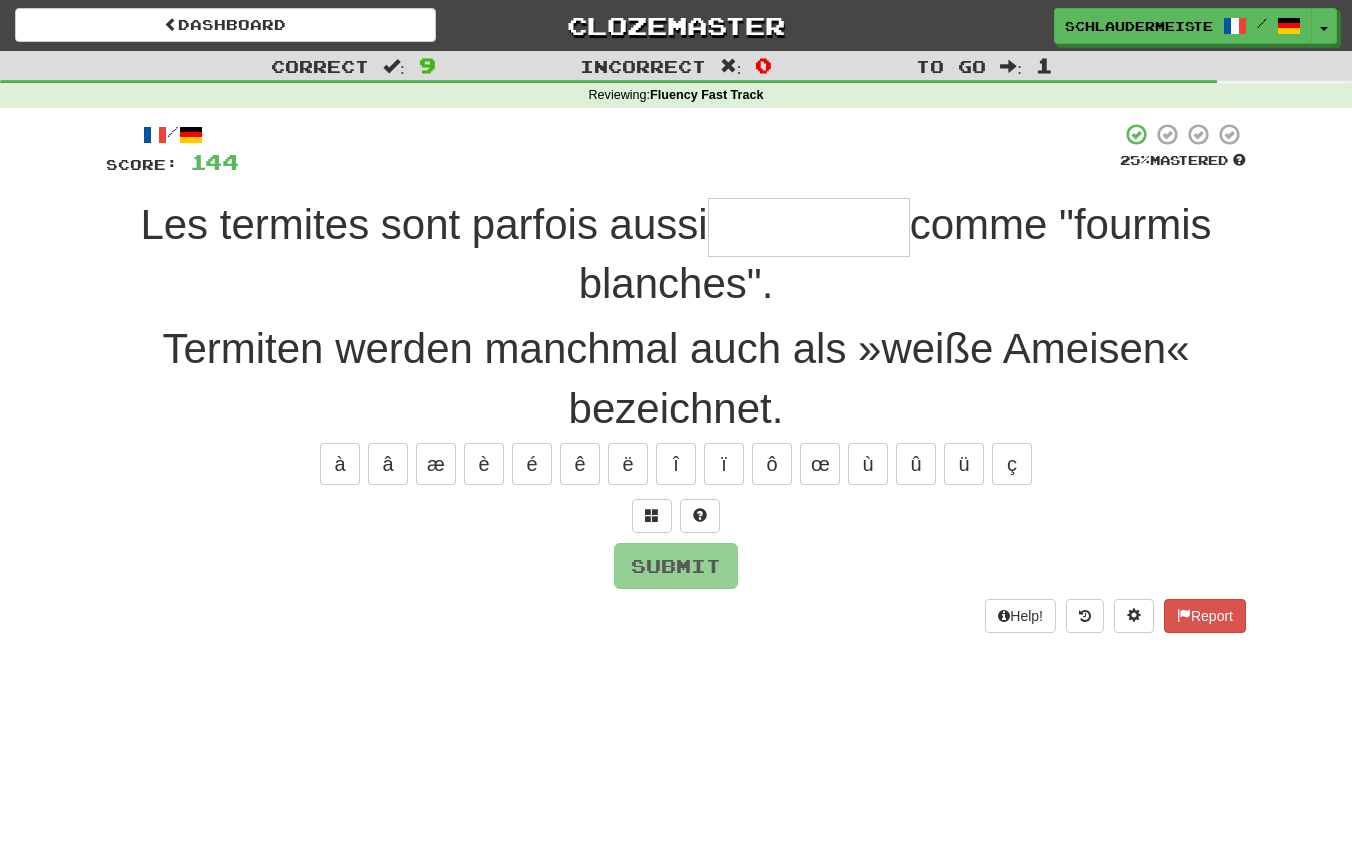 type on "*" 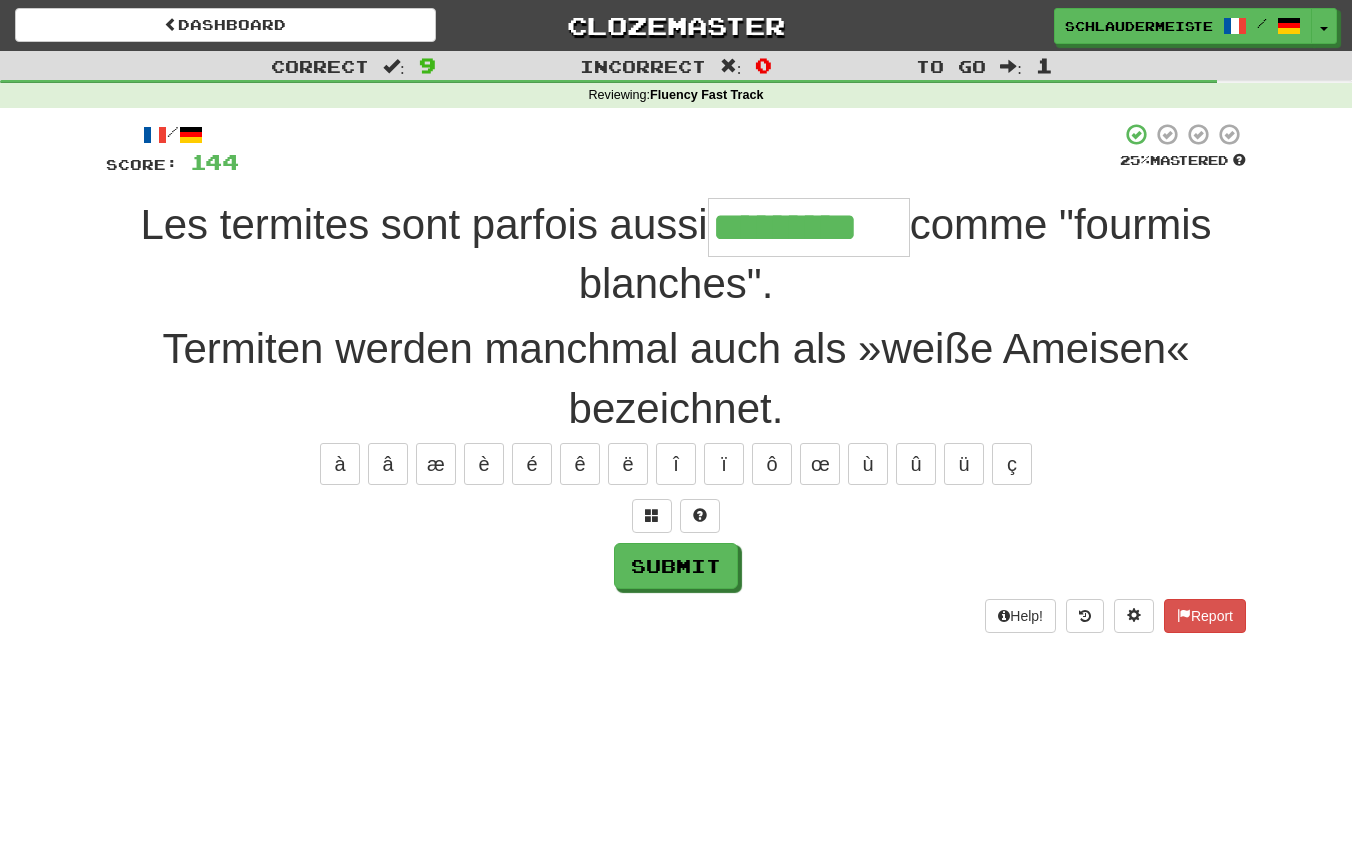 type on "*********" 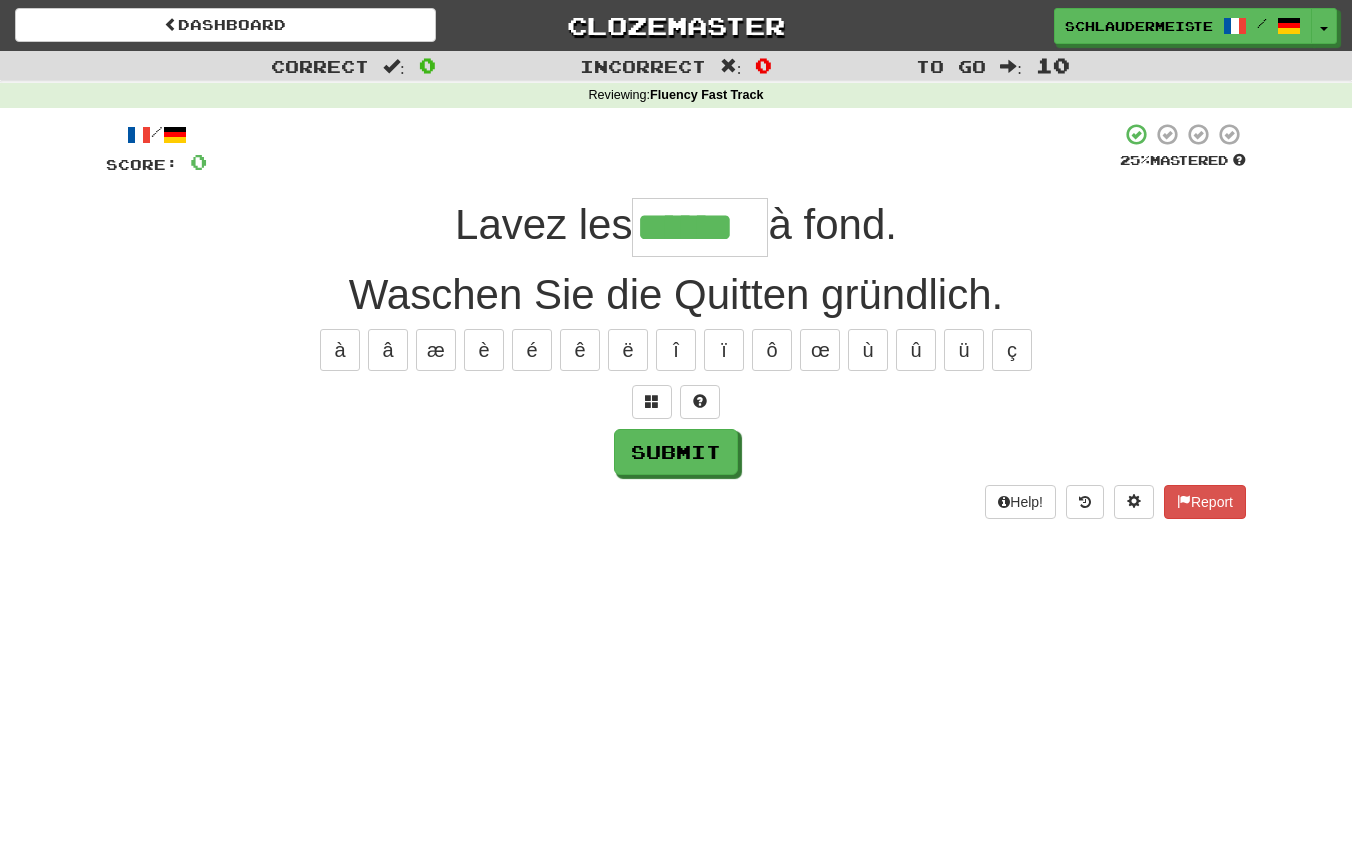 type on "******" 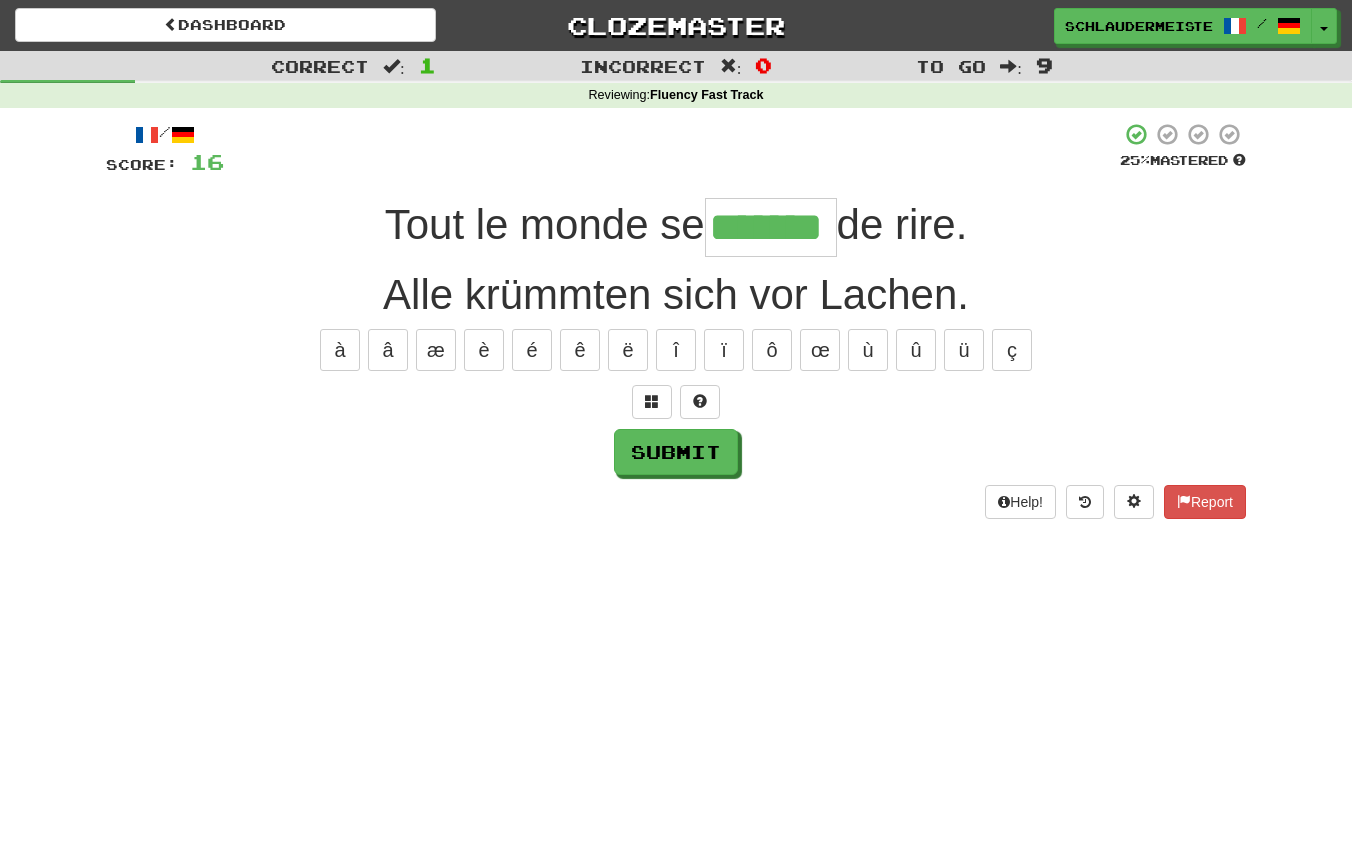 type on "*******" 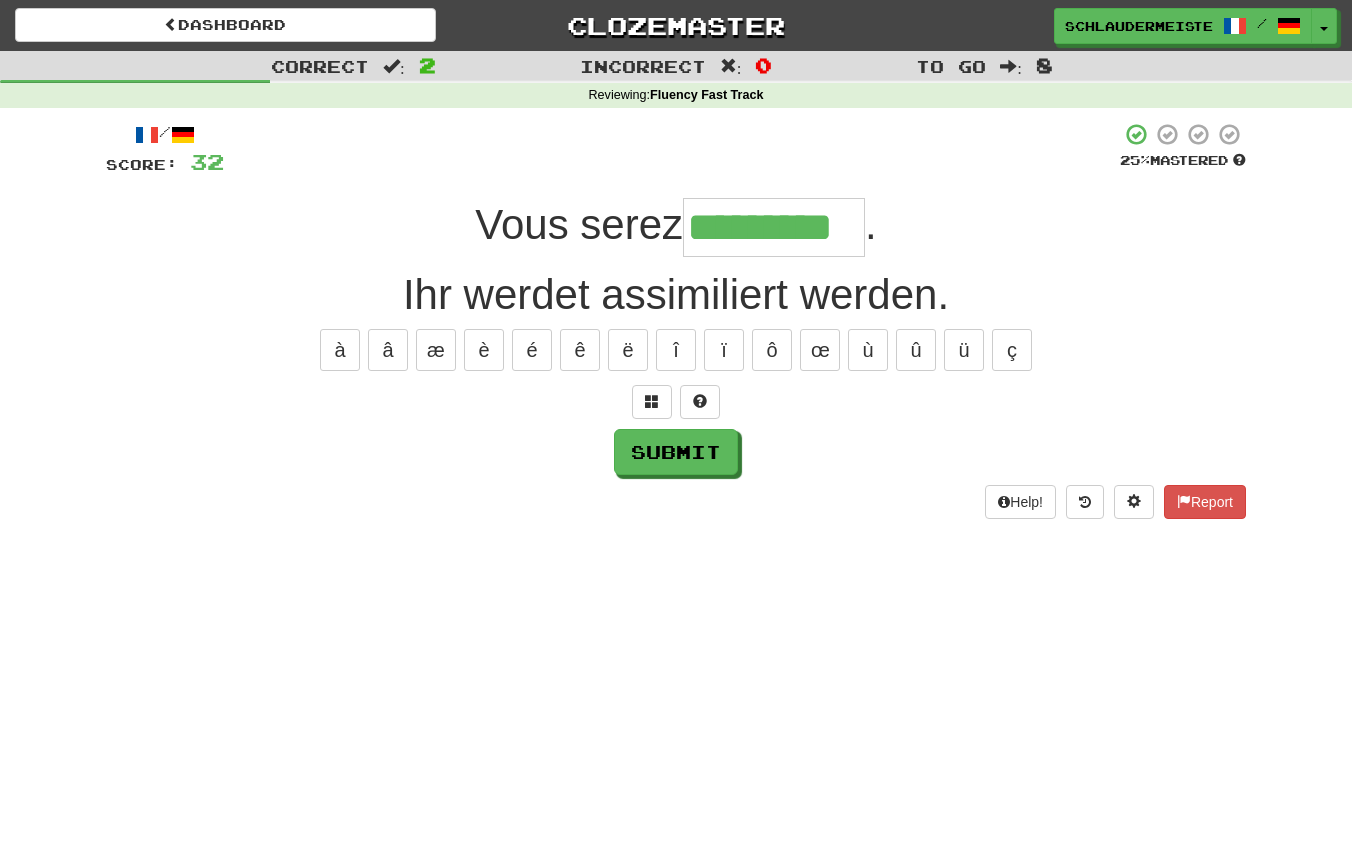 type on "*********" 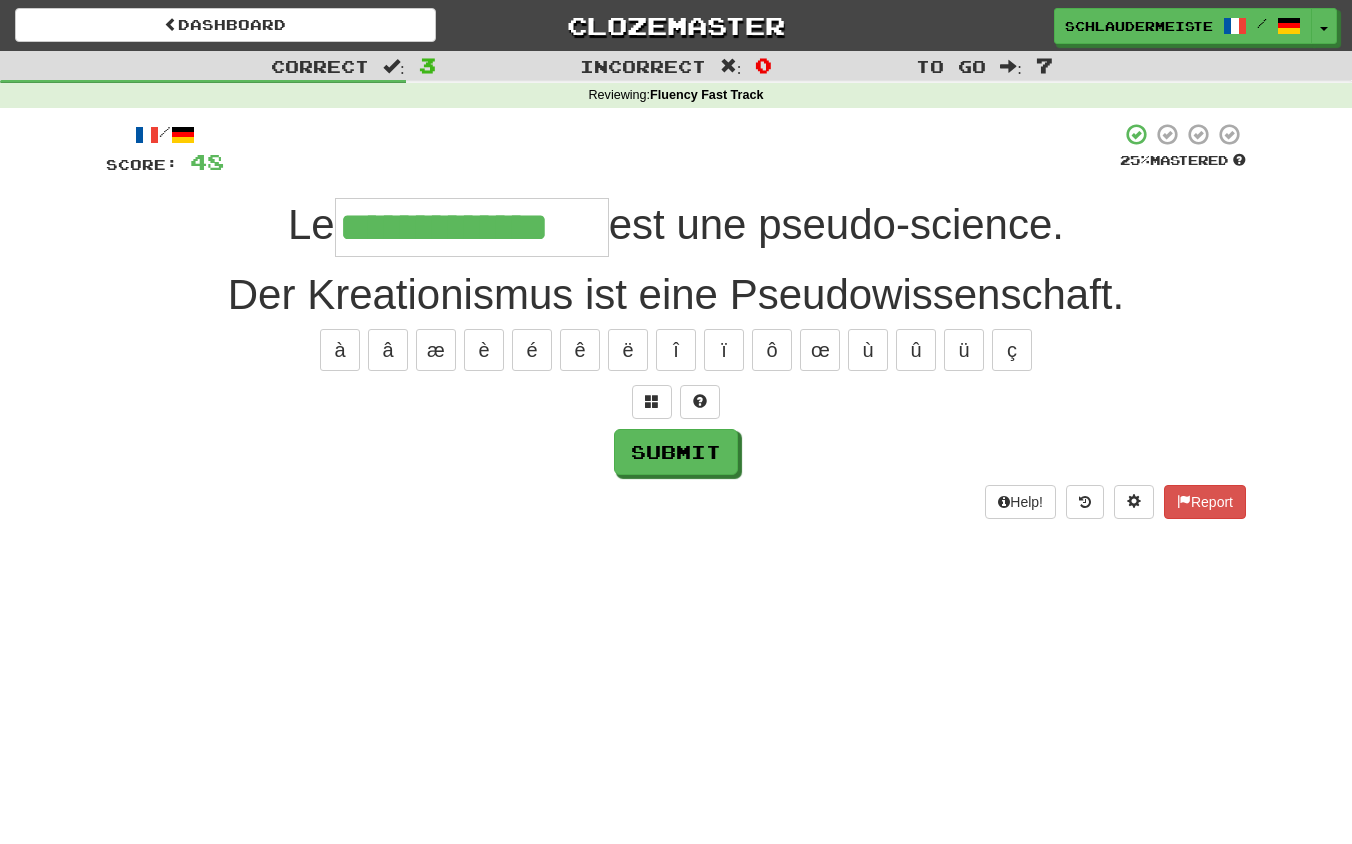 type on "**********" 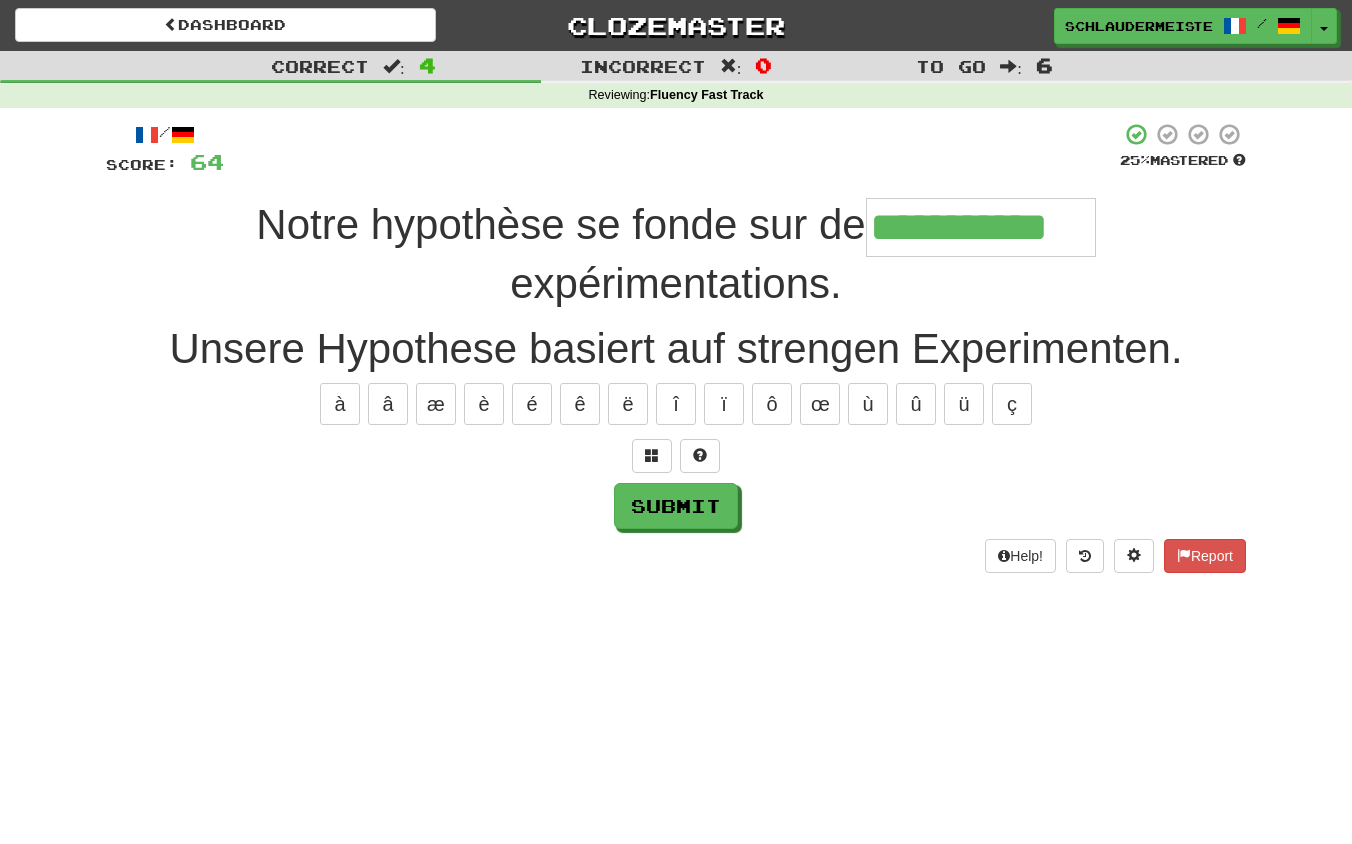 type on "**********" 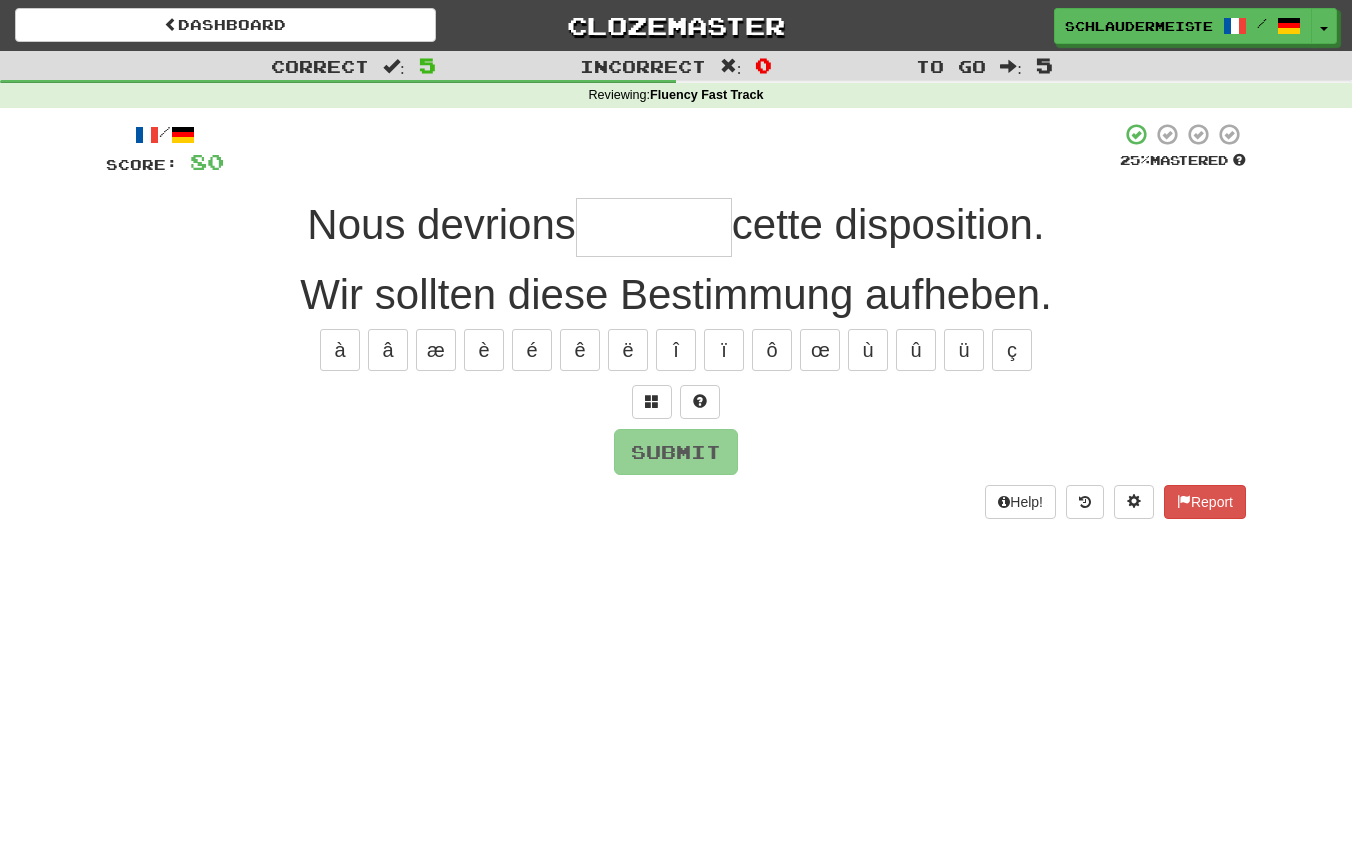 type on "*" 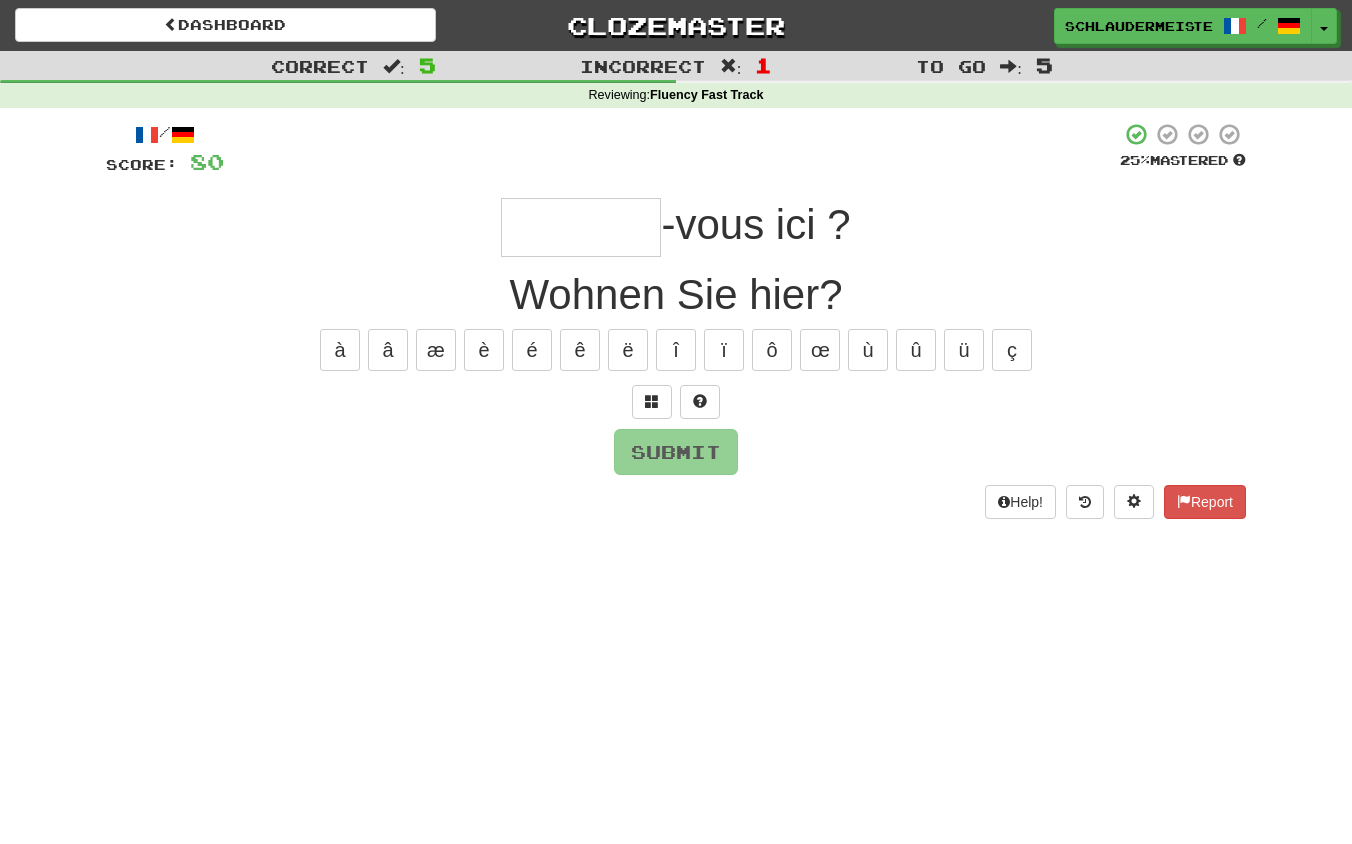 type on "*" 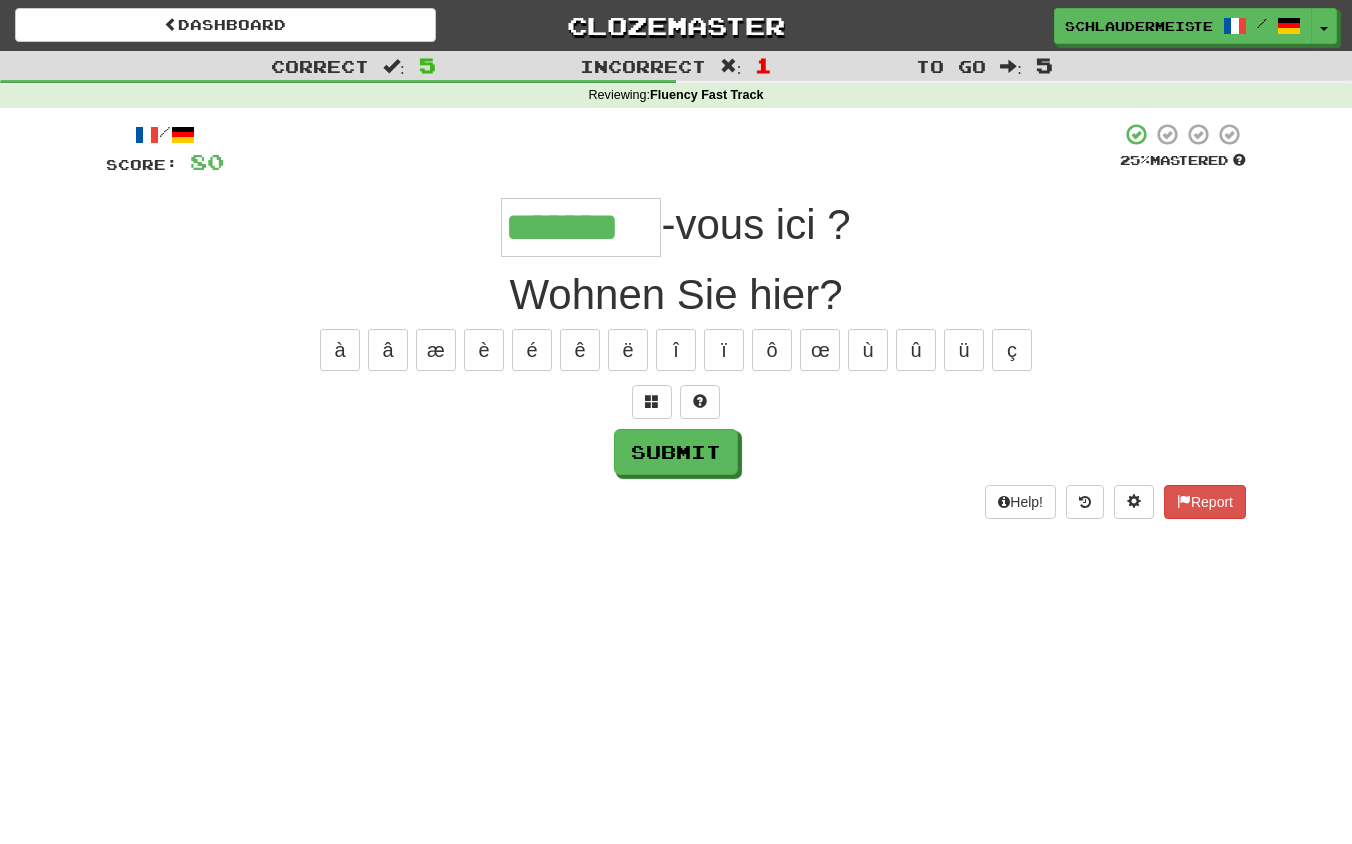 type on "*******" 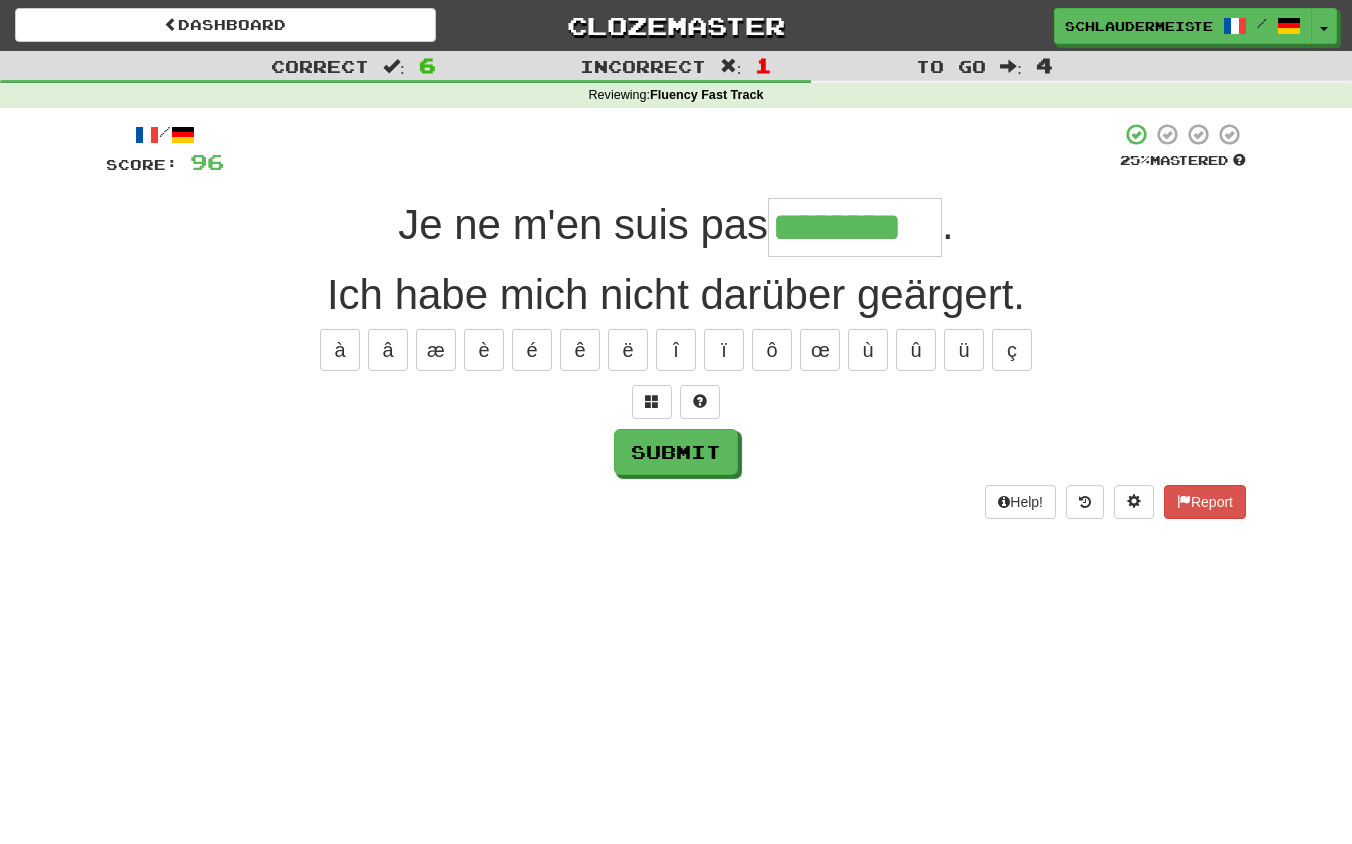 type on "********" 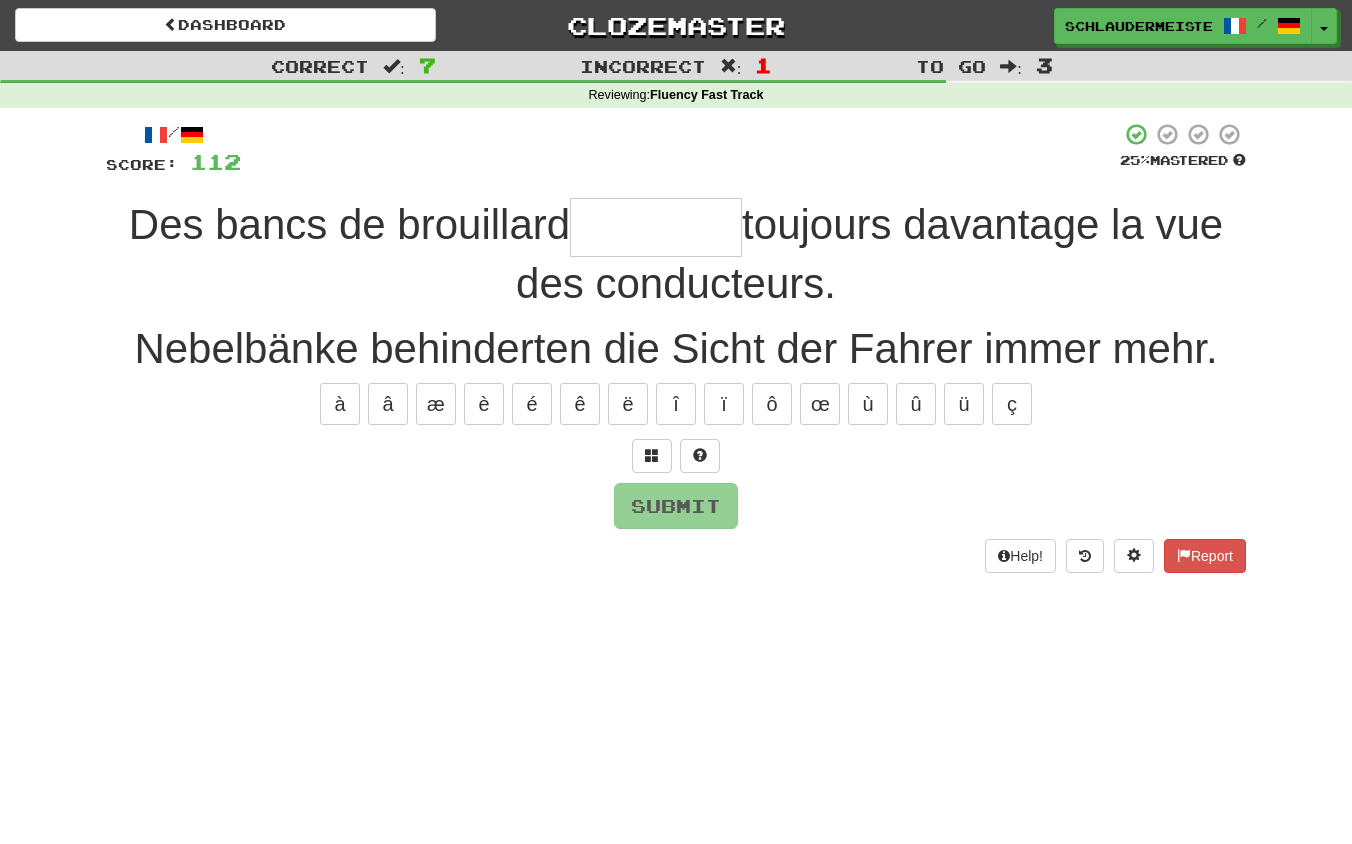type on "*" 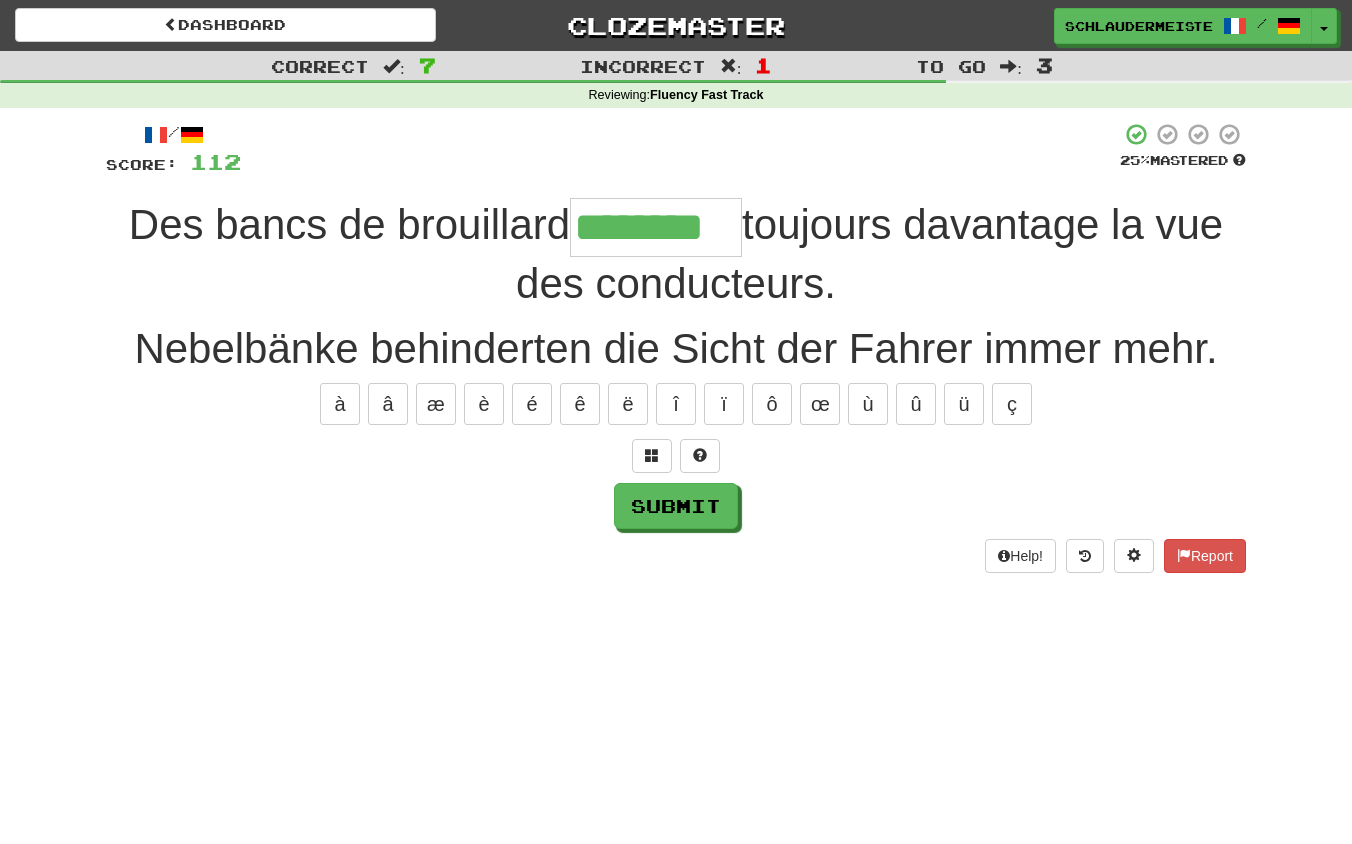 type on "********" 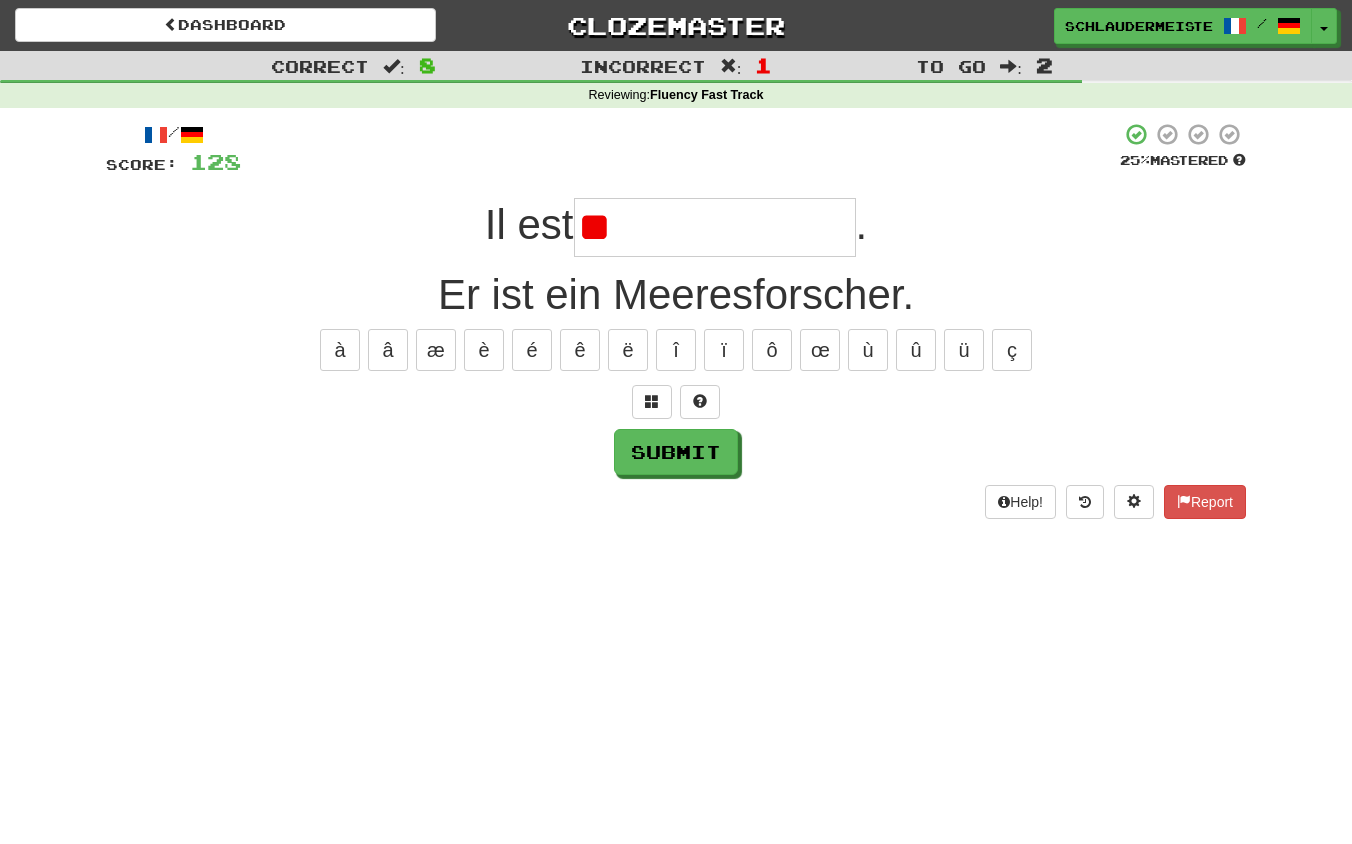 type on "*" 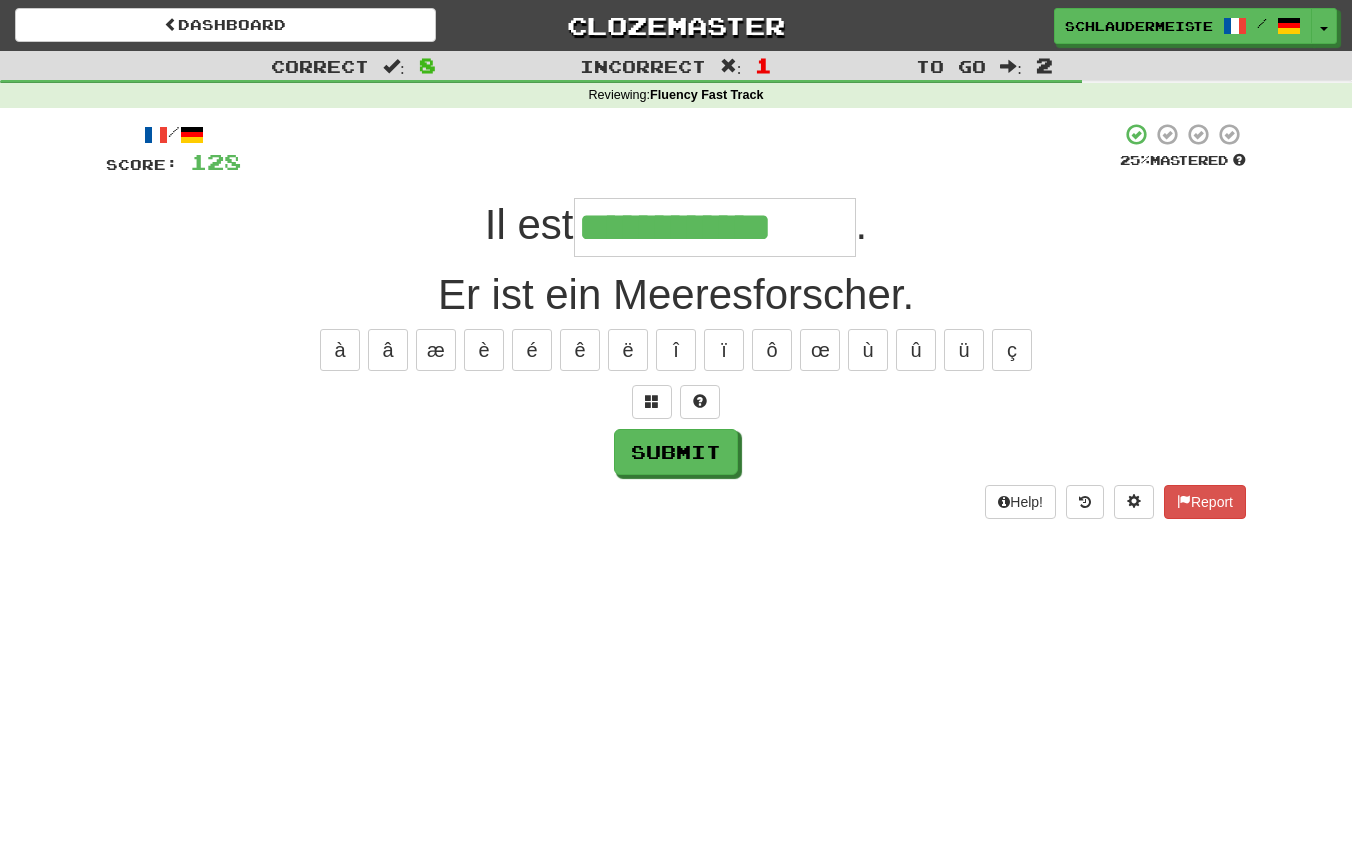 type on "**********" 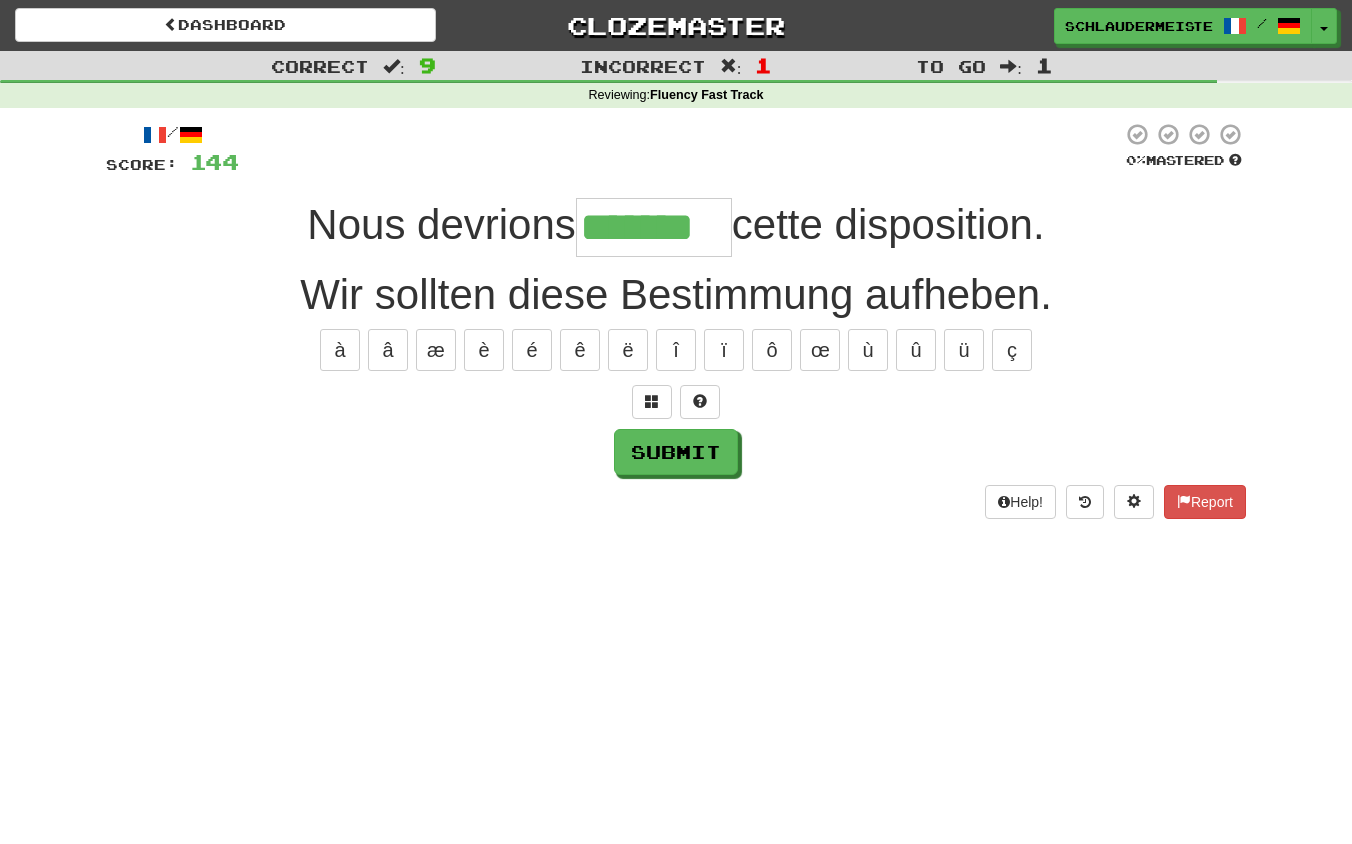 type on "*******" 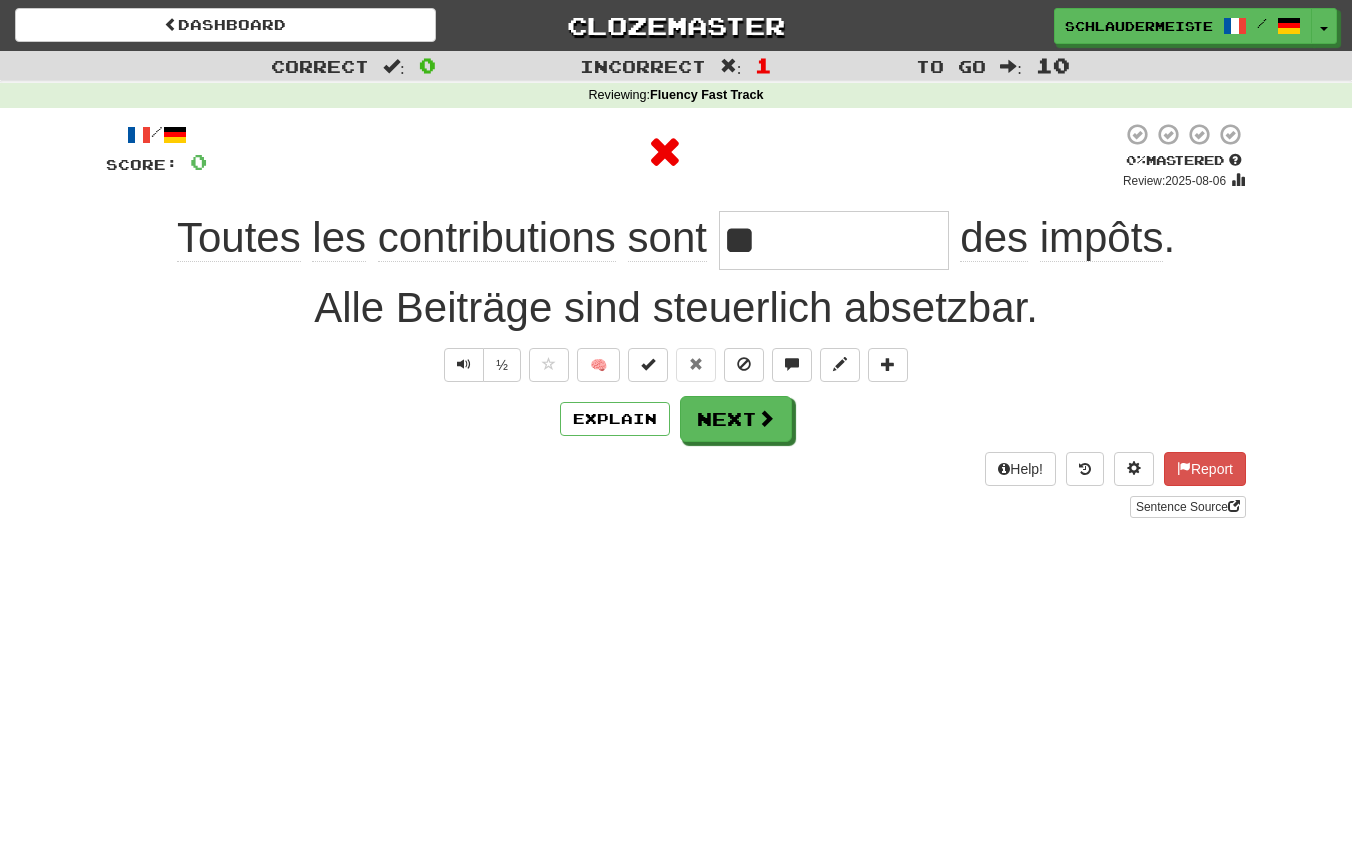 type on "**********" 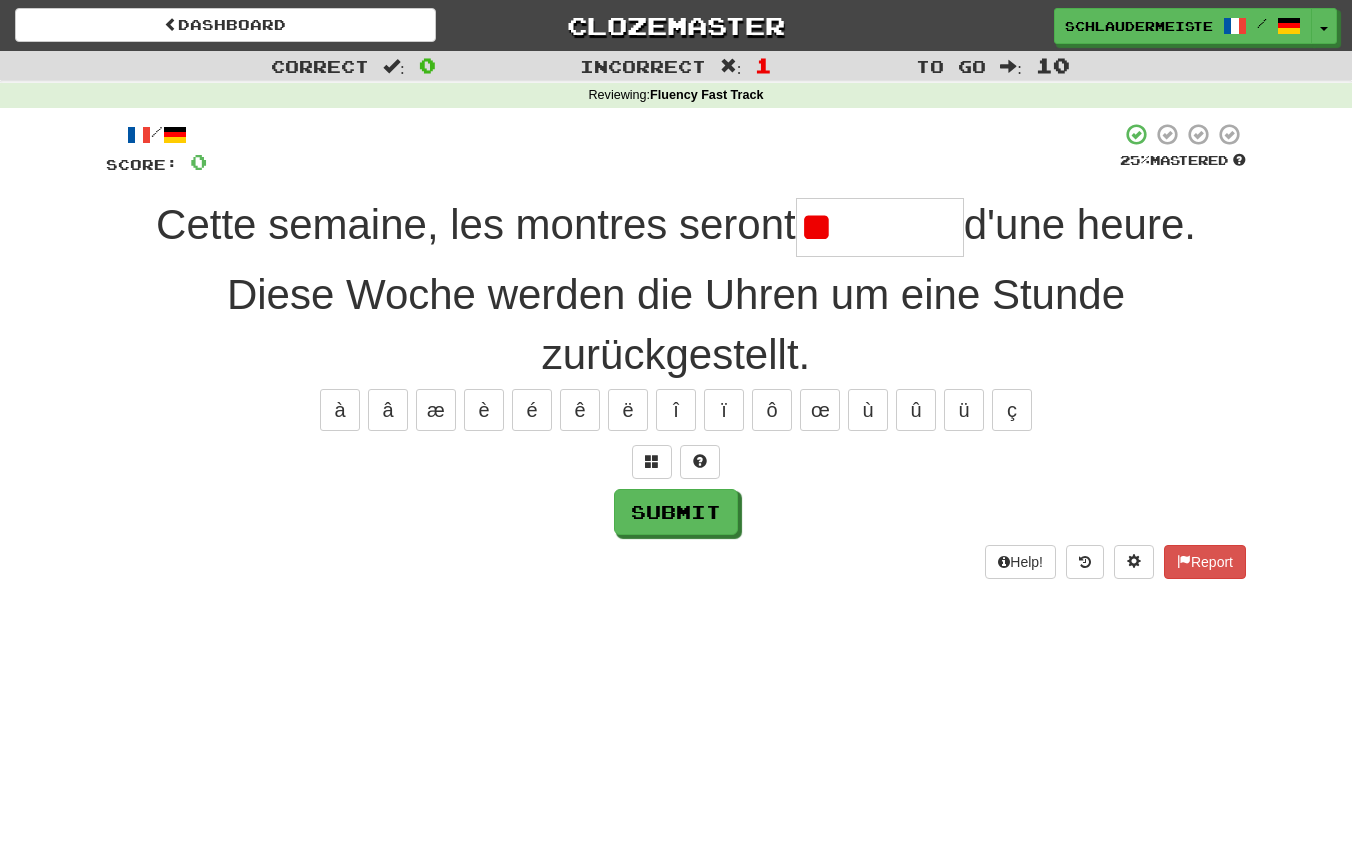 type on "*" 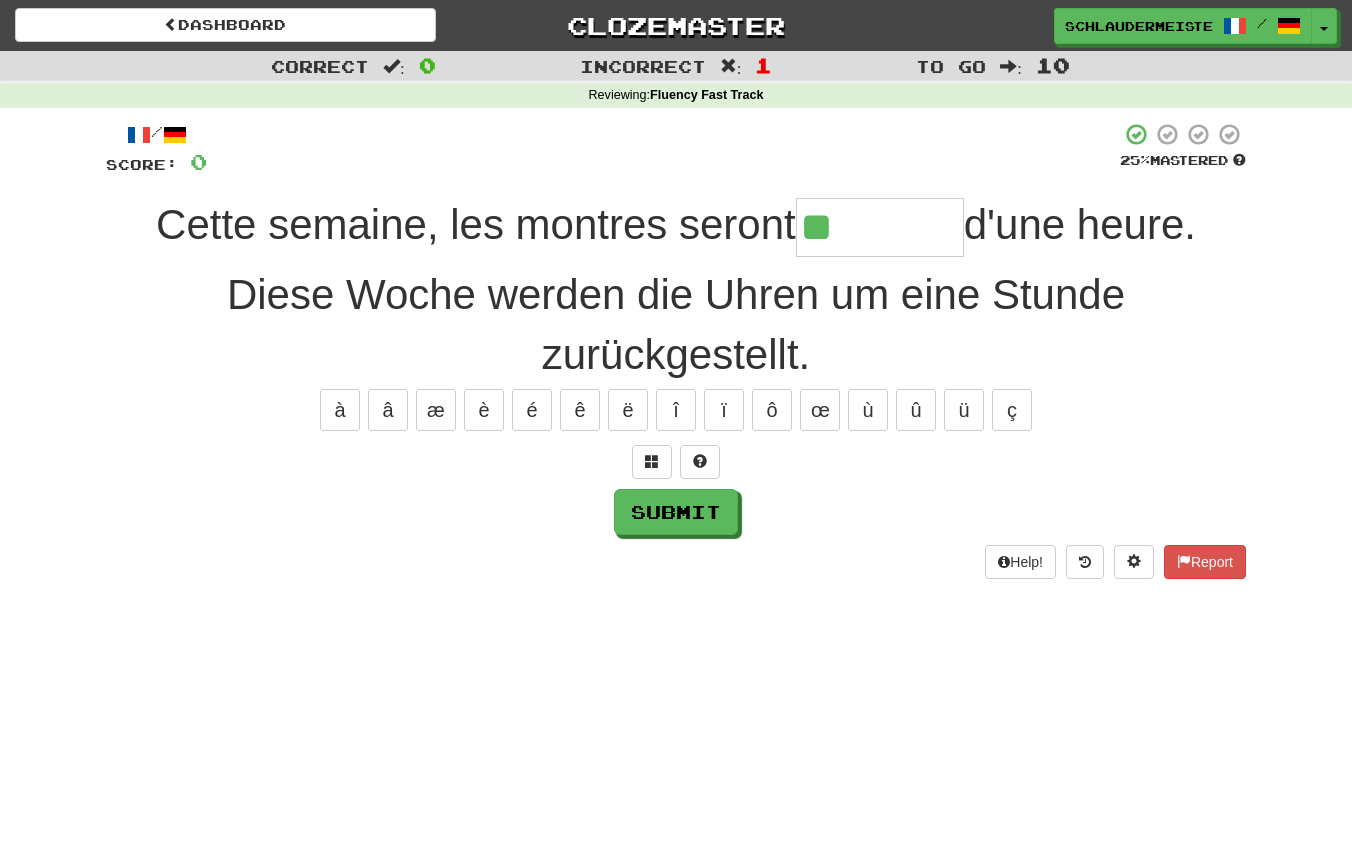 type on "********" 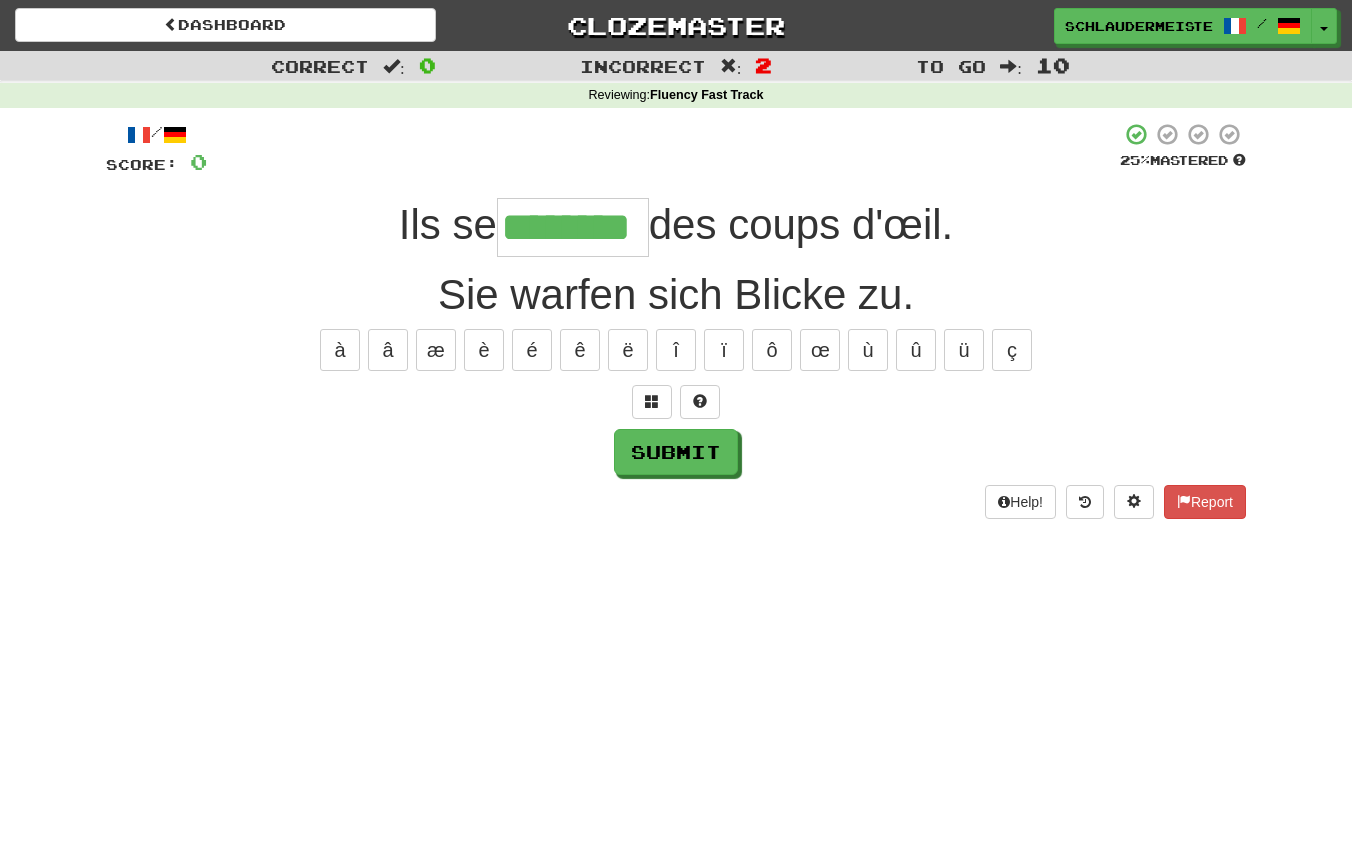 type on "********" 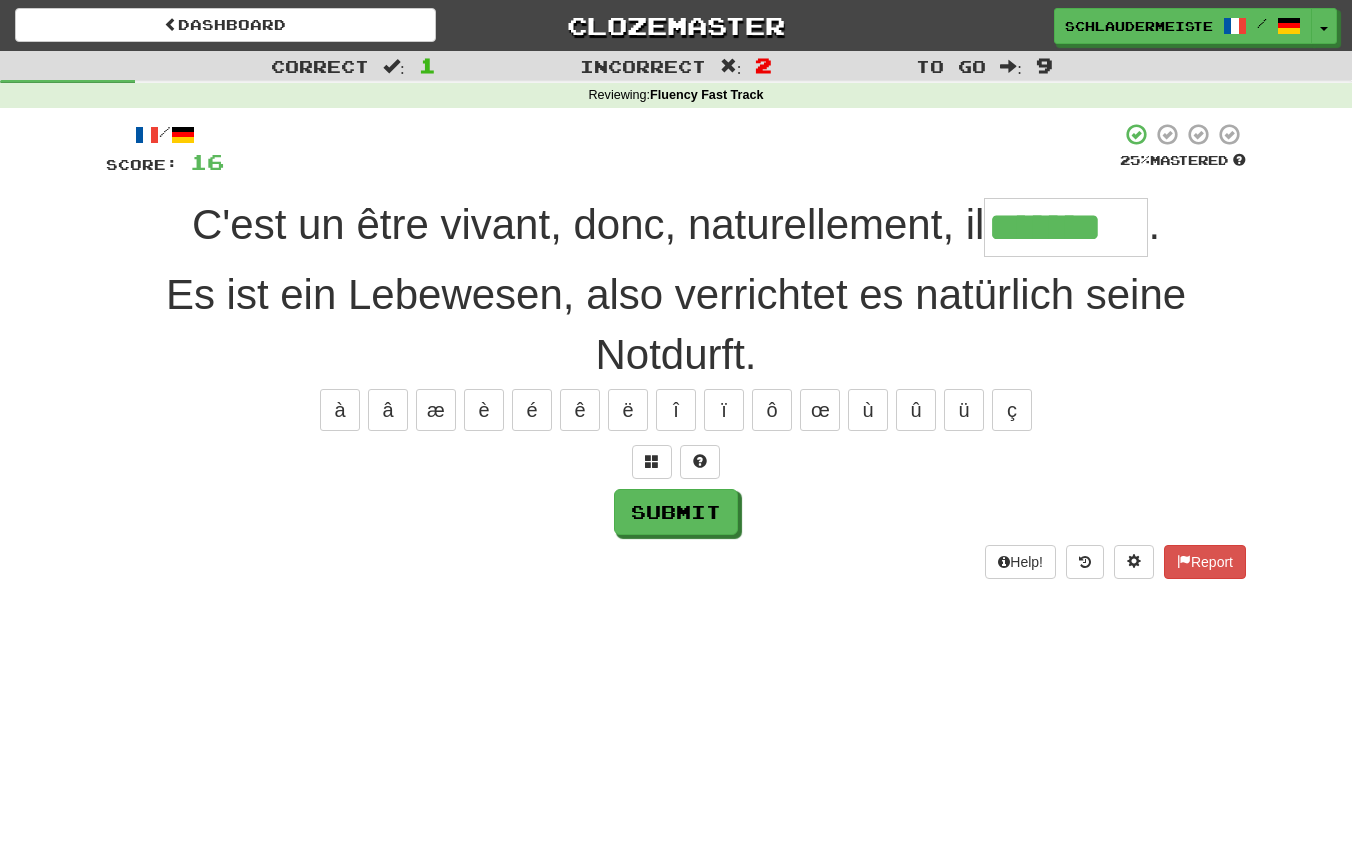 type on "*******" 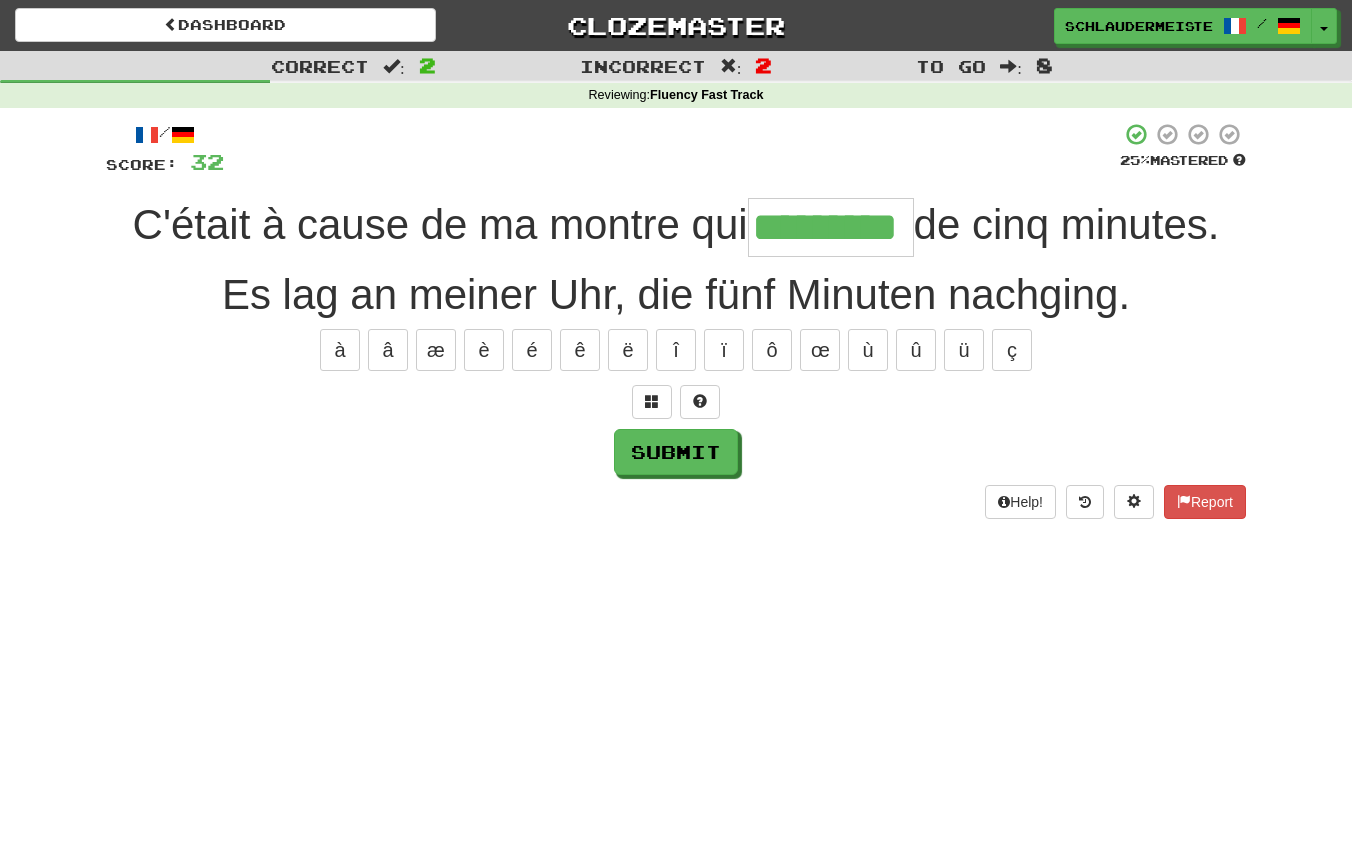type on "*********" 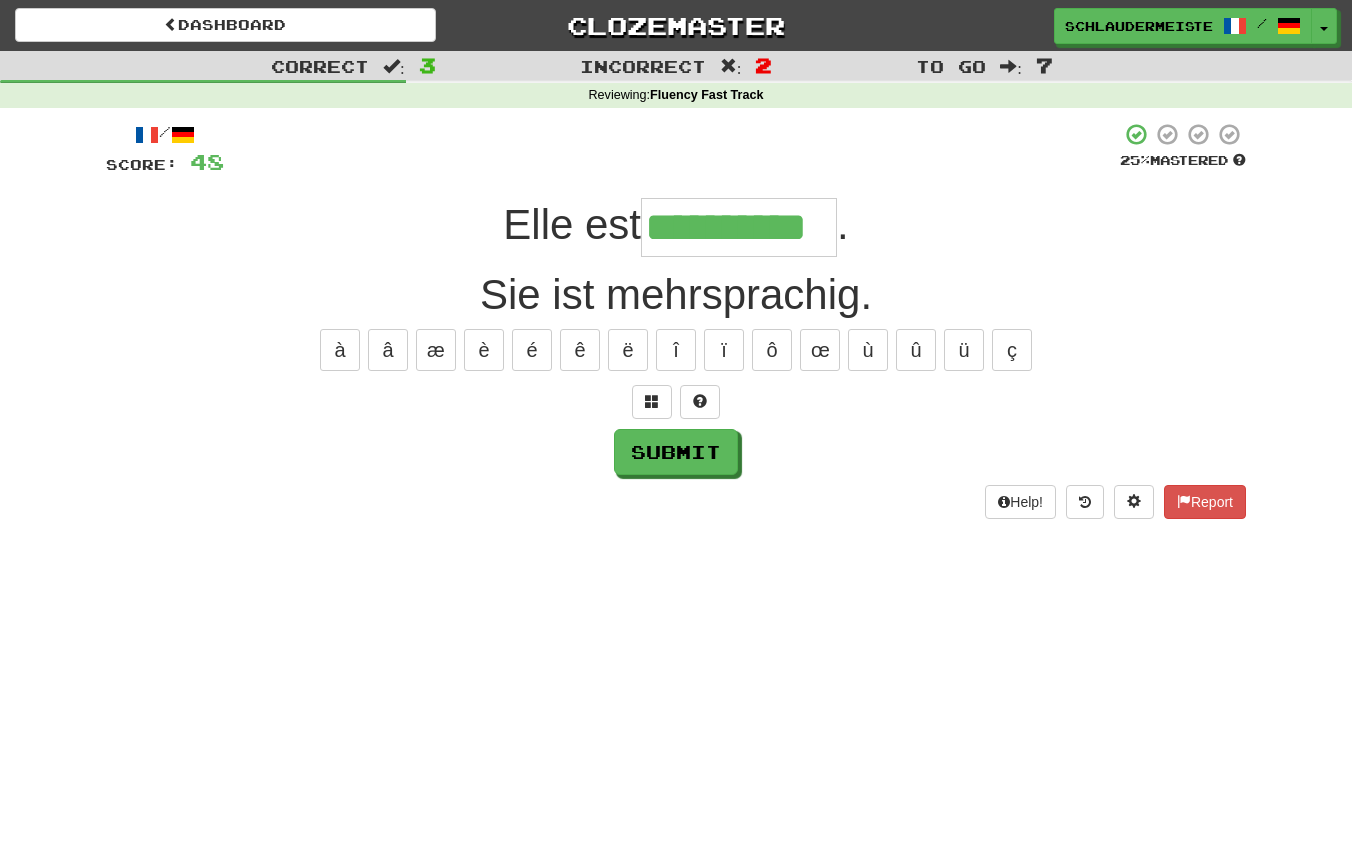 type on "**********" 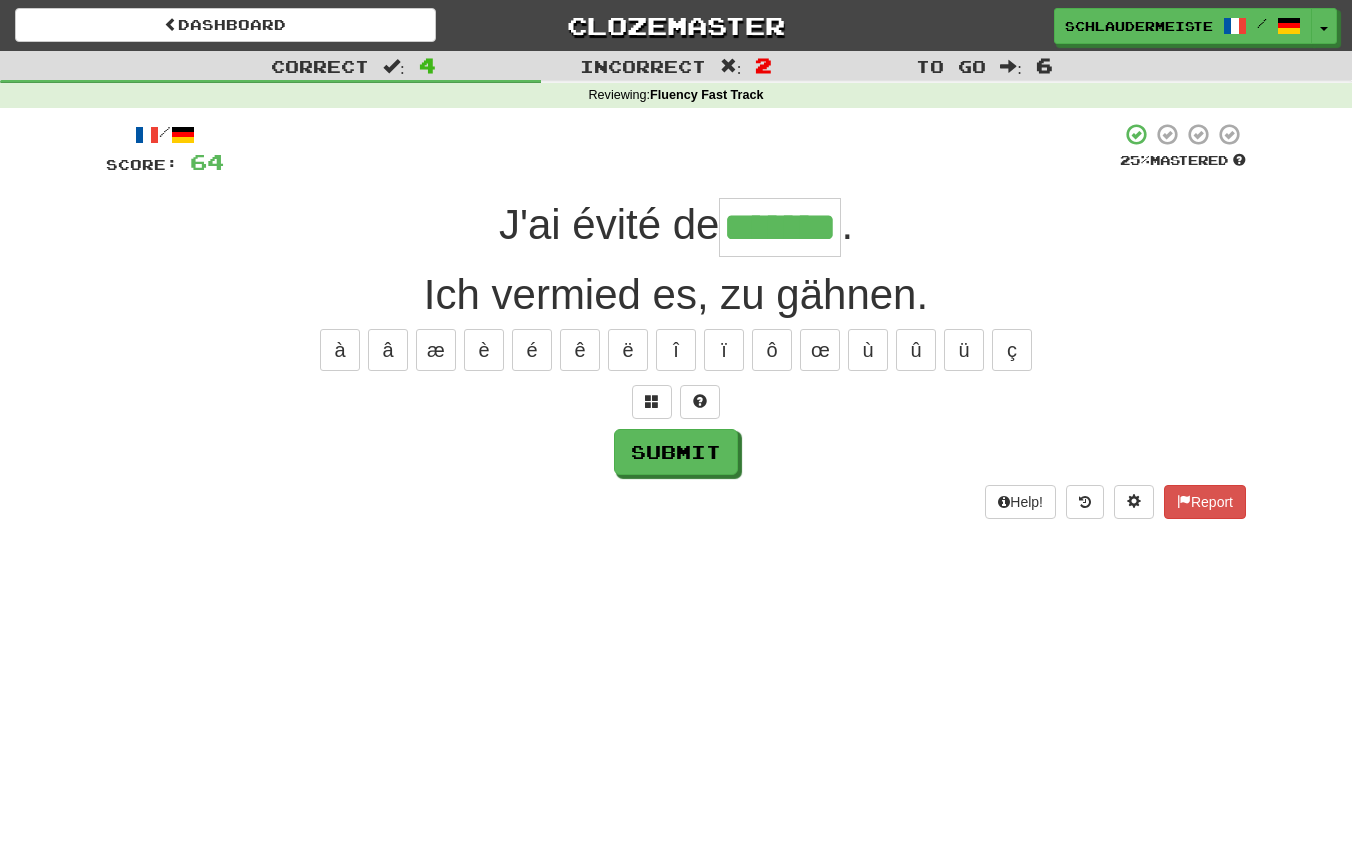 type on "*******" 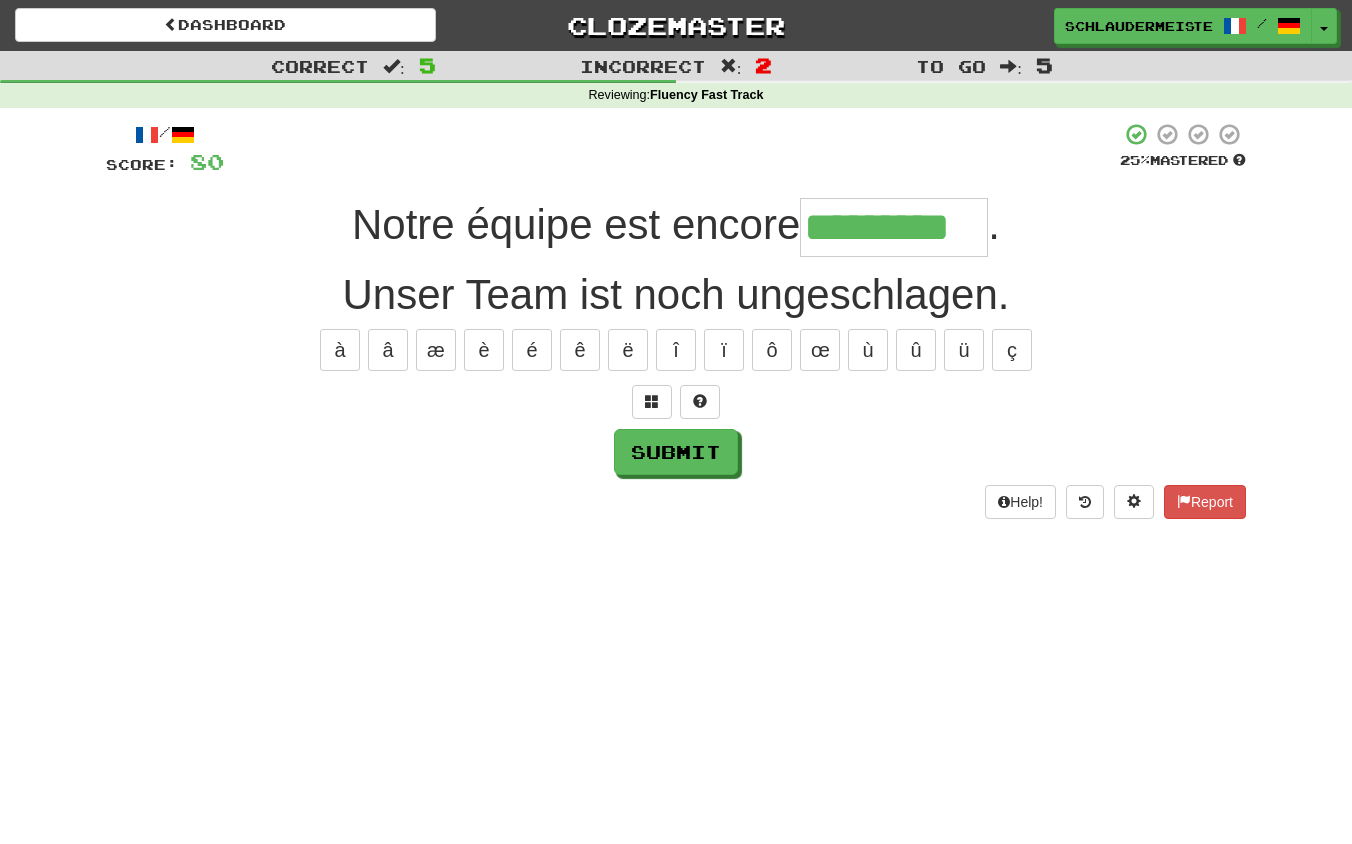 type on "*********" 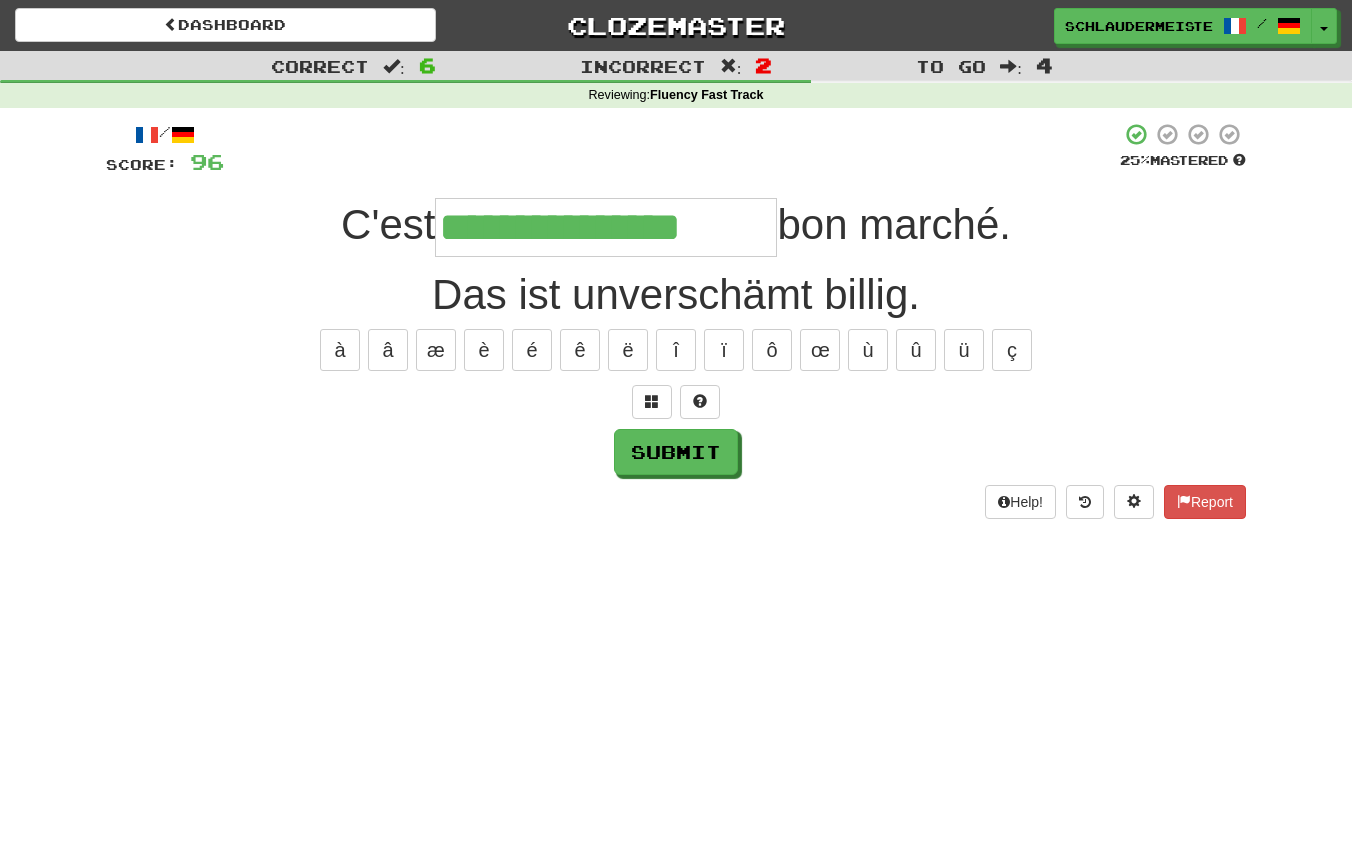 type on "**********" 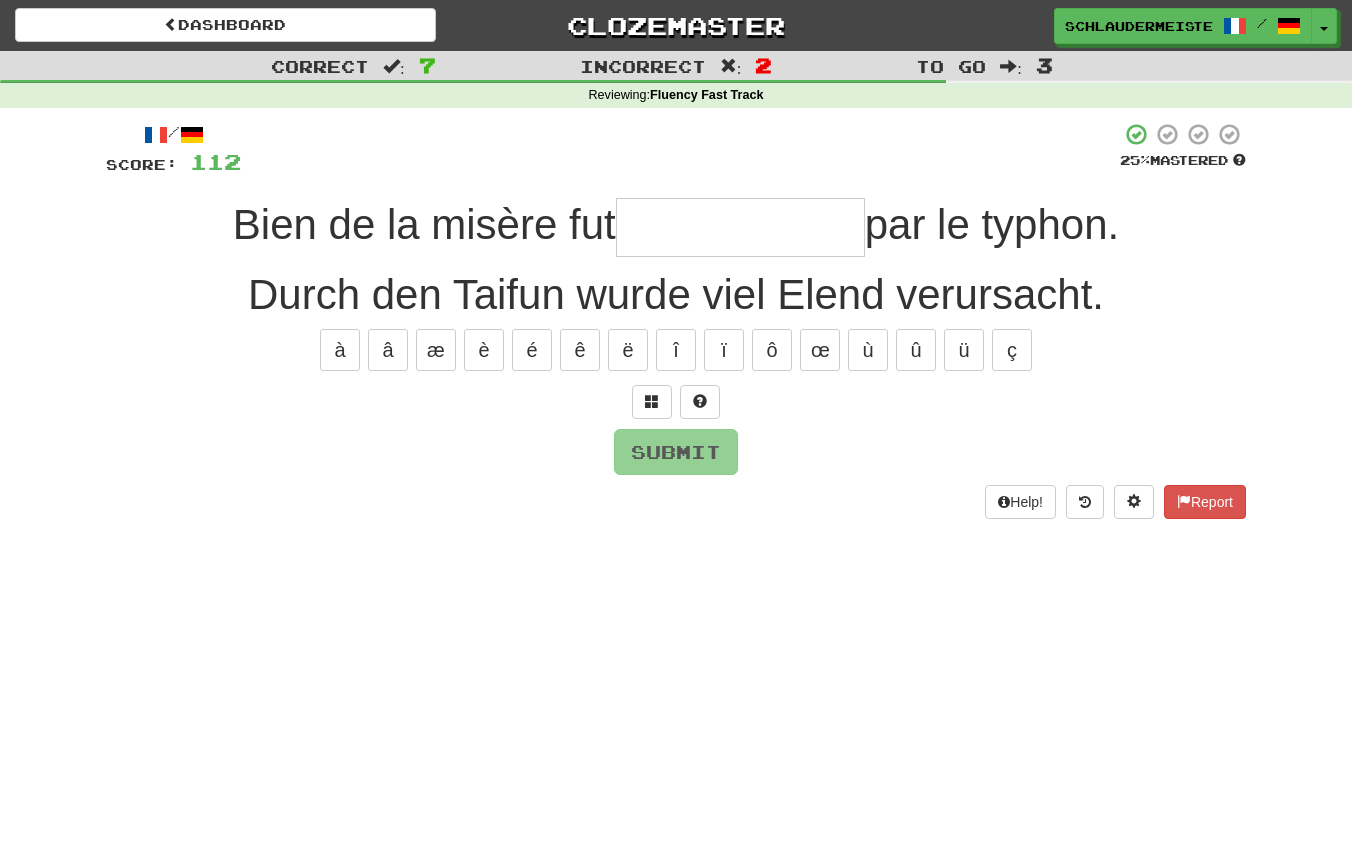 type on "*" 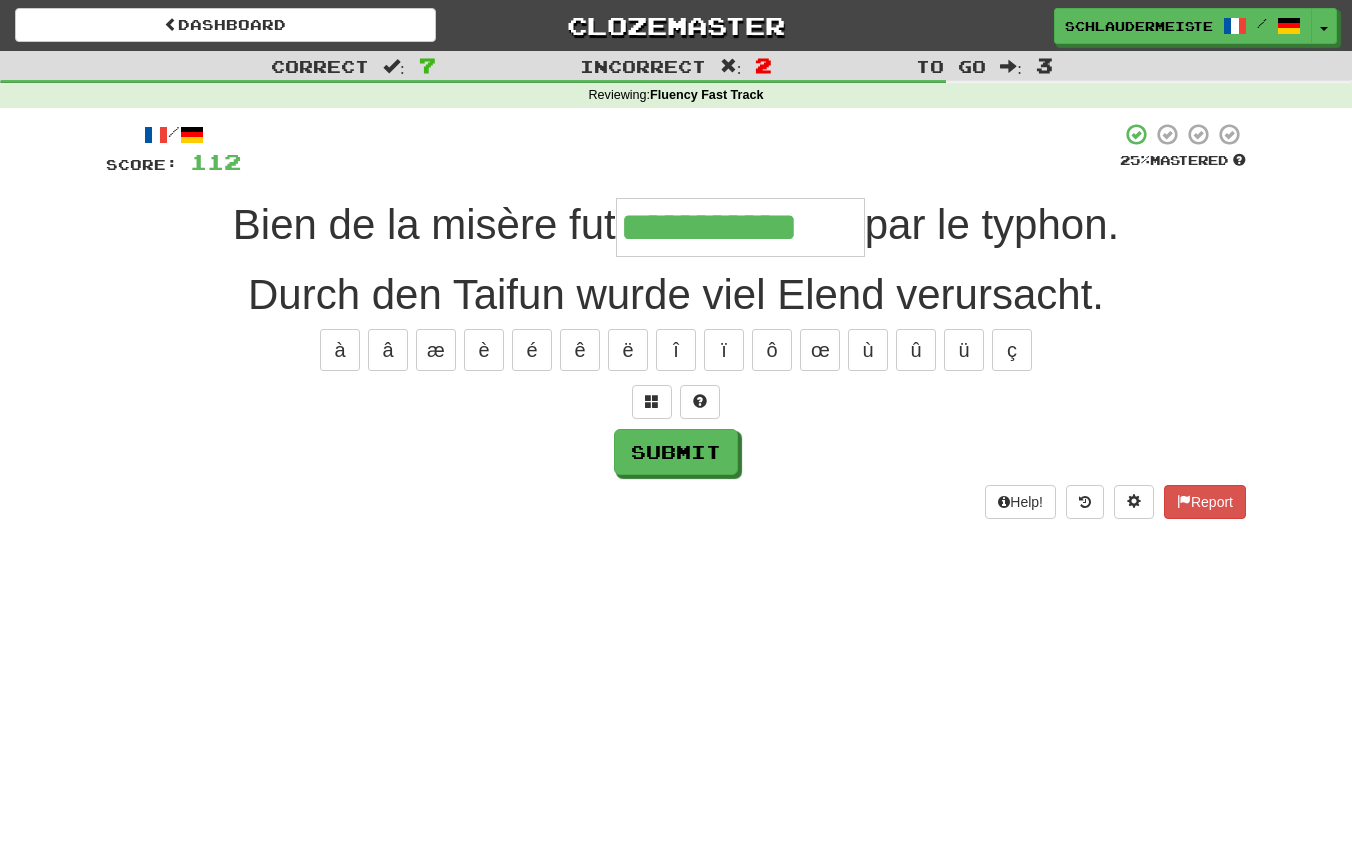 type on "**********" 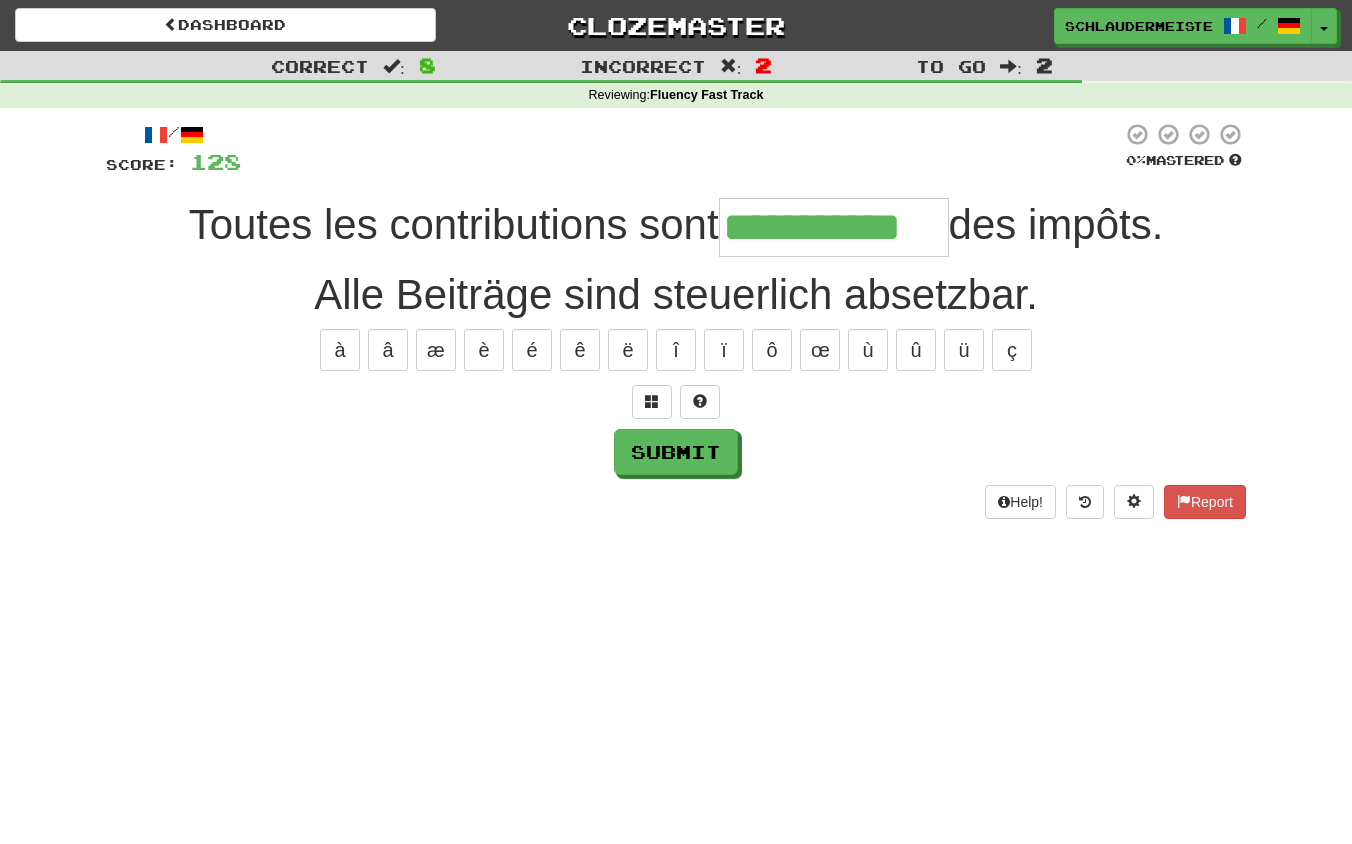 type on "**********" 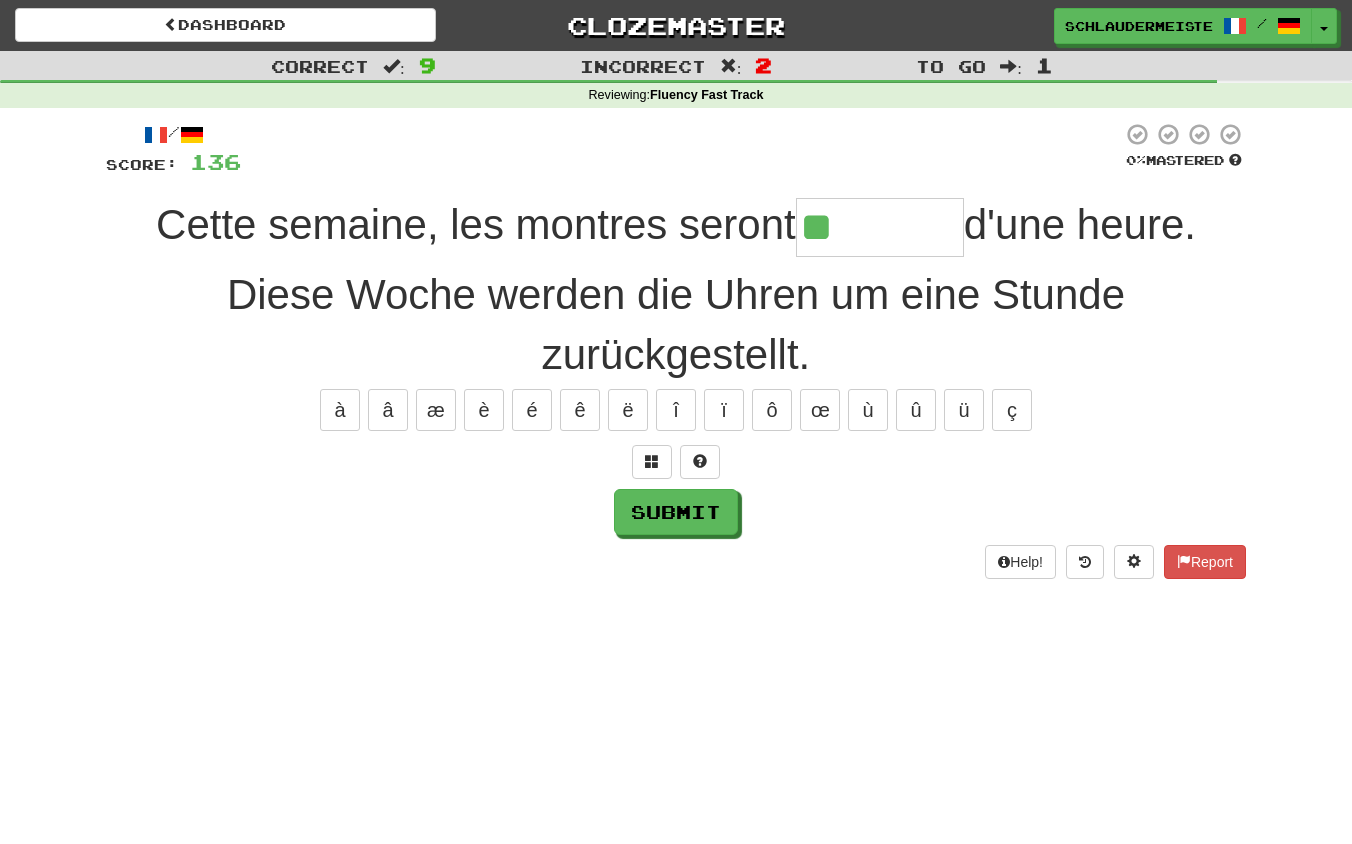 type on "********" 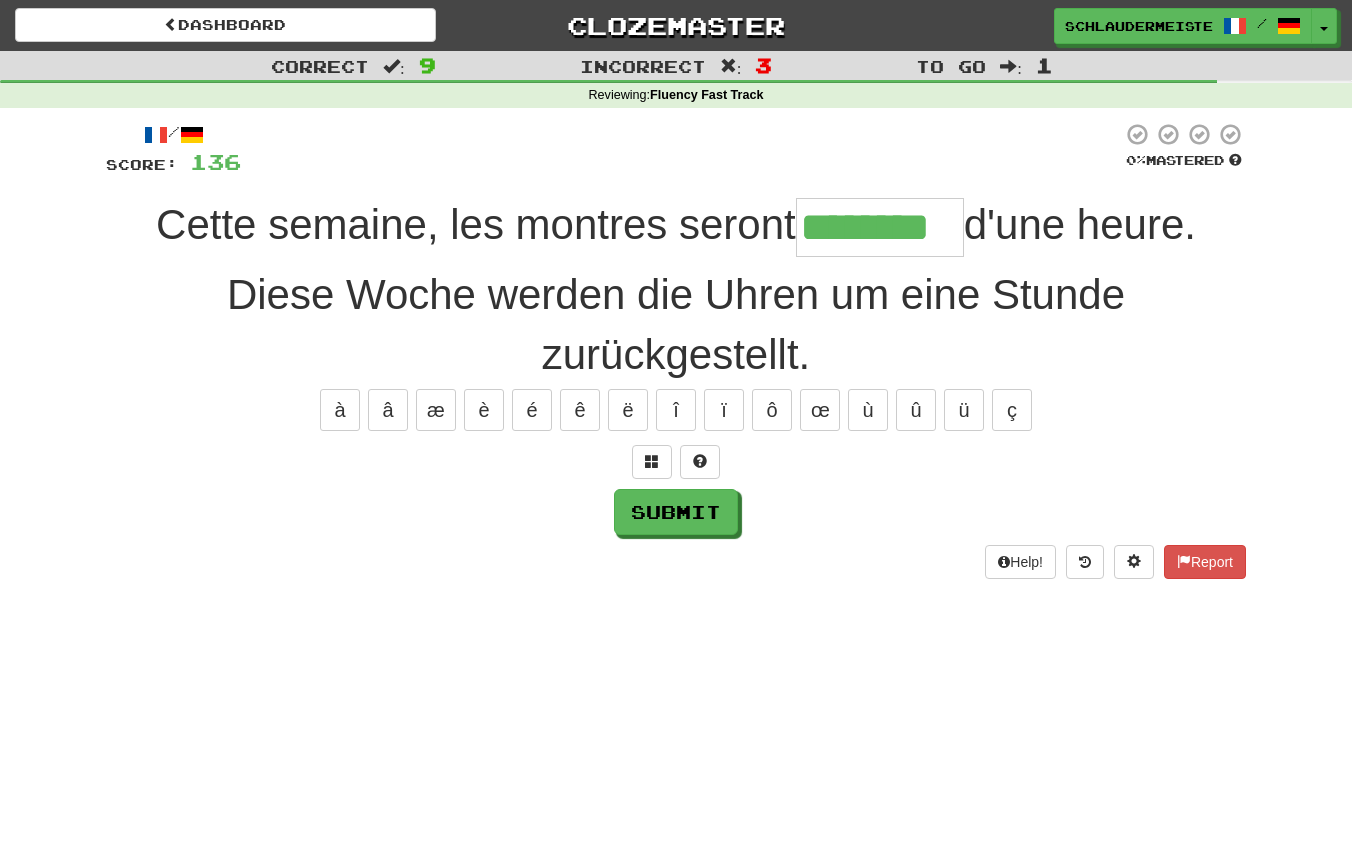 type on "********" 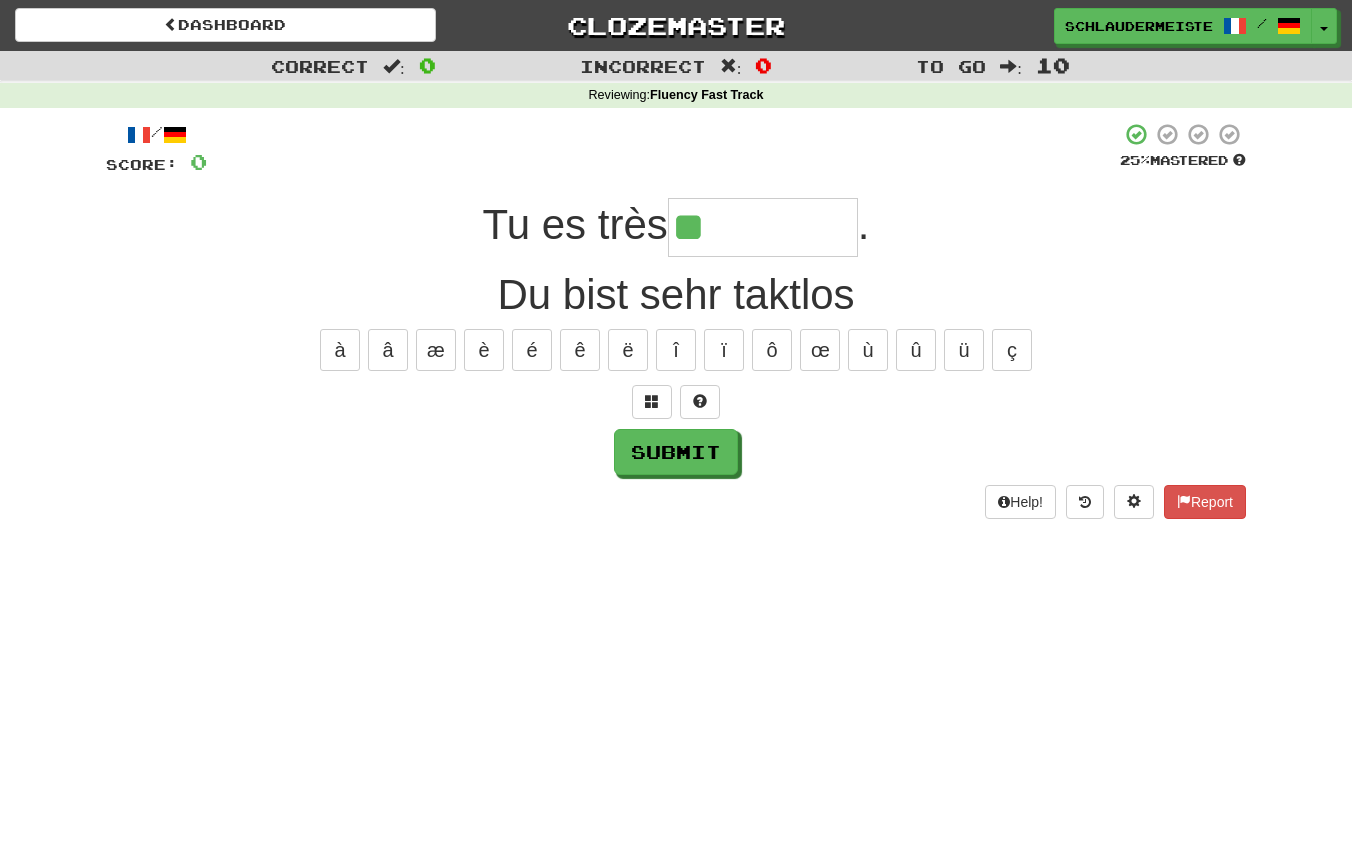 type on "**********" 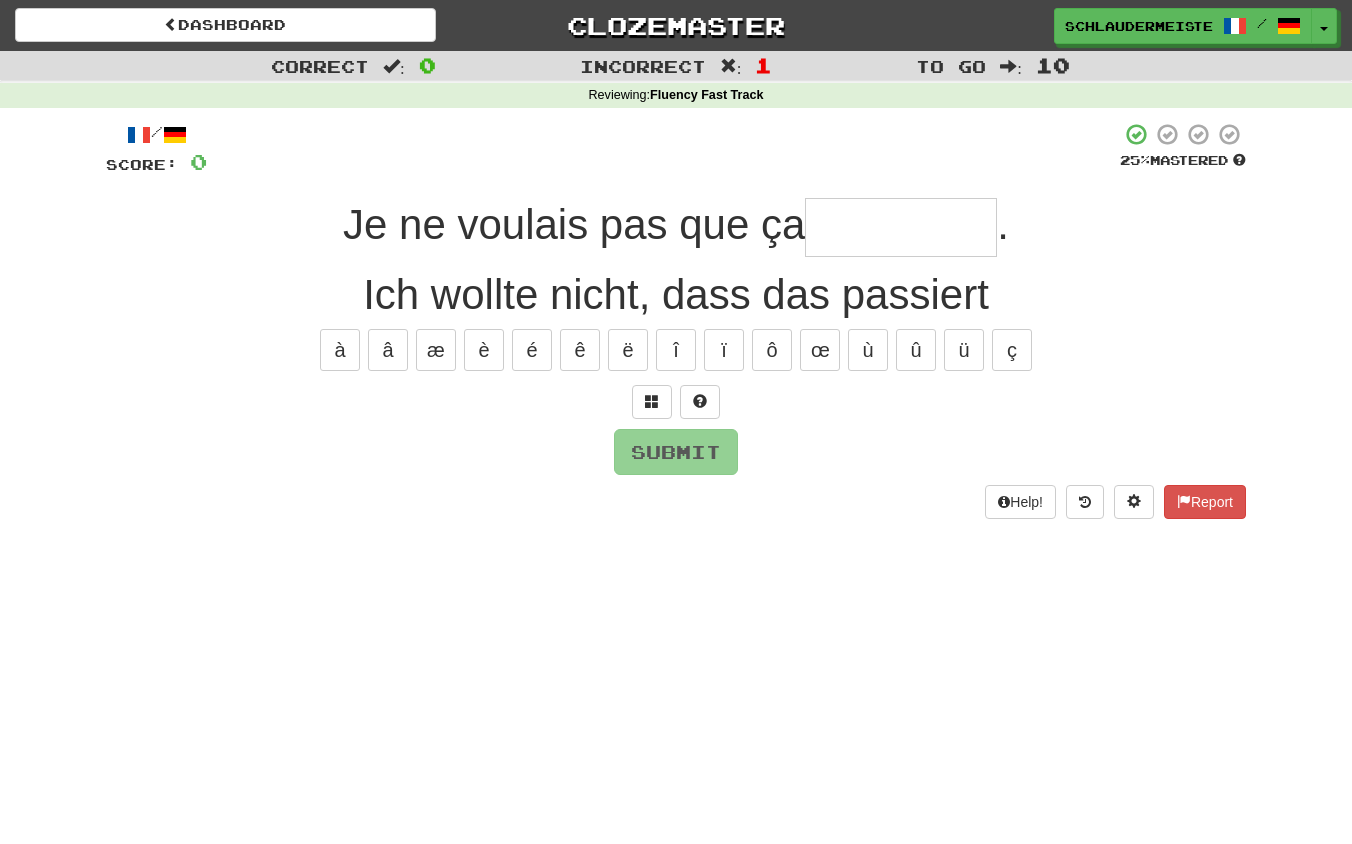 type on "*" 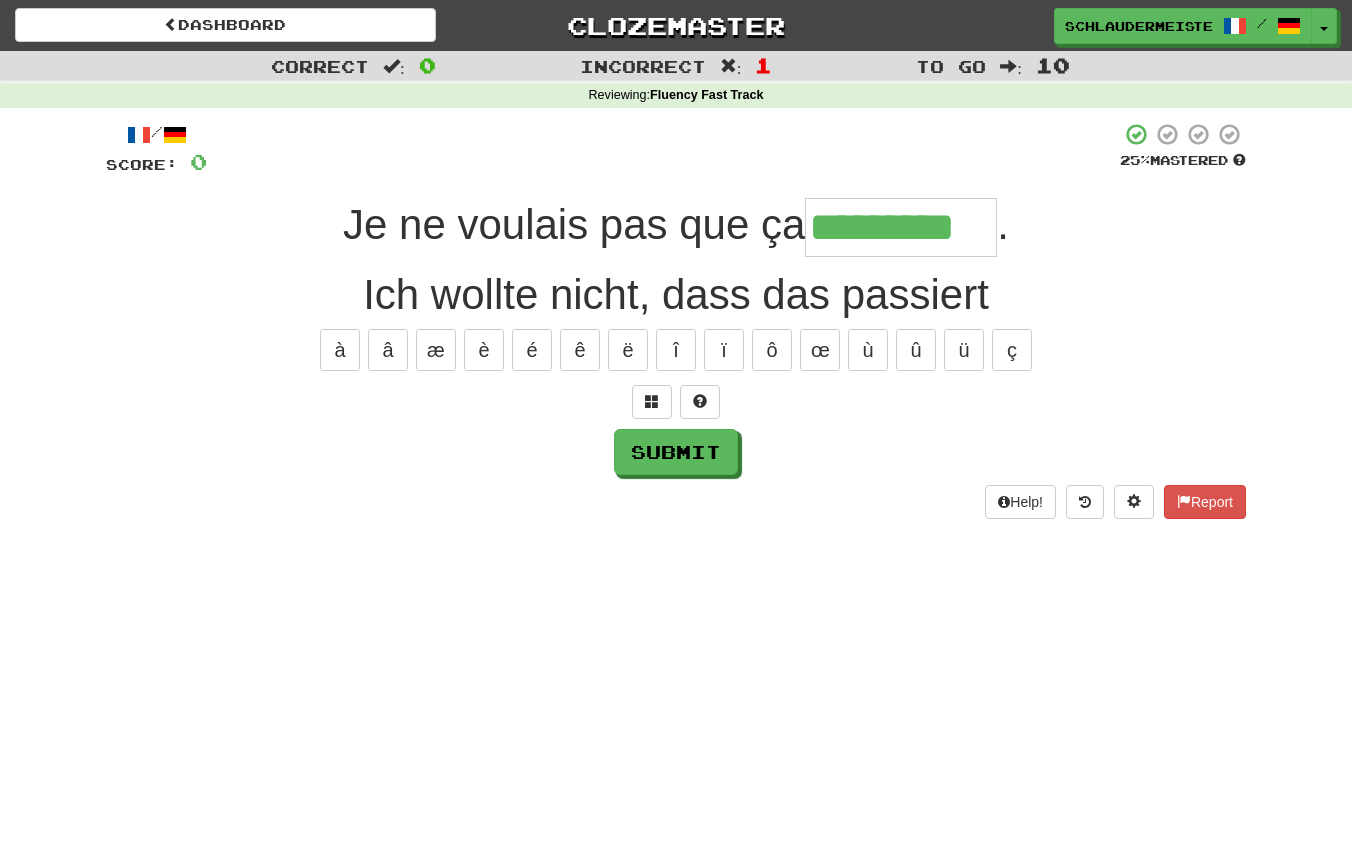 type on "*********" 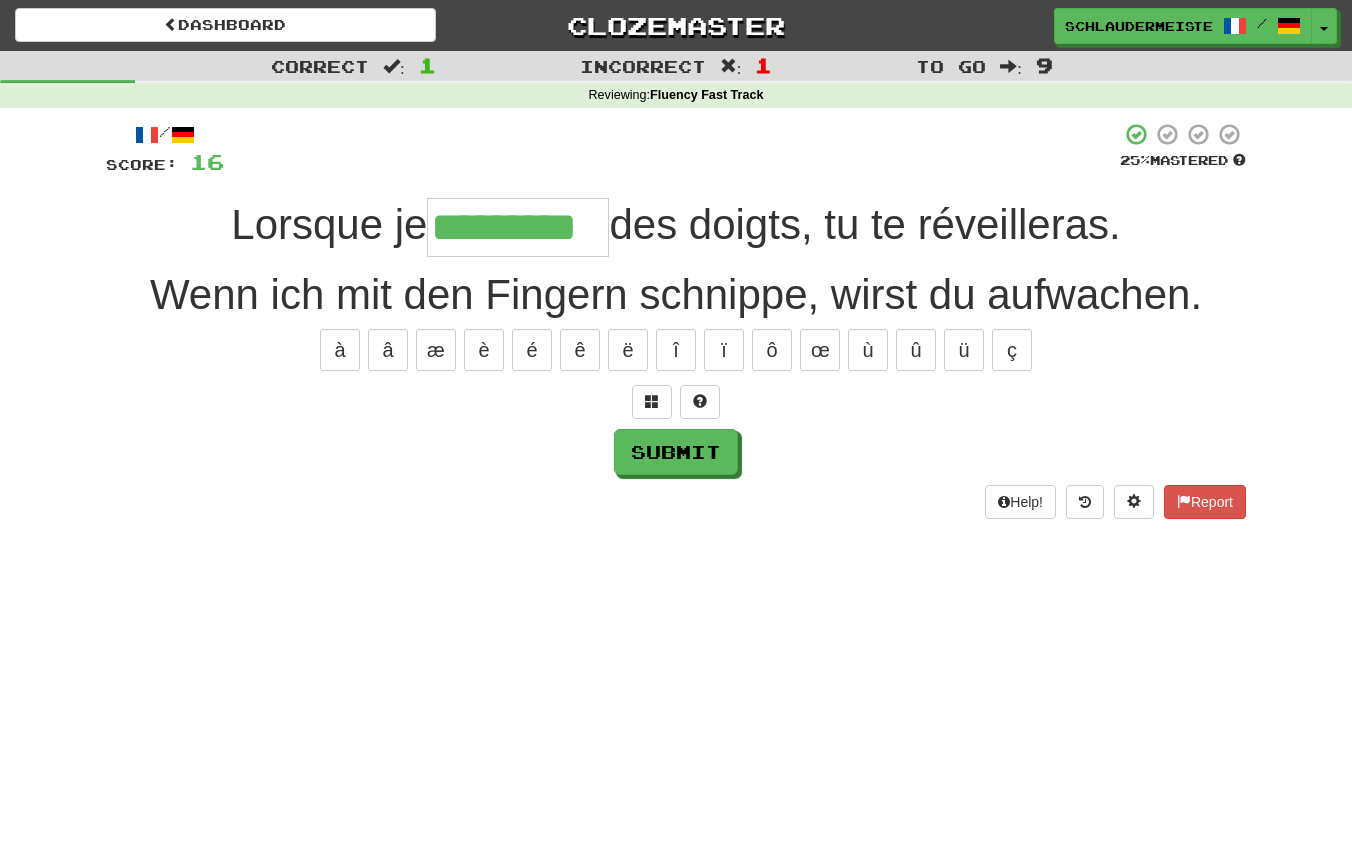 type on "*********" 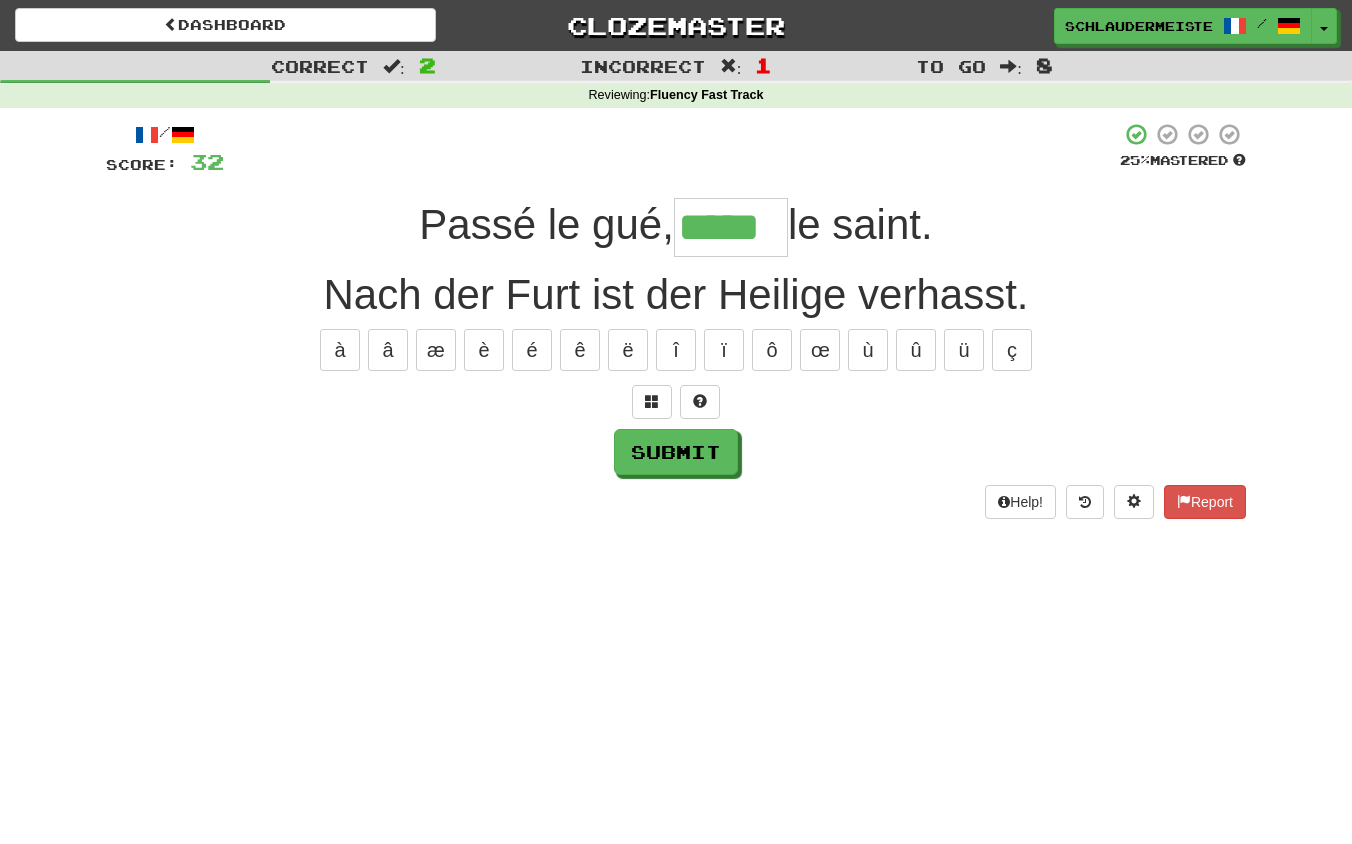 type on "*****" 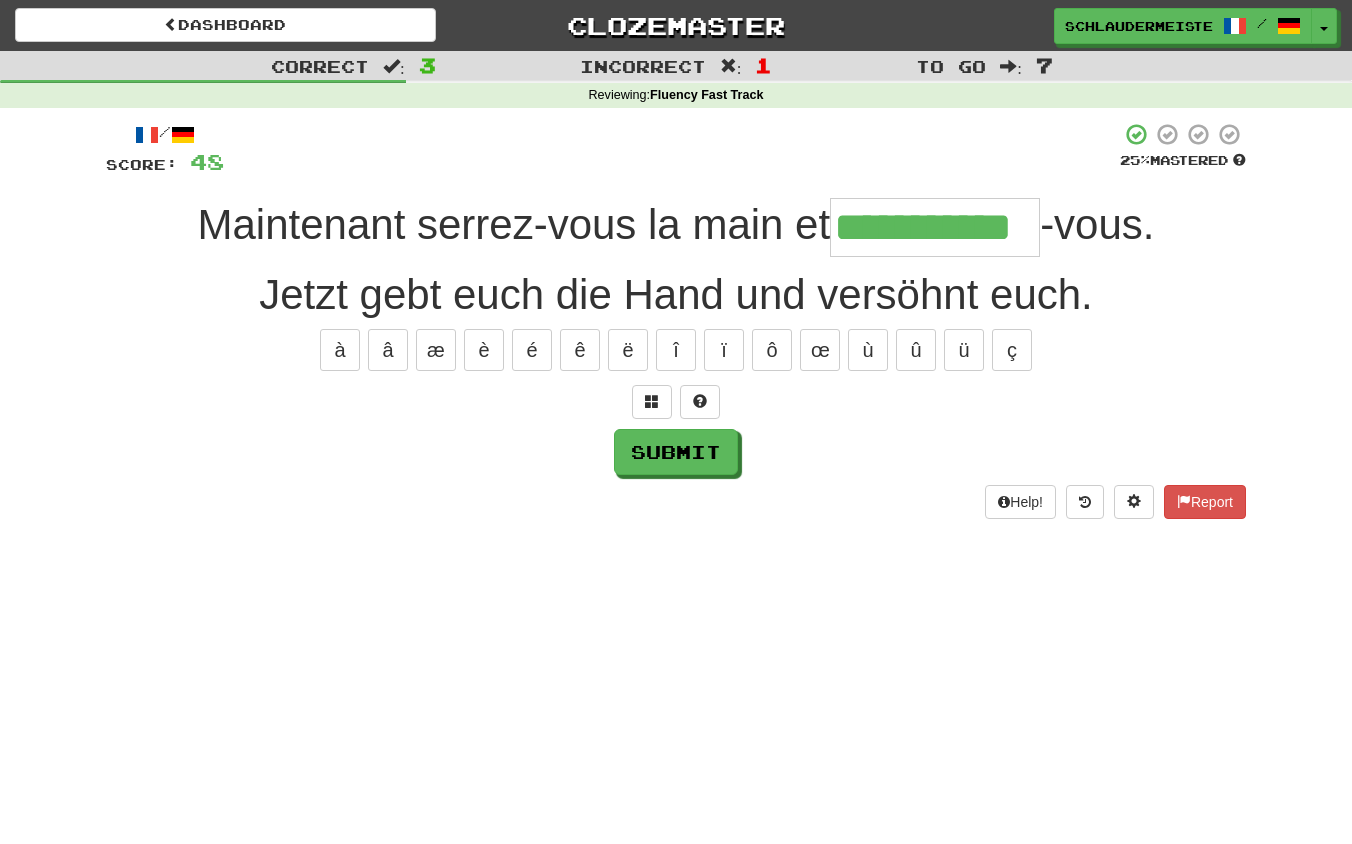 type on "**********" 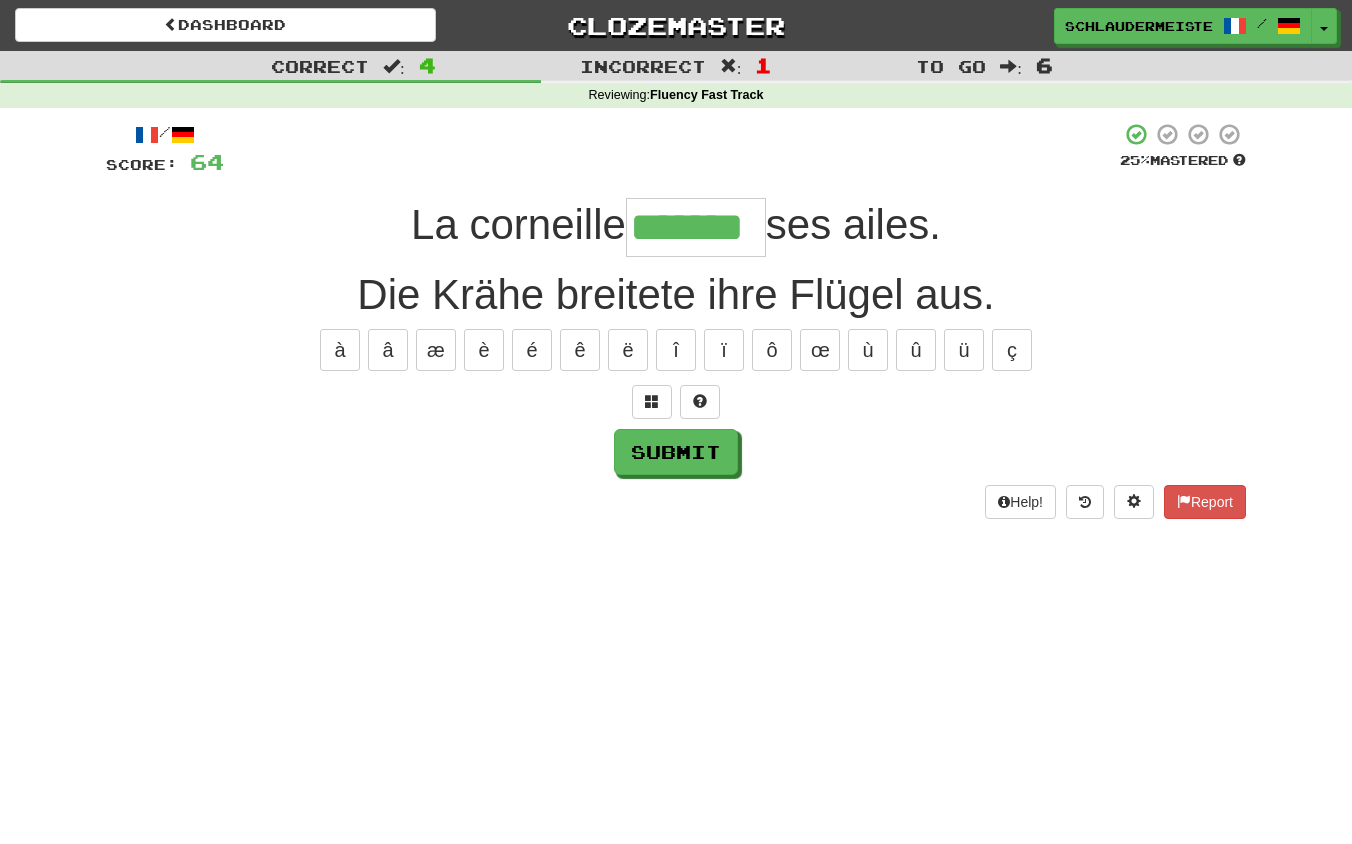 type on "*******" 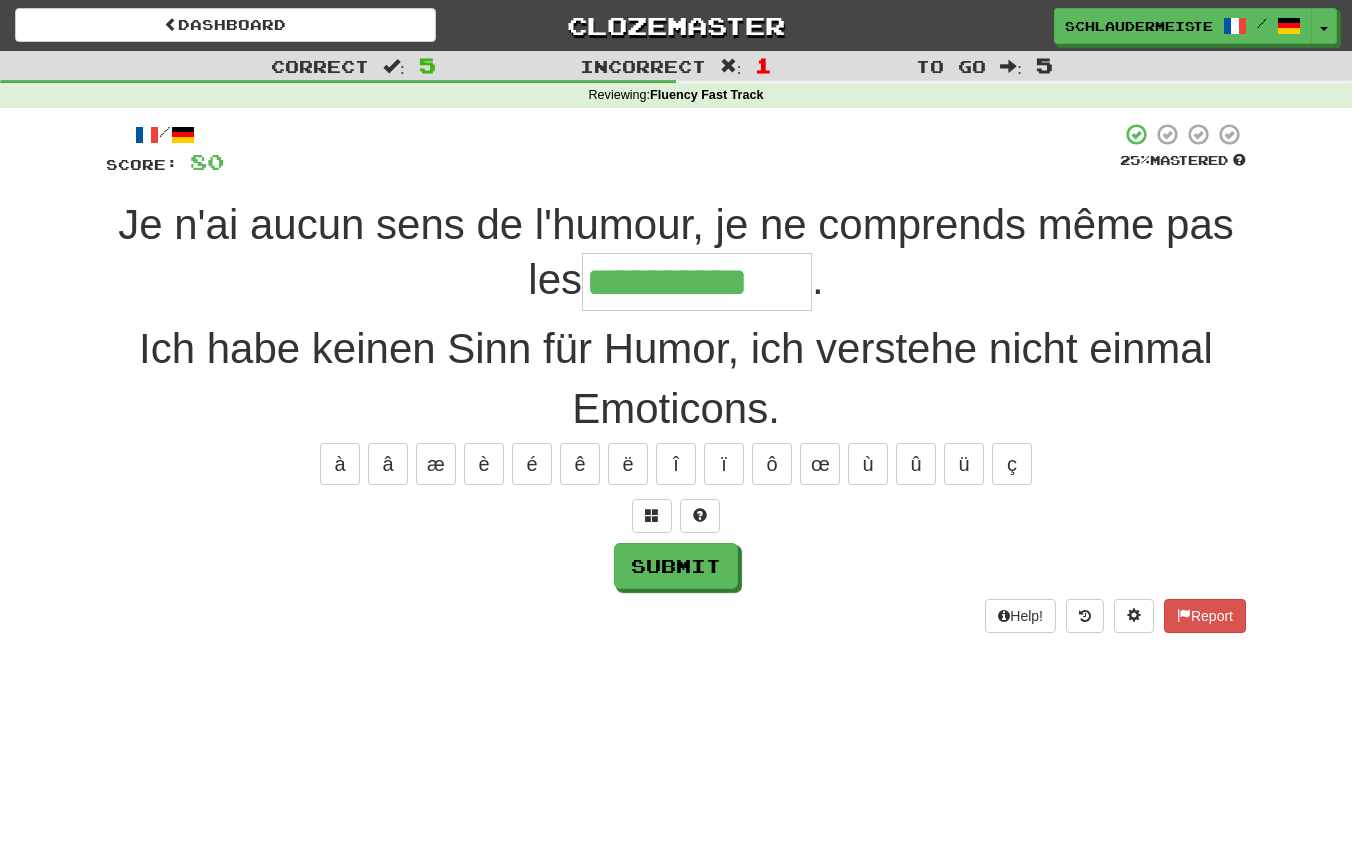 type on "**********" 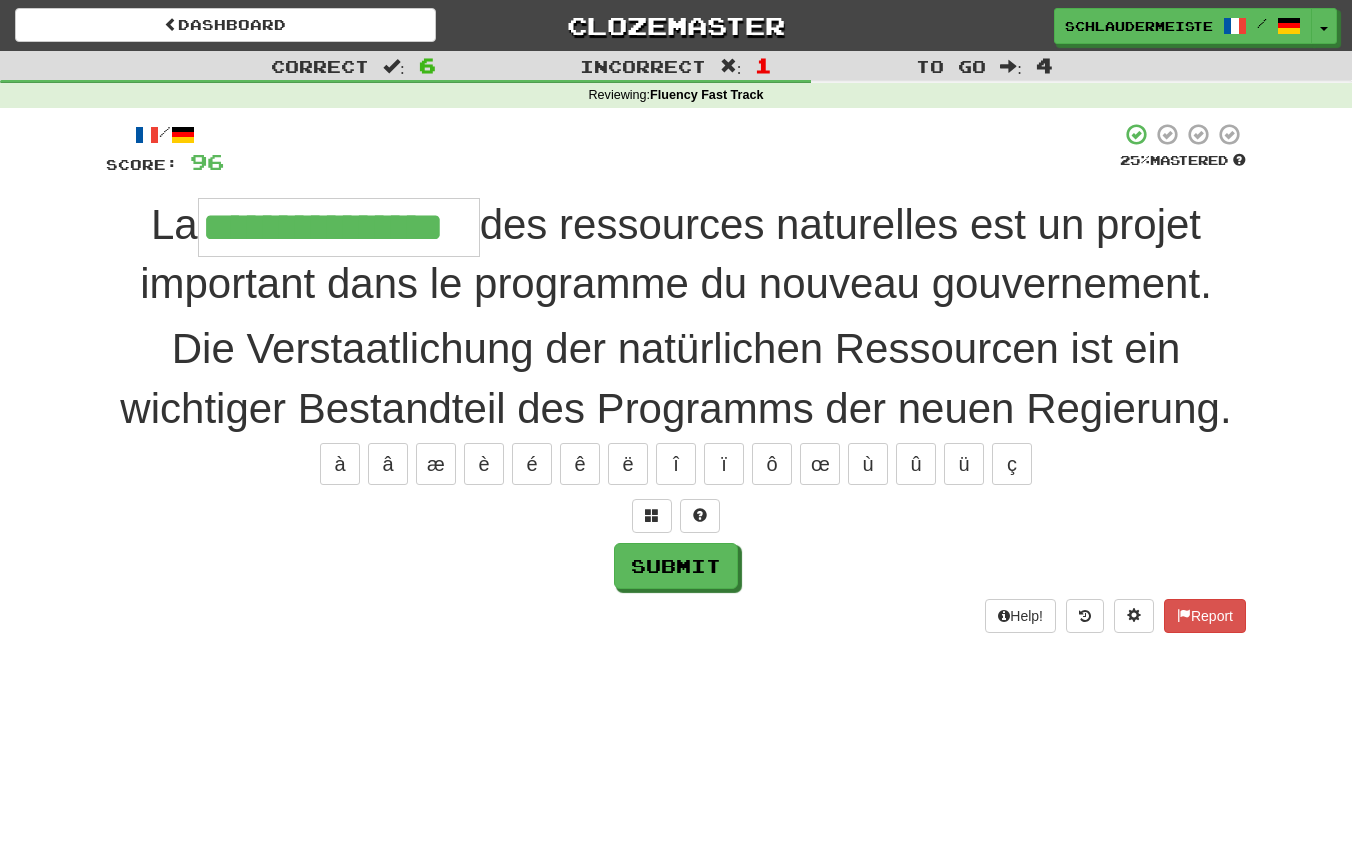 type on "**********" 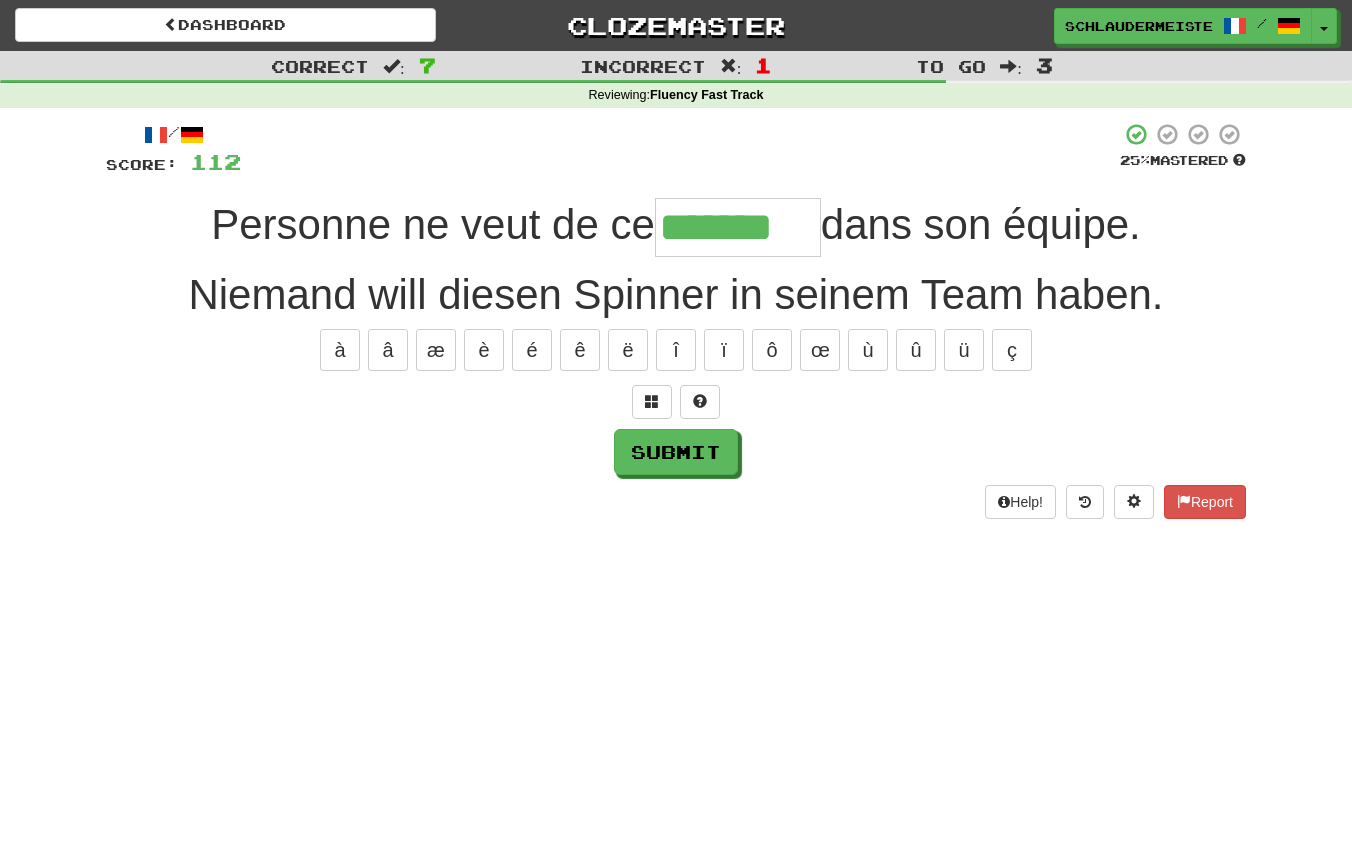 type on "*******" 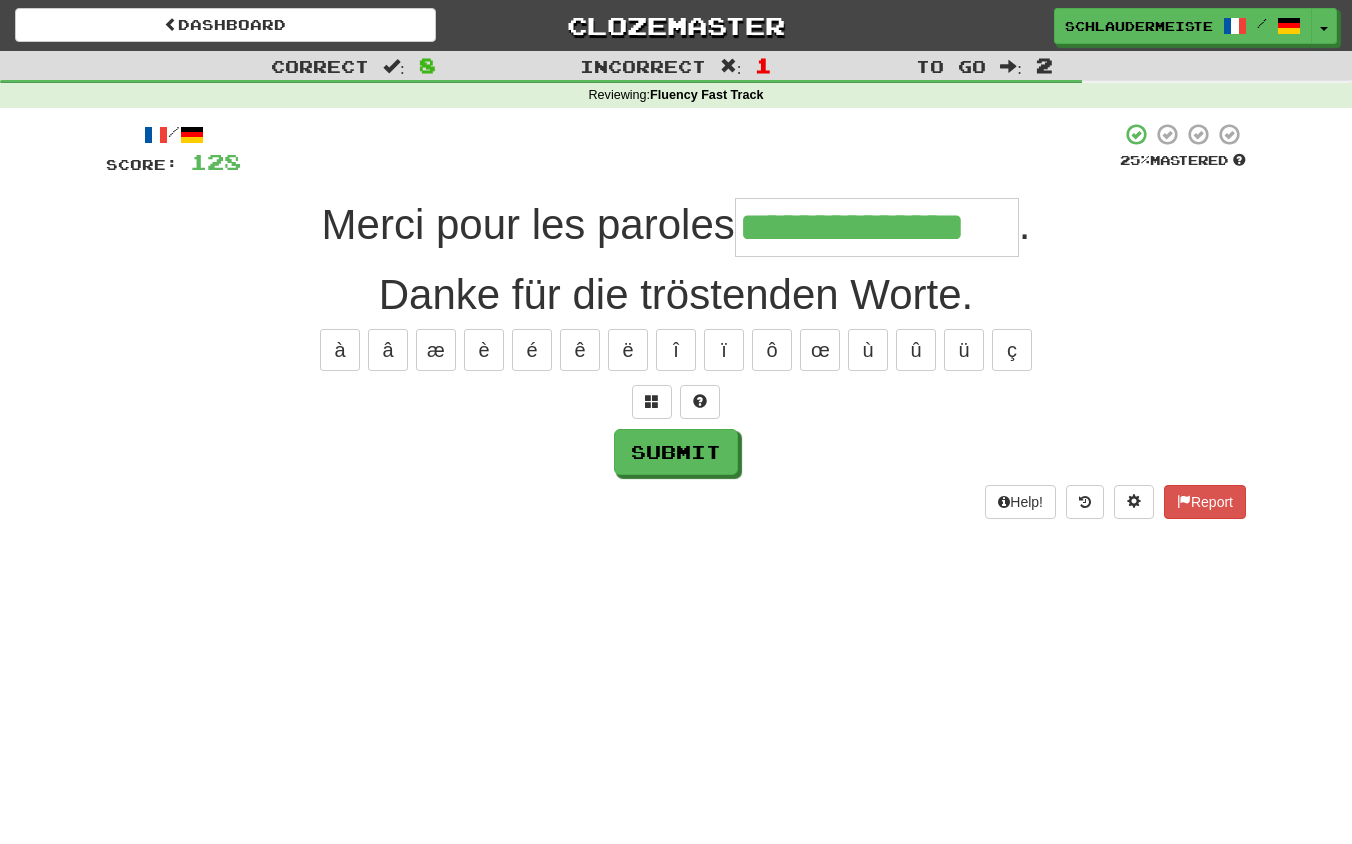 type on "**********" 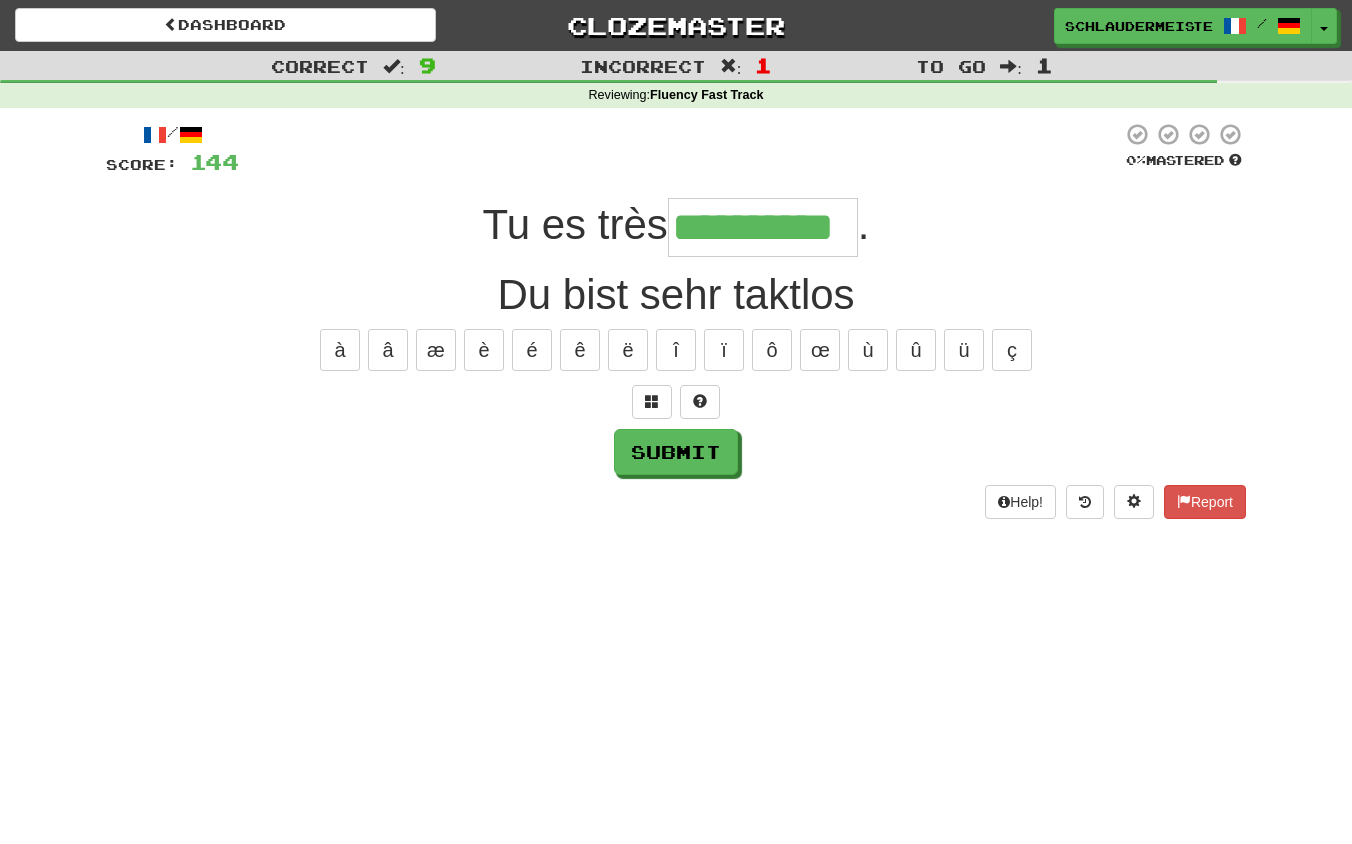 type on "**********" 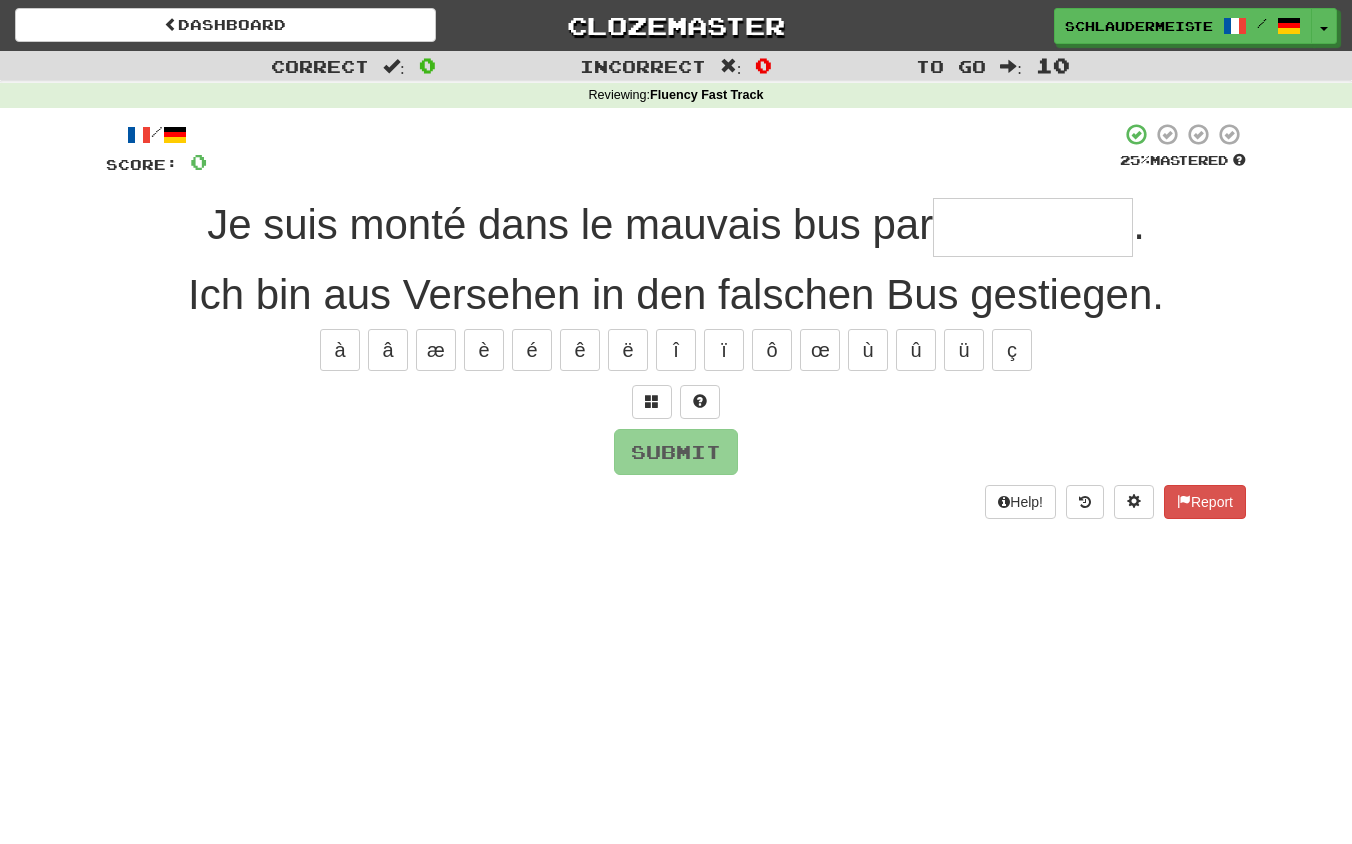 type on "*" 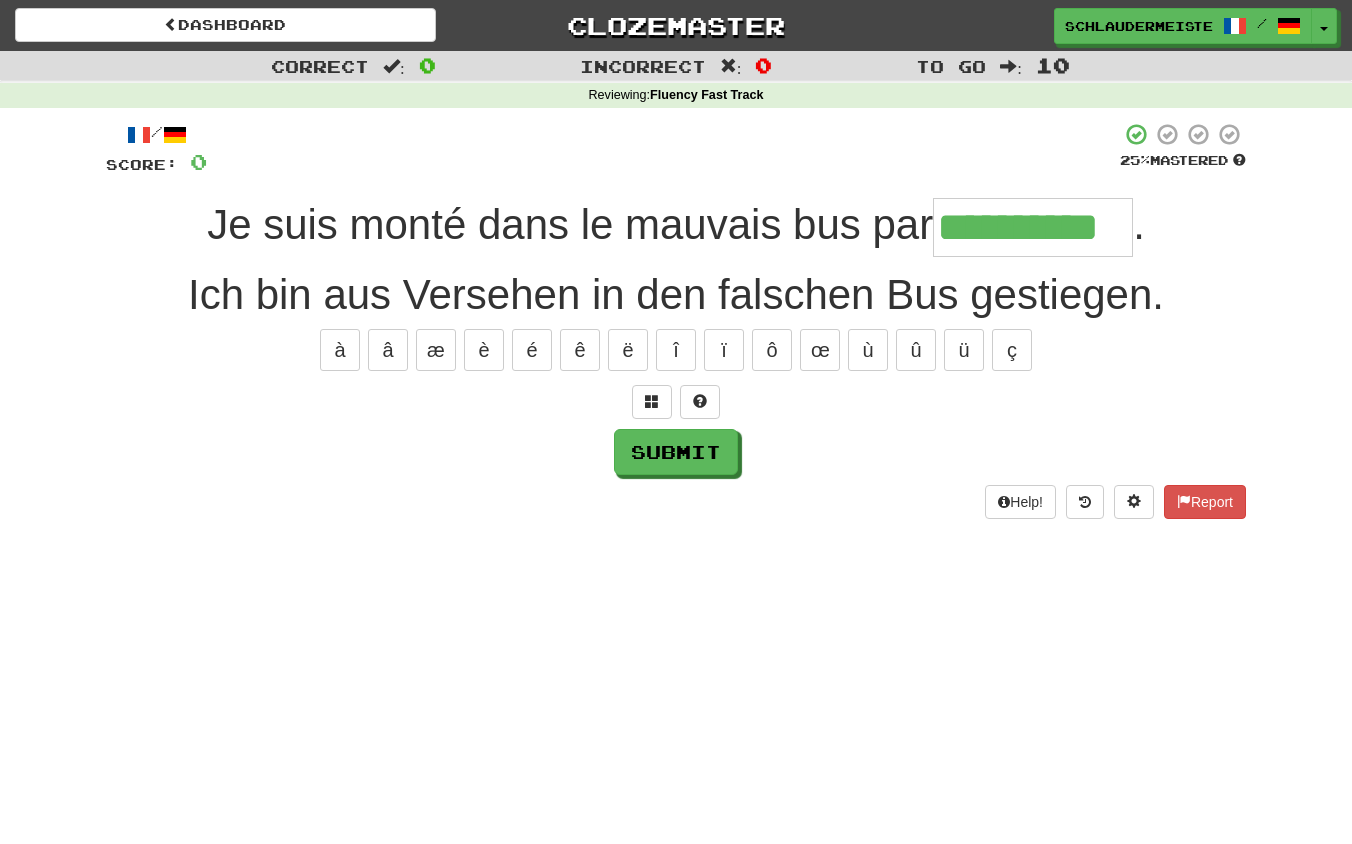 type on "**********" 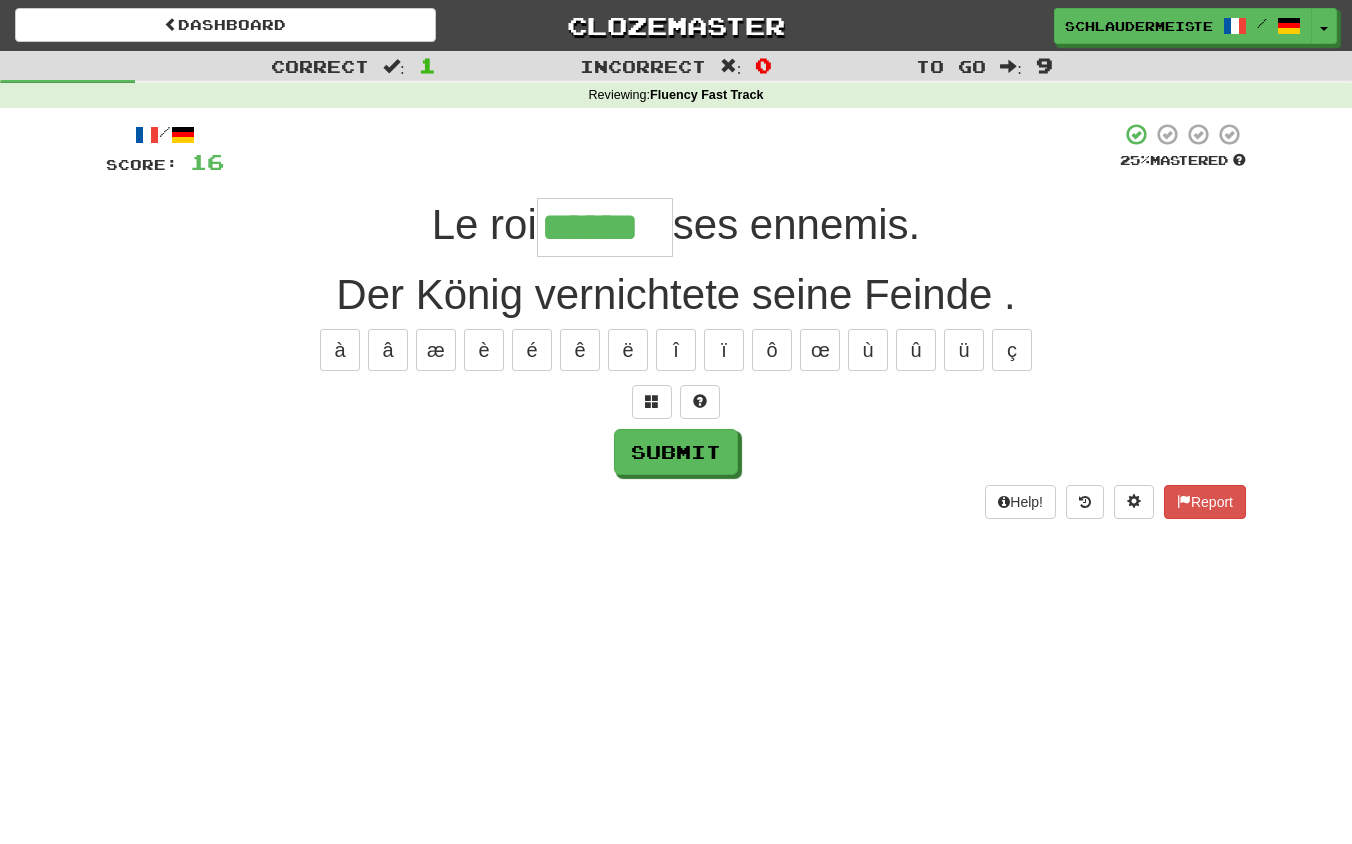 type on "******" 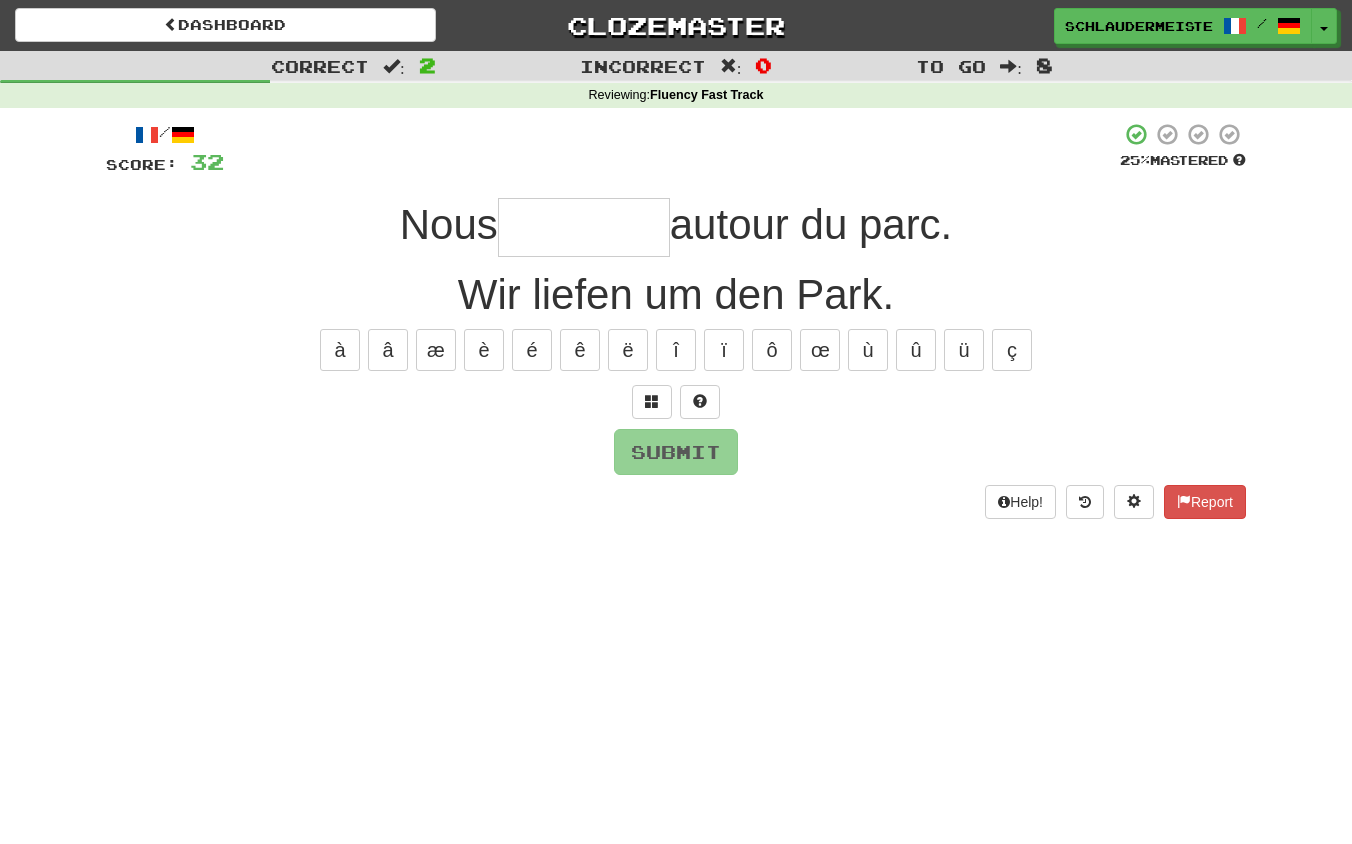 type on "*" 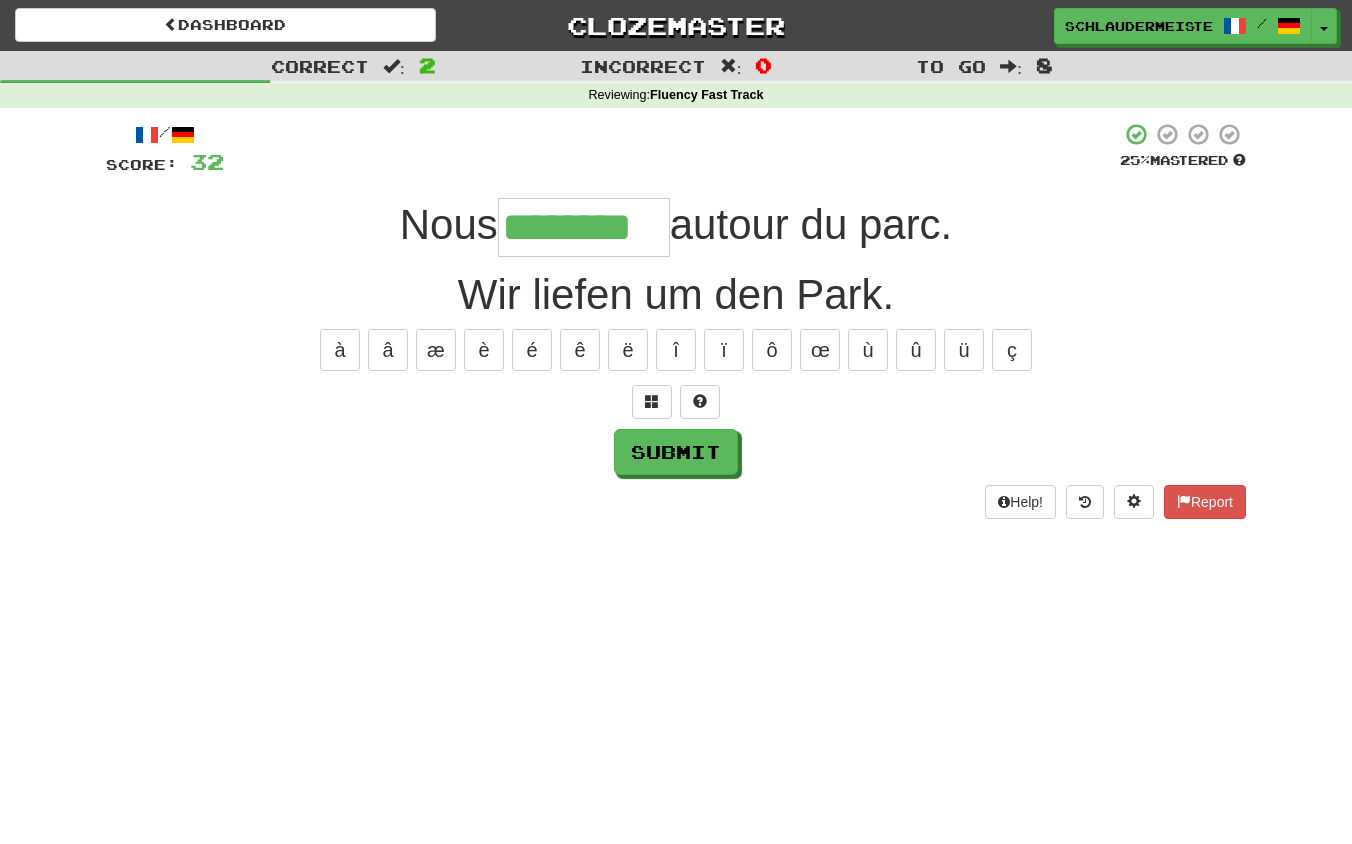 type on "********" 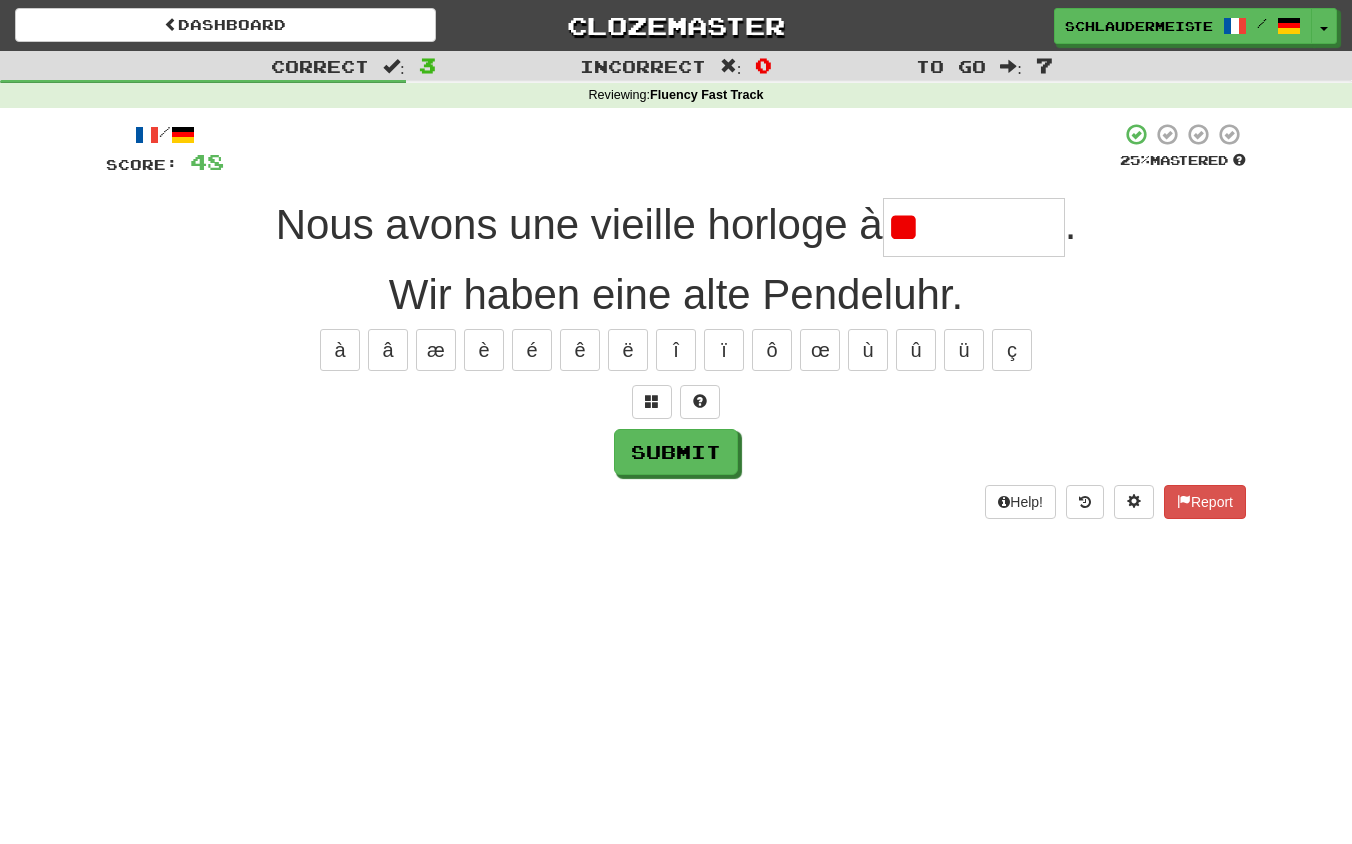 type on "*" 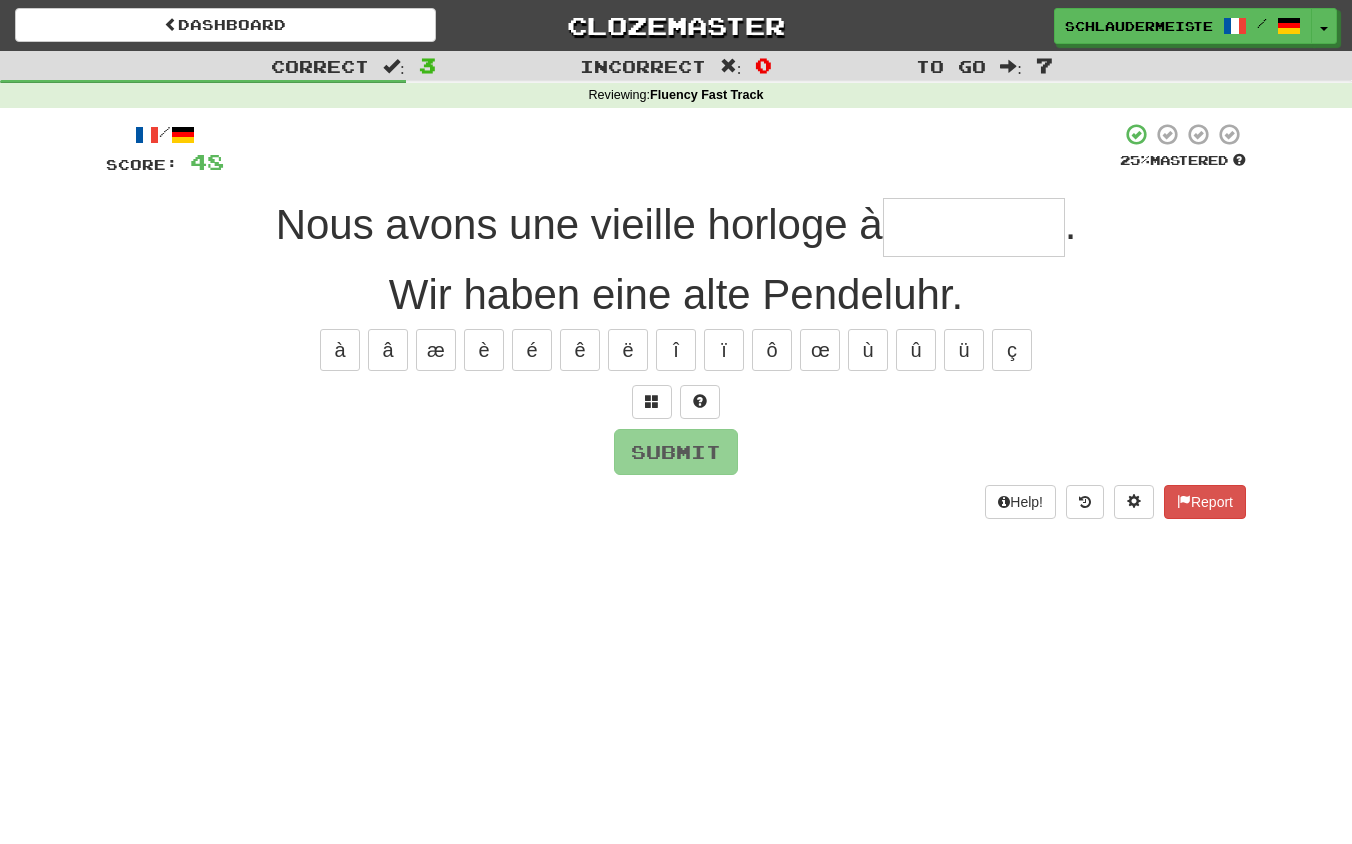 type on "*********" 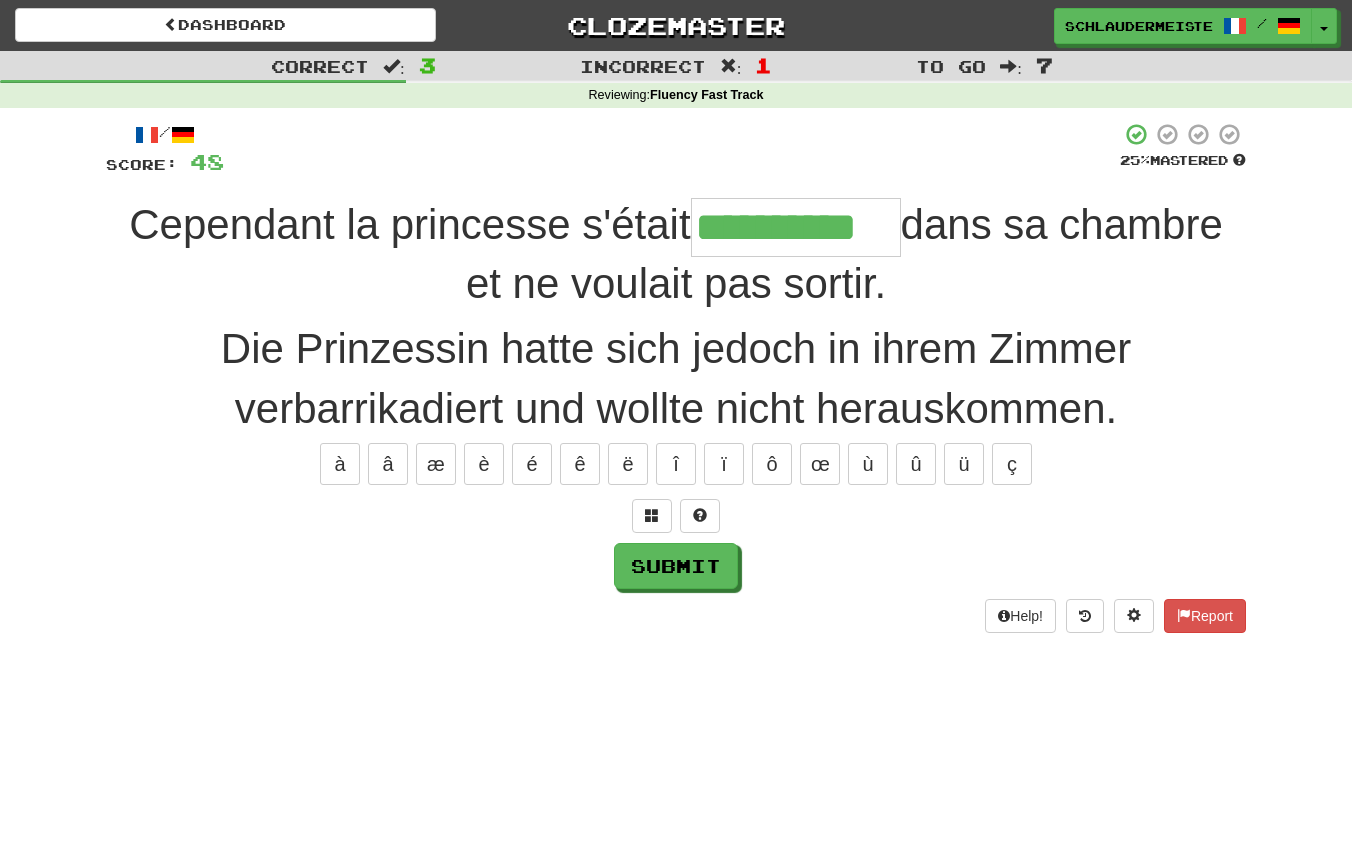 type on "**********" 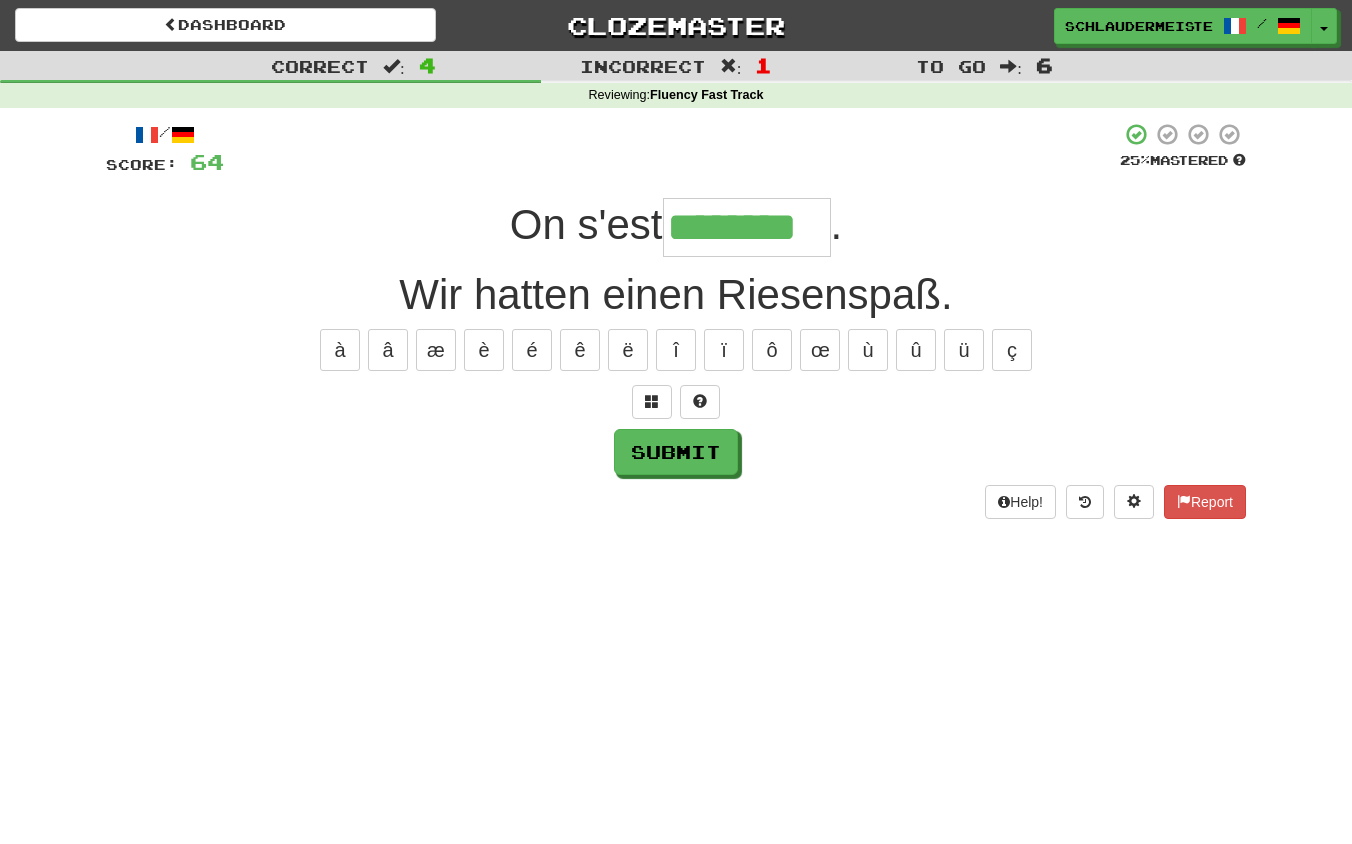 type on "********" 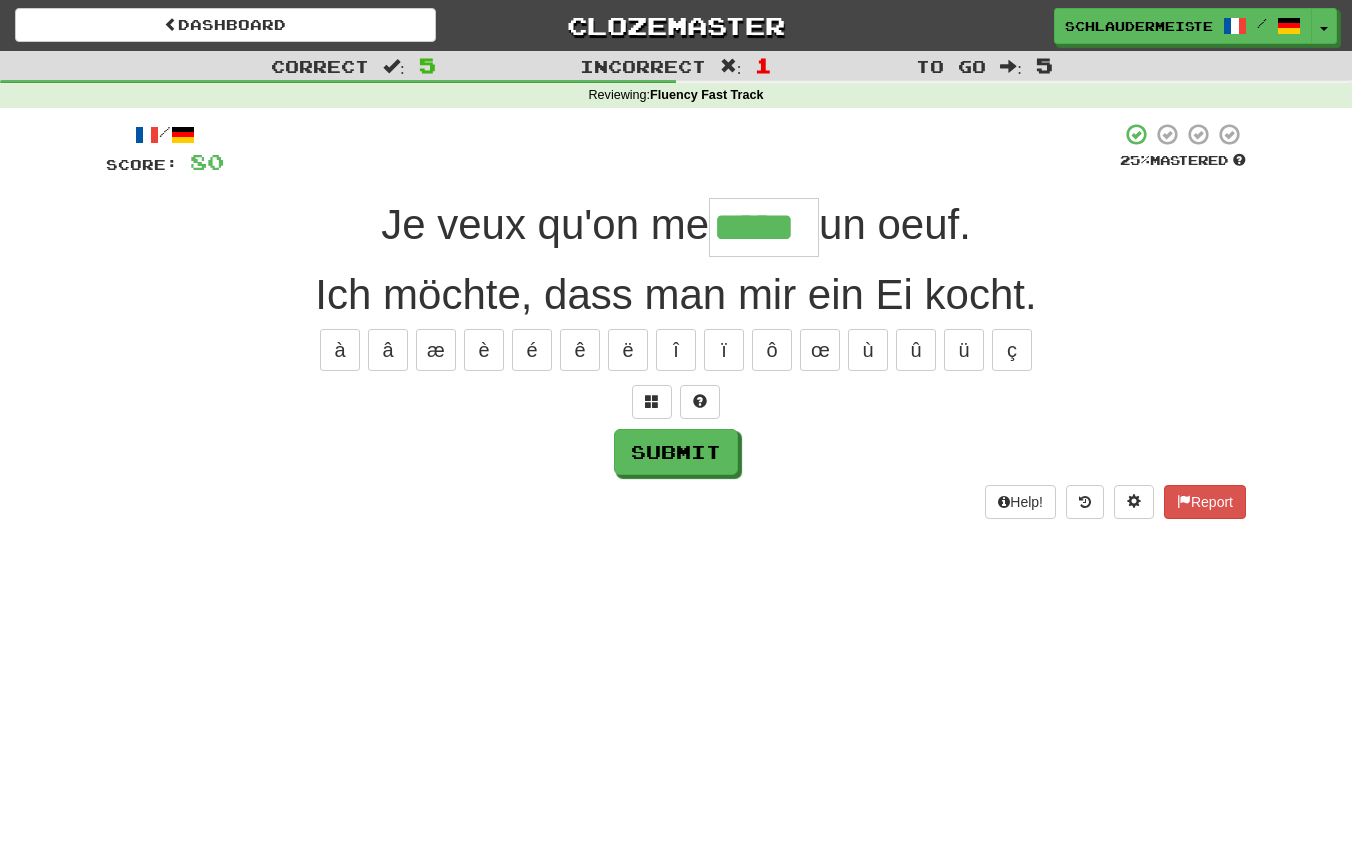 type on "*****" 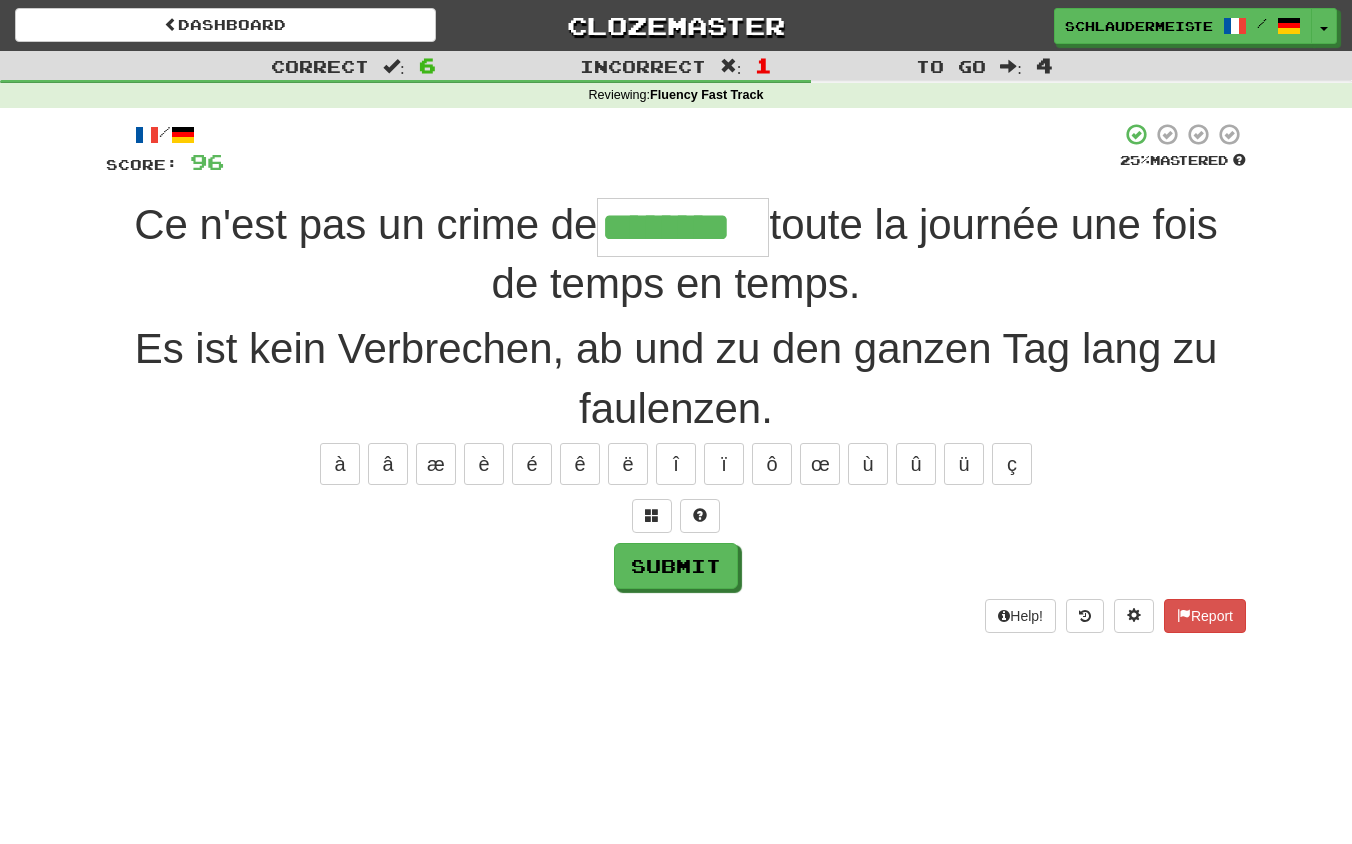 type on "********" 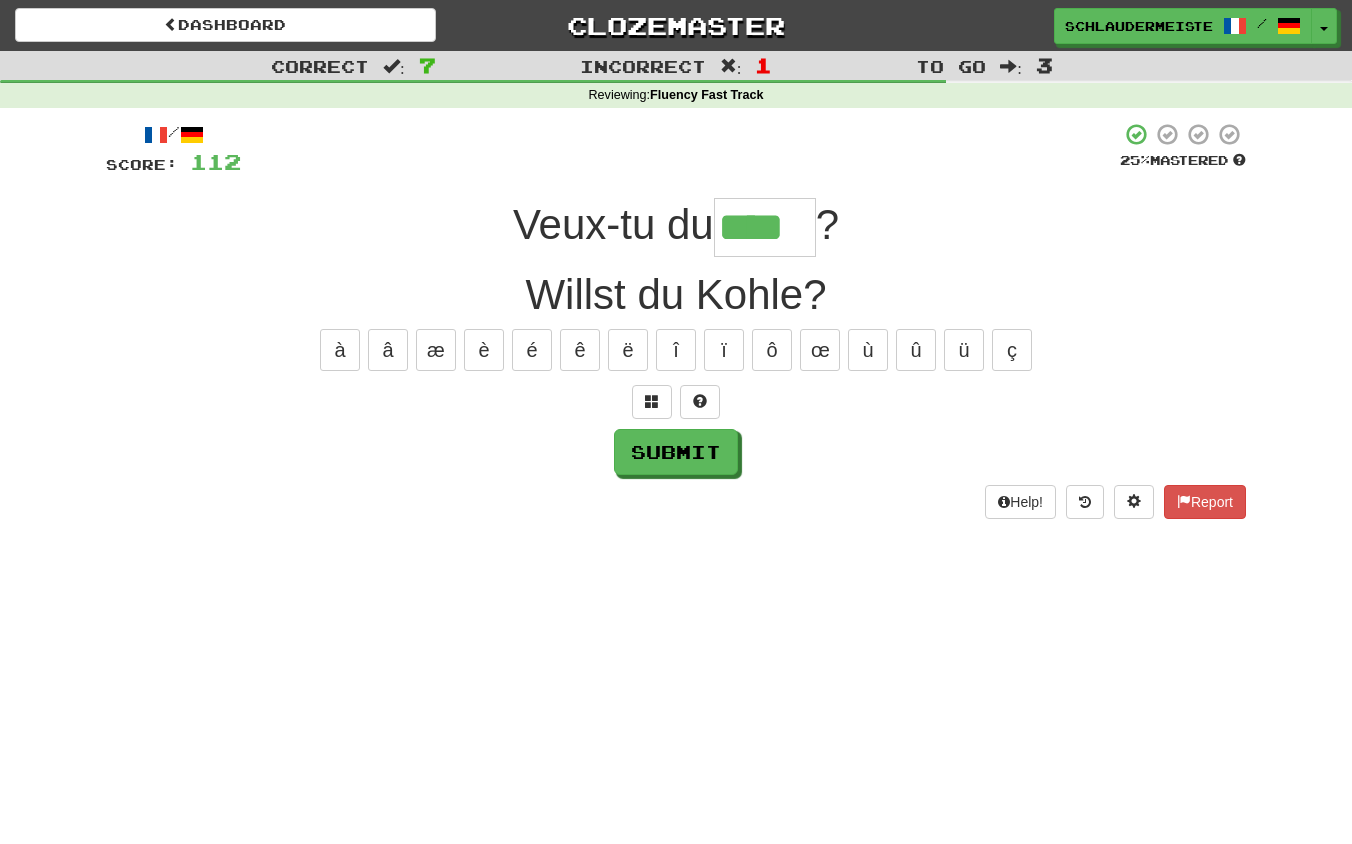 type on "****" 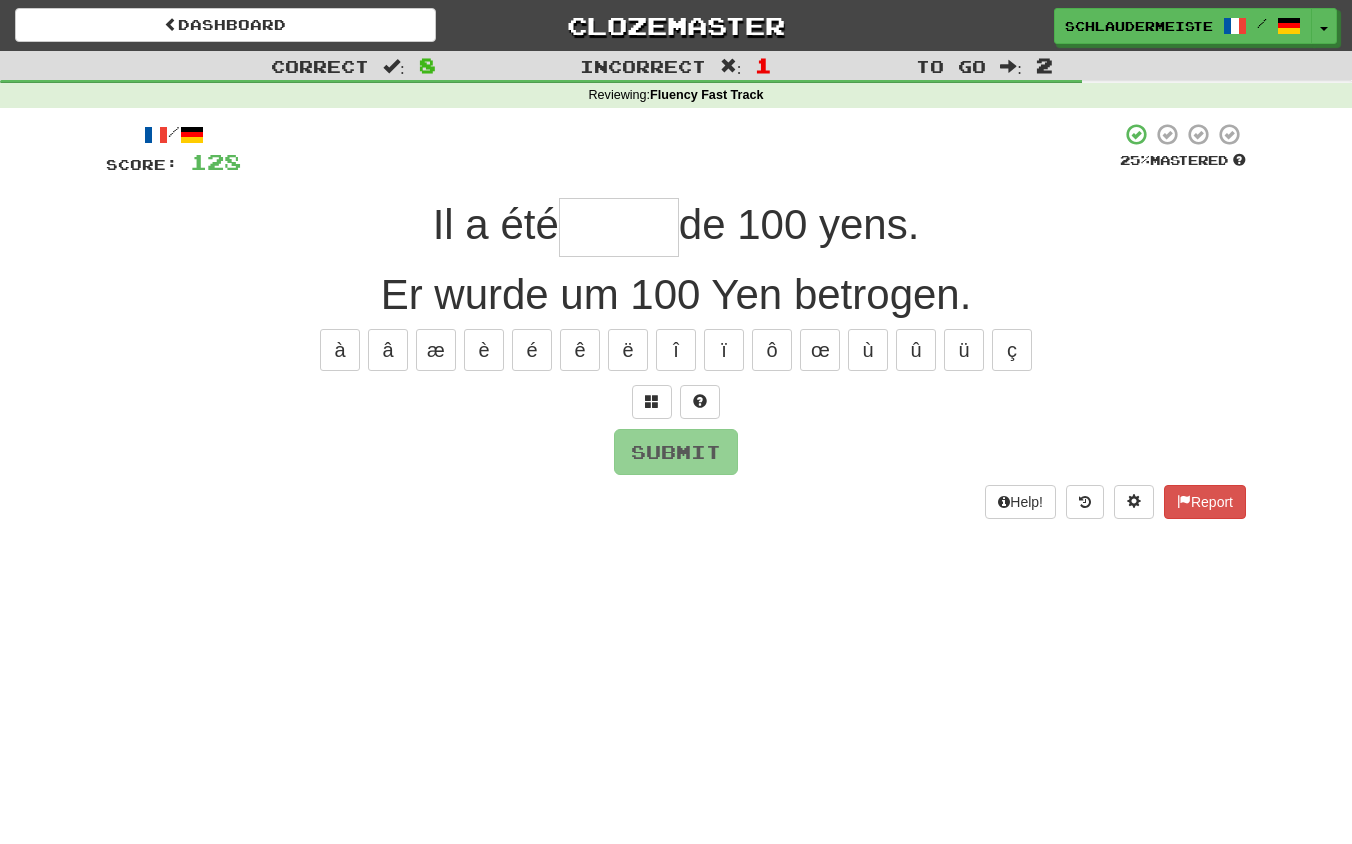 type on "*" 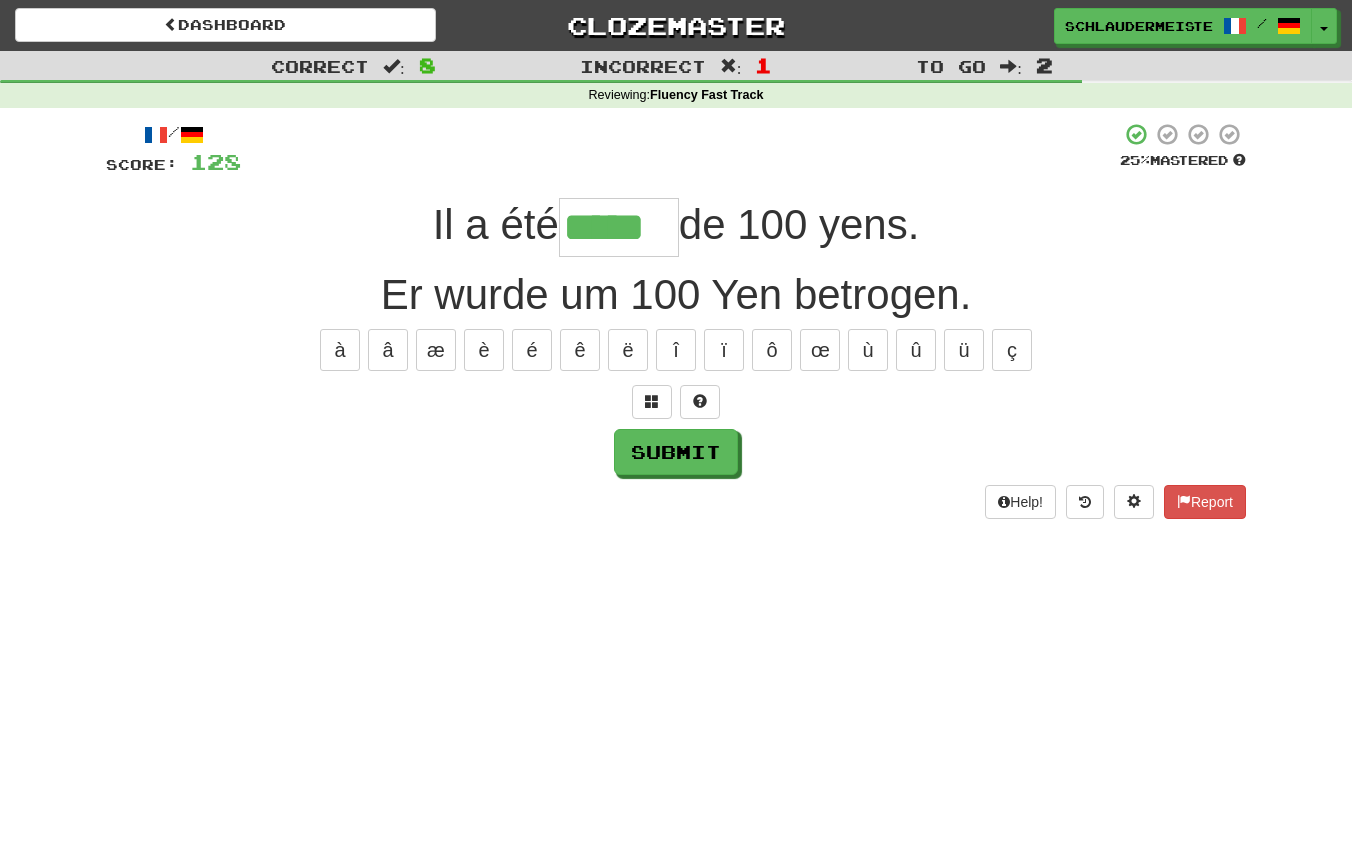 type on "*****" 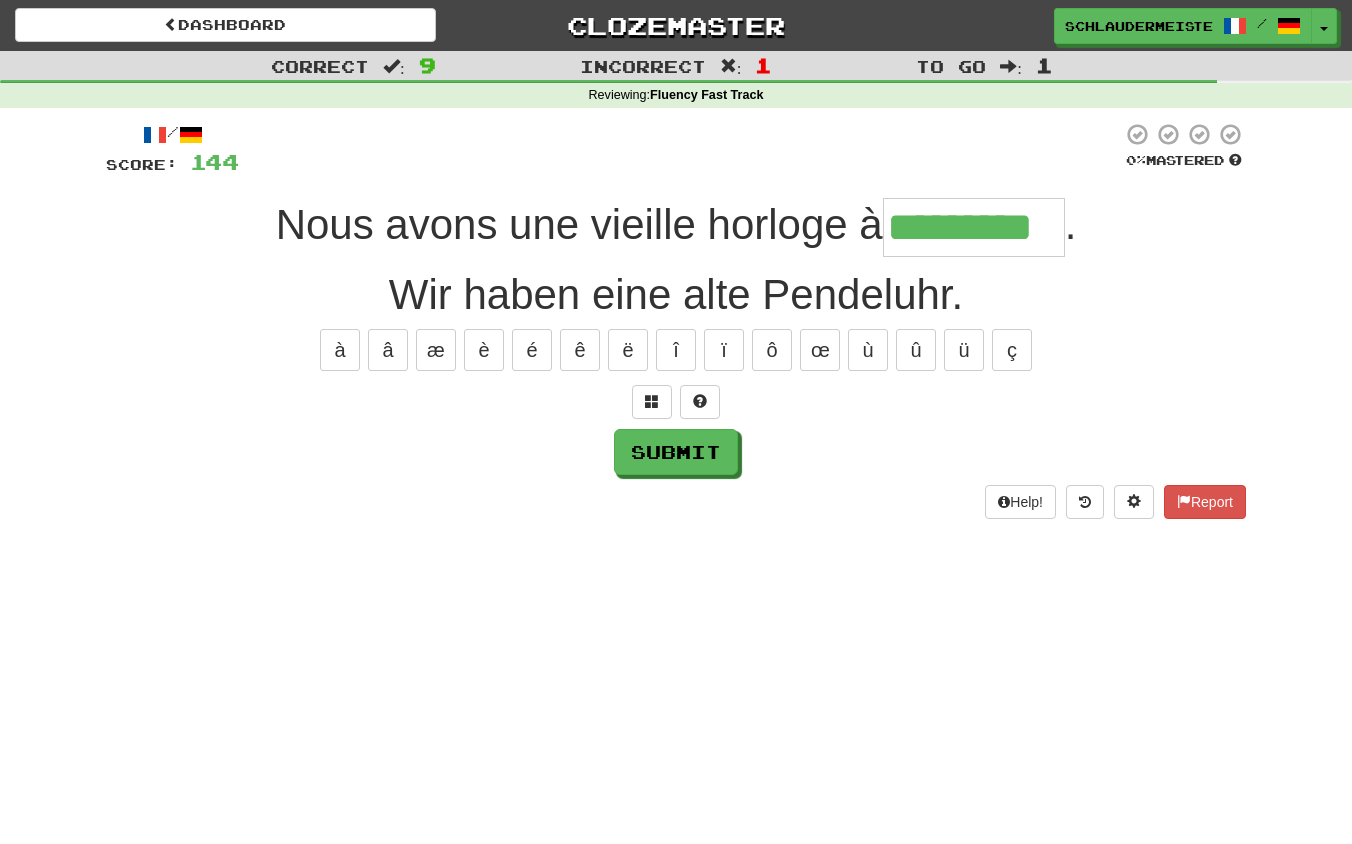 type on "*********" 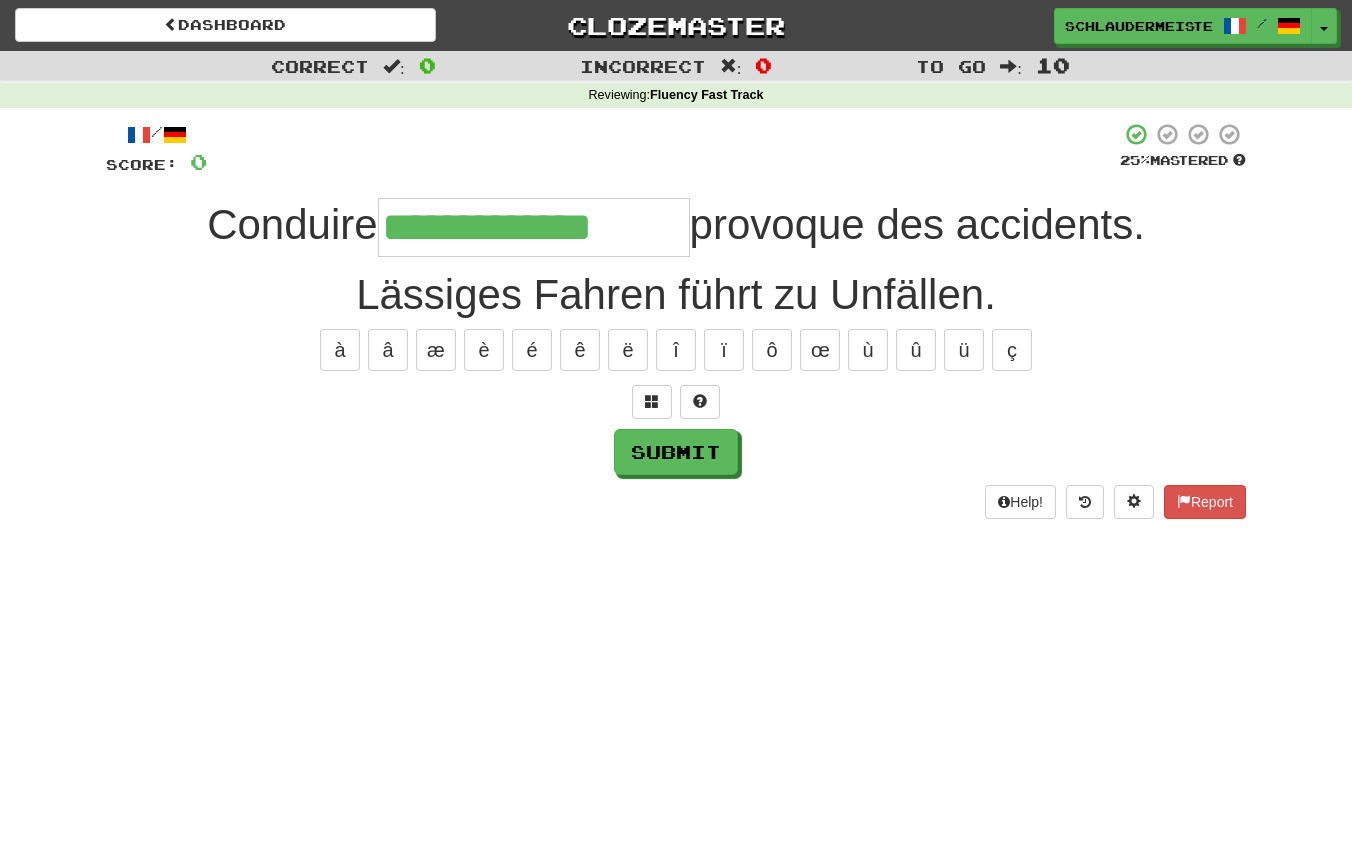 type on "**********" 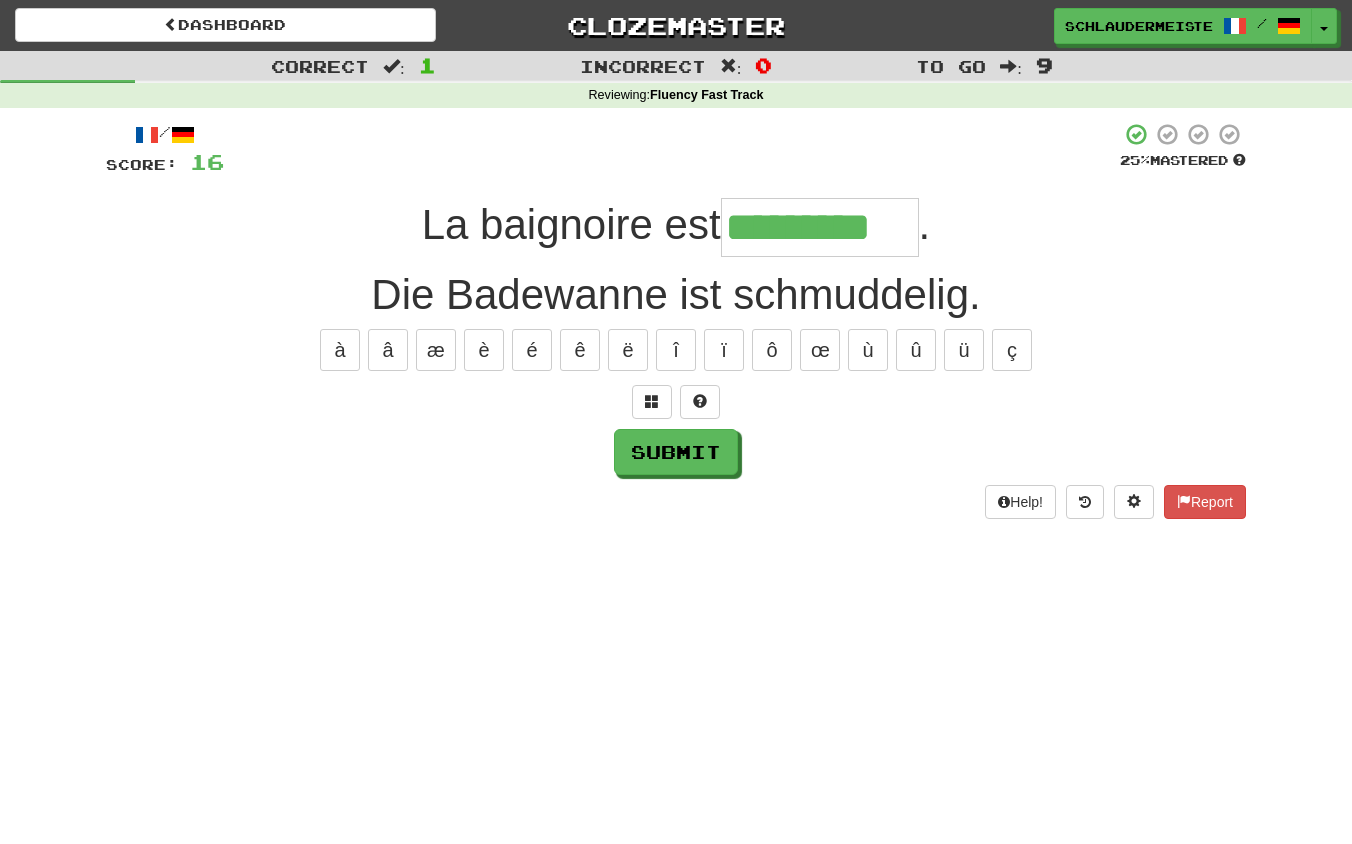 type on "*********" 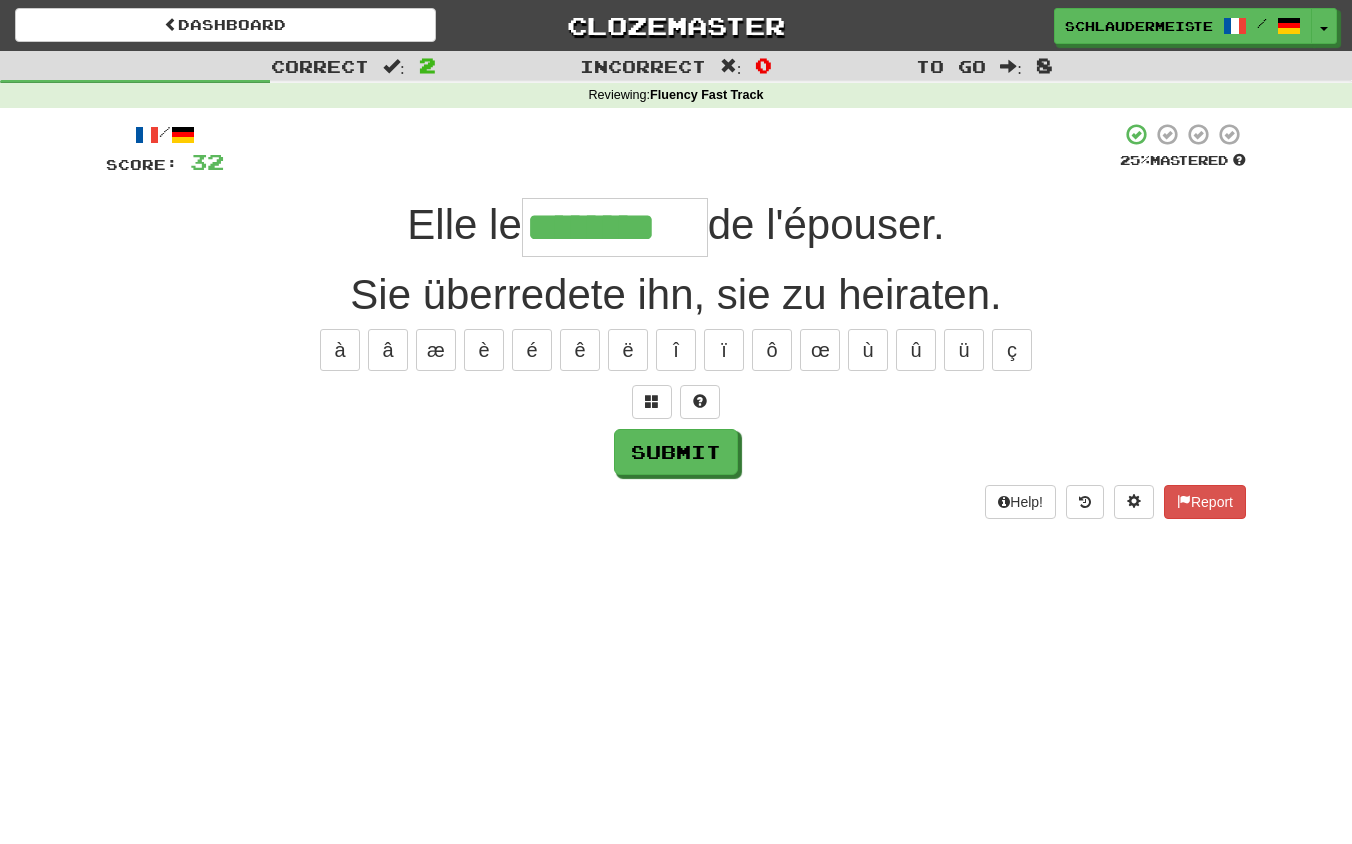 type on "********" 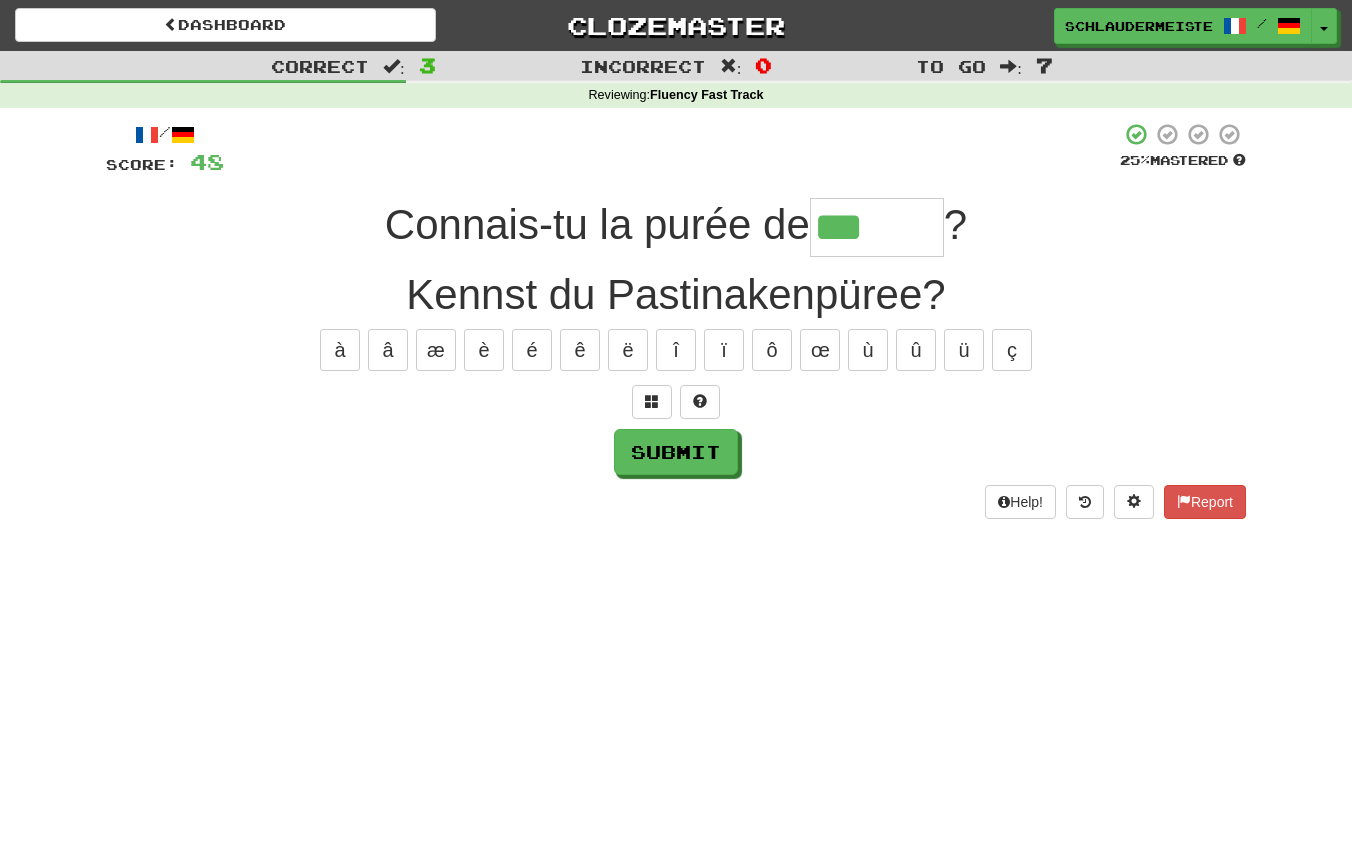 type on "******" 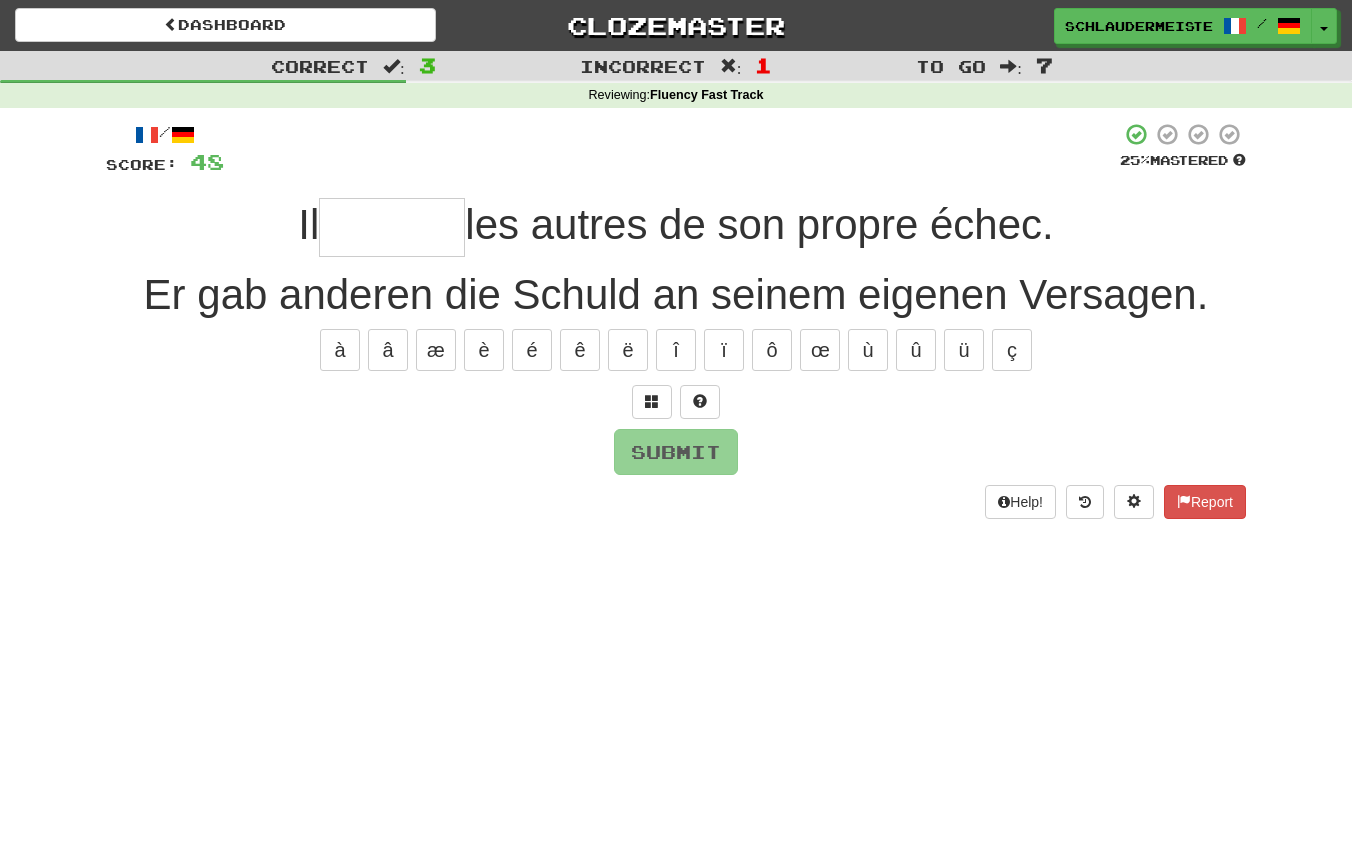 type on "*" 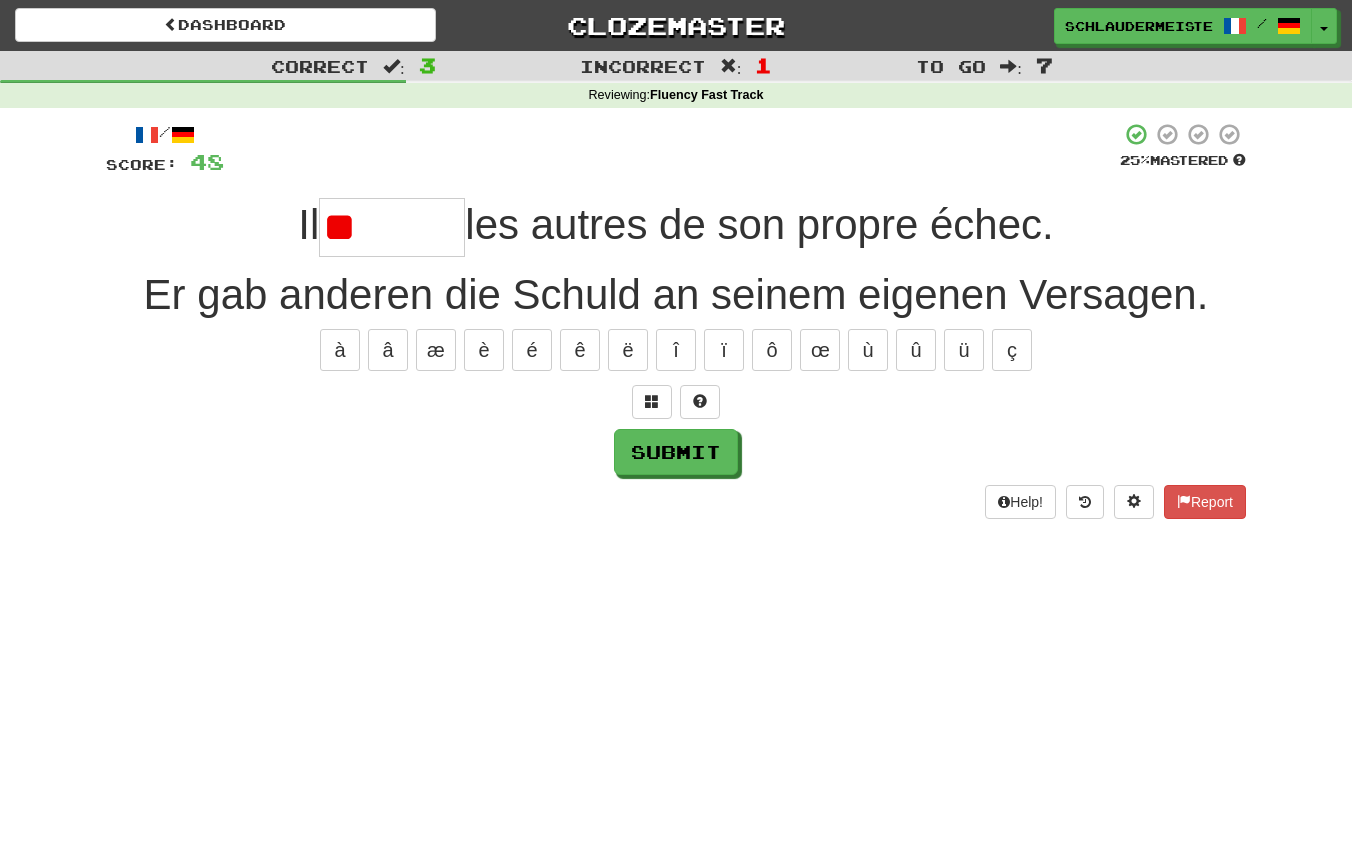 type on "******" 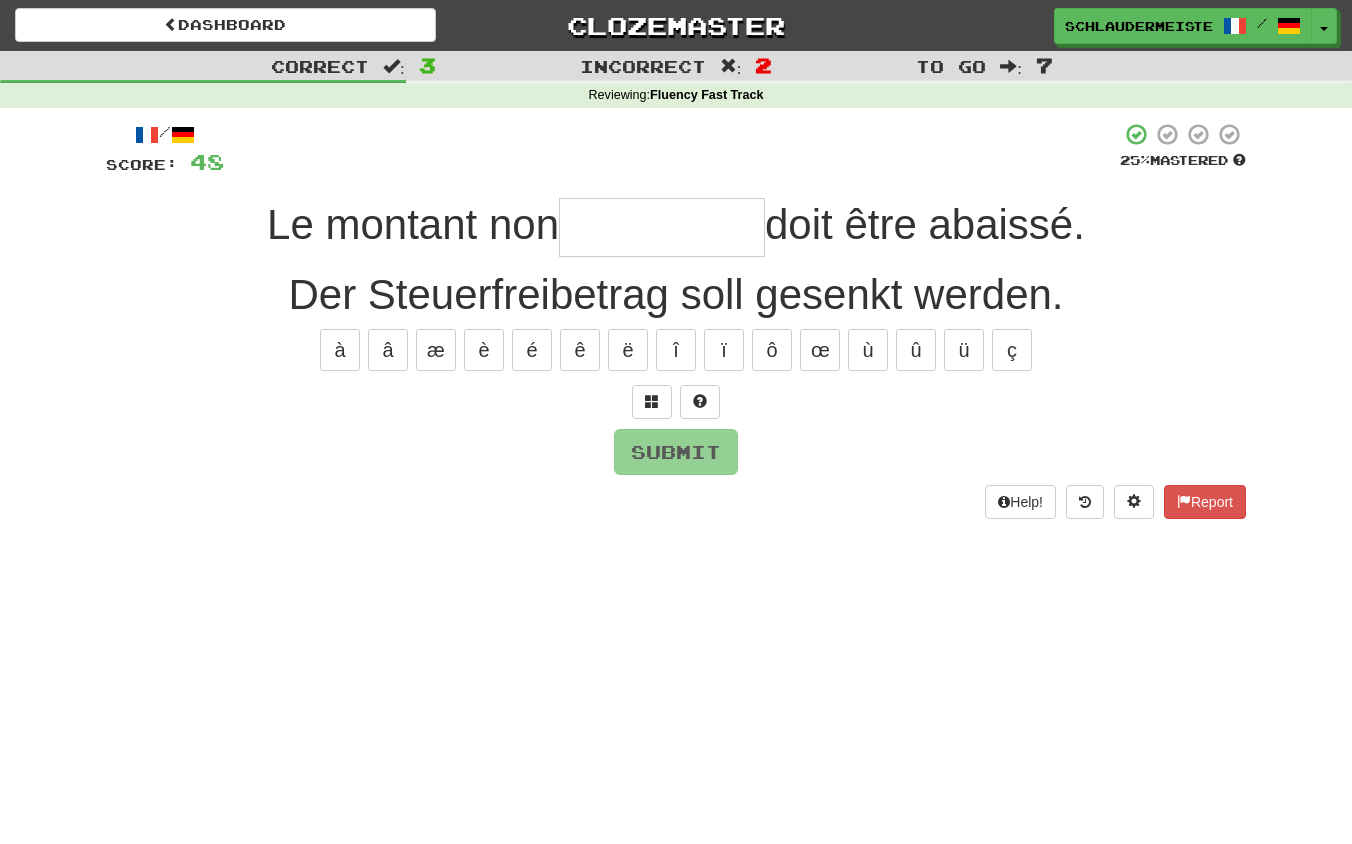 type on "*" 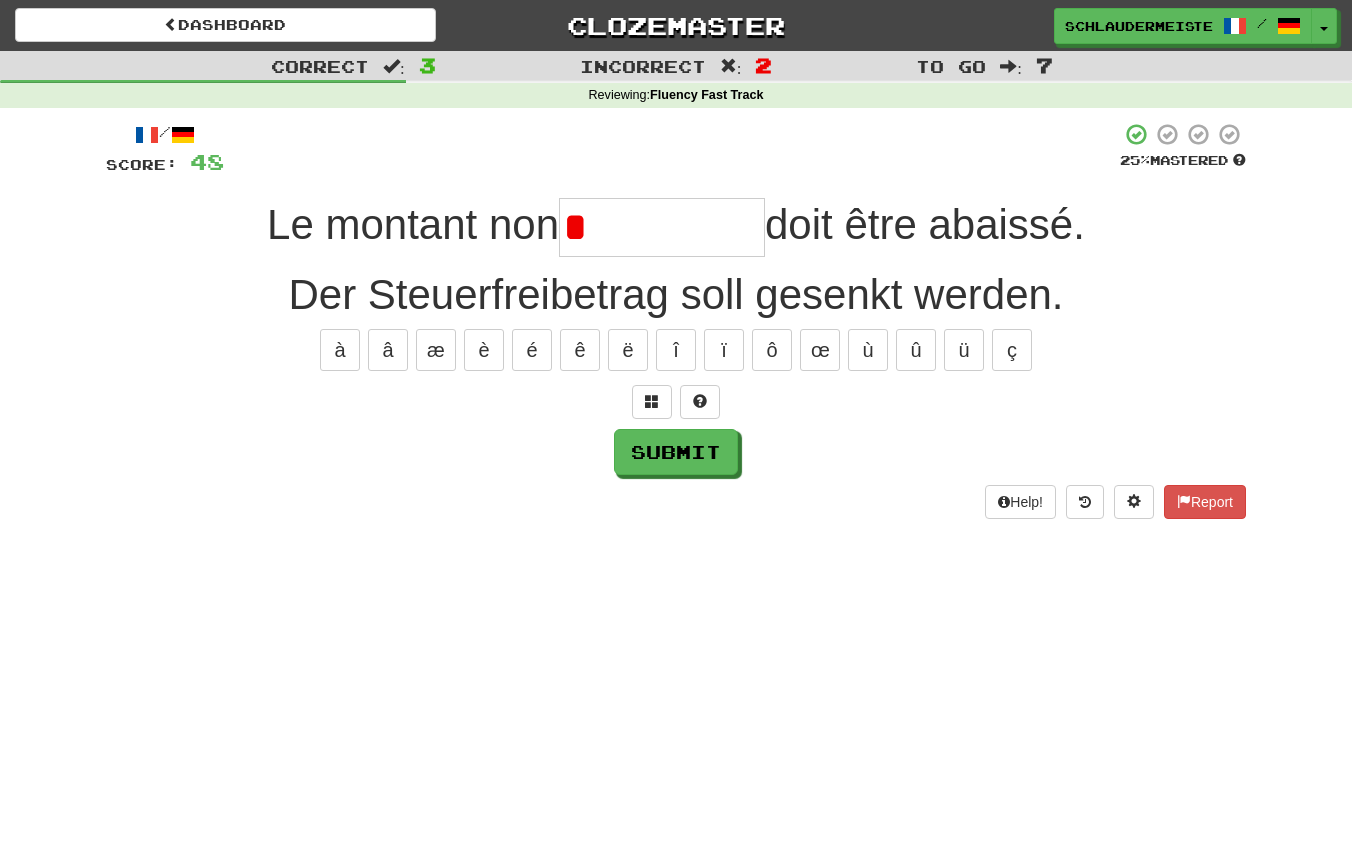 type on "*********" 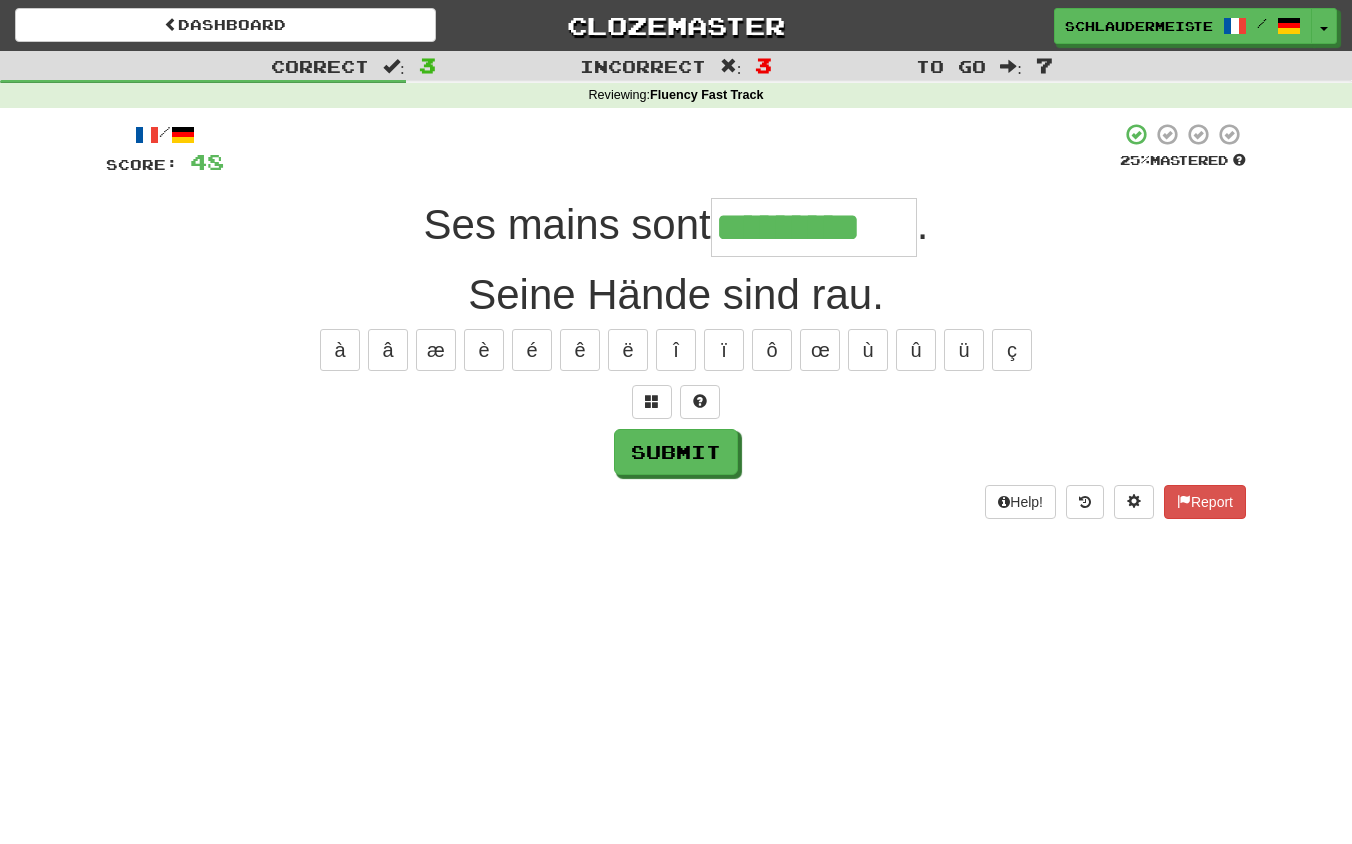 type on "*********" 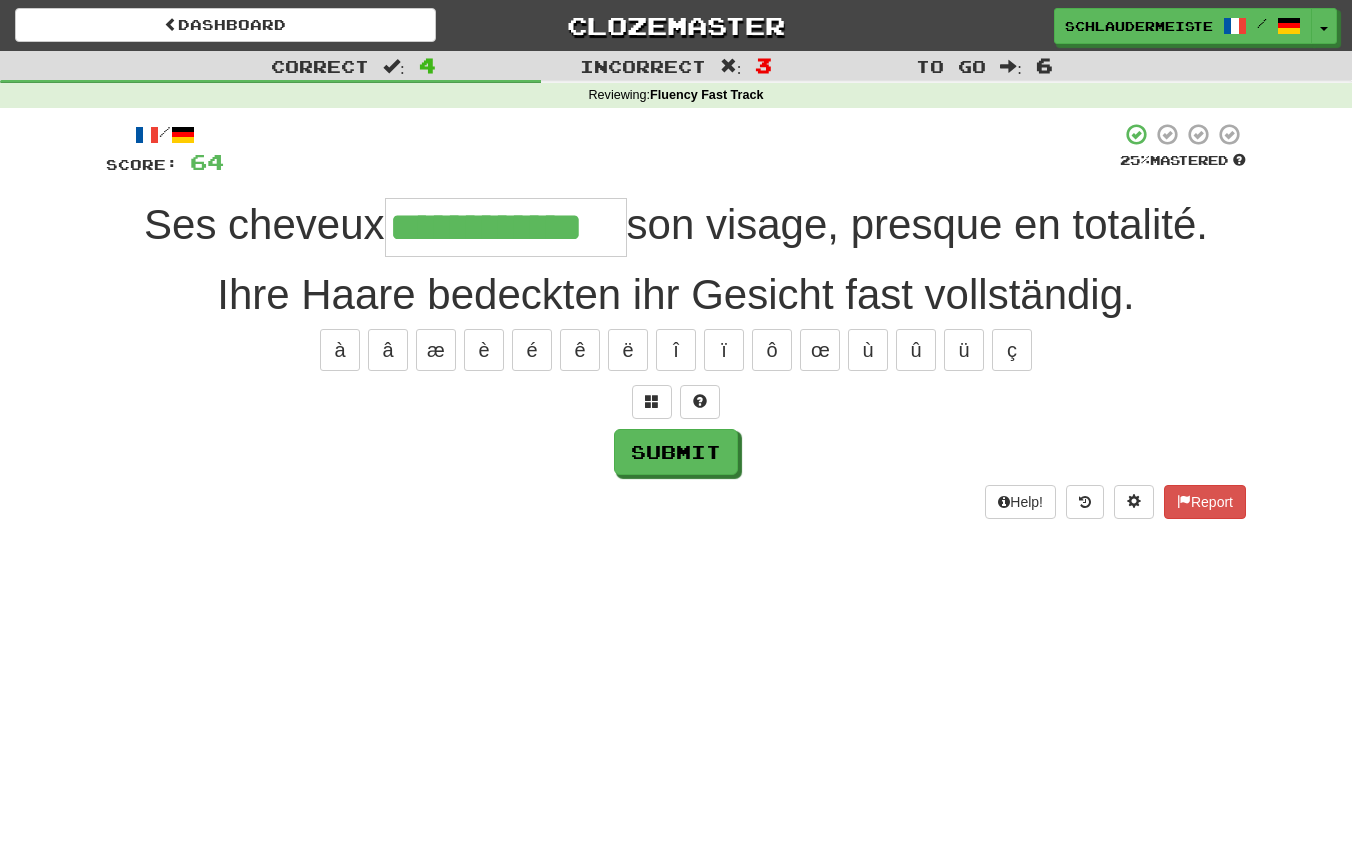 type on "**********" 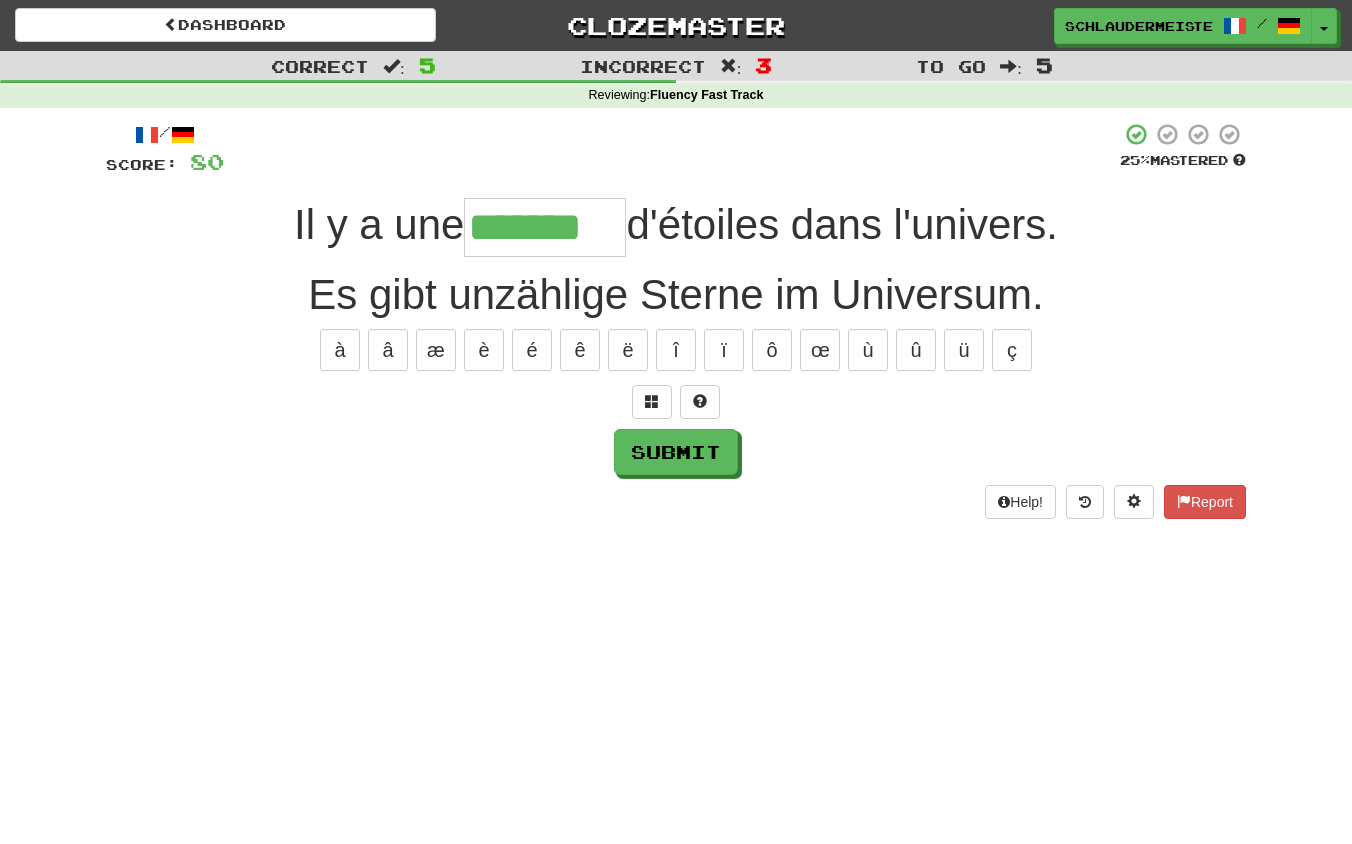 type on "*******" 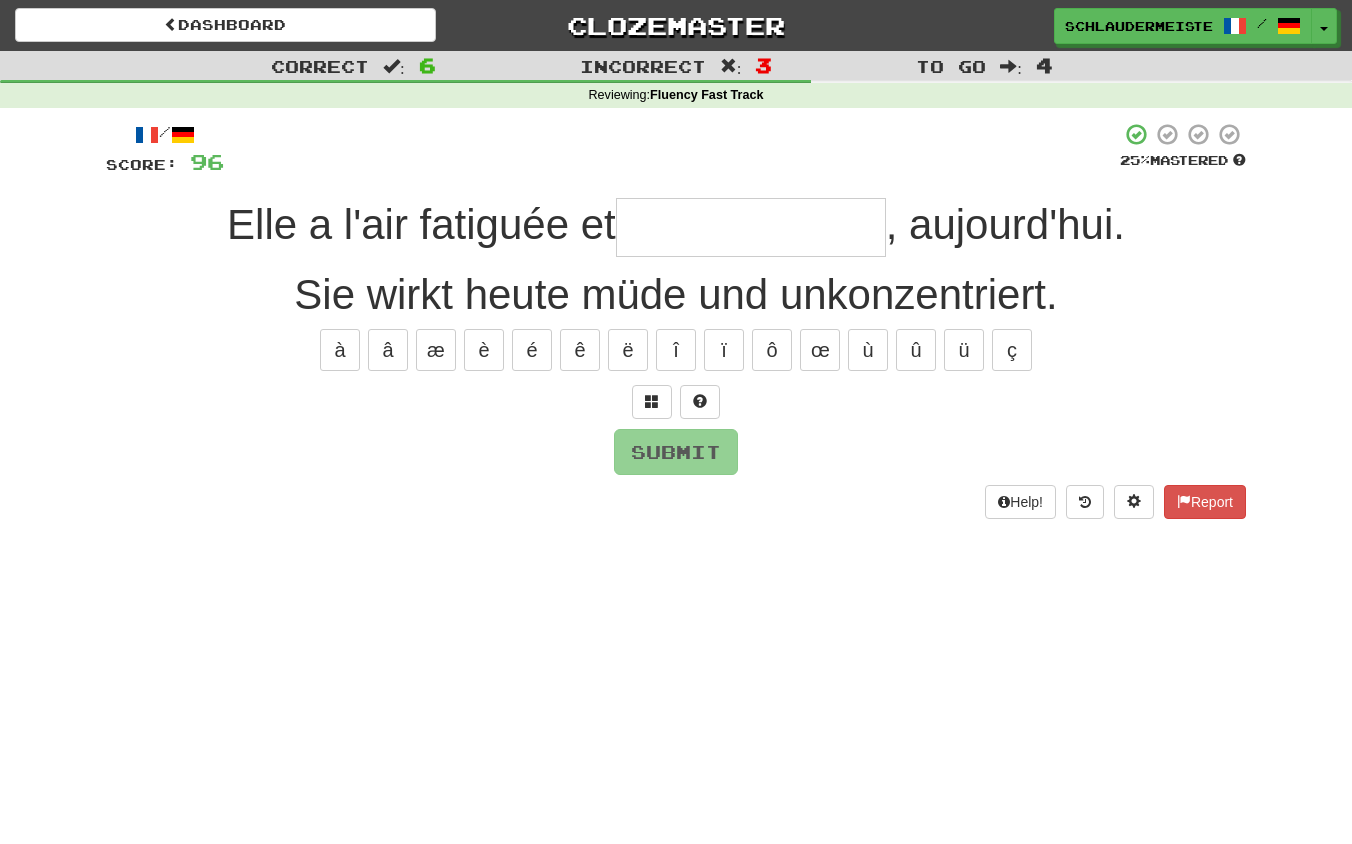 type on "*" 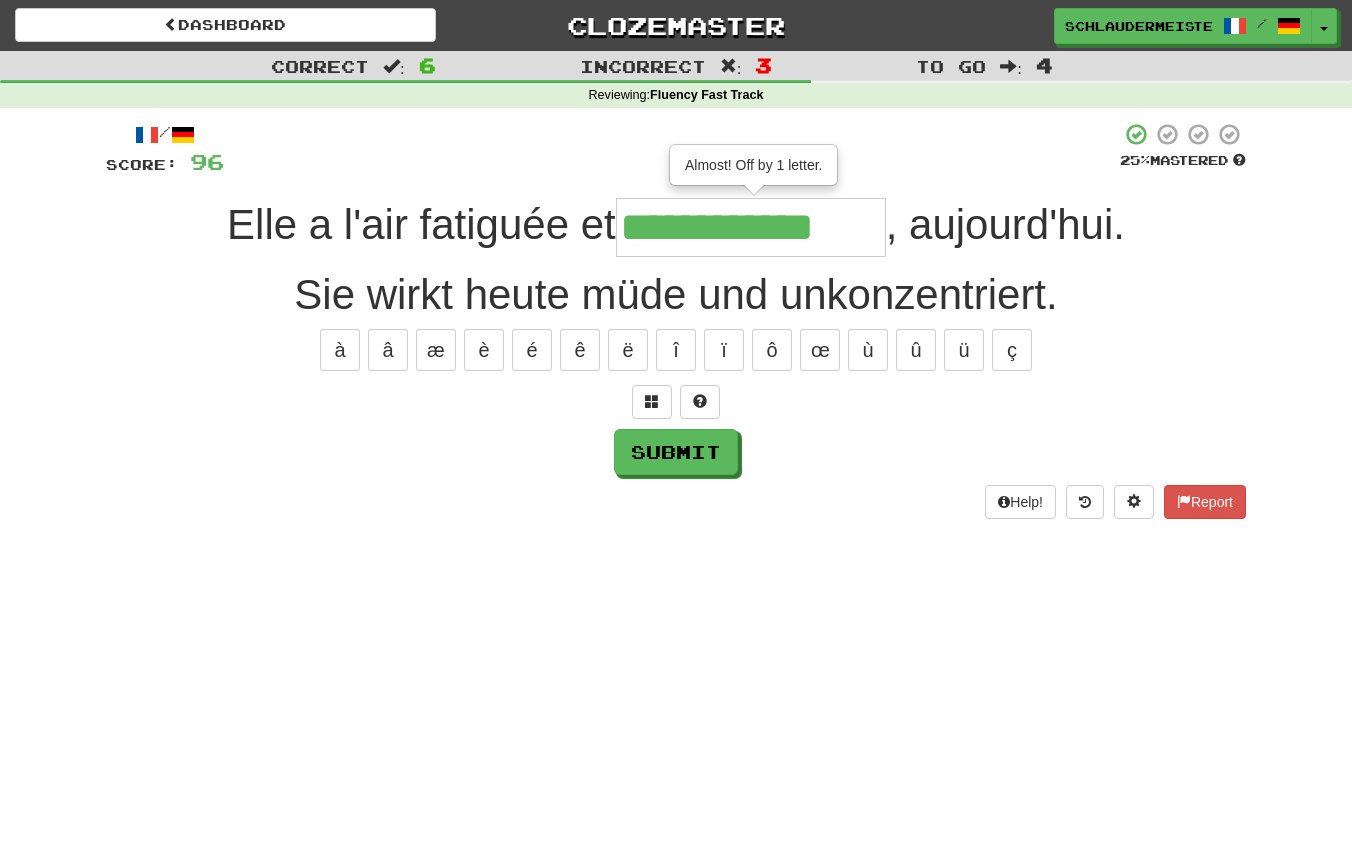 type on "**********" 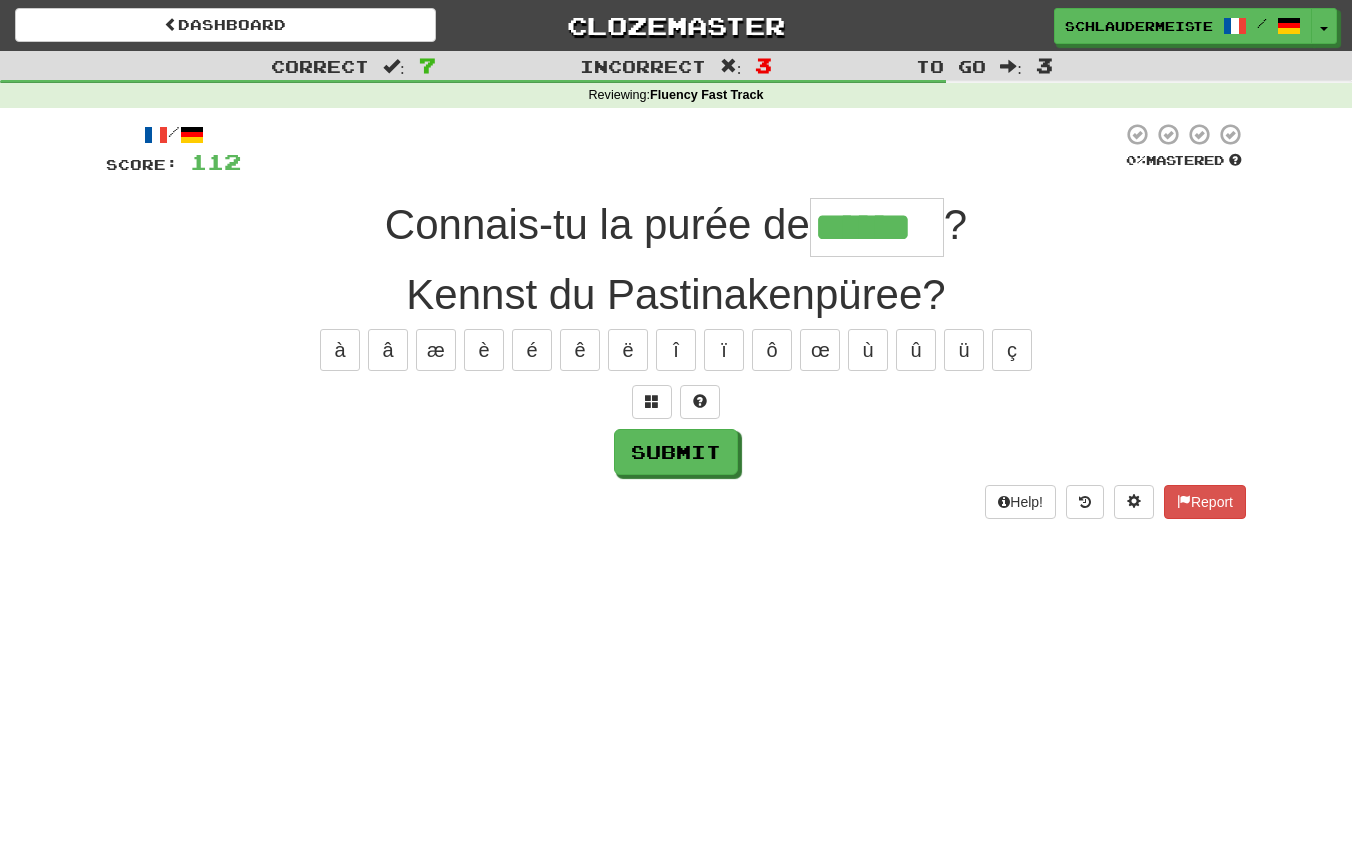 type on "******" 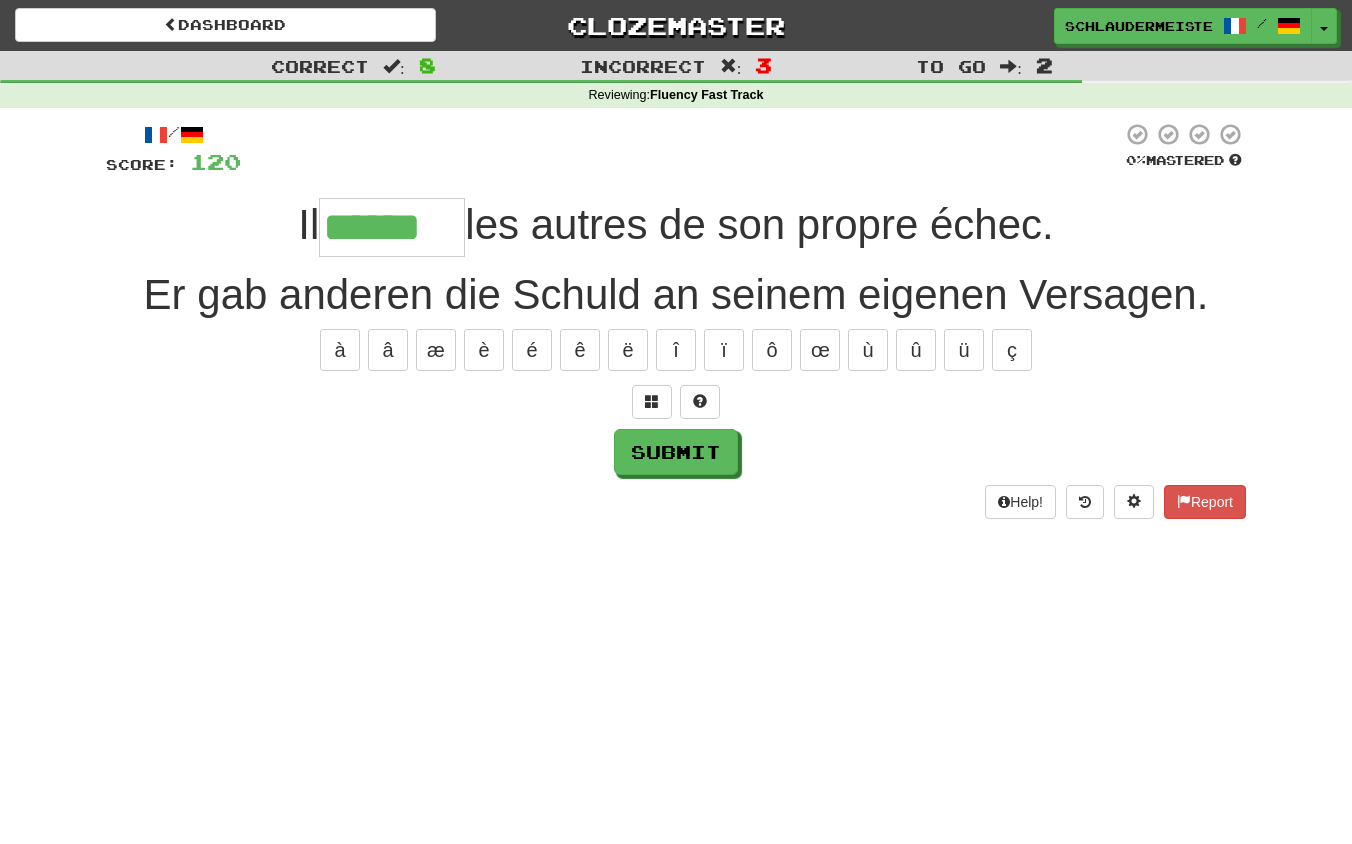 type on "******" 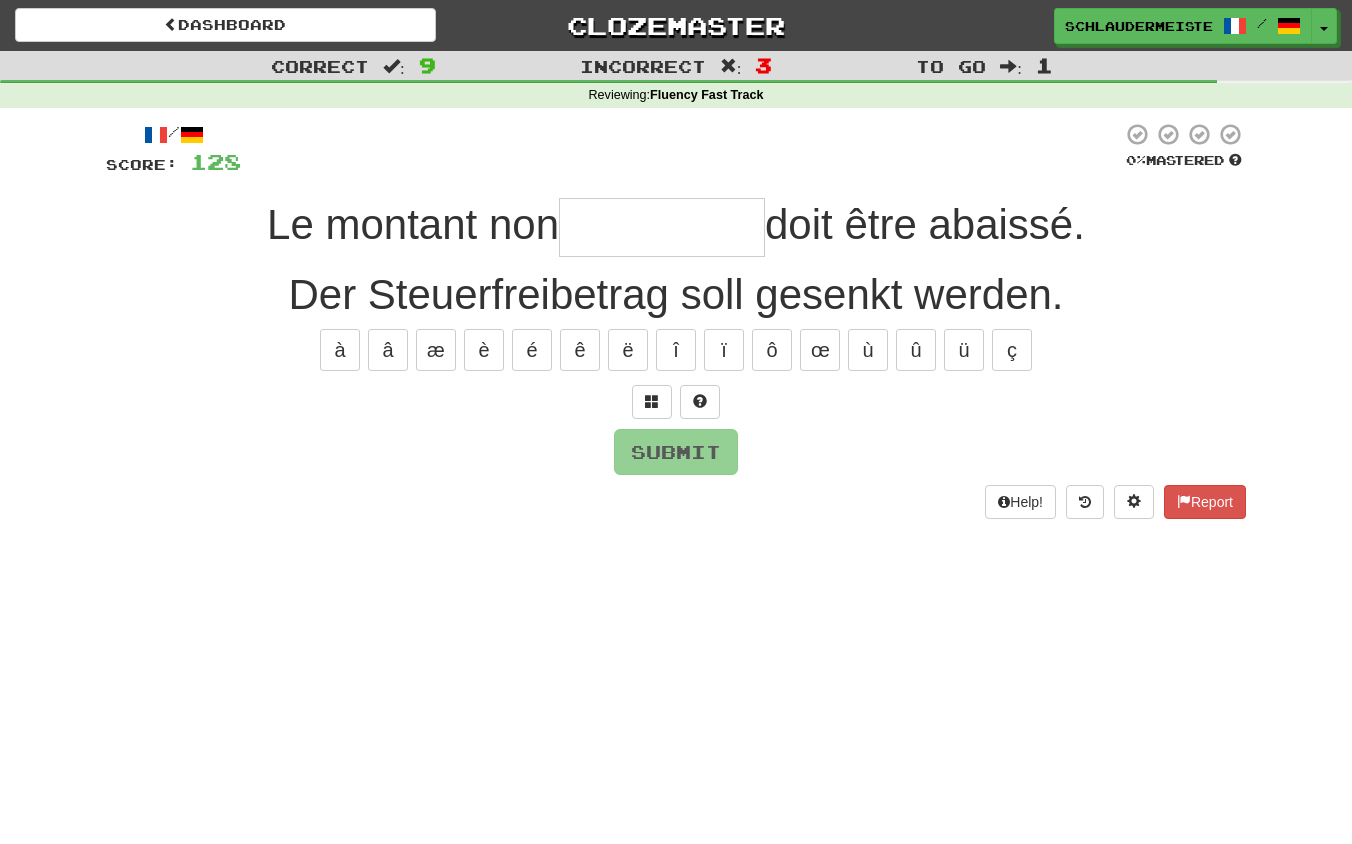 type on "*" 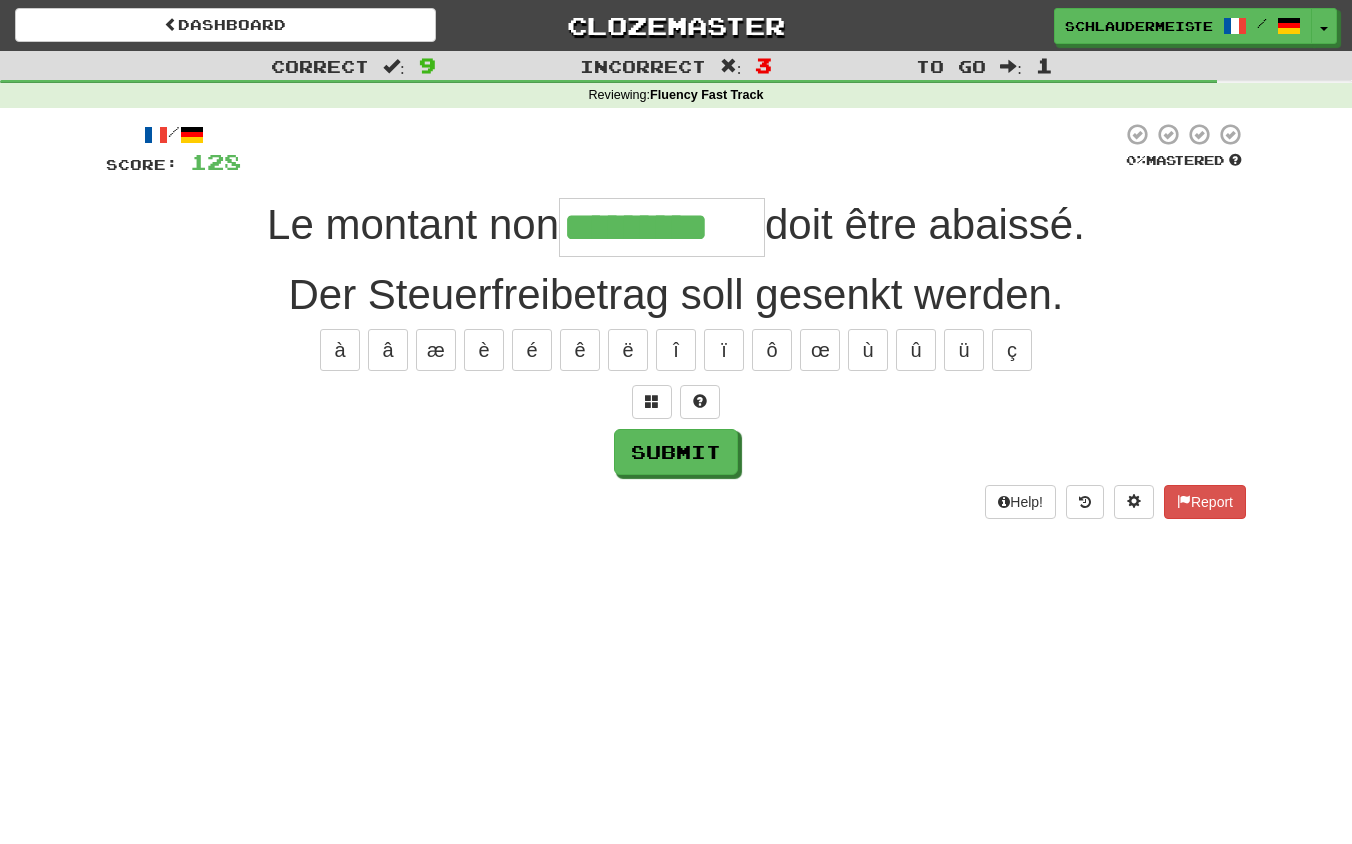 type on "*********" 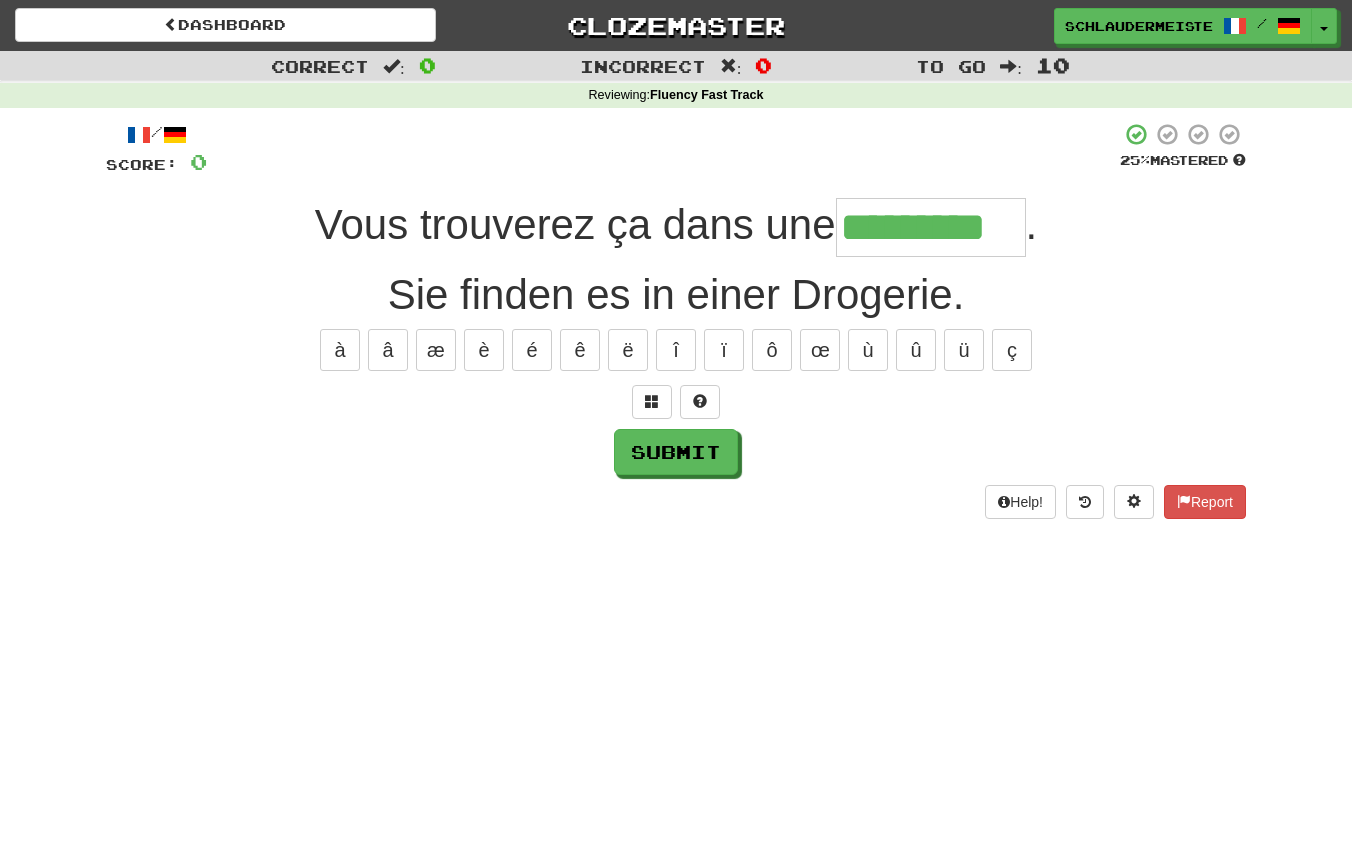 type on "*********" 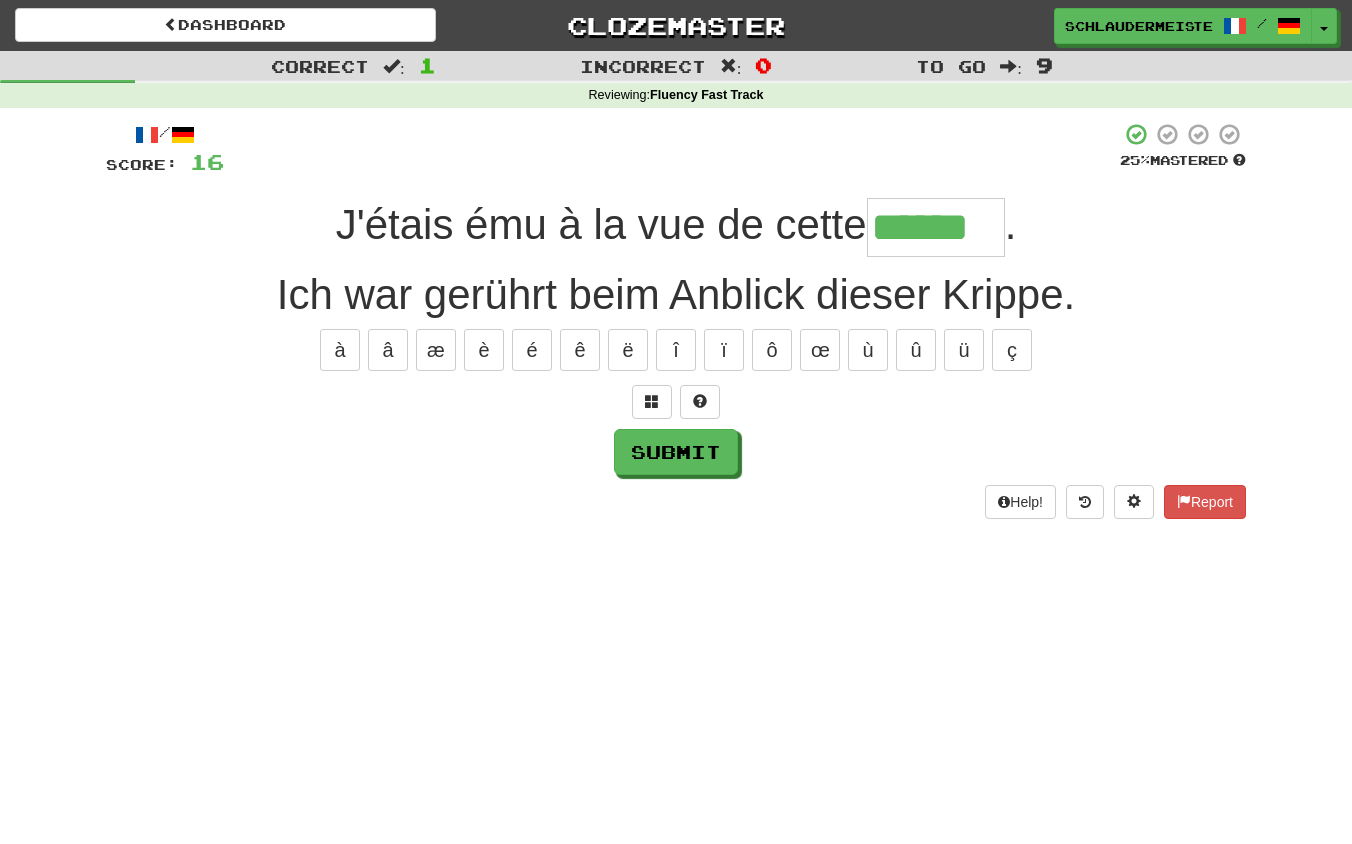 type on "******" 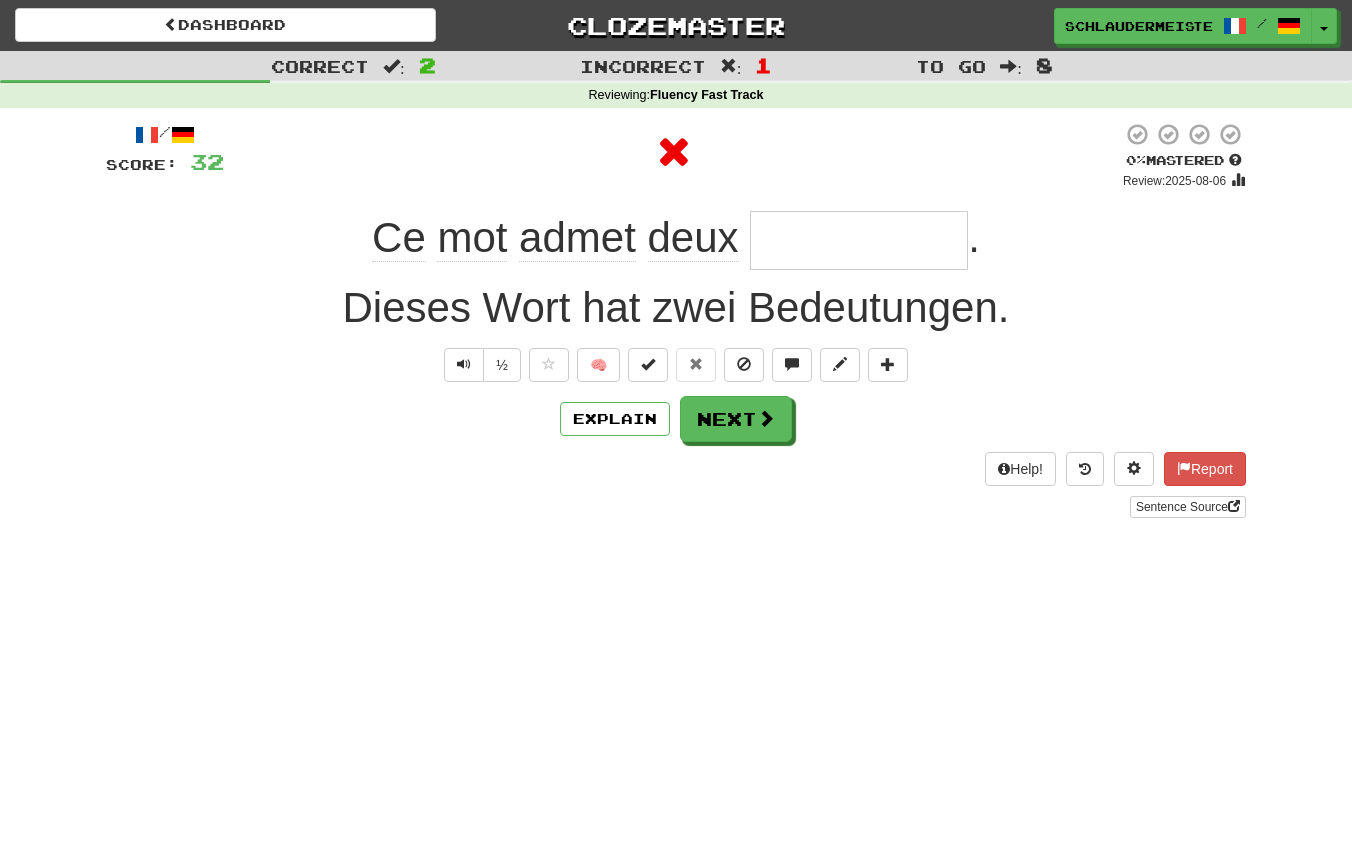 type on "**********" 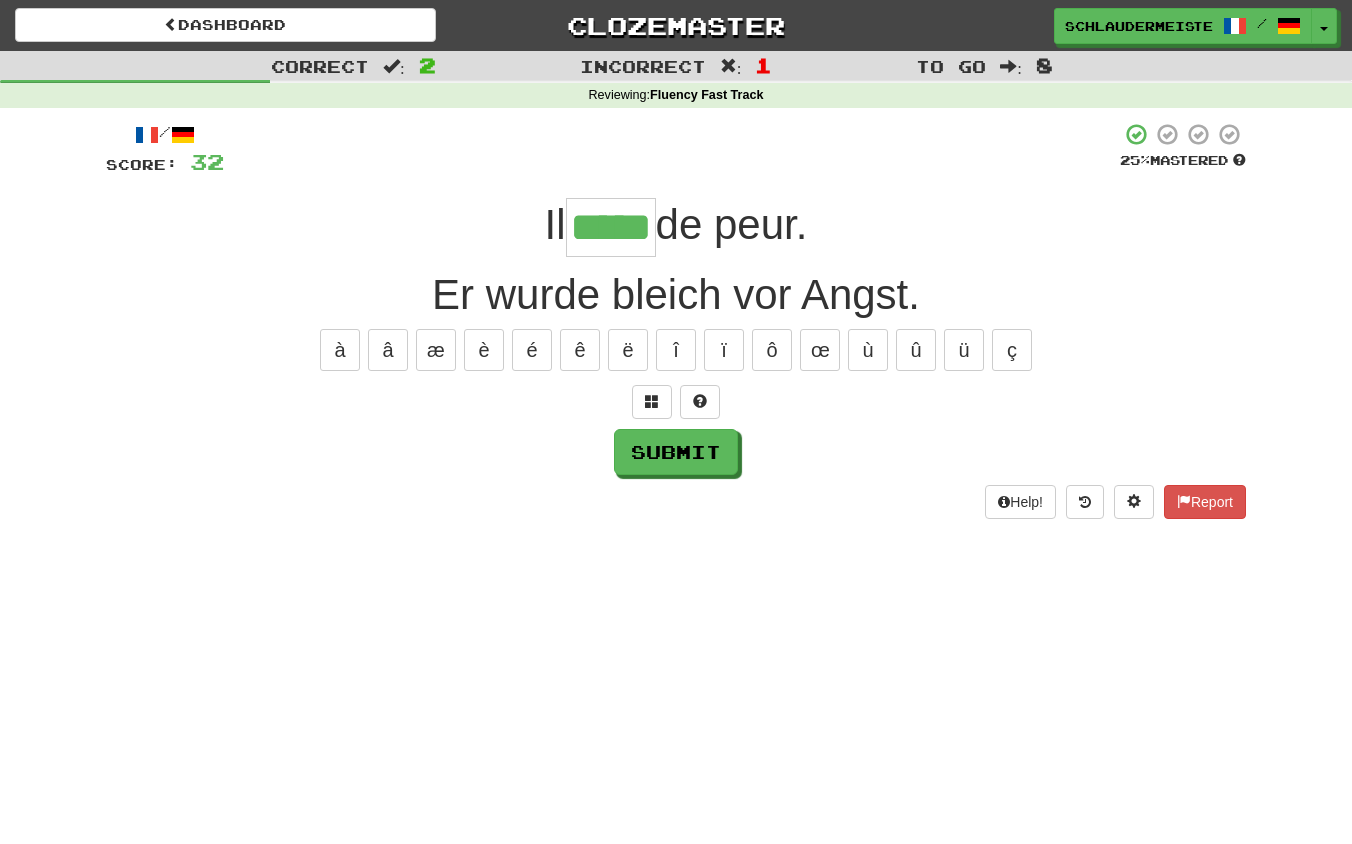 type on "*****" 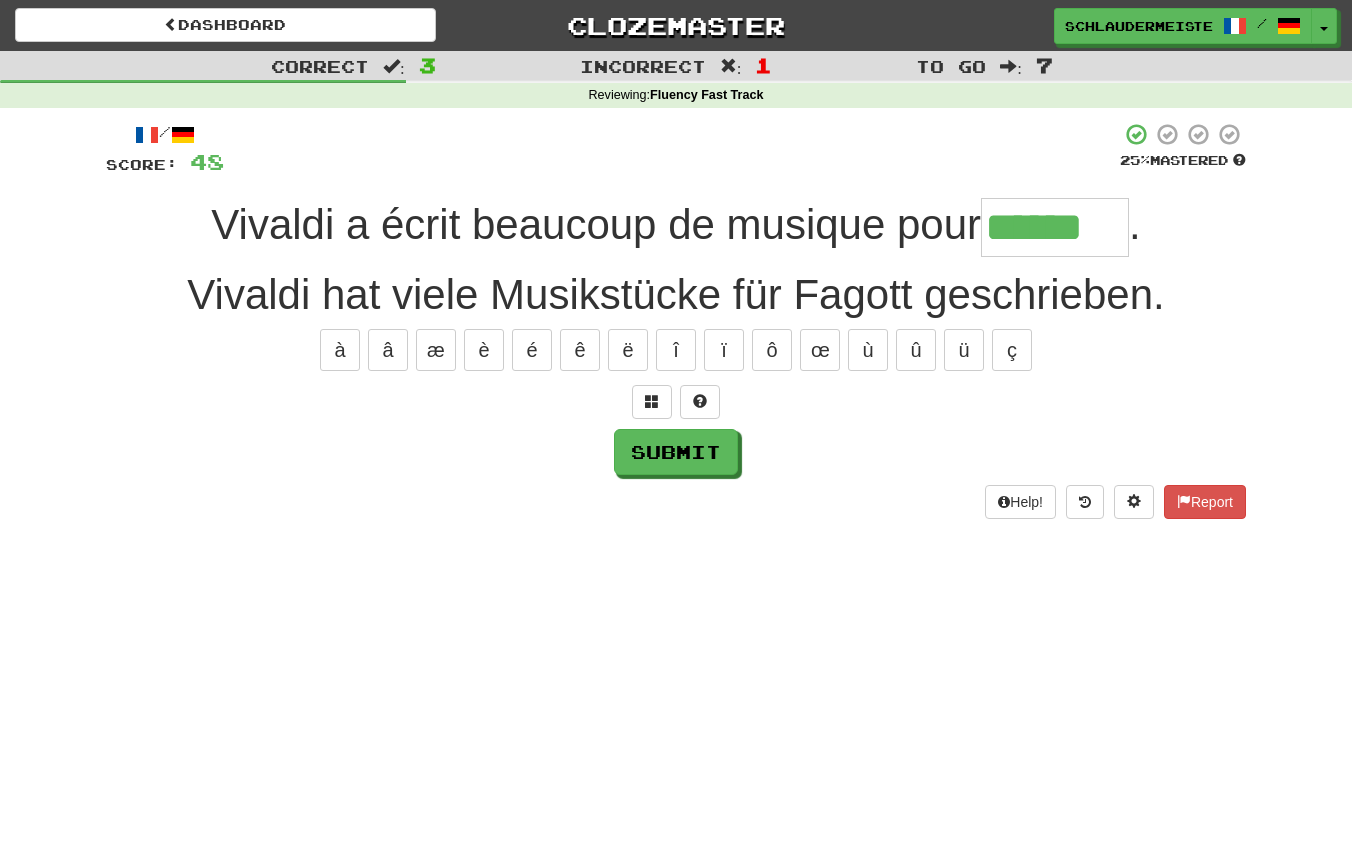 type on "******" 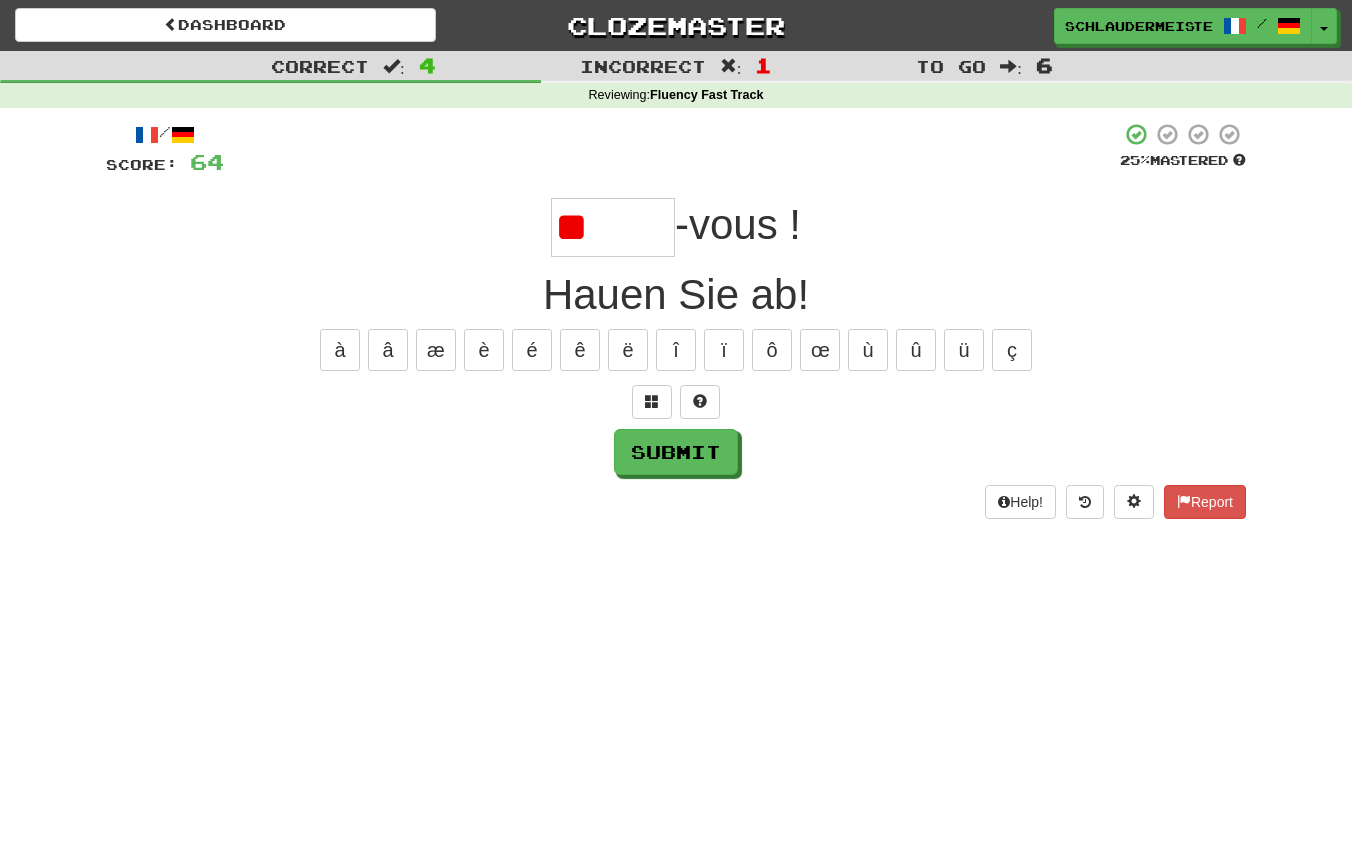 type on "*" 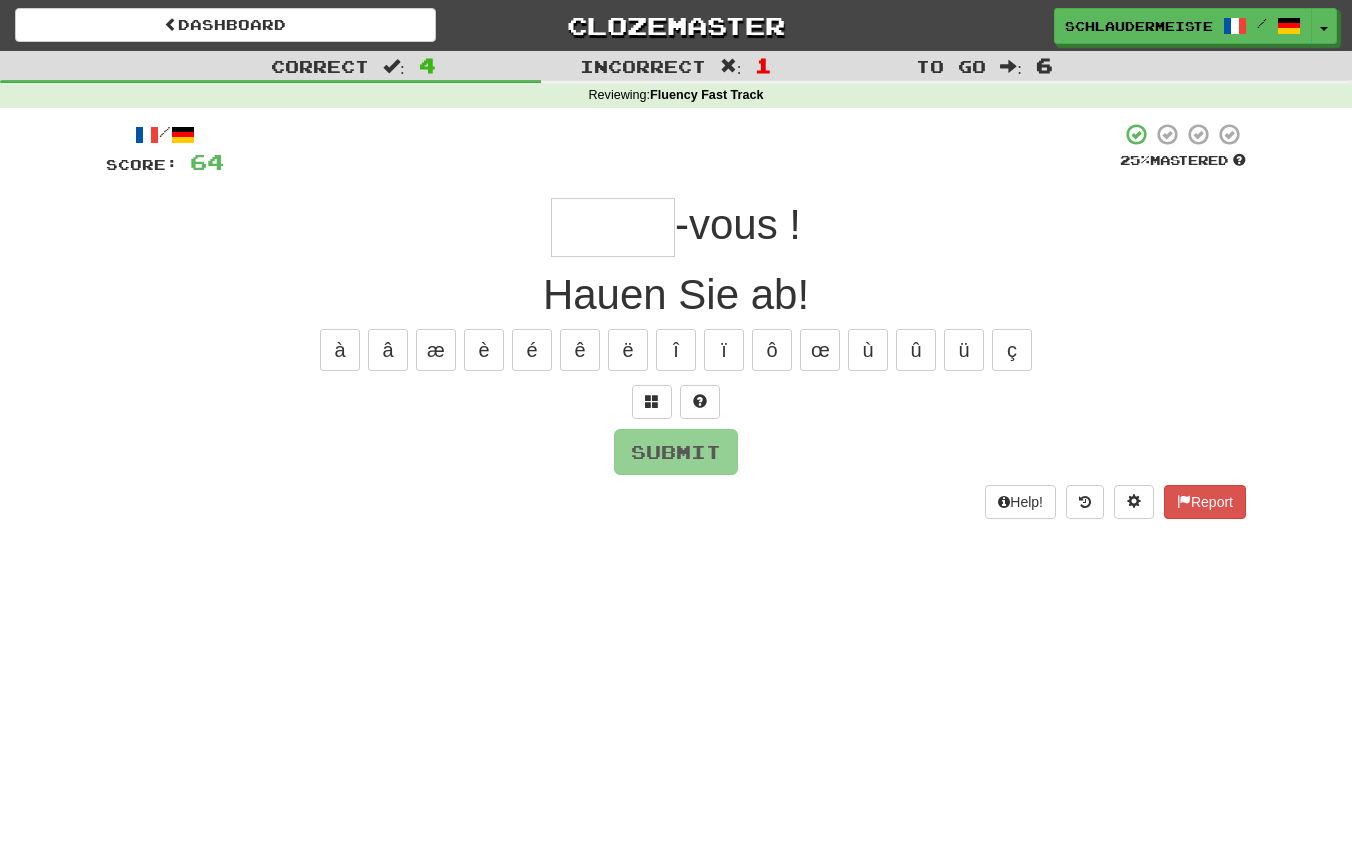 type on "*******" 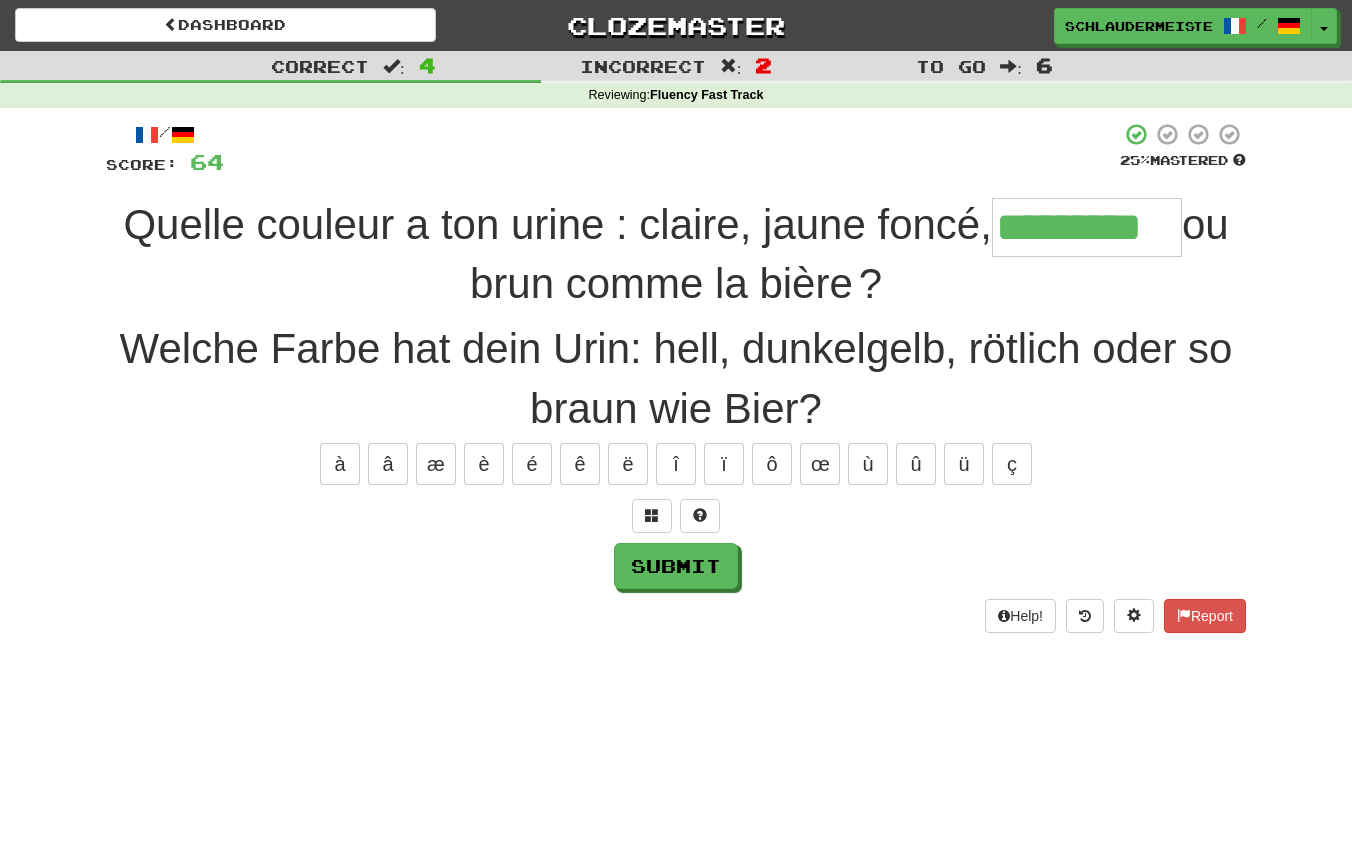 type on "*********" 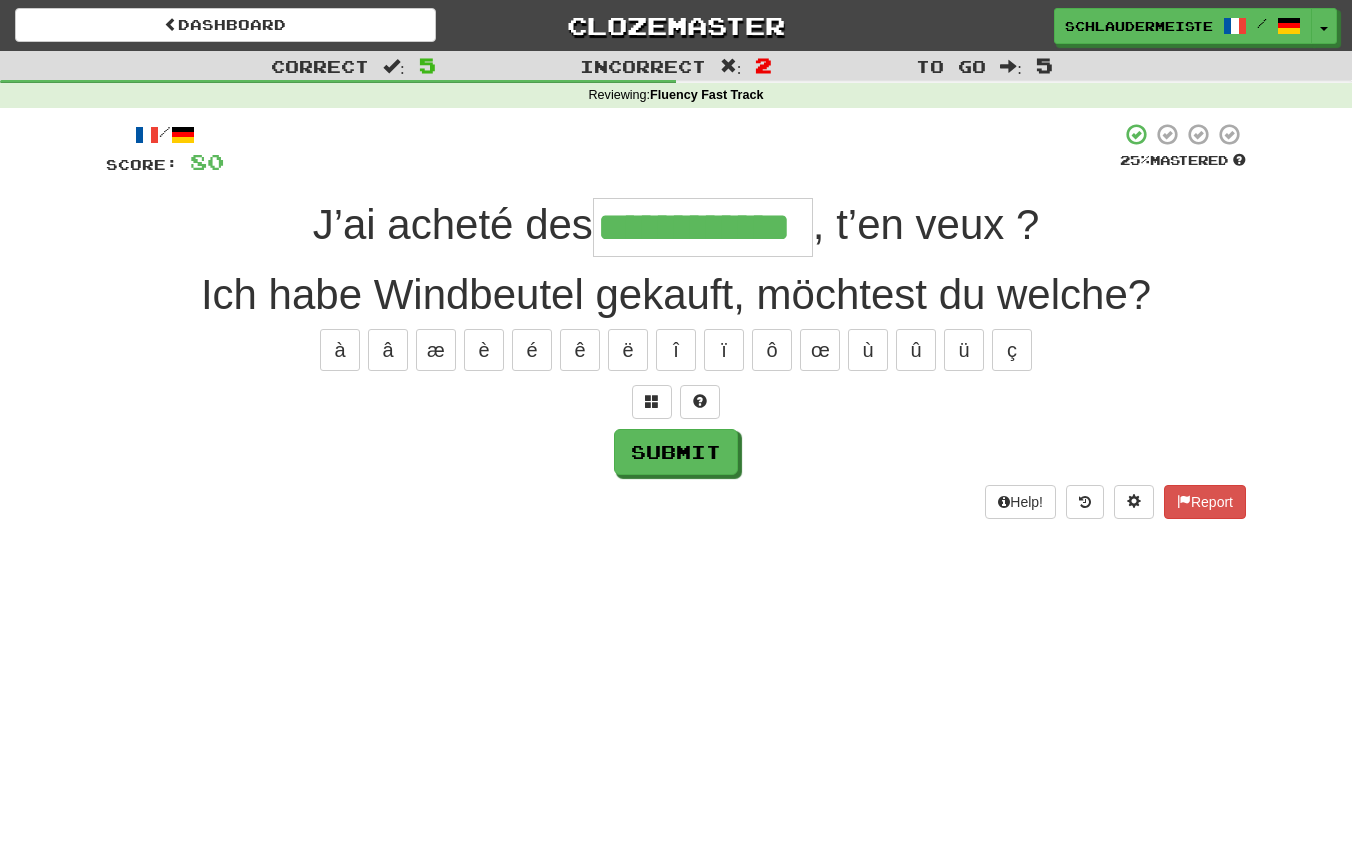 type on "**********" 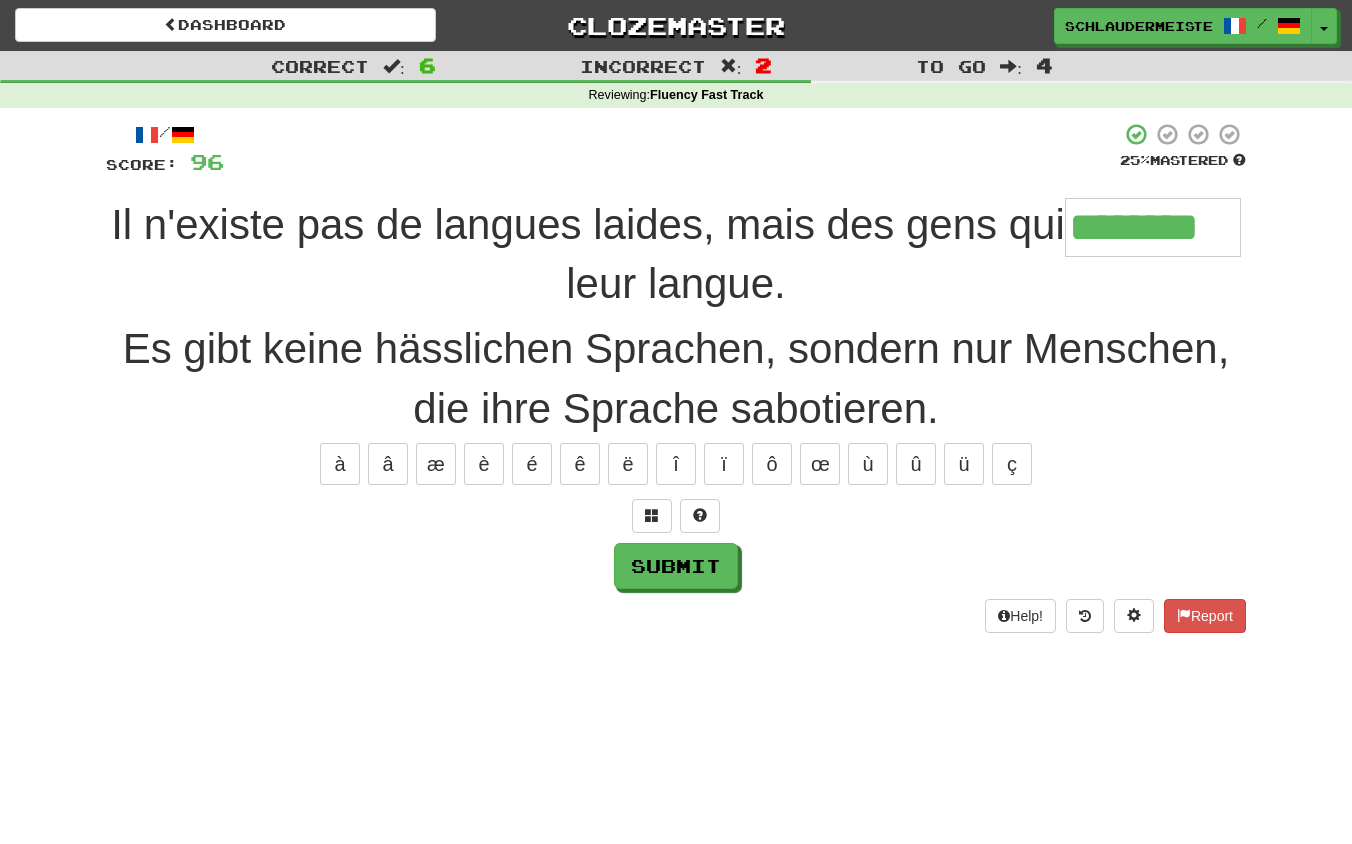 type on "********" 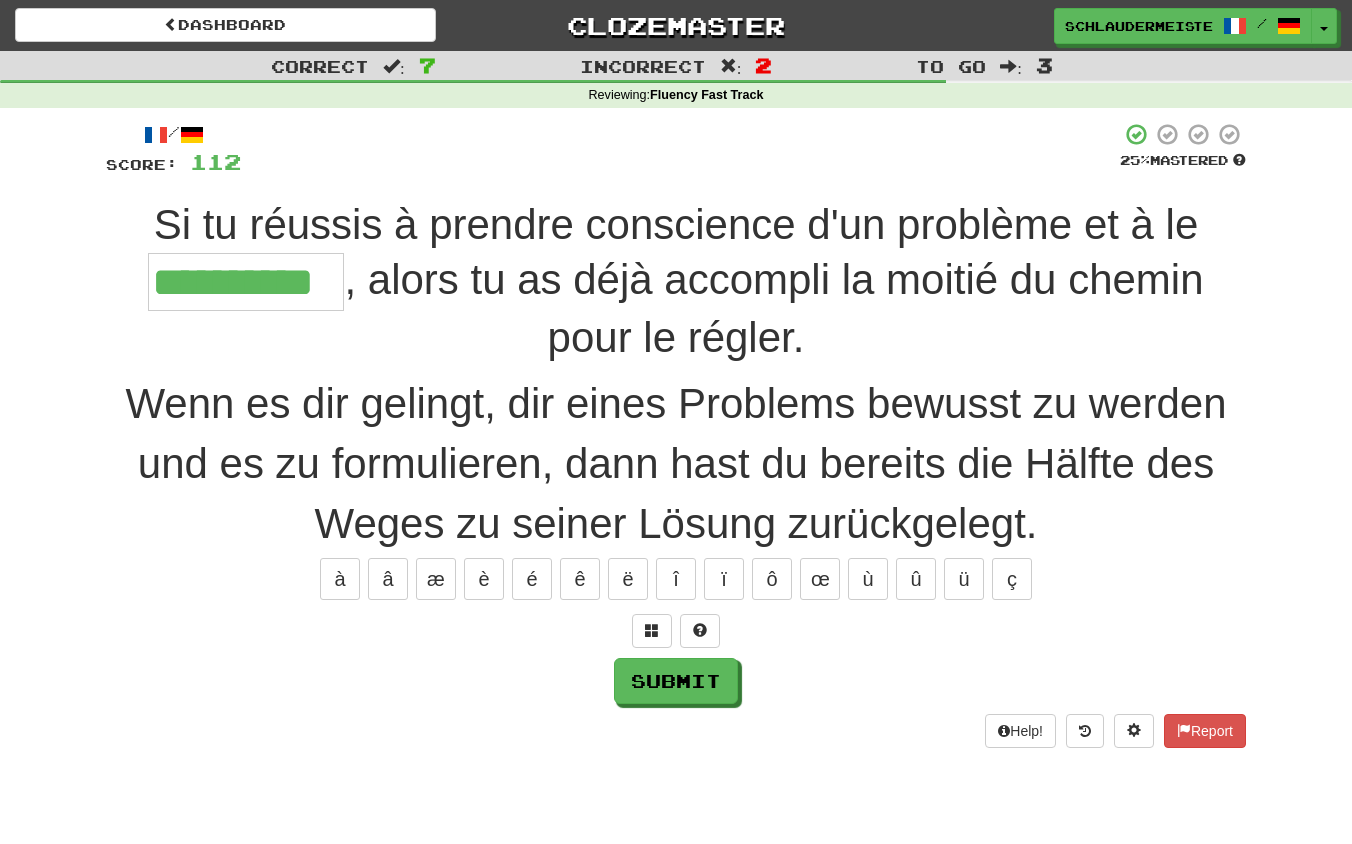 type on "**********" 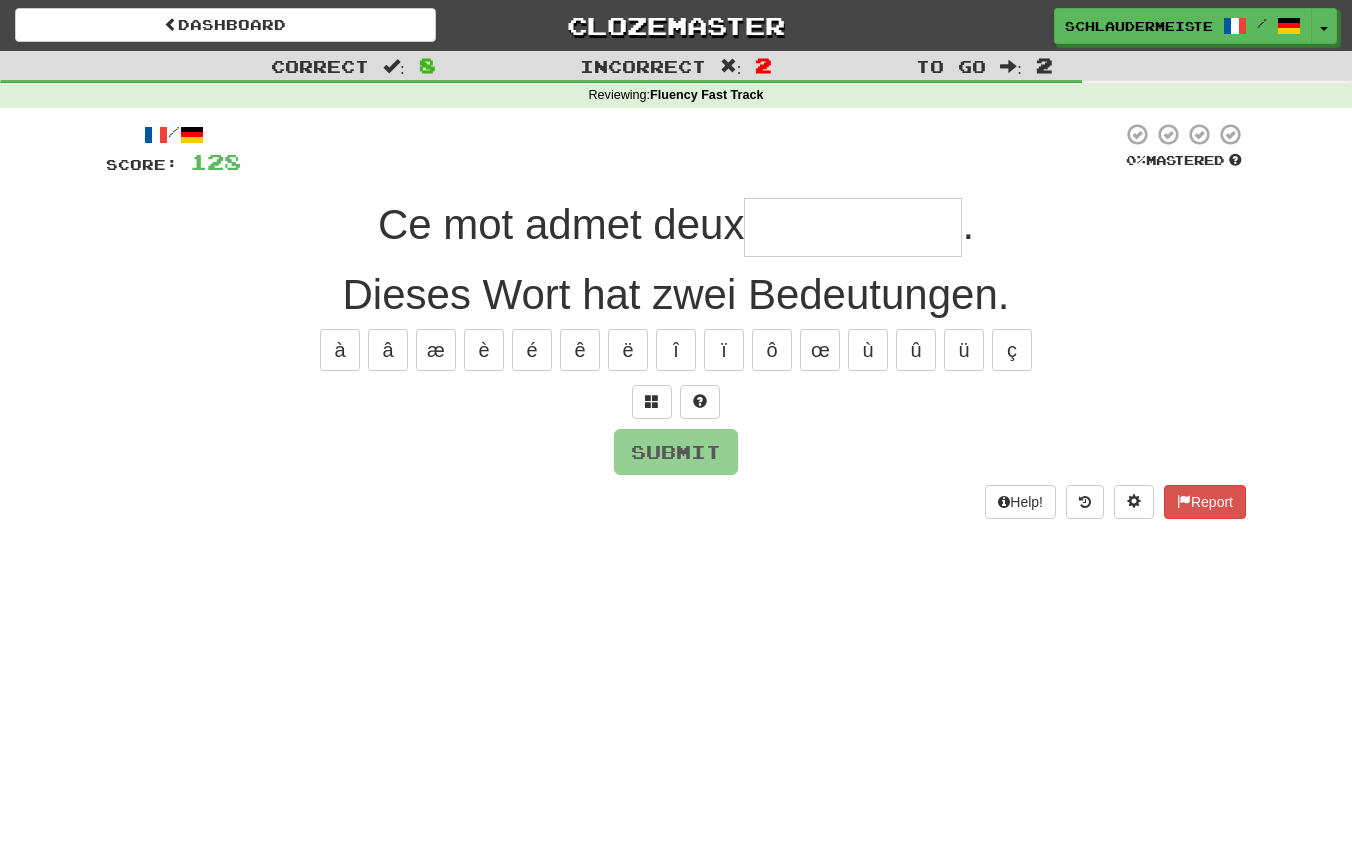 type on "*" 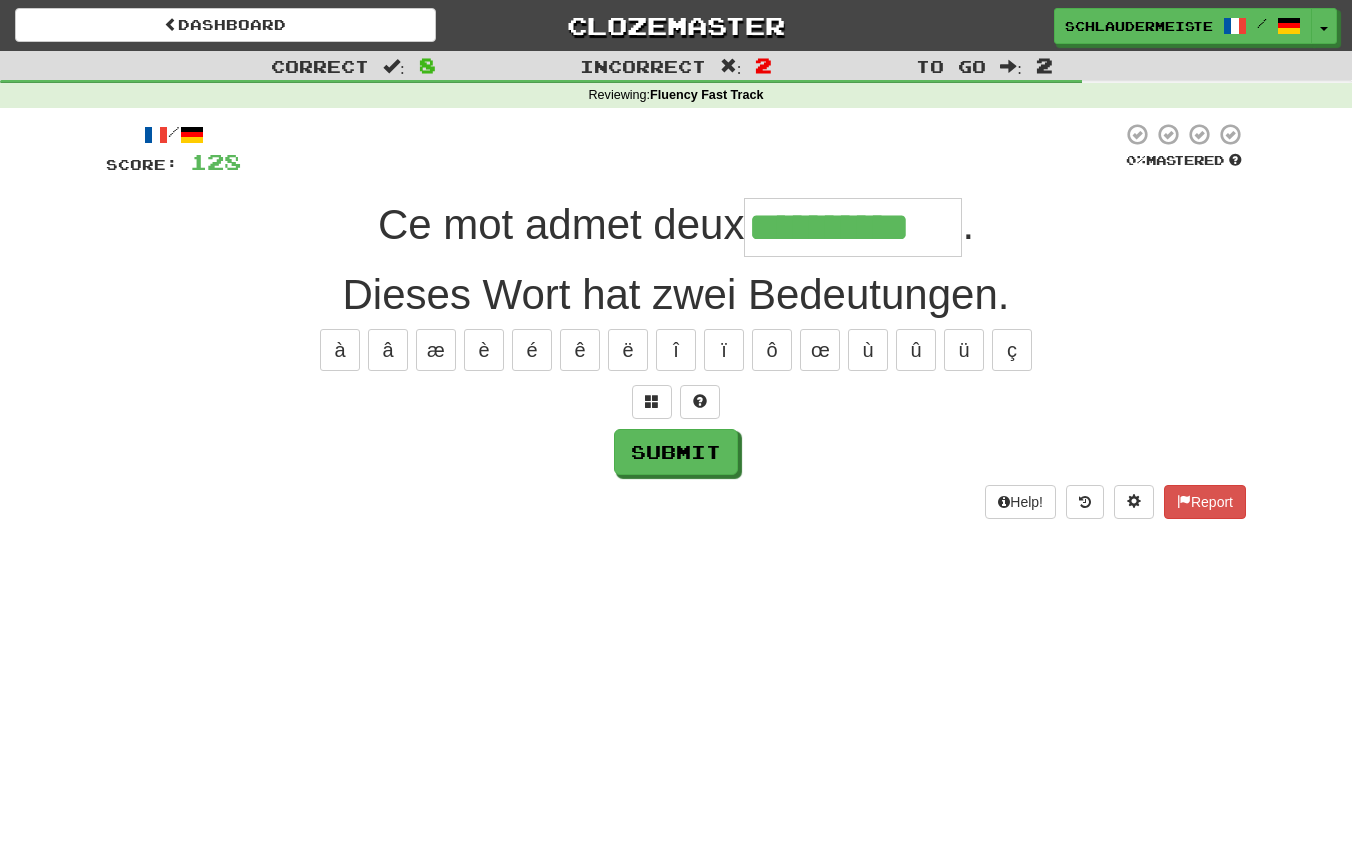type on "**********" 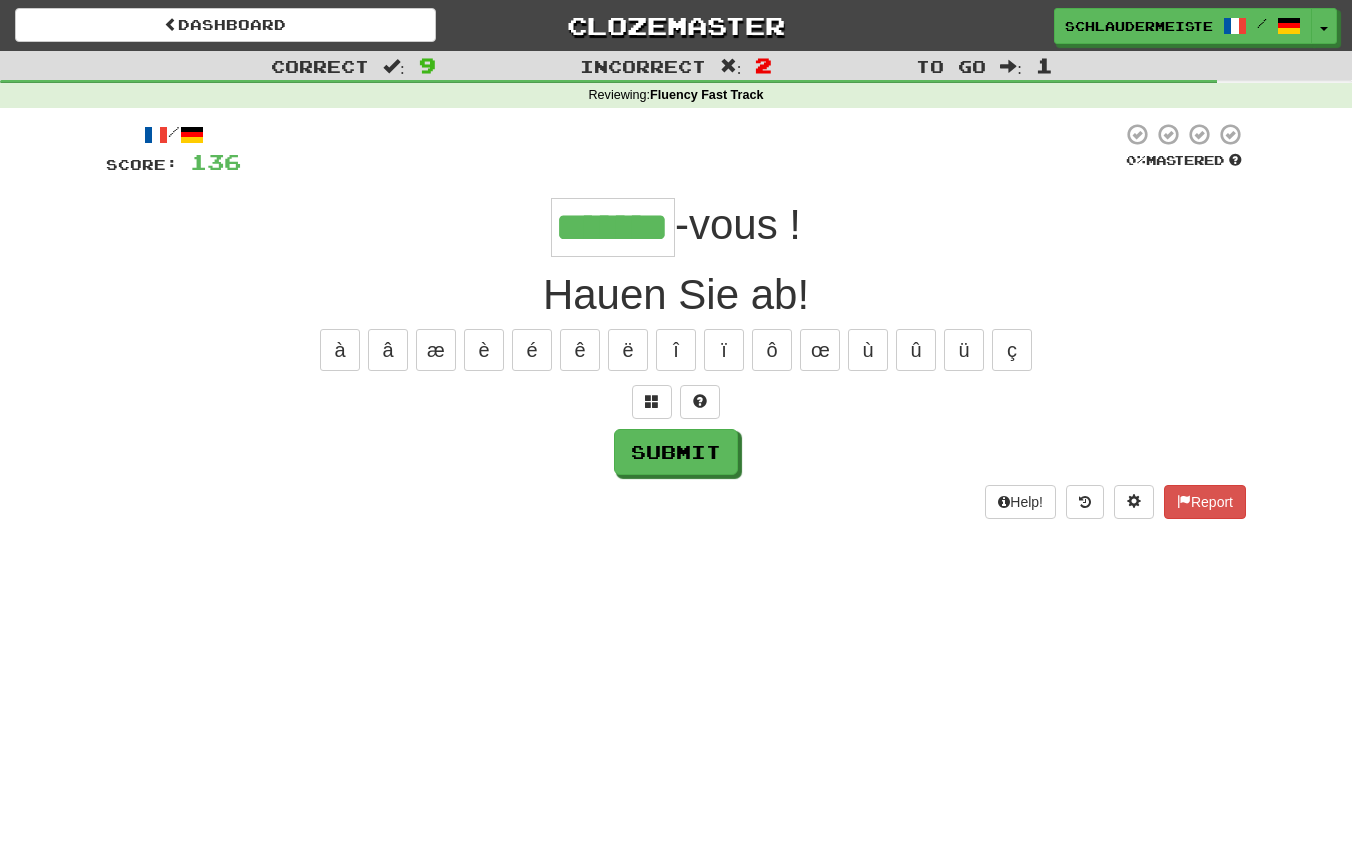 type on "*******" 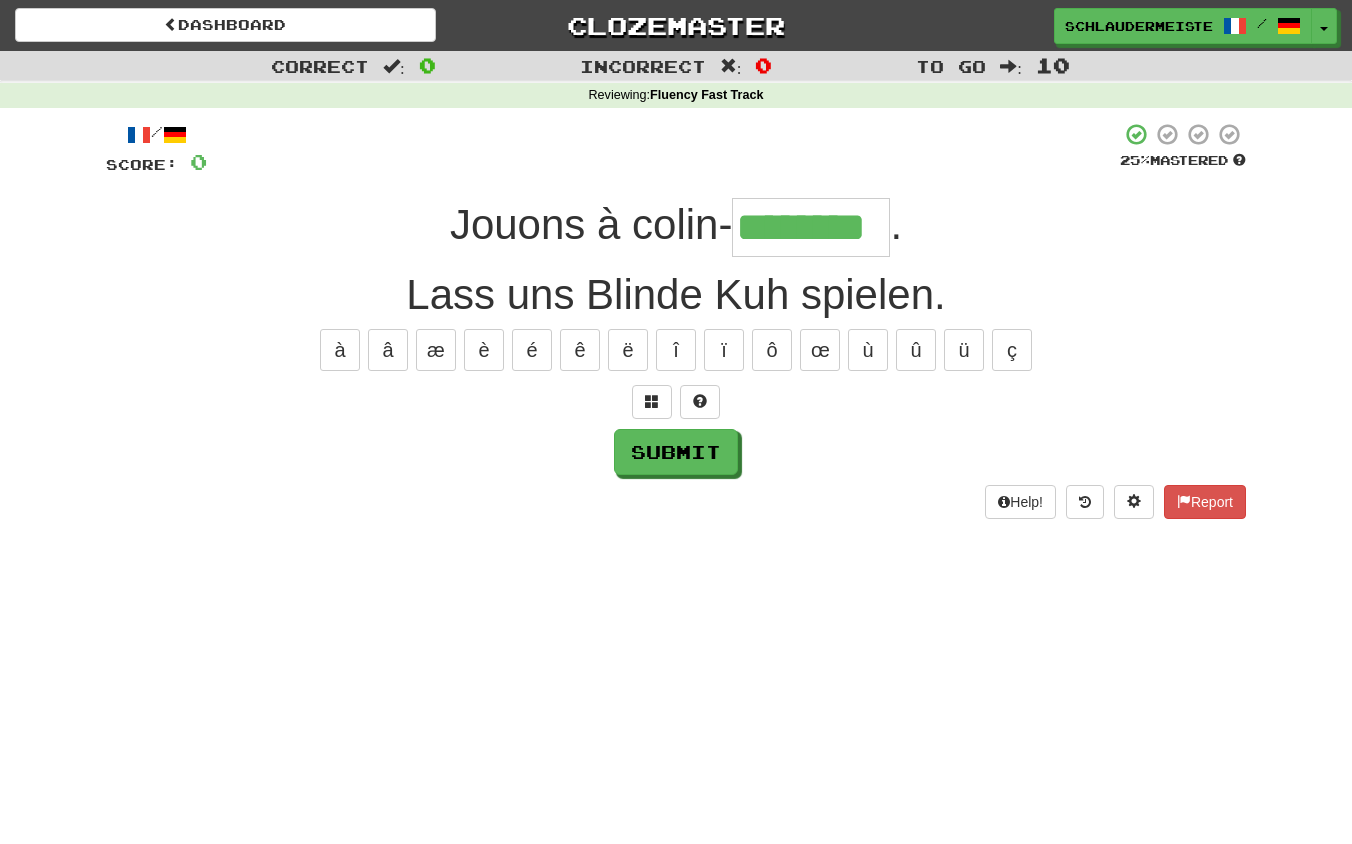 type on "********" 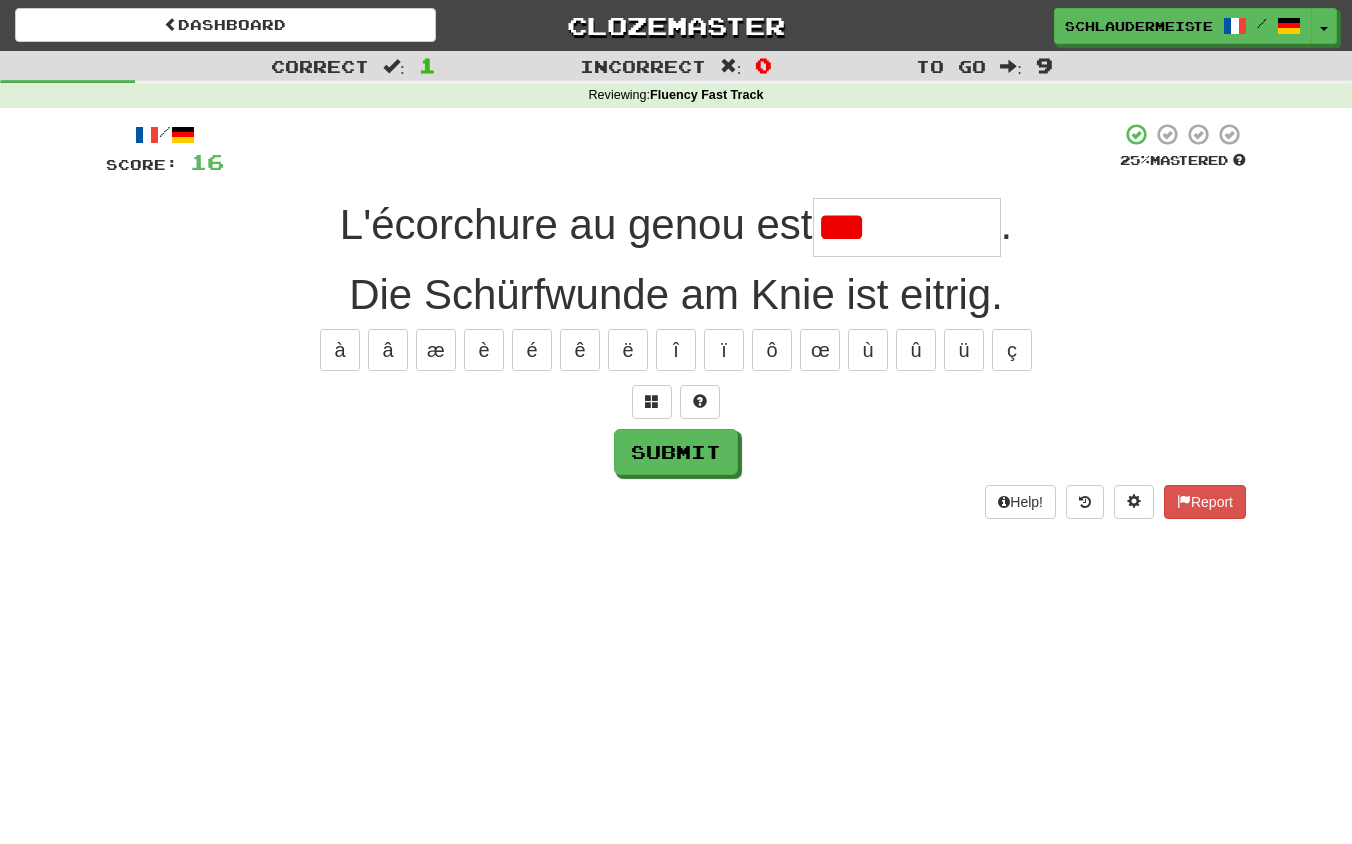 type on "*********" 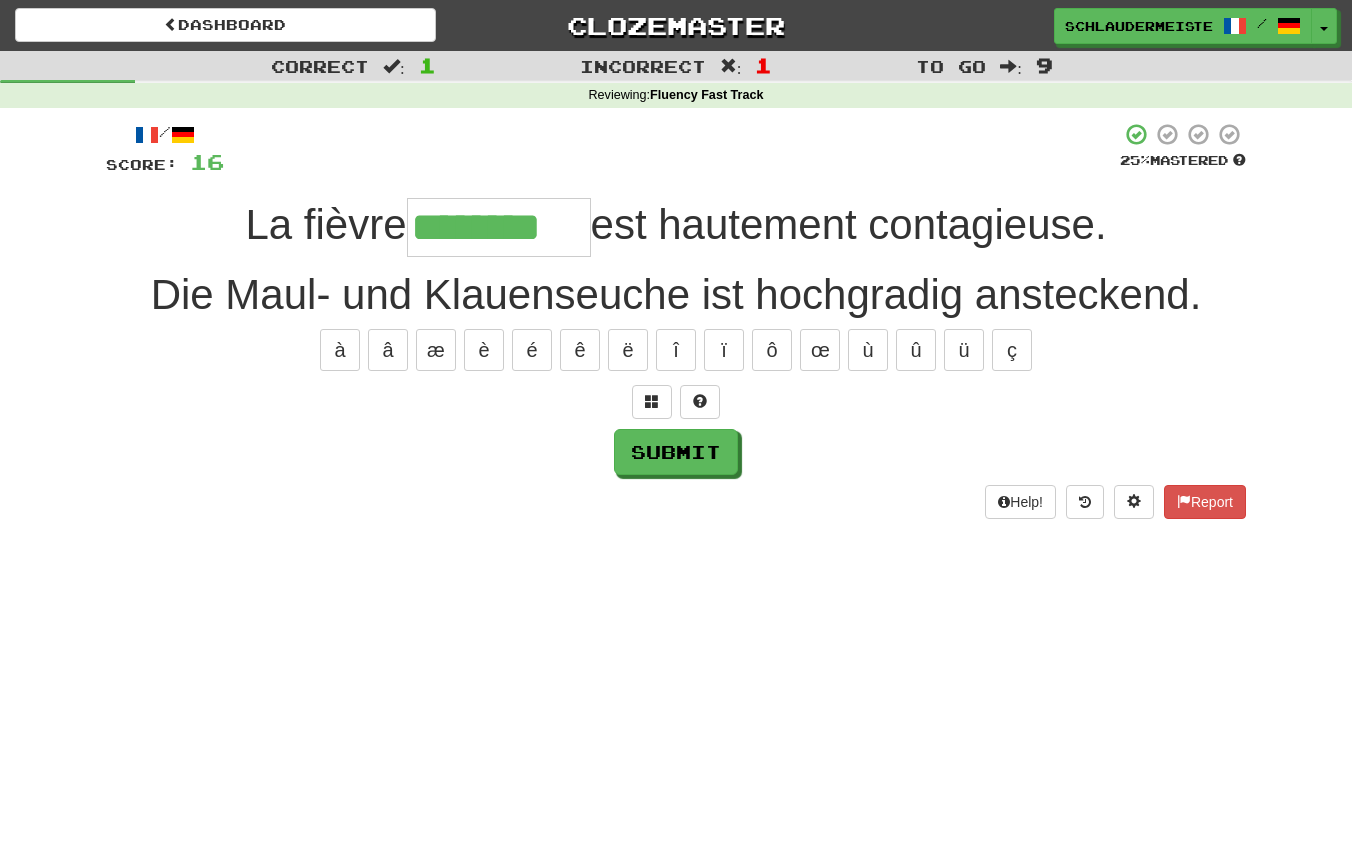 type on "********" 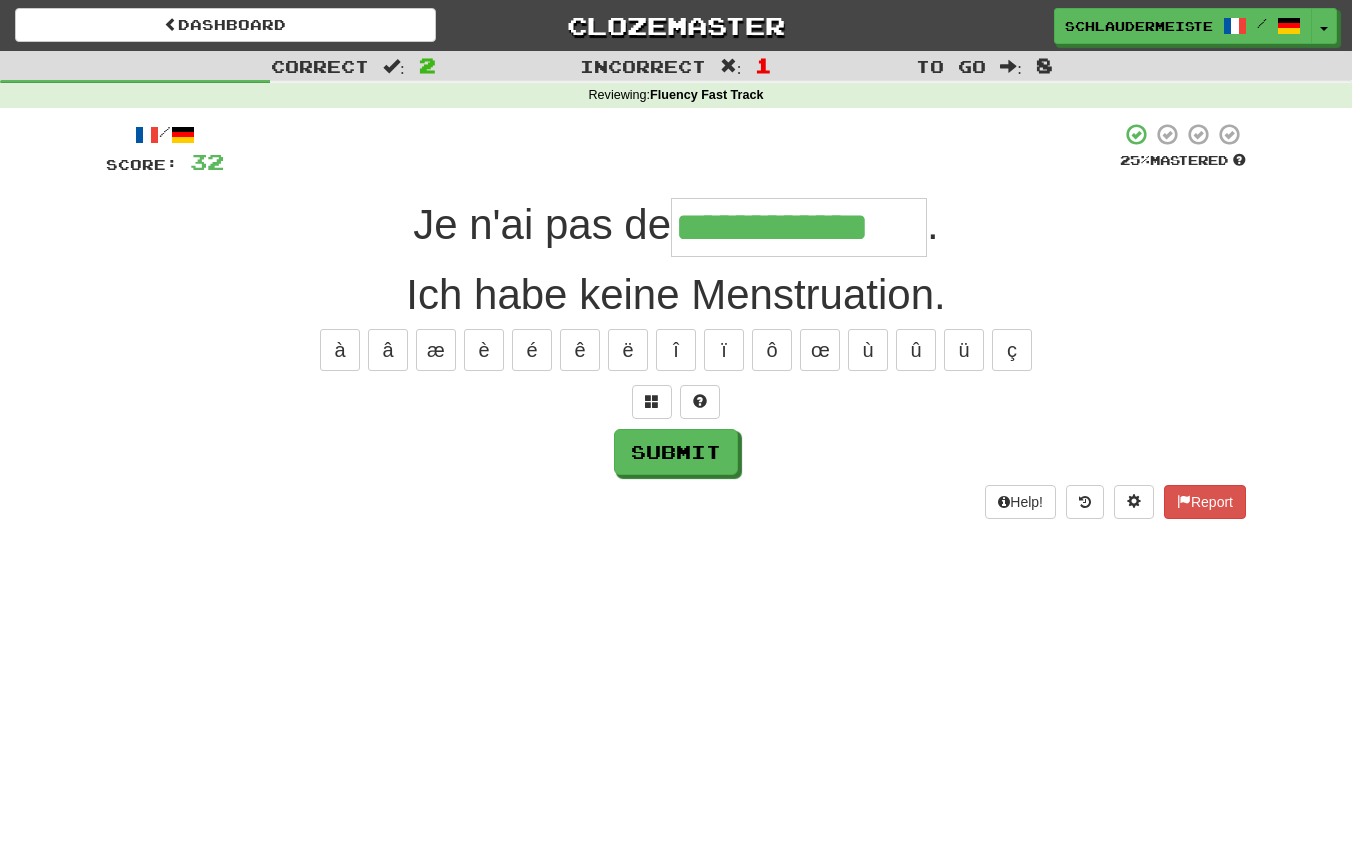 type on "**********" 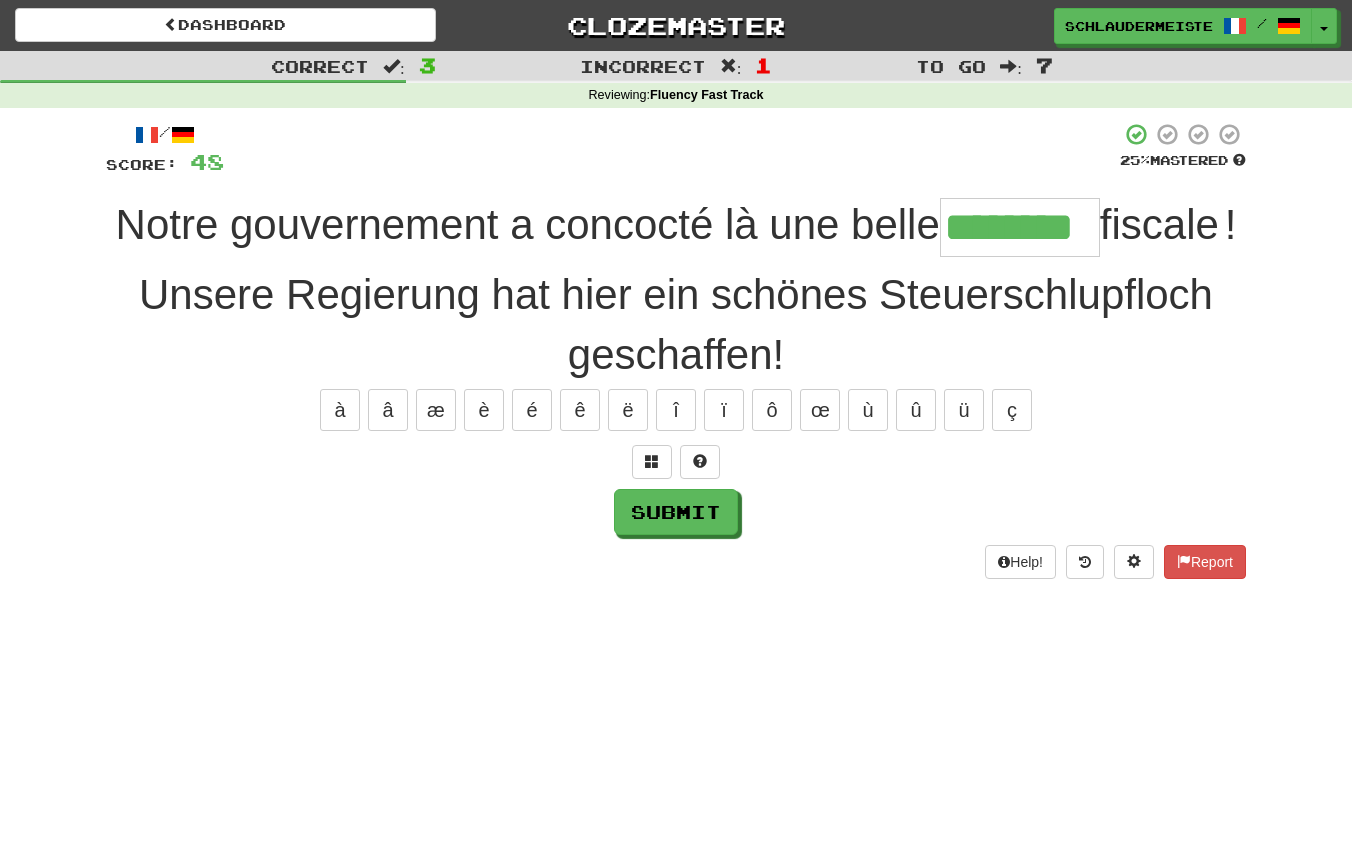 type on "********" 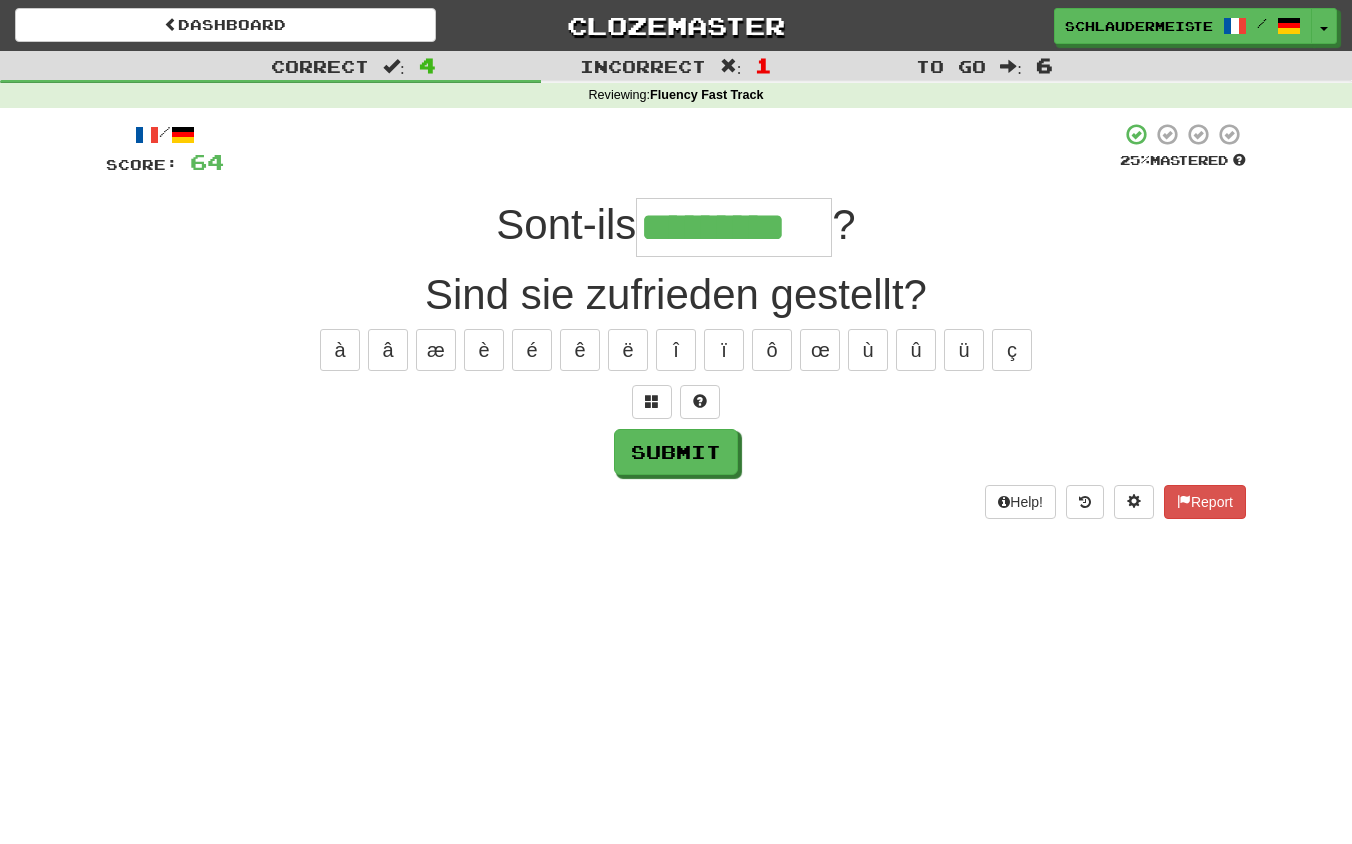 type on "*********" 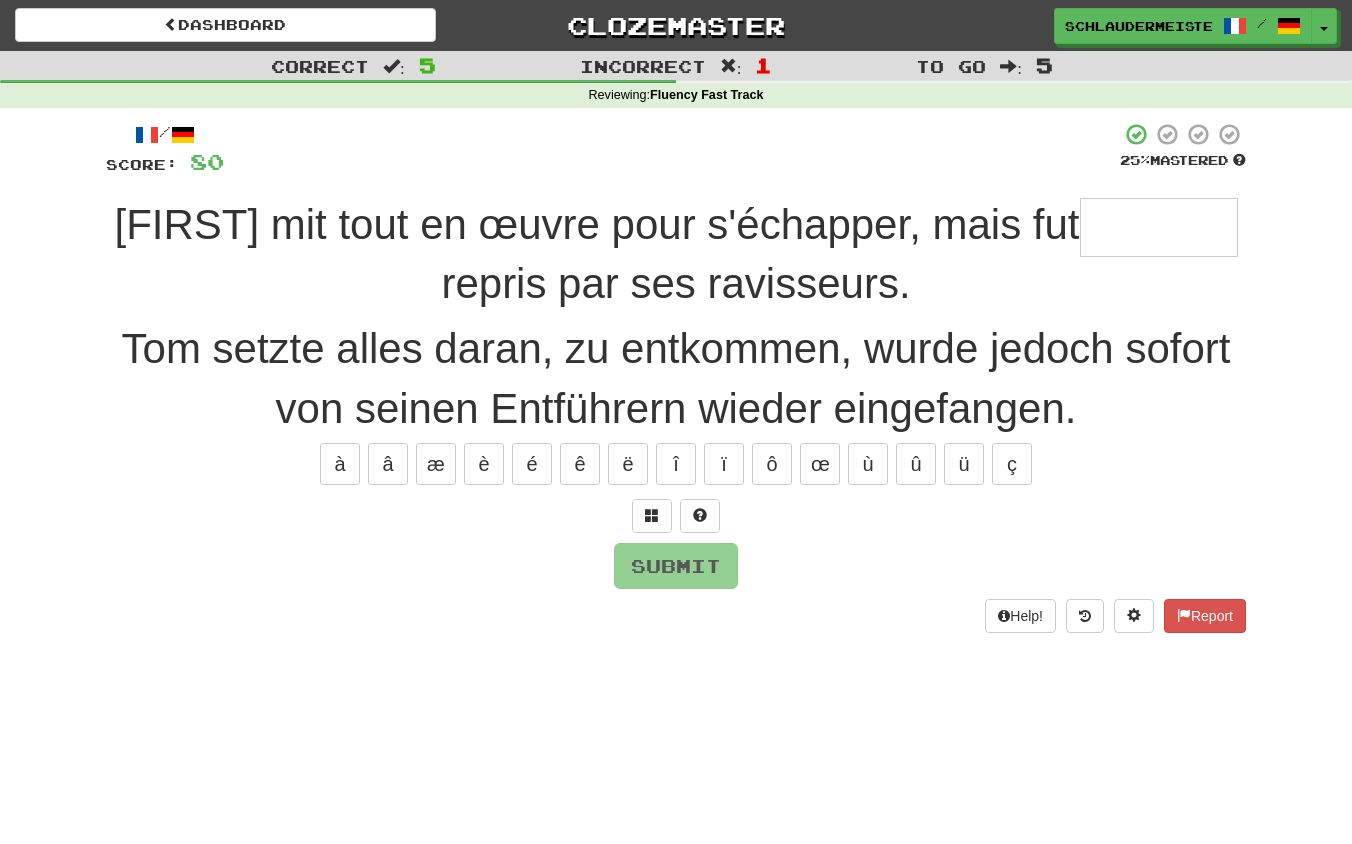 type on "********" 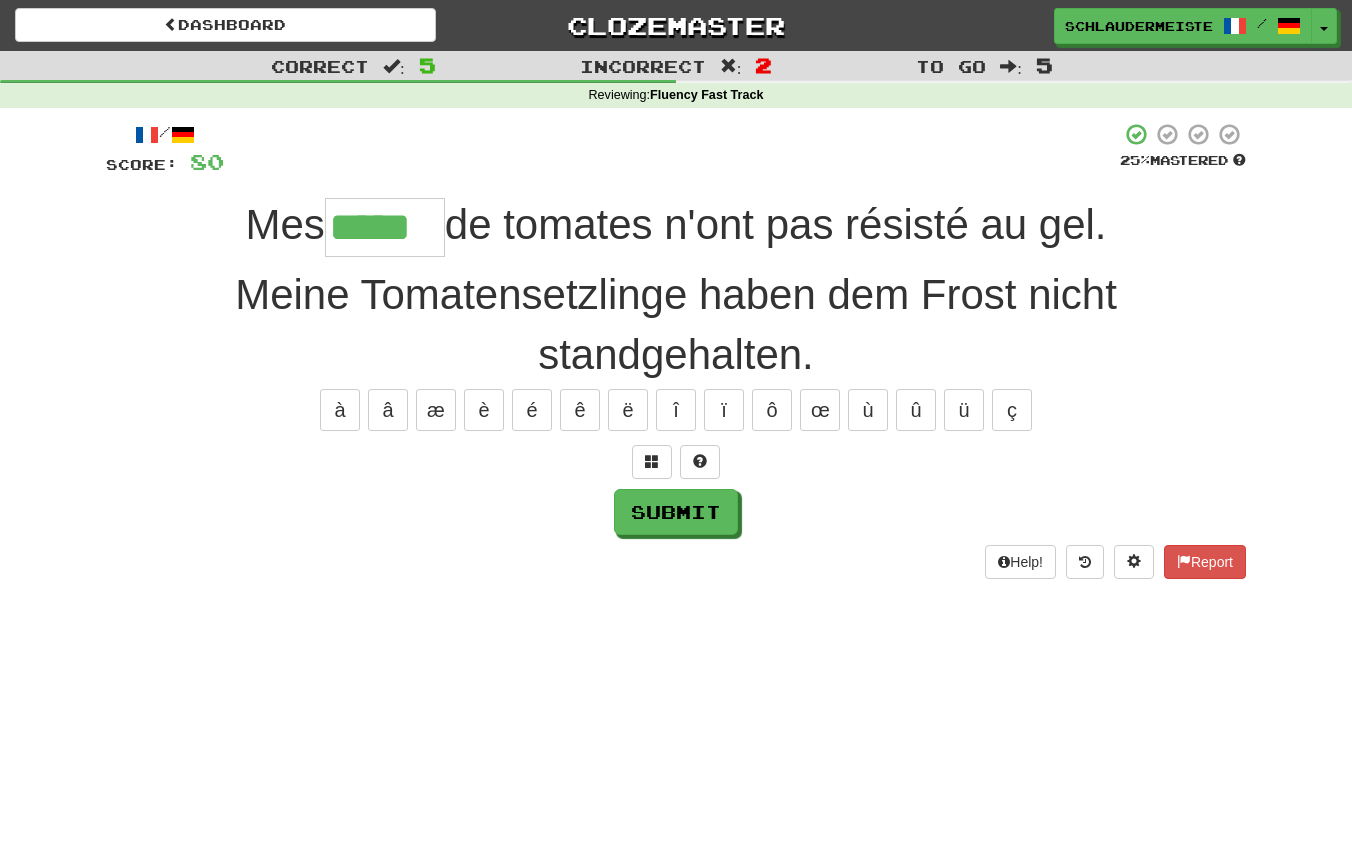 type on "*****" 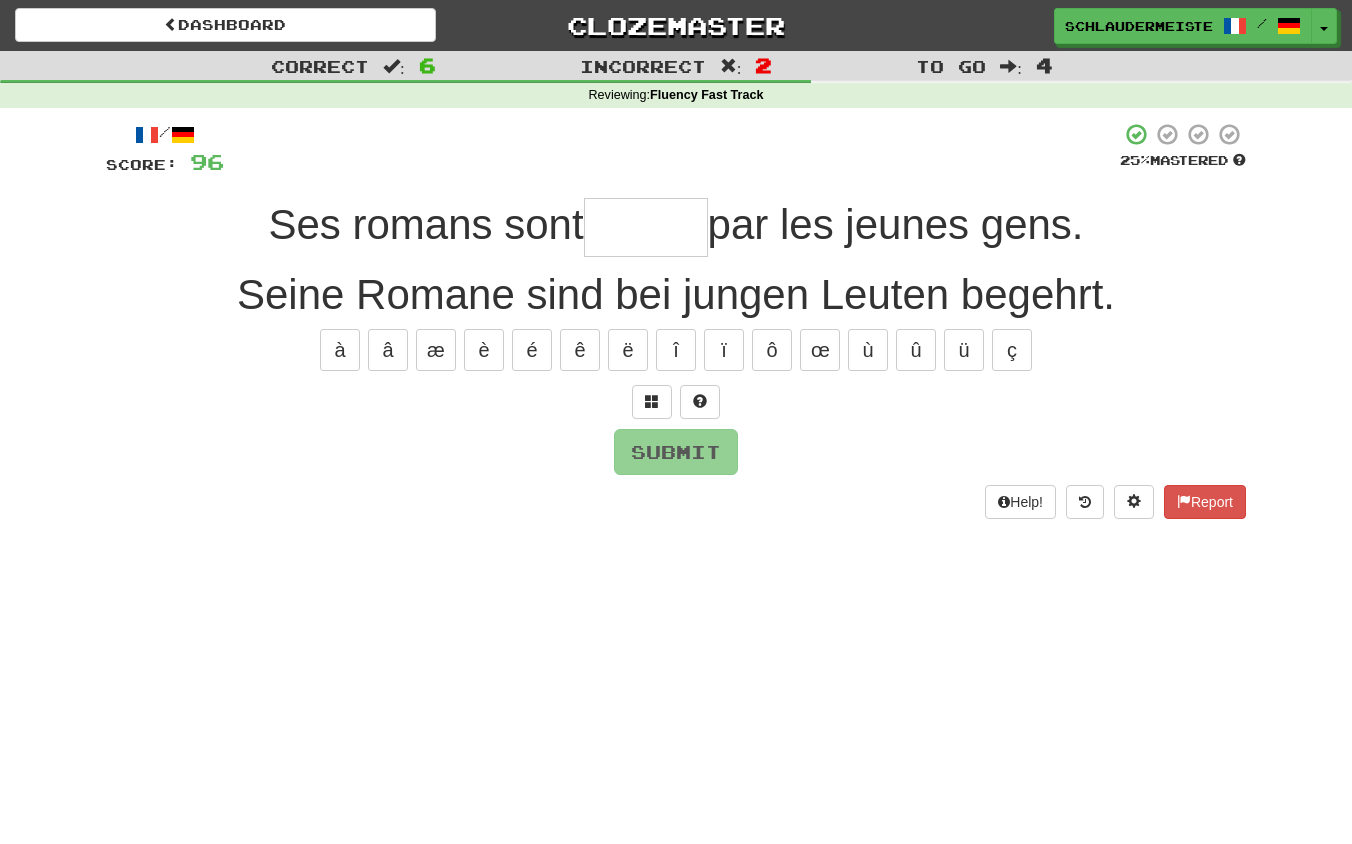 type on "*" 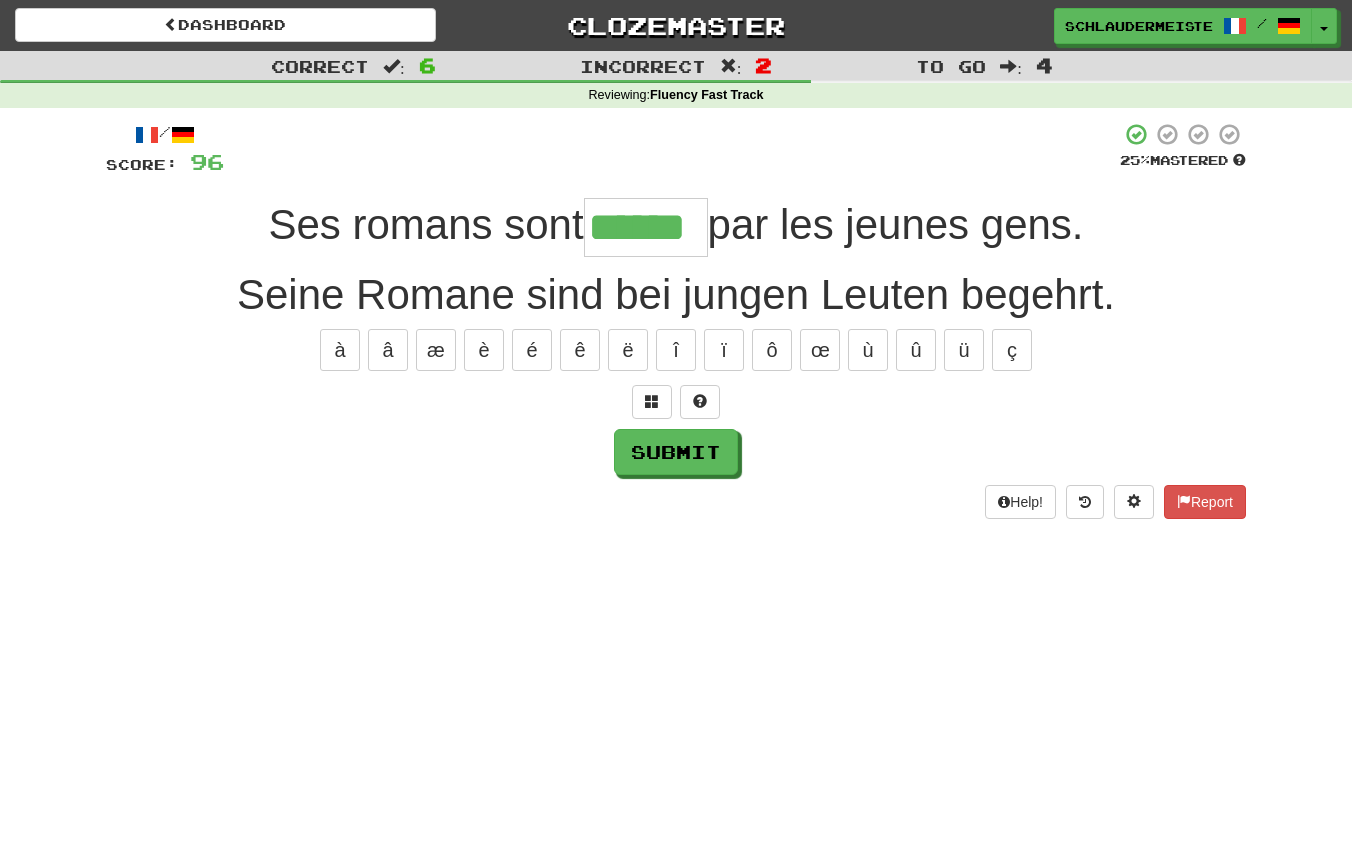 type on "******" 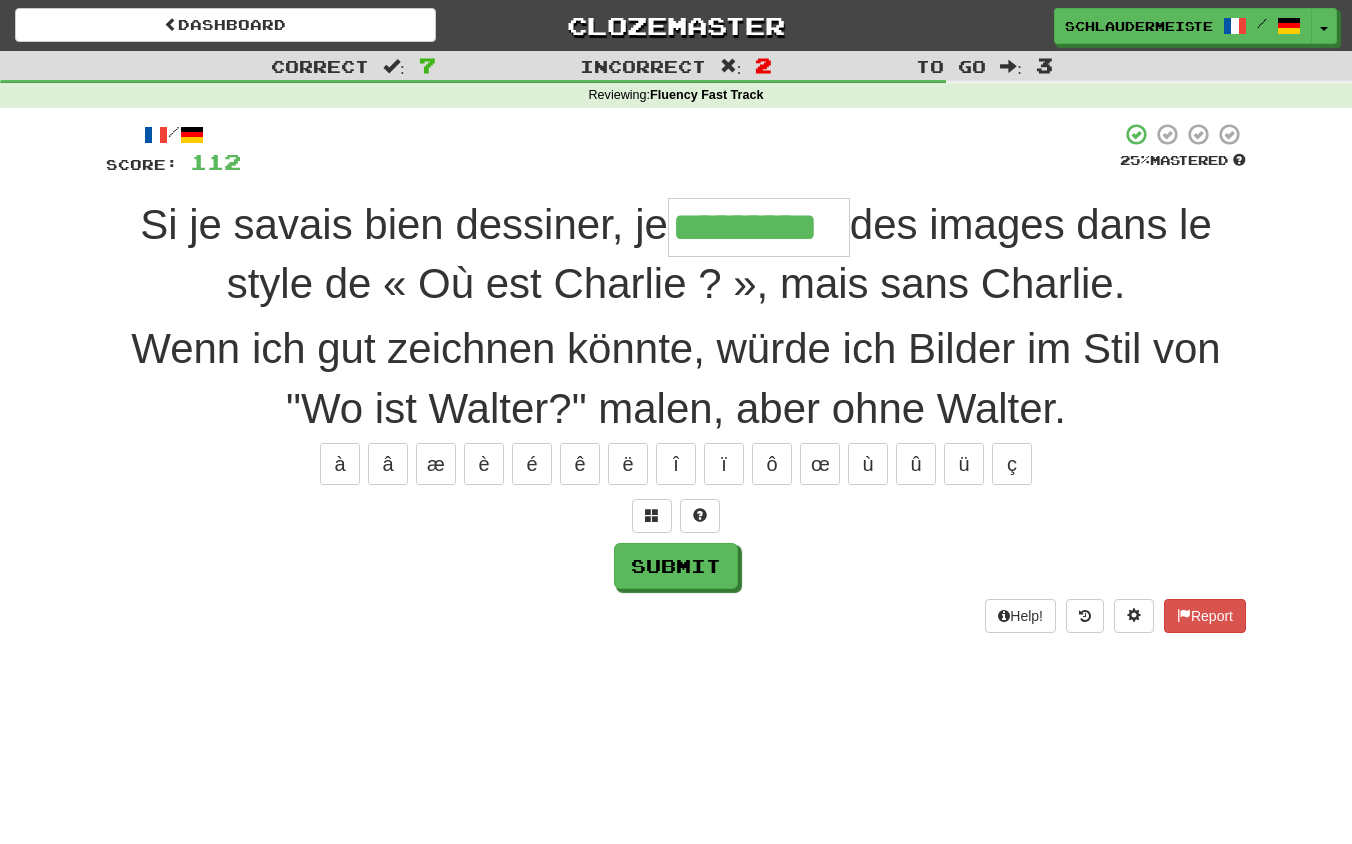 type on "*********" 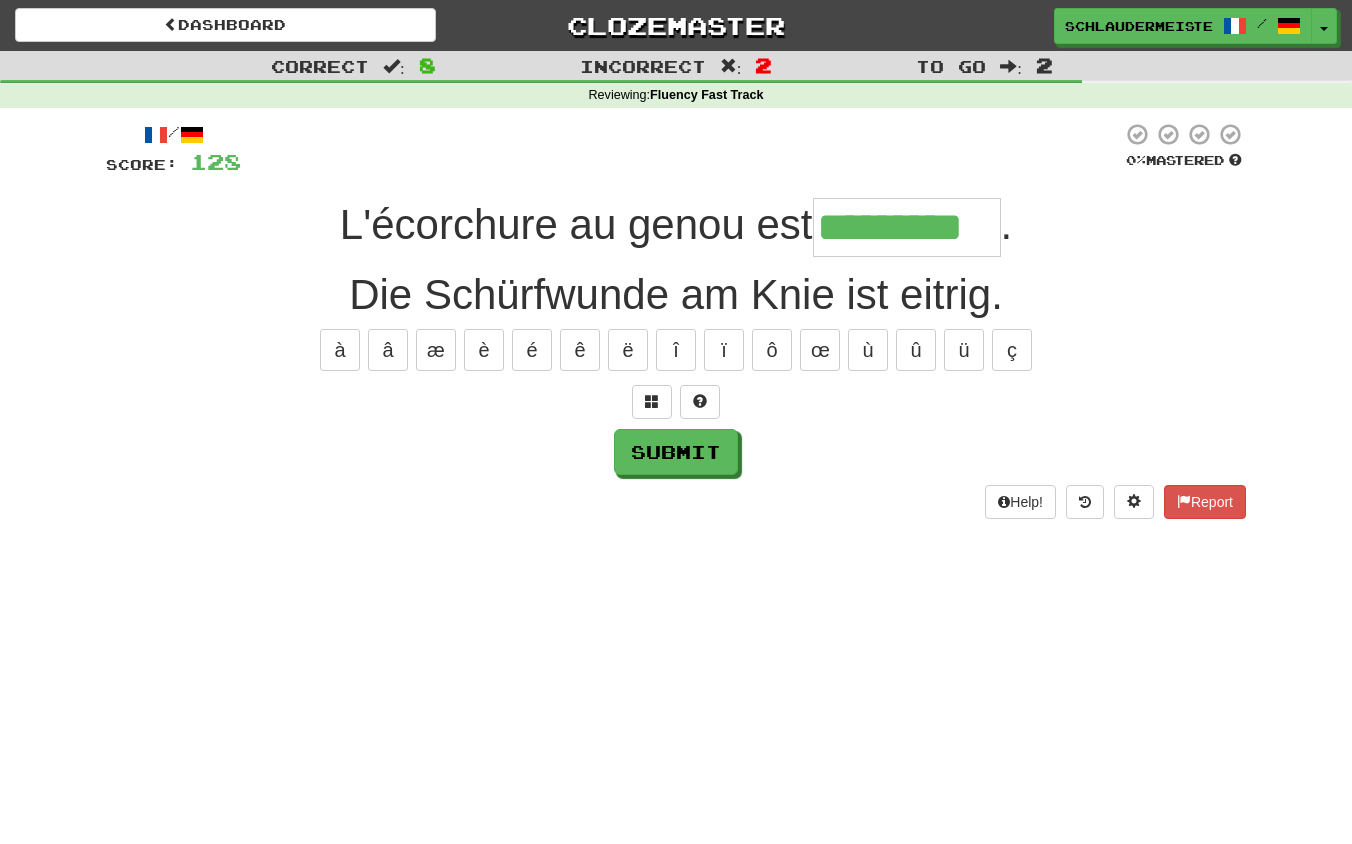 type on "*********" 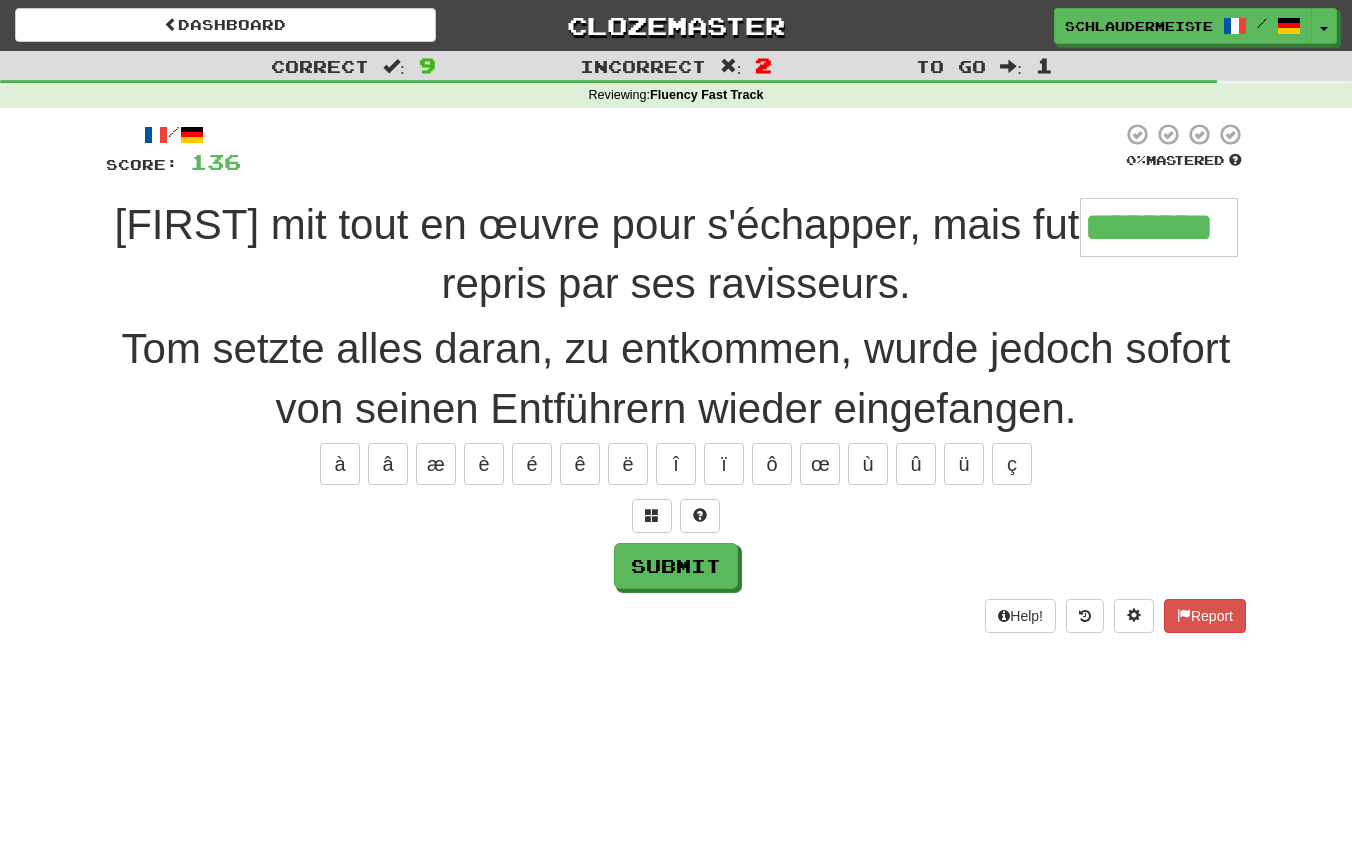 type on "********" 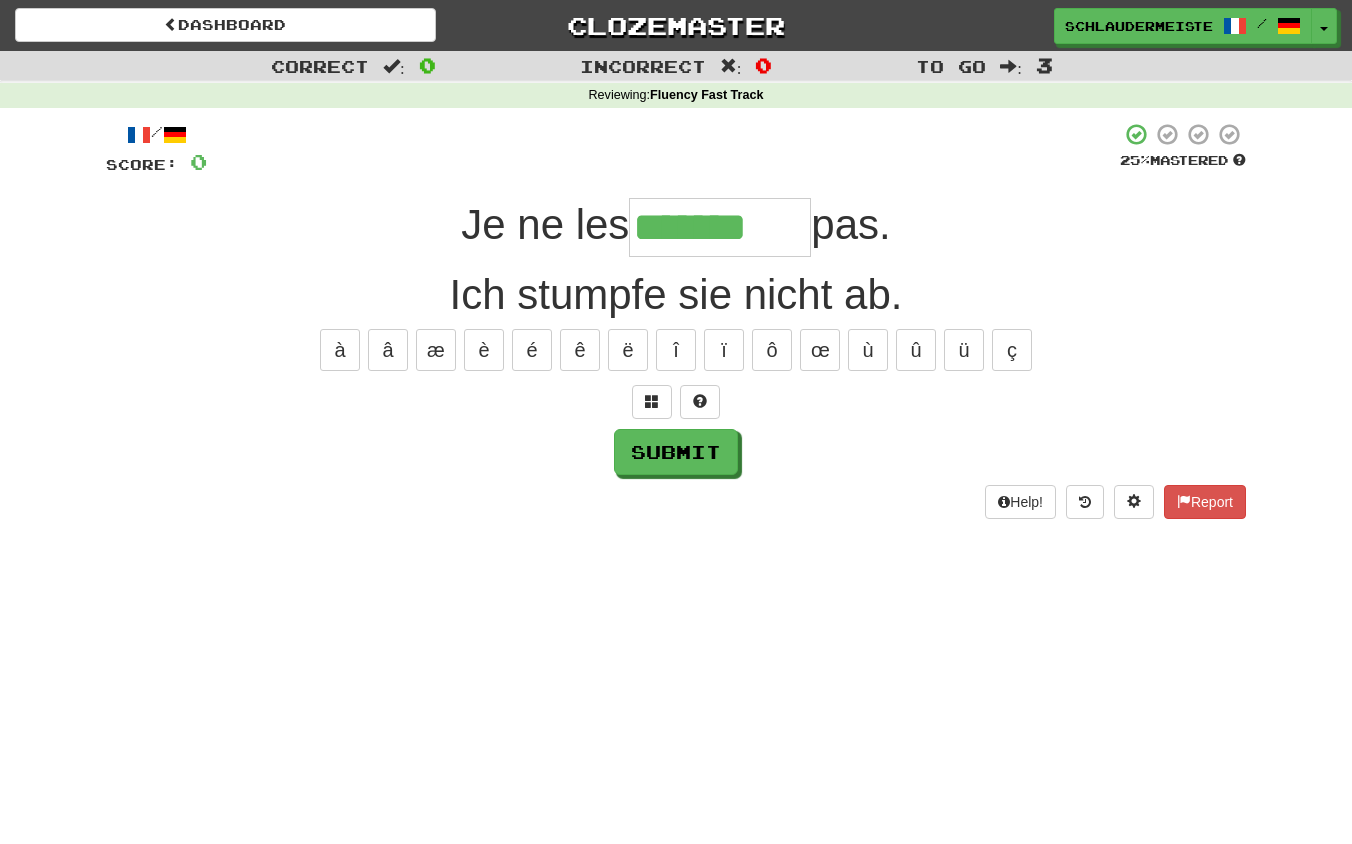 type on "*******" 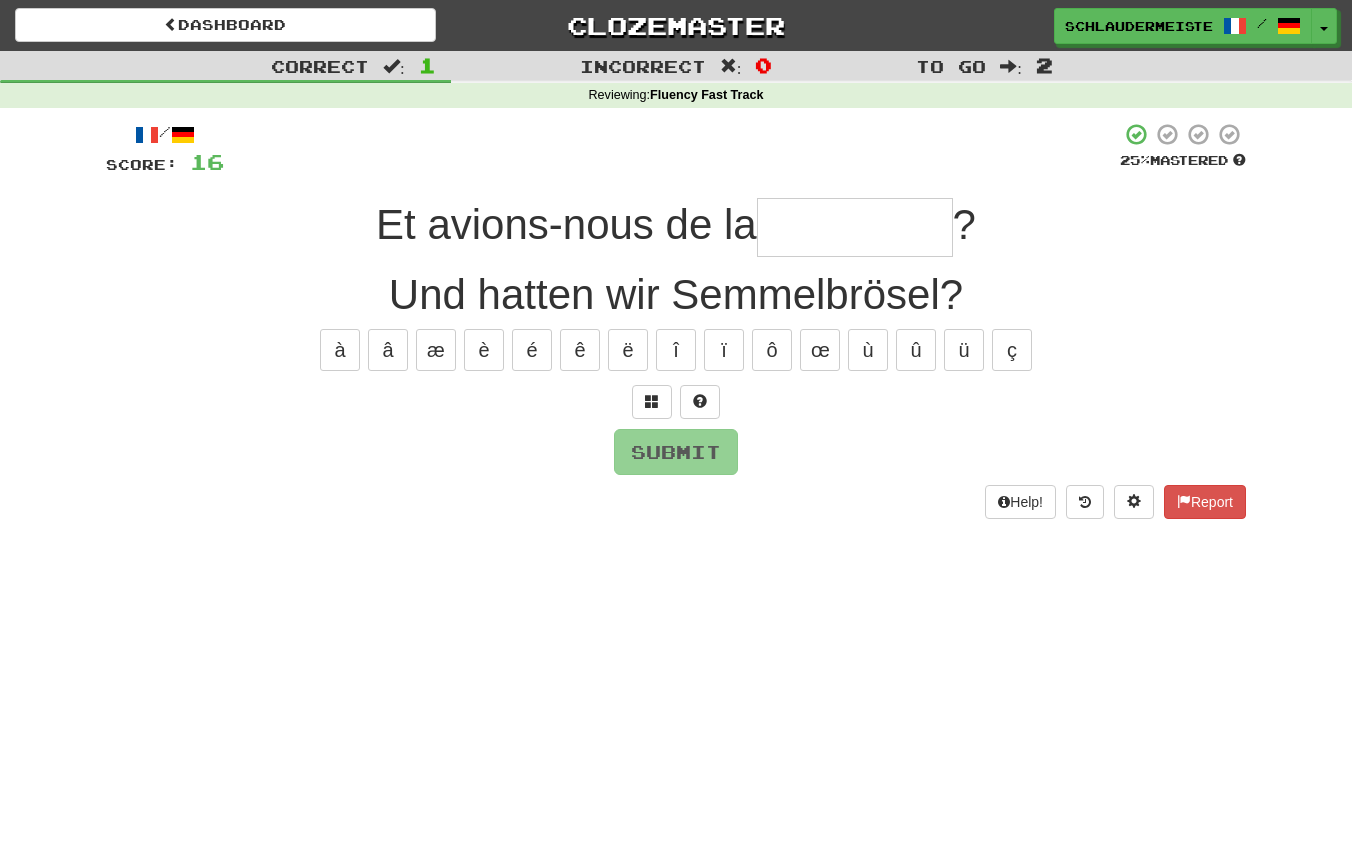 type on "*********" 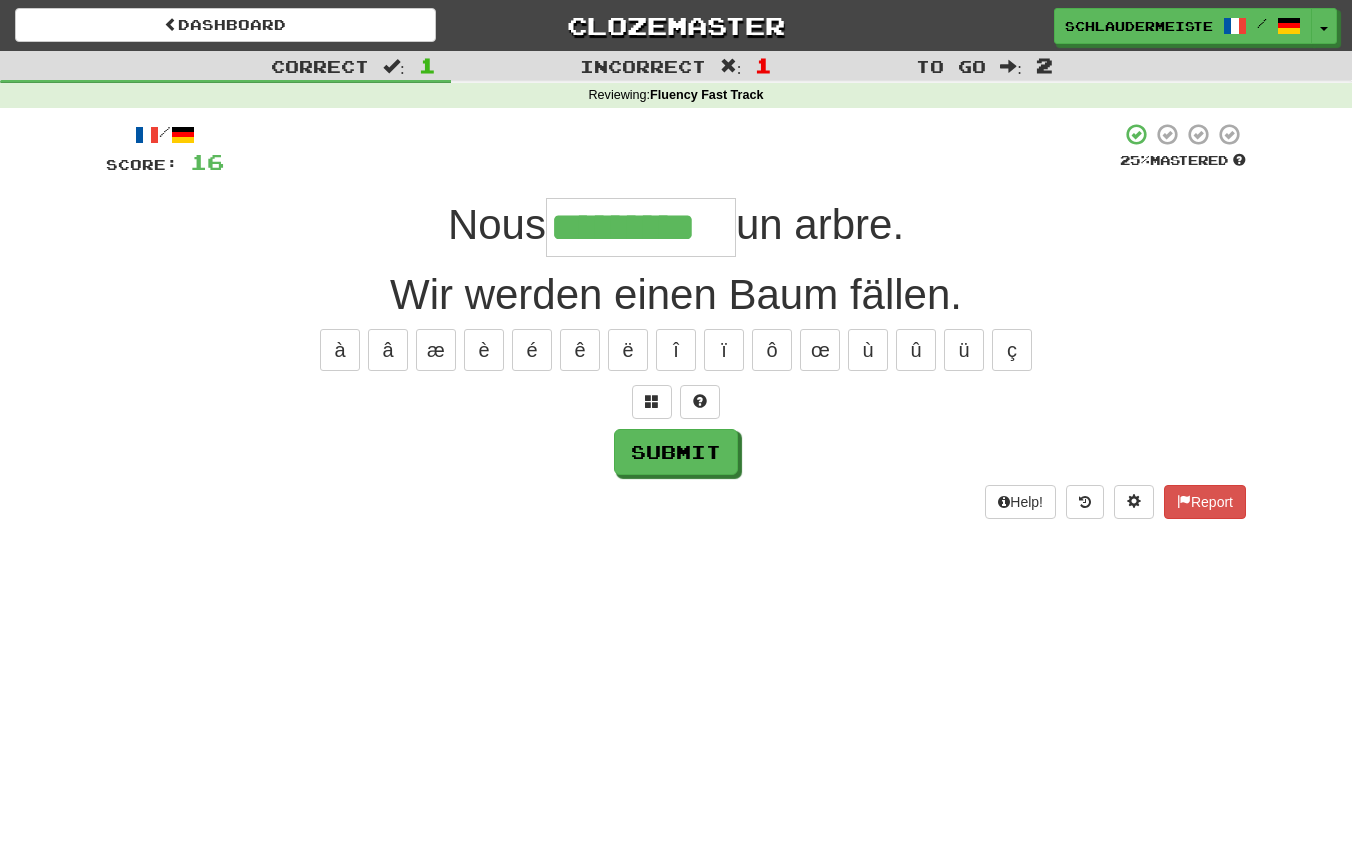 type on "*********" 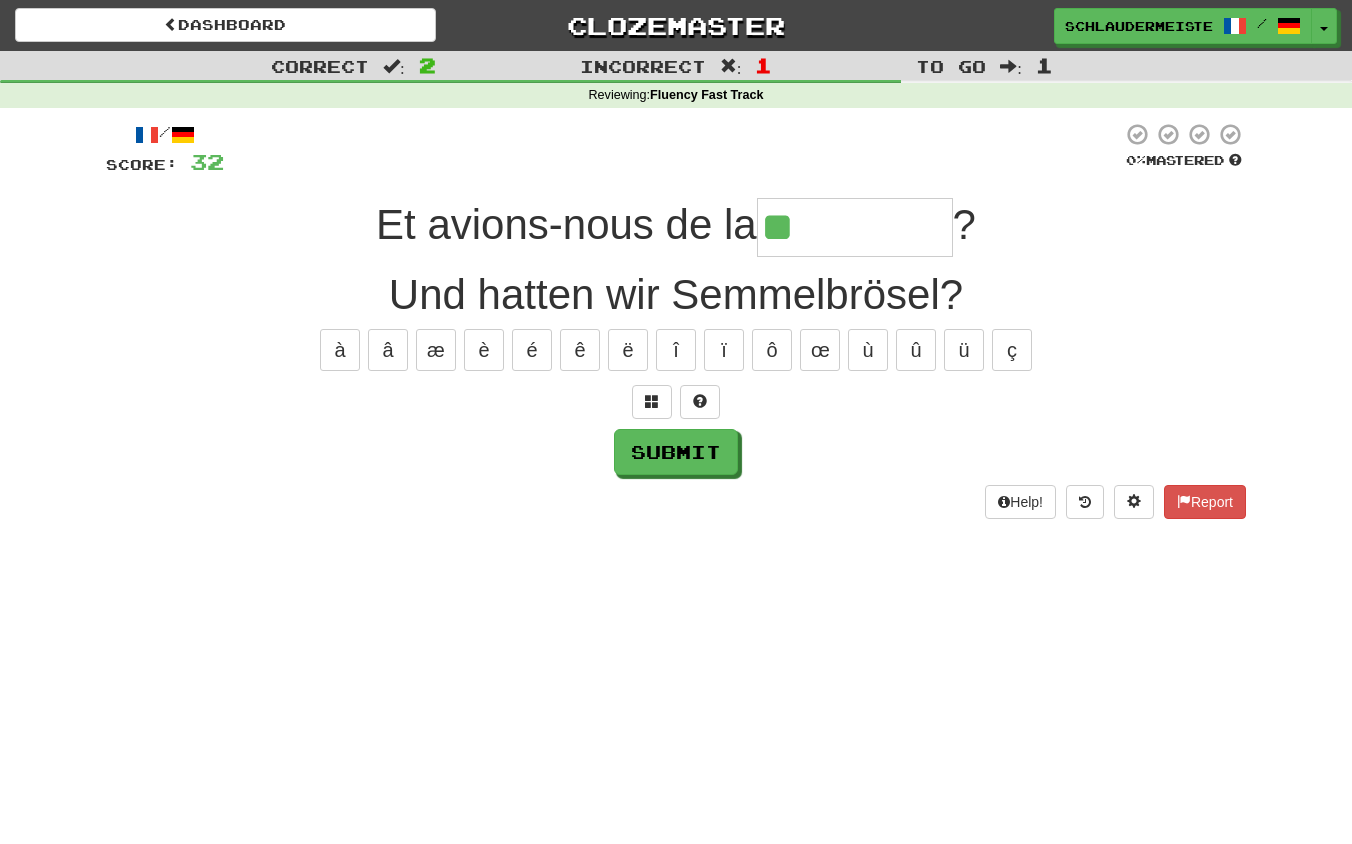 type on "*********" 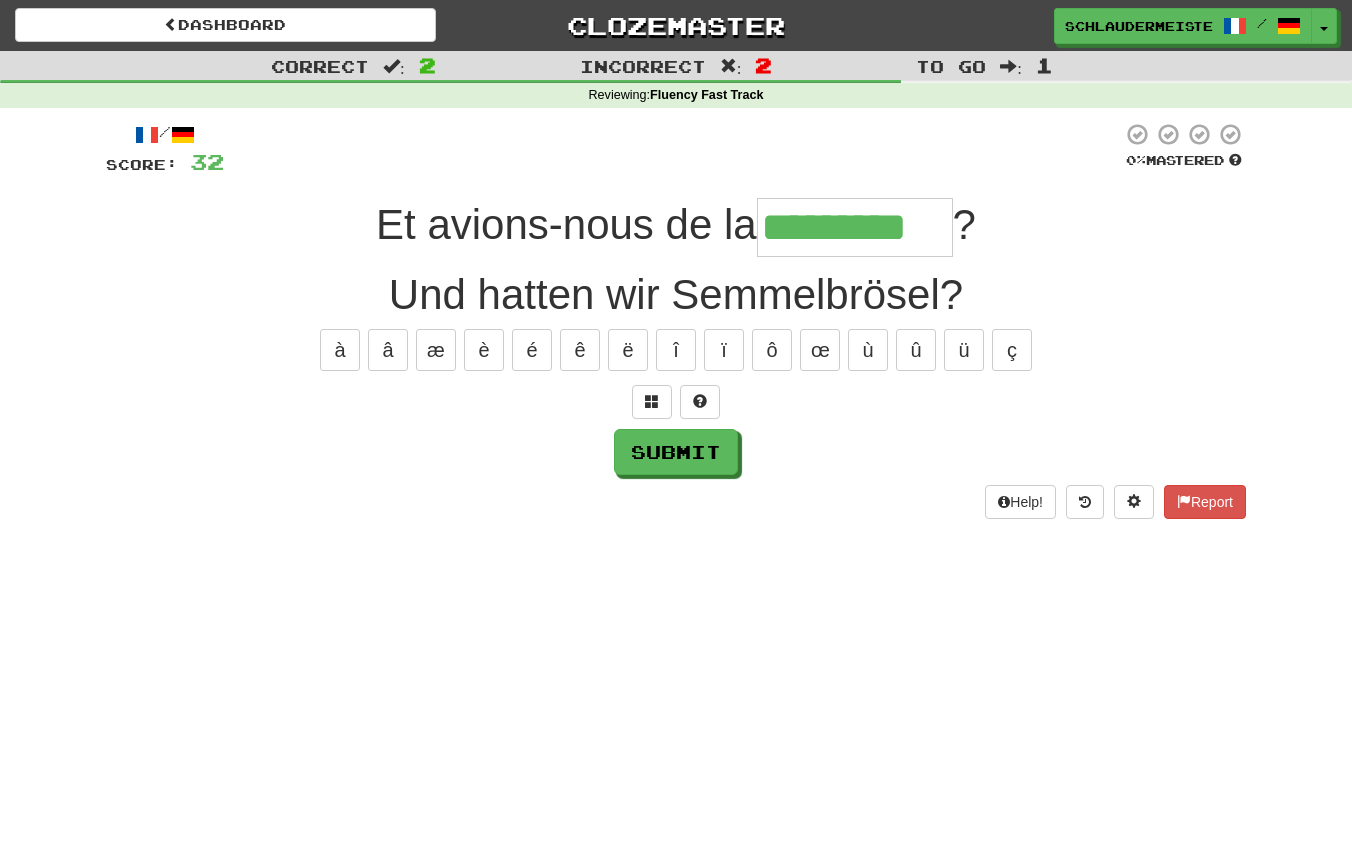 type on "*********" 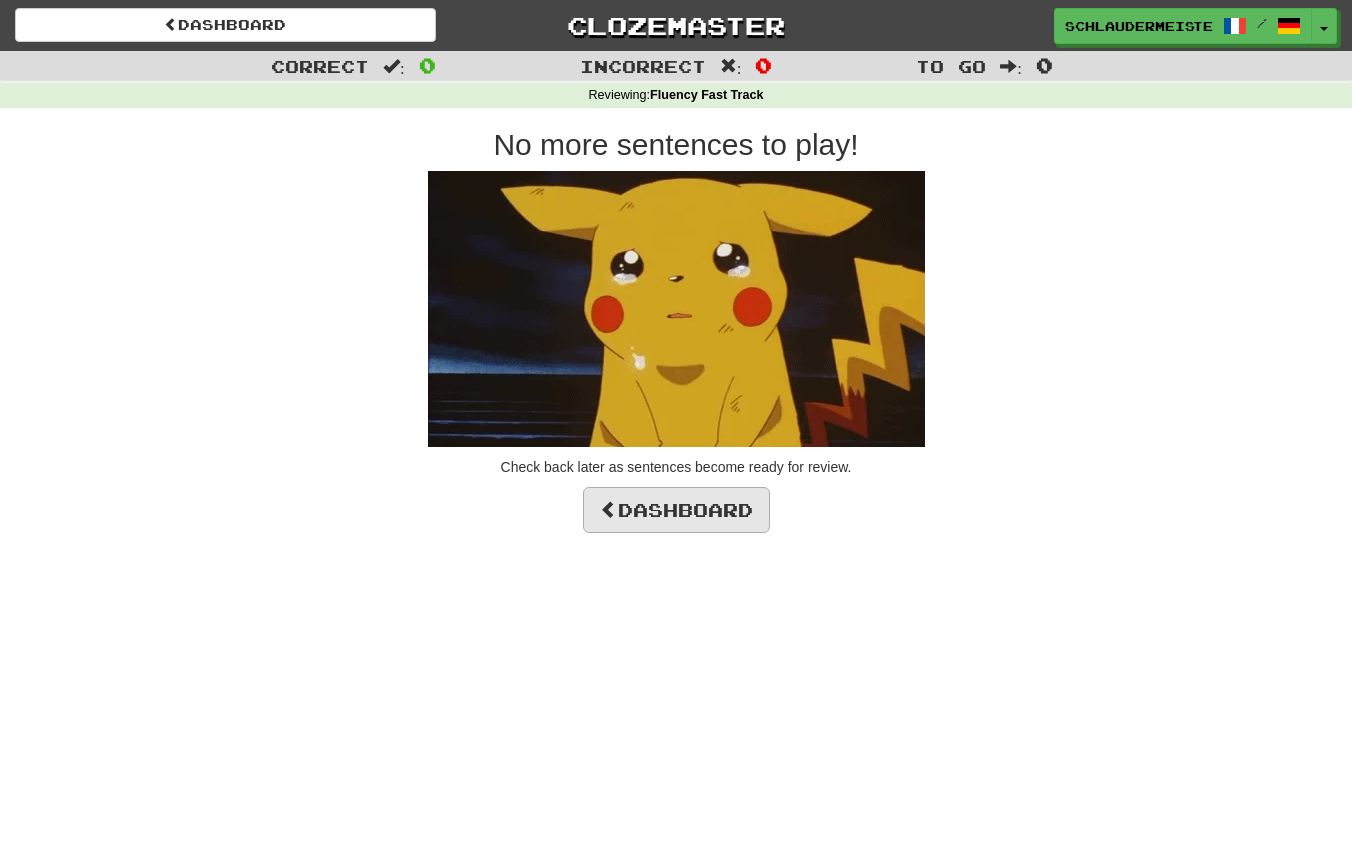 click on "Dashboard" at bounding box center [676, 510] 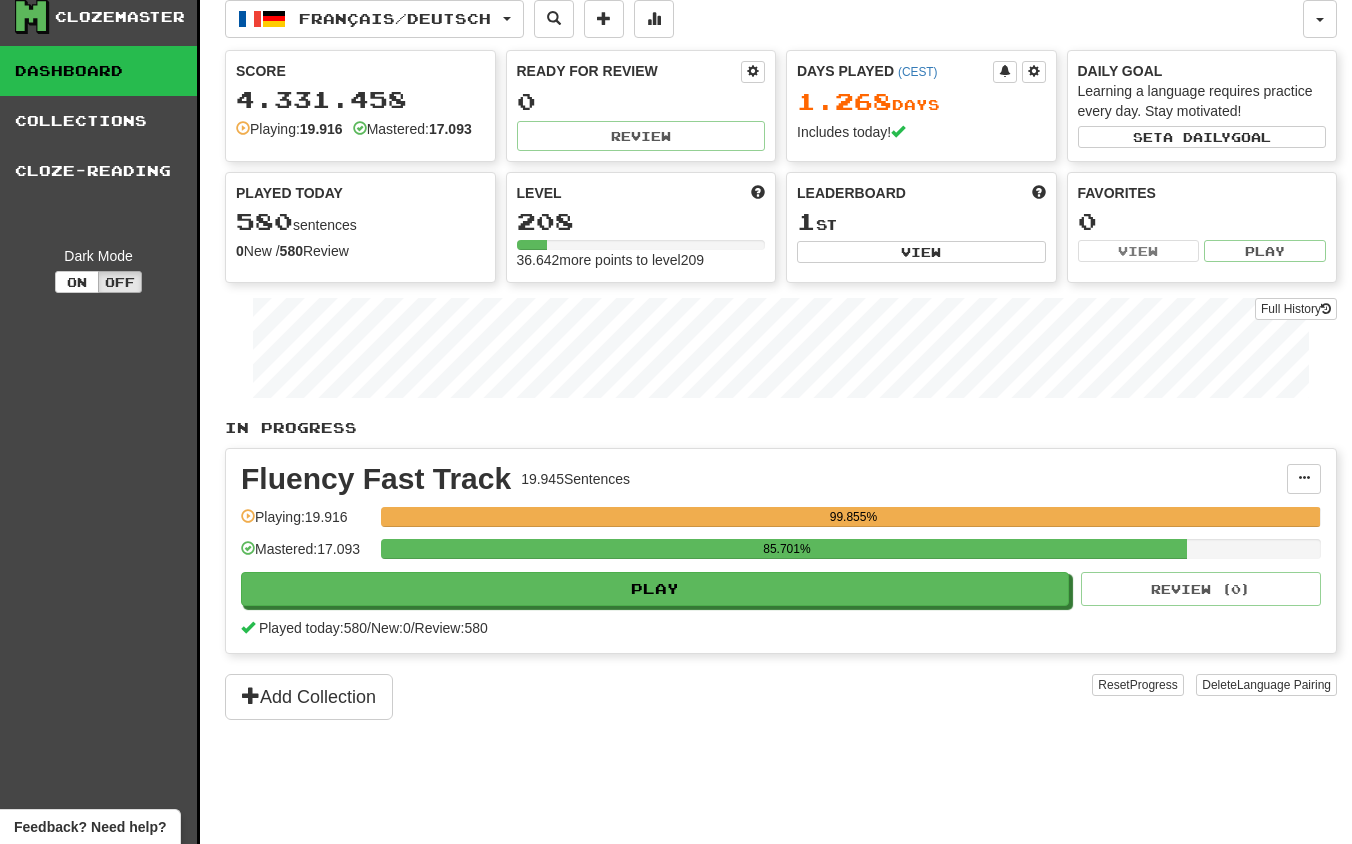 scroll, scrollTop: 17, scrollLeft: 0, axis: vertical 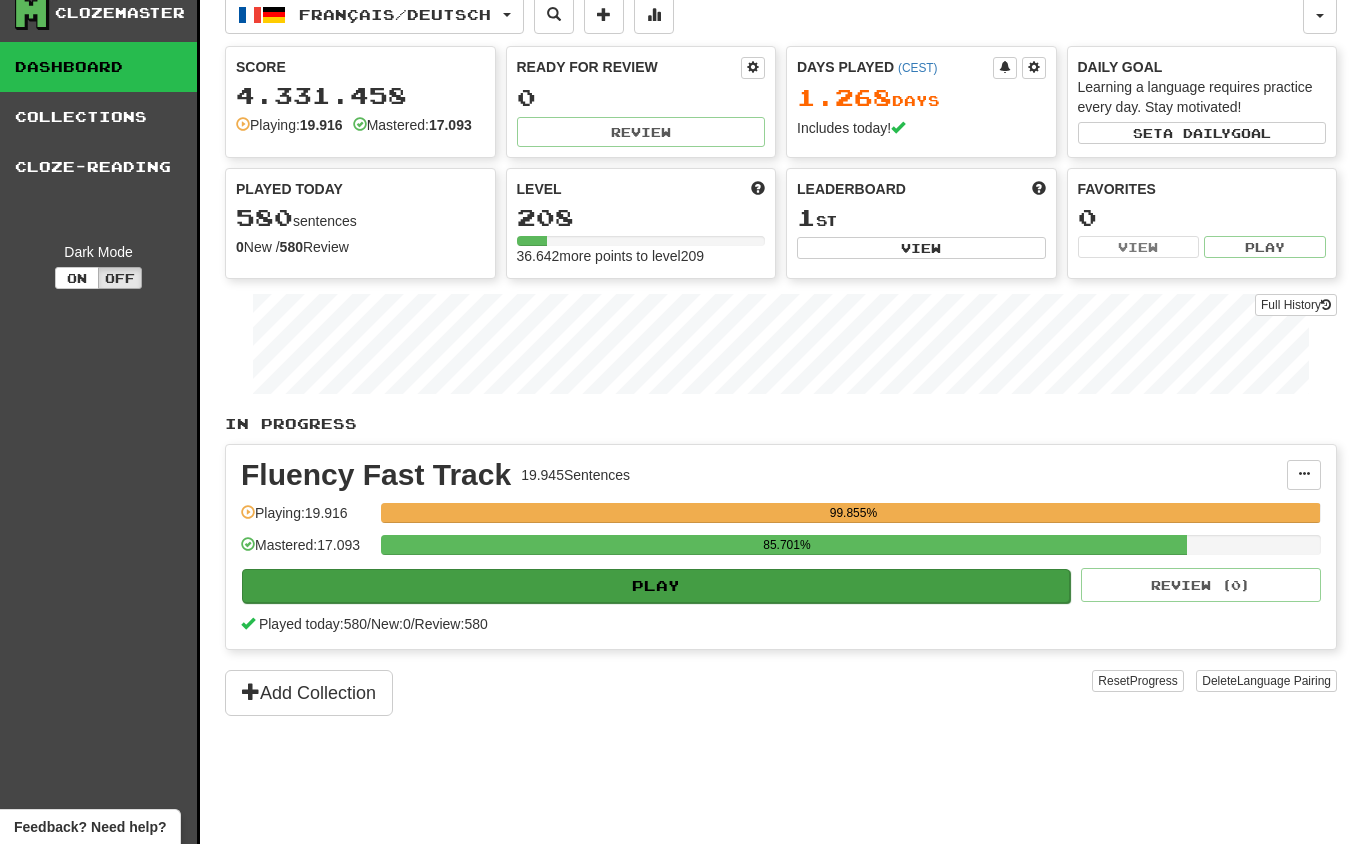 click on "Play" at bounding box center (656, 586) 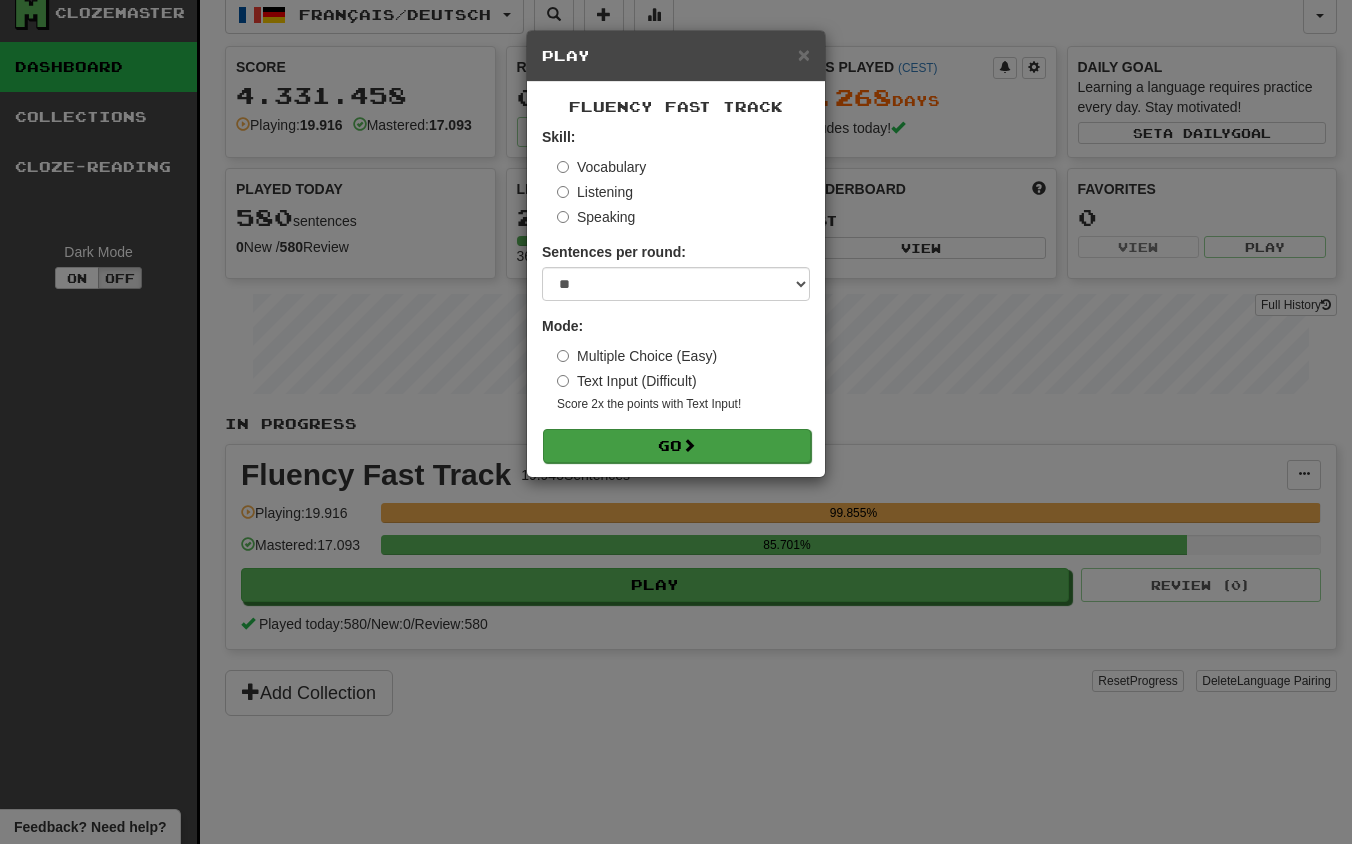 click on "Go" at bounding box center (677, 446) 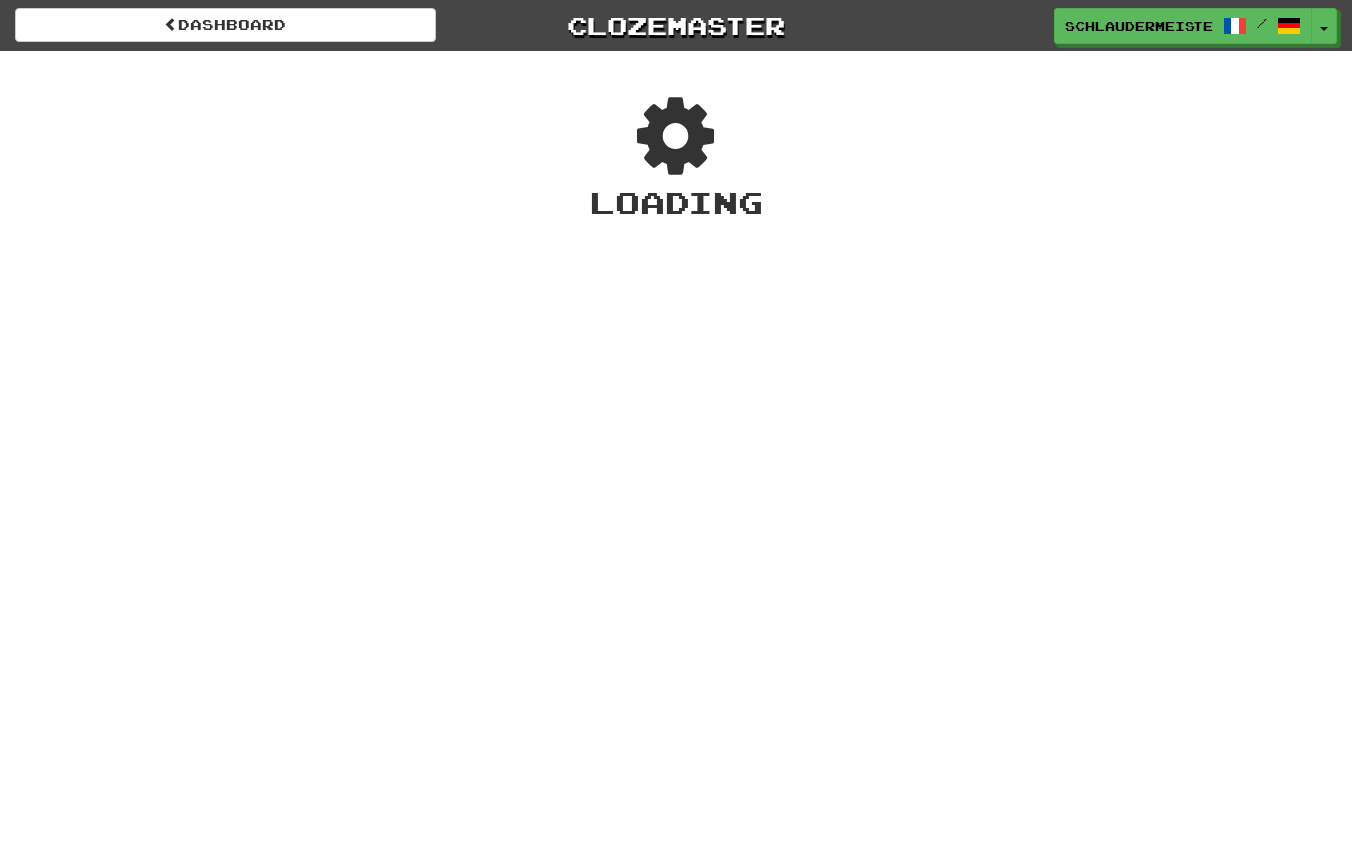 scroll, scrollTop: 0, scrollLeft: 0, axis: both 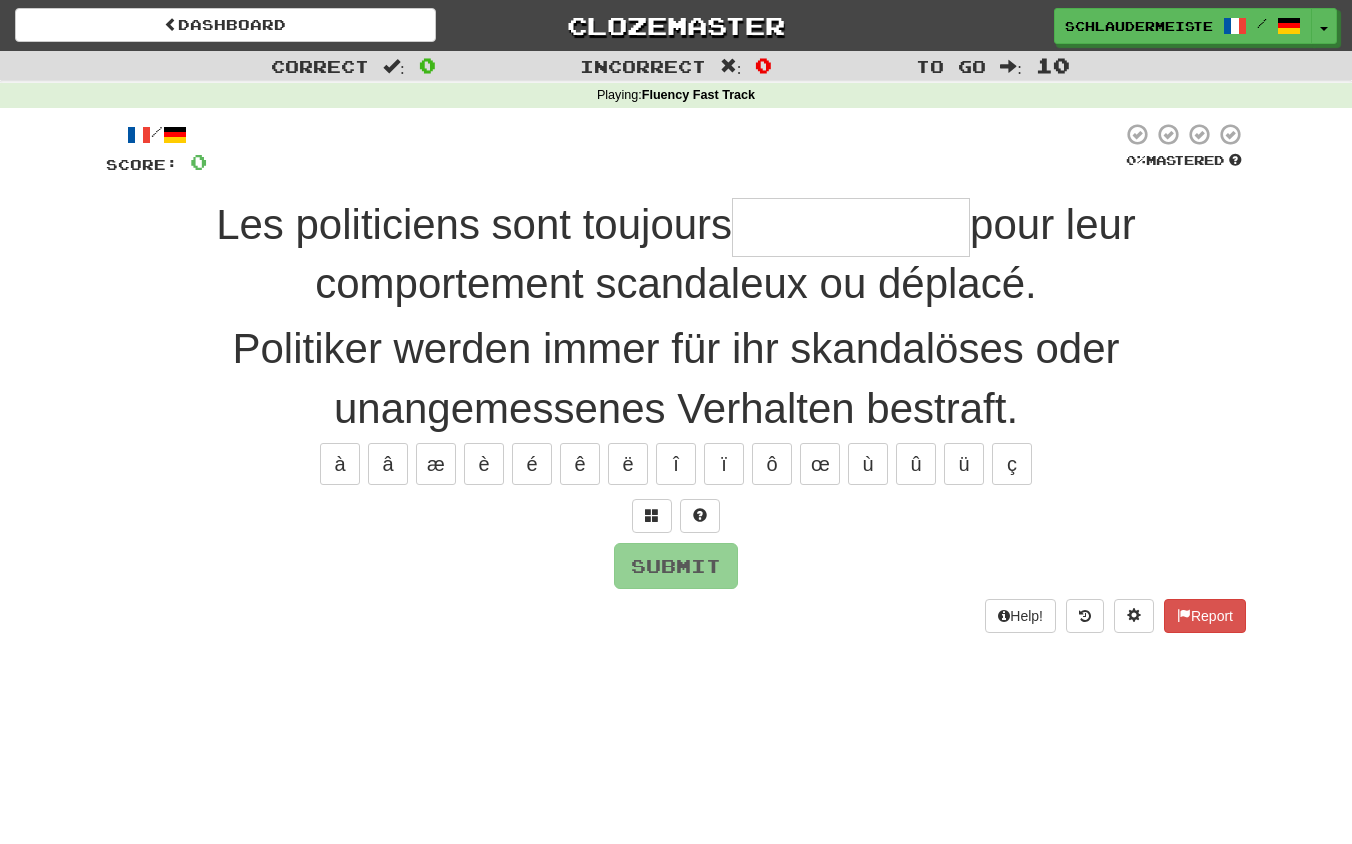 type on "*" 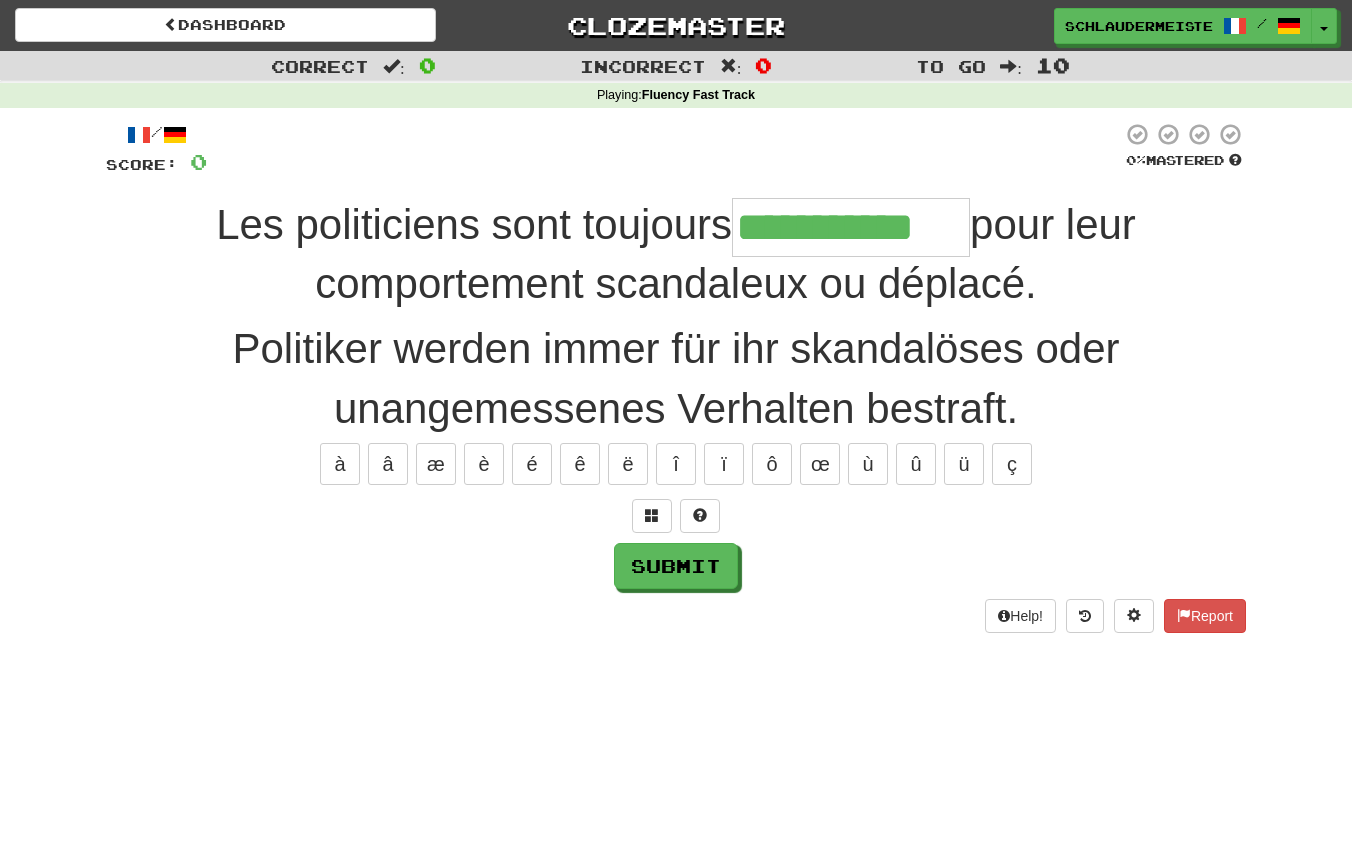 type on "**********" 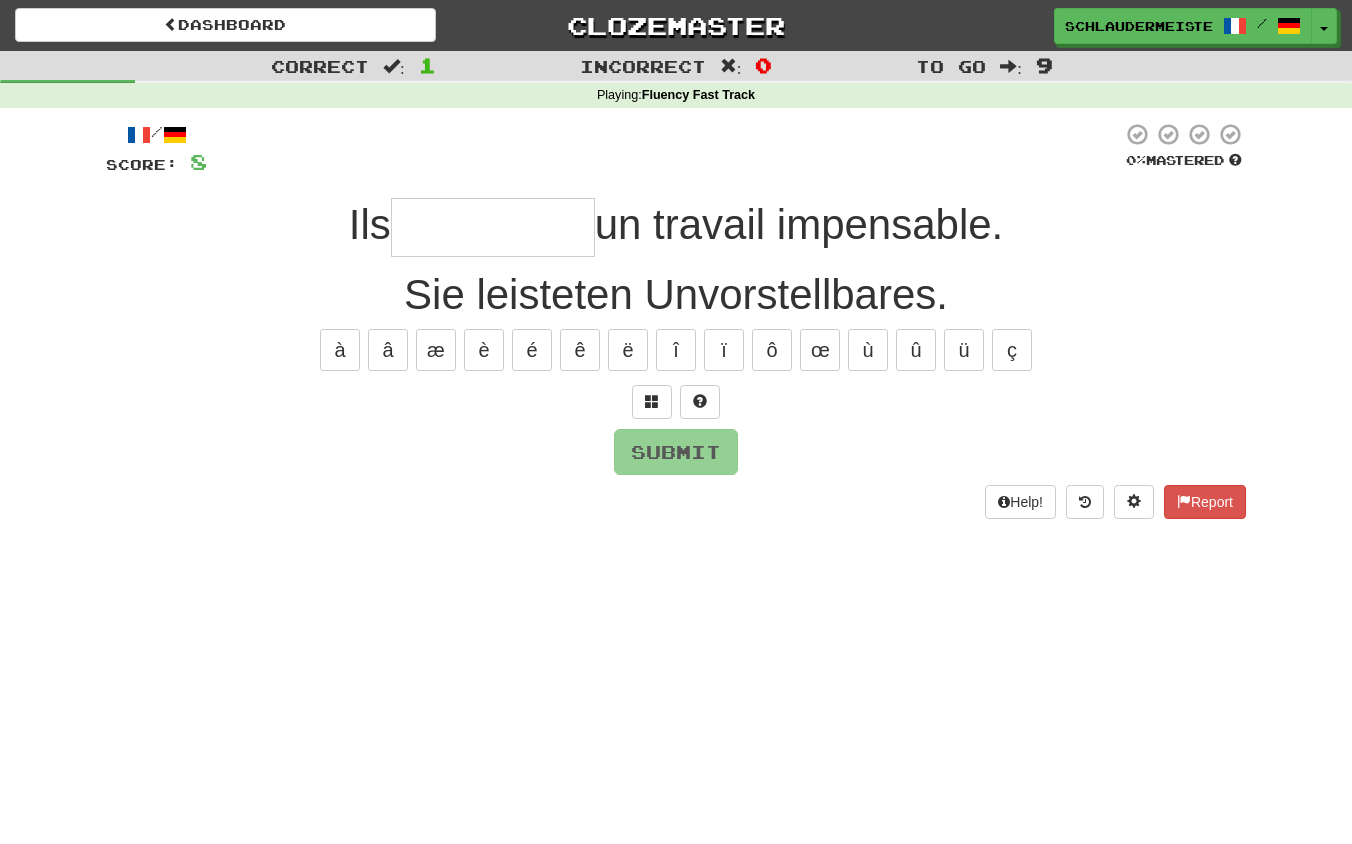 type on "*" 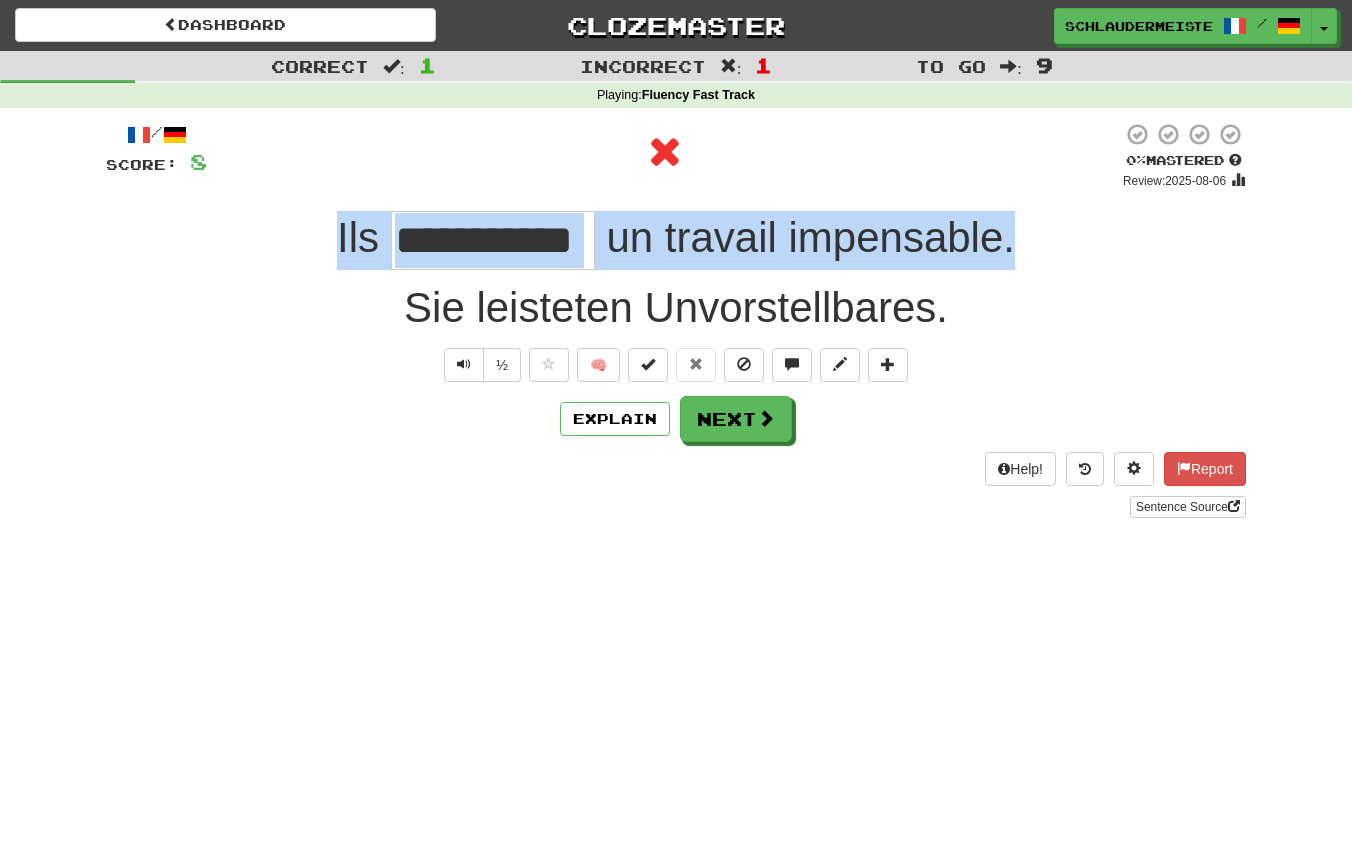 drag, startPoint x: 316, startPoint y: 228, endPoint x: 1054, endPoint y: 240, distance: 738.09753 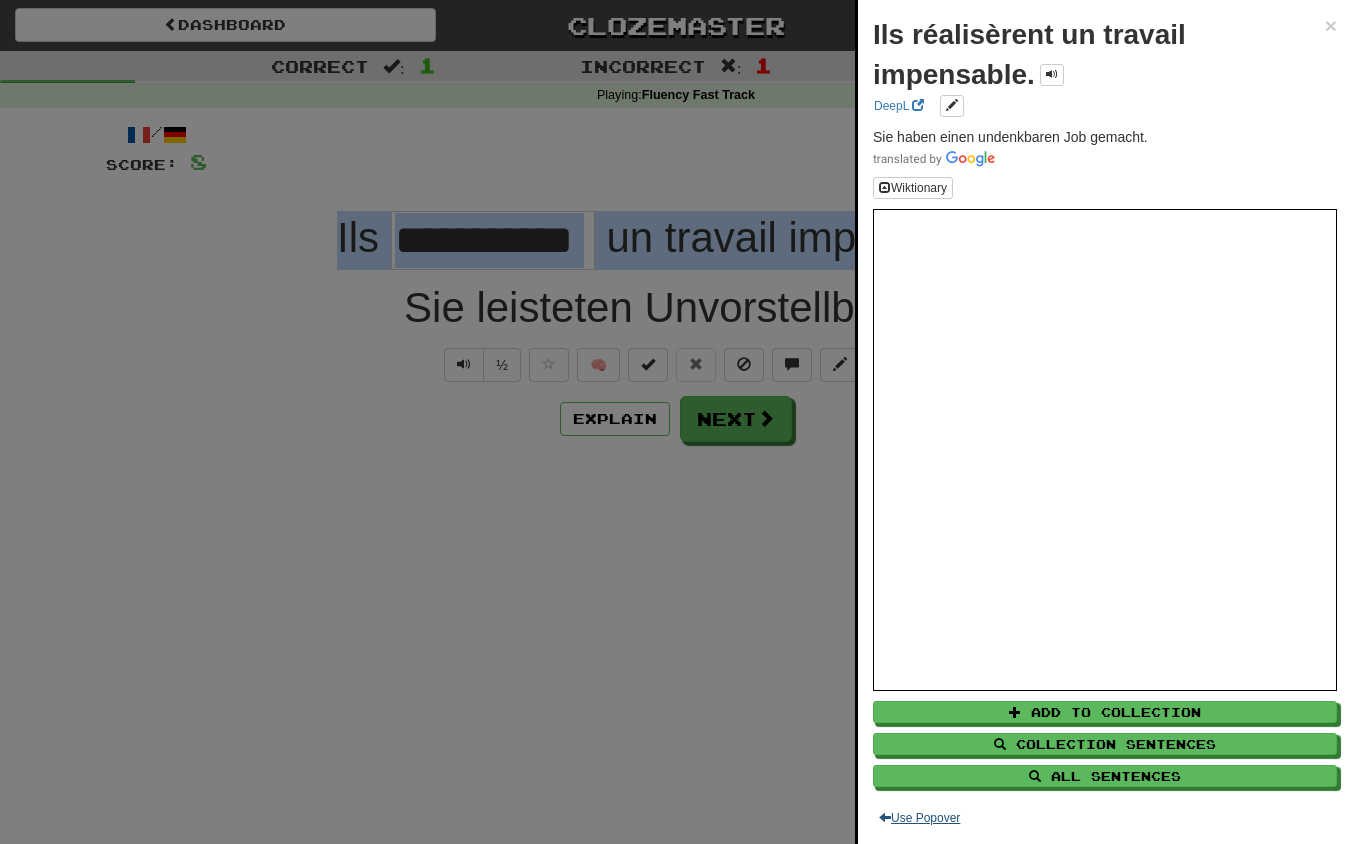 click on "Use Popover" at bounding box center (919, 818) 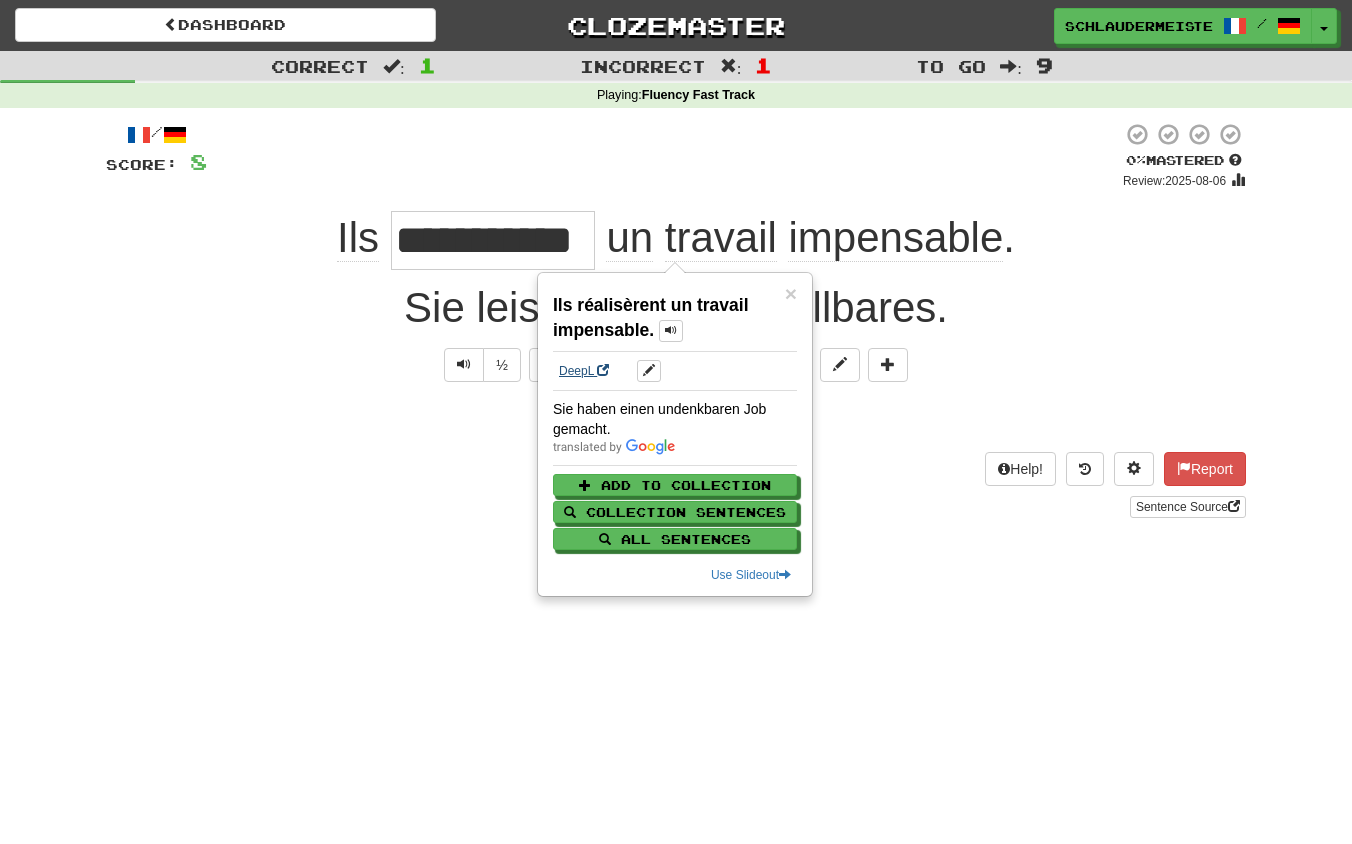 click on "DeepL" at bounding box center [584, 371] 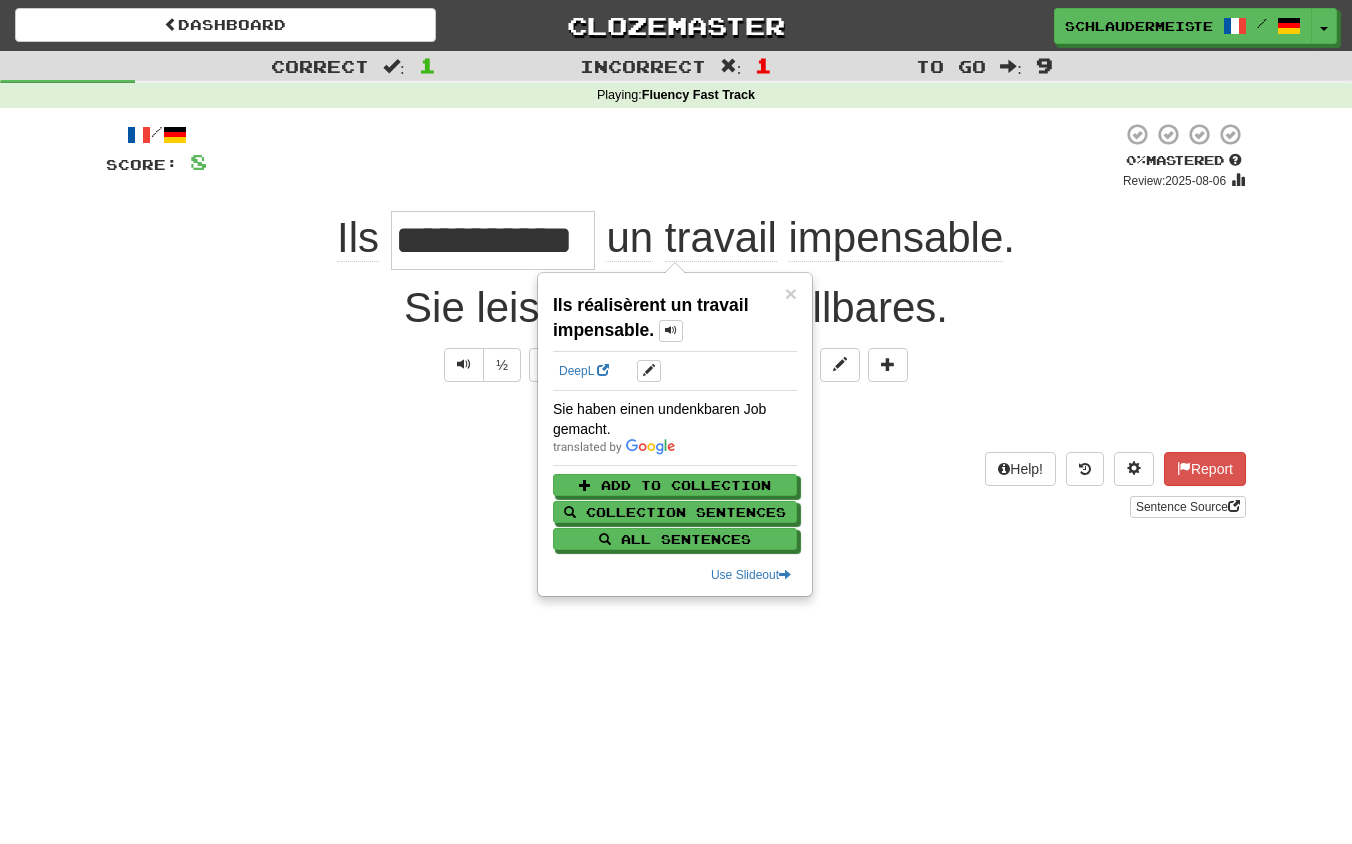 click on "Help!  Report Sentence Source" at bounding box center (676, 485) 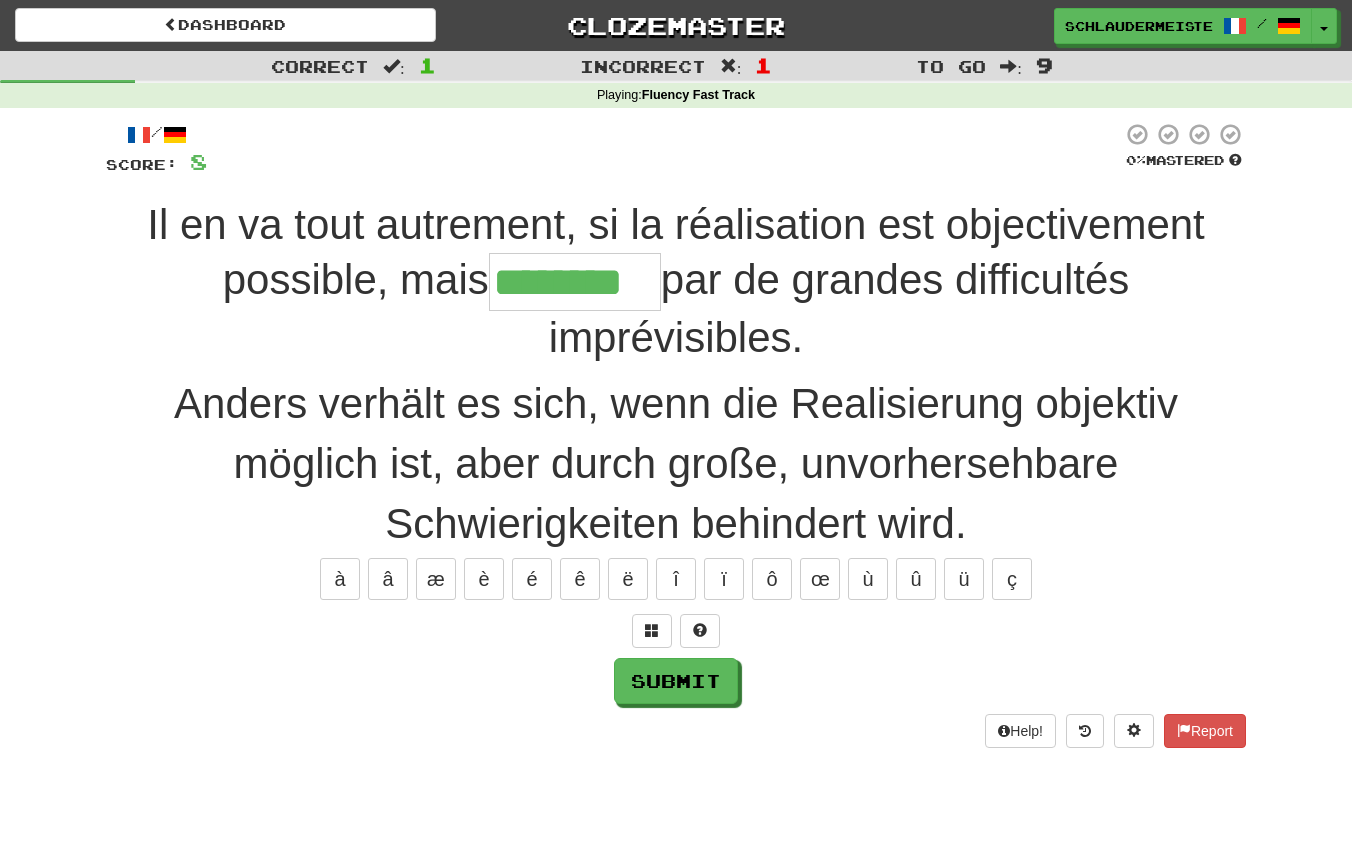 type on "********" 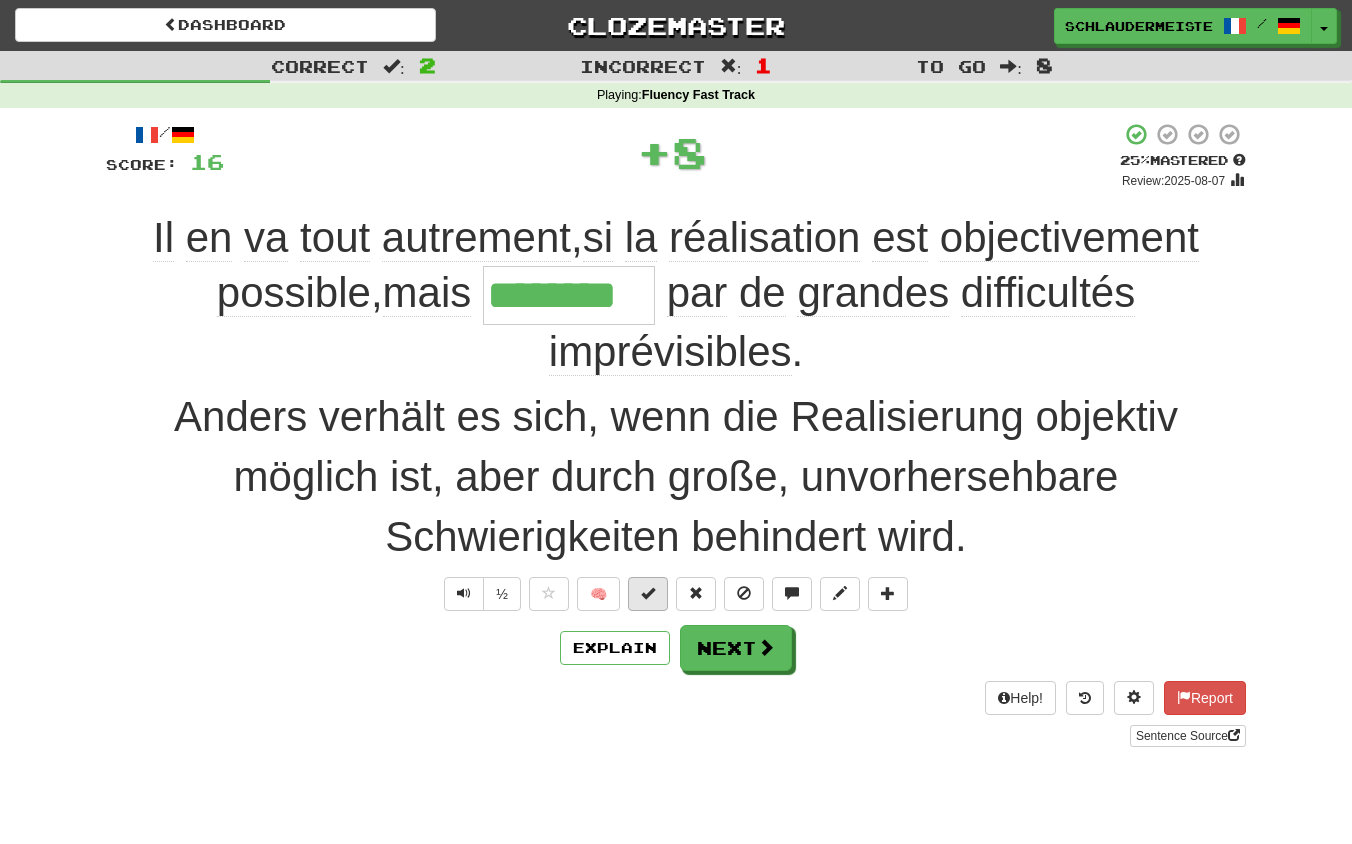 click at bounding box center [648, 593] 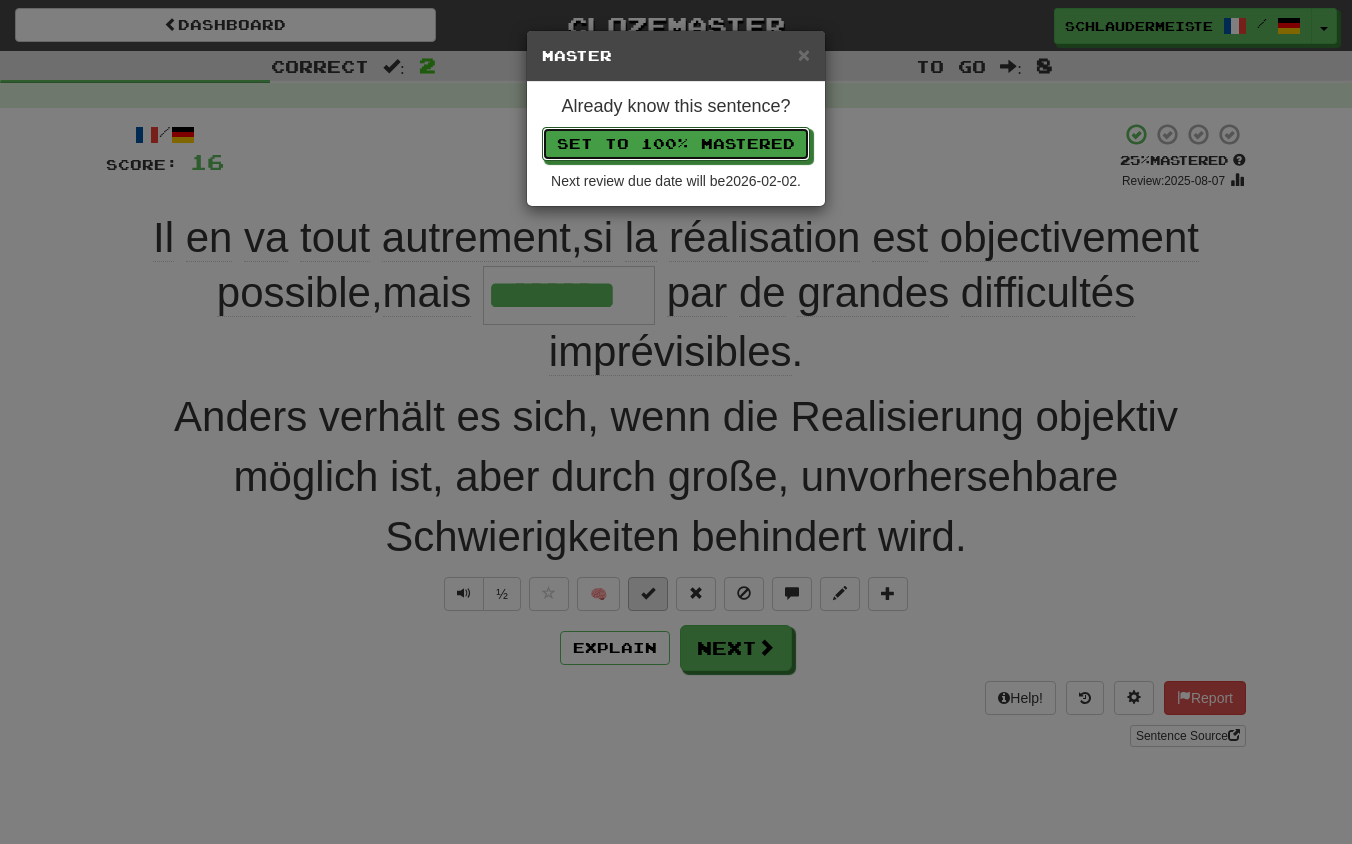 type 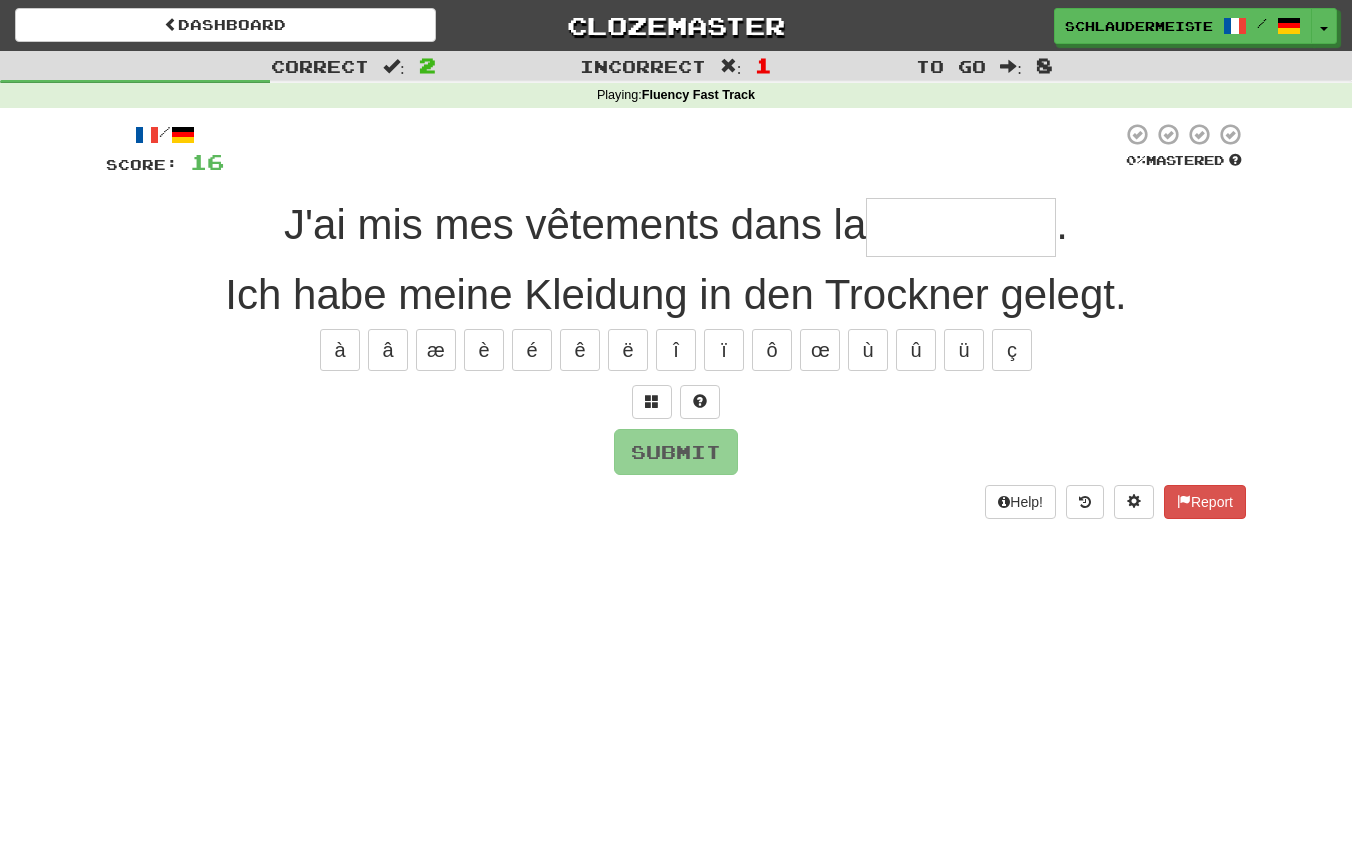 type on "*" 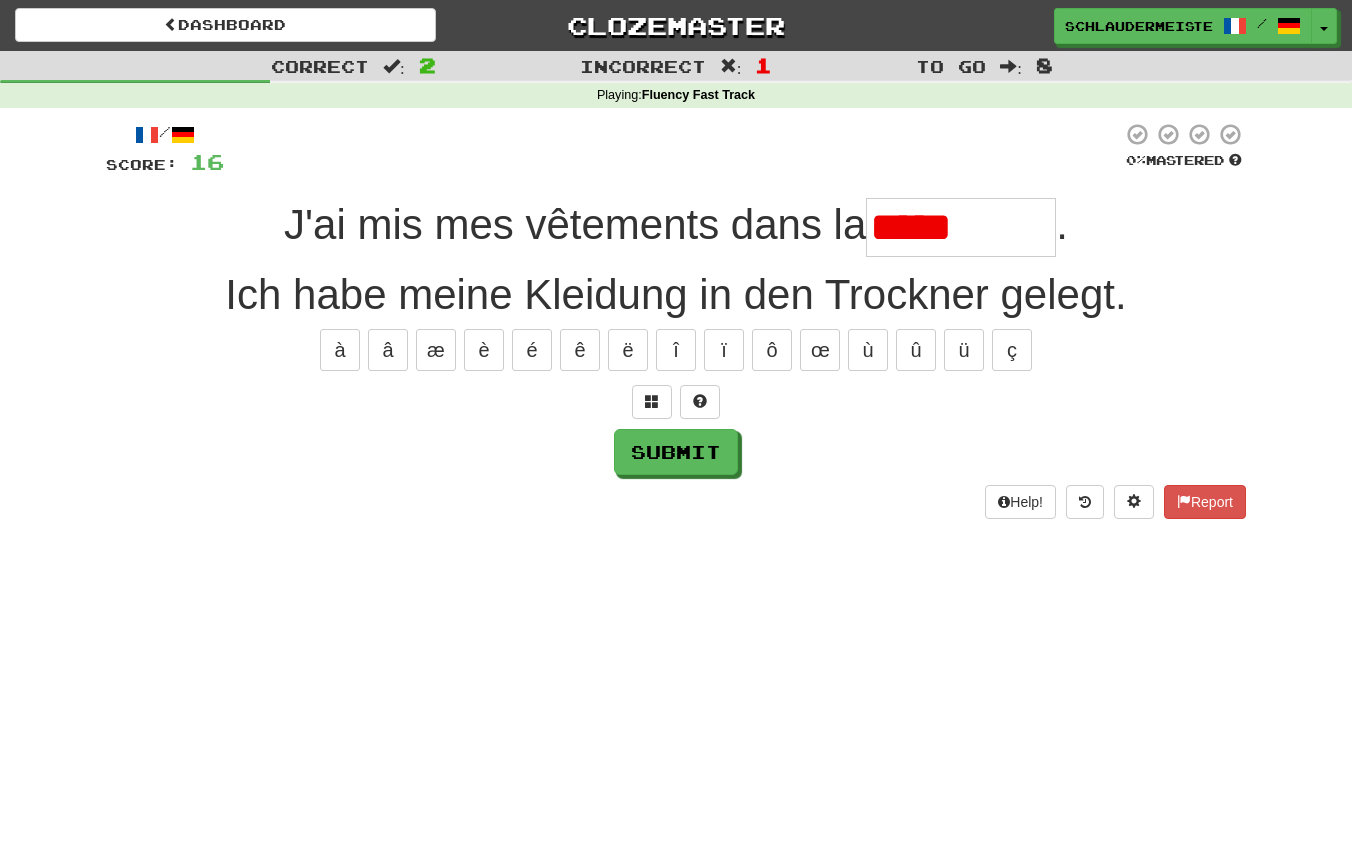 type on "********" 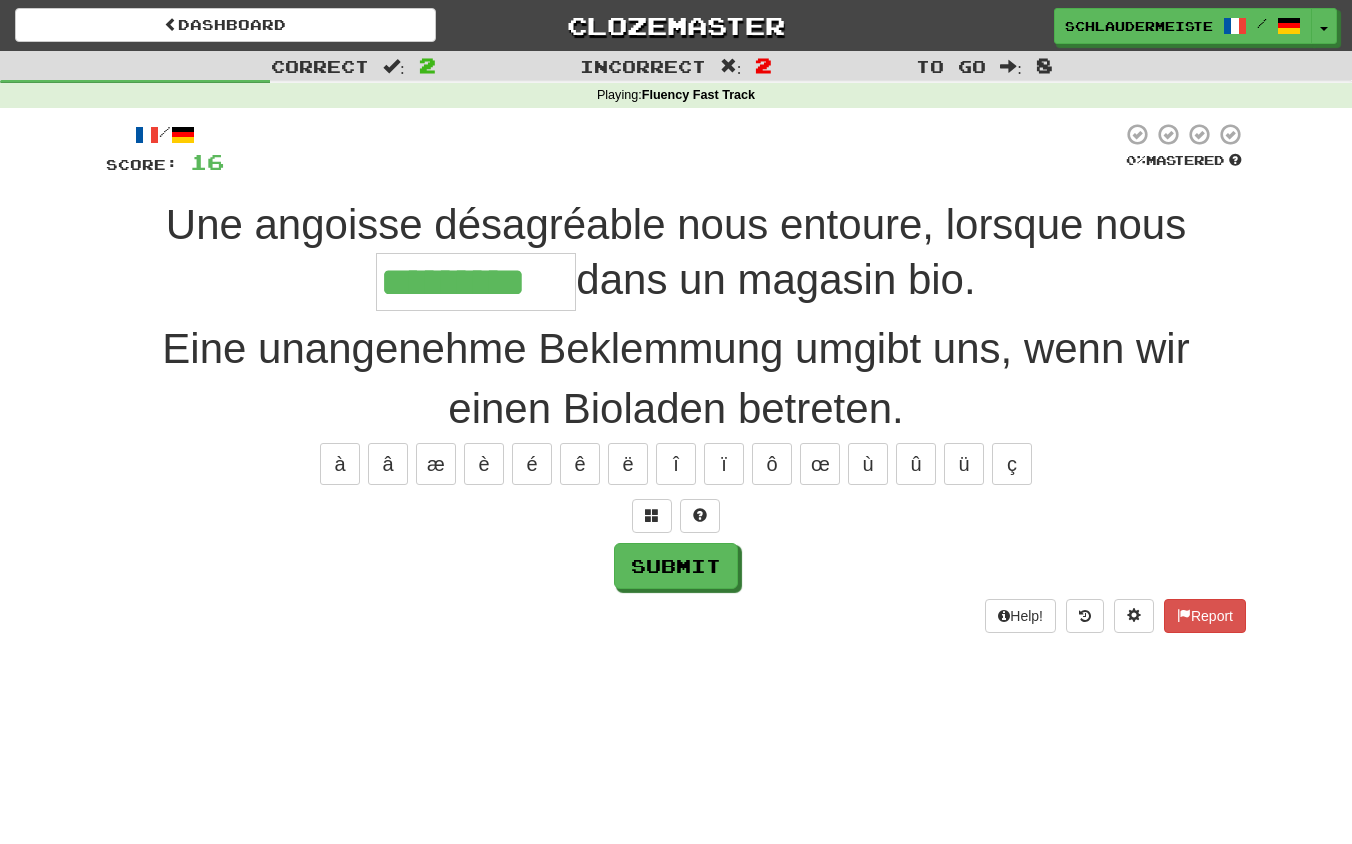 type on "*********" 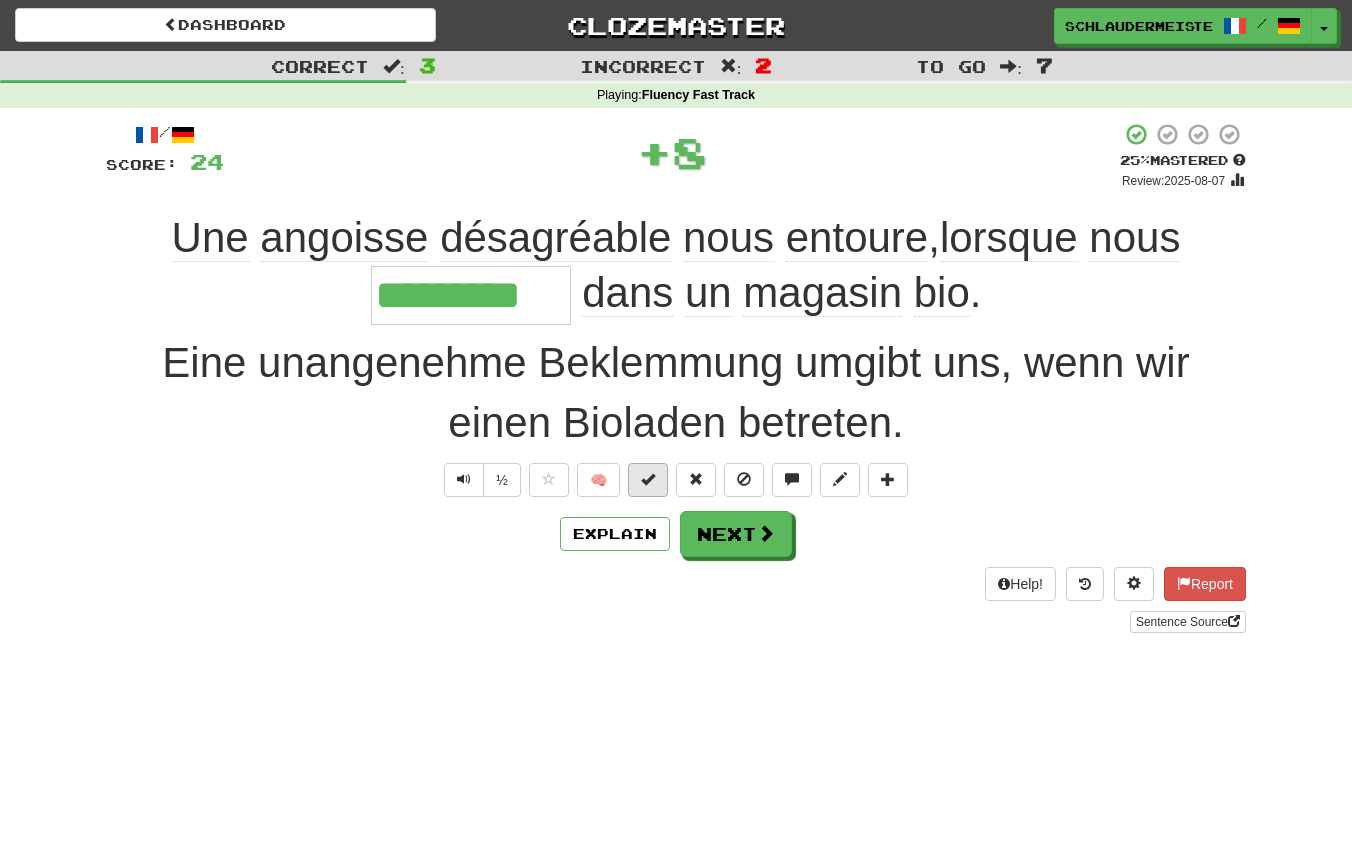click at bounding box center (648, 479) 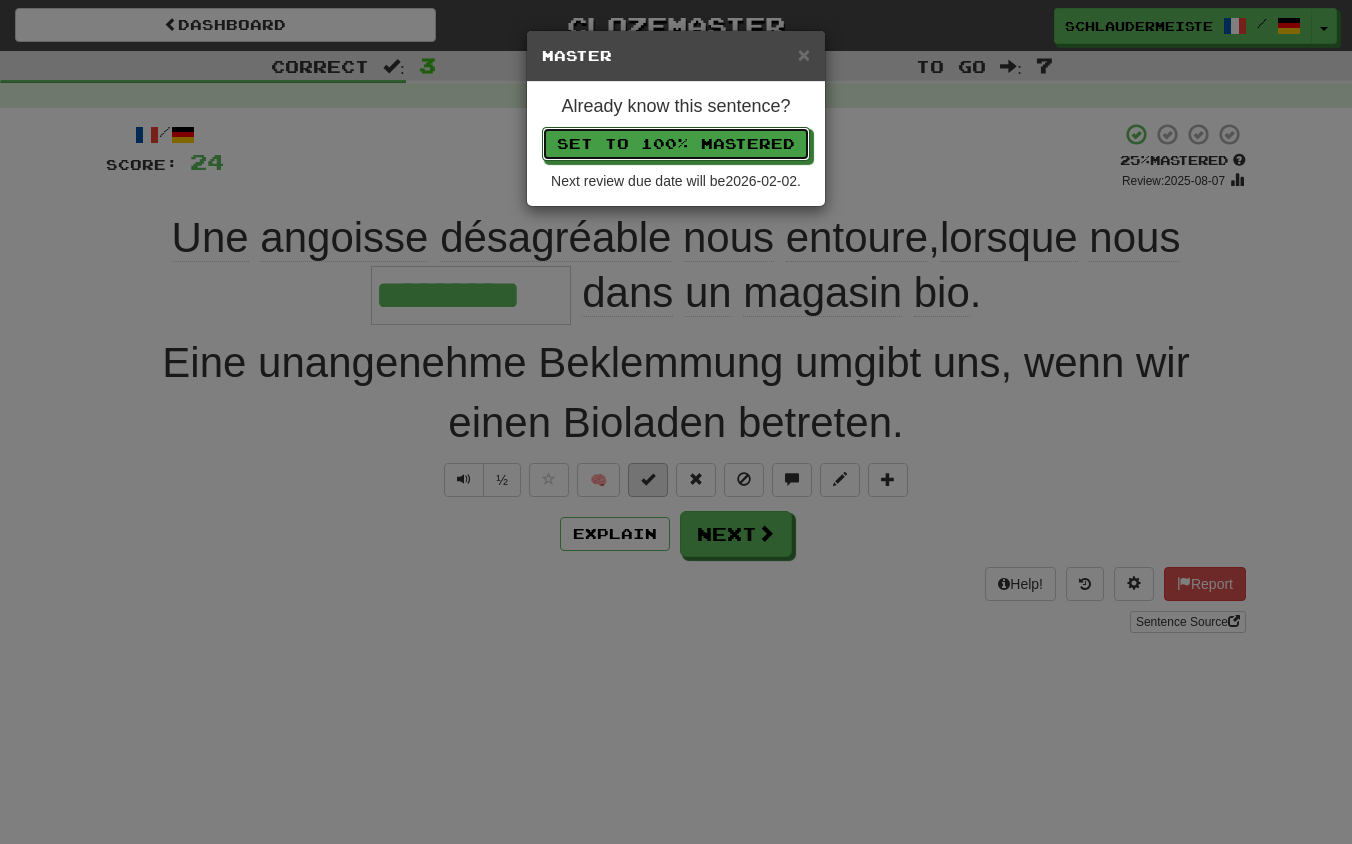 click on "Set to 100% Mastered" at bounding box center [676, 144] 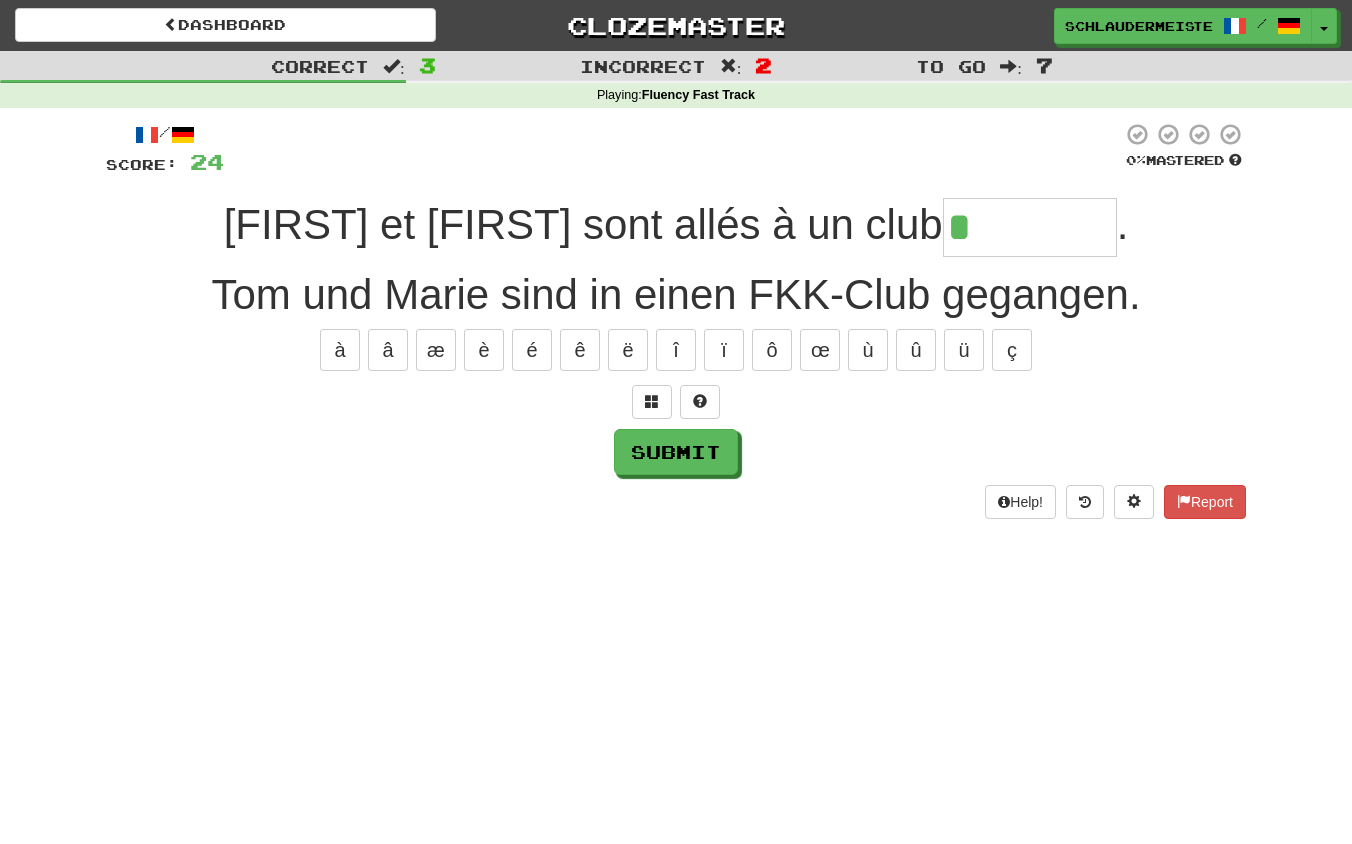 type on "*********" 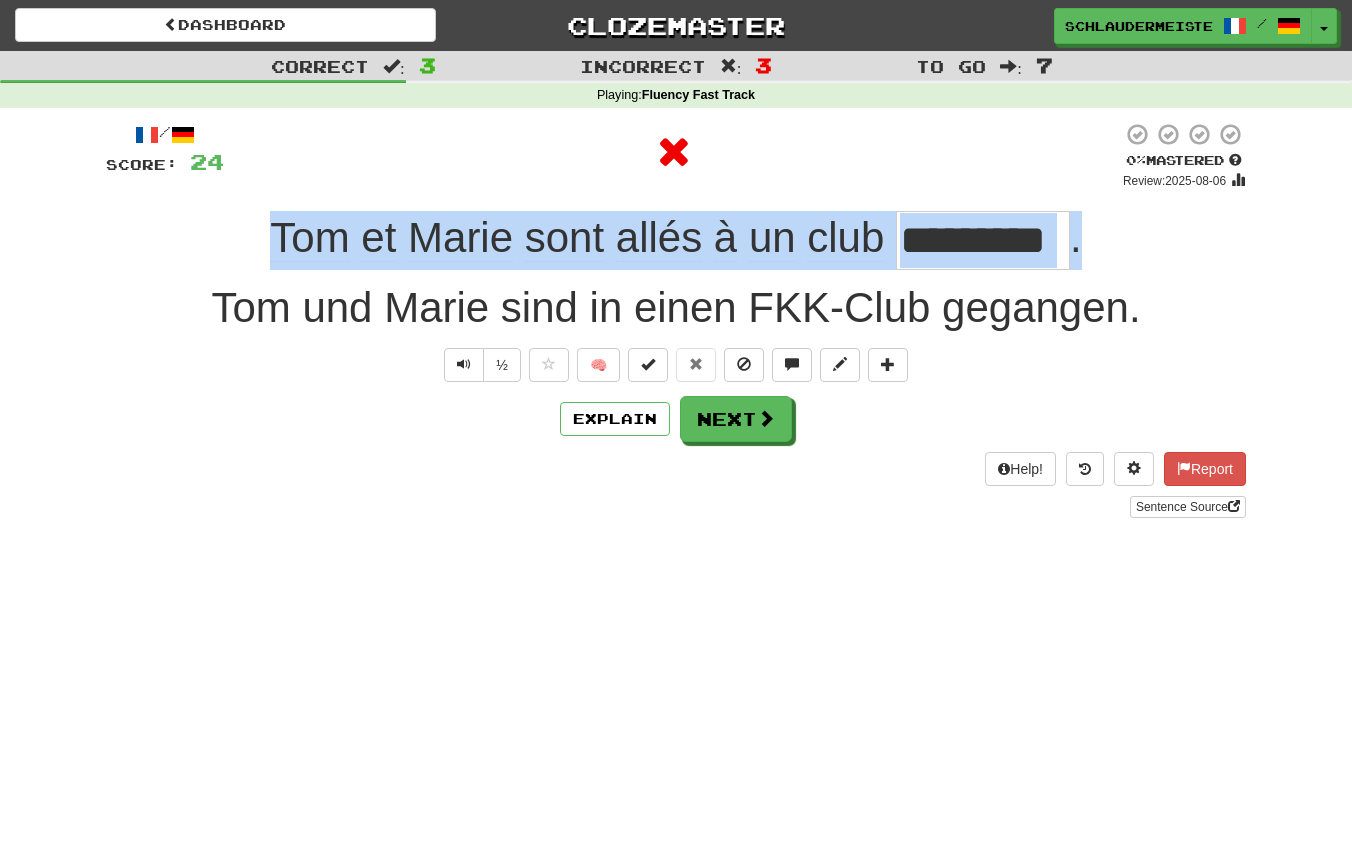 drag, startPoint x: 252, startPoint y: 244, endPoint x: 1150, endPoint y: 232, distance: 898.0802 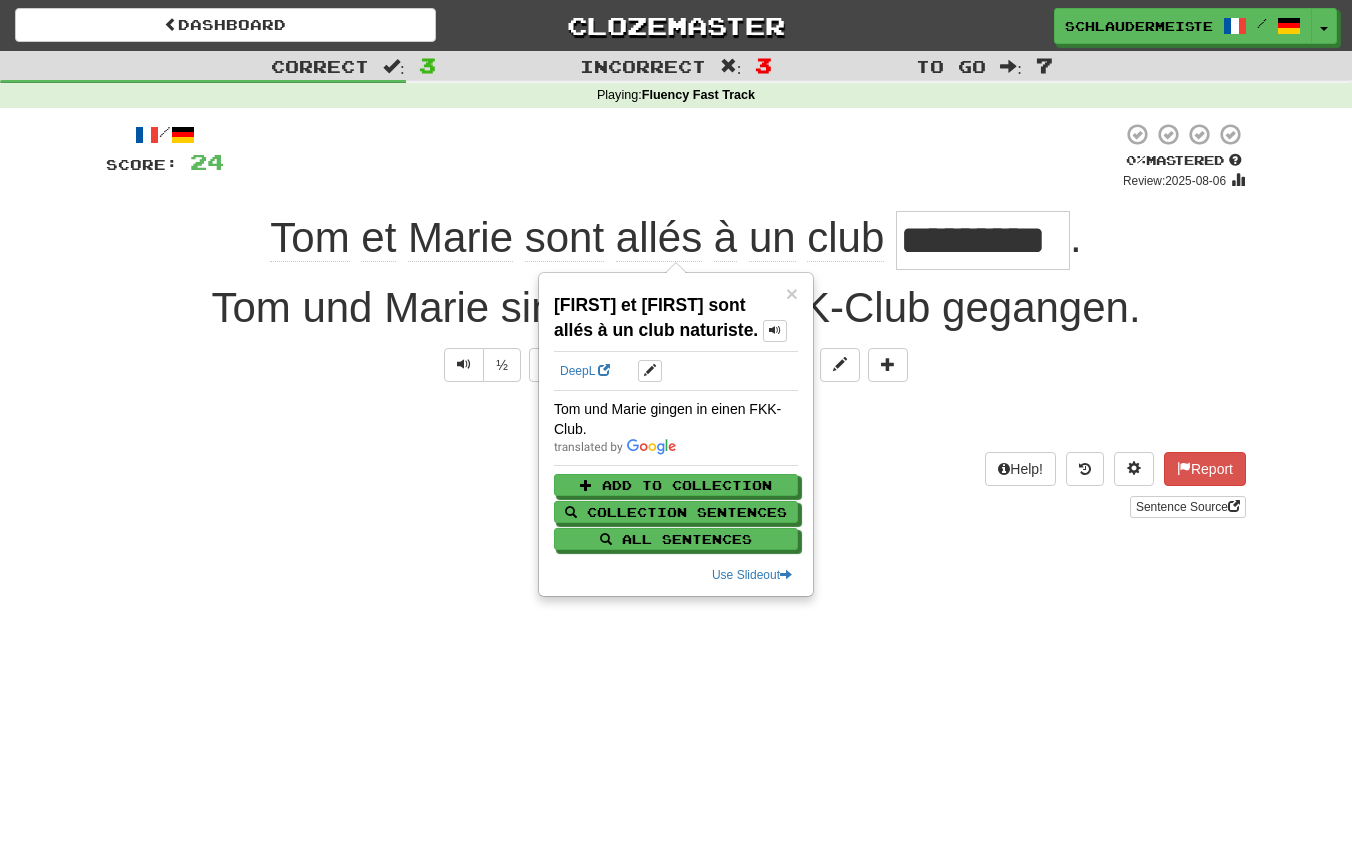 click on "Help!  Report Sentence Source" at bounding box center [676, 485] 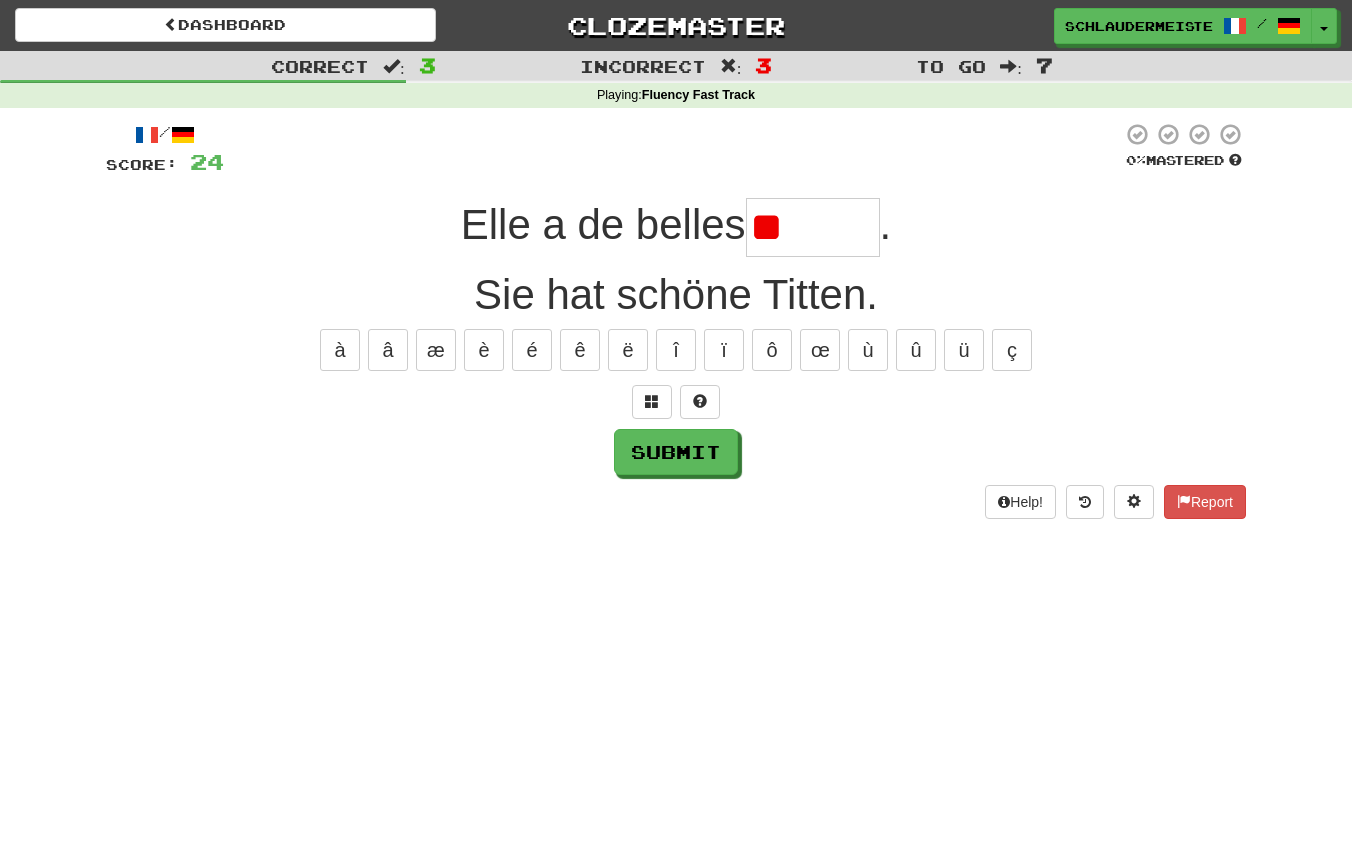 type on "*" 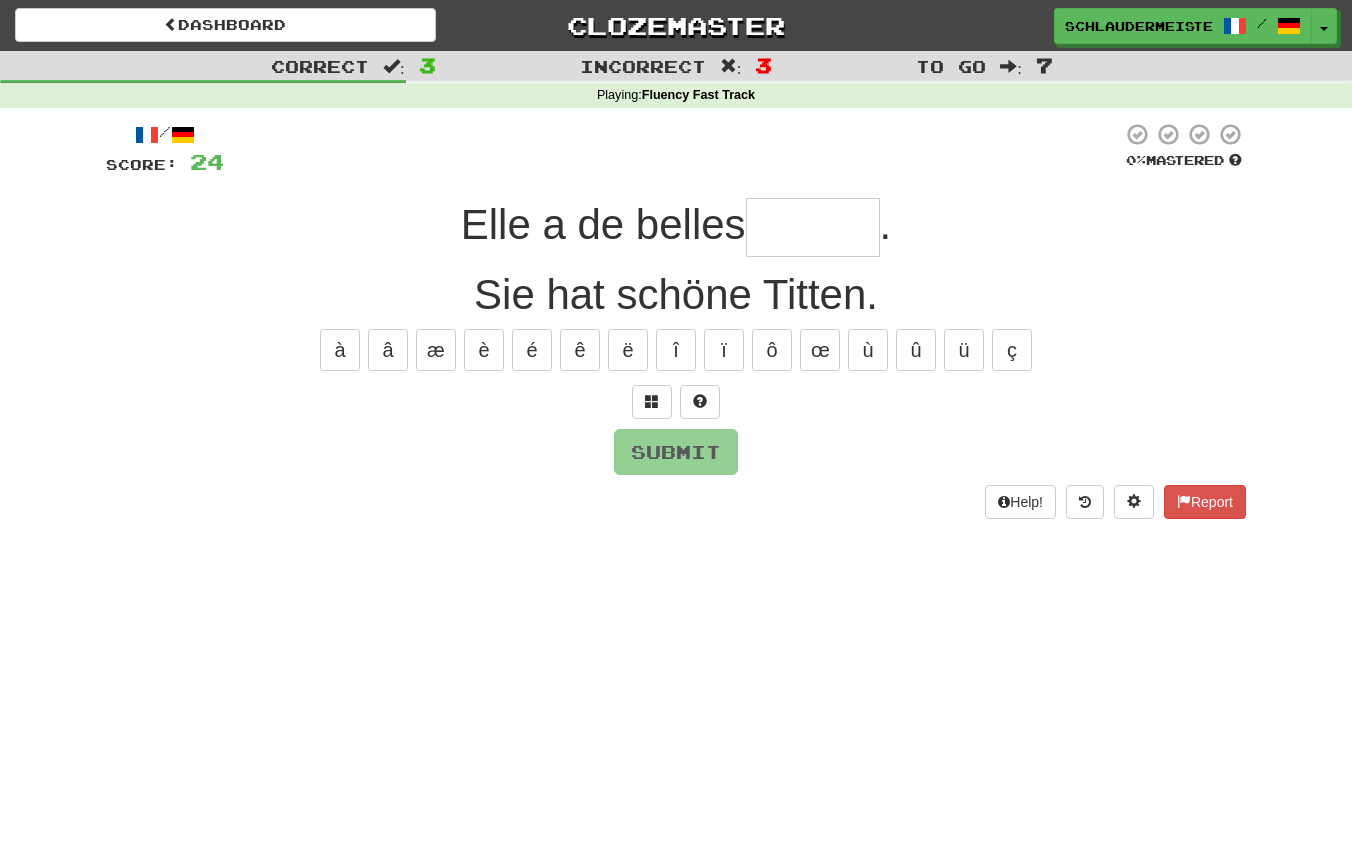 type on "*" 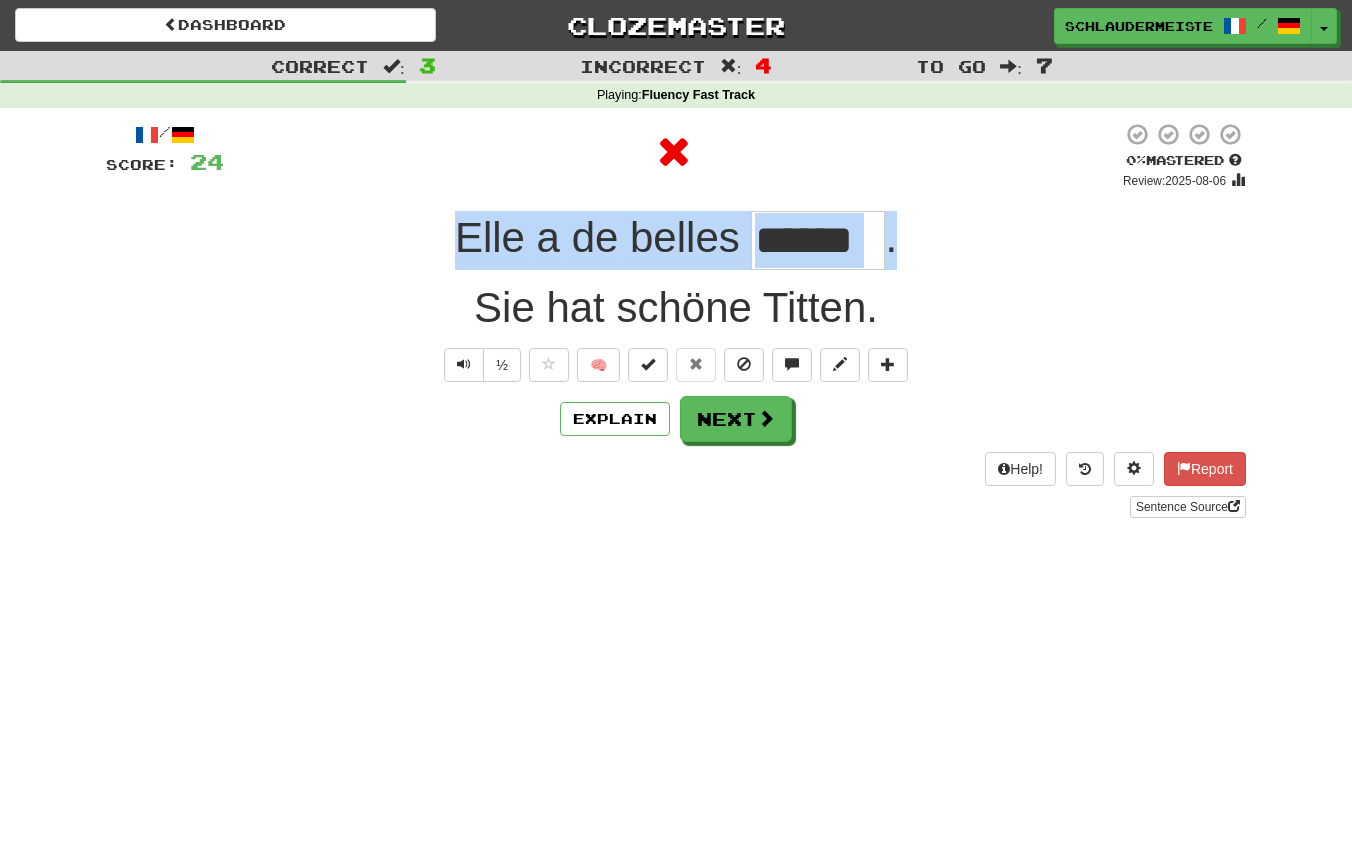 drag, startPoint x: 434, startPoint y: 223, endPoint x: 947, endPoint y: 244, distance: 513.4296 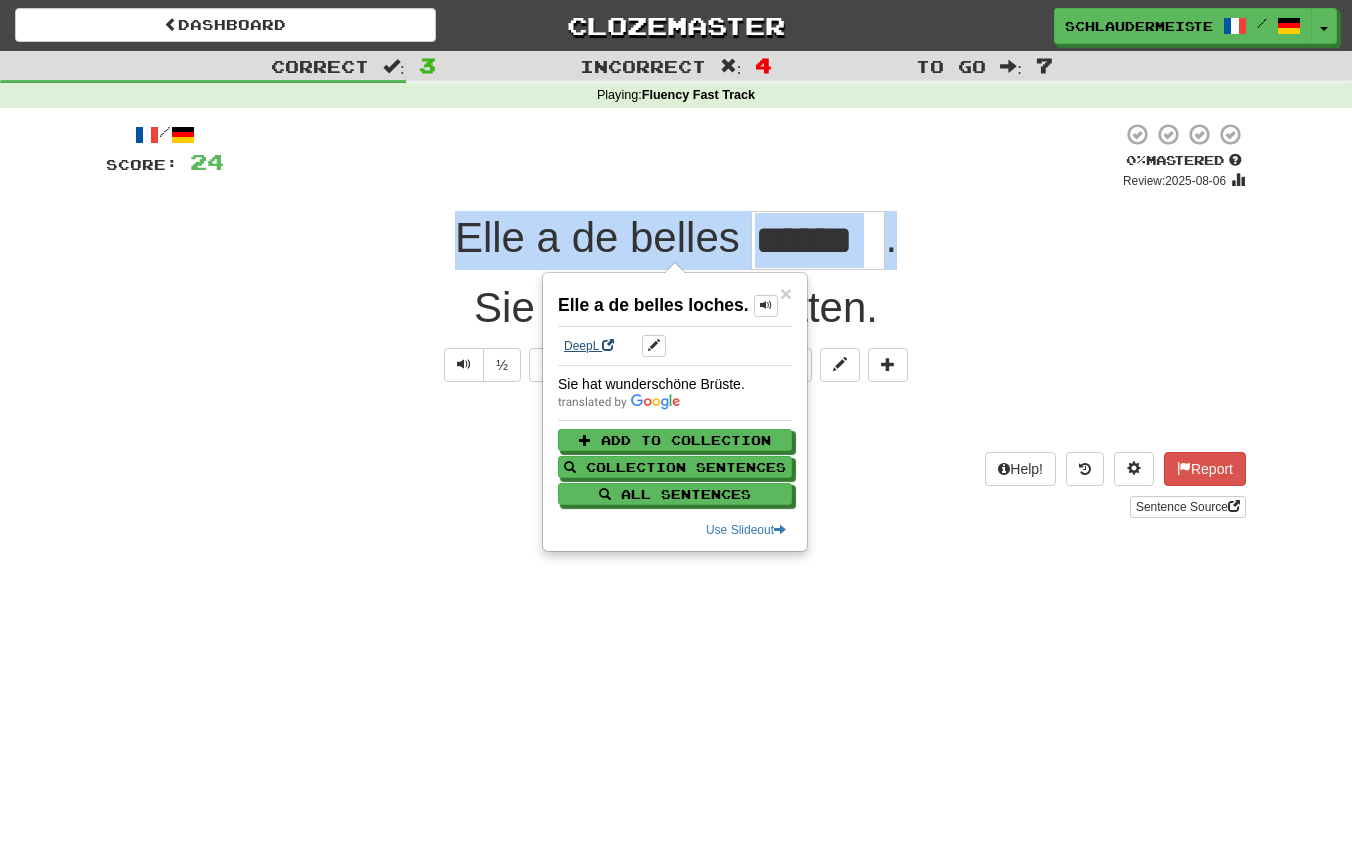 click on "DeepL" at bounding box center [589, 346] 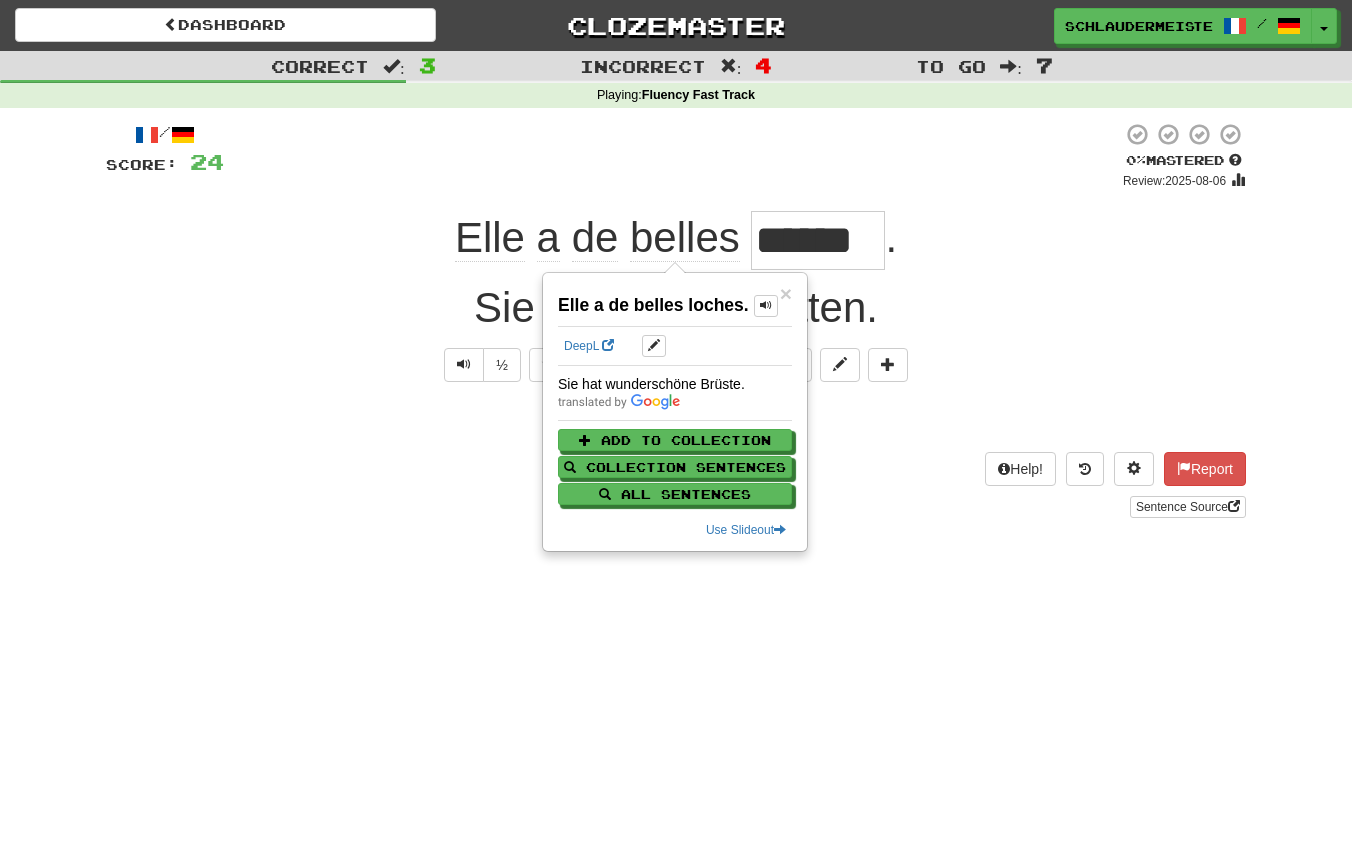 click on "Explain Next" at bounding box center [676, 419] 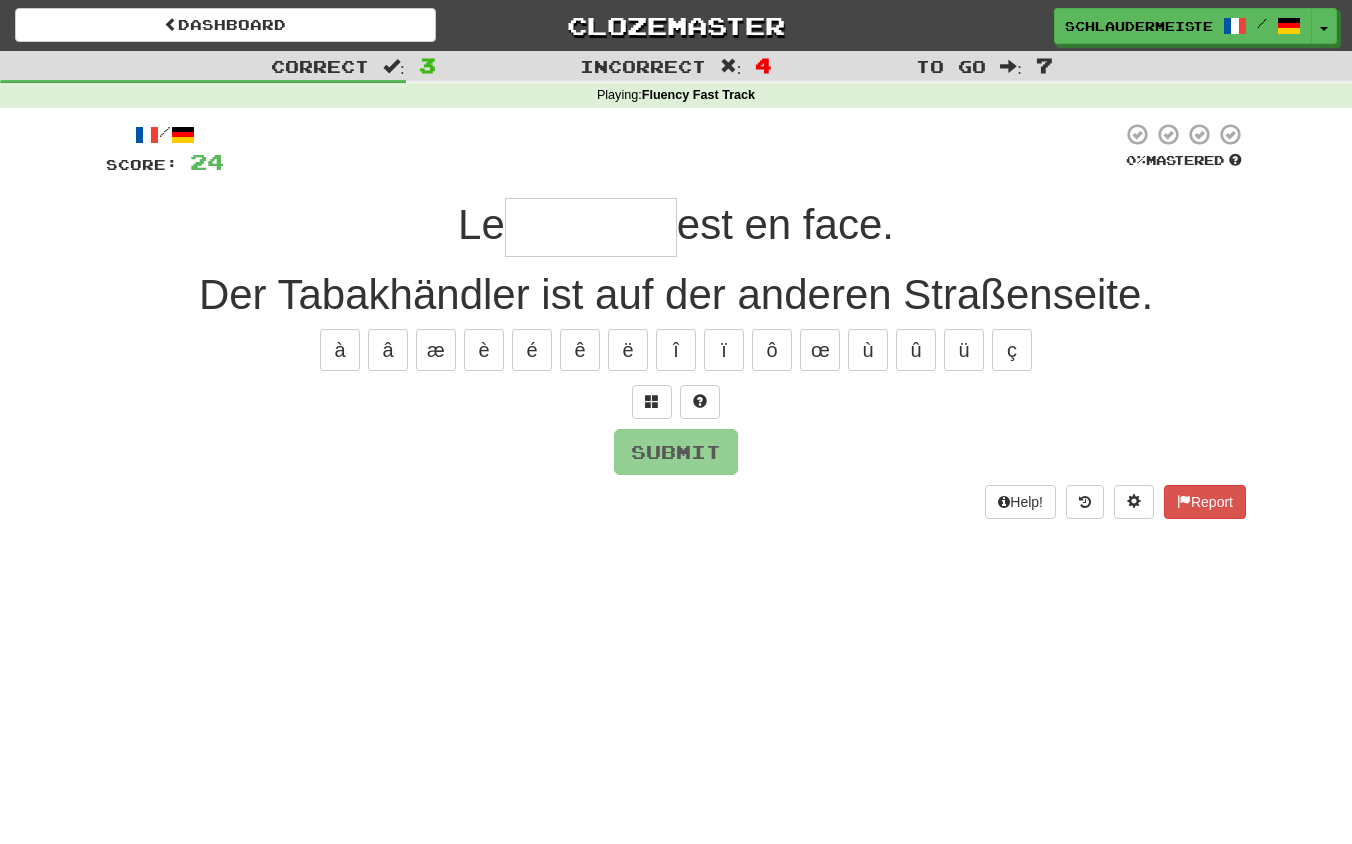 type on "*" 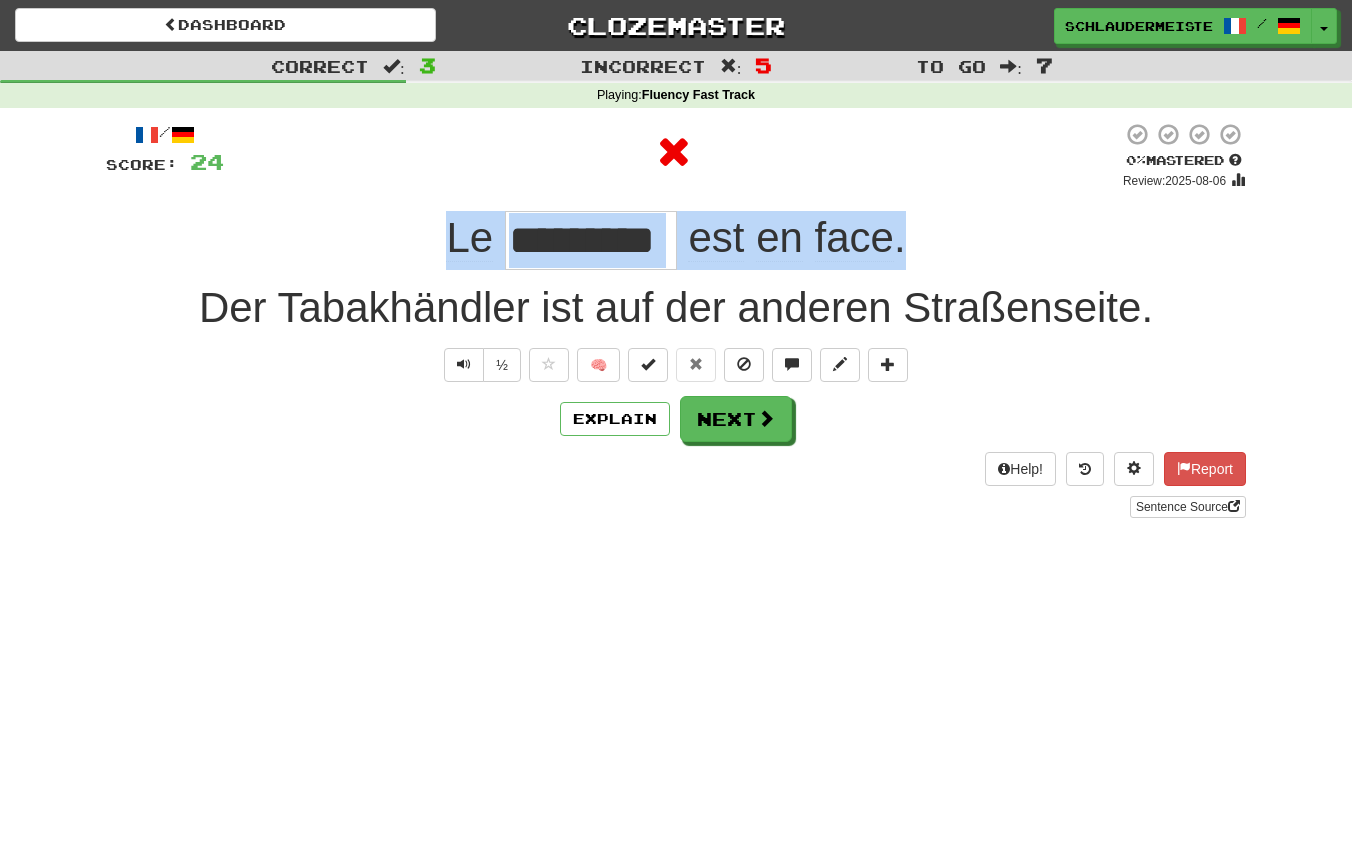 drag, startPoint x: 386, startPoint y: 226, endPoint x: 956, endPoint y: 236, distance: 570.0877 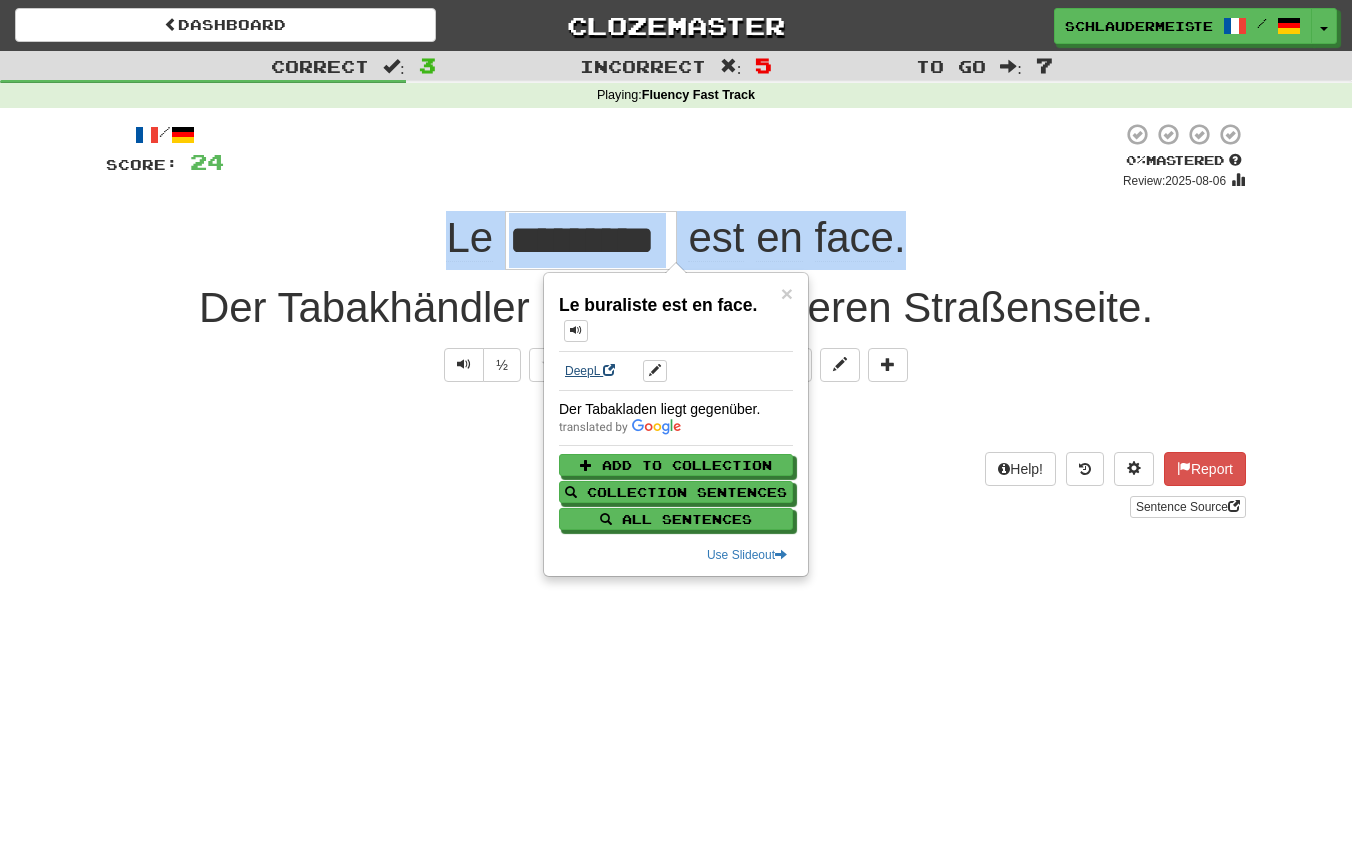 click on "DeepL" at bounding box center (590, 371) 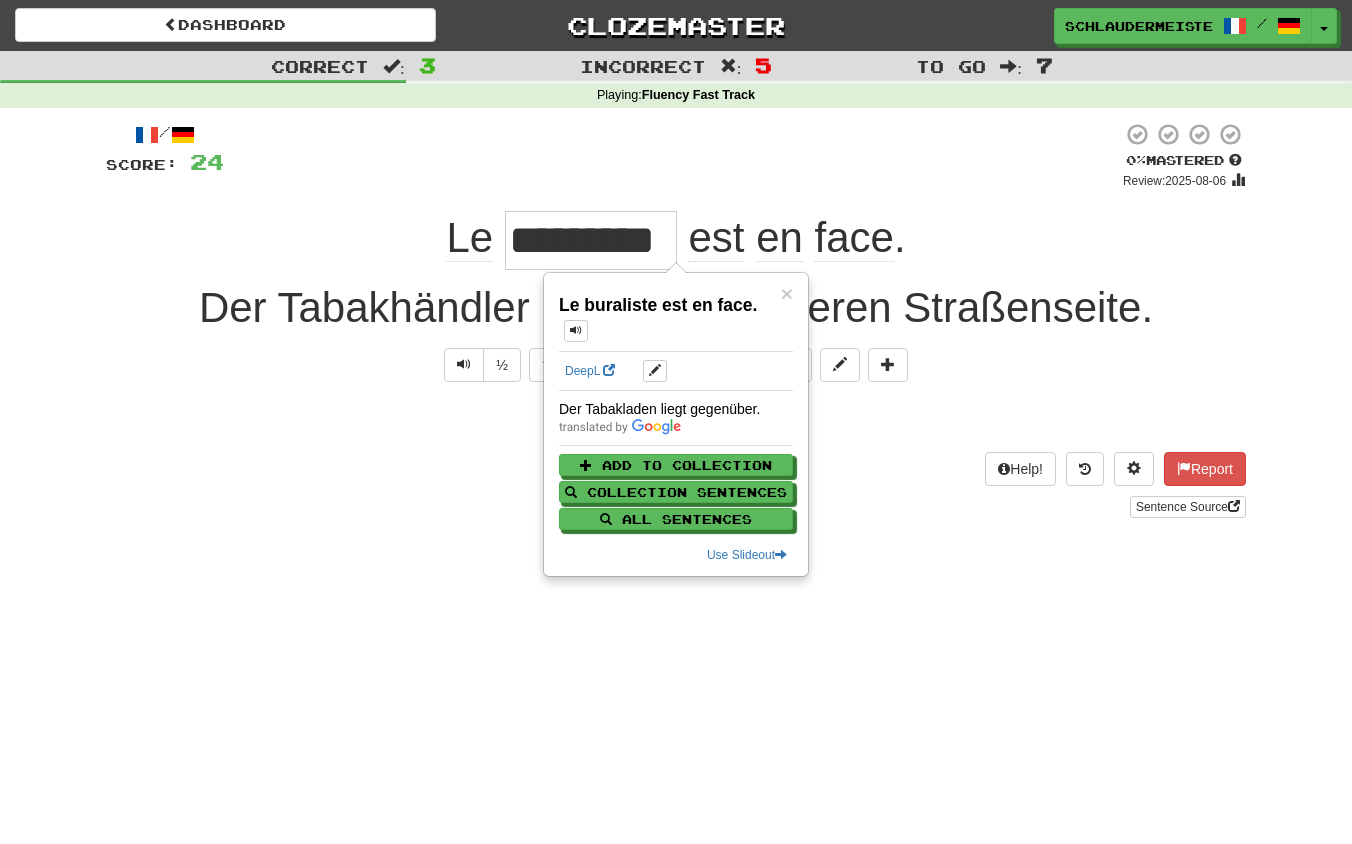 click on "Dashboard
Clozemaster
schlaudermeister
/
Toggle Dropdown
Dashboard
Leaderboard
Activity Feed
Notifications
Profile
Discussions
Français
/
Deutsch
Streak:
49
Review:
0
Points Today: 7752
Languages
Account
Logout
schlaudermeister
/
Toggle Dropdown
Dashboard
Leaderboard
Activity Feed
Notifications
Profile
Discussions
Français
/
Deutsch
Streak:
49
Review:
0
Points Today: 7752
Languages
Account
Logout
clozemaster
Correct   :   3 Incorrect   :   5 To go   :   7 Playing :  Fluency Fast Track  /  Score:   24 0 %  Mastered Review:  2025-08-06 Le   *********   est   en   face . Der Tabakhändler ist auf der anderen Straßenseite." at bounding box center (676, 422) 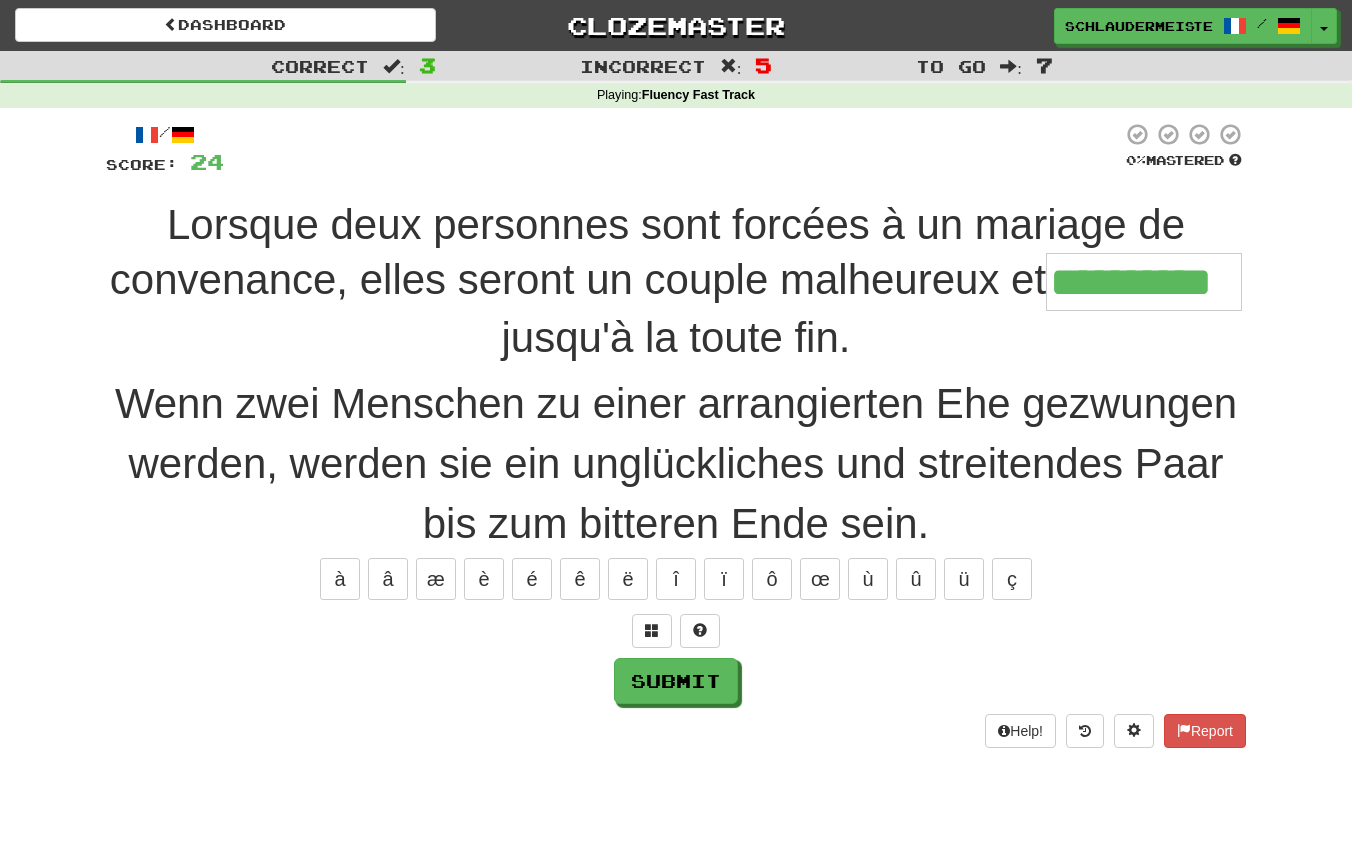 type on "**********" 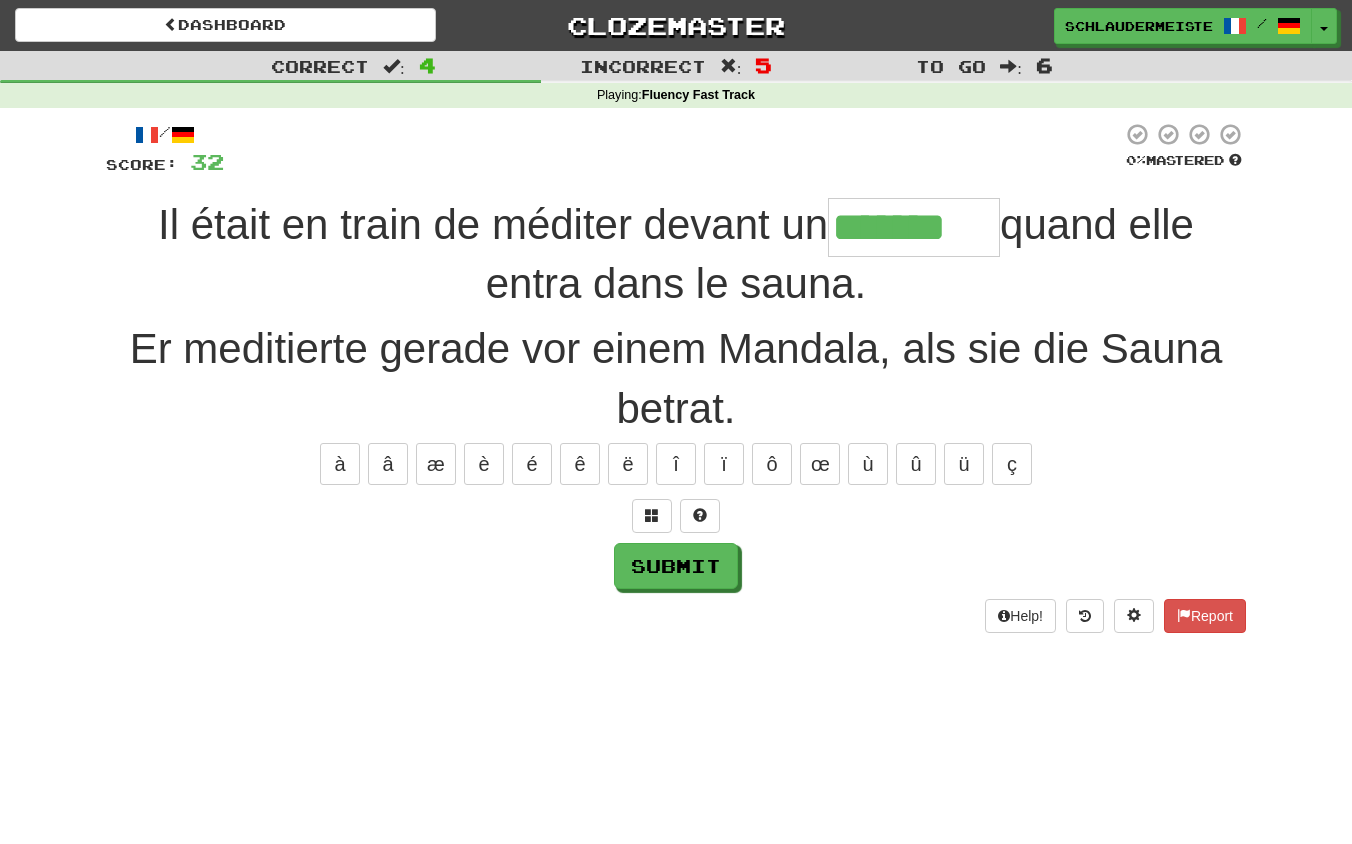 type on "*******" 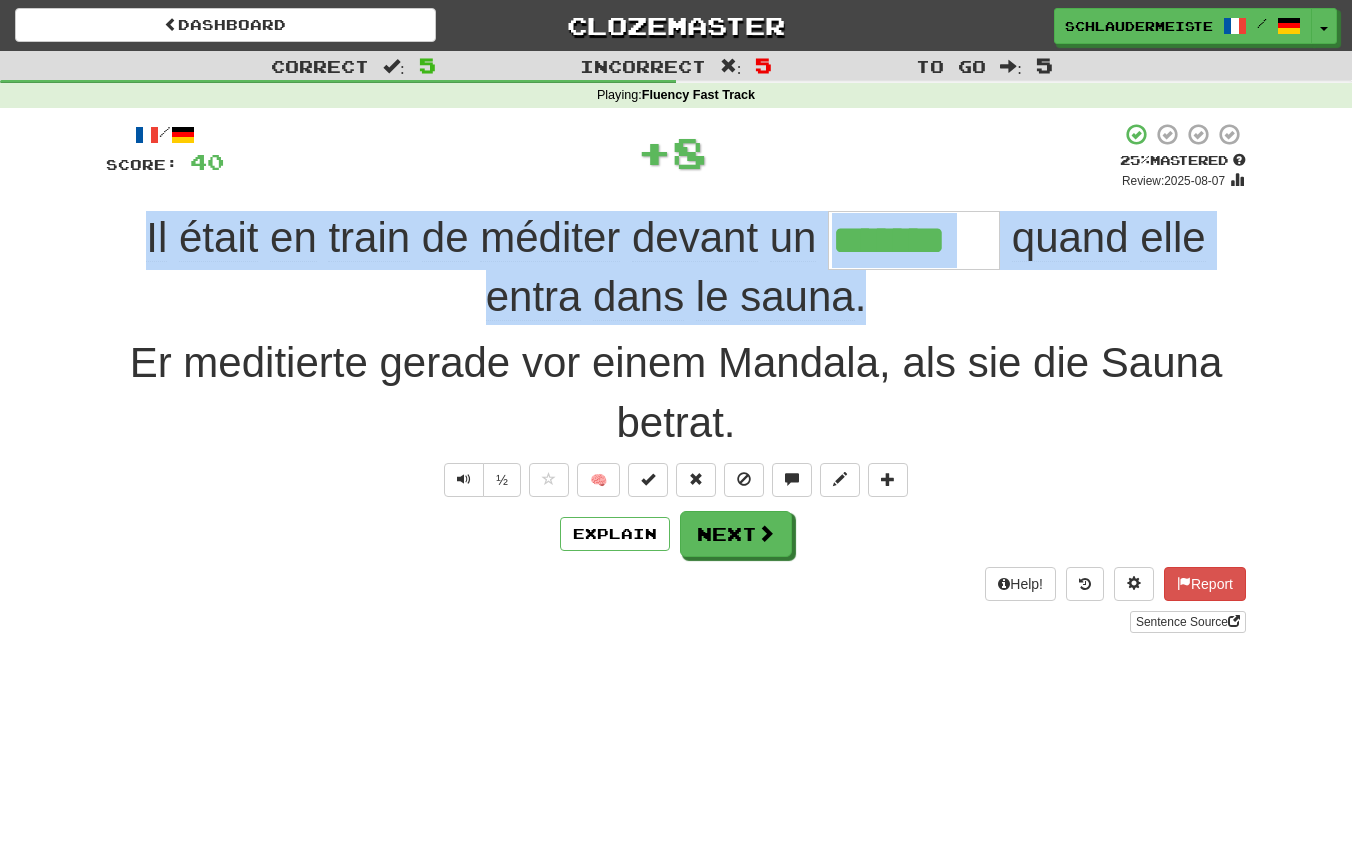 drag, startPoint x: 100, startPoint y: 228, endPoint x: 936, endPoint y: 298, distance: 838.9255 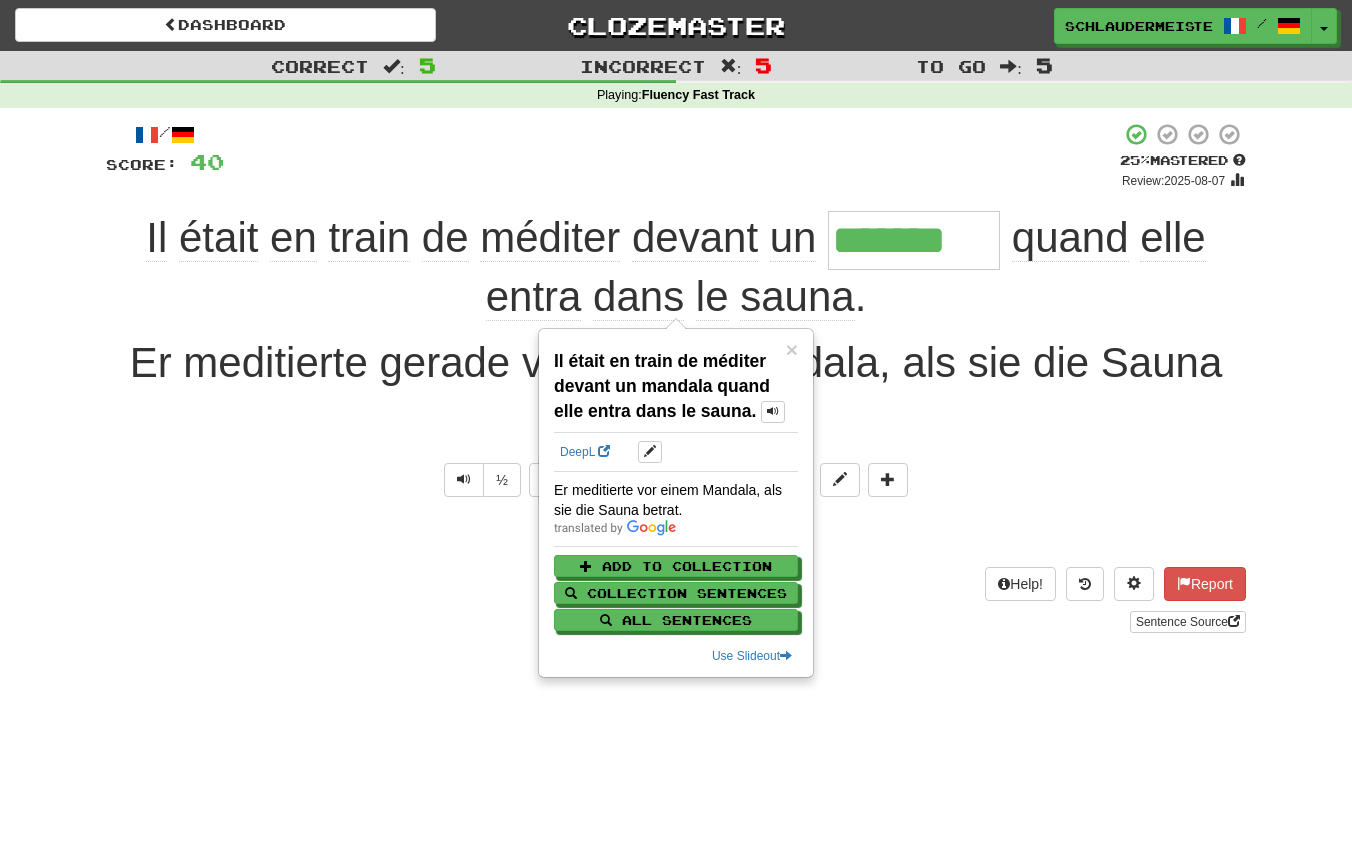 click on "Explain Next" at bounding box center [676, 534] 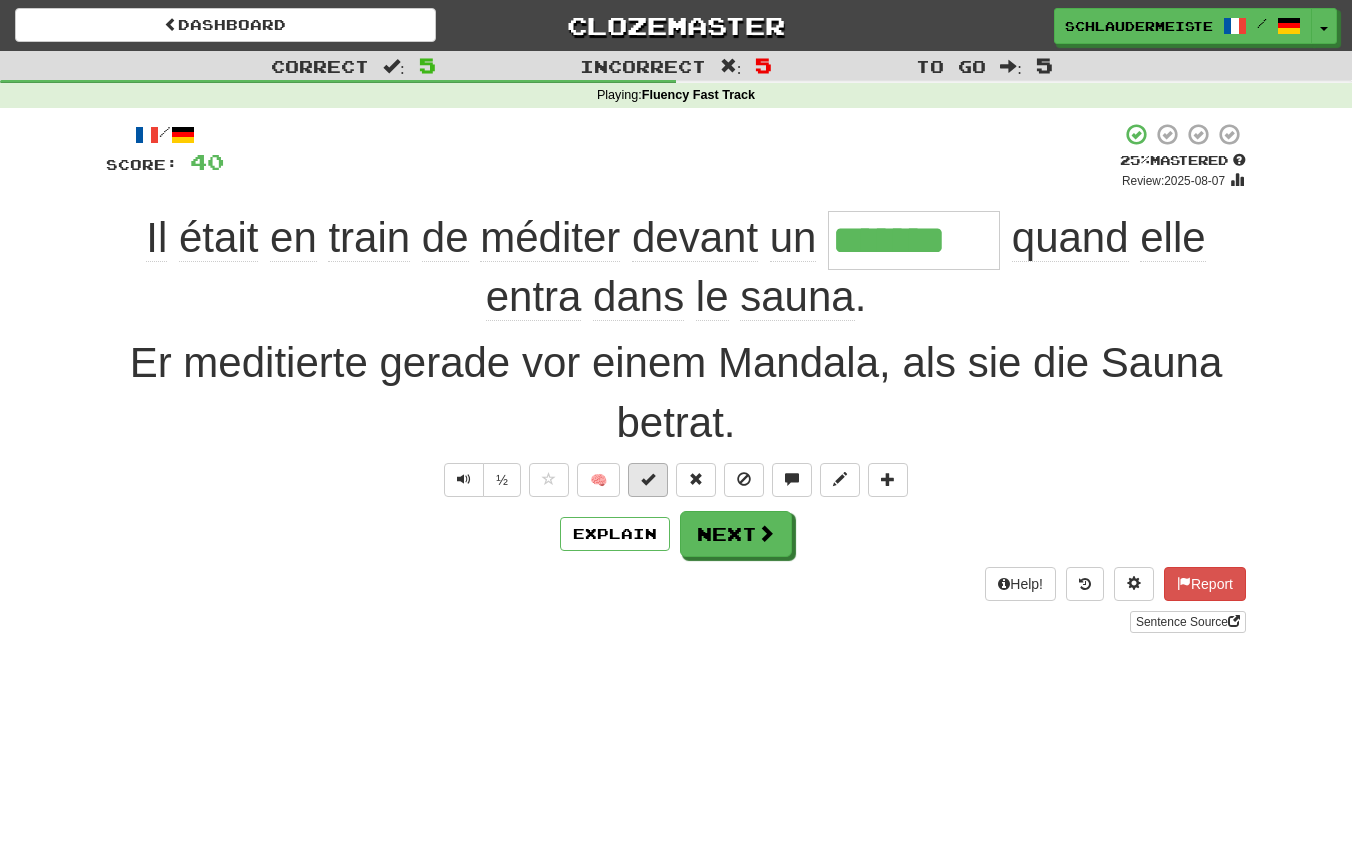 click at bounding box center [648, 479] 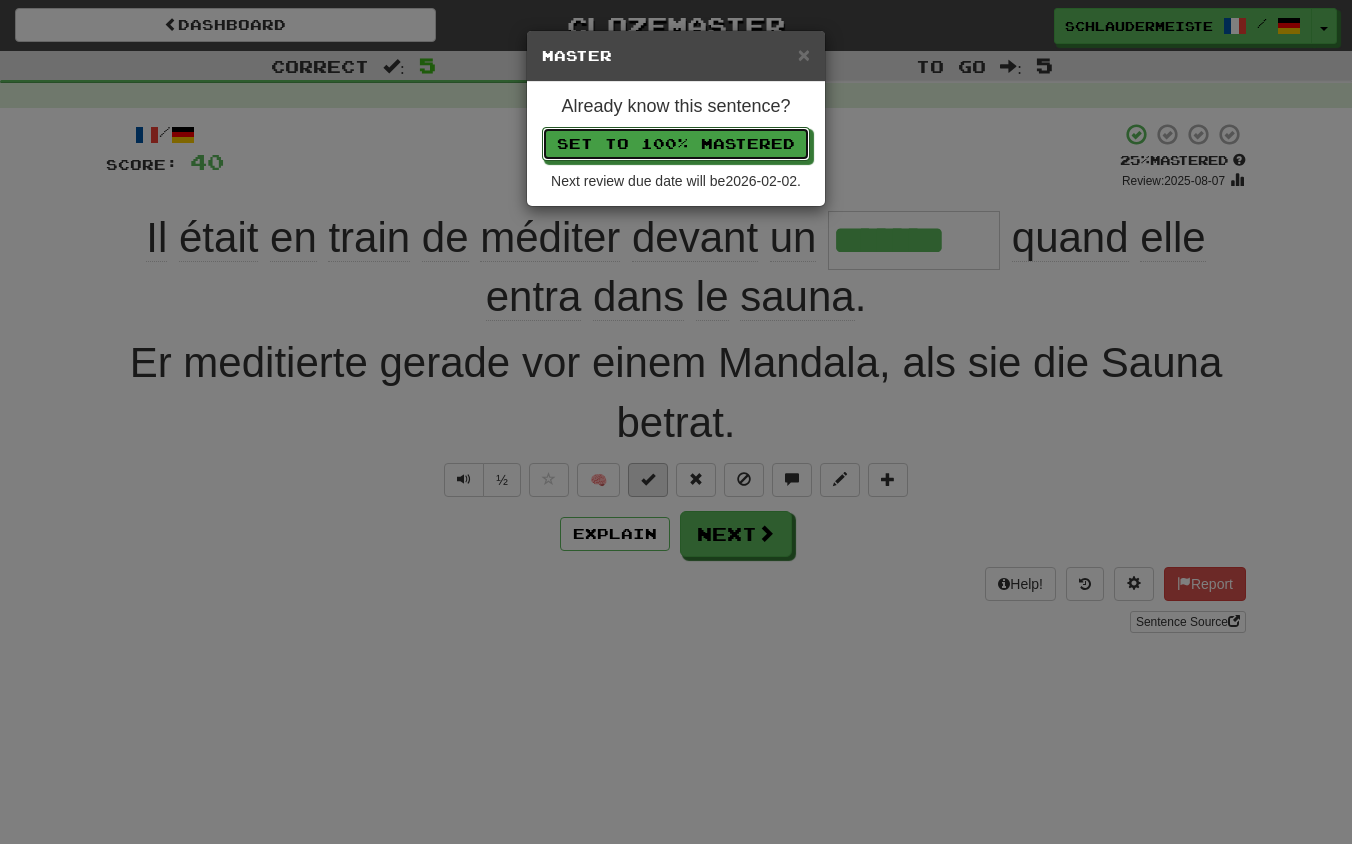 click on "Set to 100% Mastered" at bounding box center [676, 144] 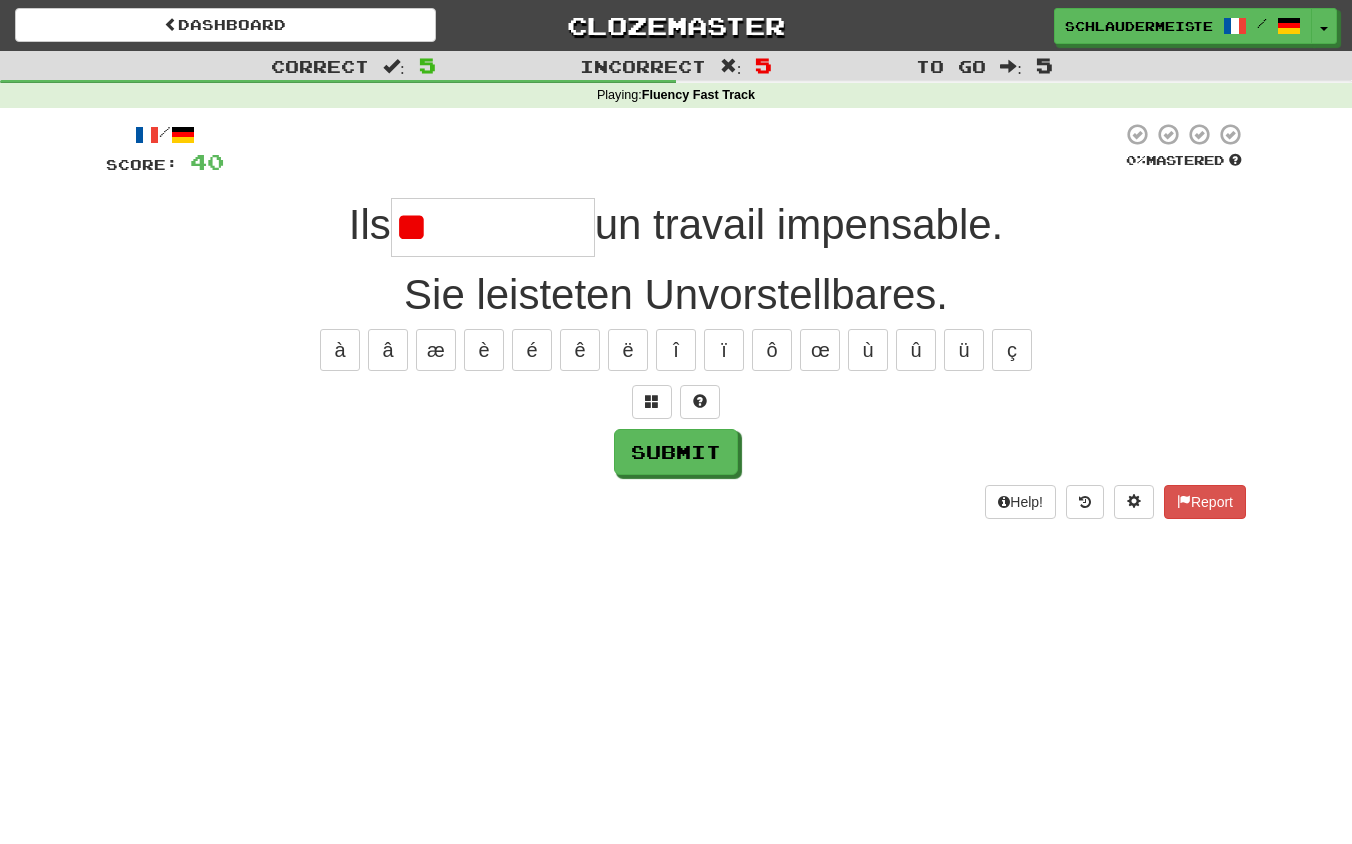 type on "*" 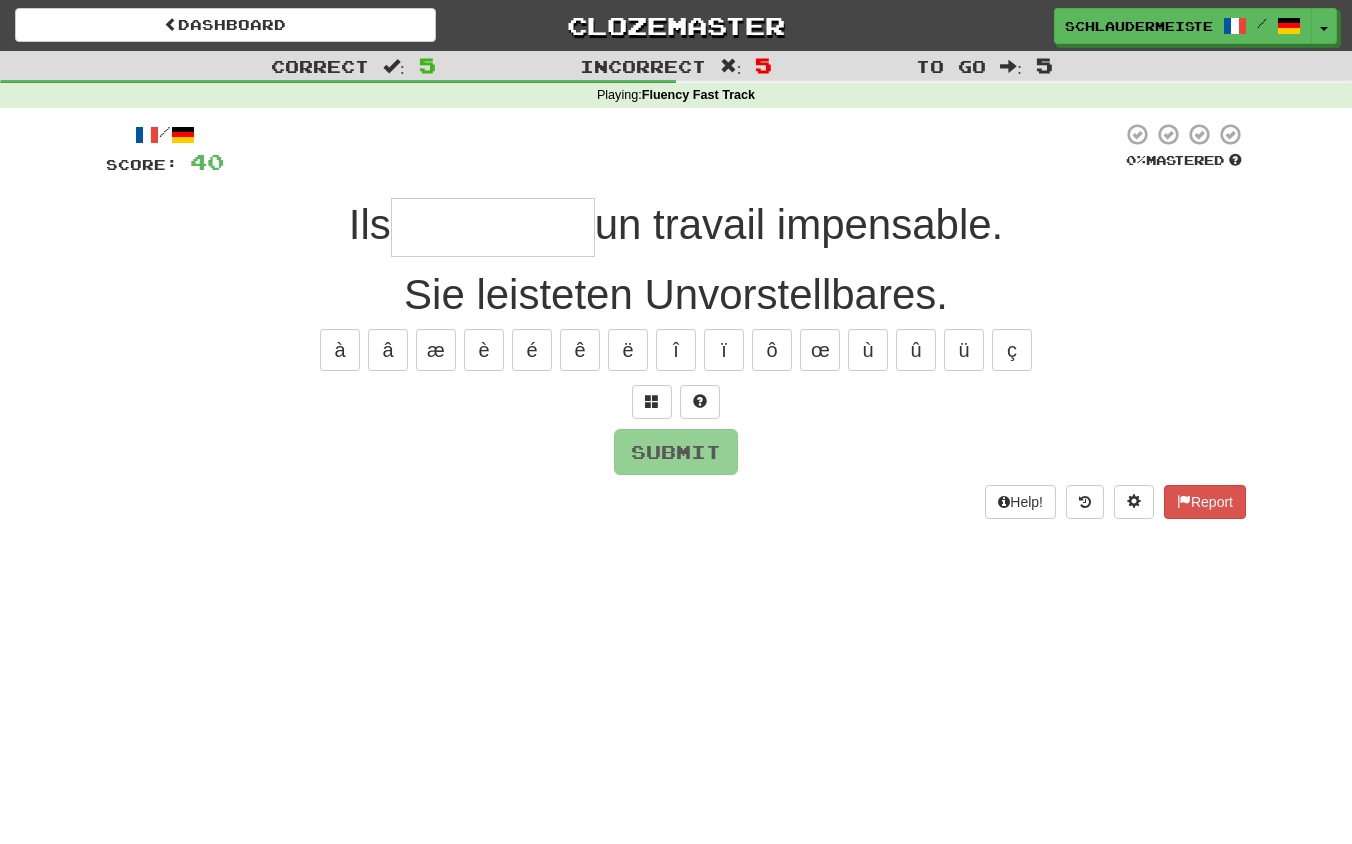type on "**********" 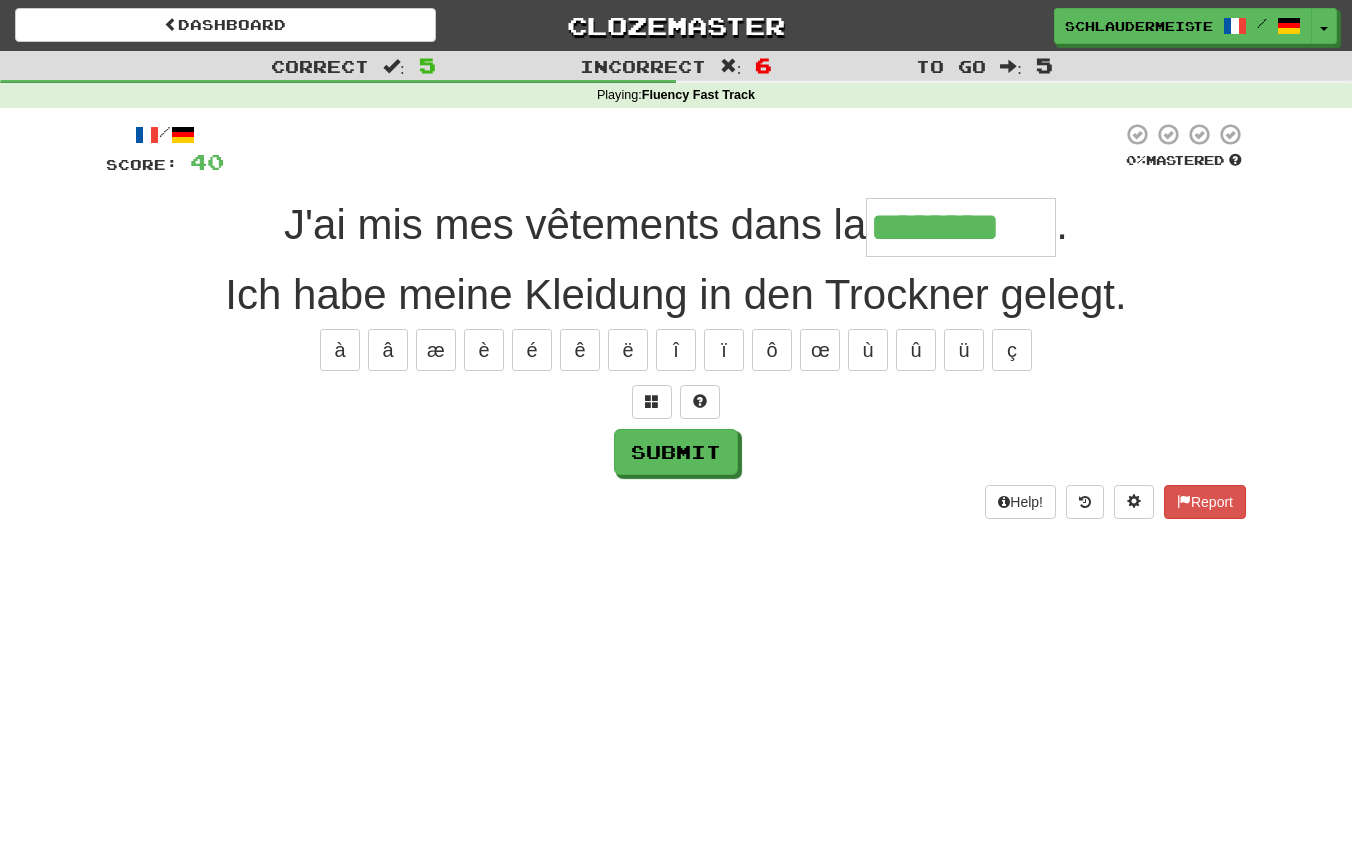 type on "********" 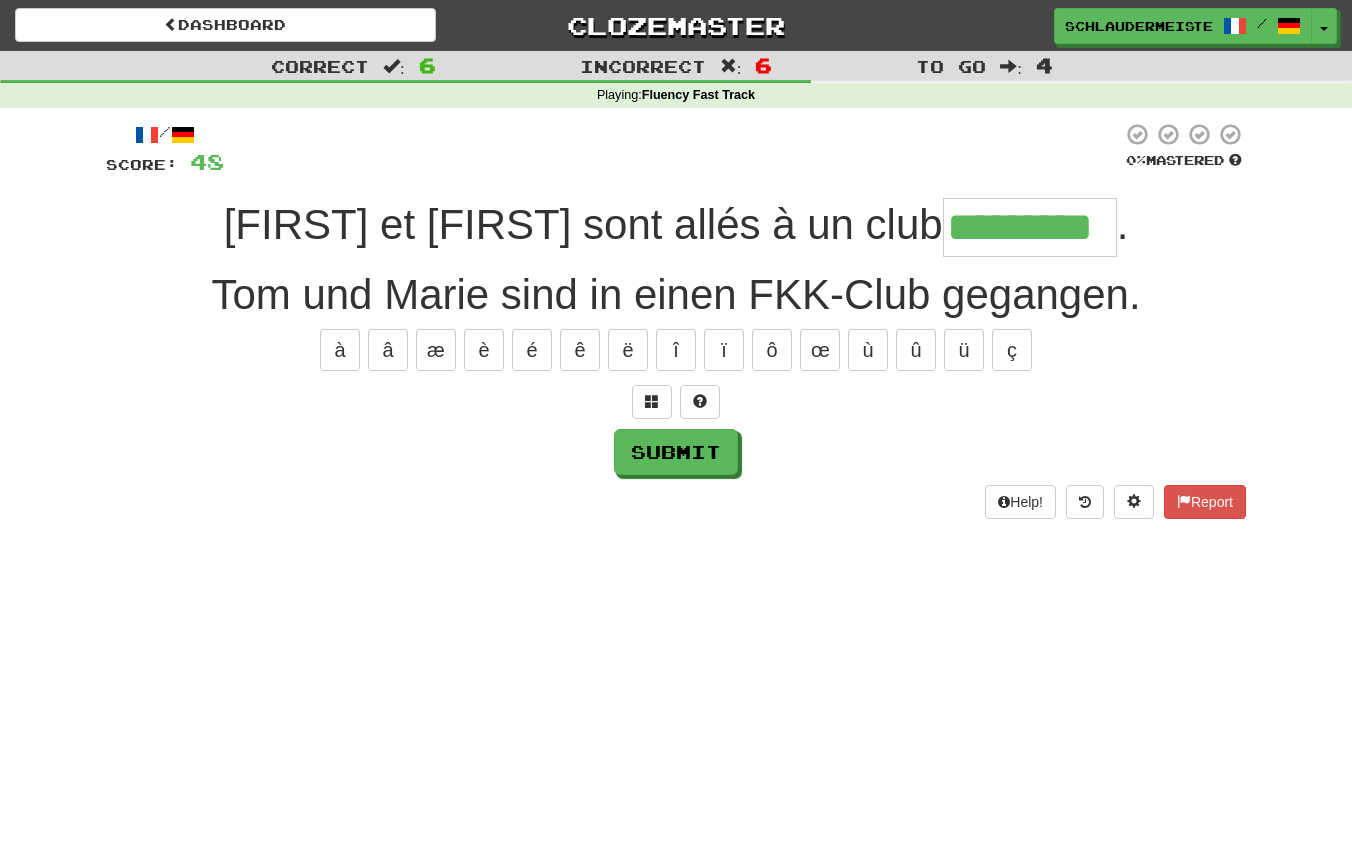 type on "*********" 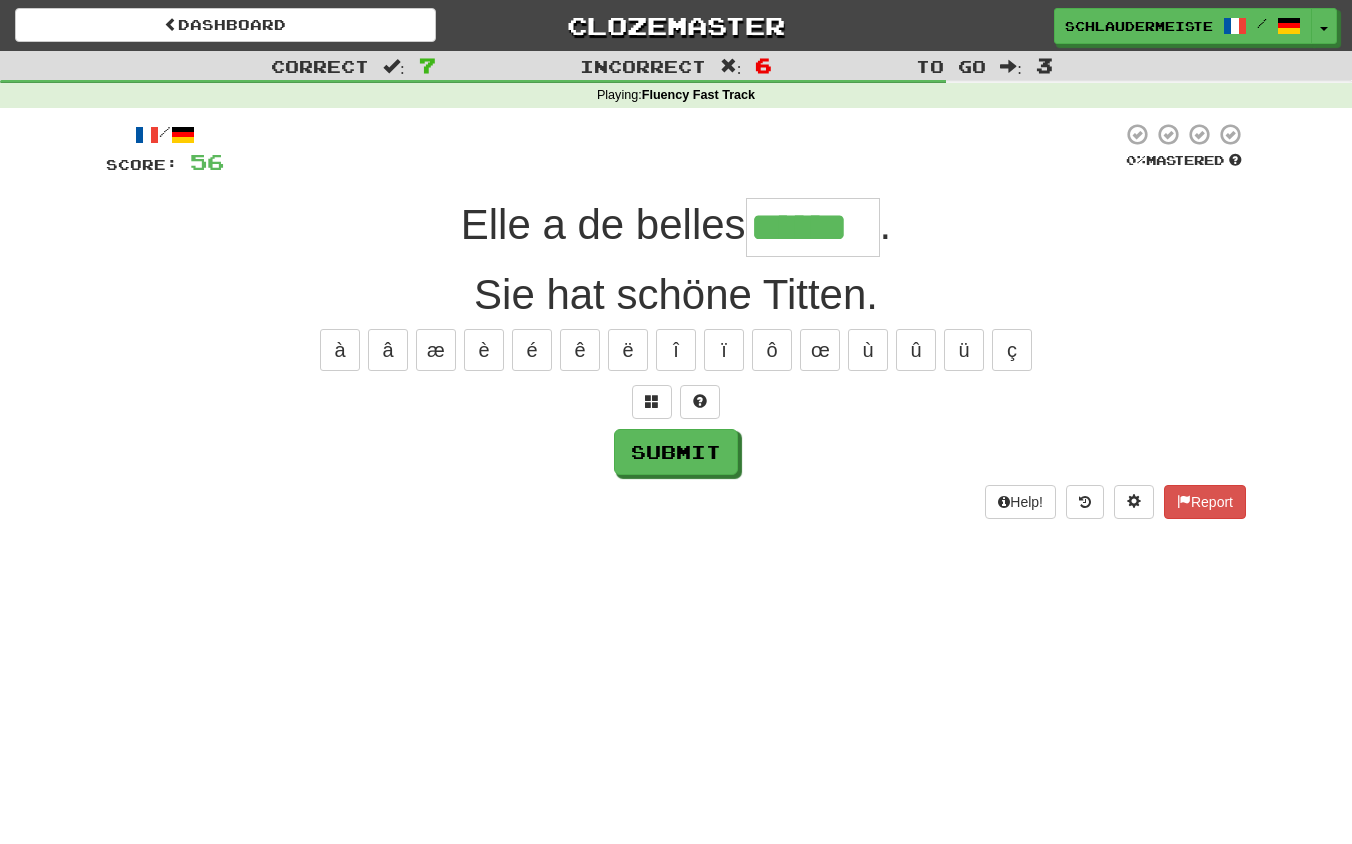 type on "******" 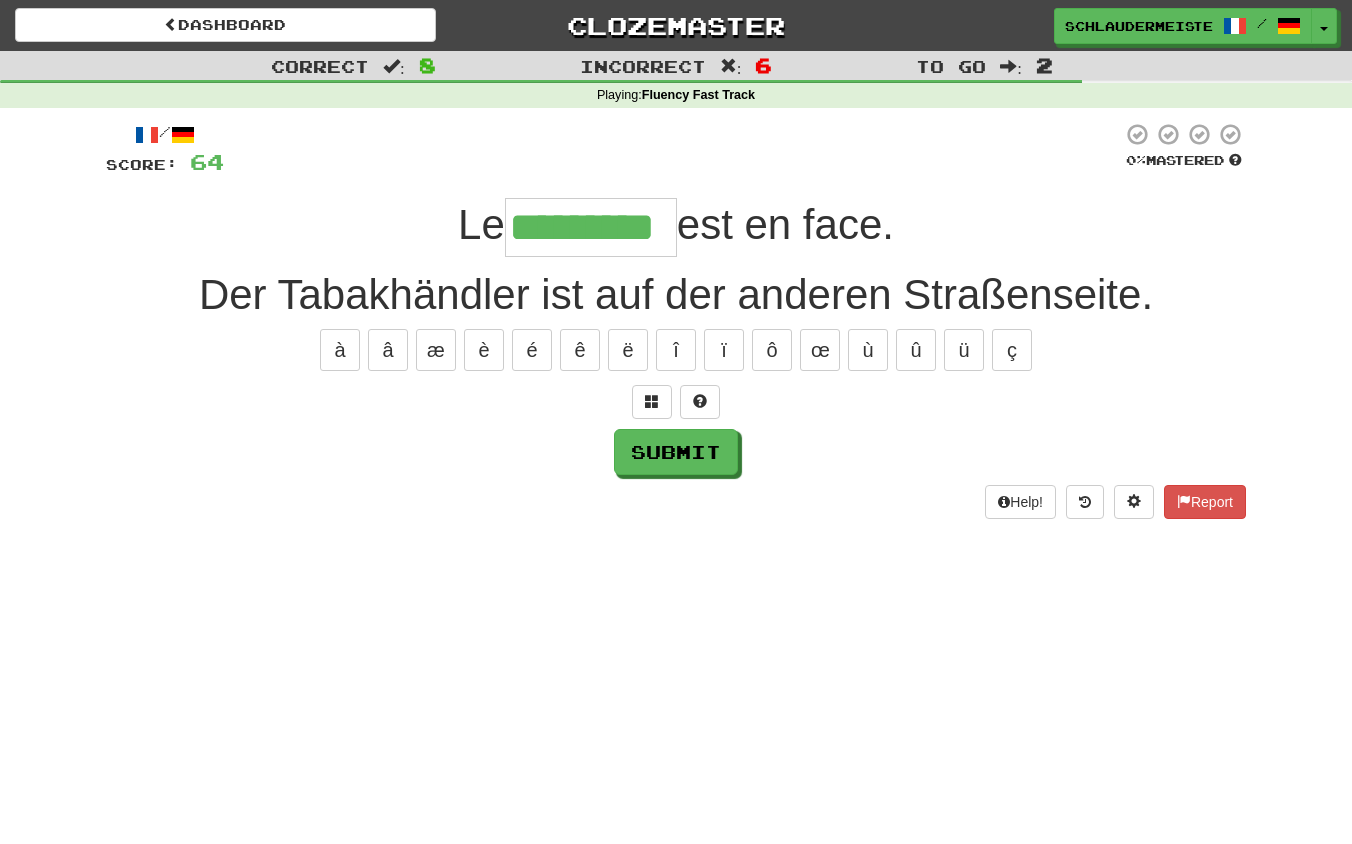 type on "*********" 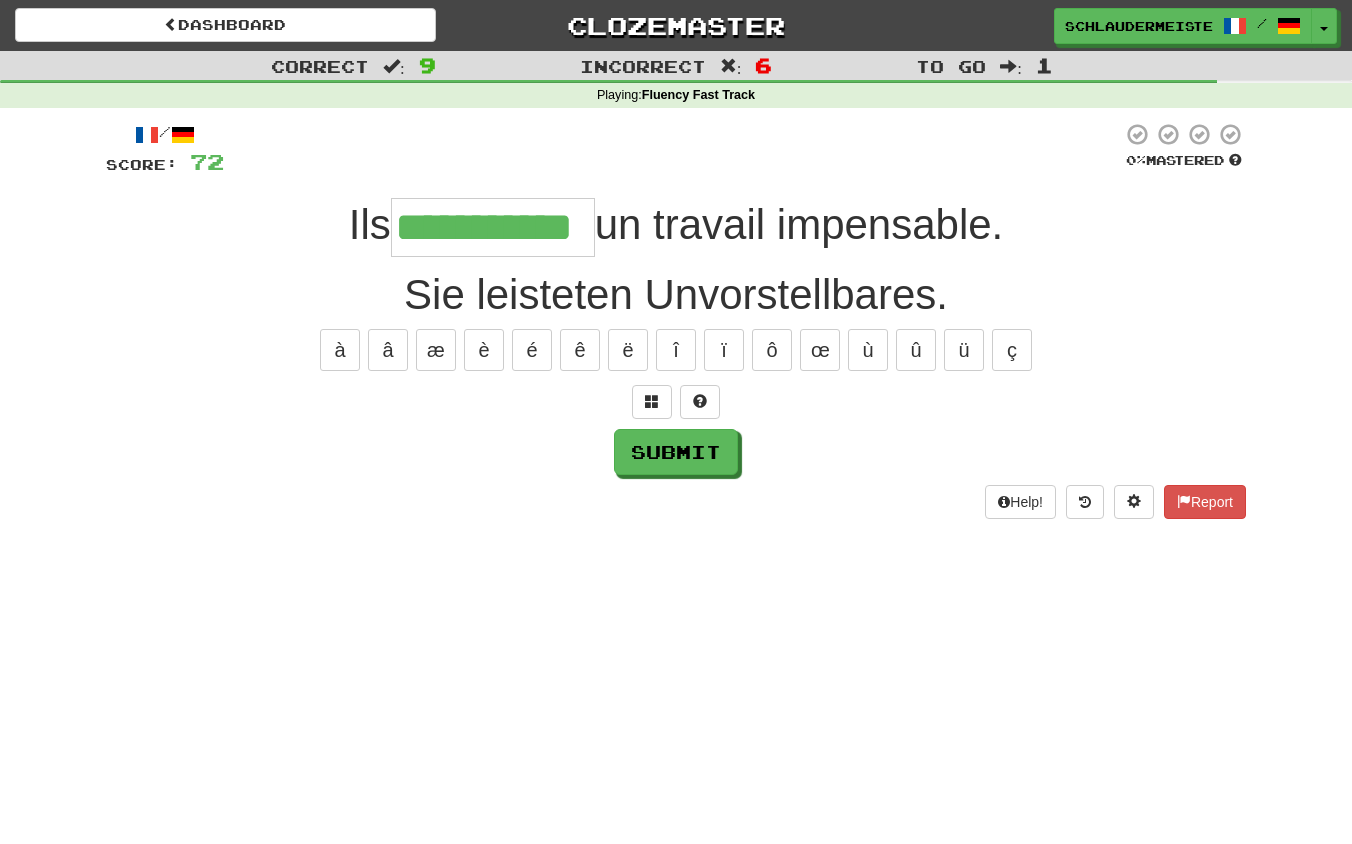 type on "**********" 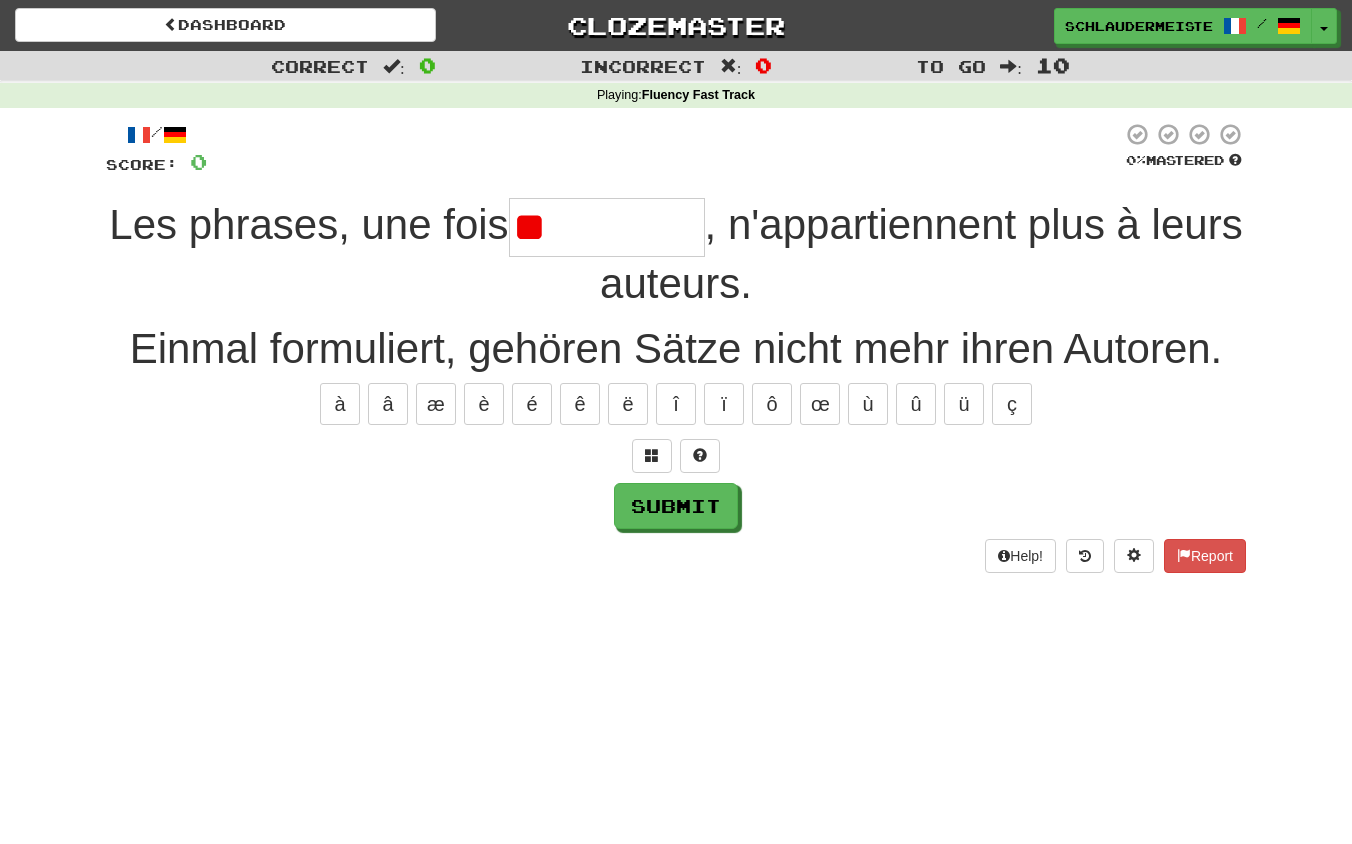 type on "*" 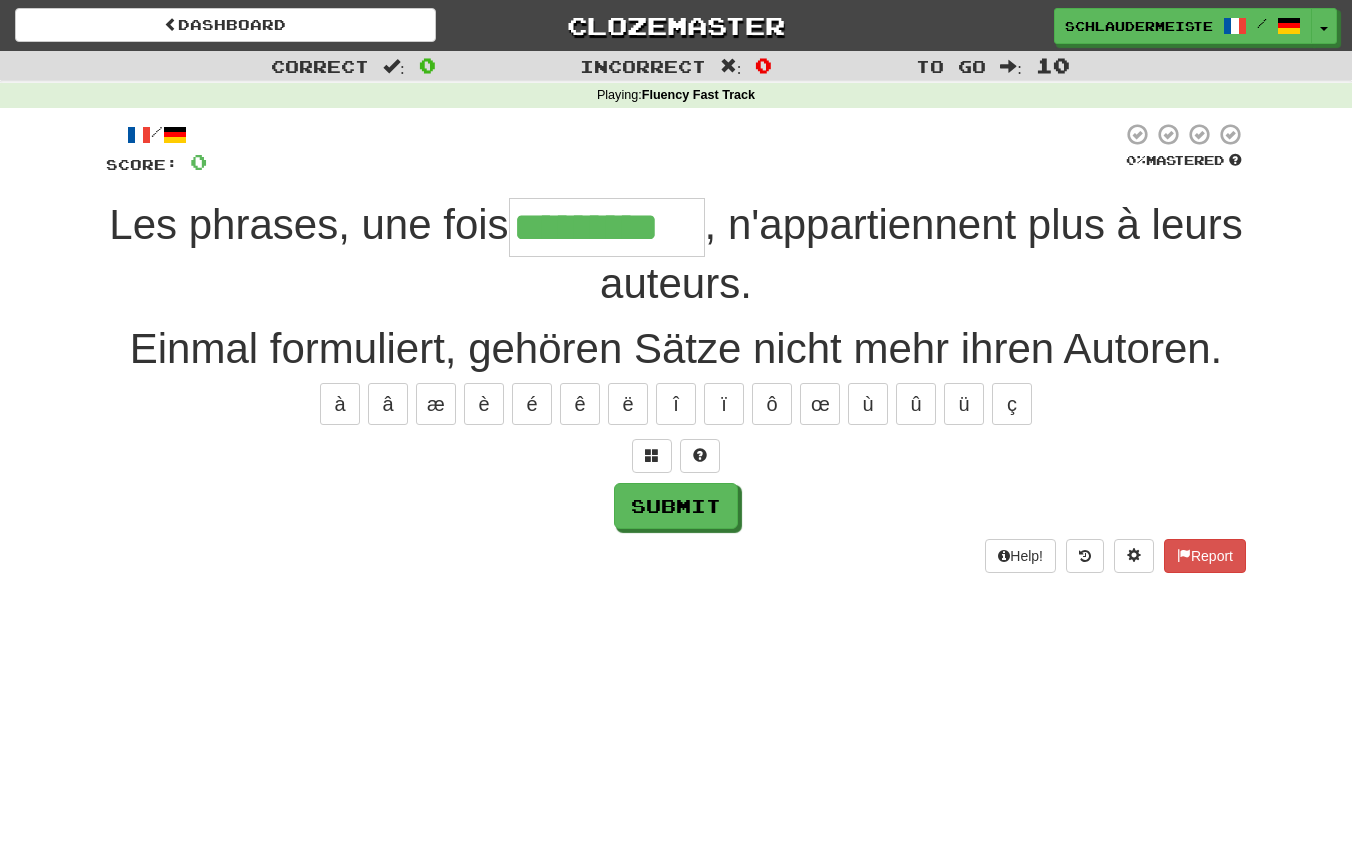 type on "*********" 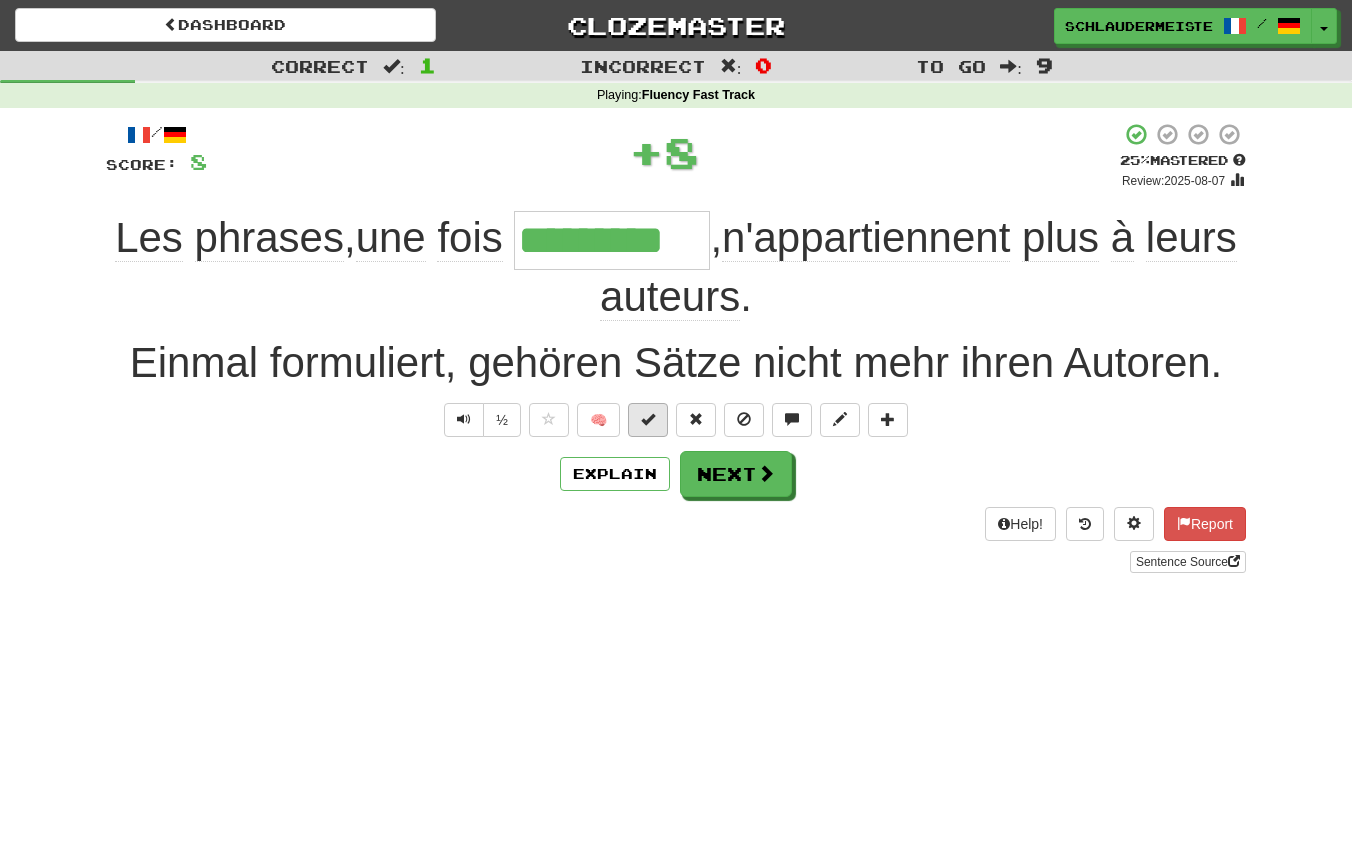 click at bounding box center [648, 419] 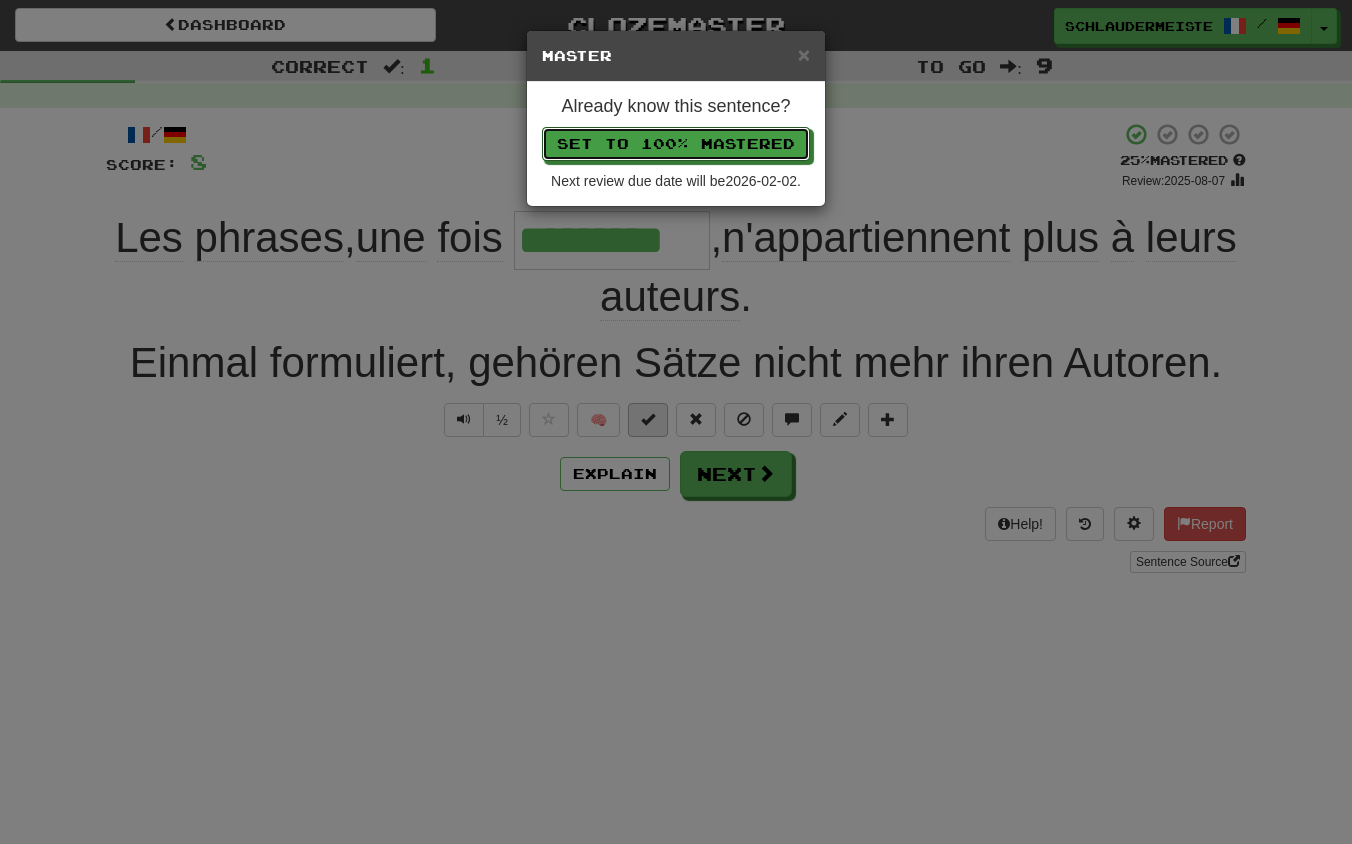 type 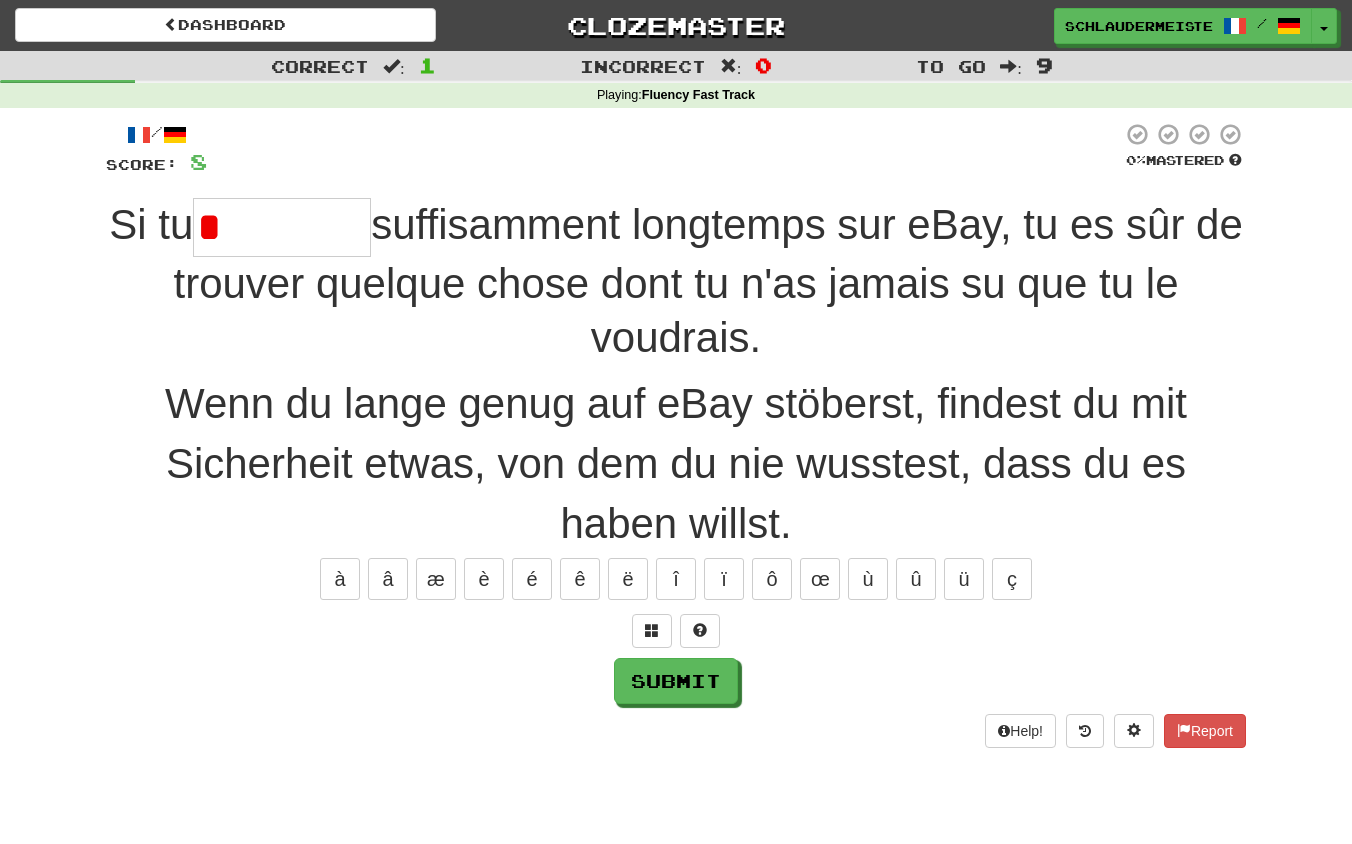 type on "********" 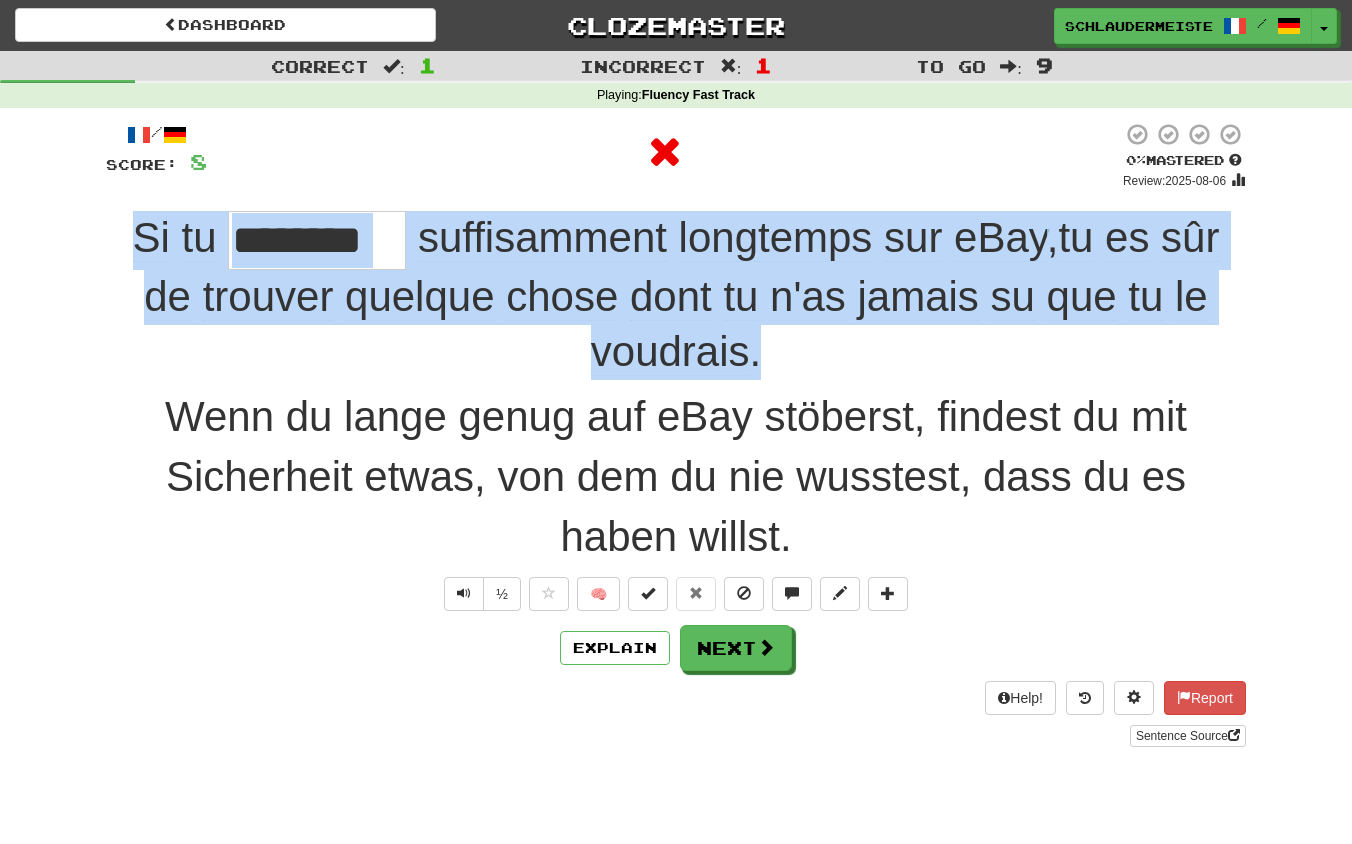 drag, startPoint x: 78, startPoint y: 220, endPoint x: 827, endPoint y: 358, distance: 761.6069 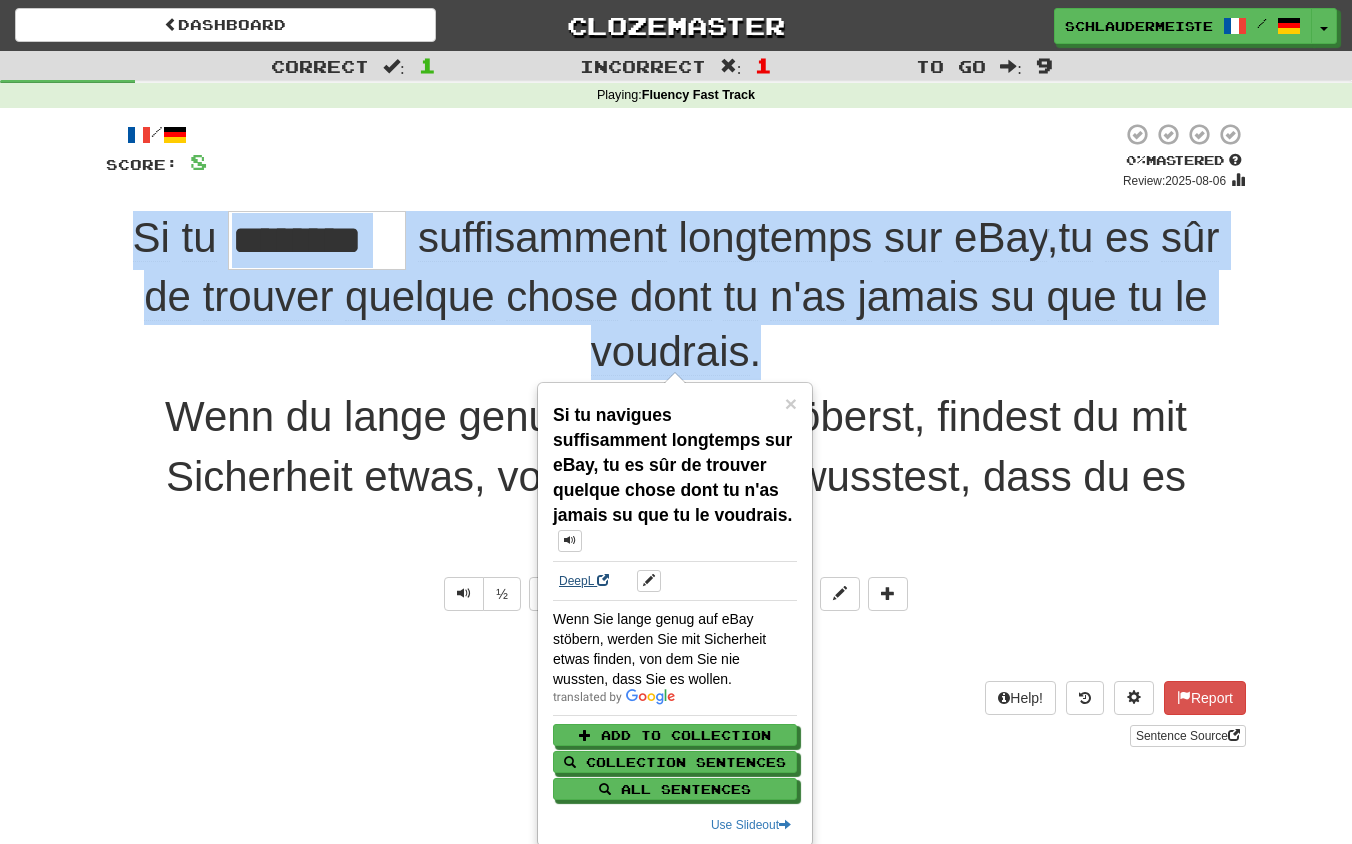 click on "DeepL" at bounding box center (584, 581) 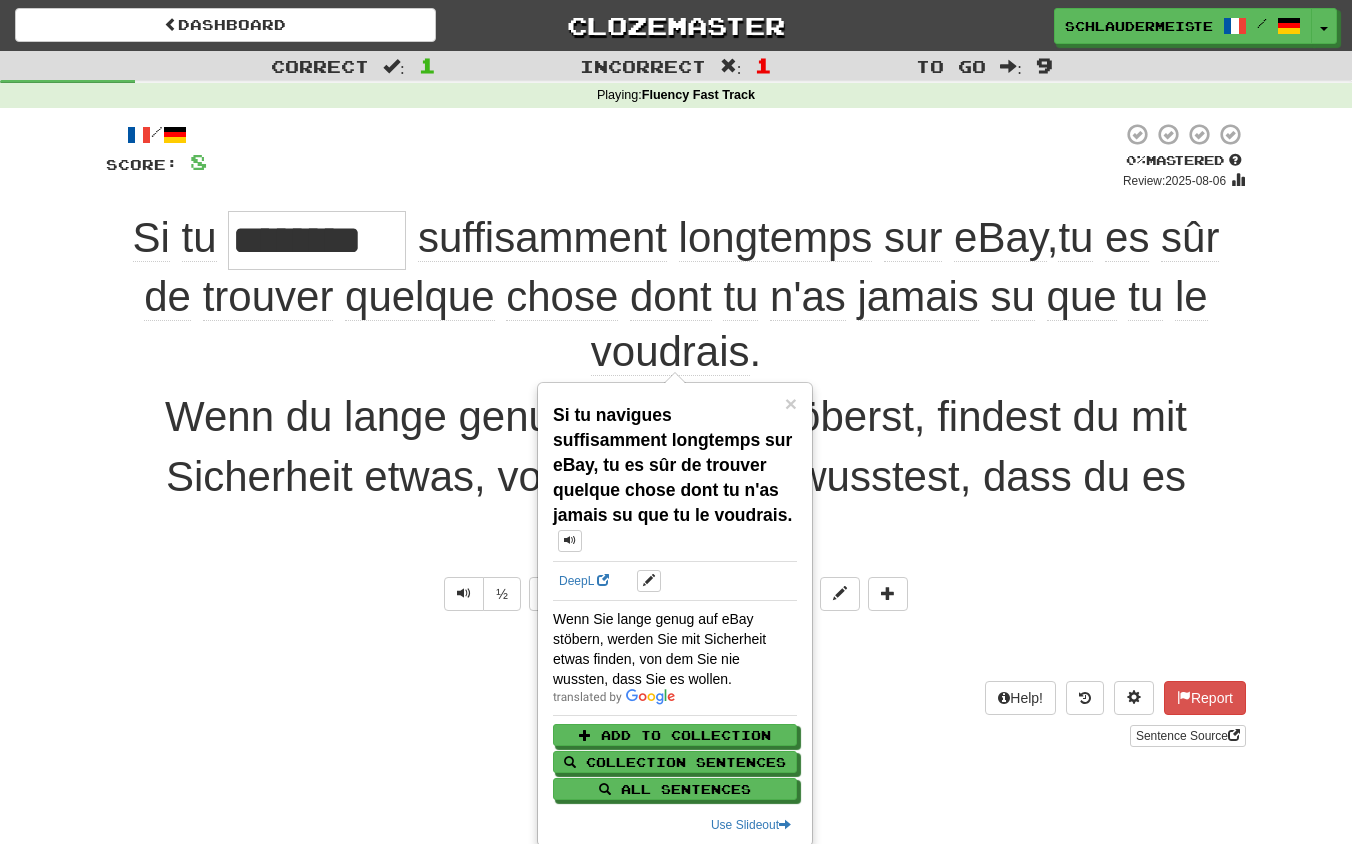 click on "Wenn du lange genug auf eBay stöberst, findest du mit Sicherheit etwas, von dem du nie wusstest, dass du es haben willst." at bounding box center [676, 477] 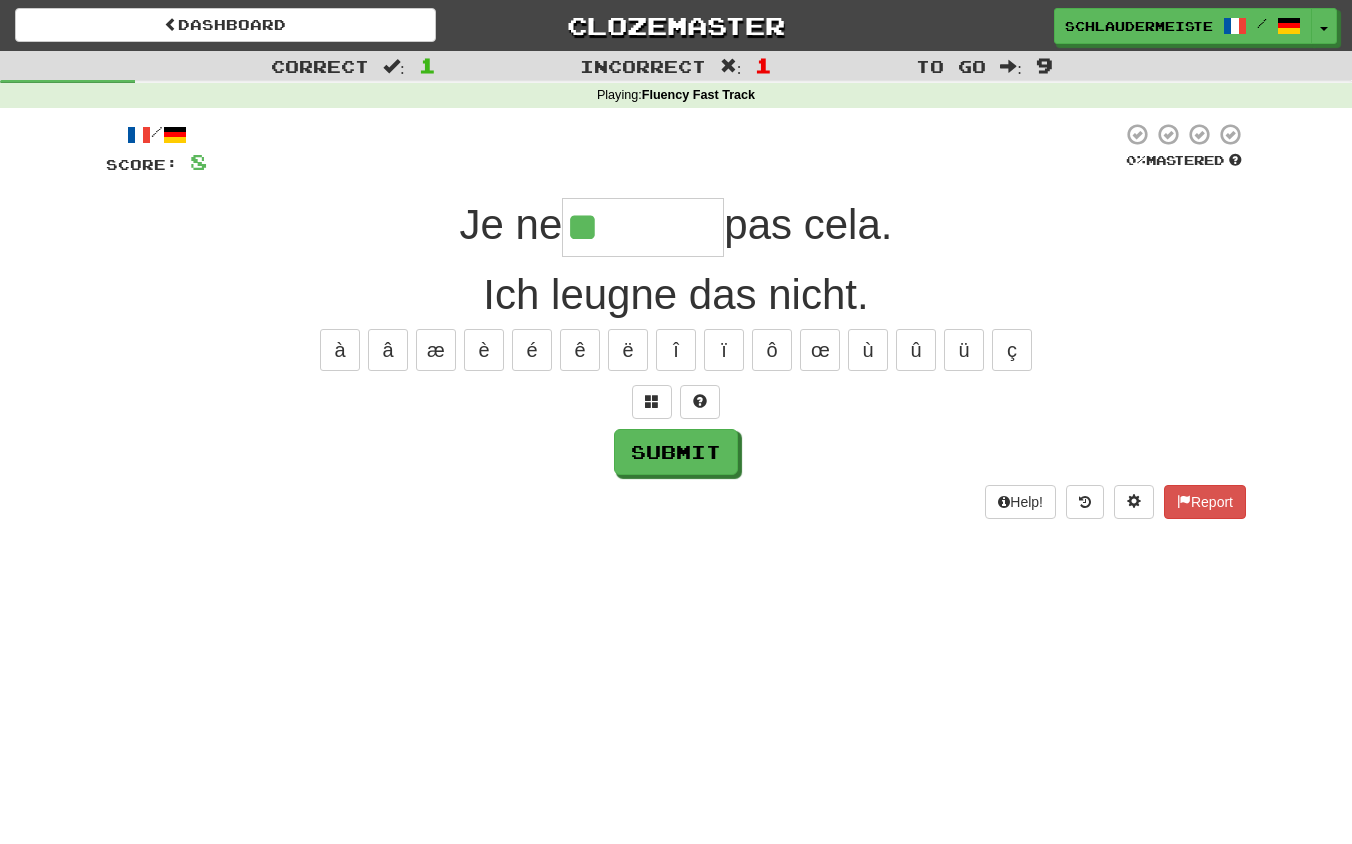 type on "******" 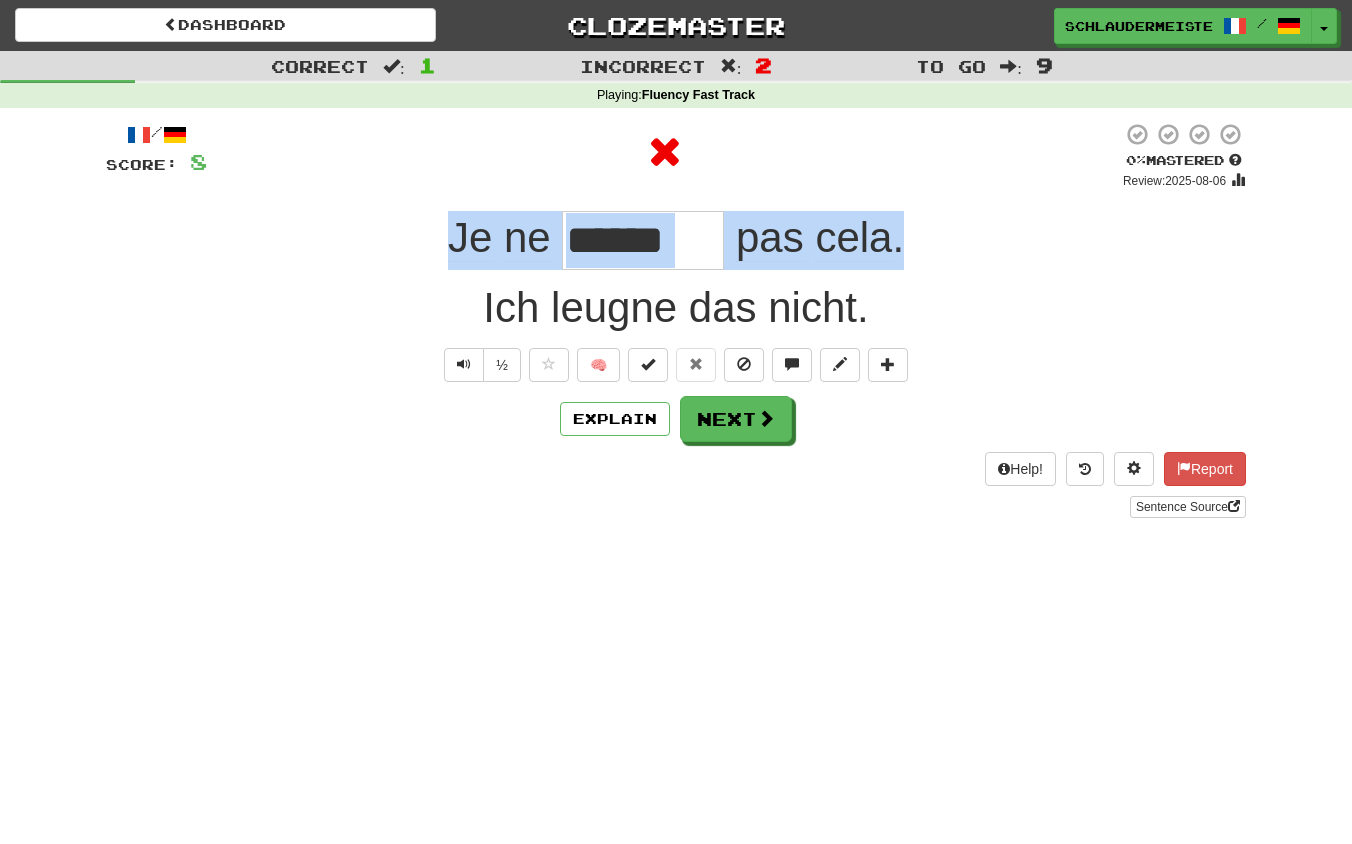 drag, startPoint x: 409, startPoint y: 208, endPoint x: 992, endPoint y: 255, distance: 584.8914 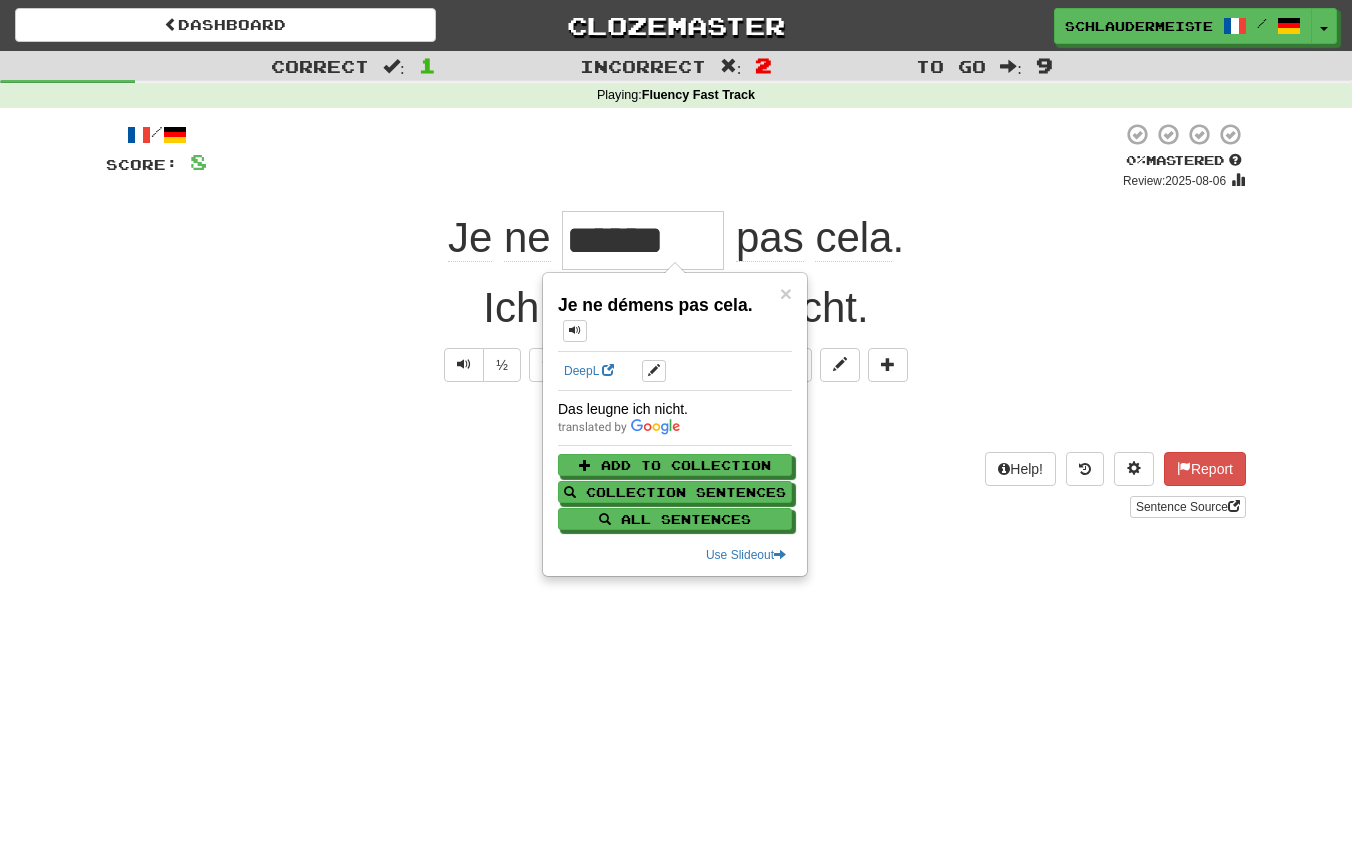click on "/  Score:   8 0 %  Mastered Review:  2025-08-06 Je   ne   ******   pas   cela . Ich leugne das nicht. ½ 🧠 Explain Next  Help!  Report Sentence Source" at bounding box center (676, 327) 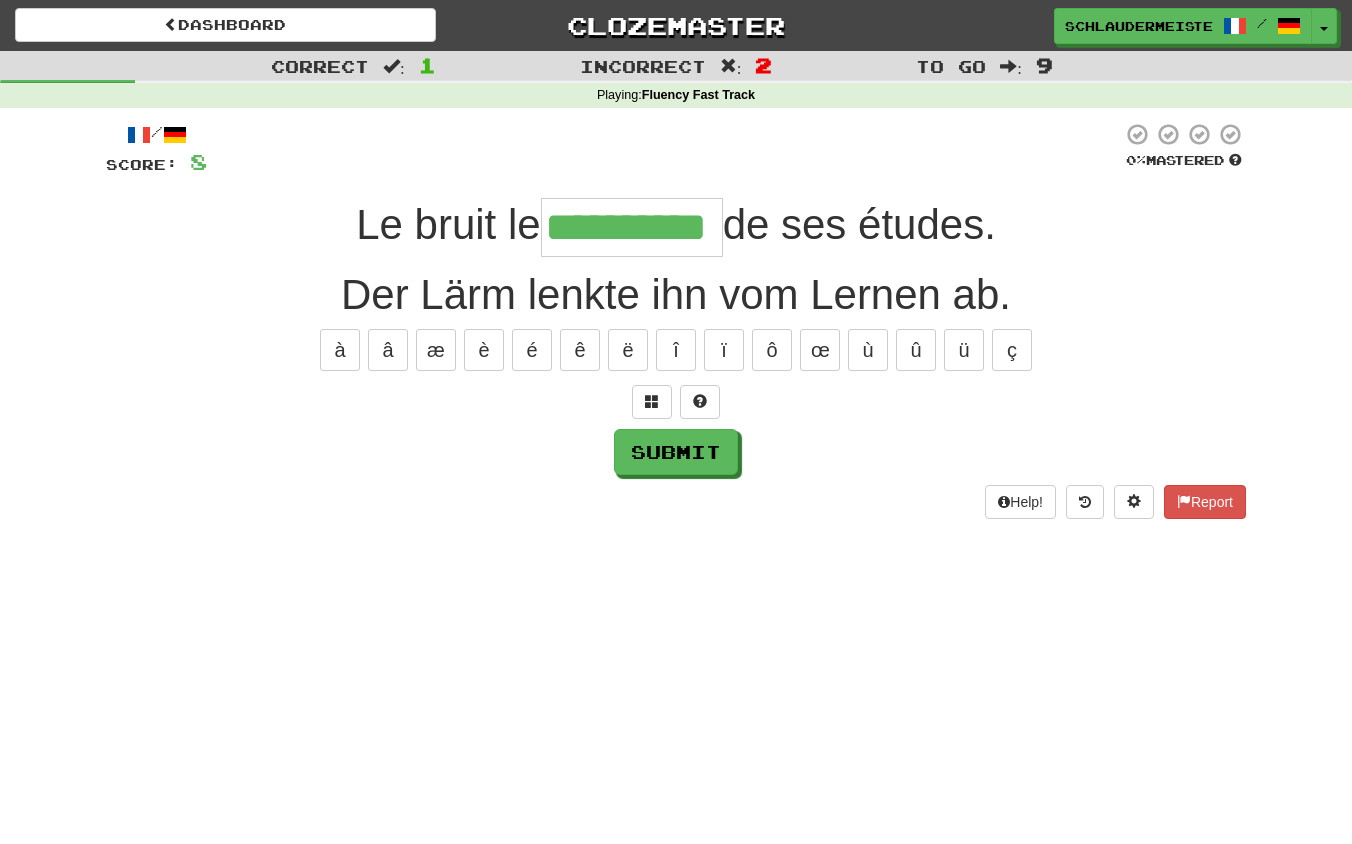 type on "**********" 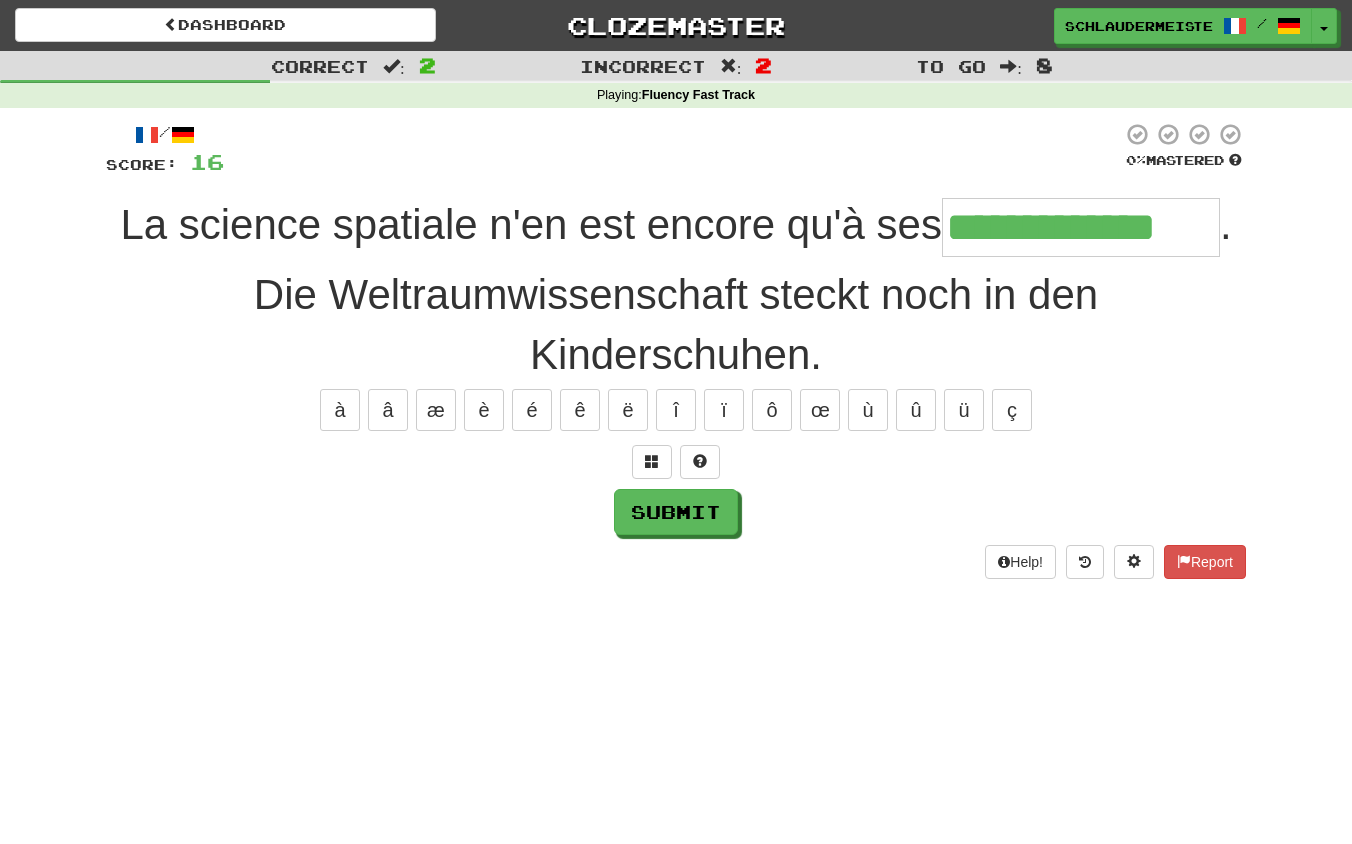 type on "**********" 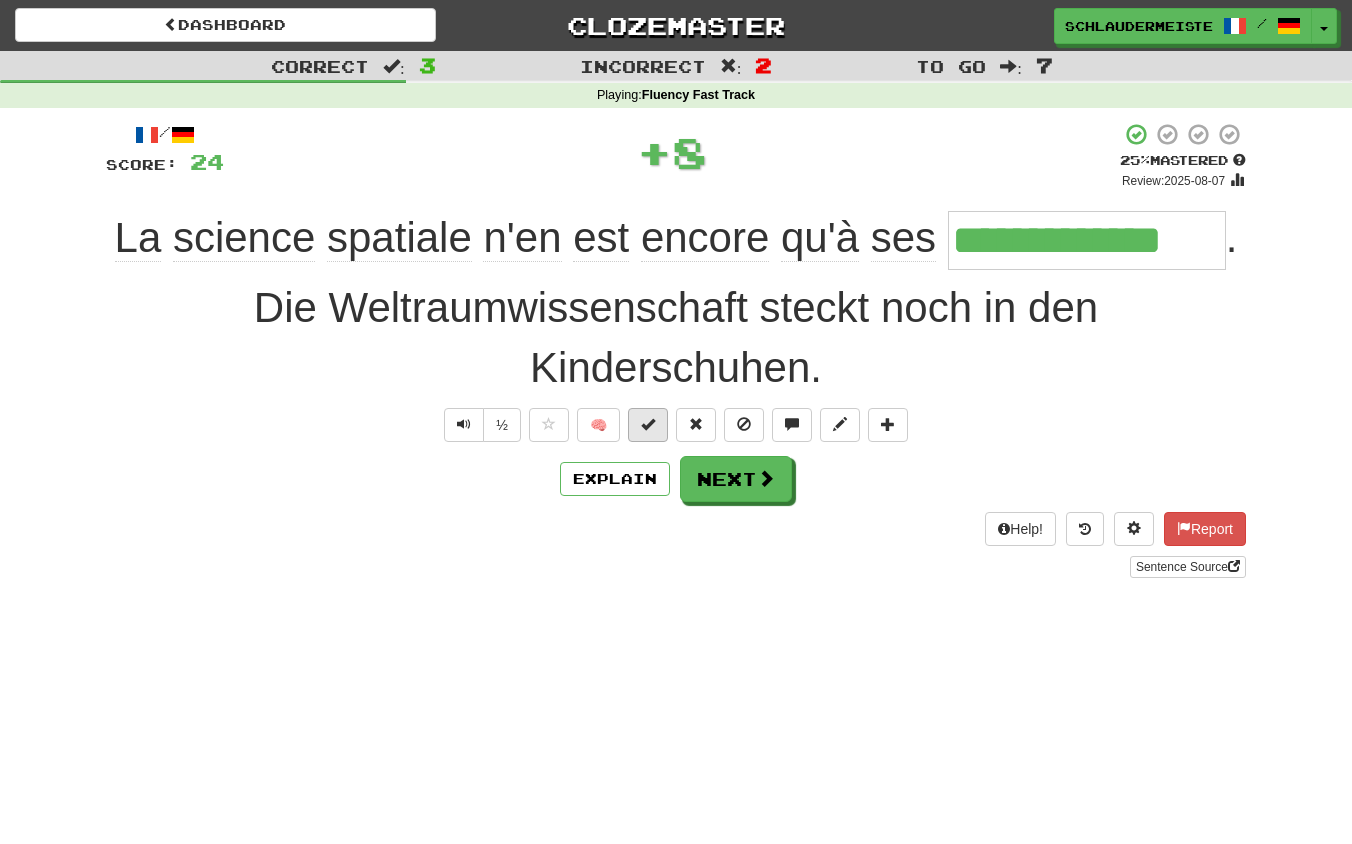 click at bounding box center [648, 424] 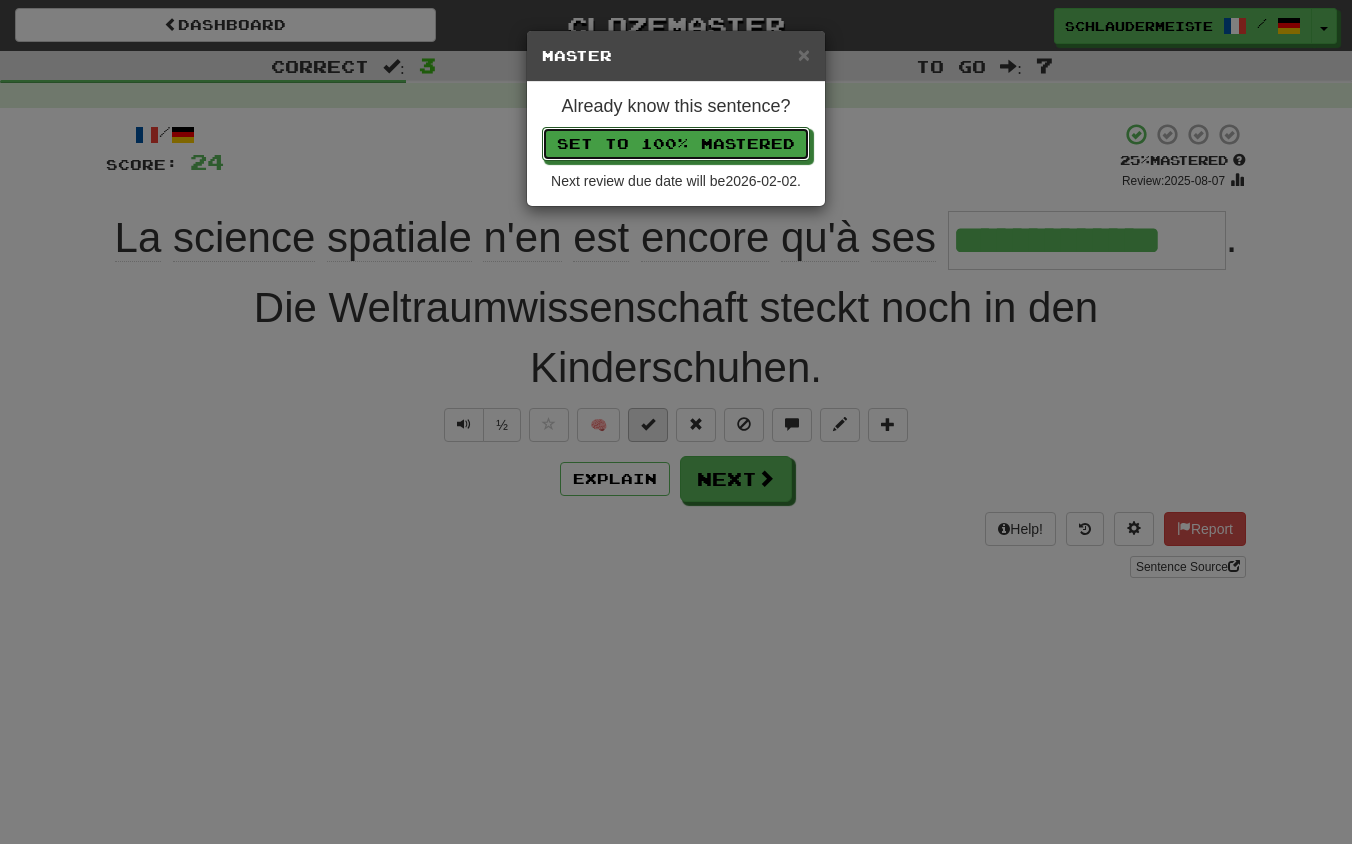 click on "Set to 100% Mastered" at bounding box center [676, 144] 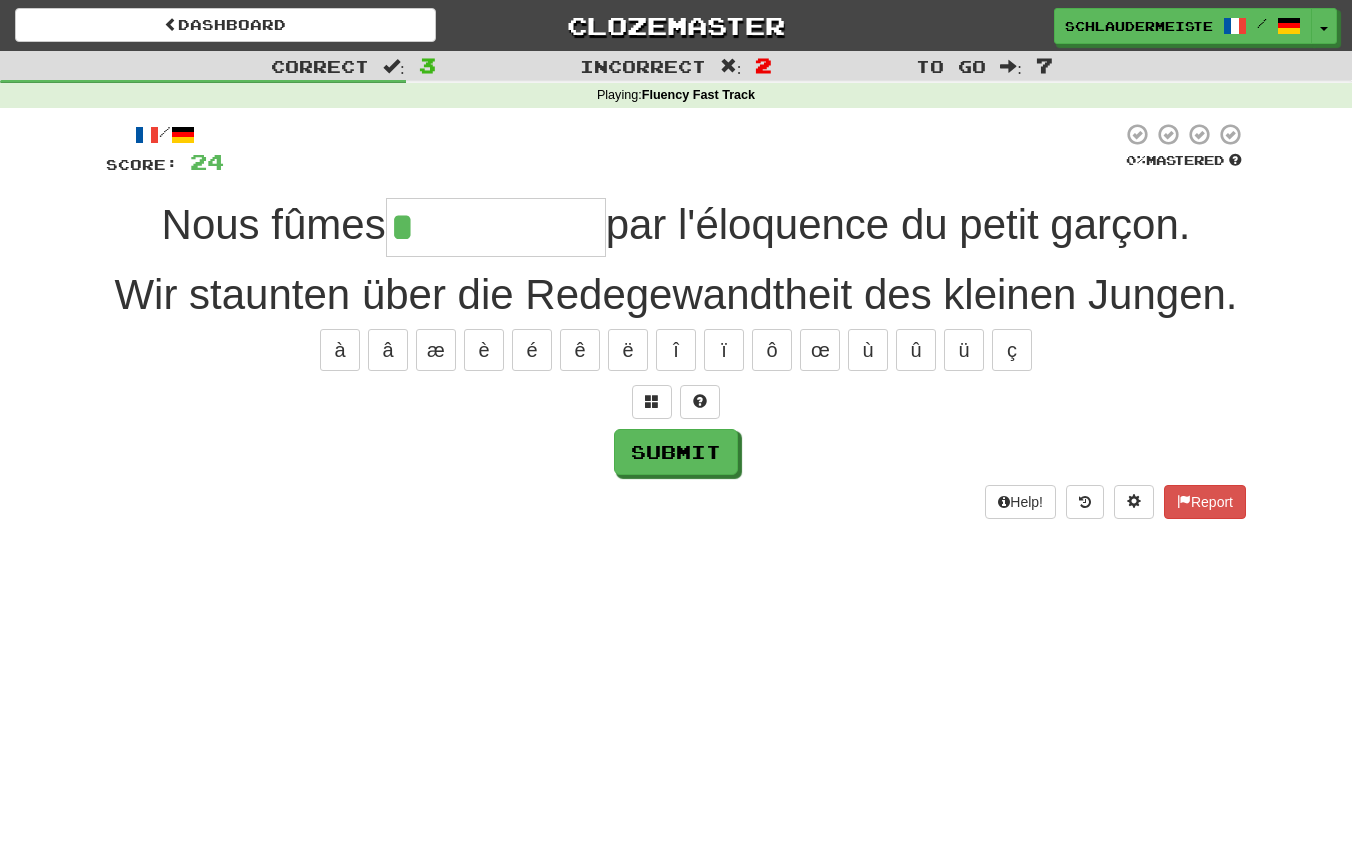 type on "**********" 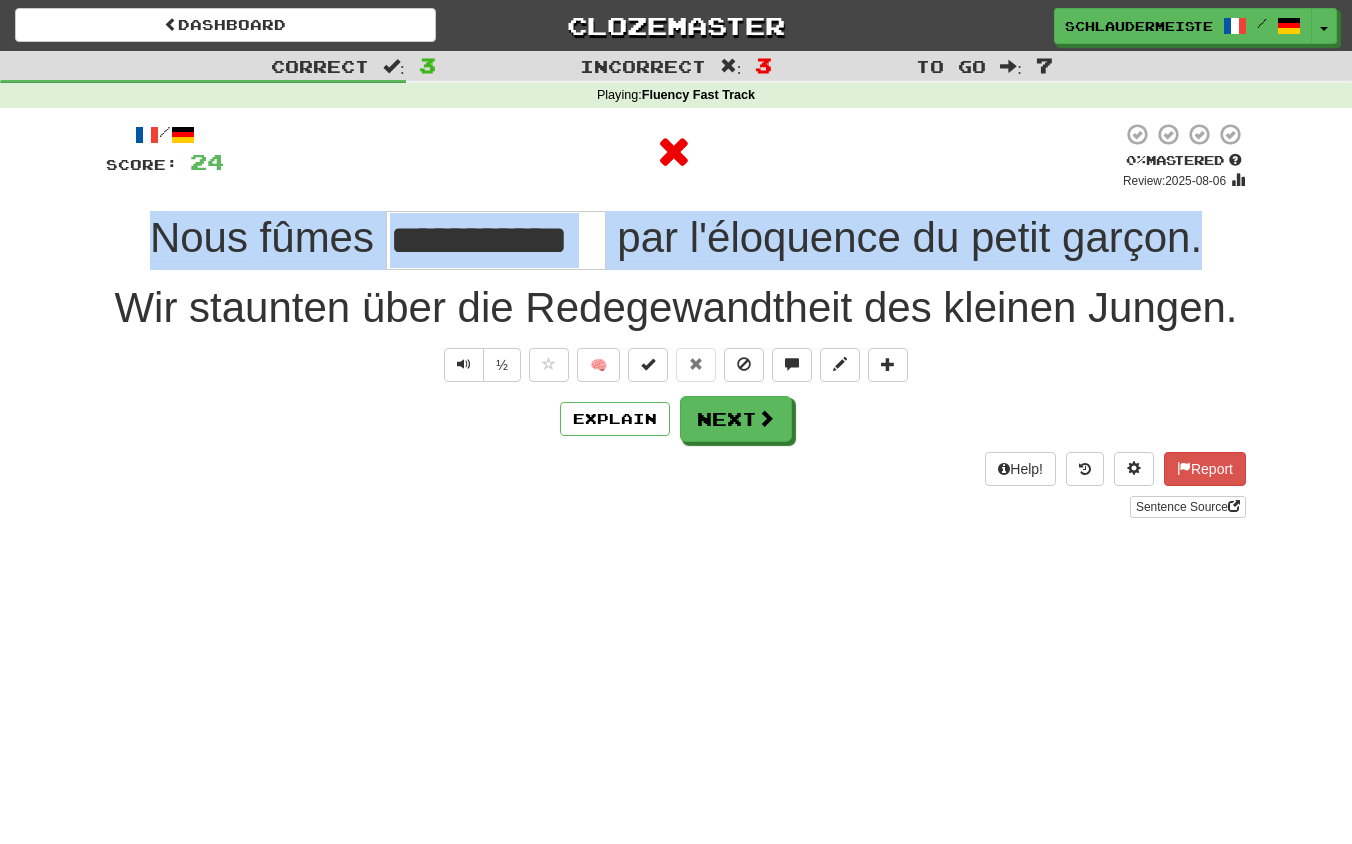 drag, startPoint x: 132, startPoint y: 229, endPoint x: 1351, endPoint y: 250, distance: 1219.1809 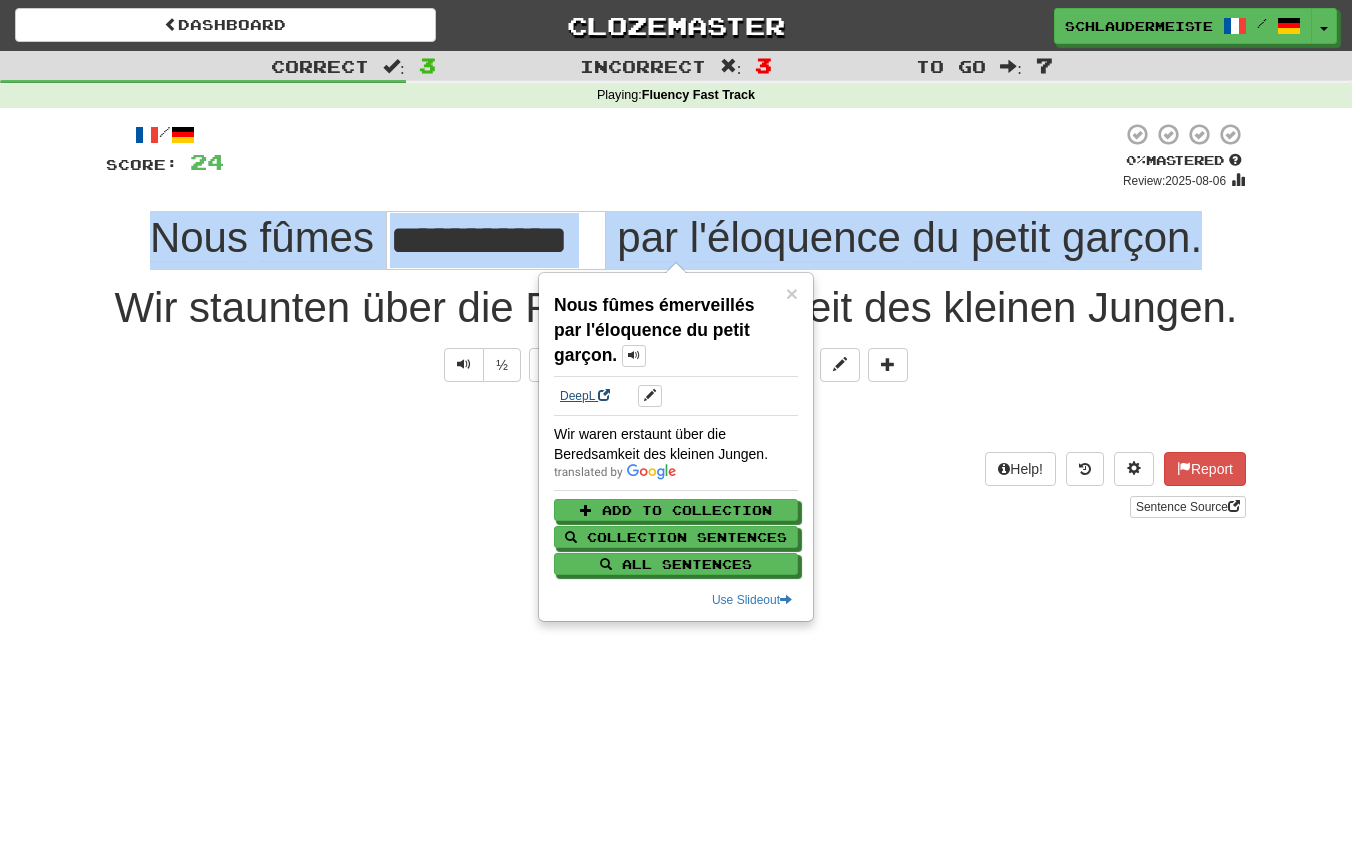 click on "DeepL" at bounding box center [585, 396] 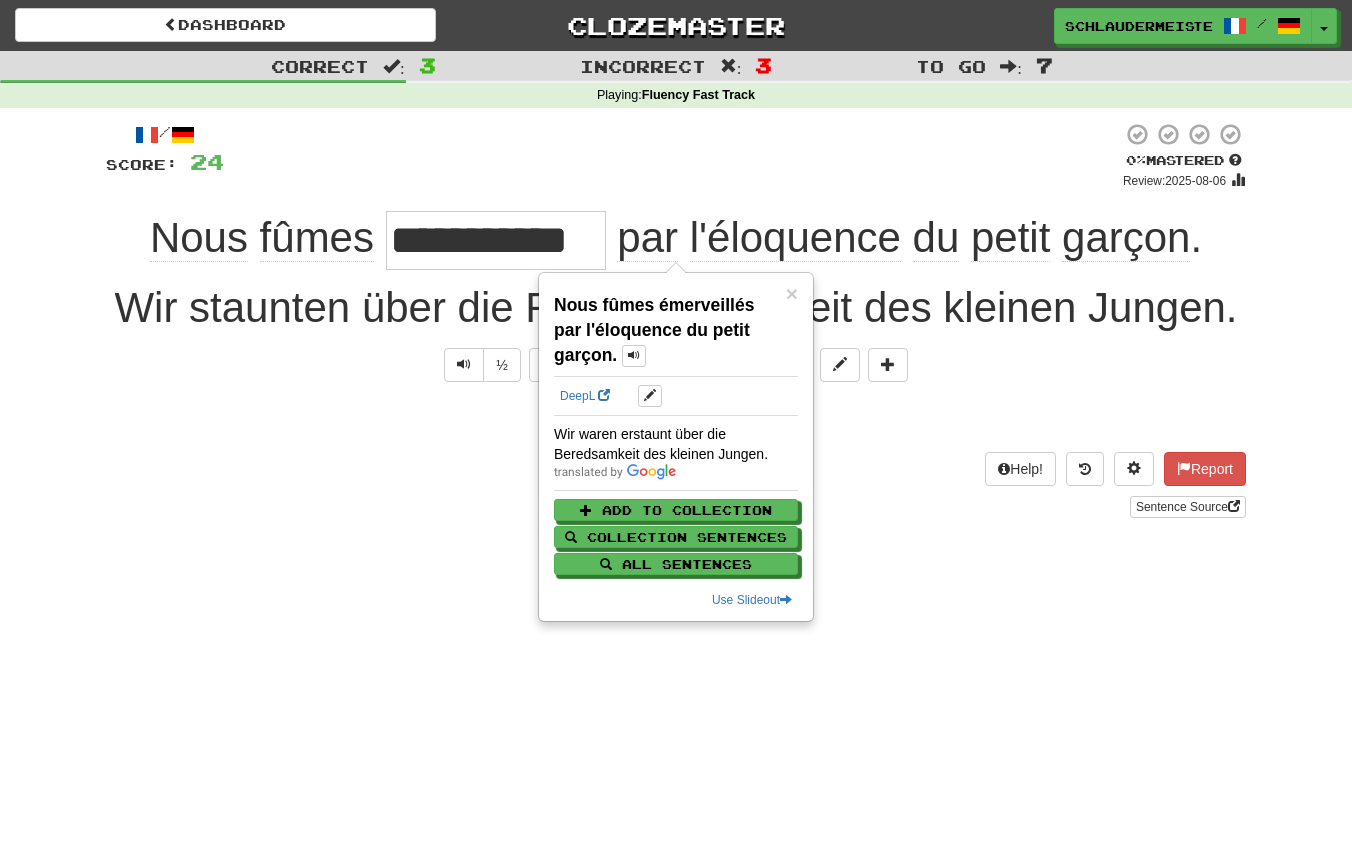 click on "**********" at bounding box center (676, 422) 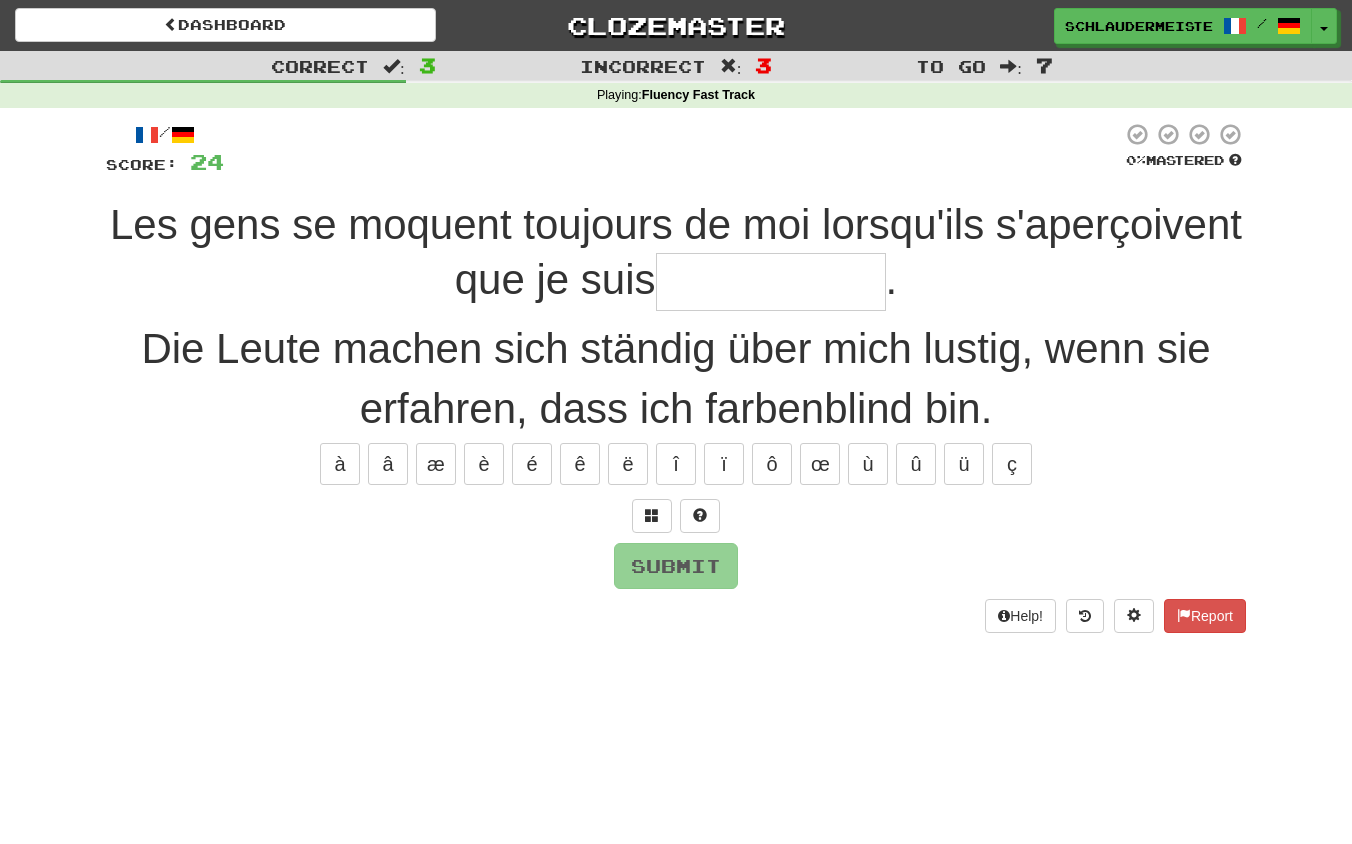 type on "**********" 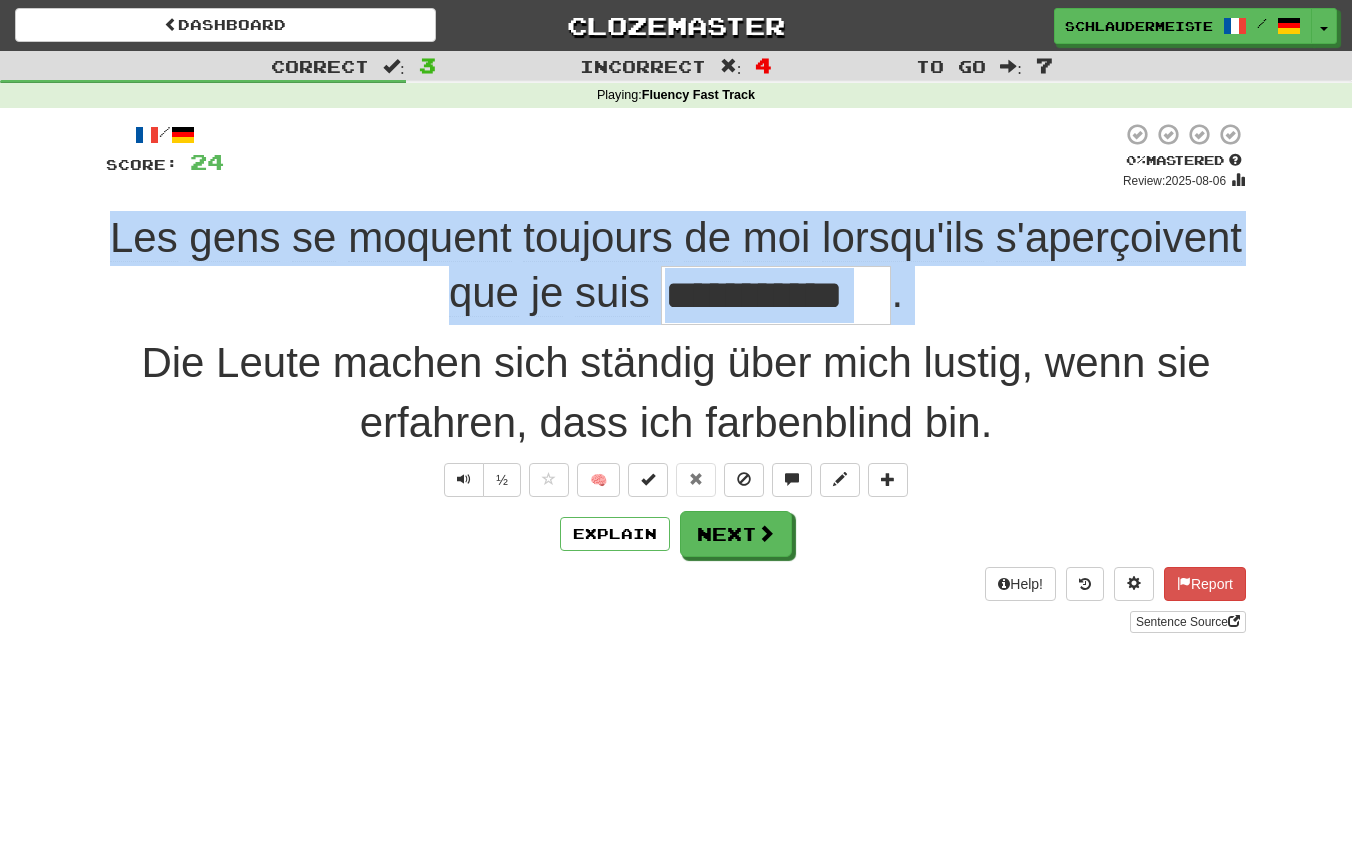 drag, startPoint x: 188, startPoint y: 225, endPoint x: 1034, endPoint y: 324, distance: 851.7728 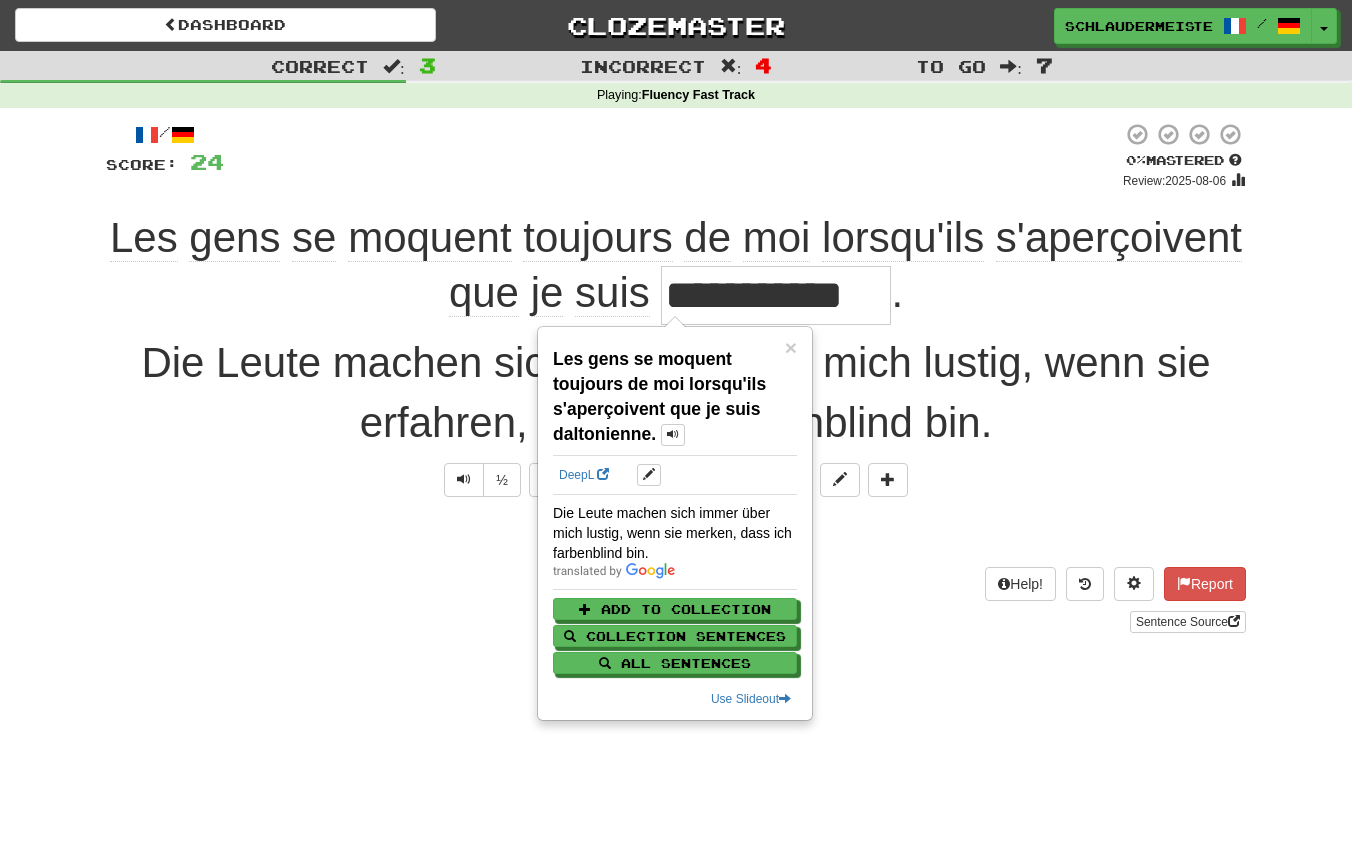 click on "Help!  Report Sentence Source" at bounding box center [676, 600] 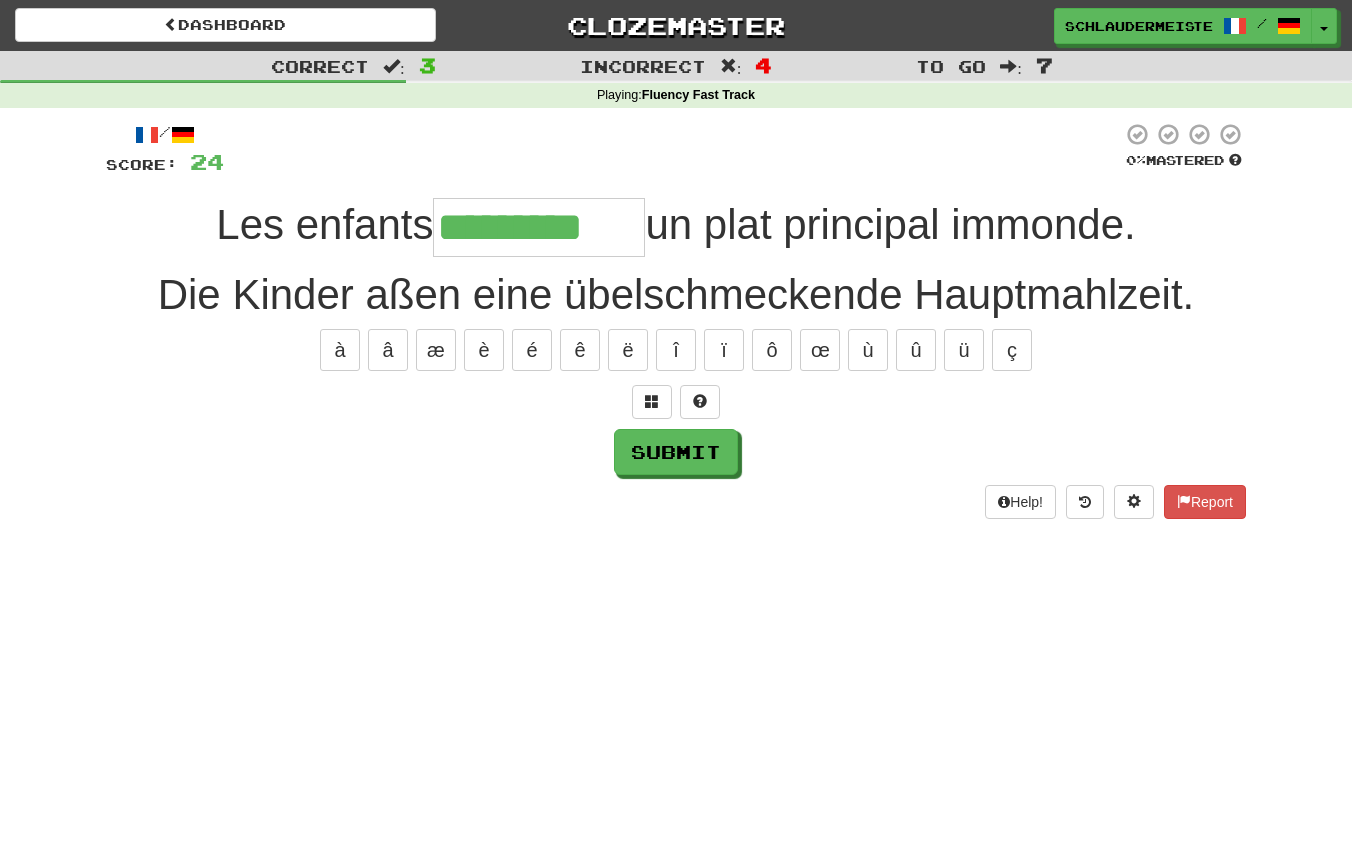 type on "*********" 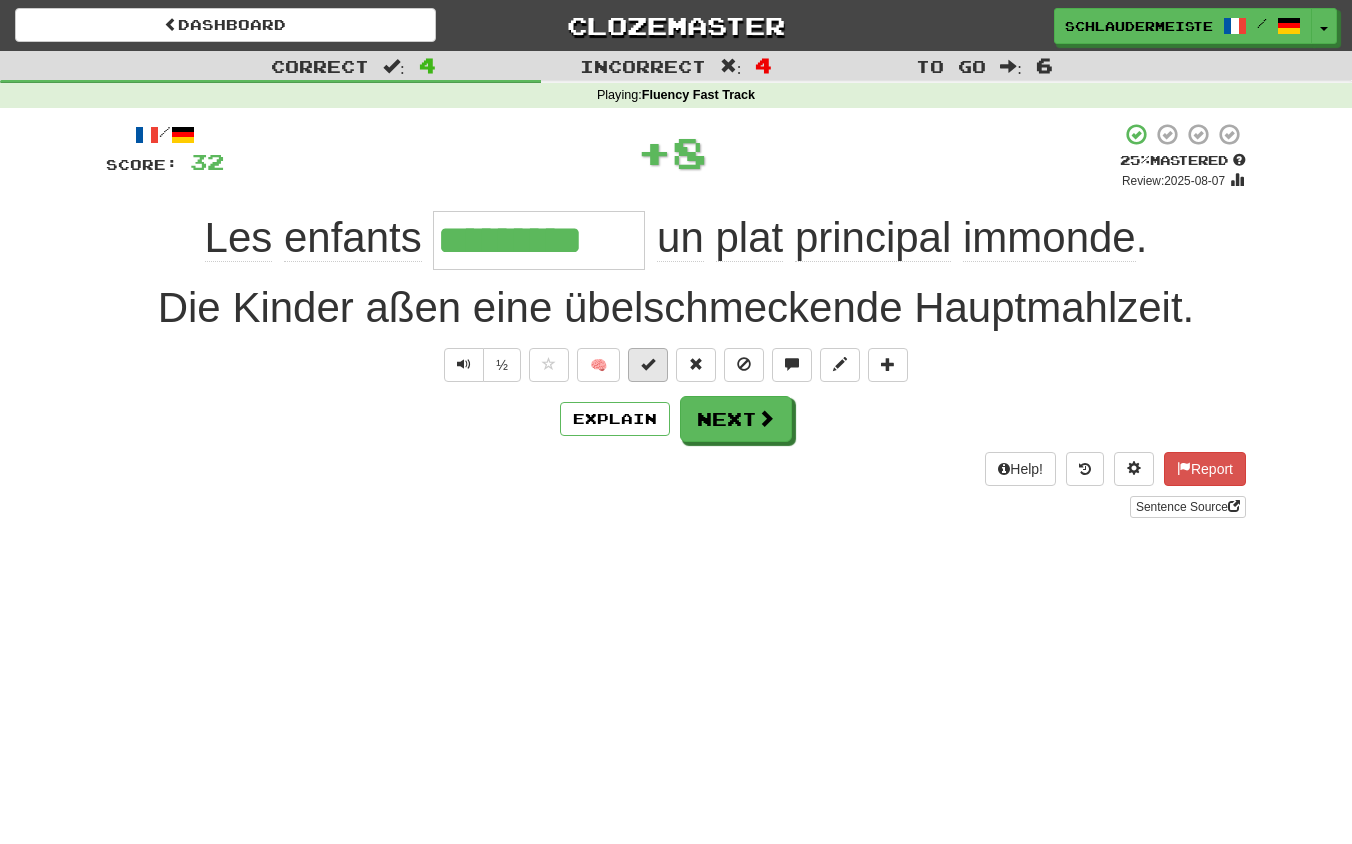 click at bounding box center (648, 364) 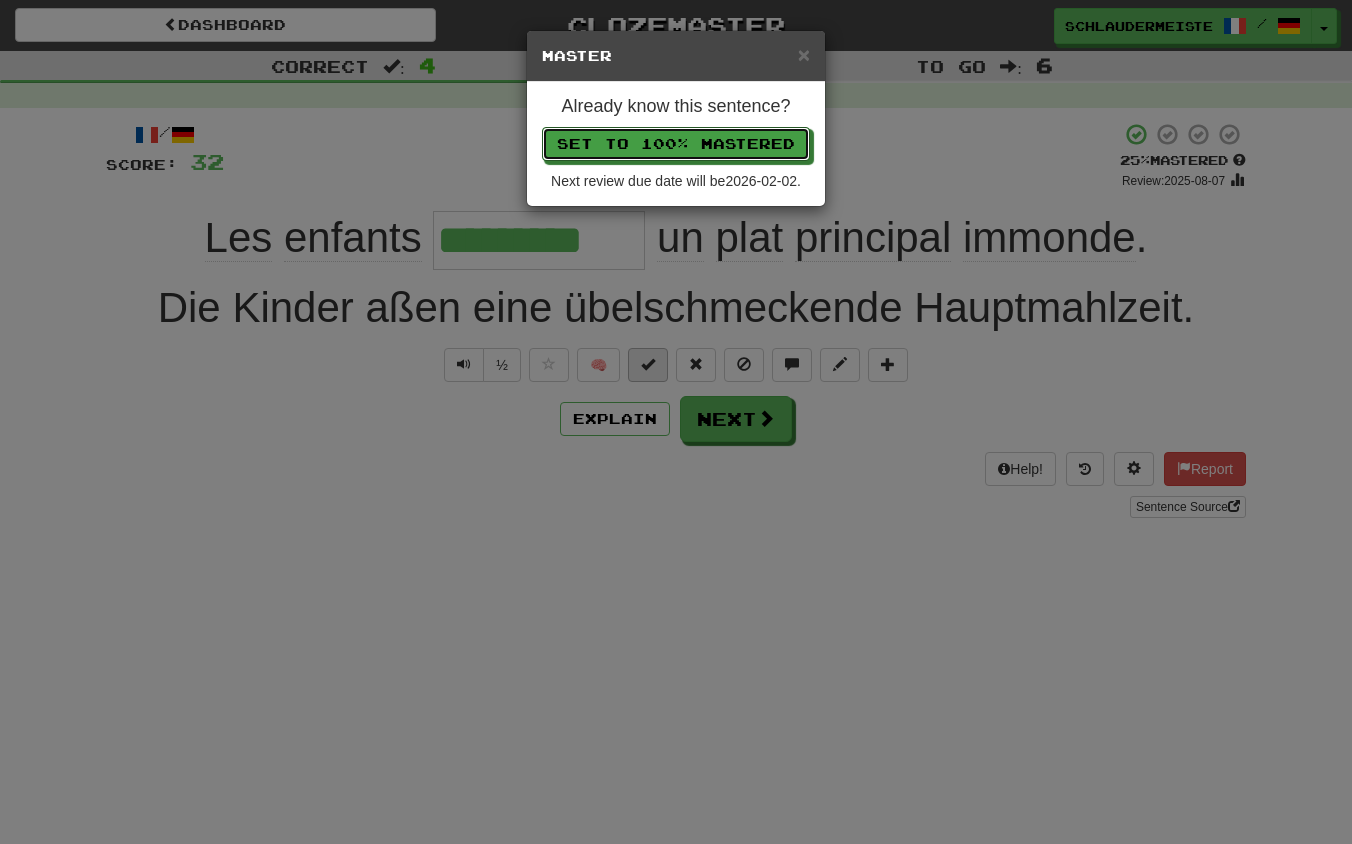 click on "Set to 100% Mastered" at bounding box center (676, 144) 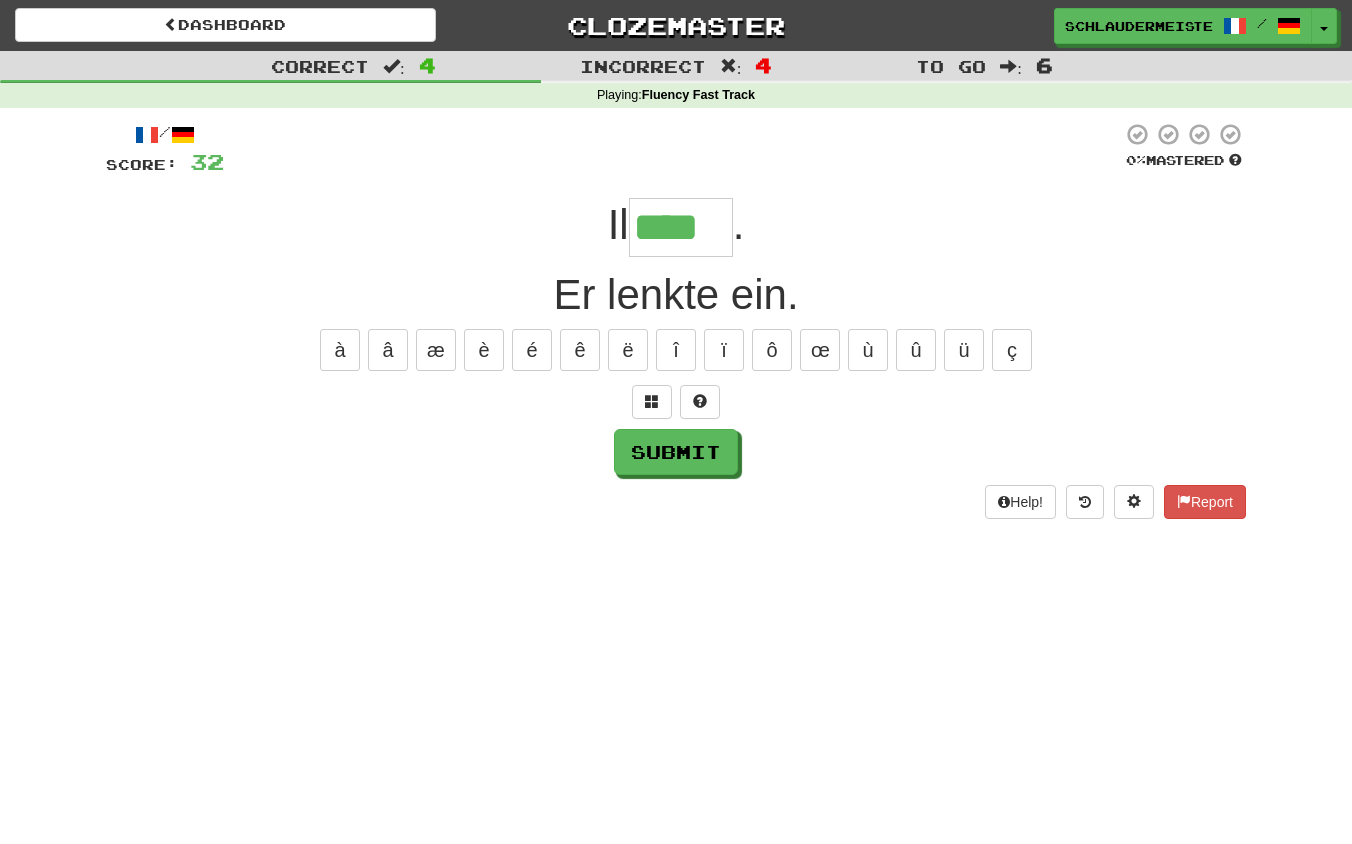 type on "****" 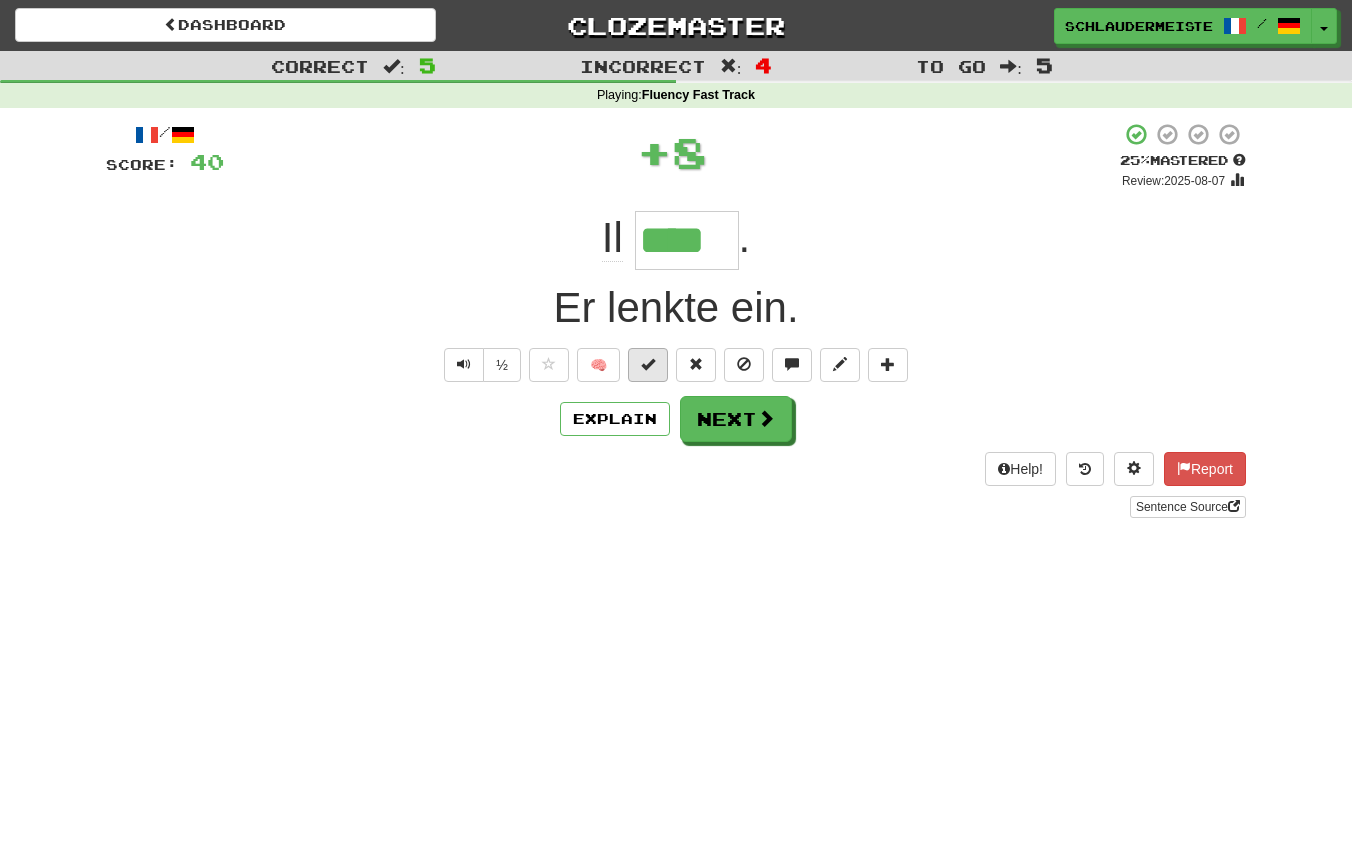 click at bounding box center (648, 364) 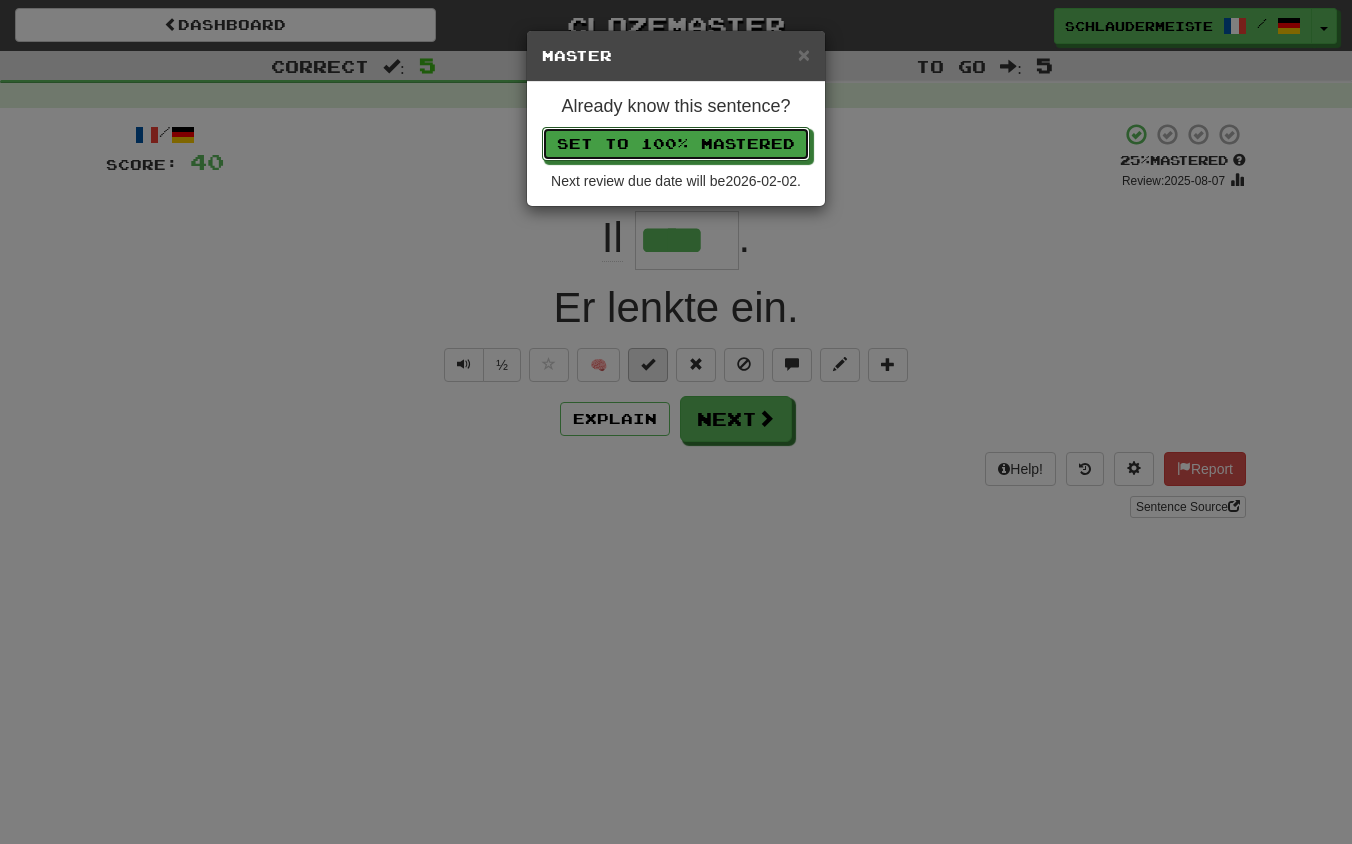 click on "Set to 100% Mastered" at bounding box center [676, 144] 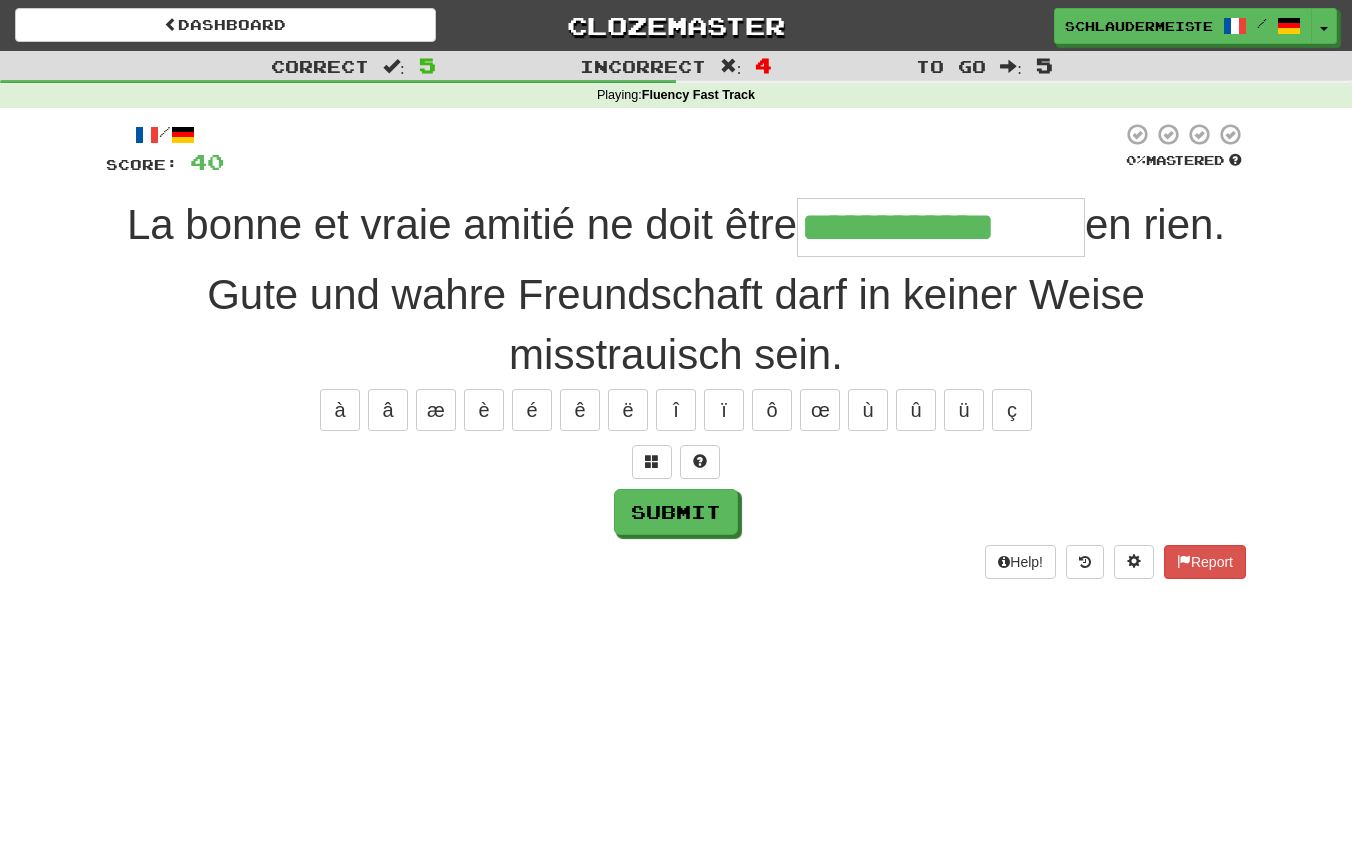 type on "**********" 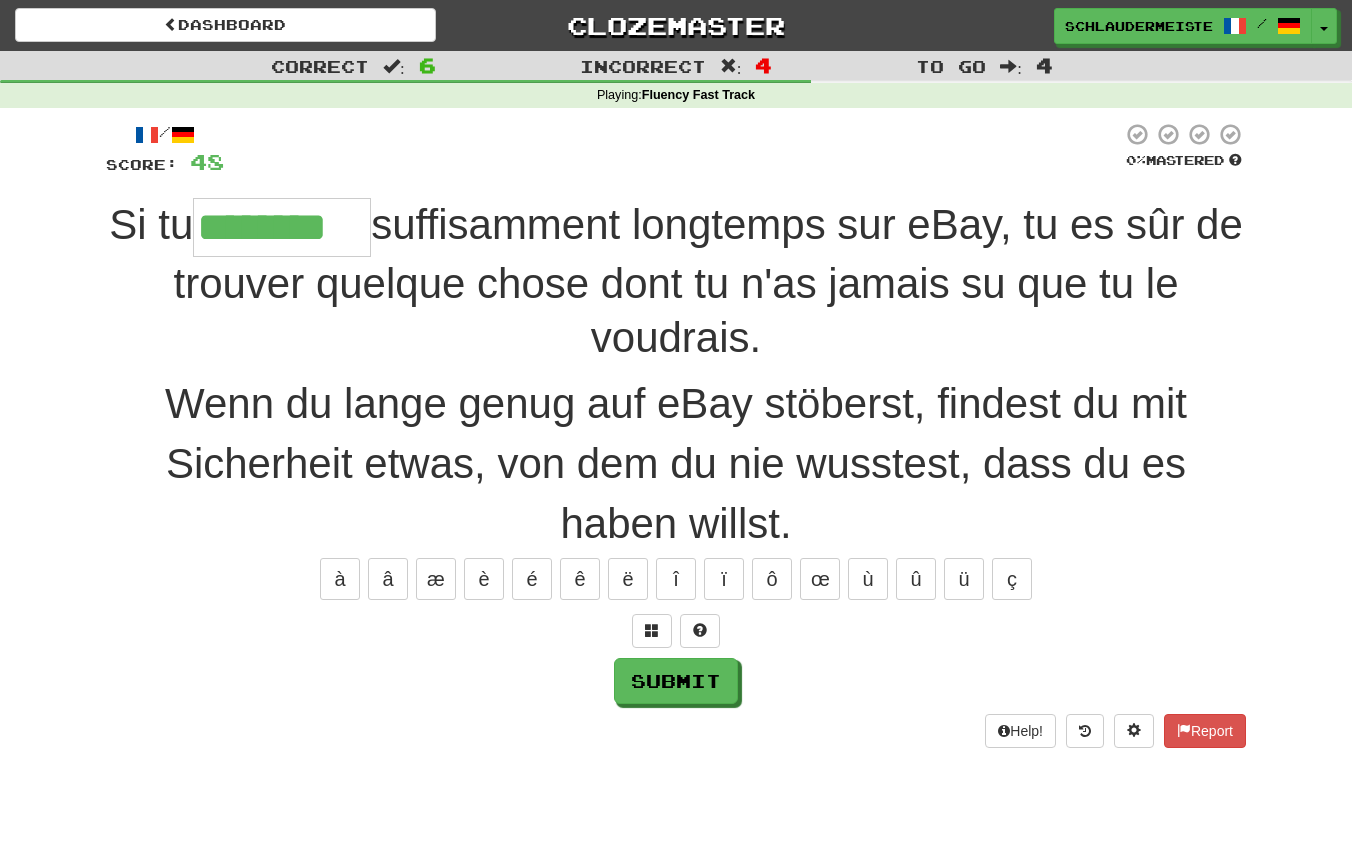 type on "********" 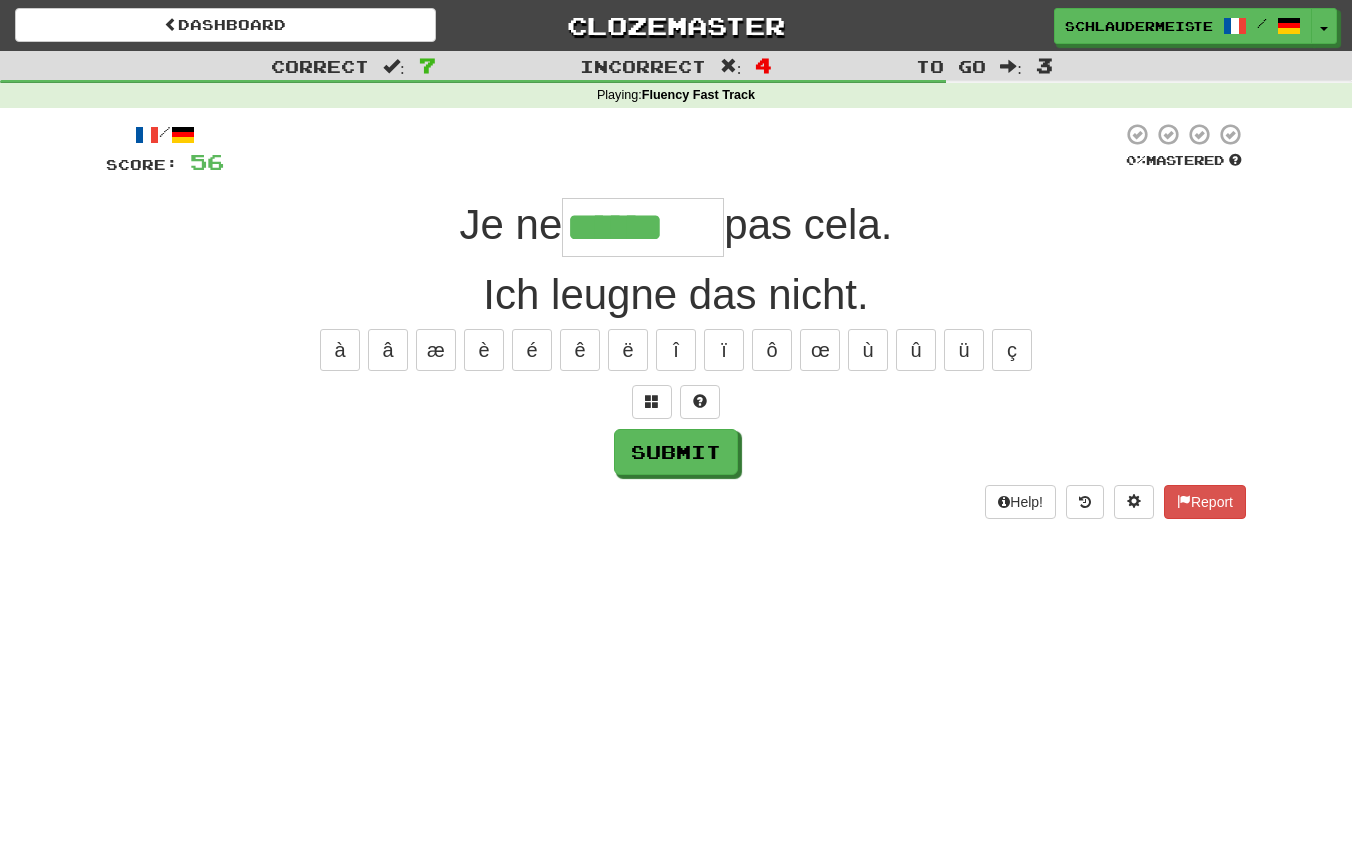 type on "******" 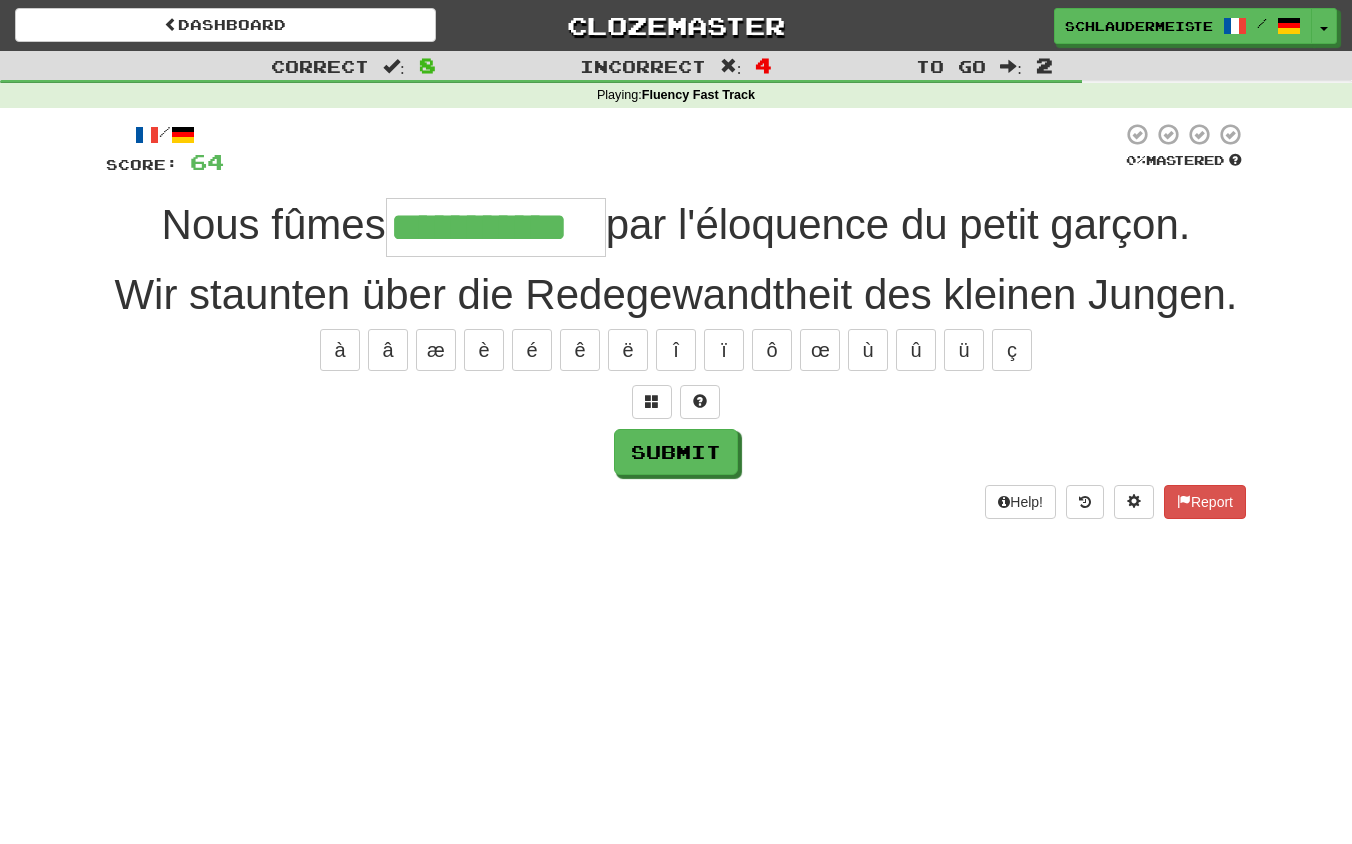 type on "**********" 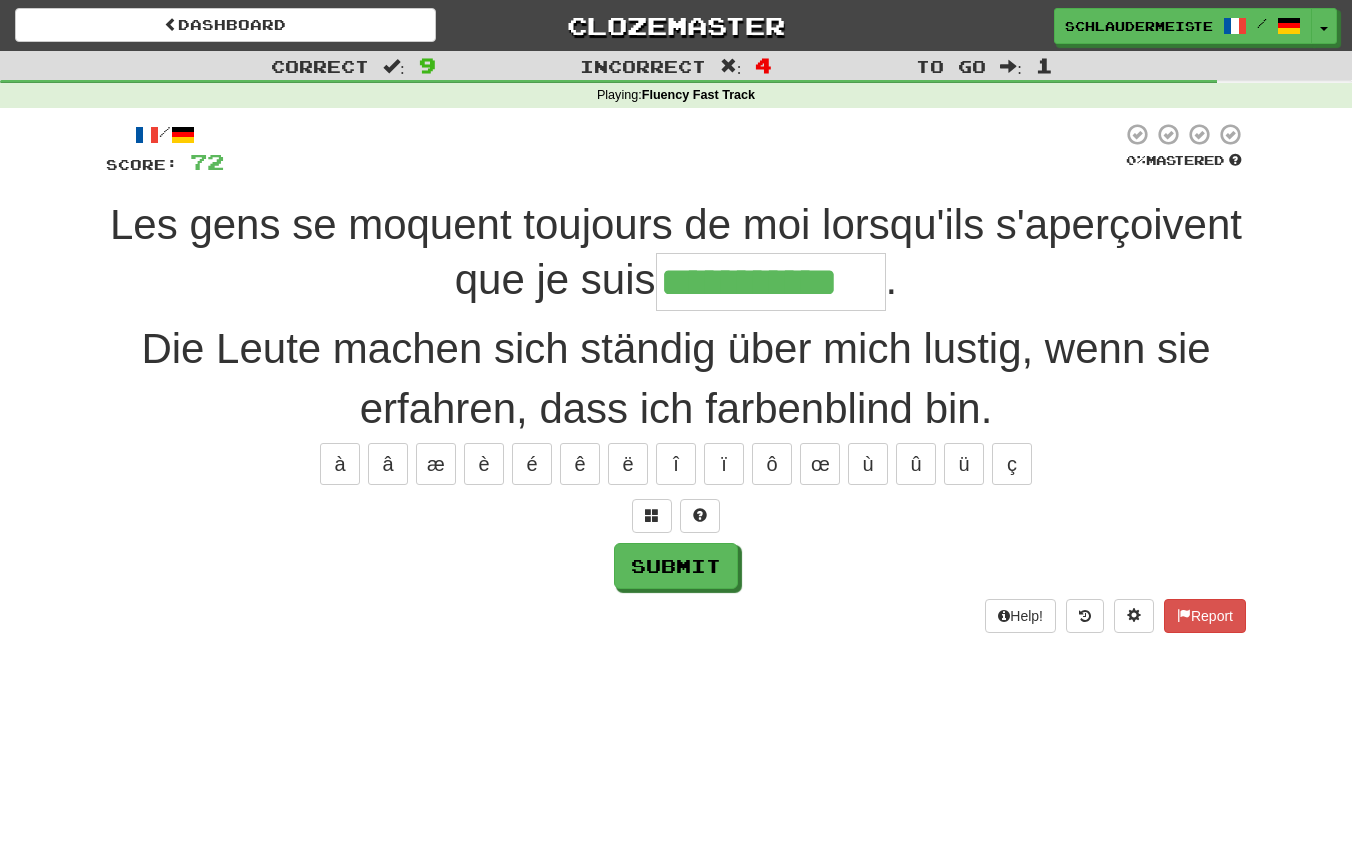 type on "**********" 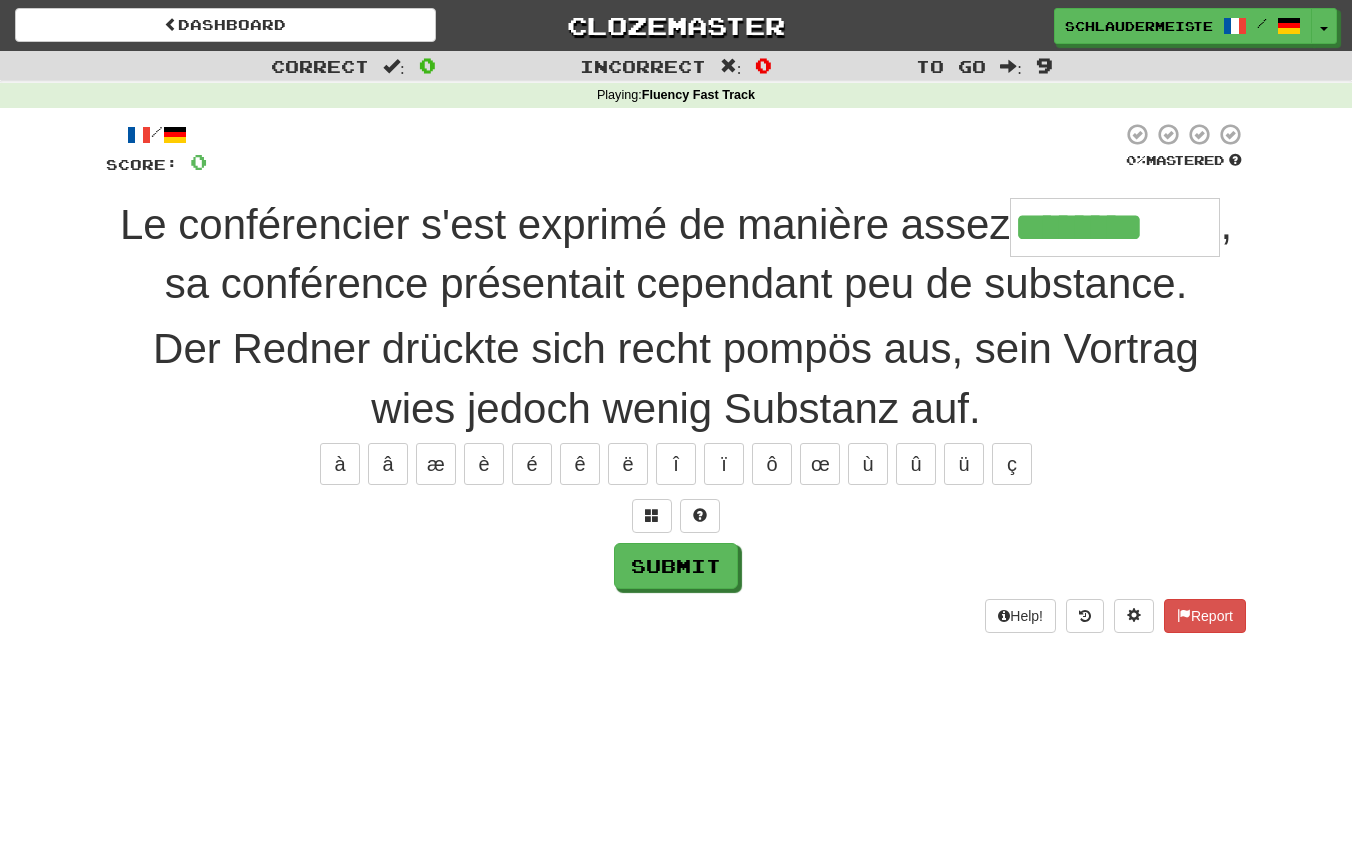 type on "********" 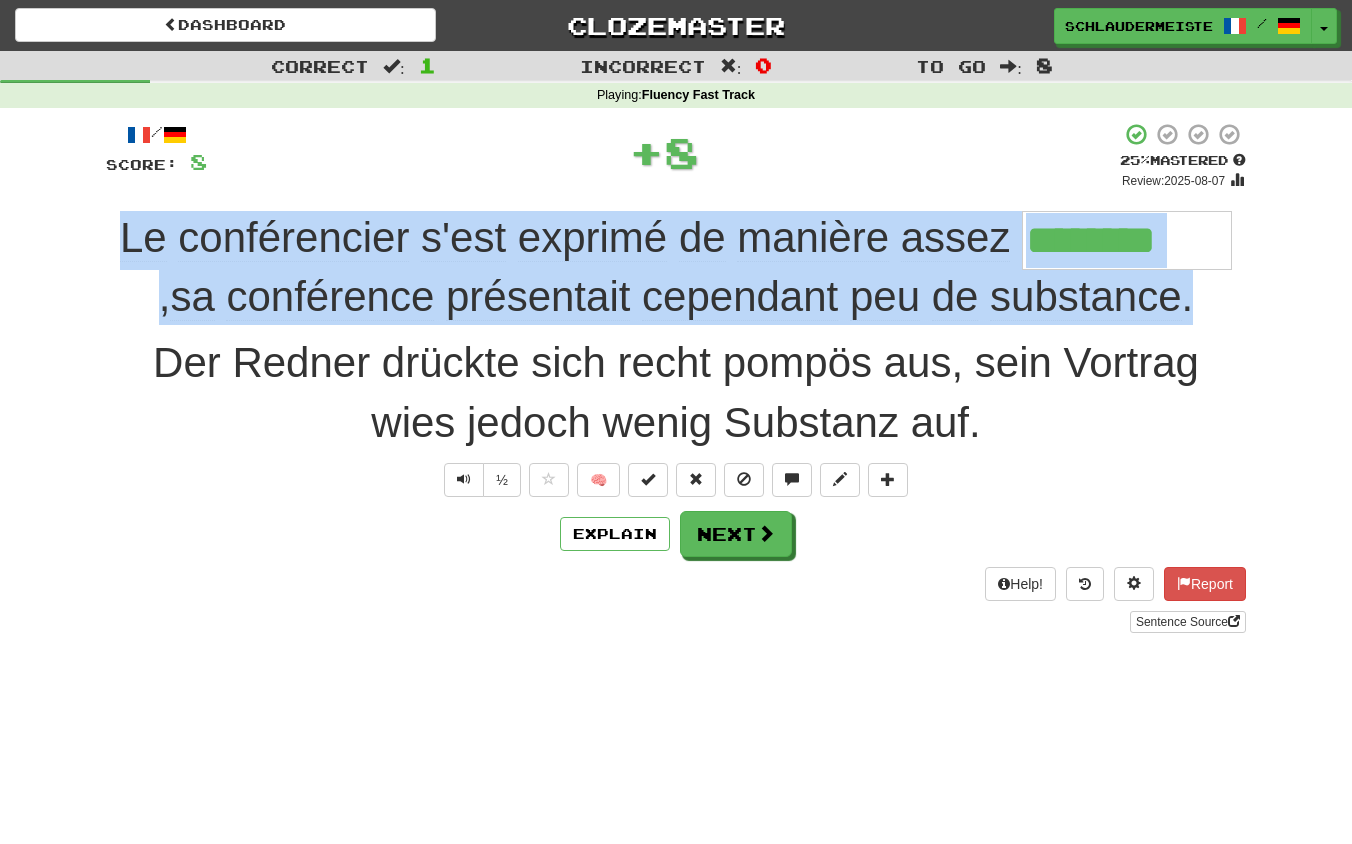 drag, startPoint x: 99, startPoint y: 215, endPoint x: 1206, endPoint y: 305, distance: 1110.6525 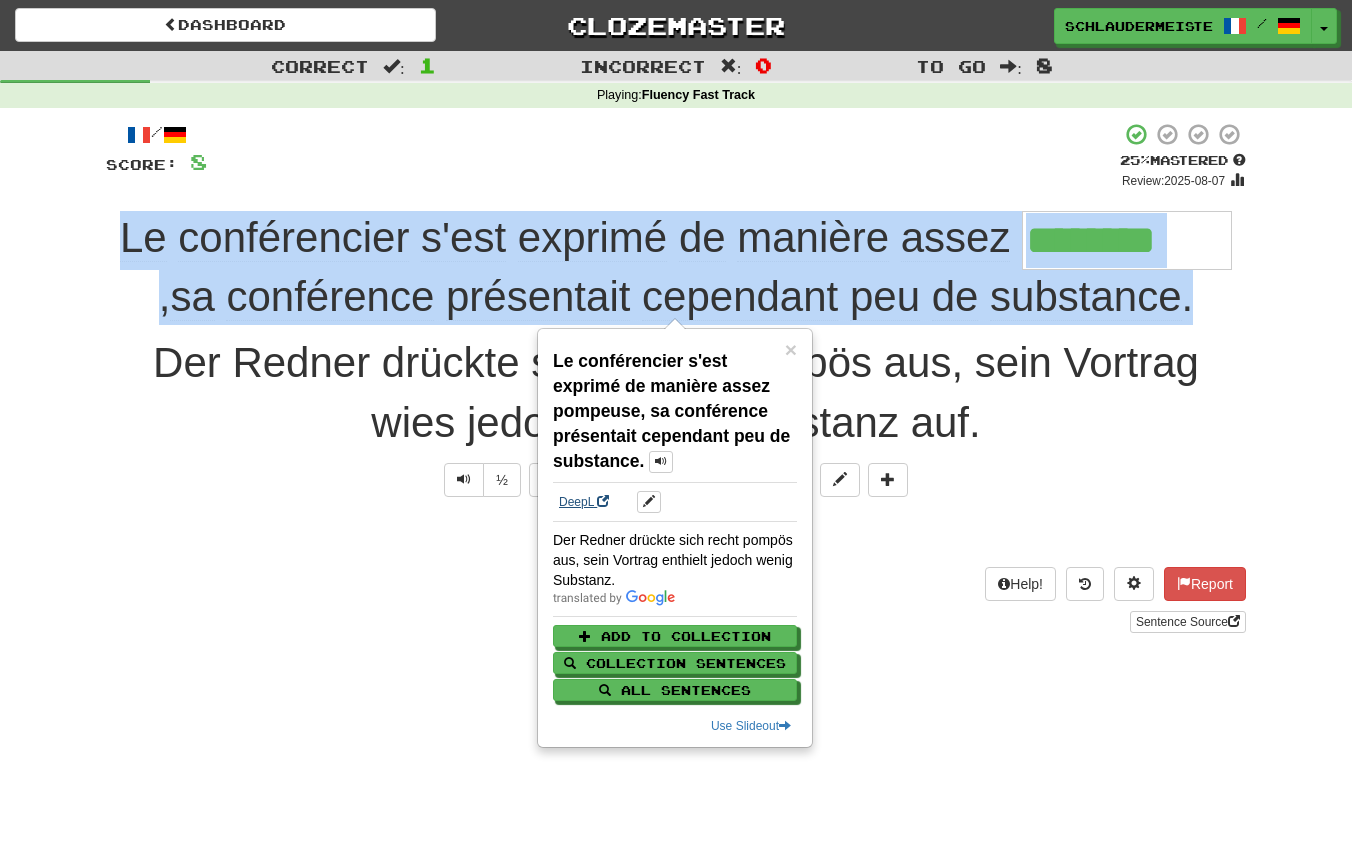 click on "DeepL" at bounding box center [584, 502] 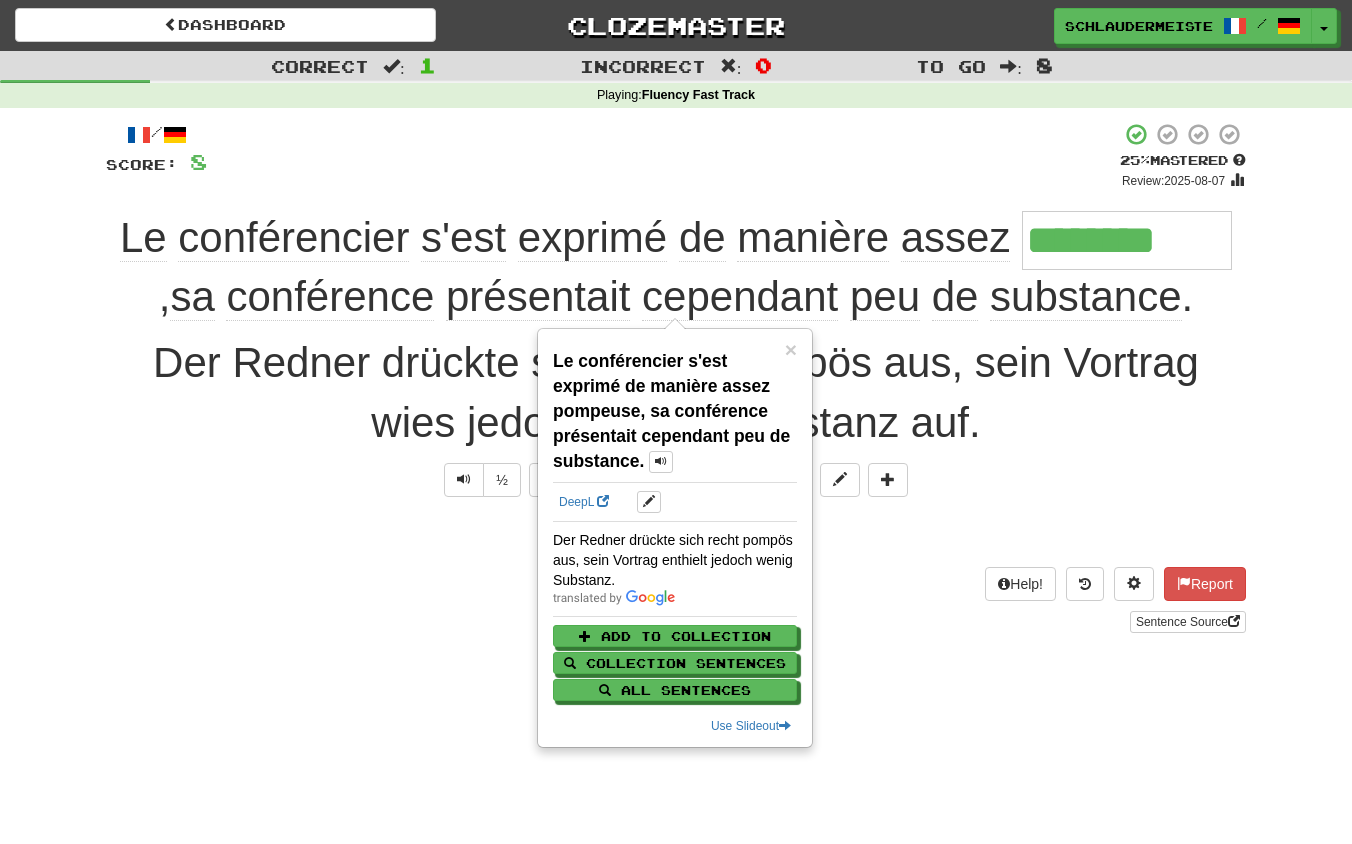 click on "Help!  Report Sentence Source" at bounding box center (676, 600) 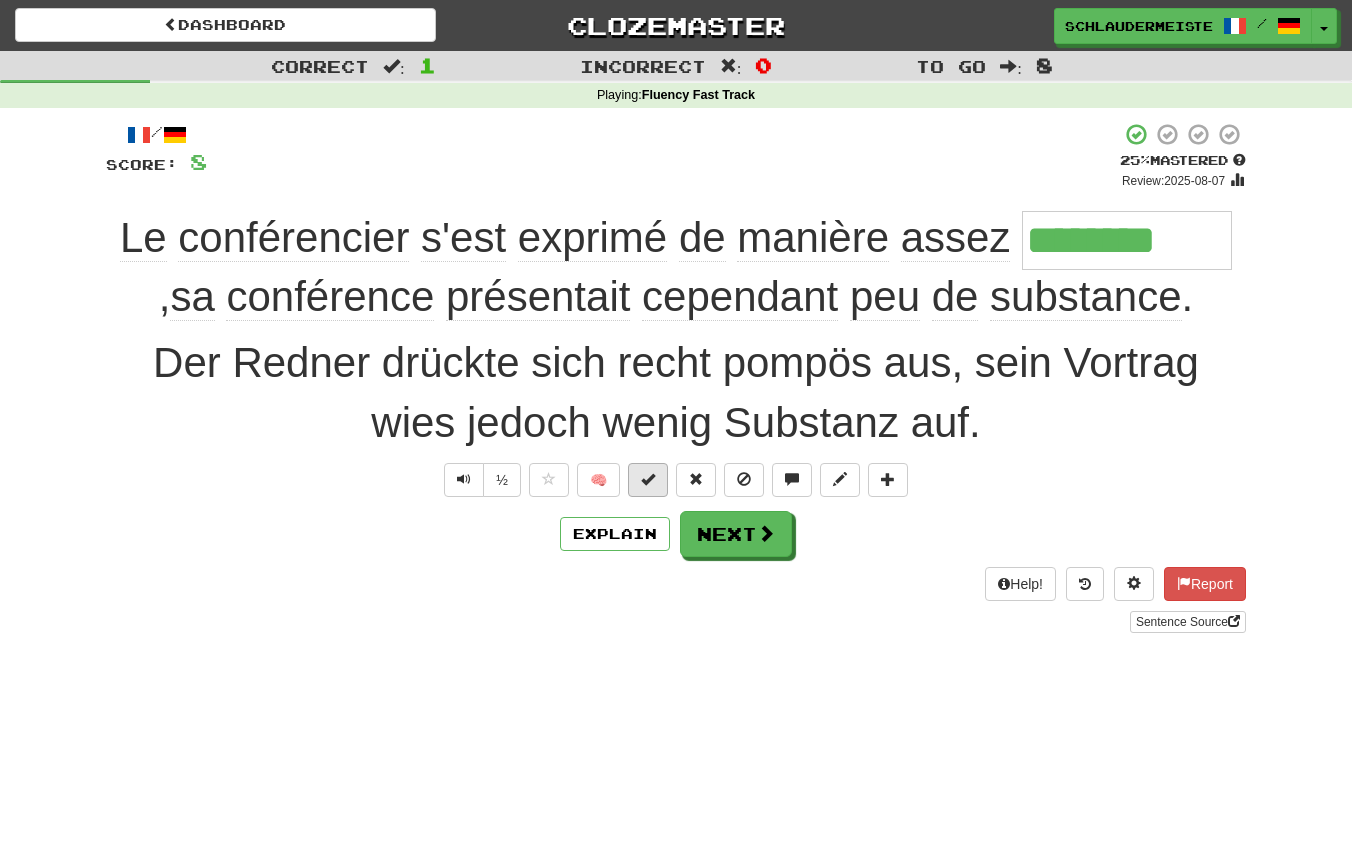 click at bounding box center [648, 480] 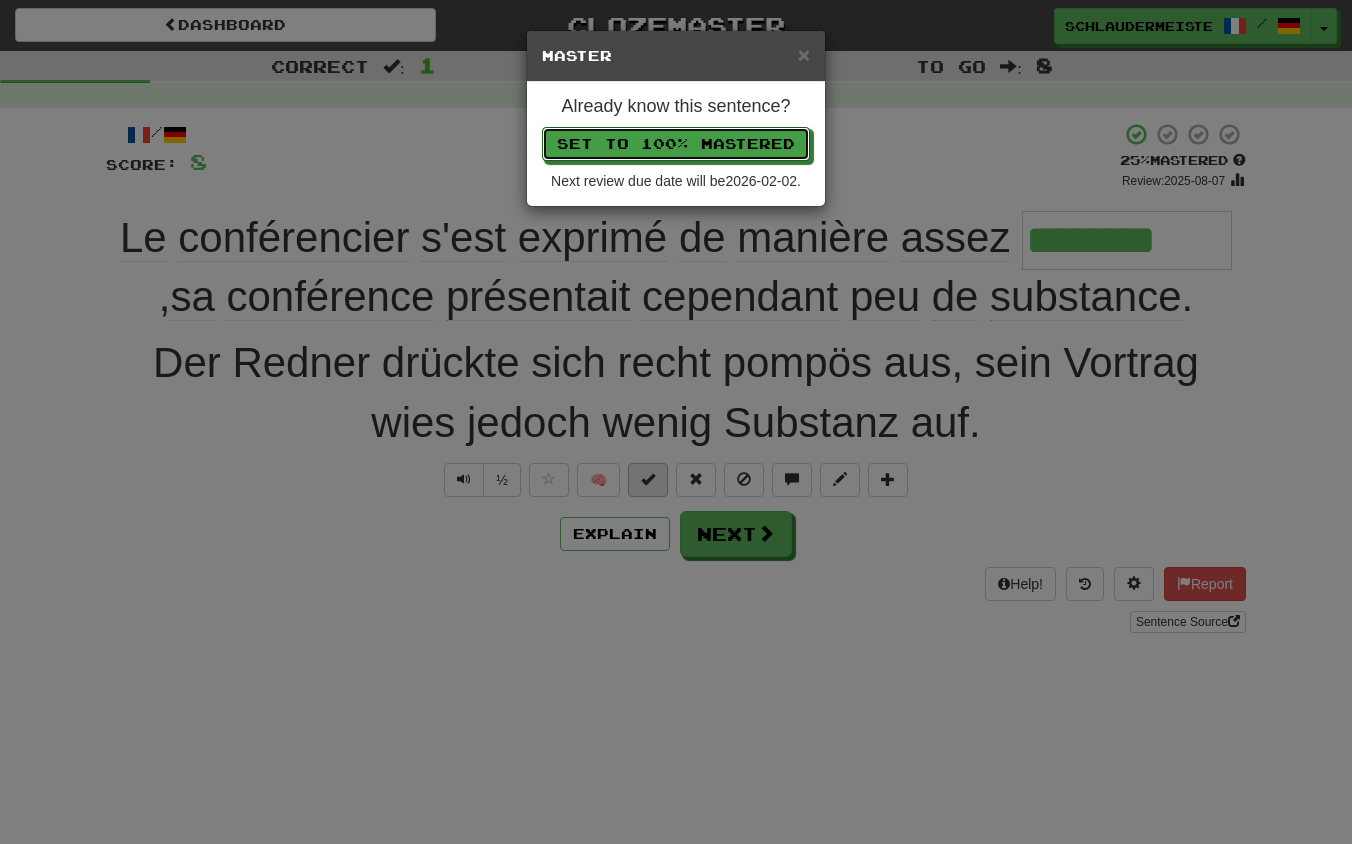 type 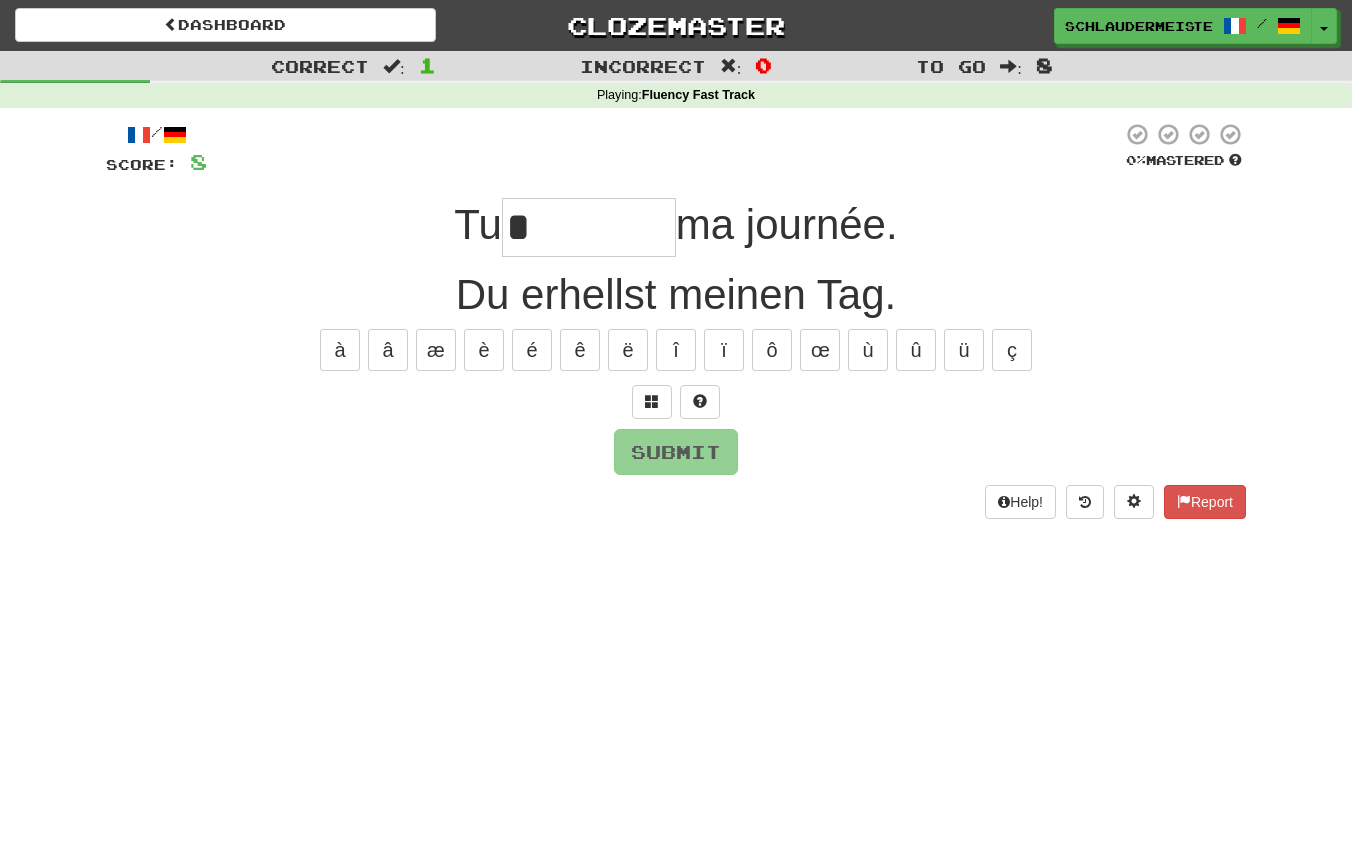 type on "*" 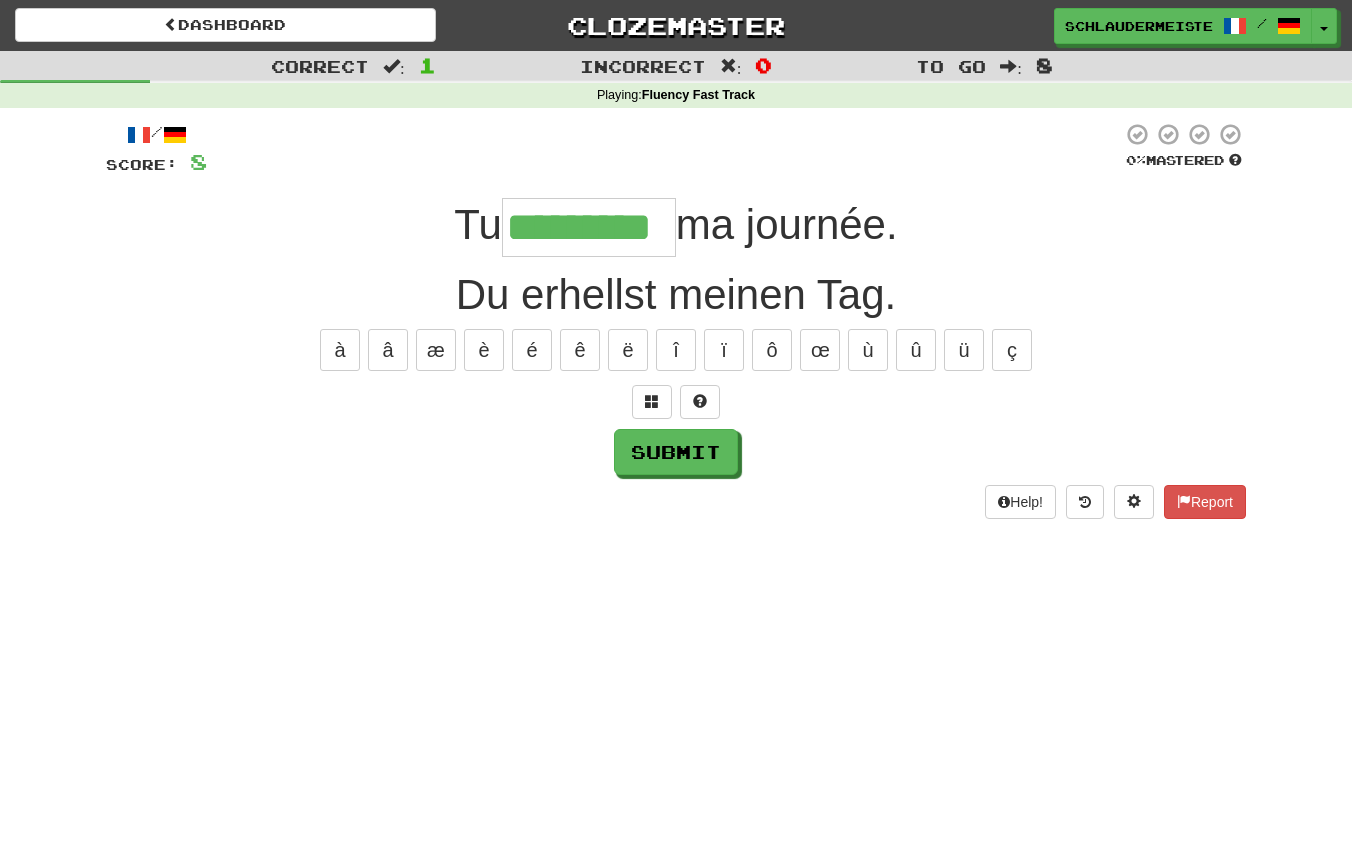 type on "*********" 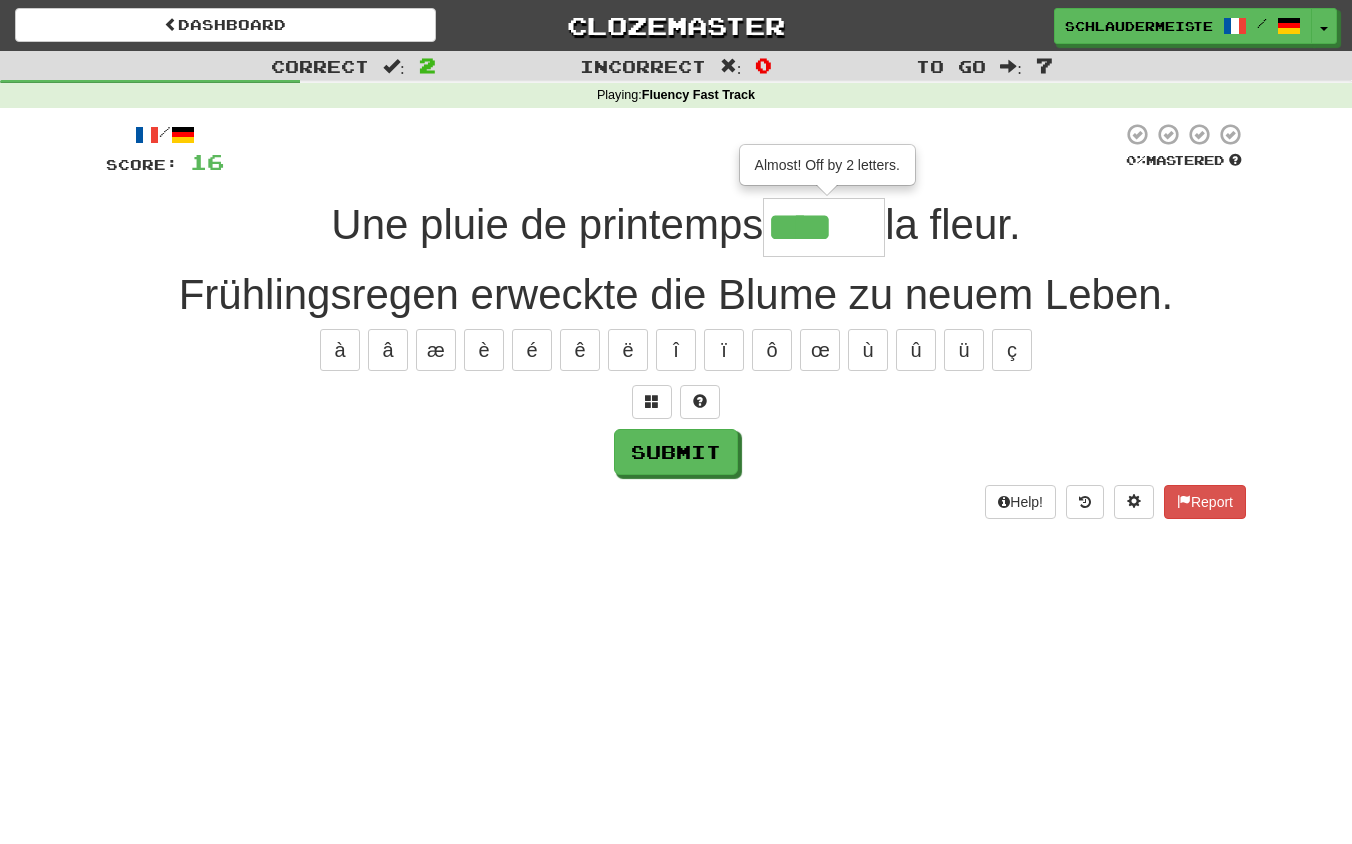 type on "******" 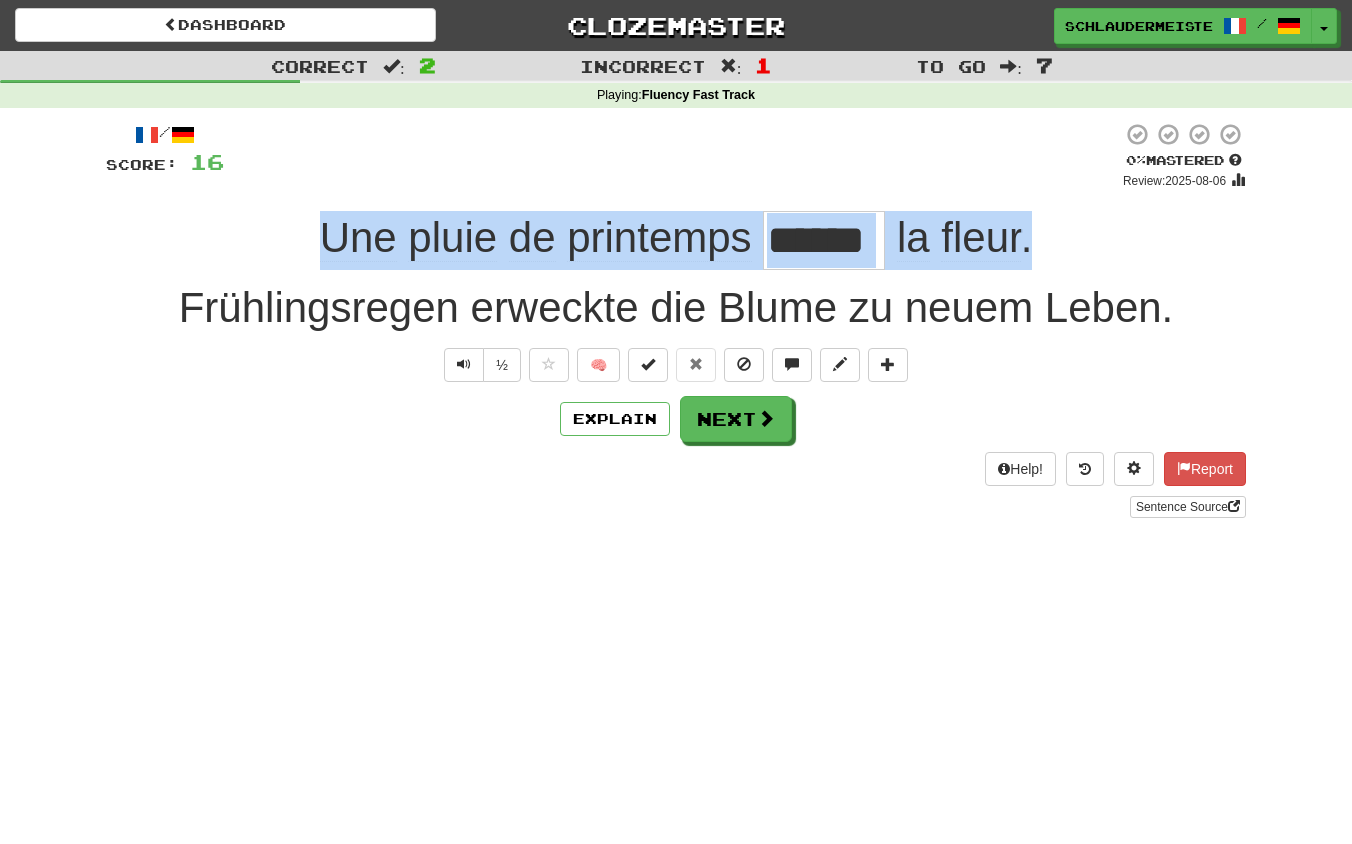 drag, startPoint x: 281, startPoint y: 209, endPoint x: 1085, endPoint y: 239, distance: 804.5595 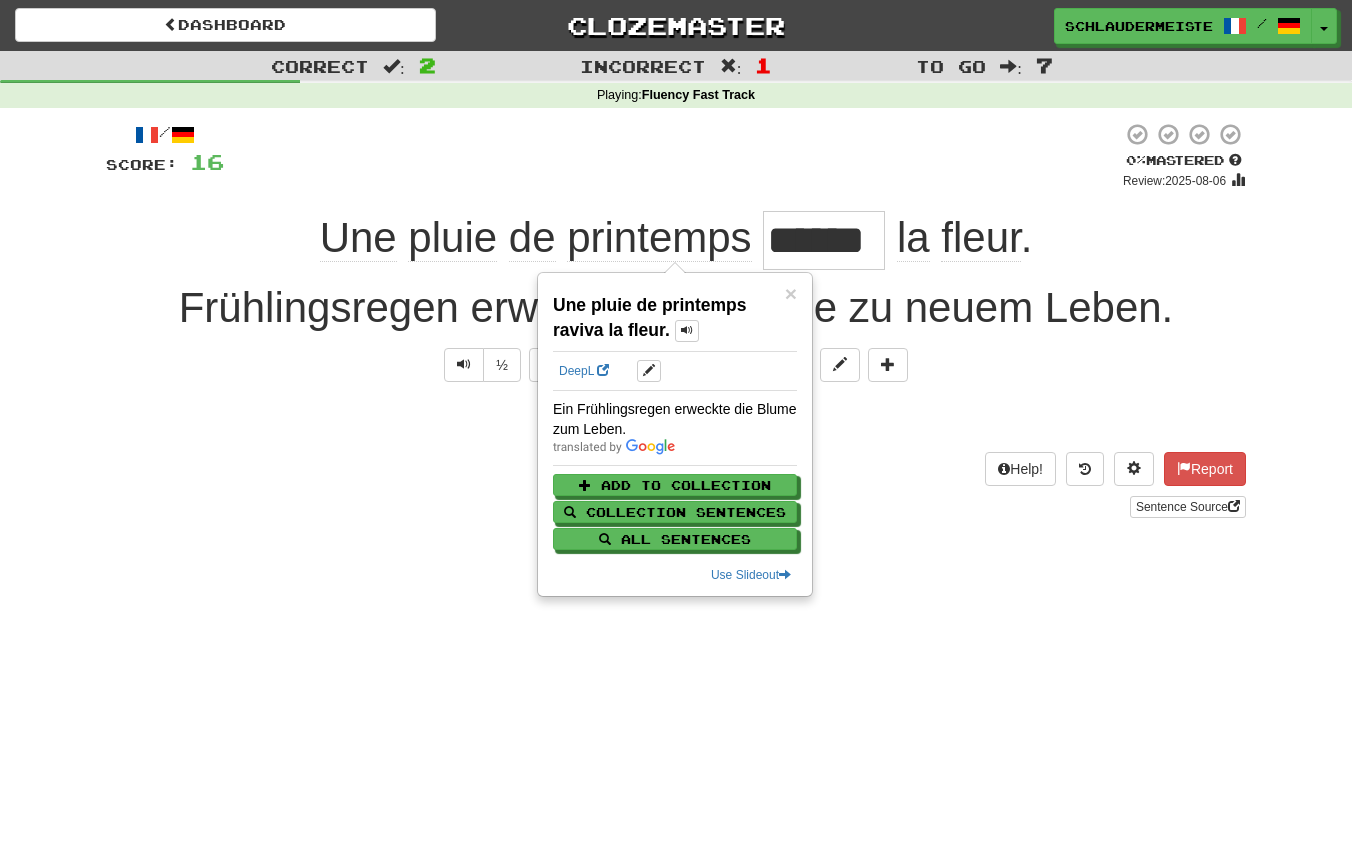 click on "Help!  Report Sentence Source" at bounding box center (676, 485) 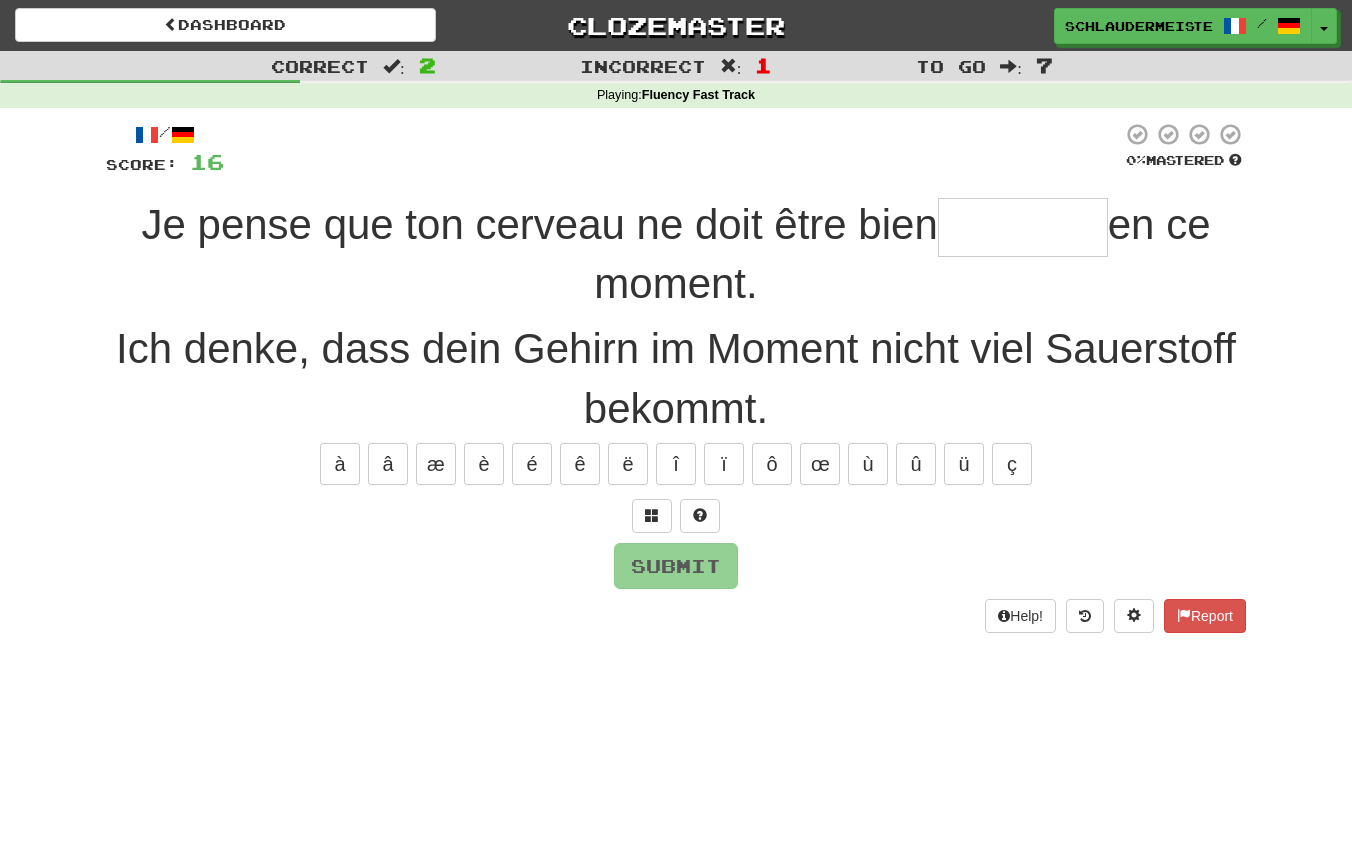 type on "*" 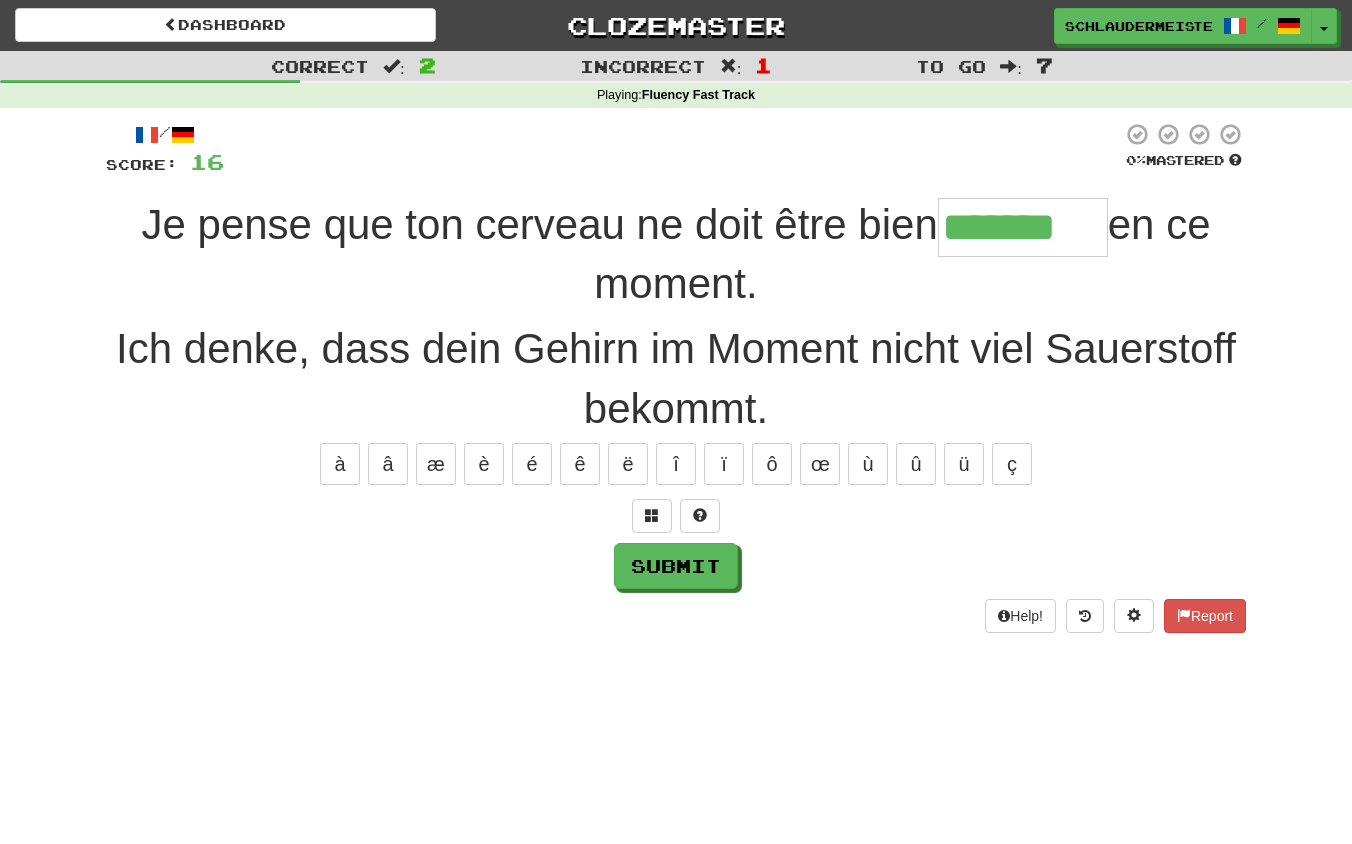 type on "*******" 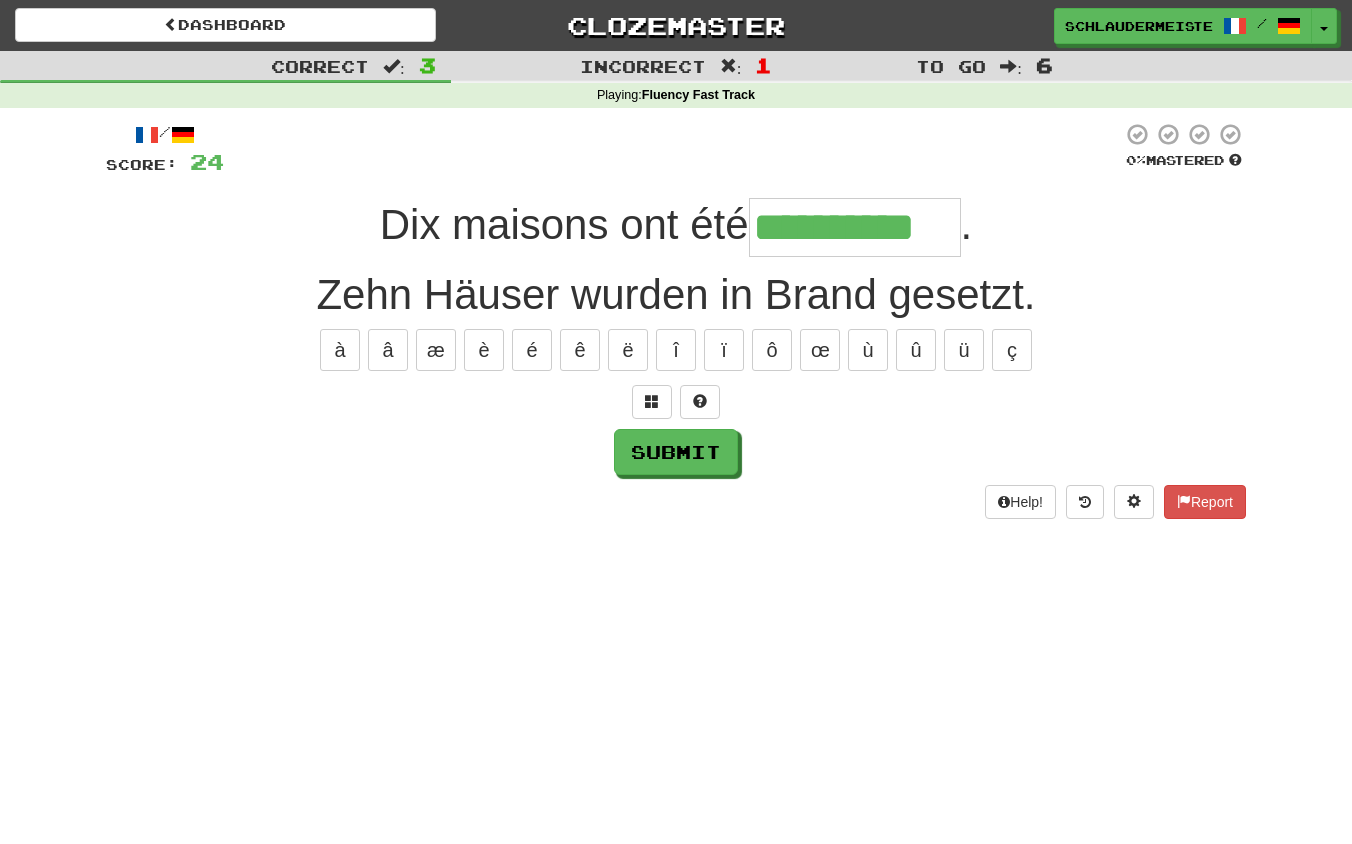 type on "**********" 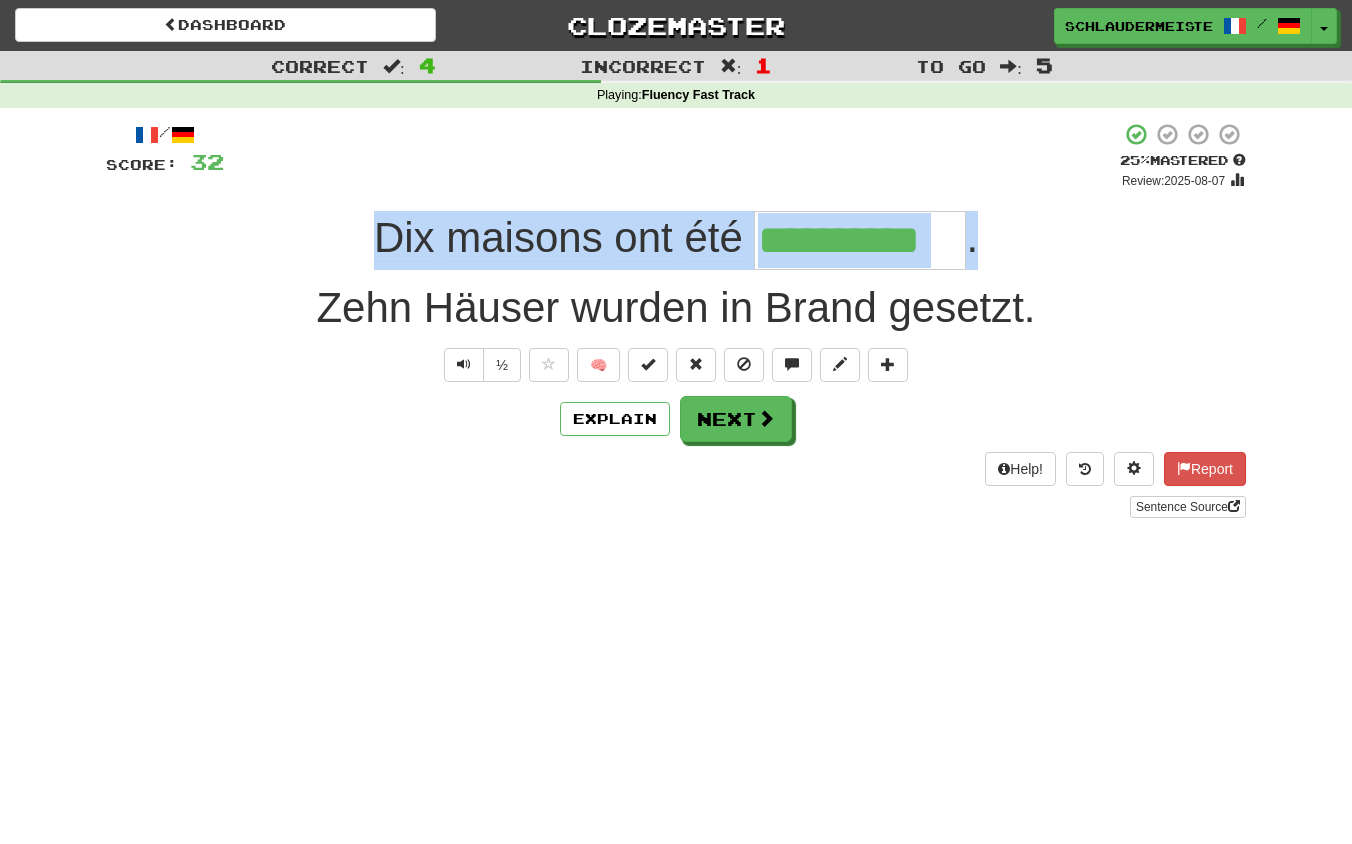 drag, startPoint x: 351, startPoint y: 213, endPoint x: 1019, endPoint y: 254, distance: 669.2571 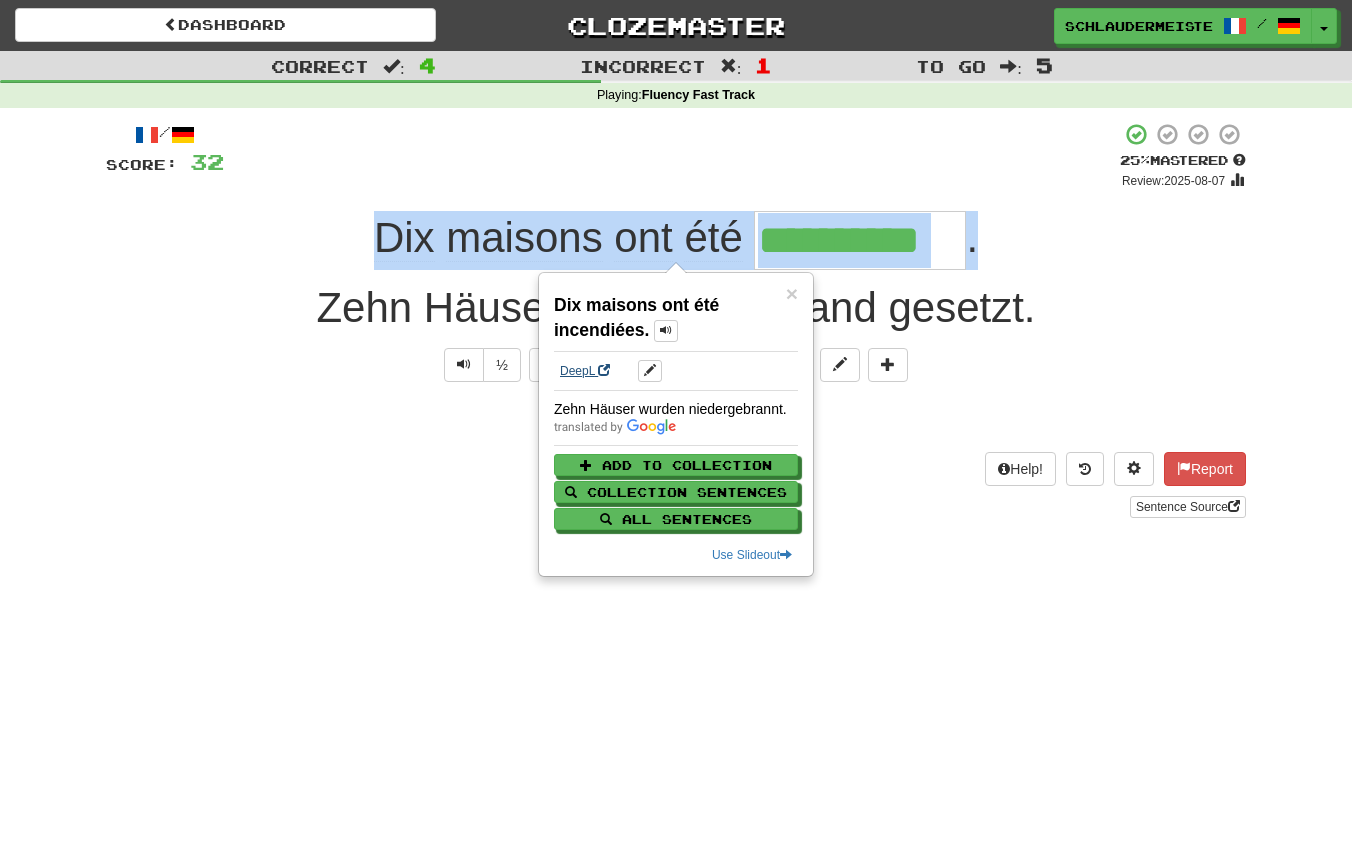 click on "DeepL" at bounding box center (585, 371) 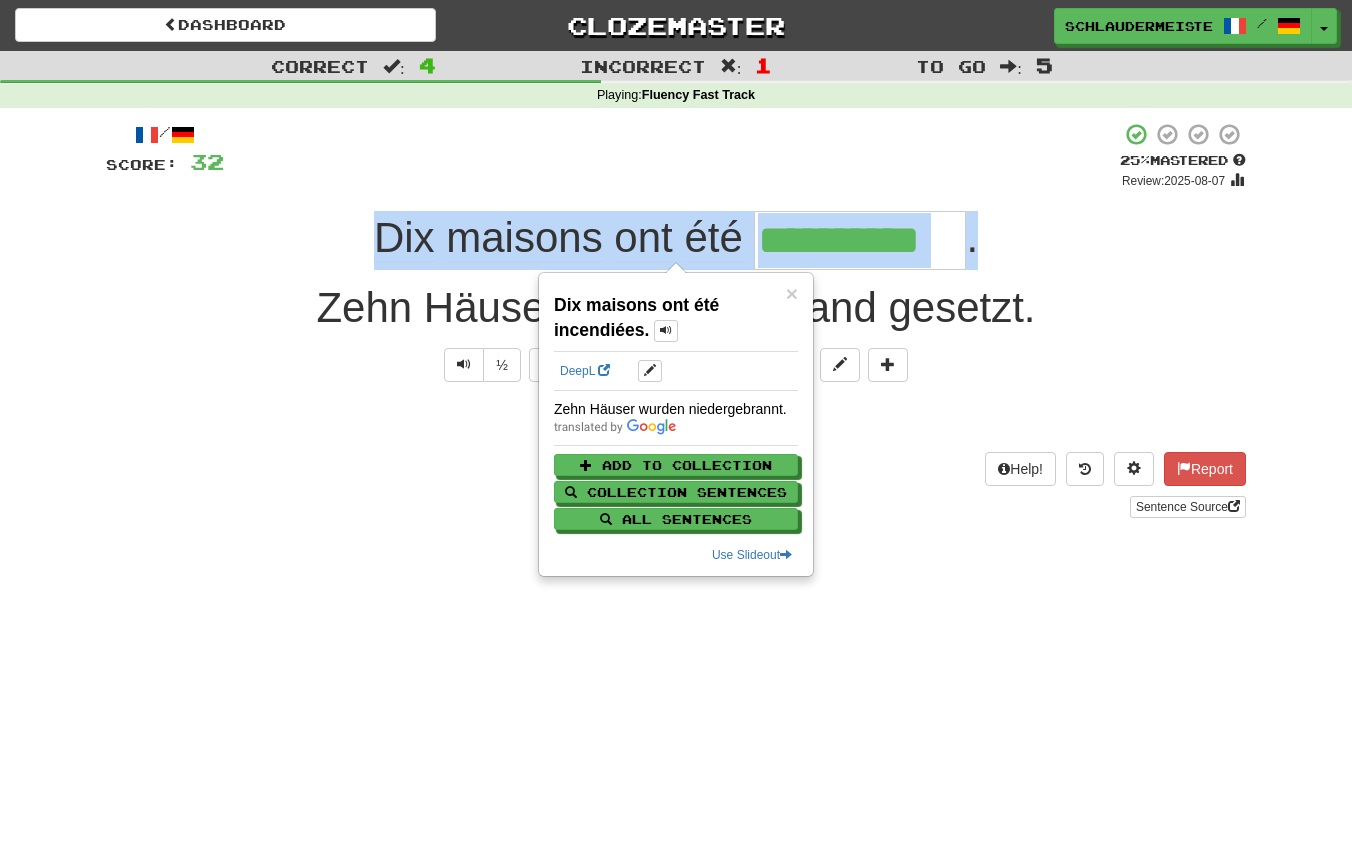 click on "Explain Next" at bounding box center [676, 419] 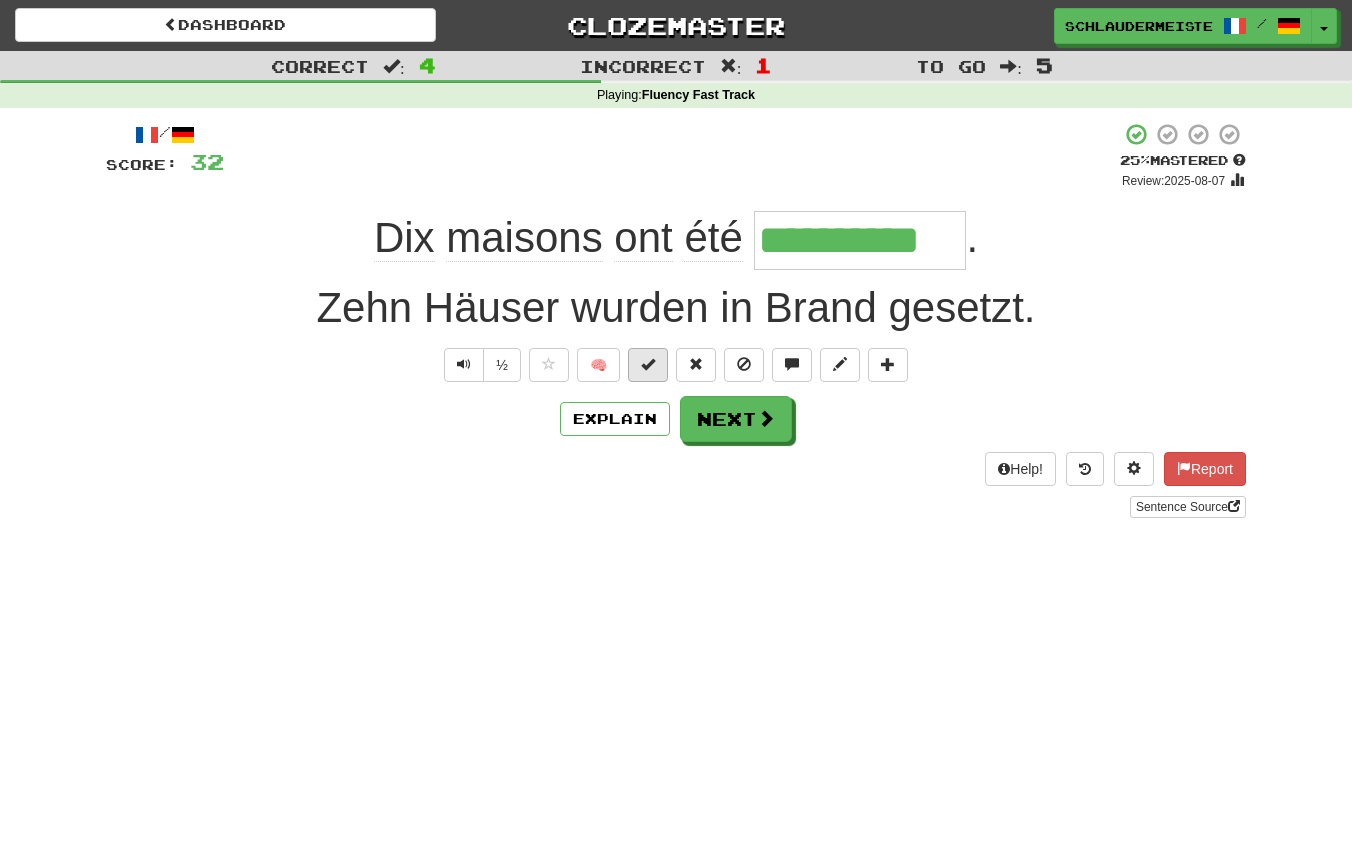 click at bounding box center (648, 364) 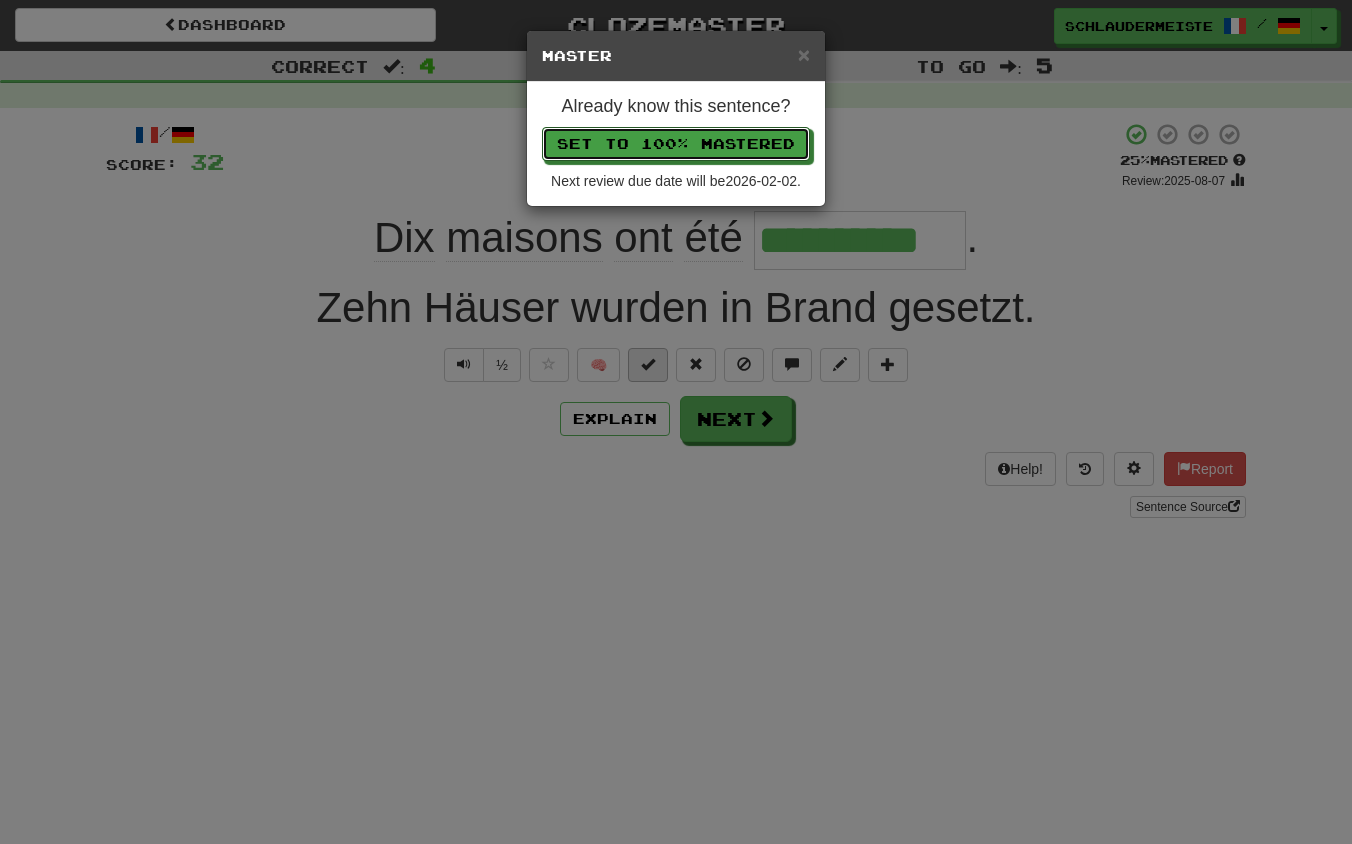click on "Set to 100% Mastered" at bounding box center [676, 144] 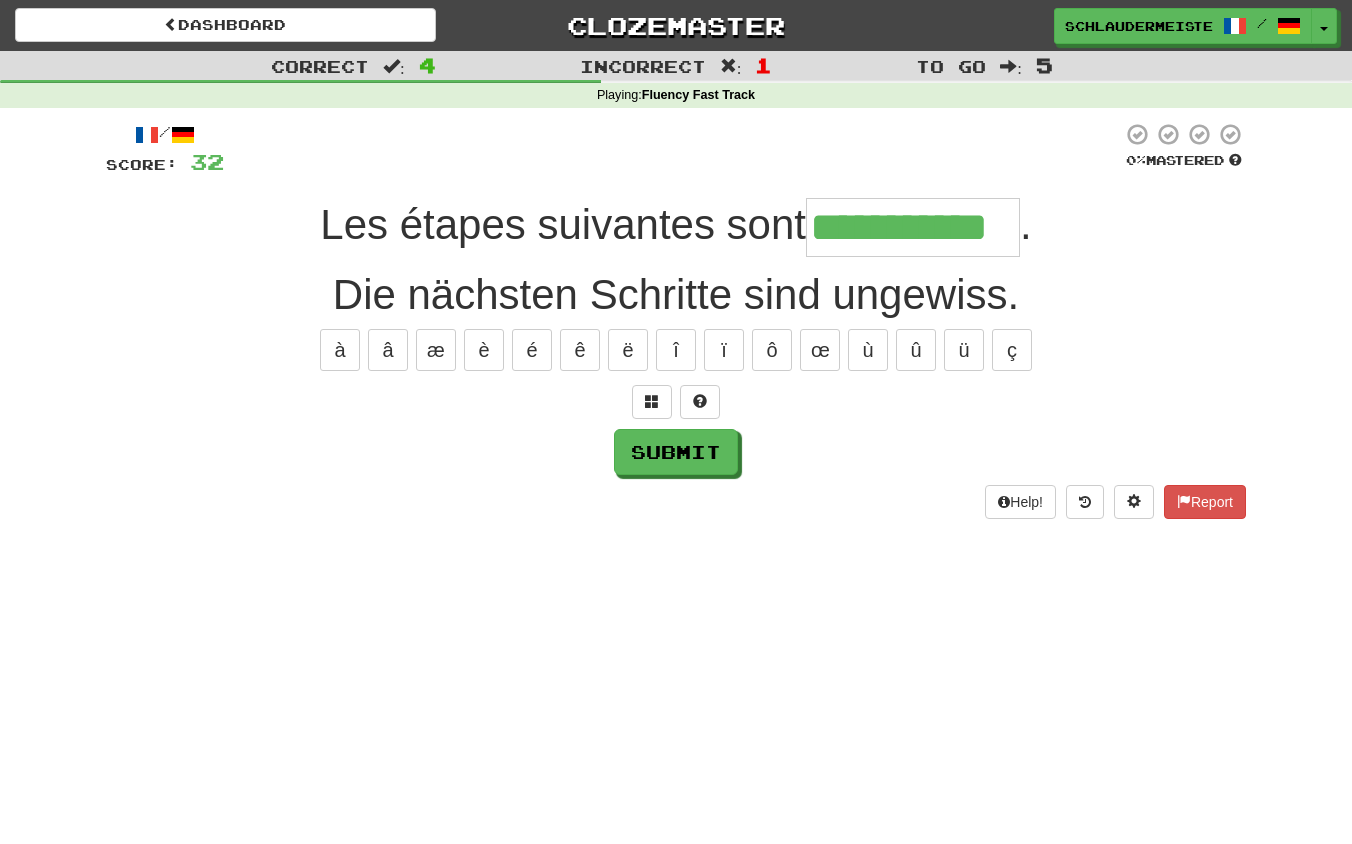 type on "**********" 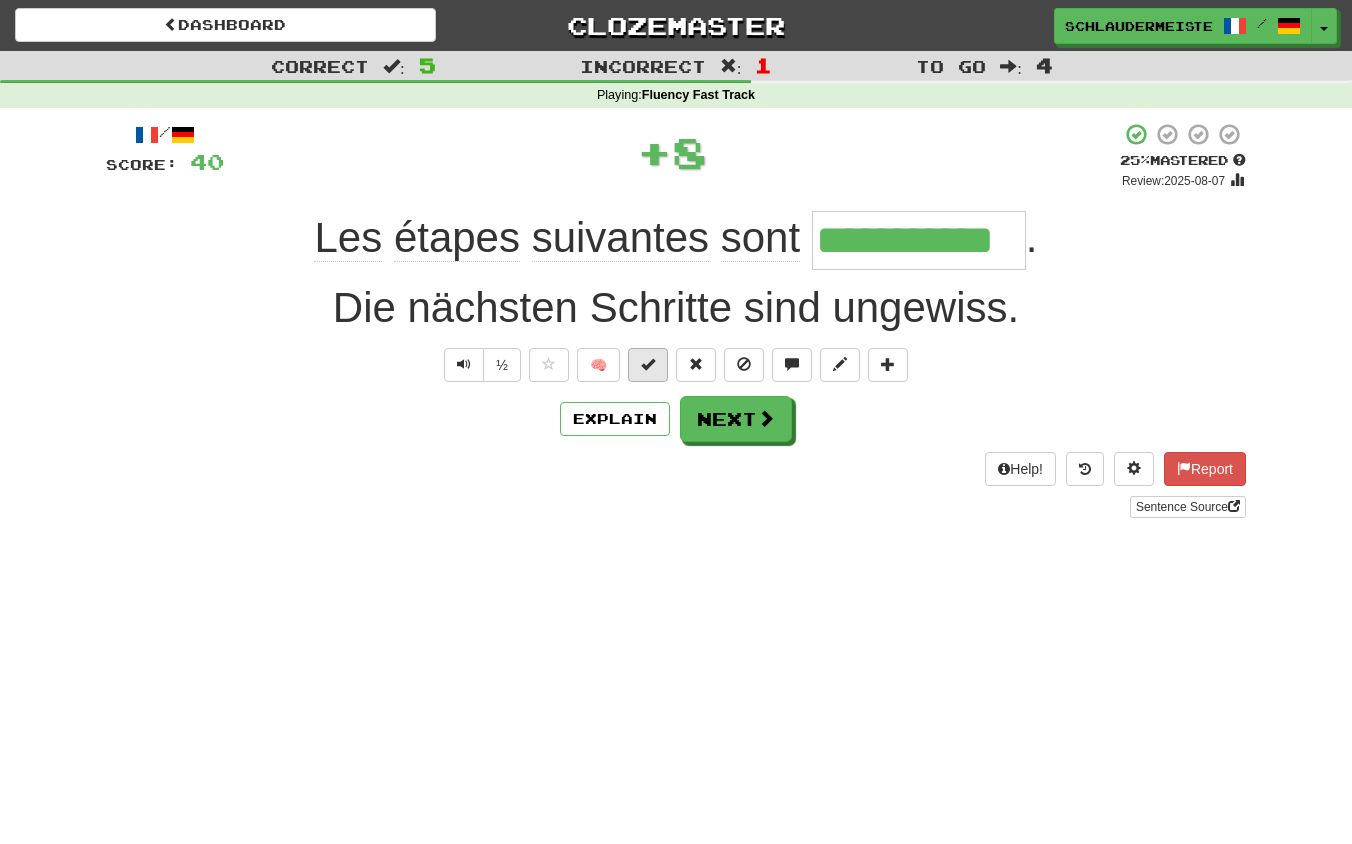 click at bounding box center (648, 364) 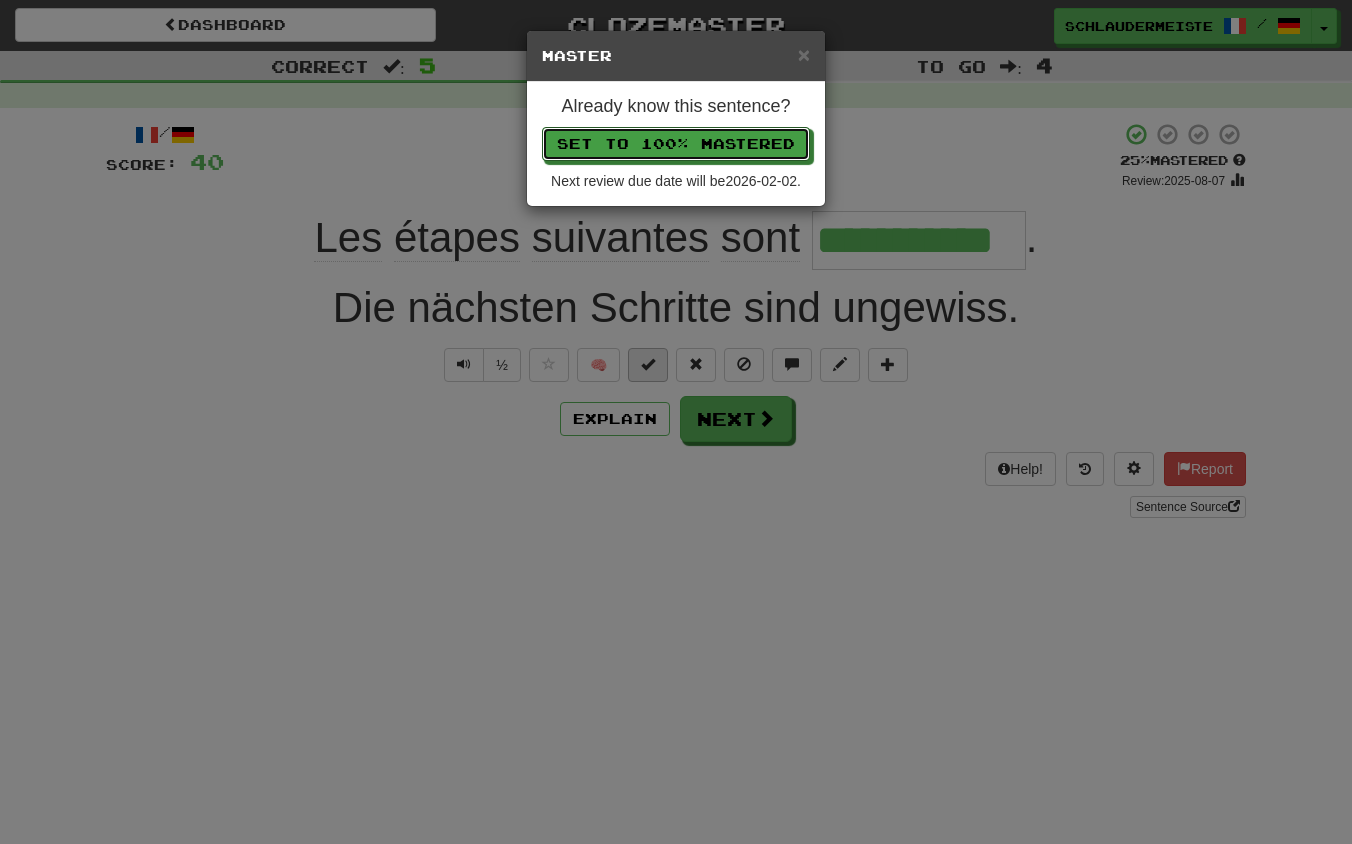 click on "Set to 100% Mastered" at bounding box center [676, 144] 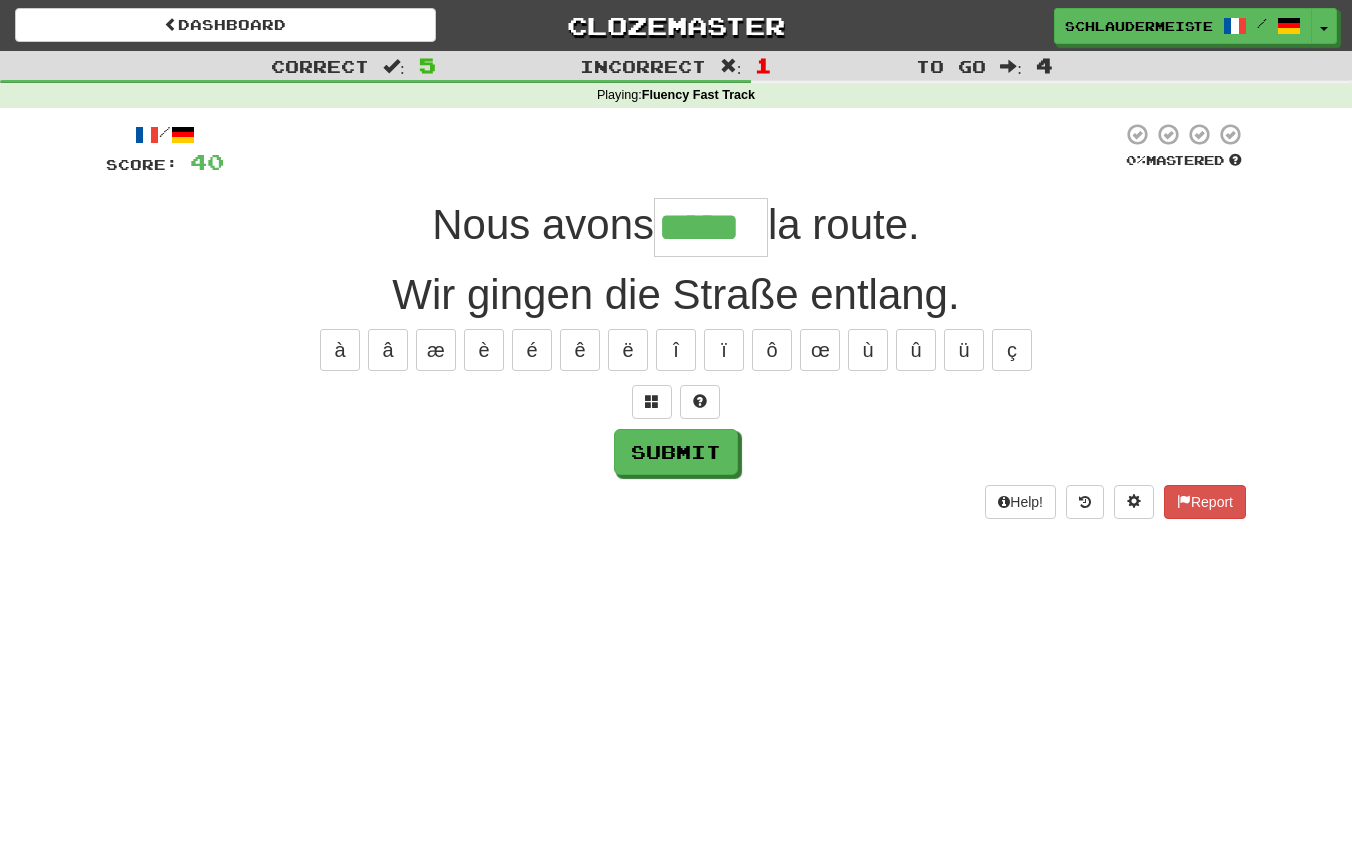 type on "*****" 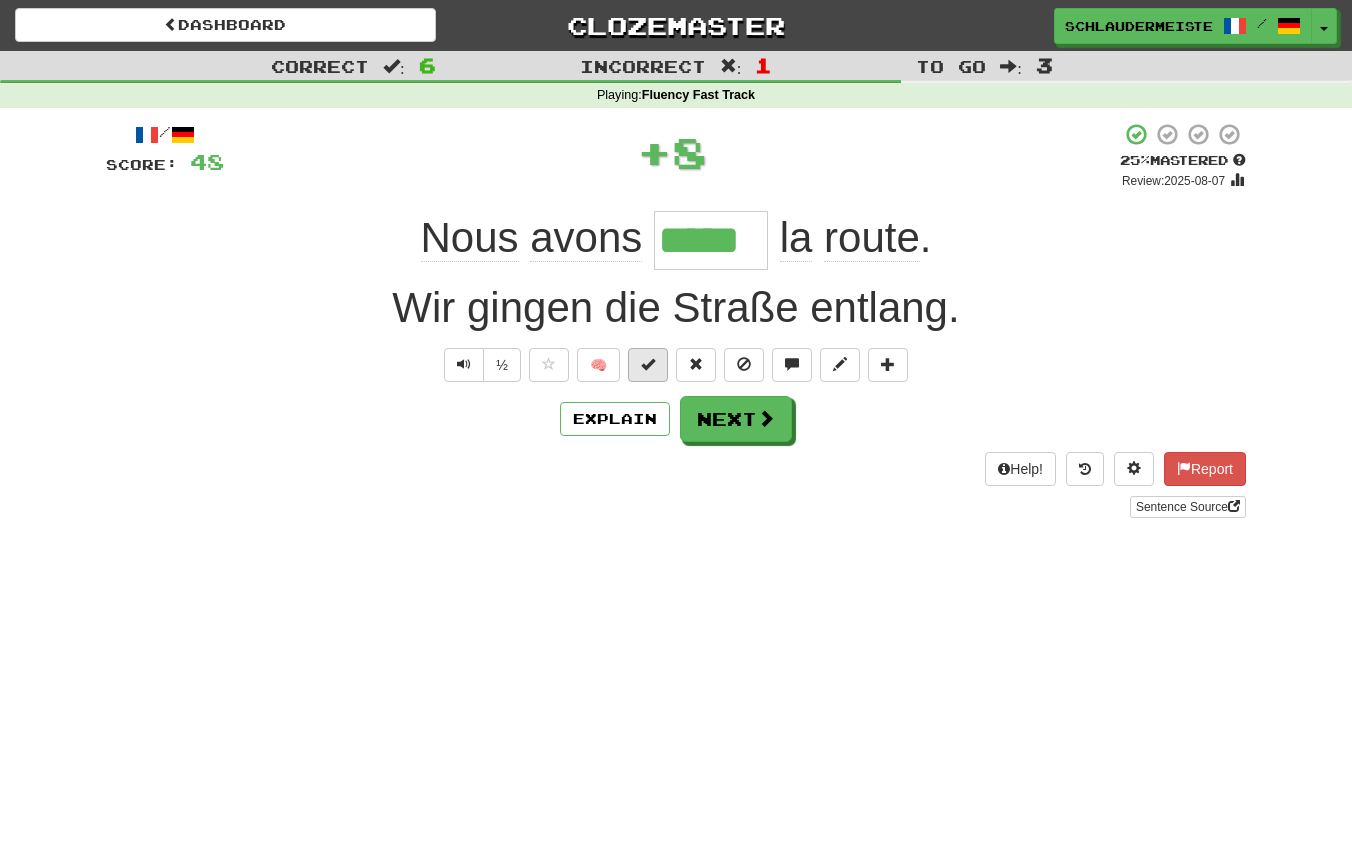 click at bounding box center [648, 364] 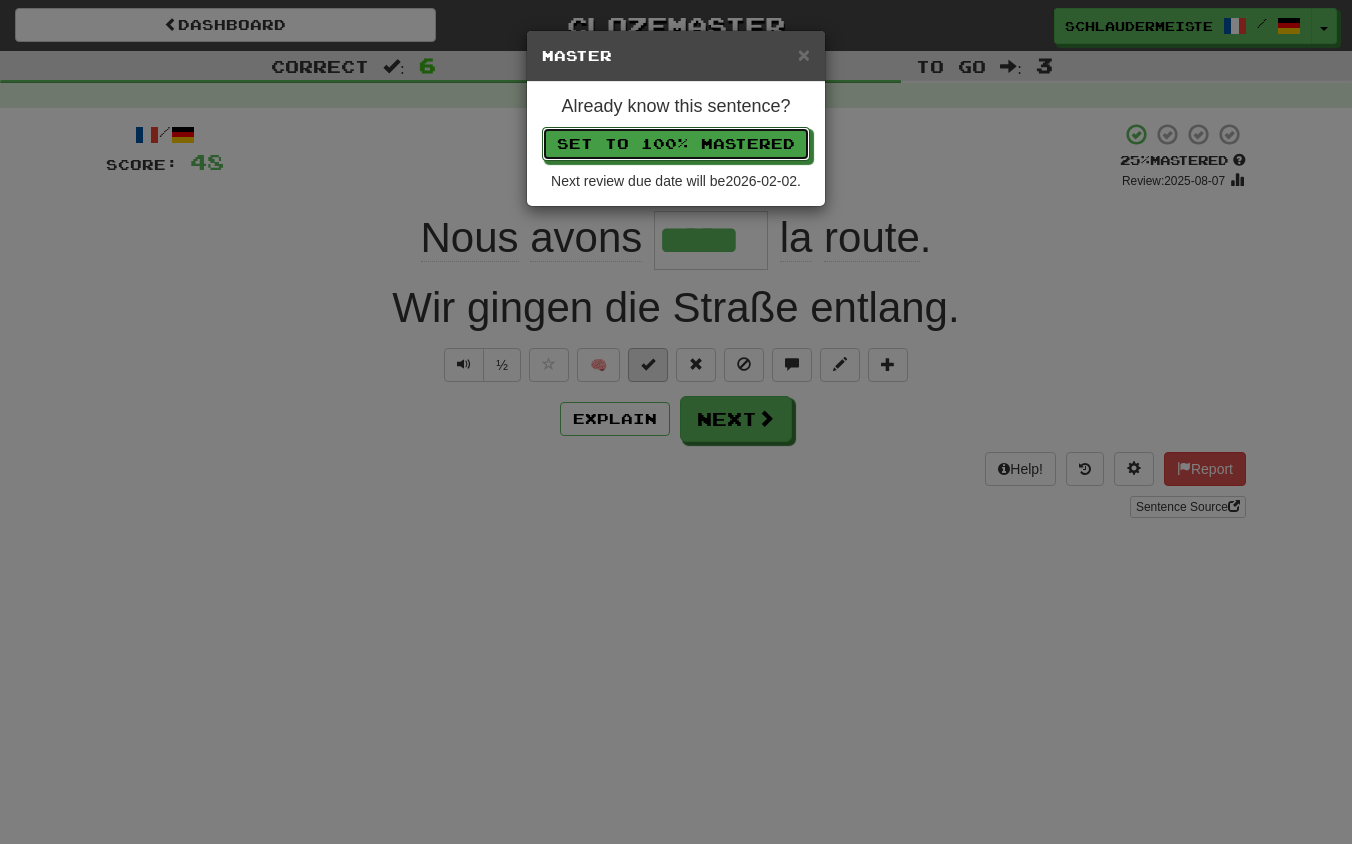 click on "Set to 100% Mastered" at bounding box center [676, 144] 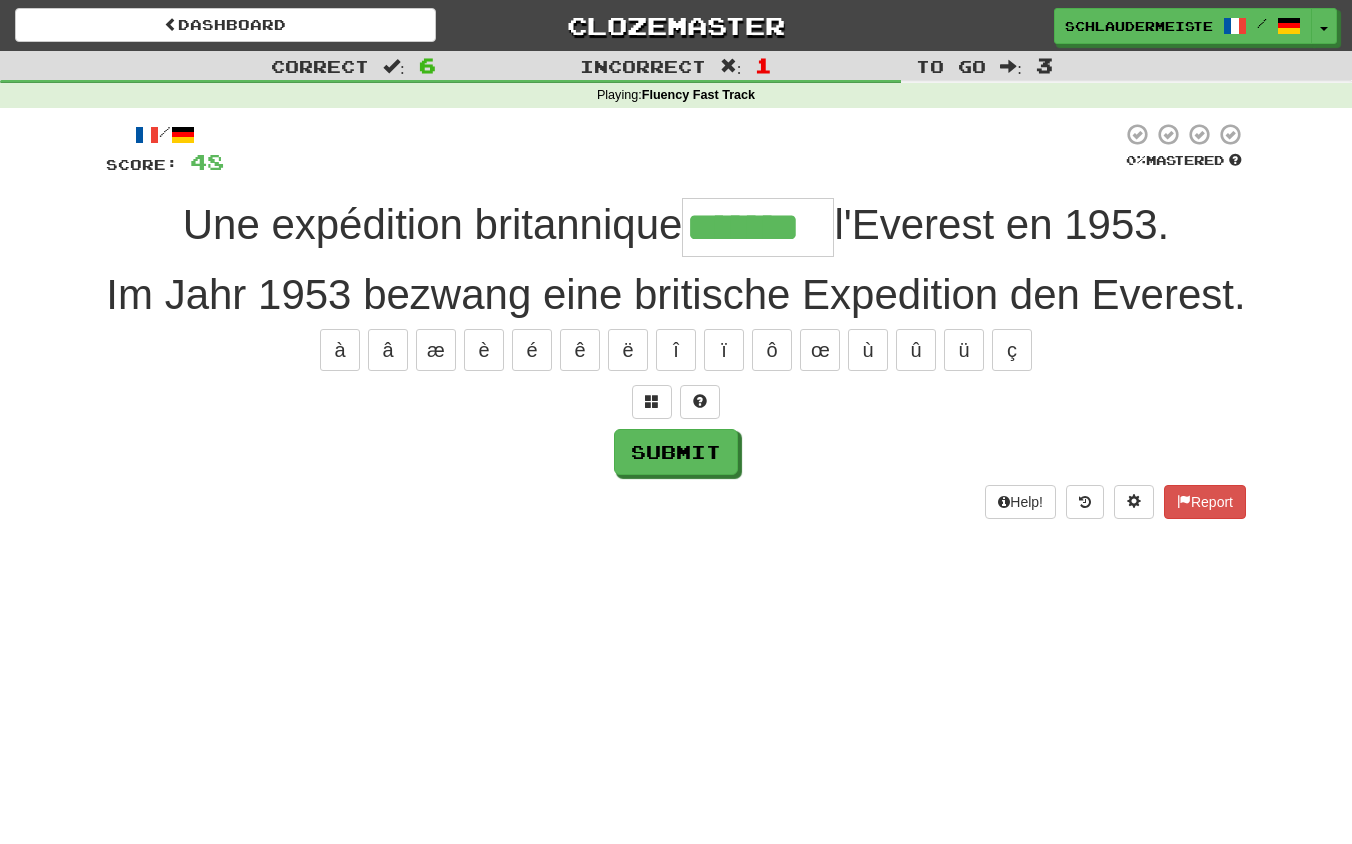 type on "*******" 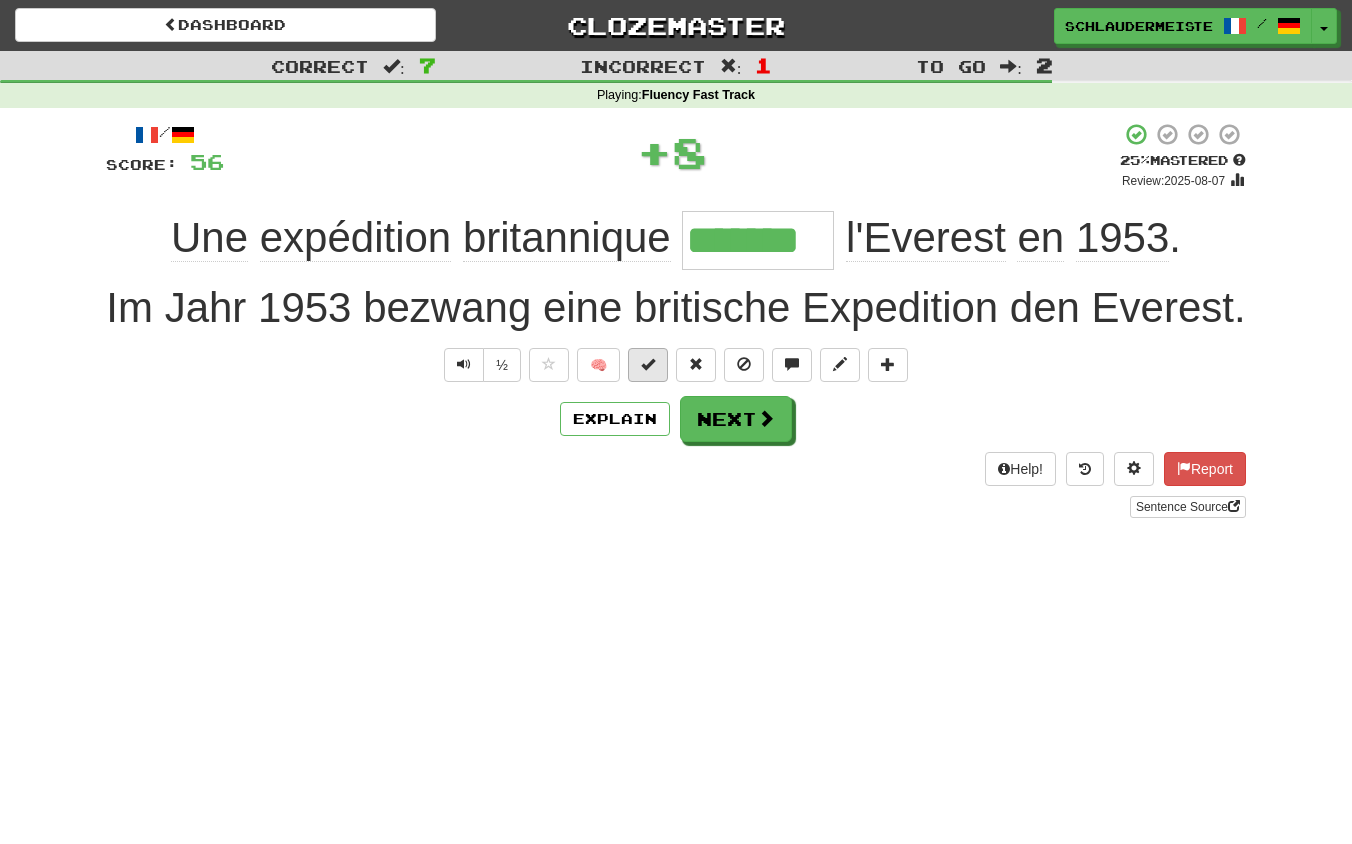 click at bounding box center (648, 364) 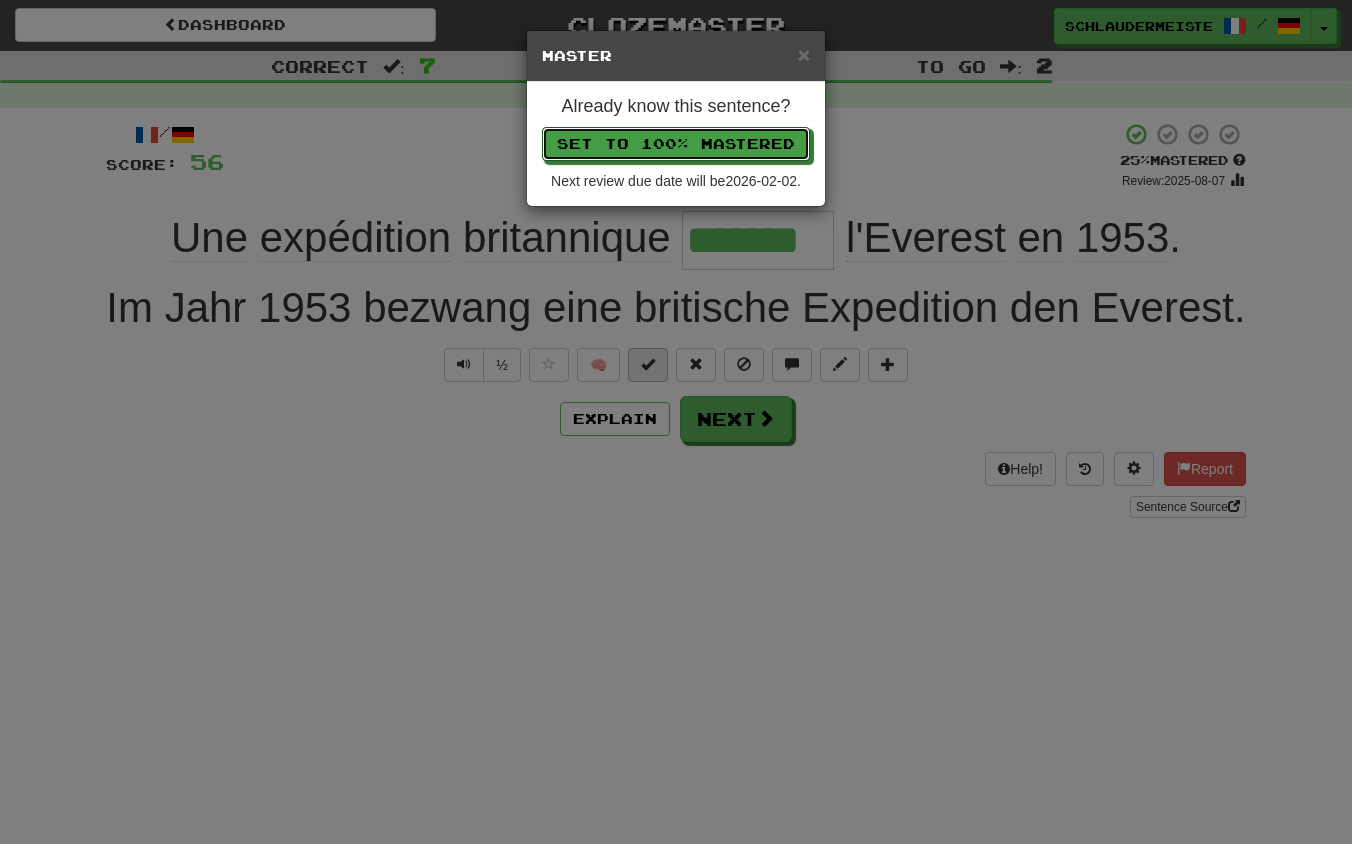 click on "Set to 100% Mastered" at bounding box center [676, 144] 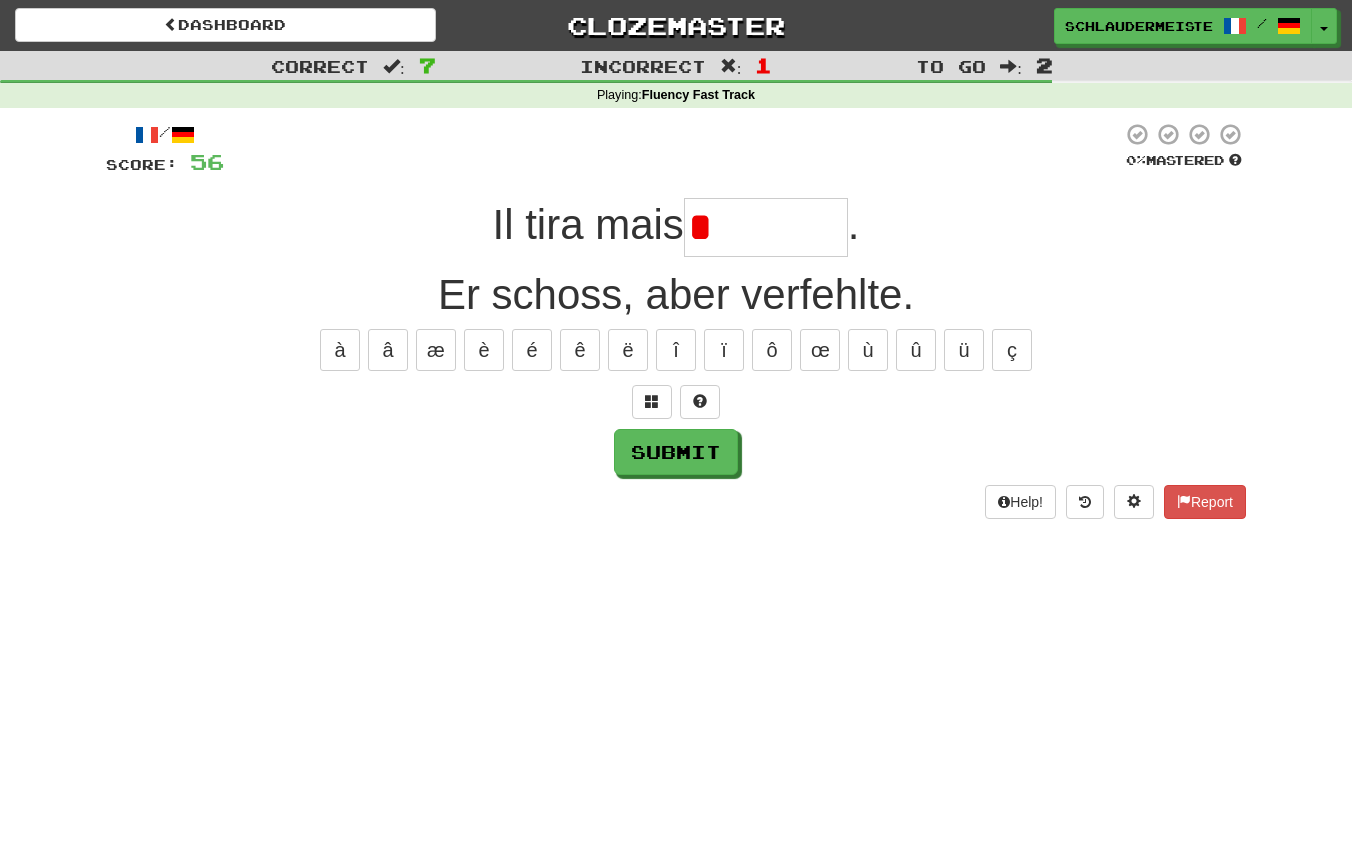 type on "******" 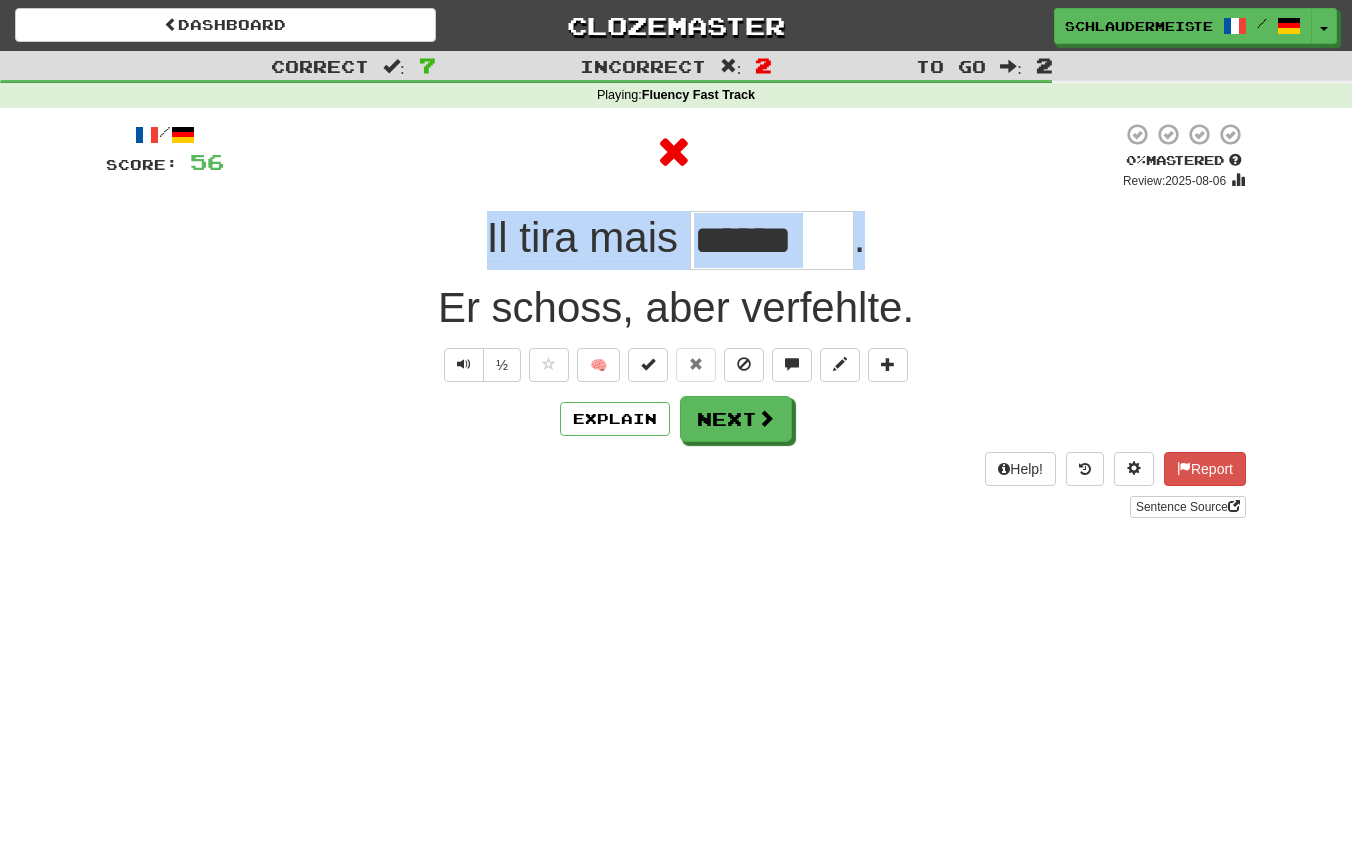 drag, startPoint x: 457, startPoint y: 228, endPoint x: 925, endPoint y: 242, distance: 468.20935 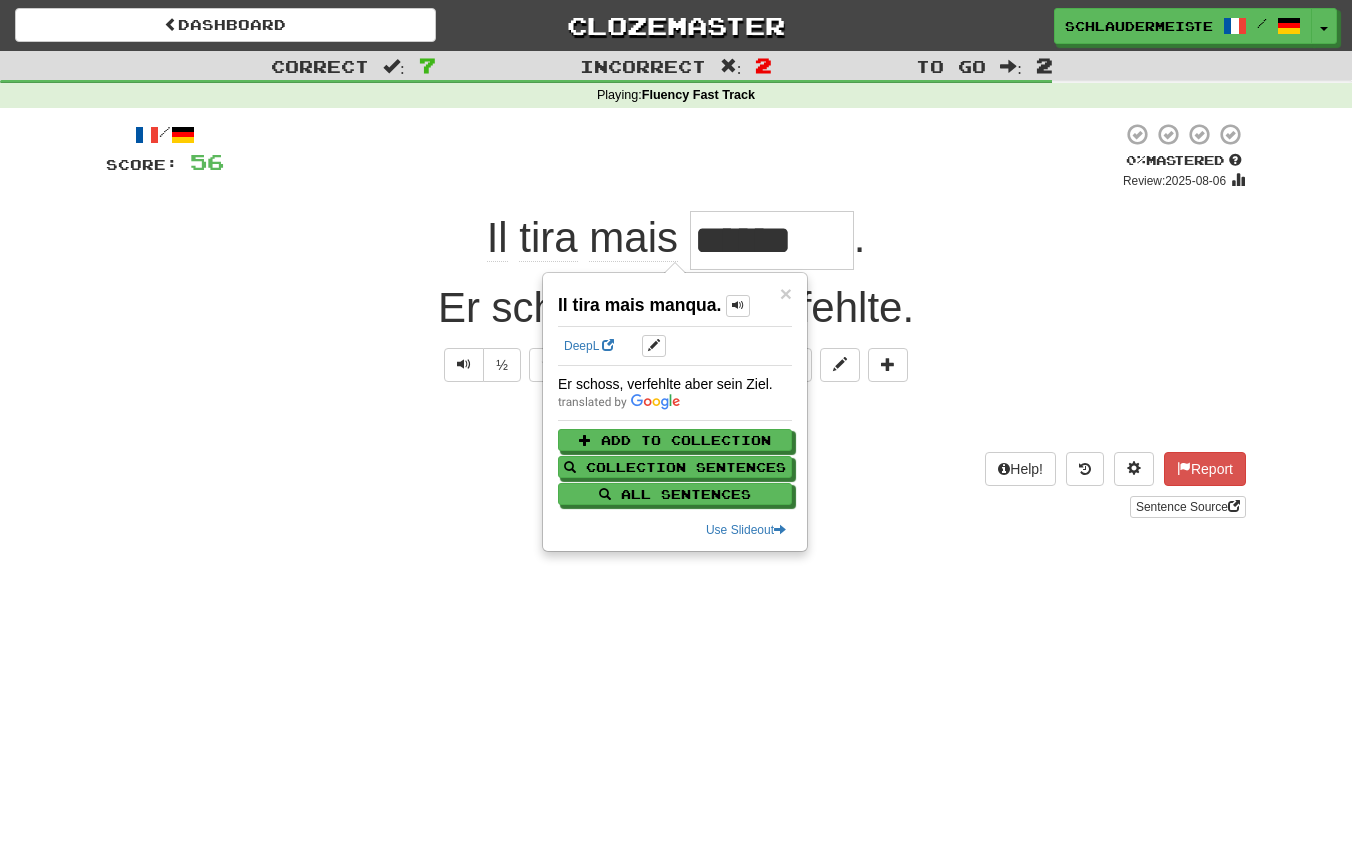 click on "/  Score:   56 0 %  Mastered Review:  2025-08-06 Il   tira   mais   ****** . Er schoss, aber verfehlte. ½ 🧠 Explain Next  Help!  Report Sentence Source" at bounding box center (676, 320) 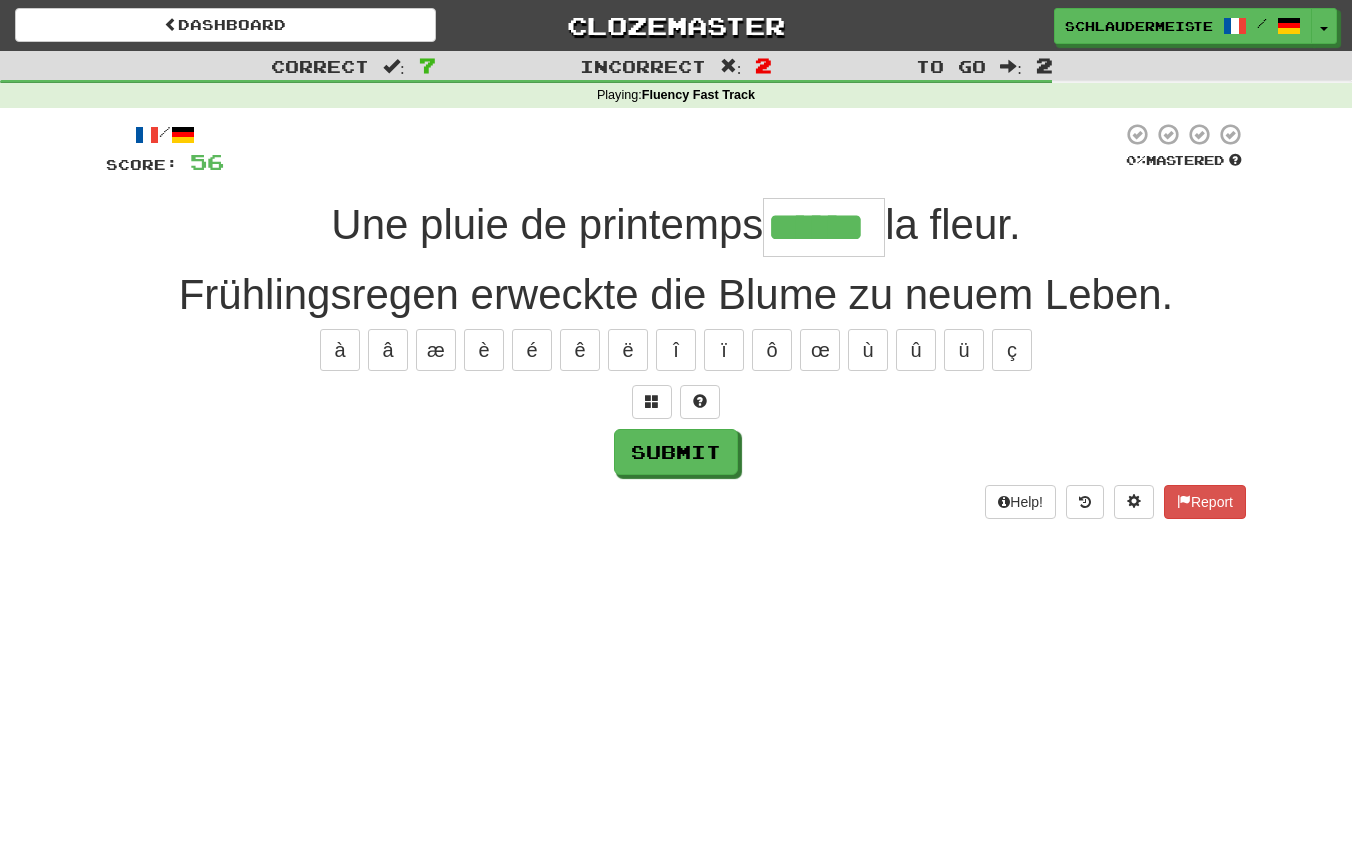 type on "******" 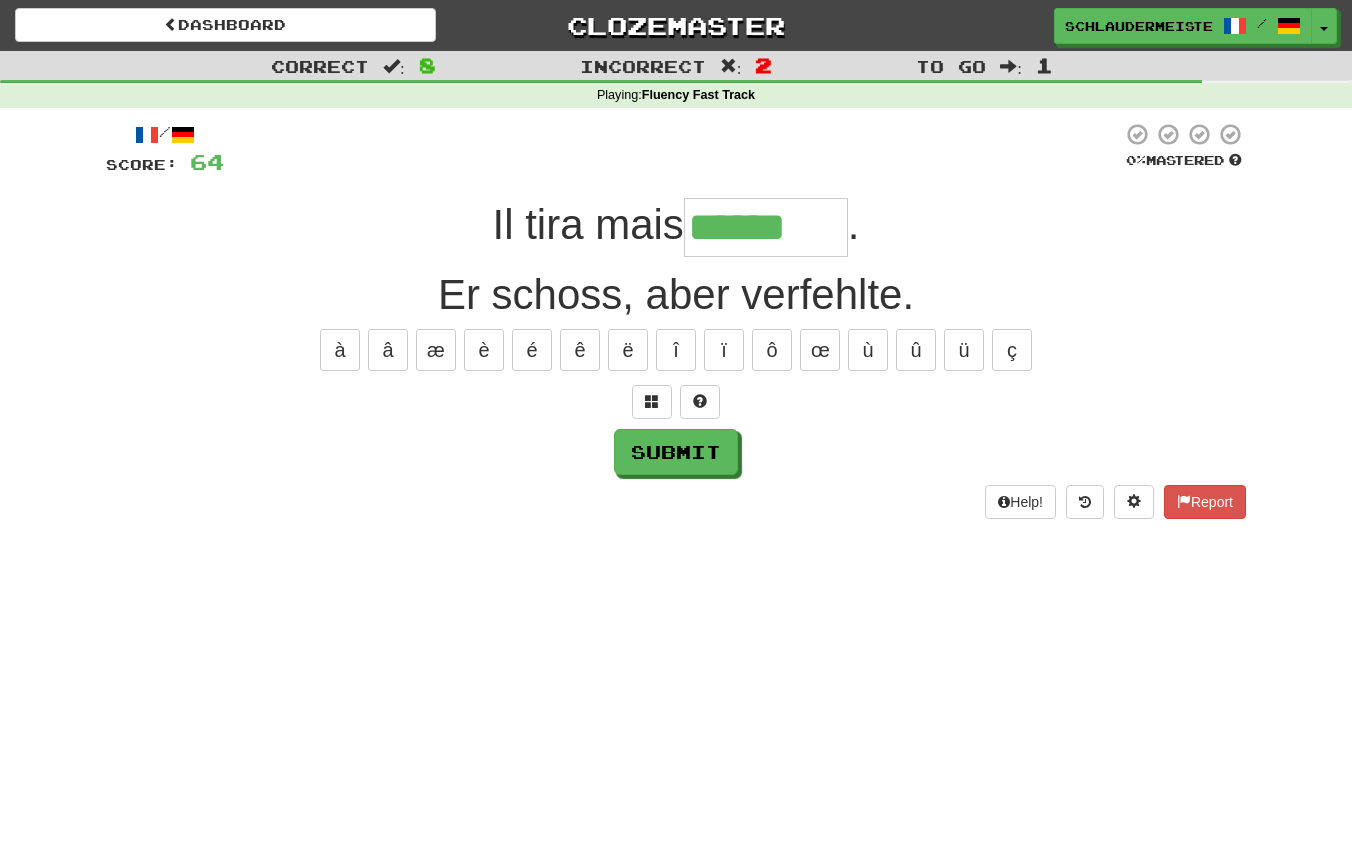 type on "******" 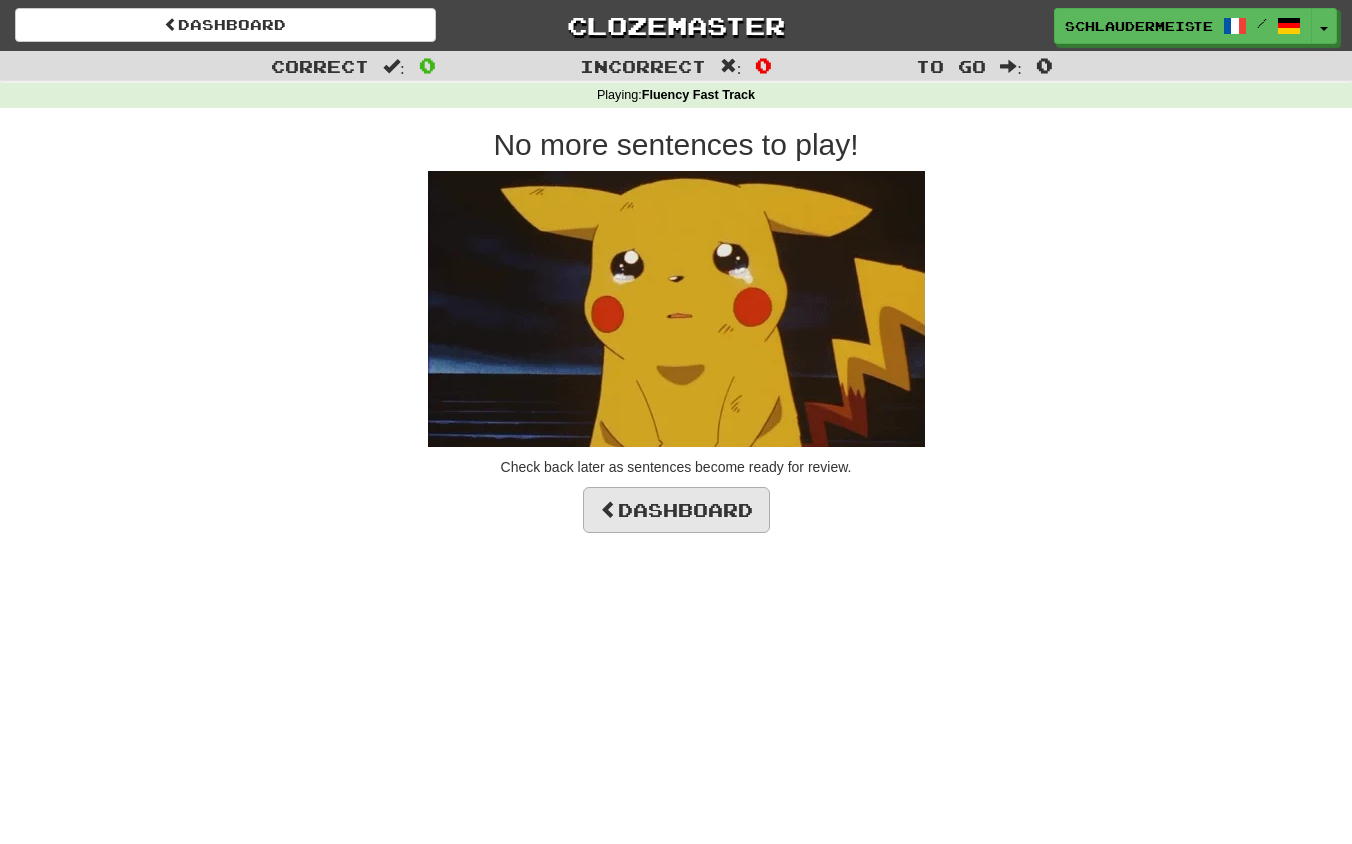click on "Dashboard" at bounding box center [676, 510] 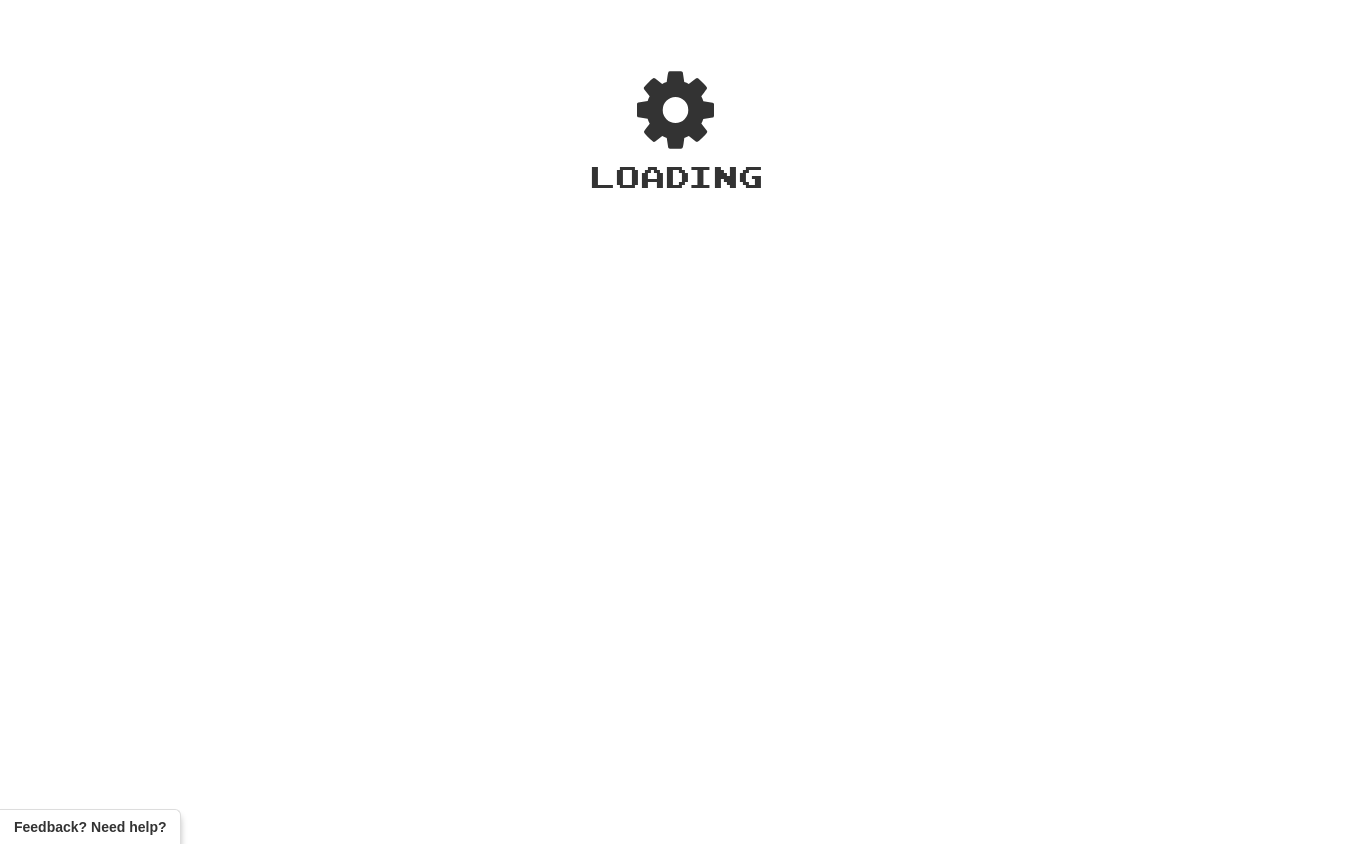scroll, scrollTop: 0, scrollLeft: 0, axis: both 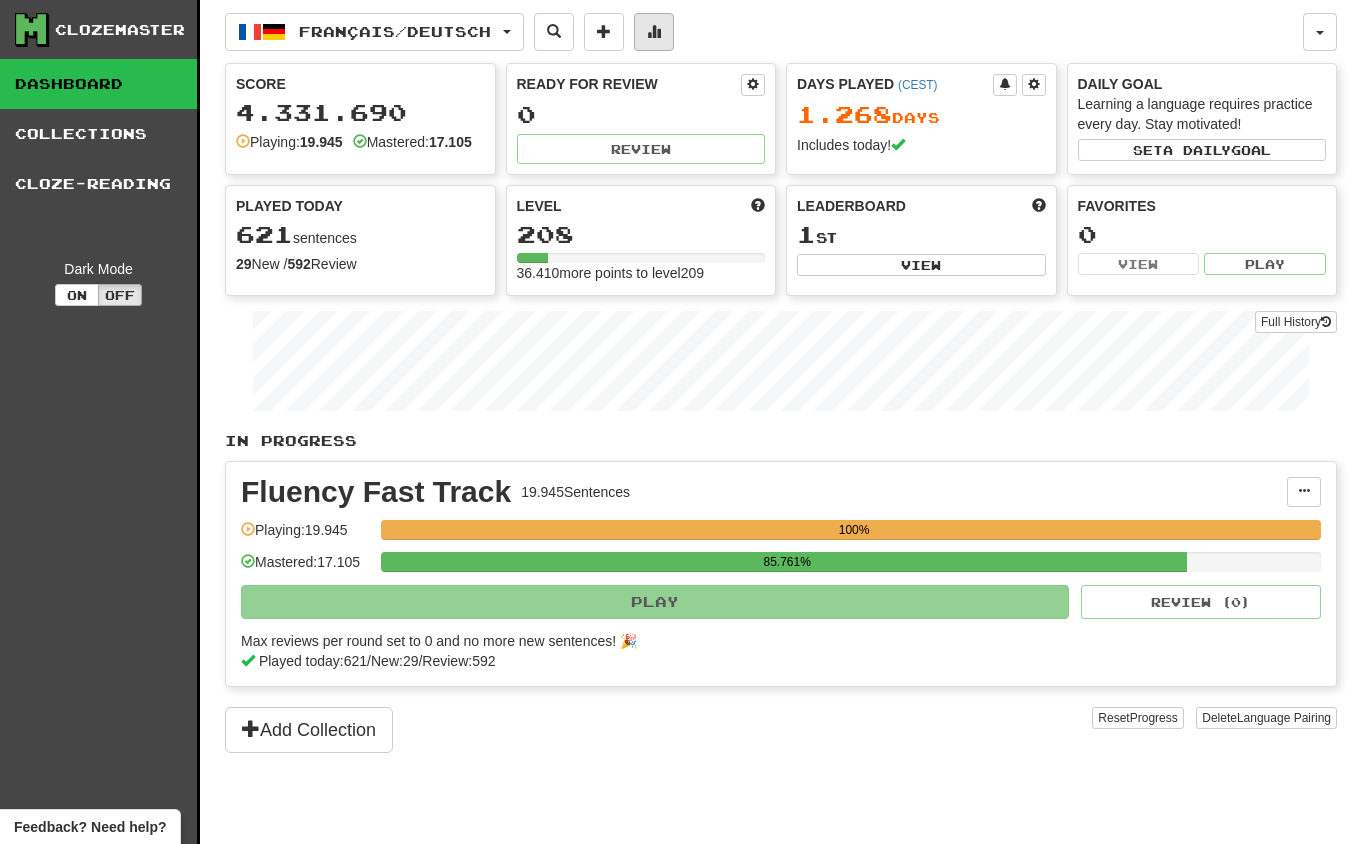 click at bounding box center [654, 31] 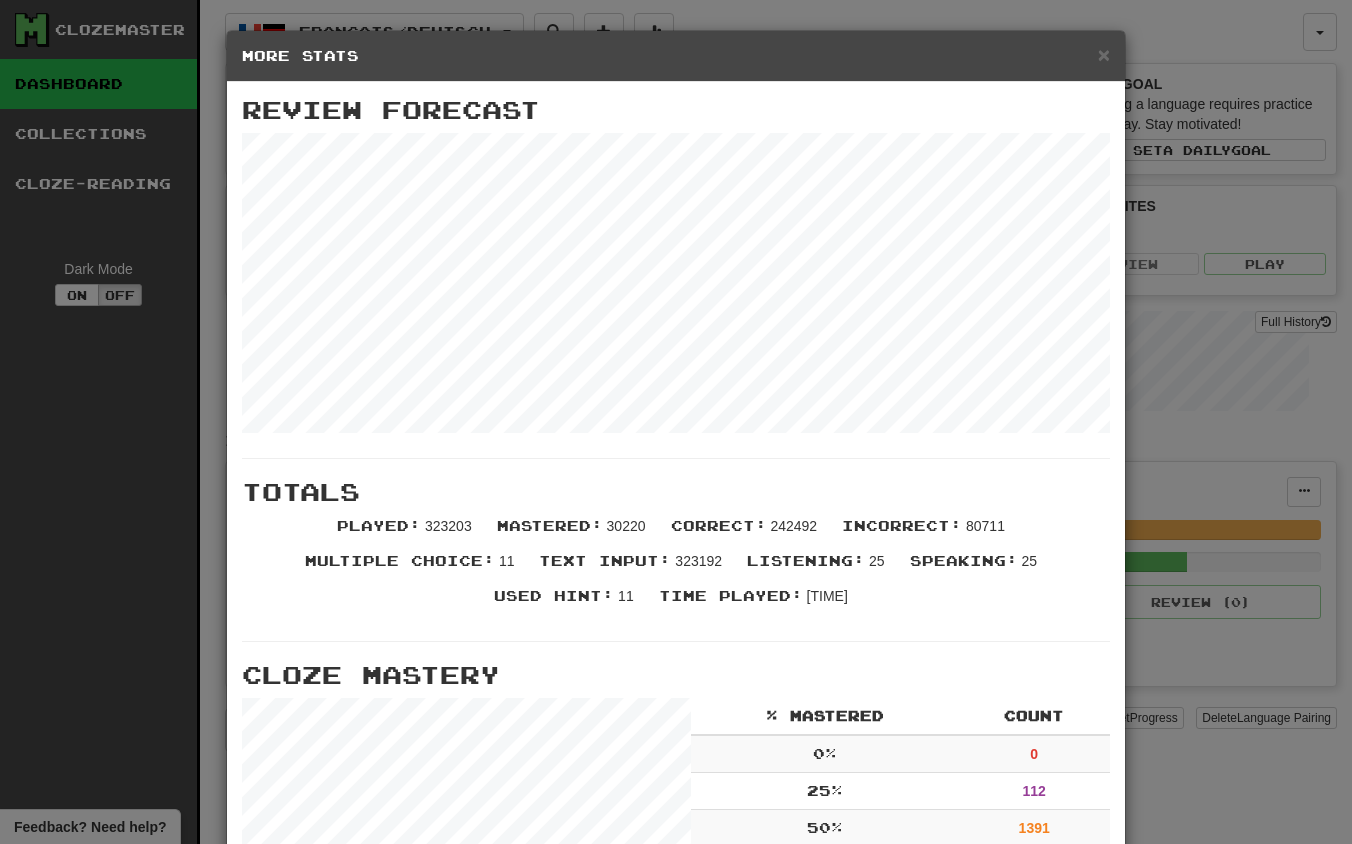 scroll, scrollTop: 0, scrollLeft: 0, axis: both 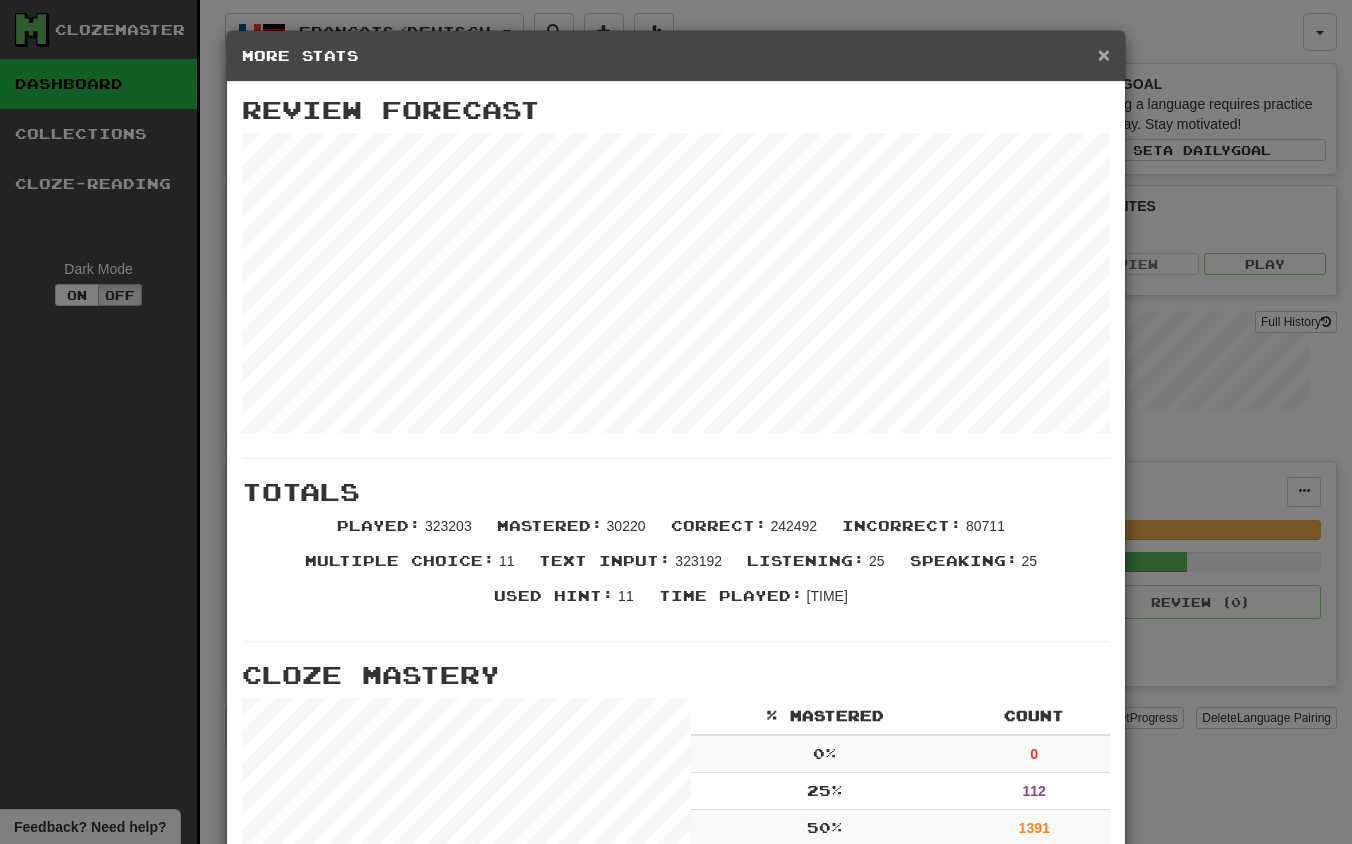 click on "×" at bounding box center [1104, 54] 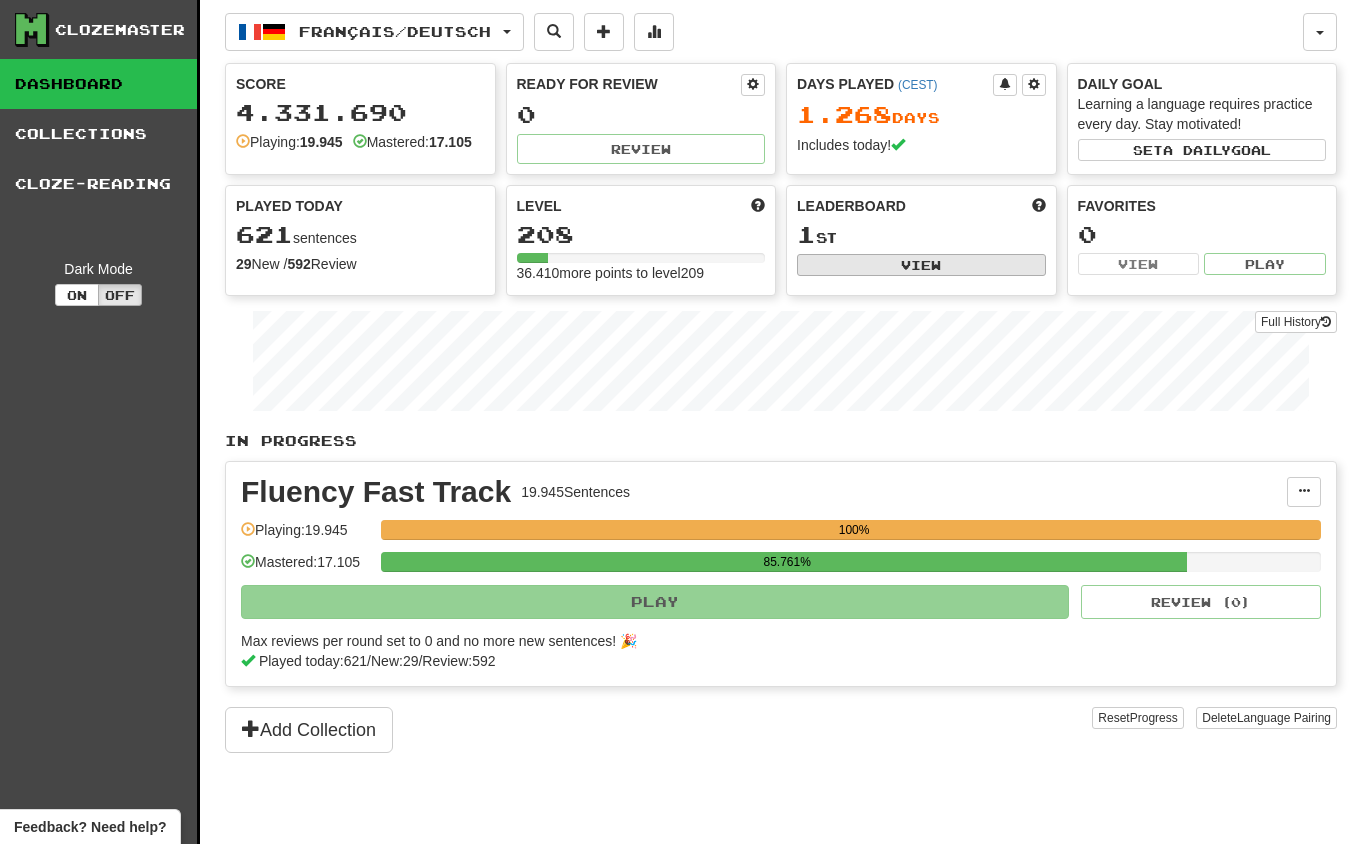 click on "View" at bounding box center (921, 265) 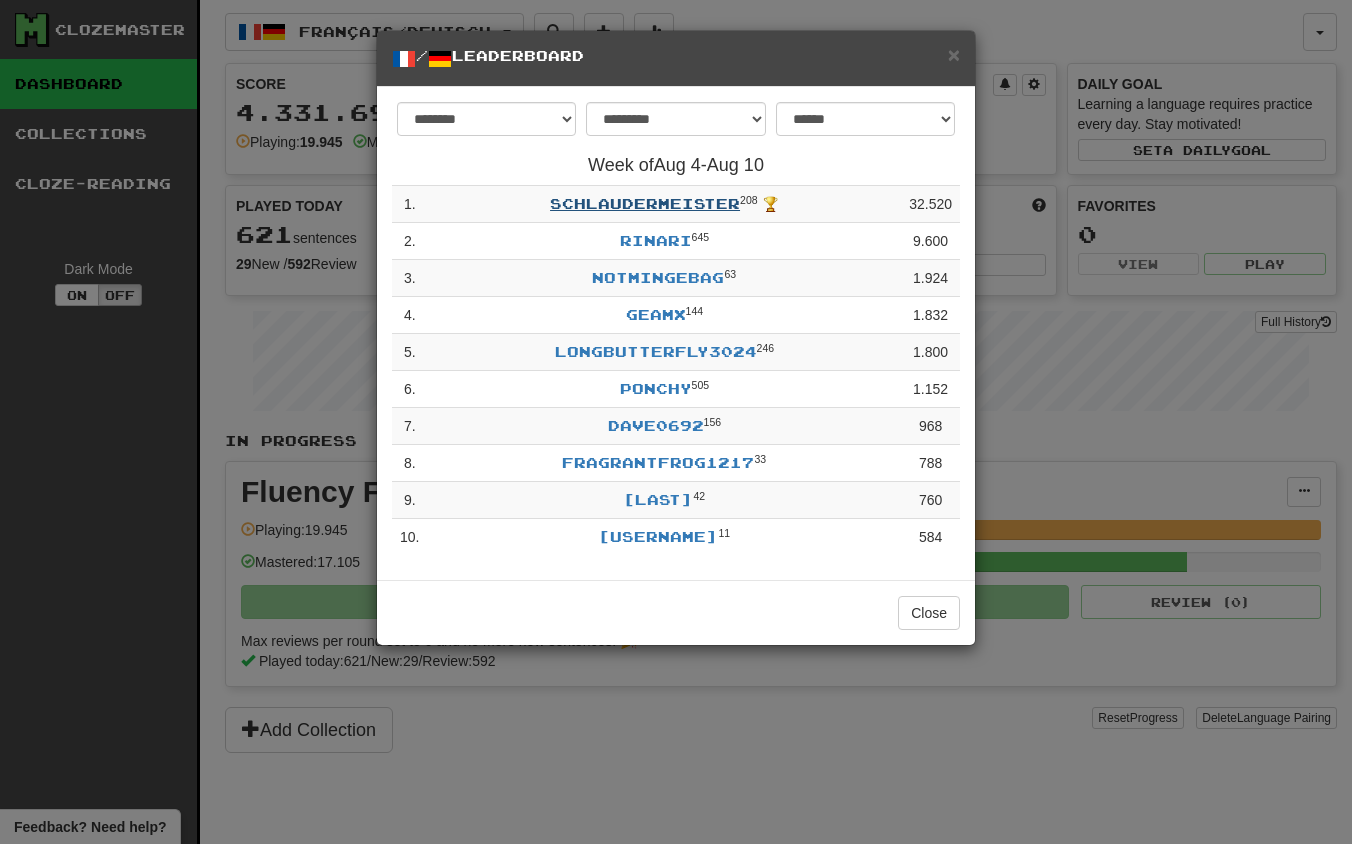 click on "schlaudermeister" at bounding box center [645, 203] 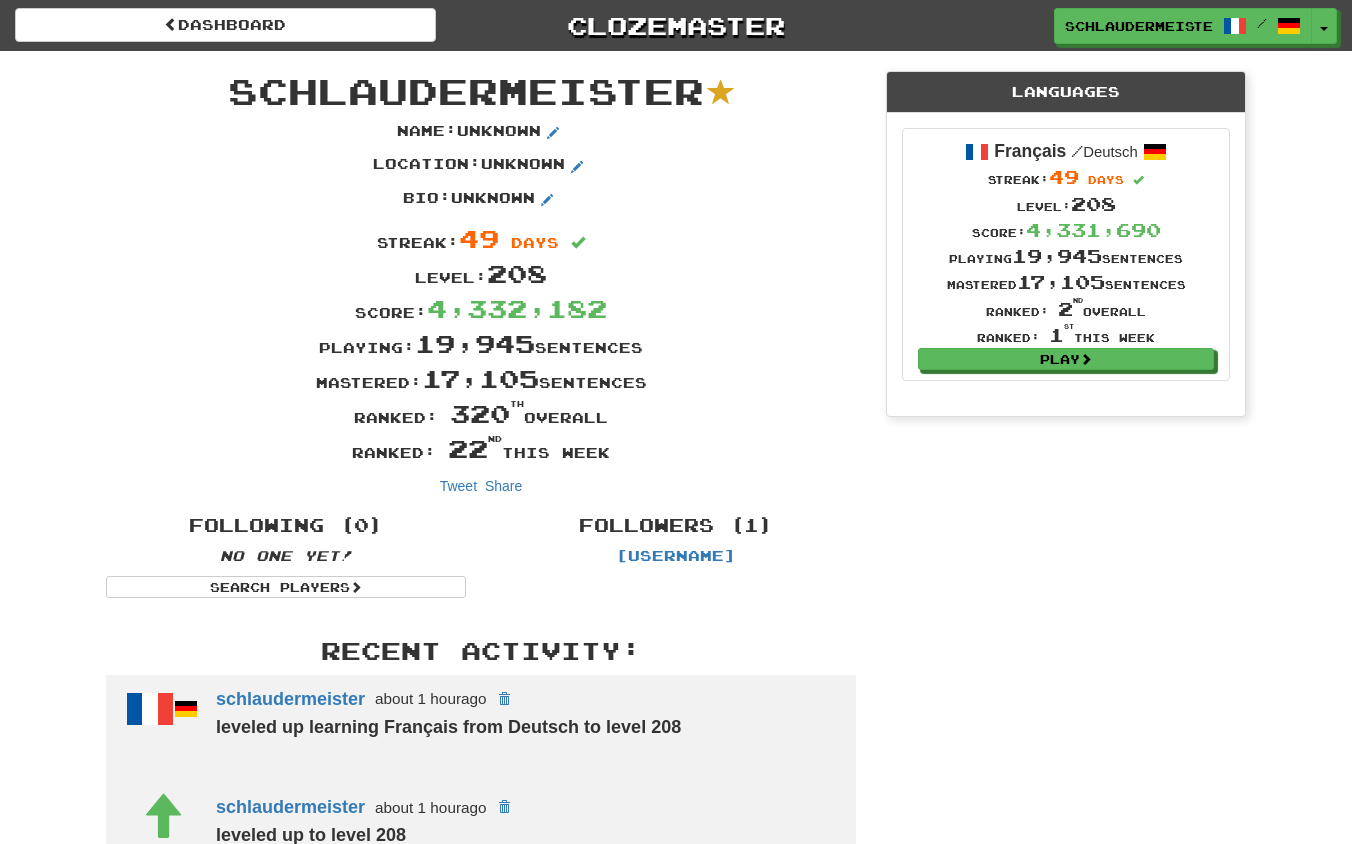 scroll, scrollTop: 0, scrollLeft: 0, axis: both 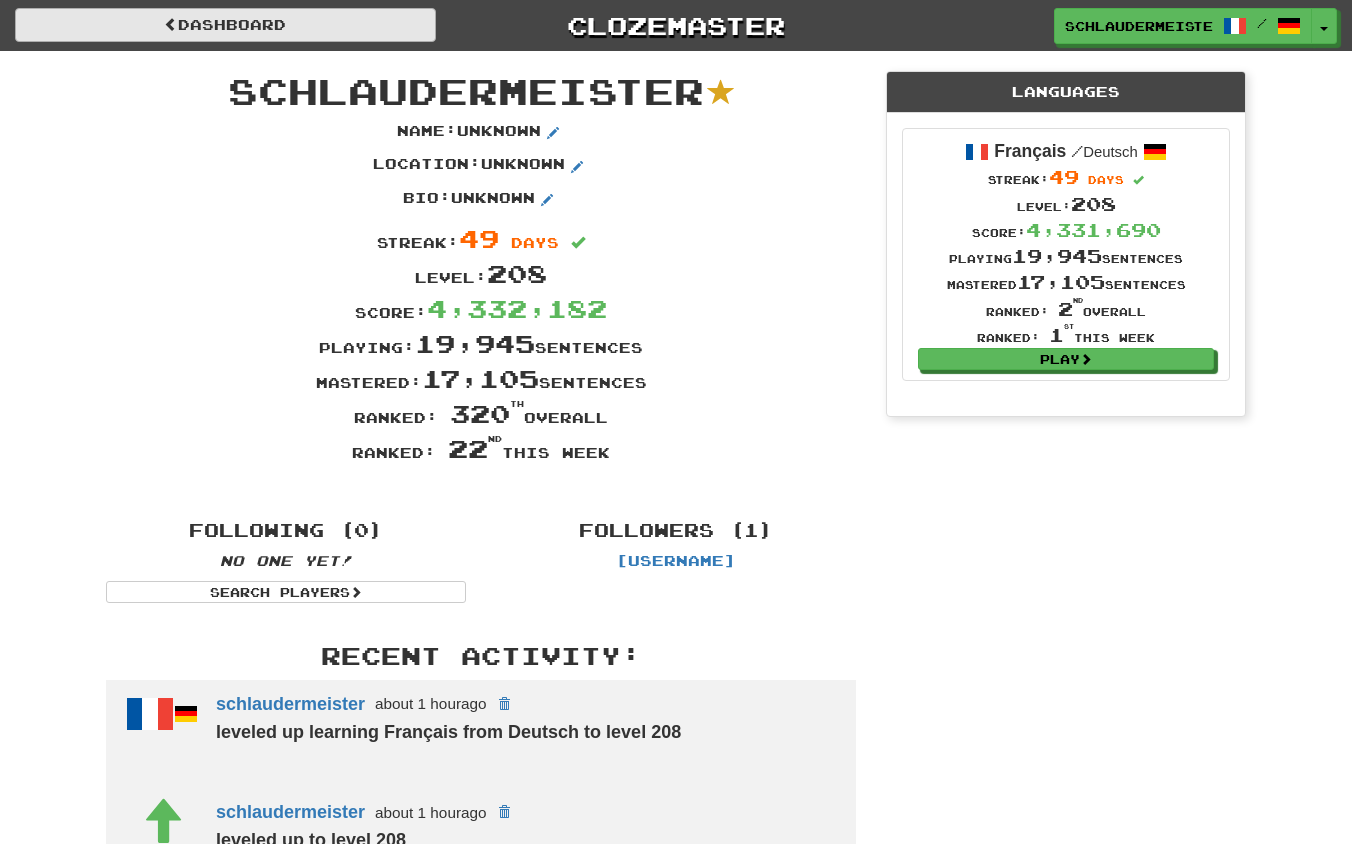 click on "Dashboard" at bounding box center (225, 25) 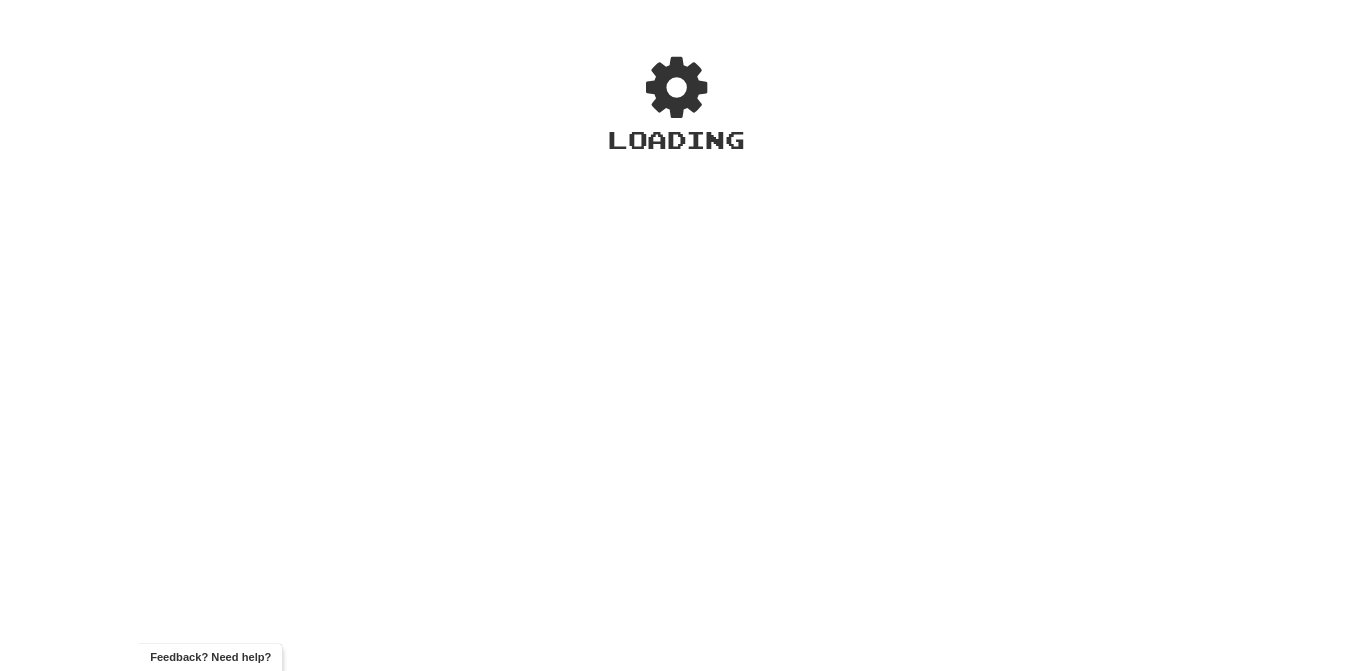 scroll, scrollTop: 0, scrollLeft: 0, axis: both 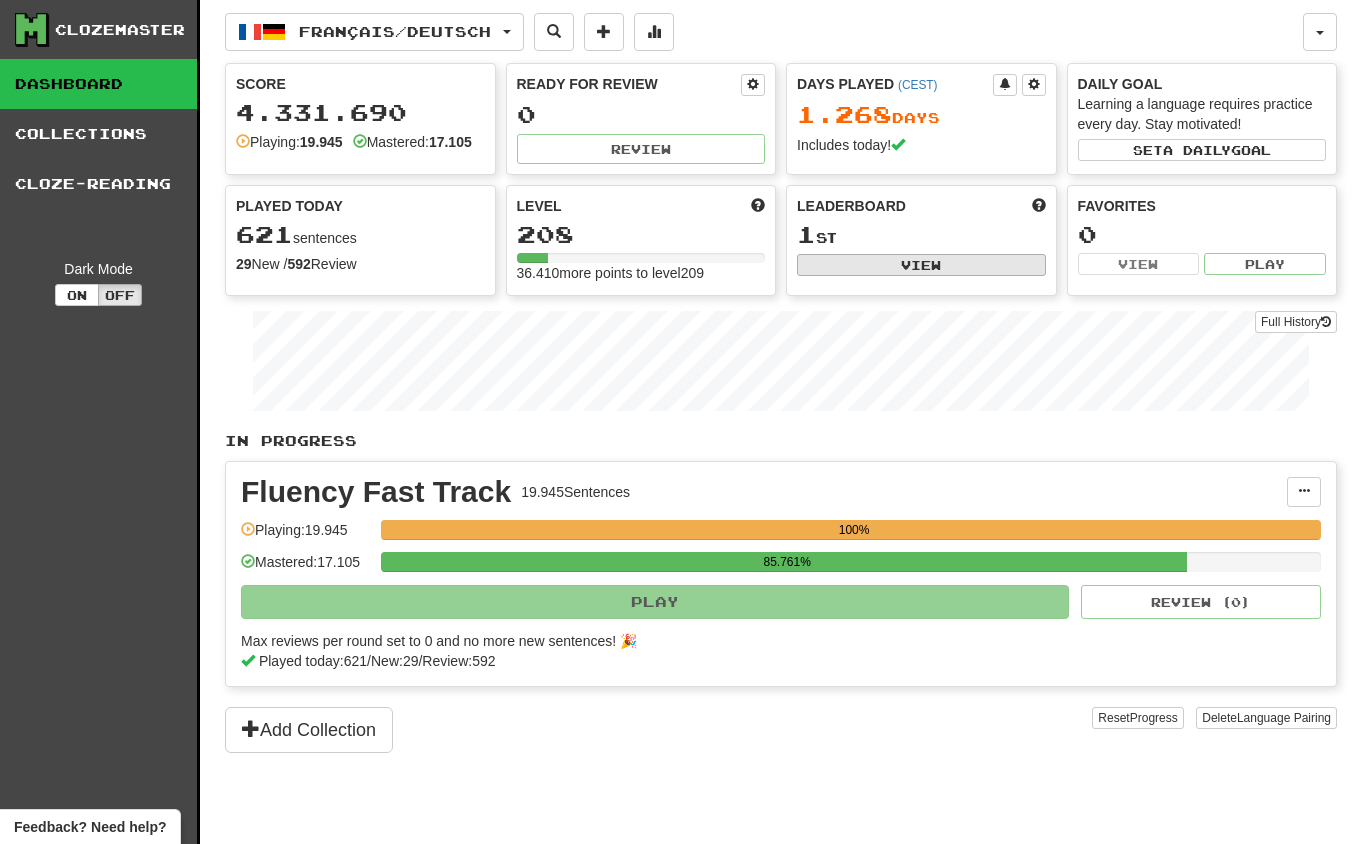 click on "View" at bounding box center [921, 265] 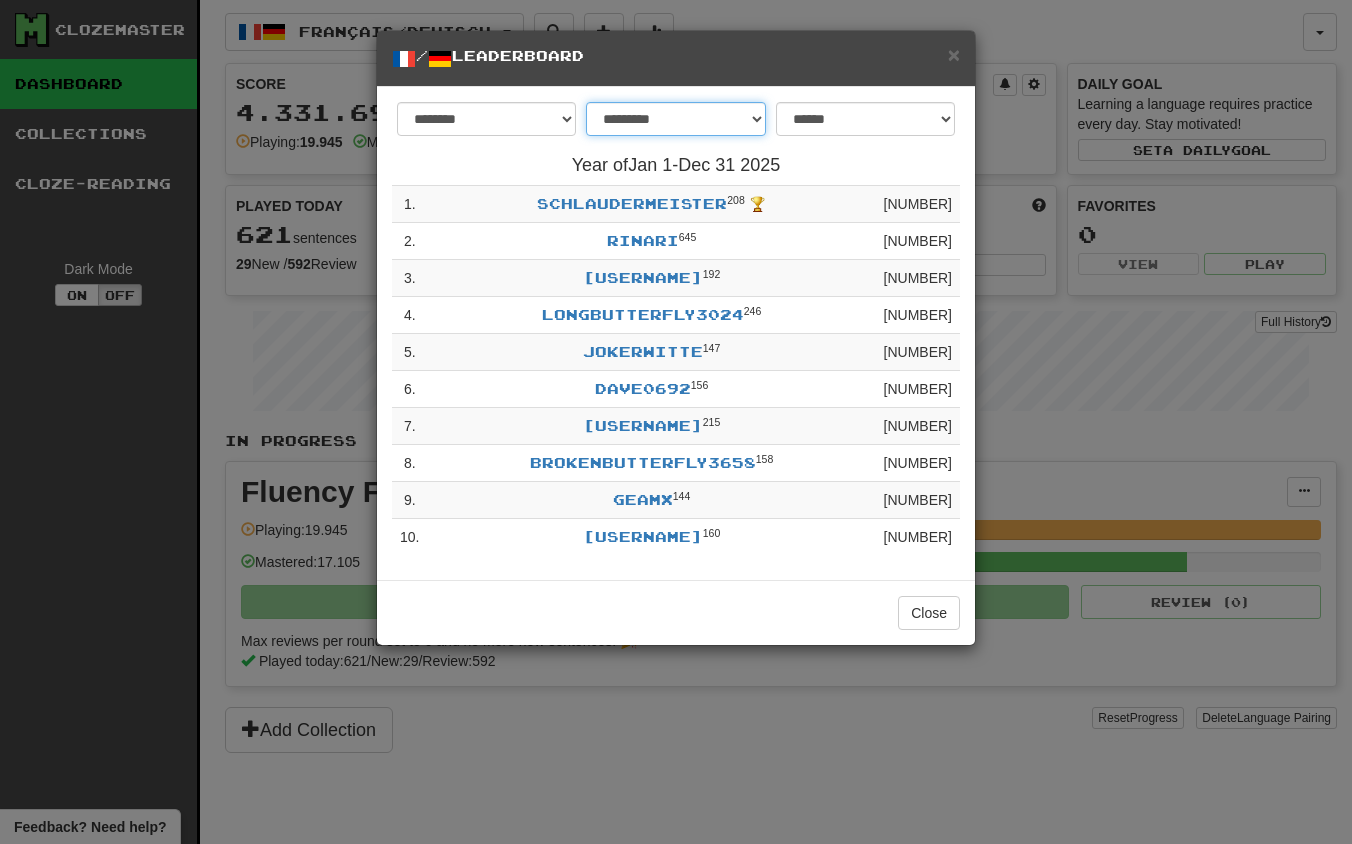 select on "********" 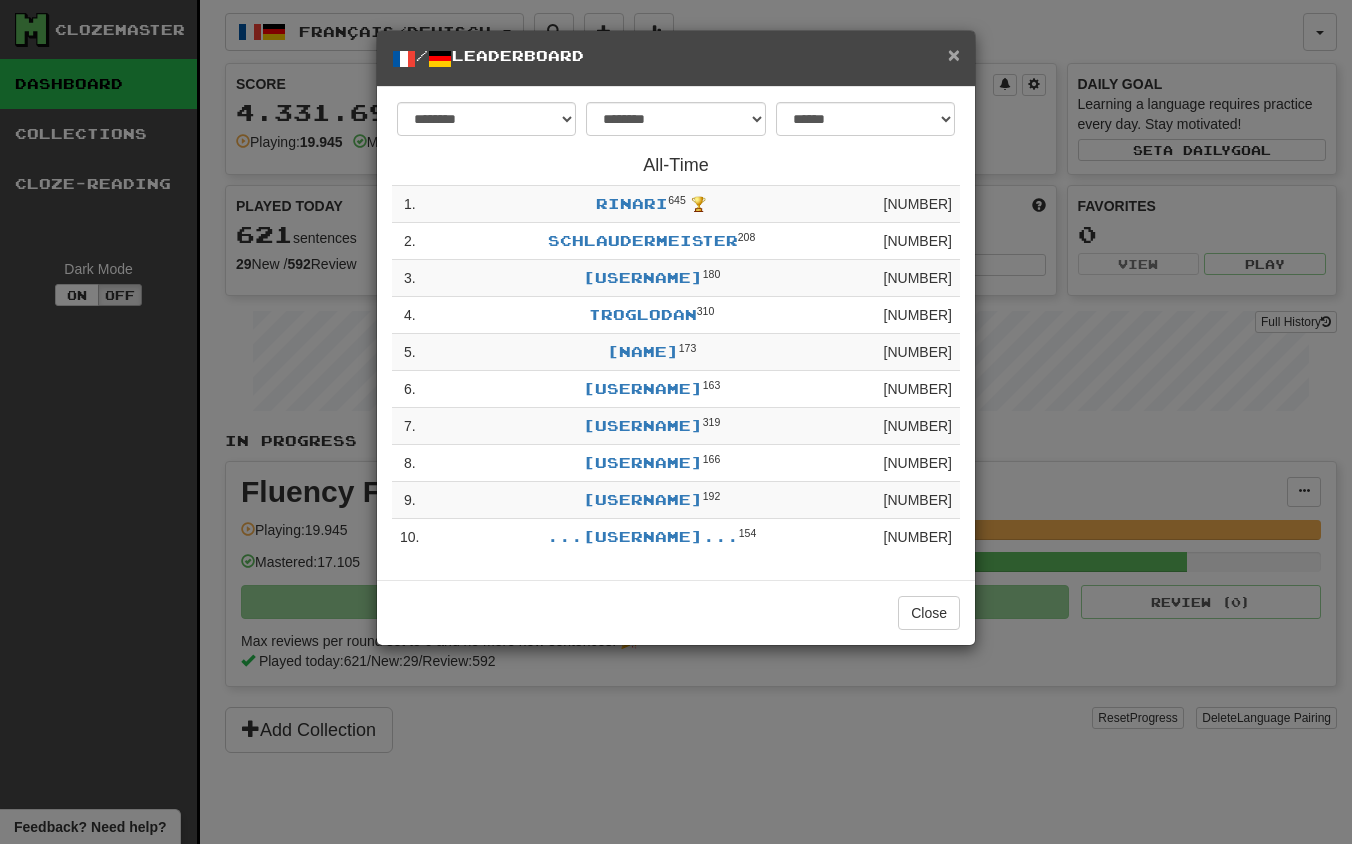 click on "×" at bounding box center [954, 54] 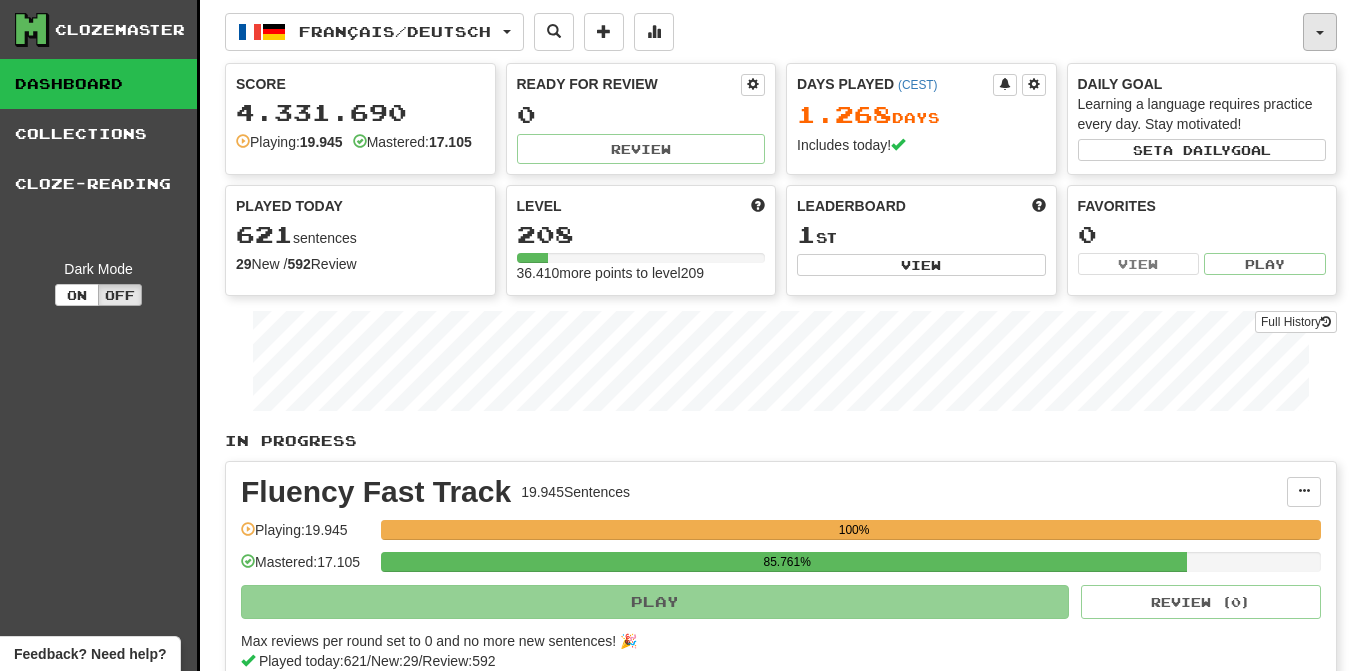 click at bounding box center (1320, 32) 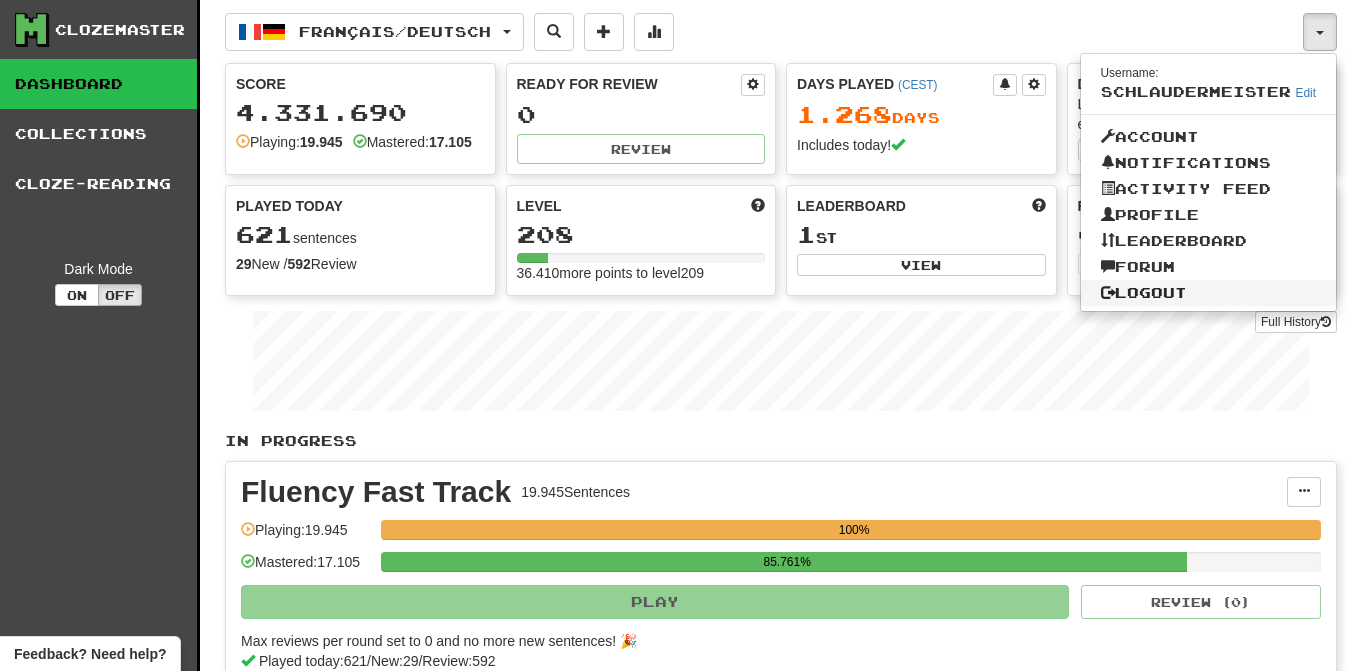 click on "Logout" at bounding box center (1209, 293) 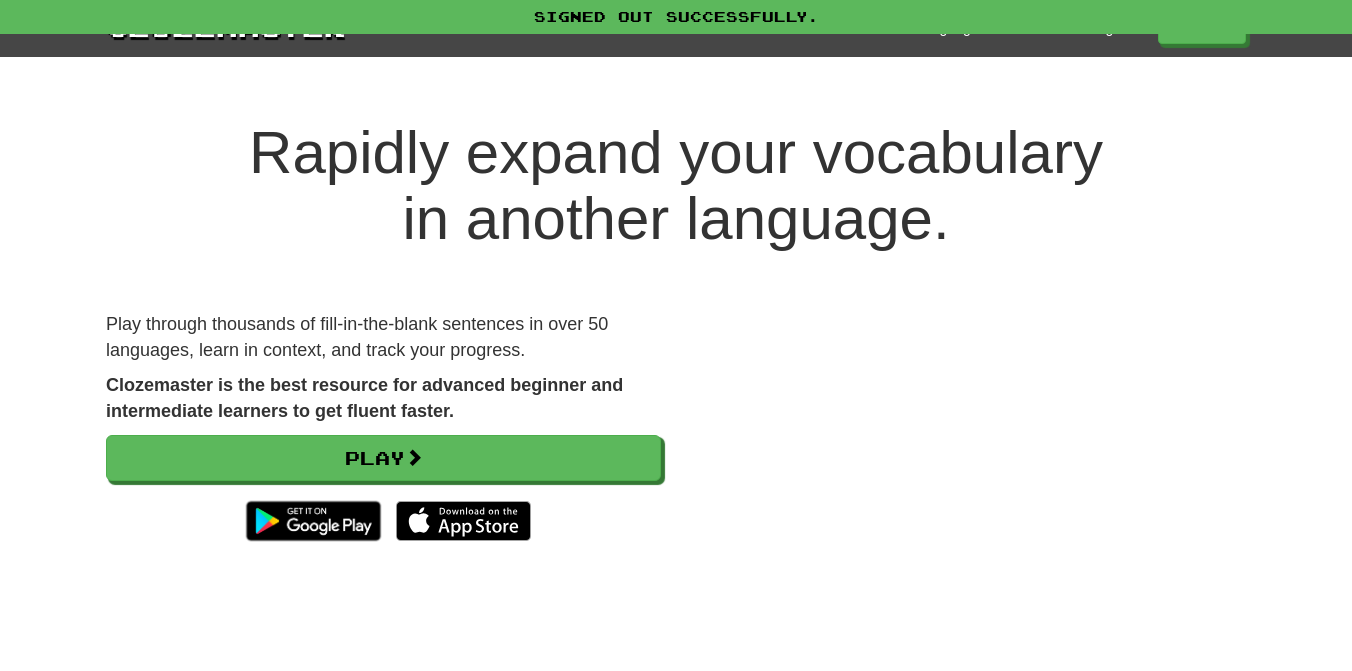 scroll, scrollTop: 0, scrollLeft: 0, axis: both 